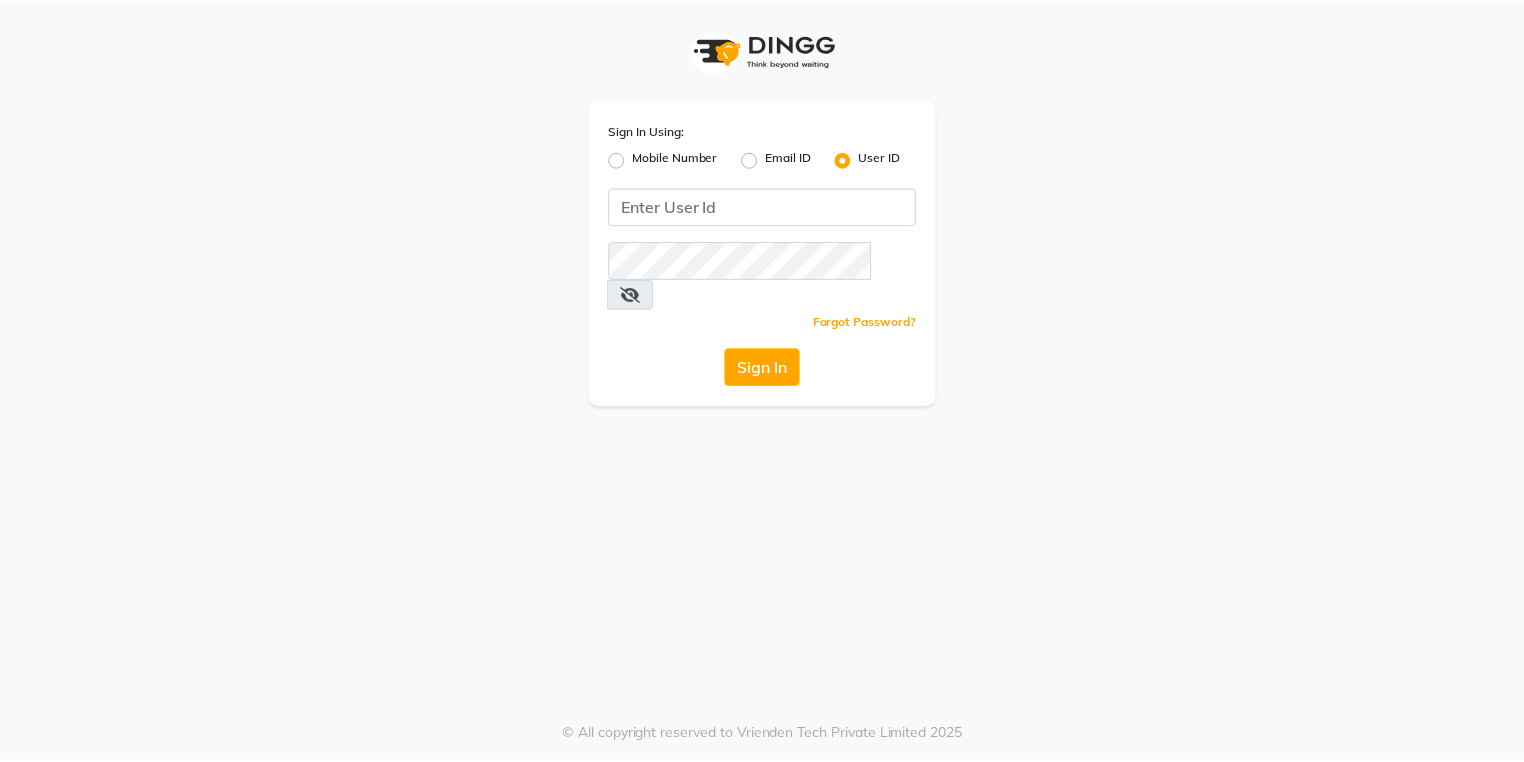 scroll, scrollTop: 0, scrollLeft: 0, axis: both 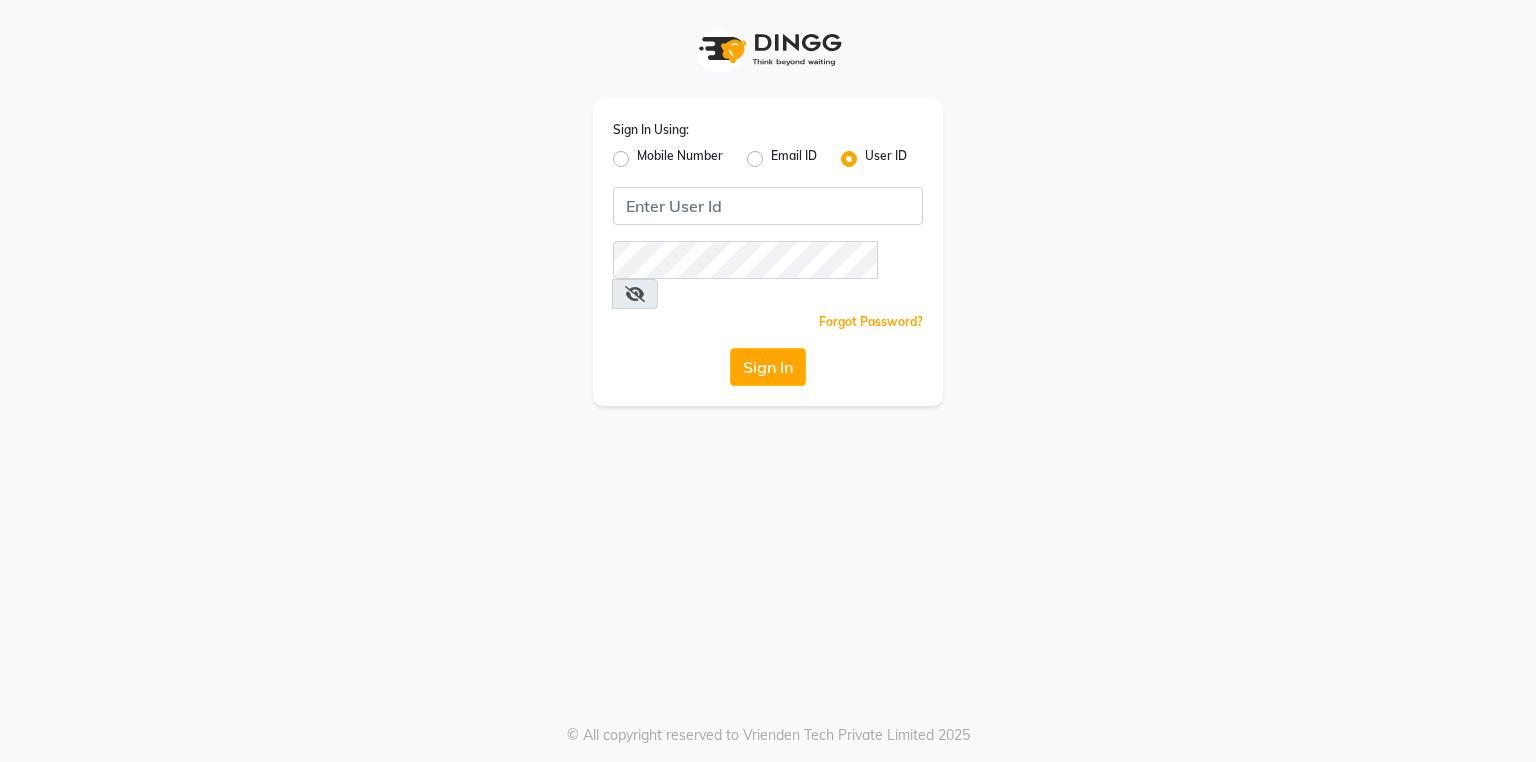 click on "Mobile Number" 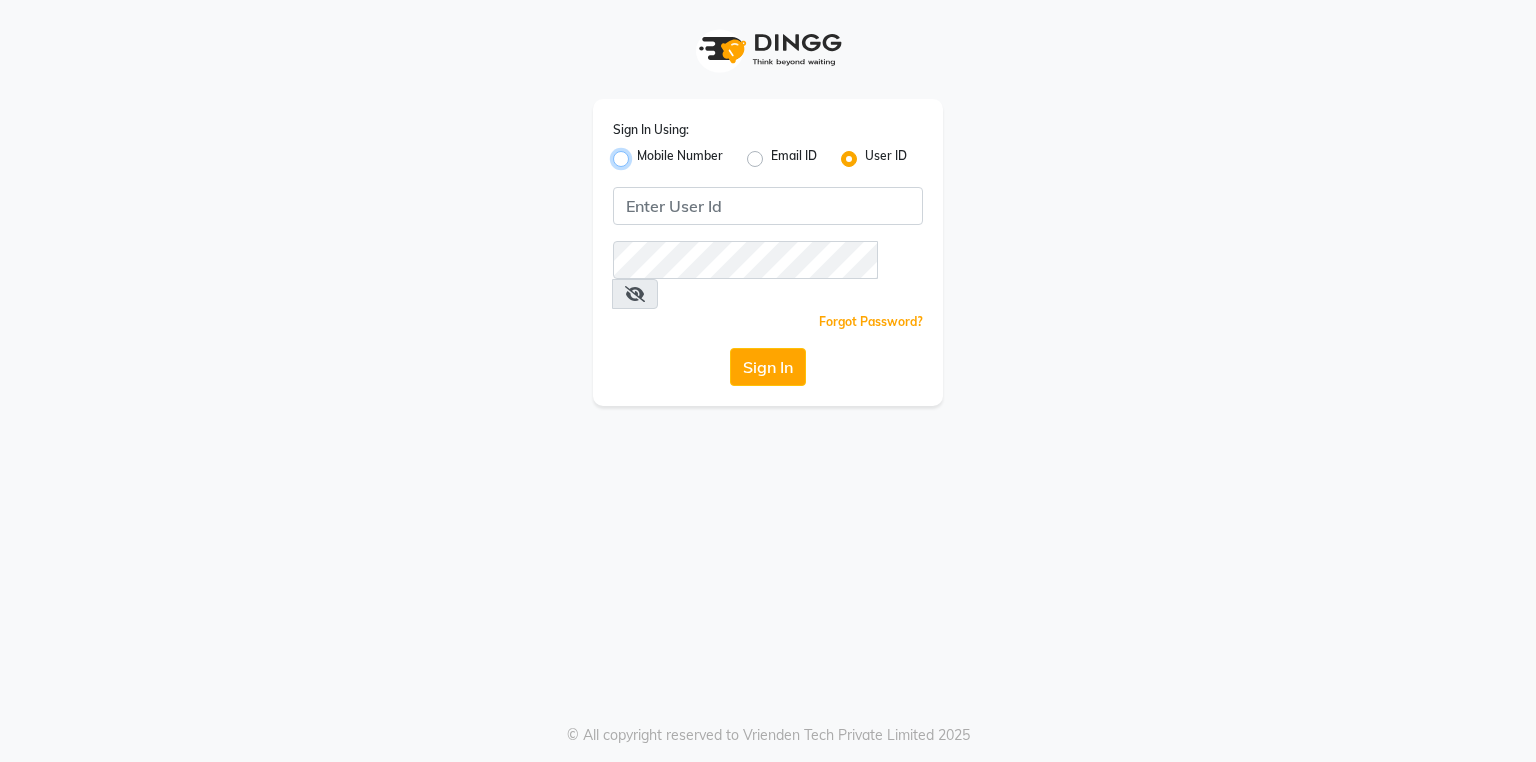 click on "Mobile Number" at bounding box center (643, 153) 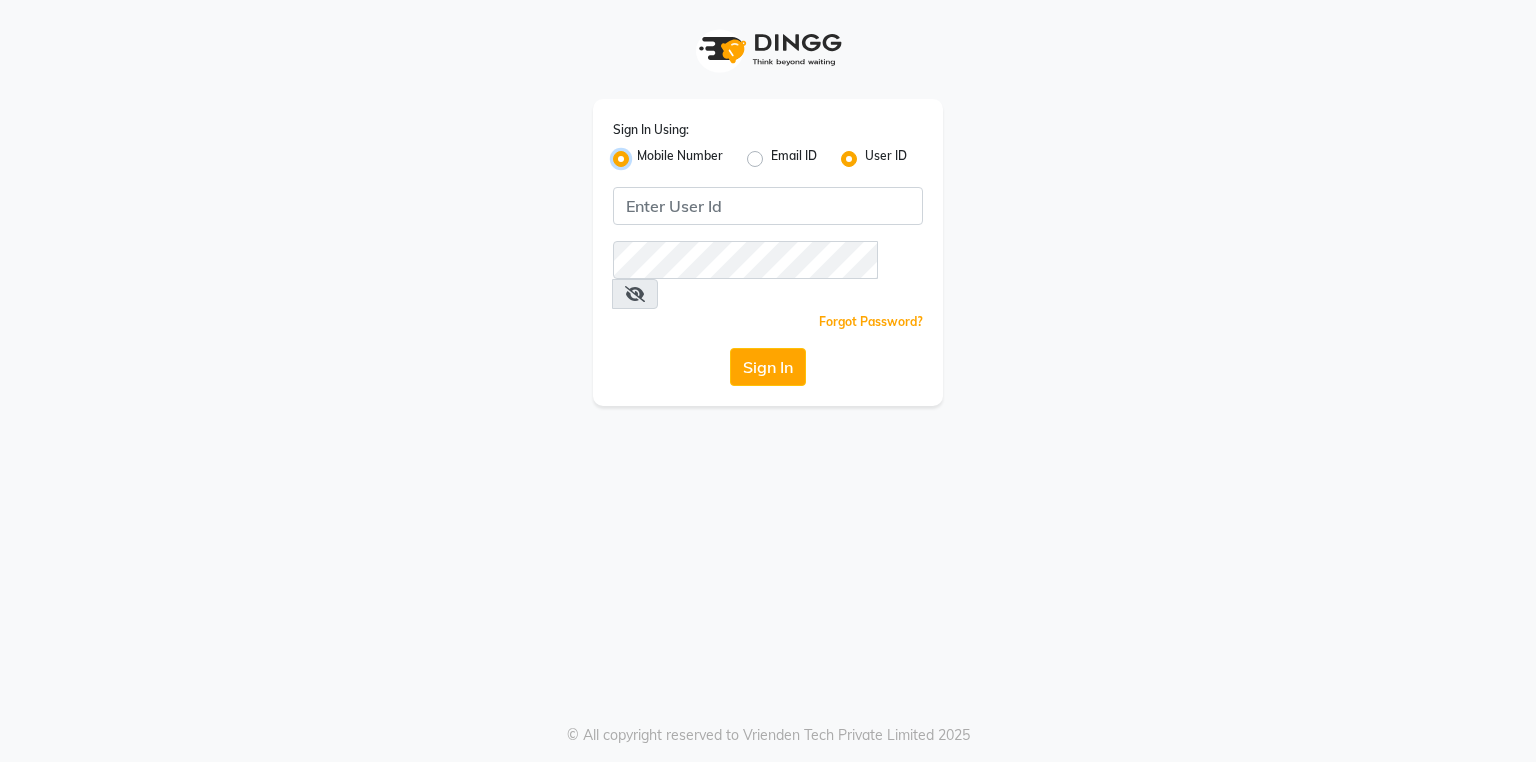 radio on "false" 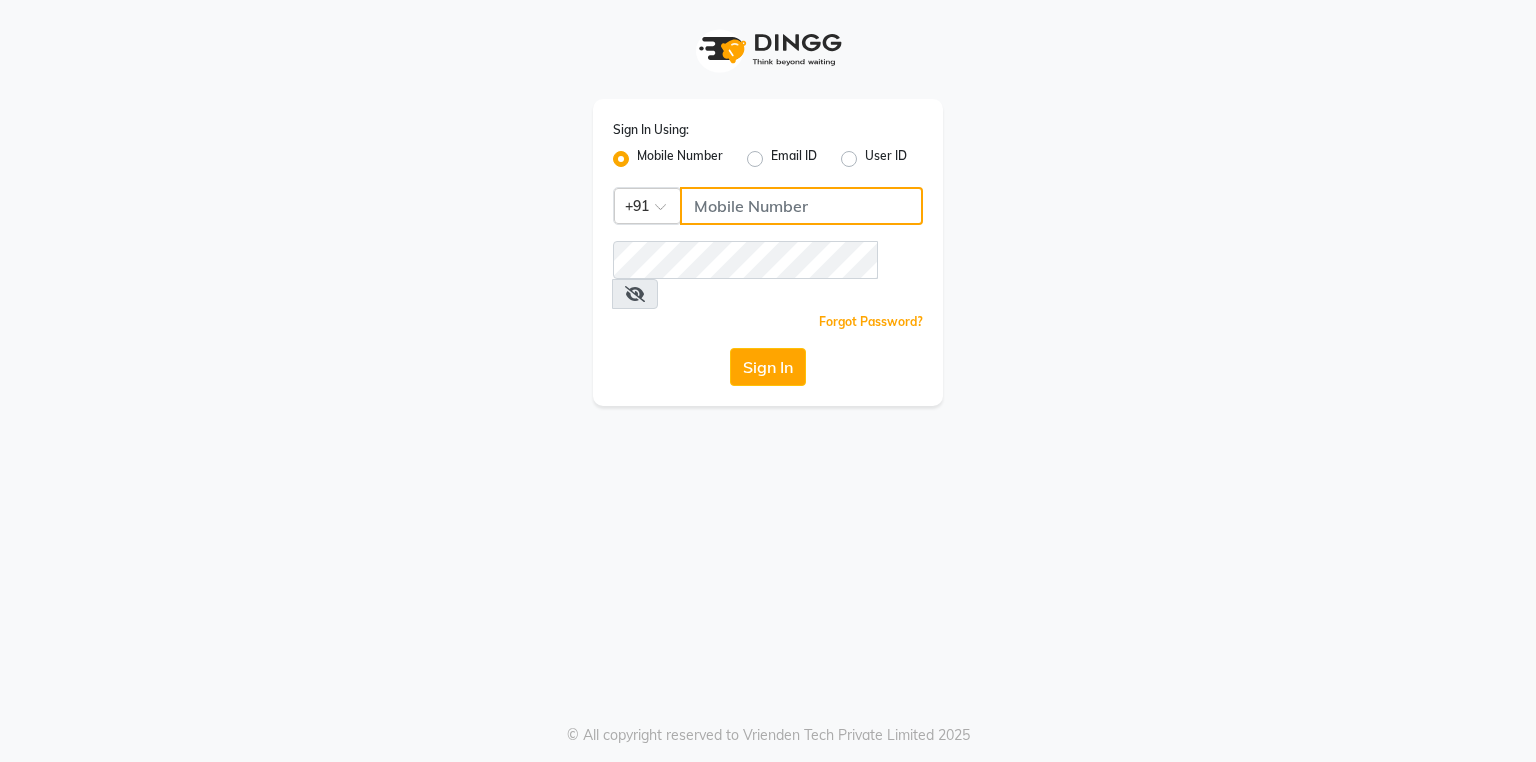 click 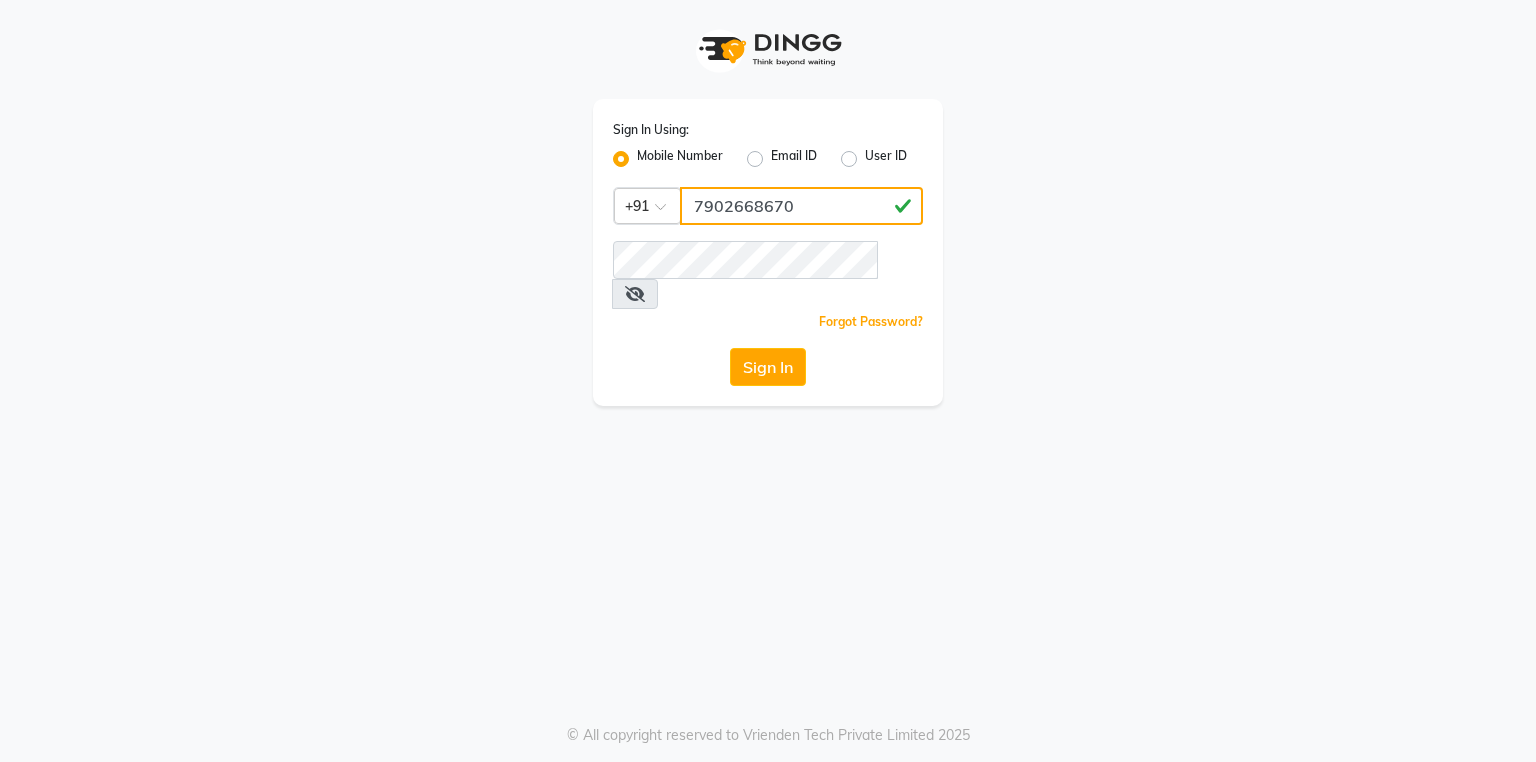 type on "7902668670" 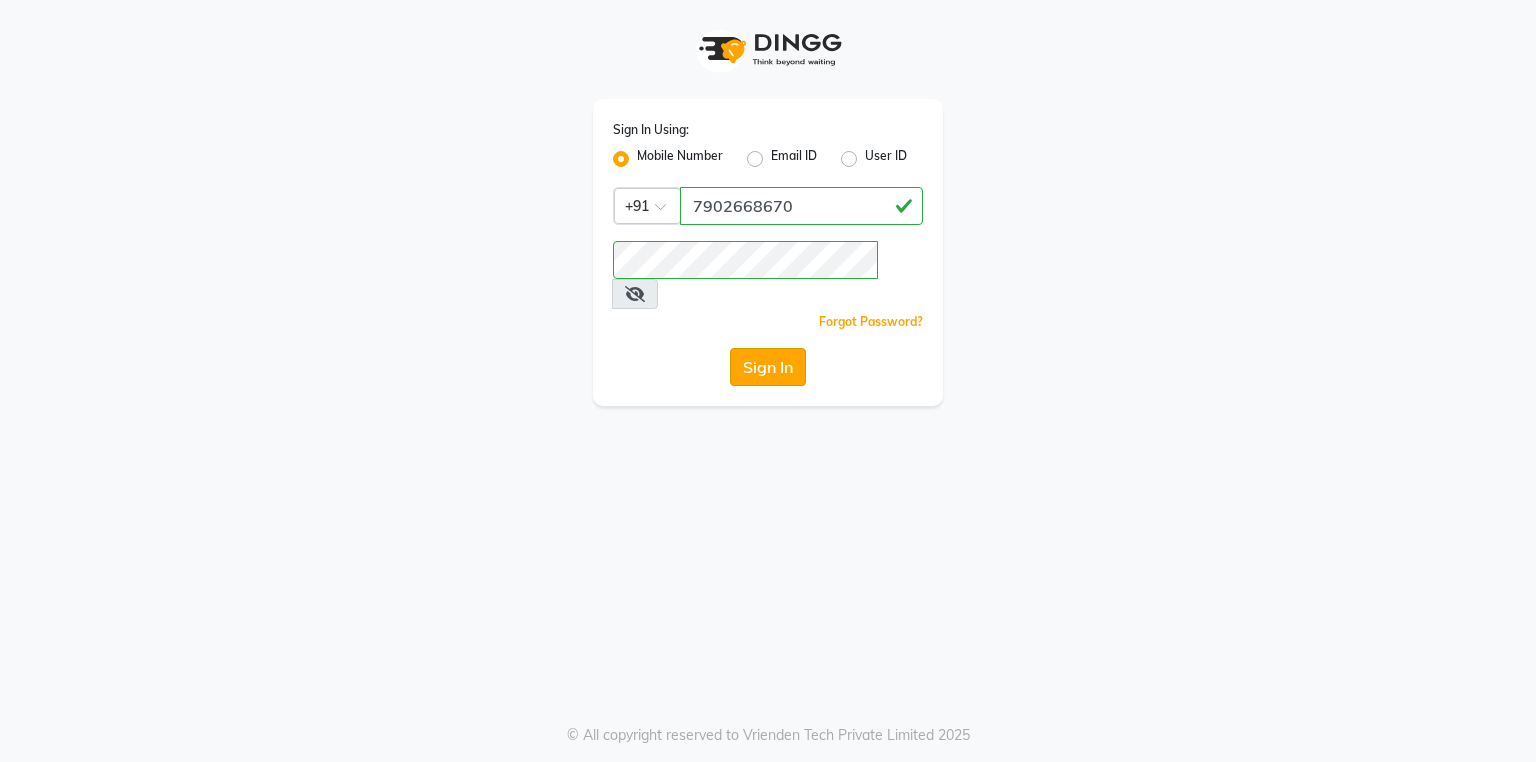 click on "Sign In" 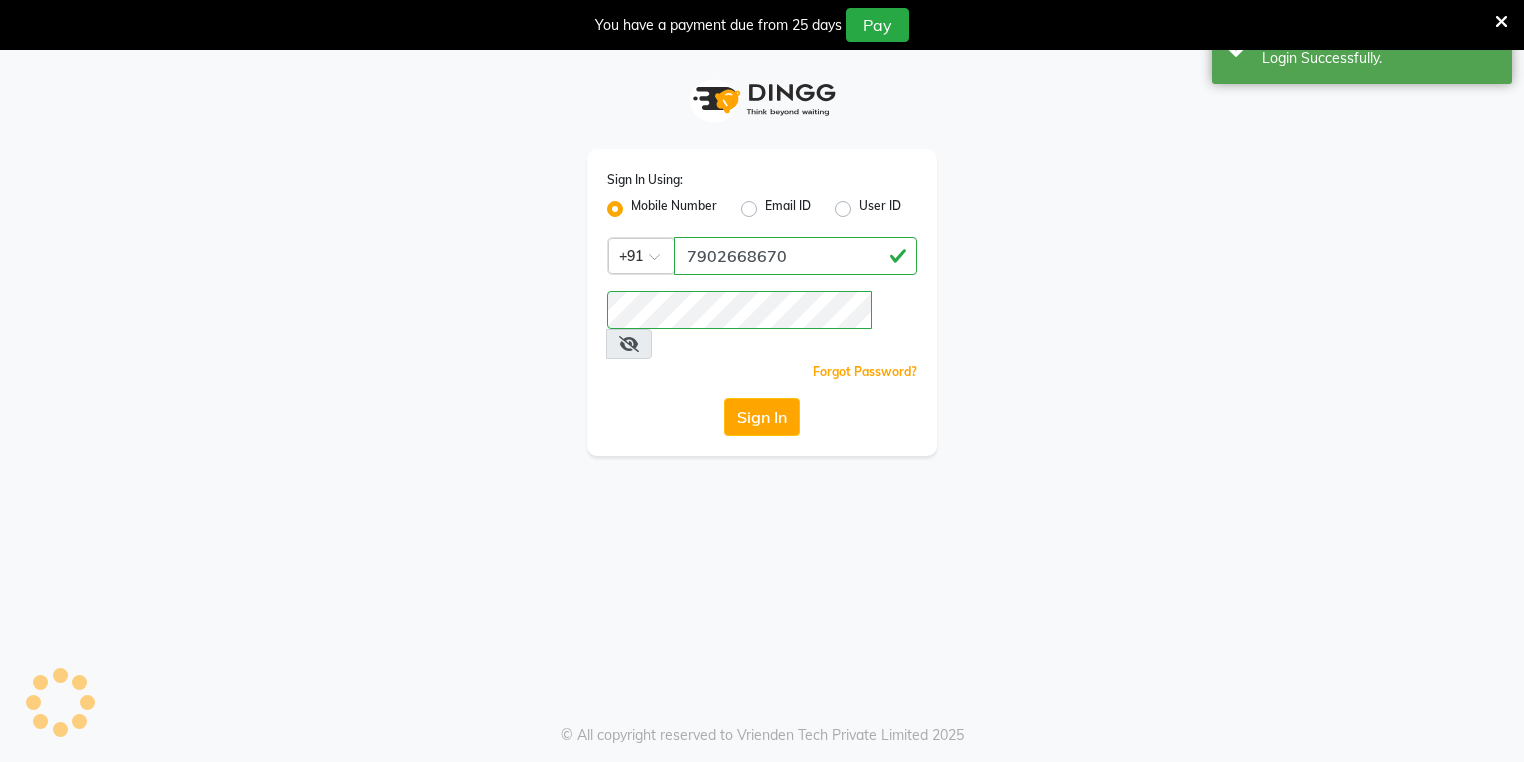 select on "service" 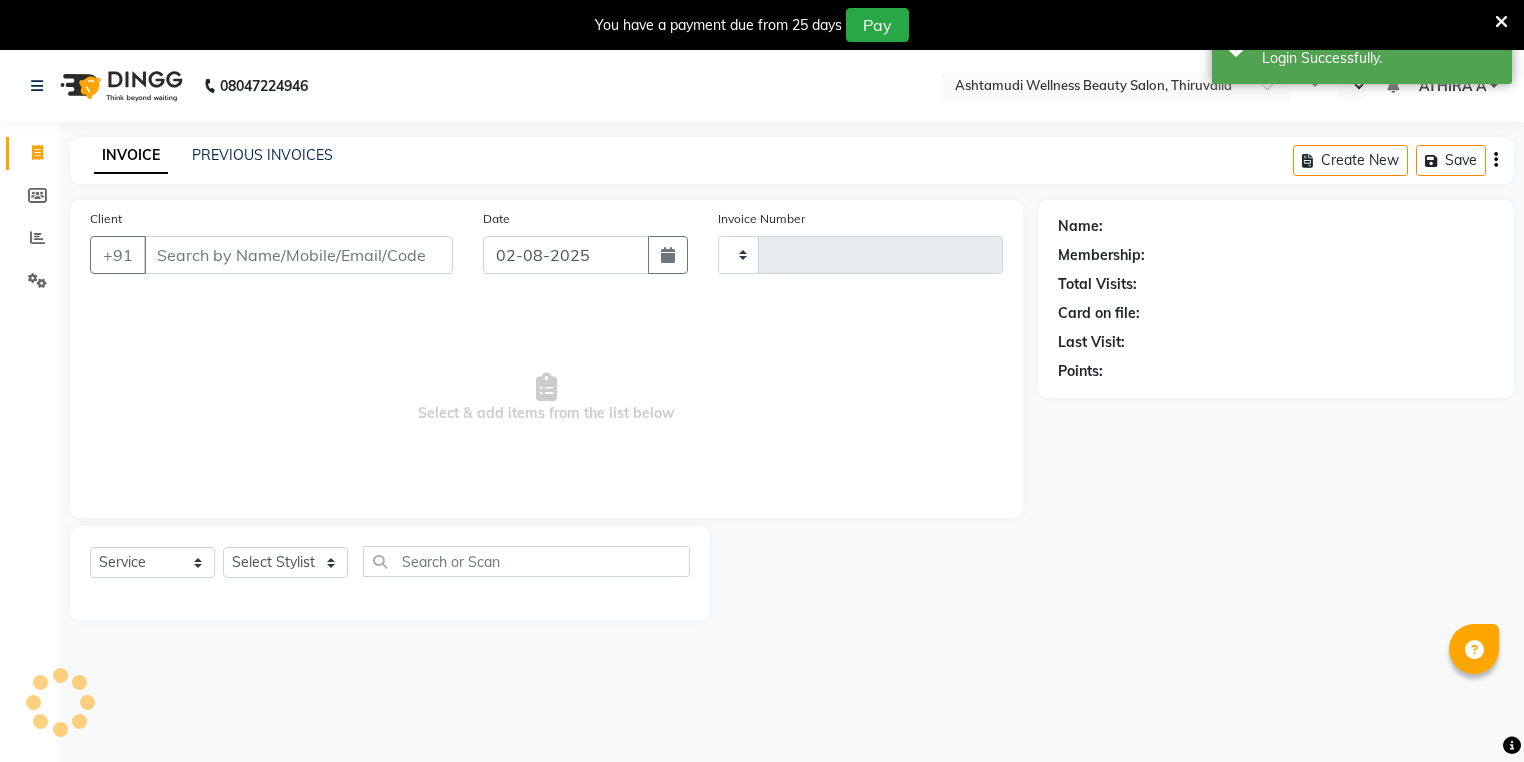 type on "1144" 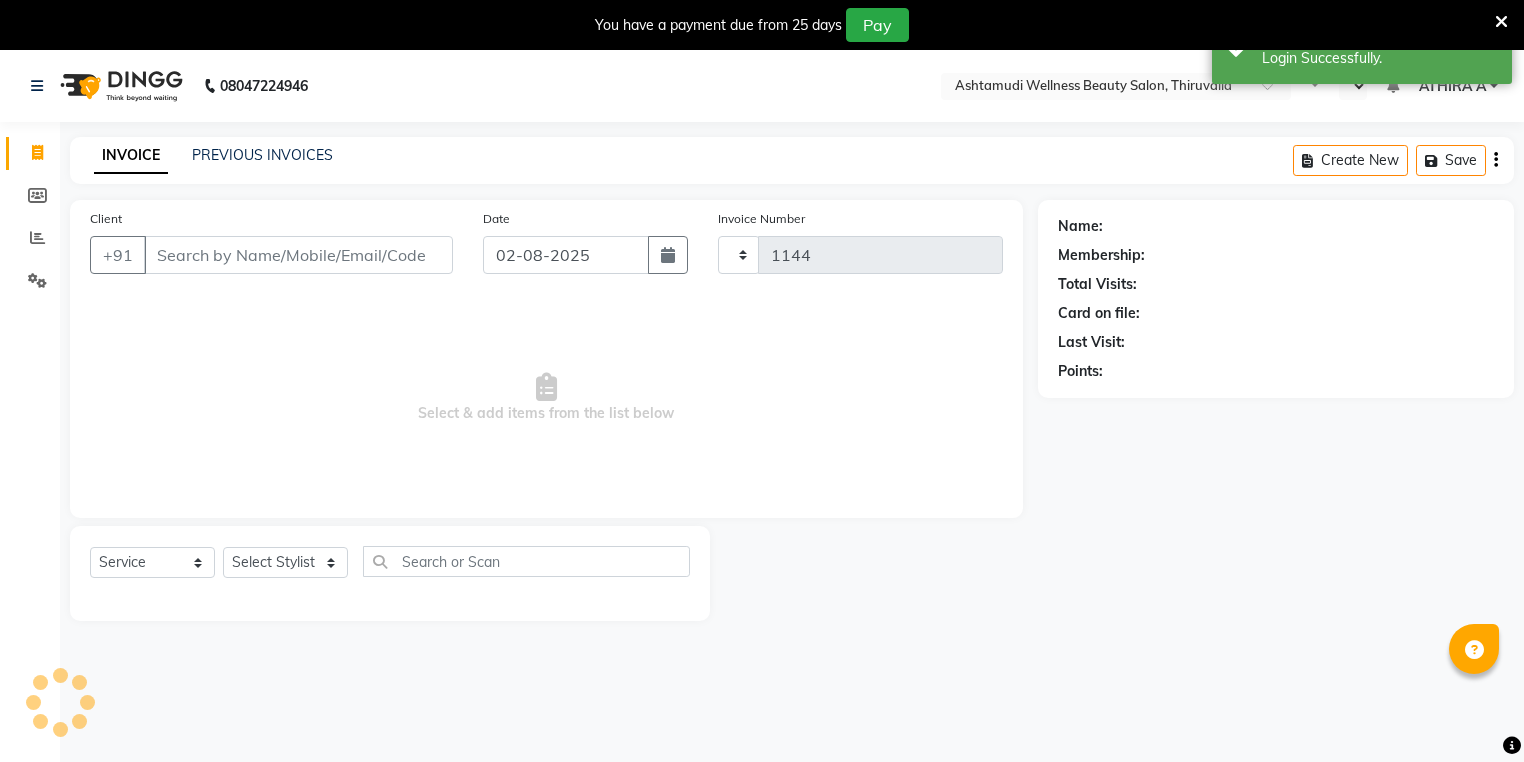 select on "en" 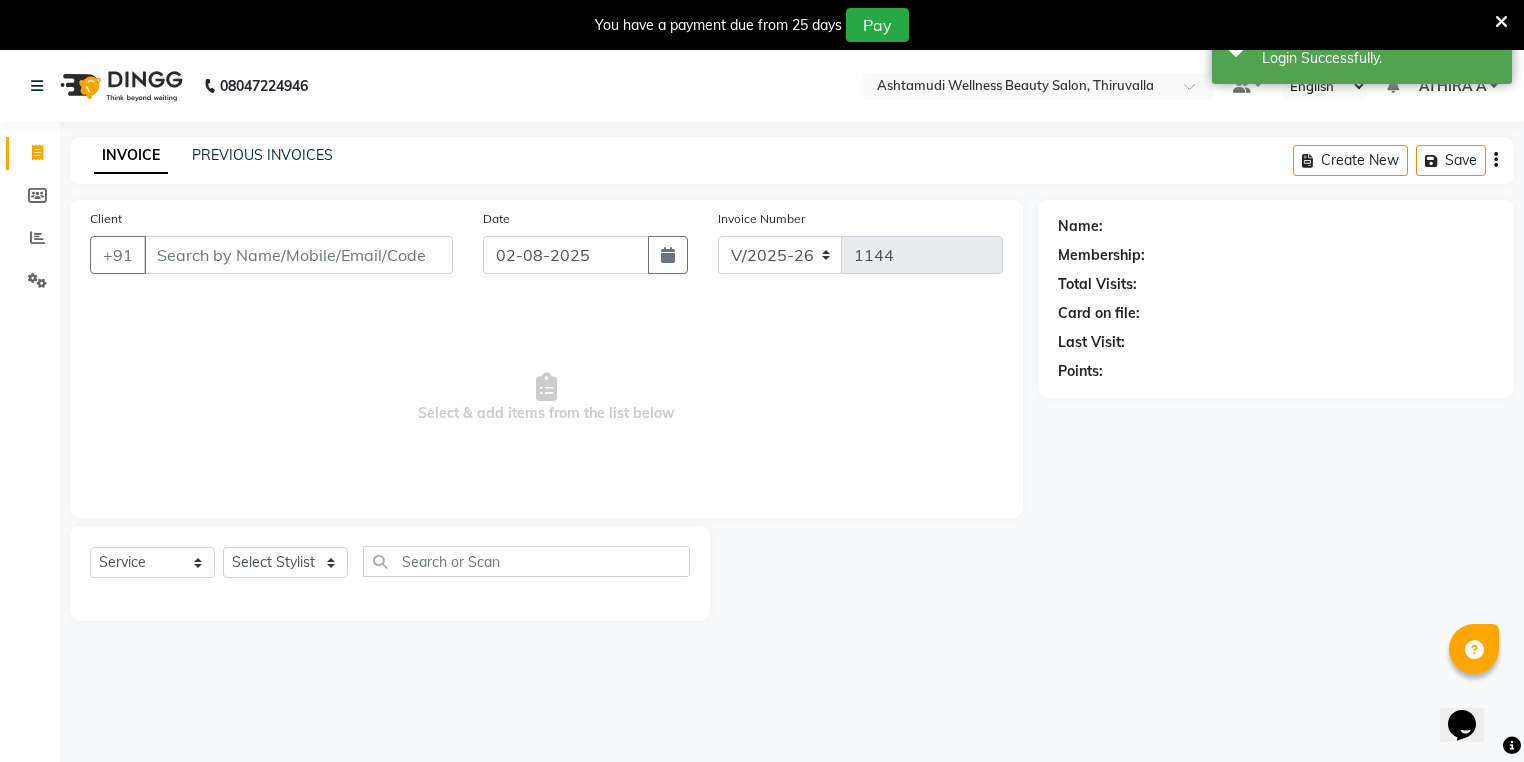 scroll, scrollTop: 0, scrollLeft: 0, axis: both 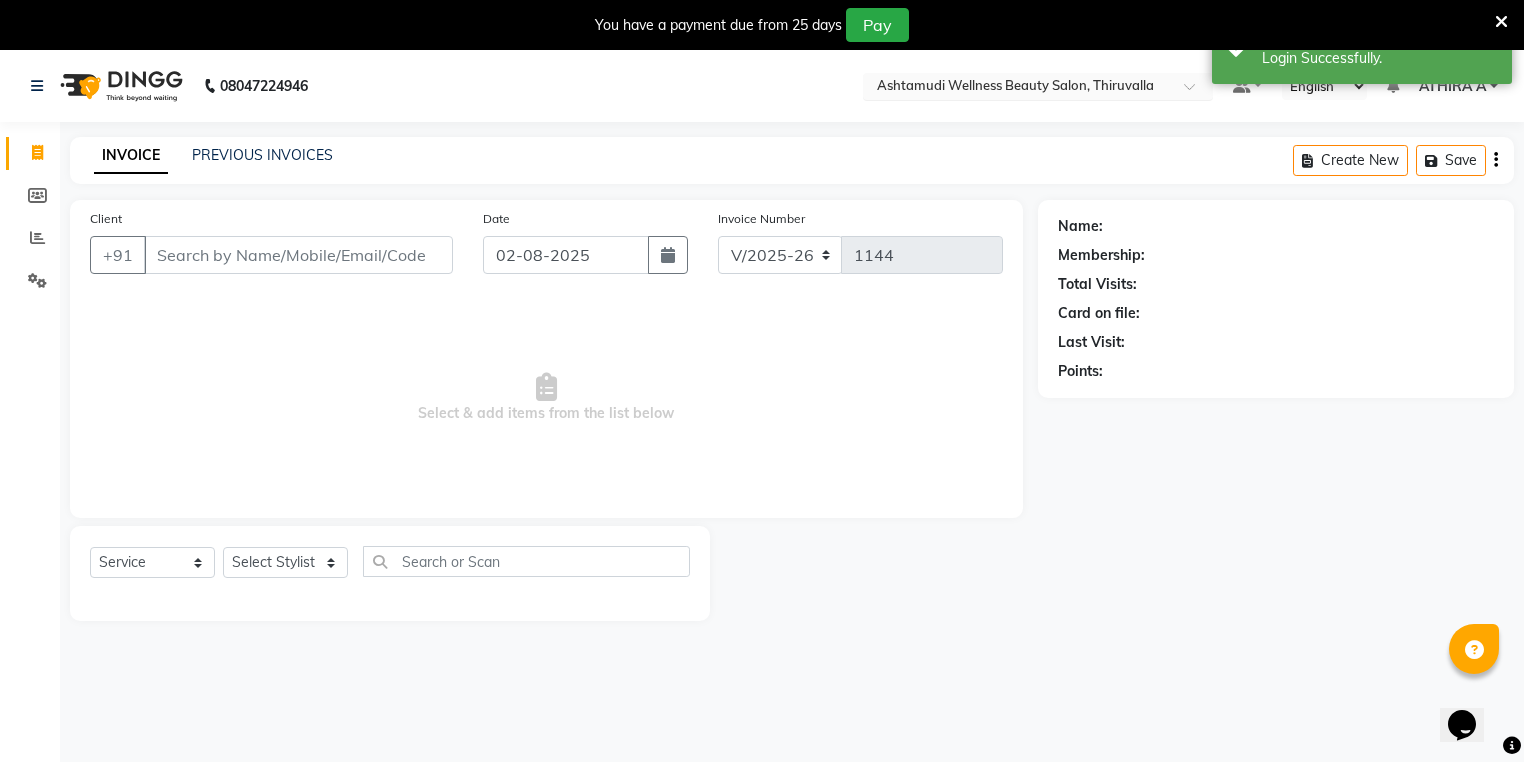click at bounding box center [1018, 88] 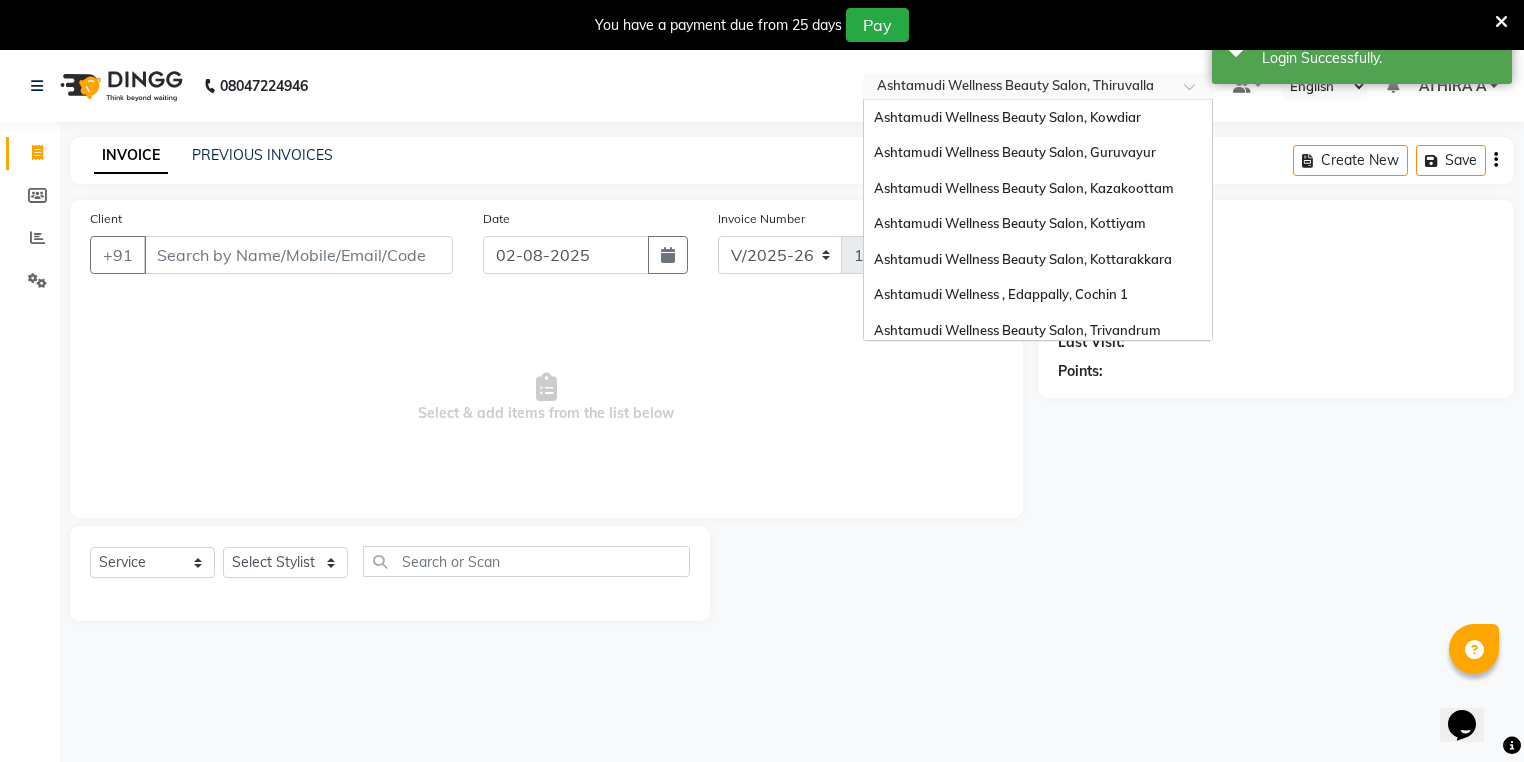 scroll, scrollTop: 248, scrollLeft: 0, axis: vertical 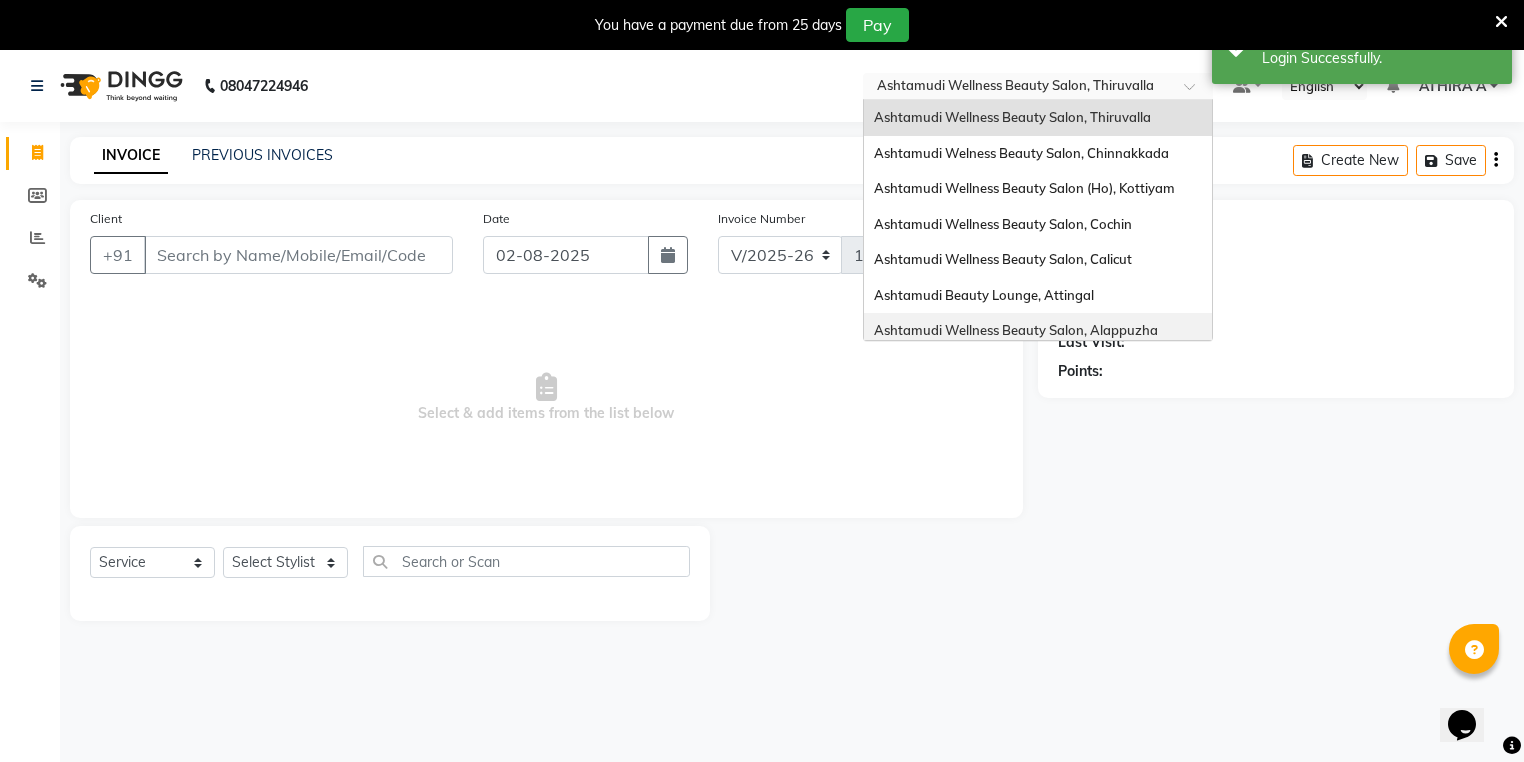 click on "Ashtamudi Wellness Beauty Salon, Alappuzha" at bounding box center (1038, 331) 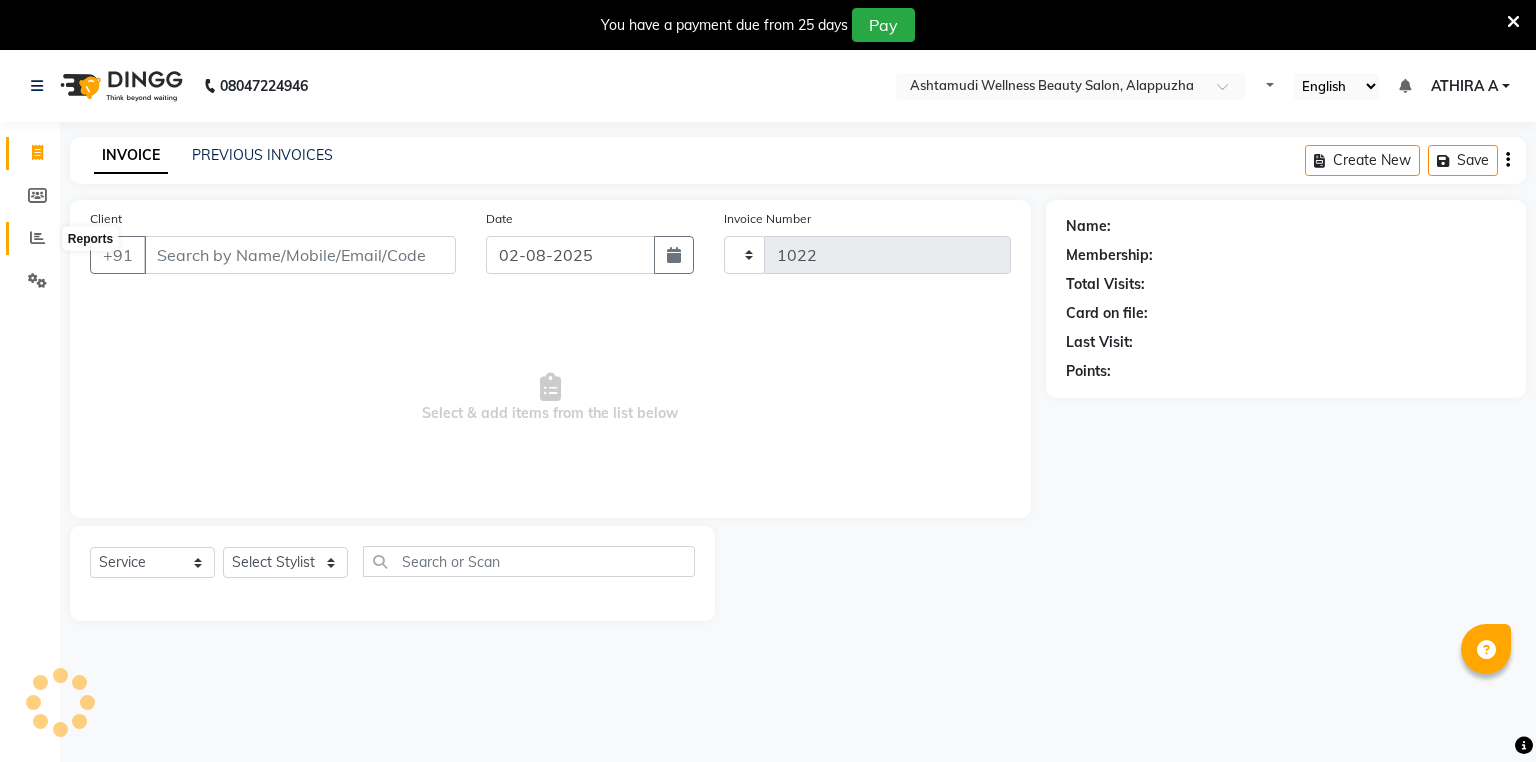 click 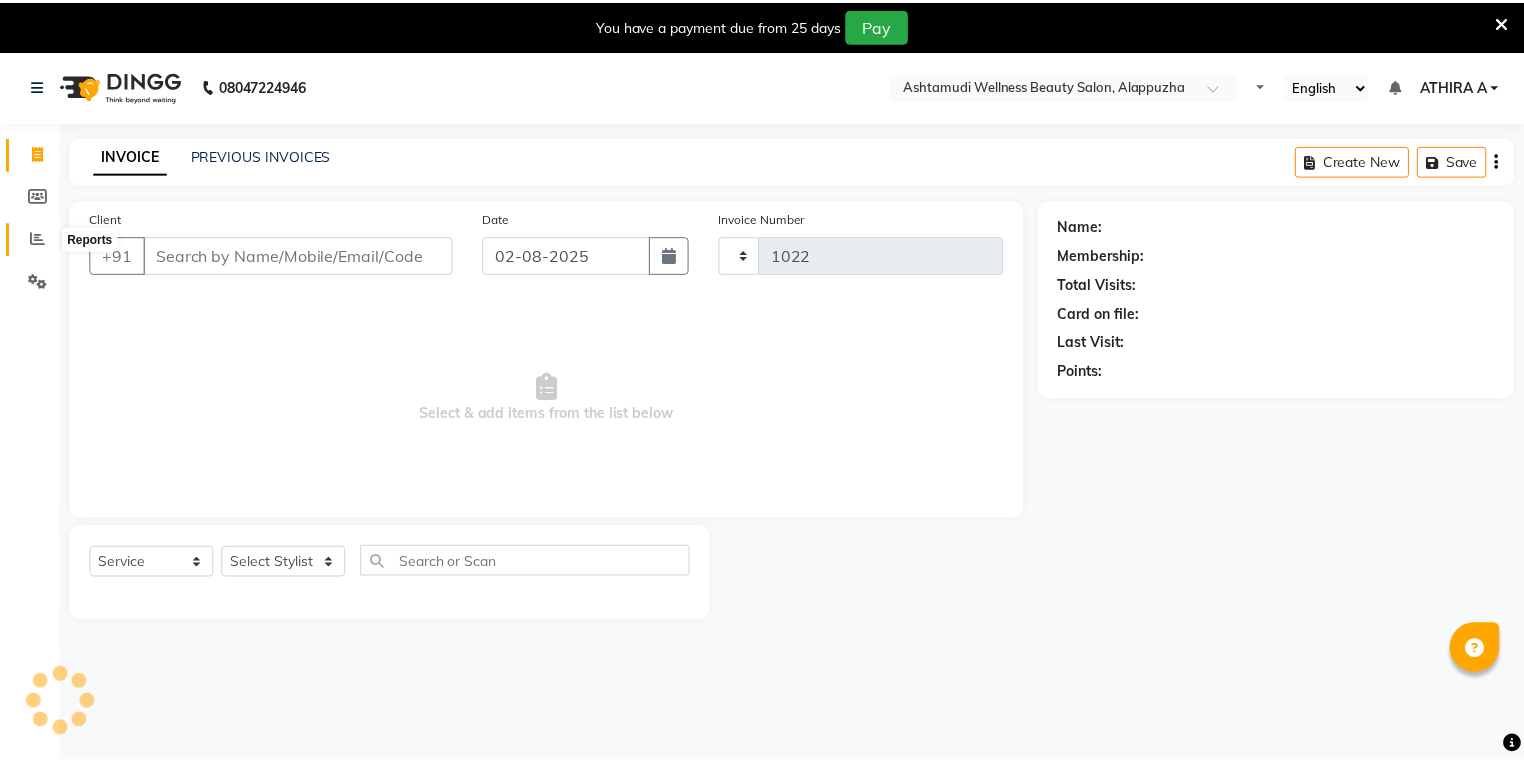 scroll, scrollTop: 0, scrollLeft: 0, axis: both 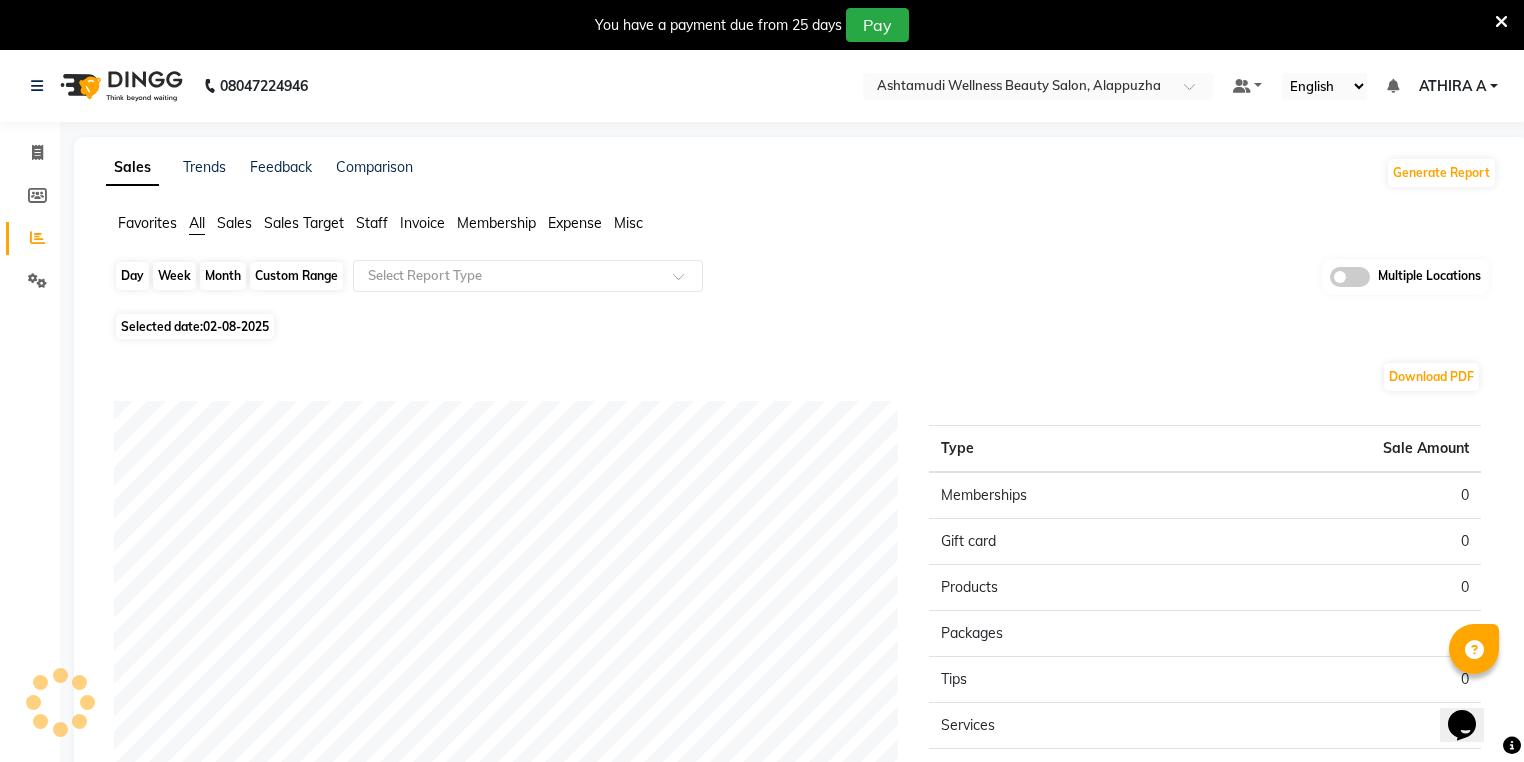 click on "Day" 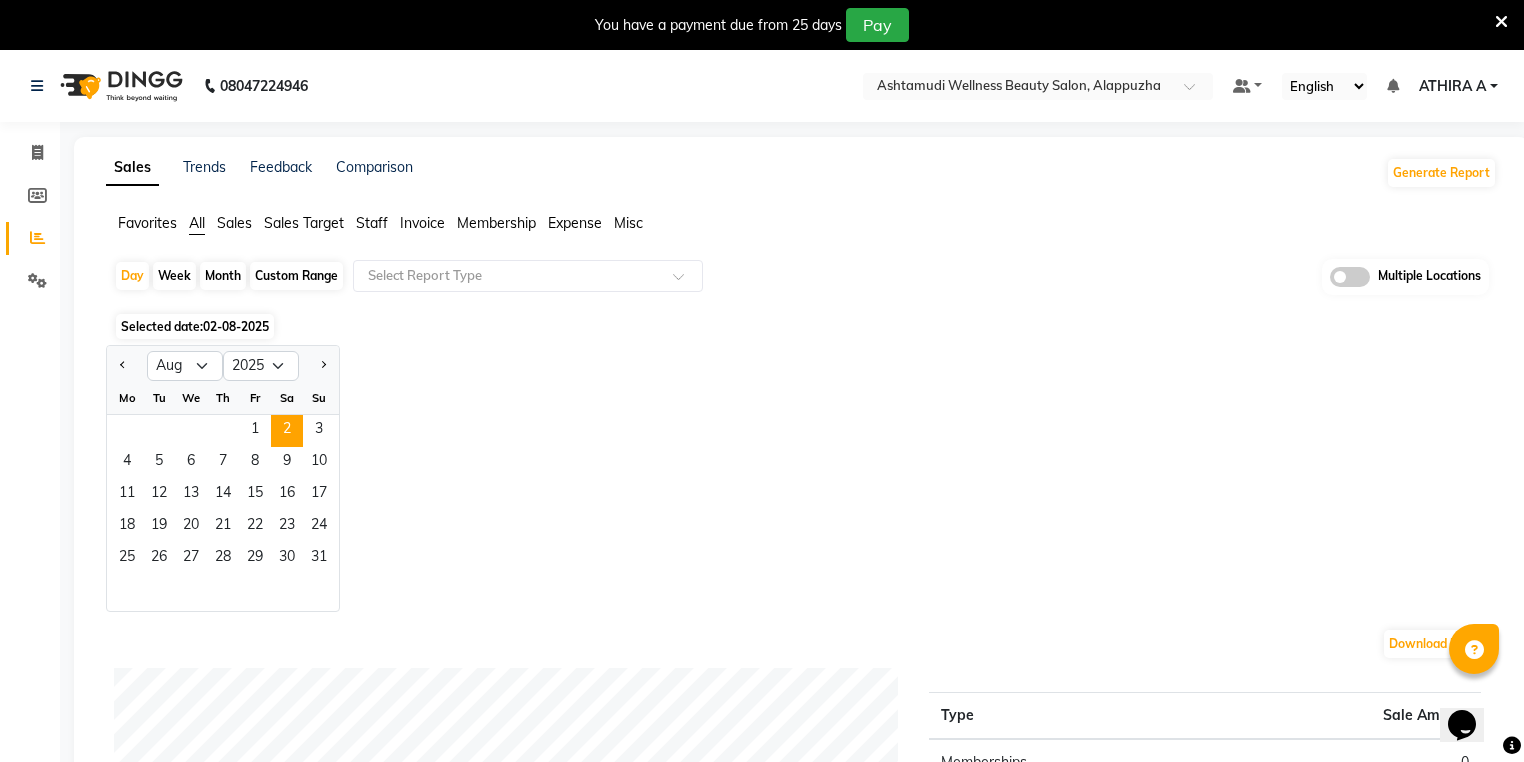click on "Invoice" 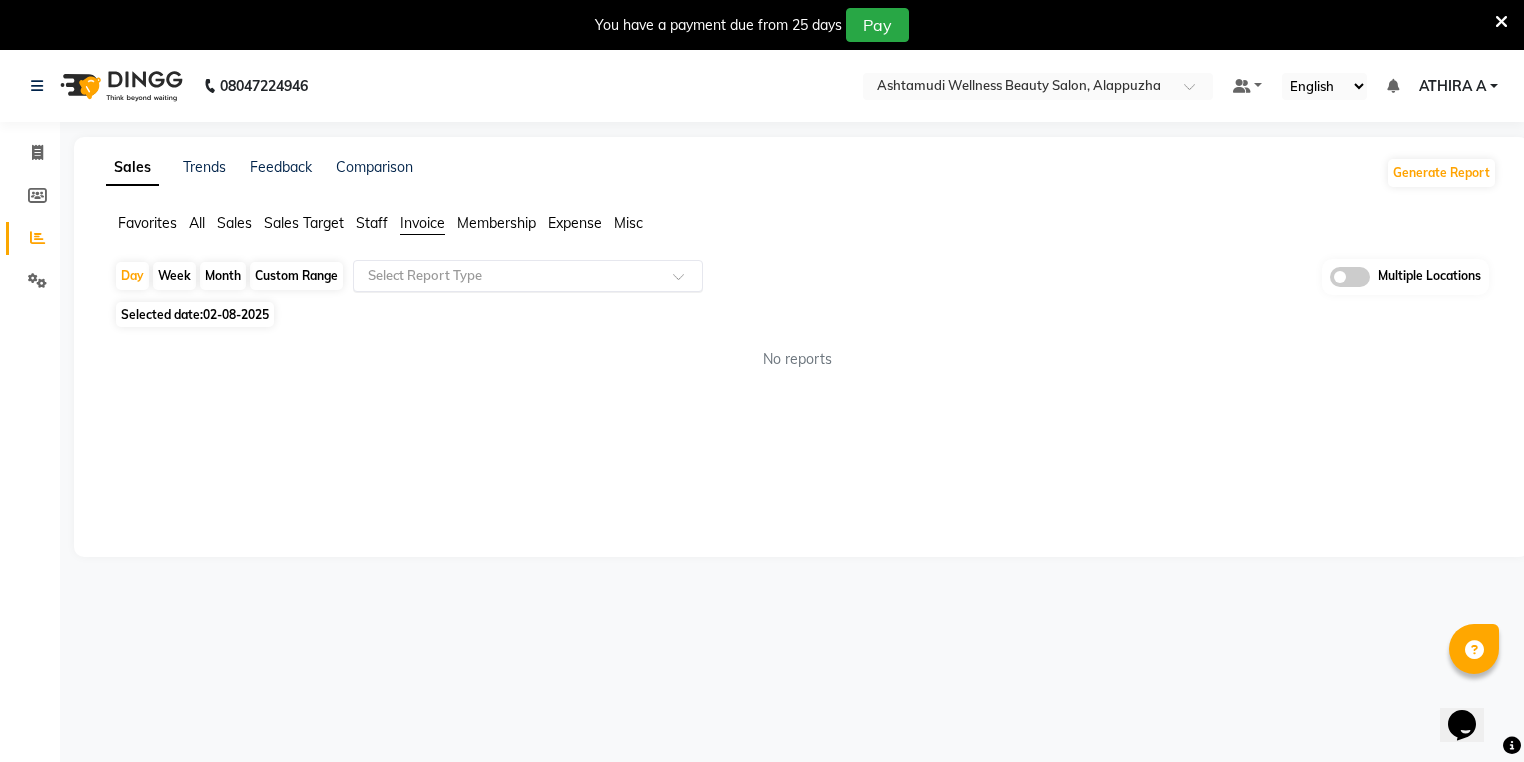 click on "Select Report Type" 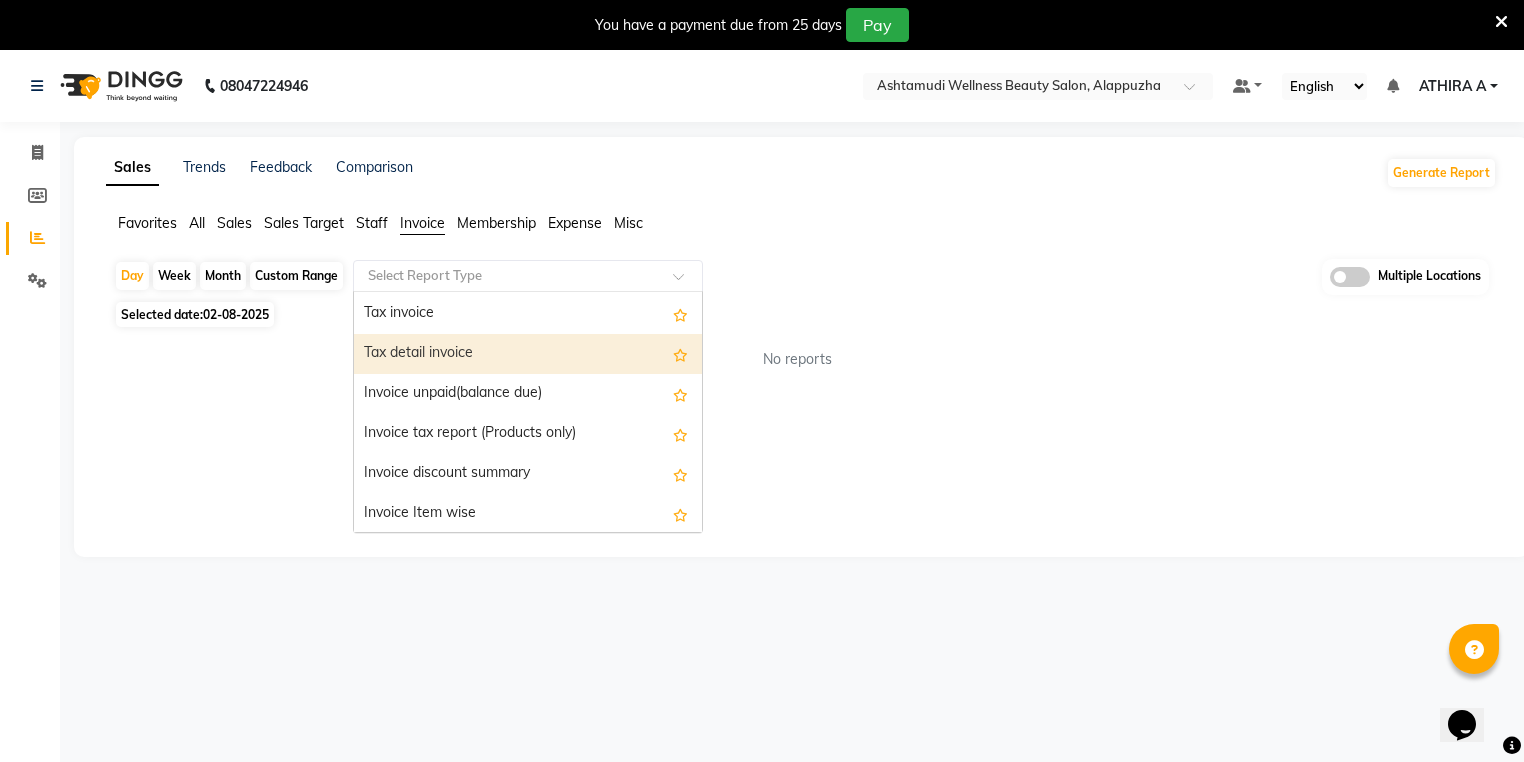 scroll, scrollTop: 80, scrollLeft: 0, axis: vertical 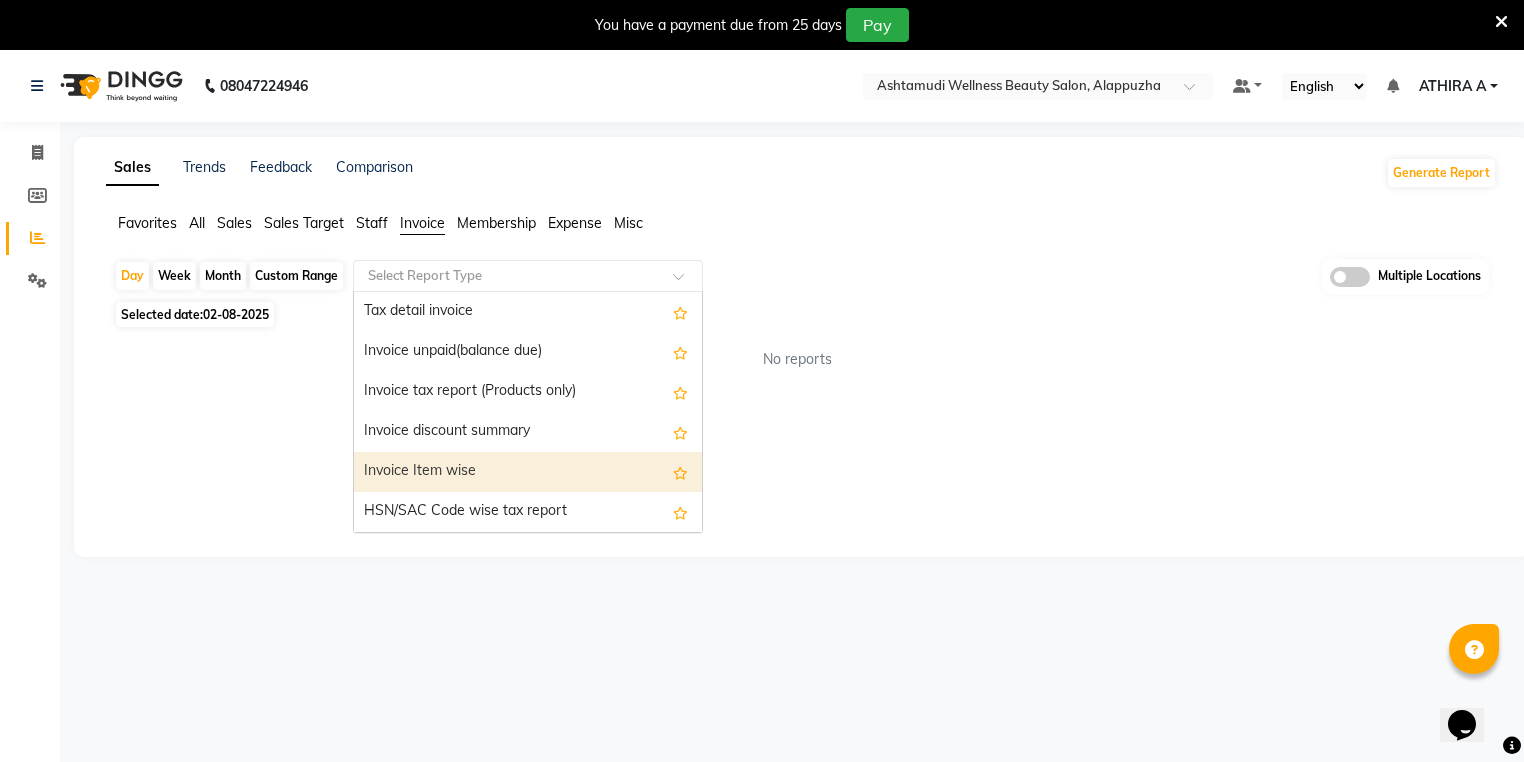 drag, startPoint x: 459, startPoint y: 471, endPoint x: 901, endPoint y: 363, distance: 455.0033 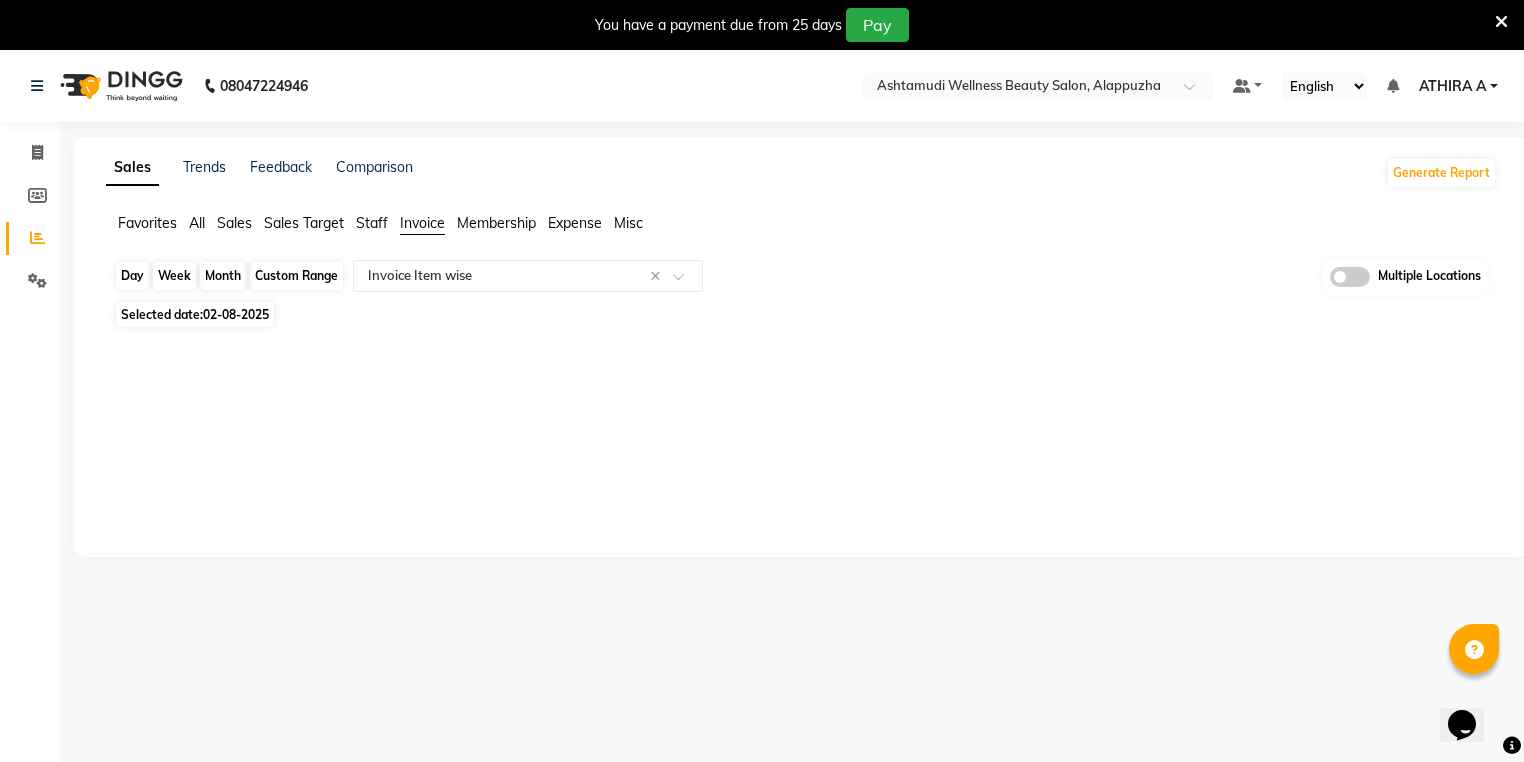 click on "Day" 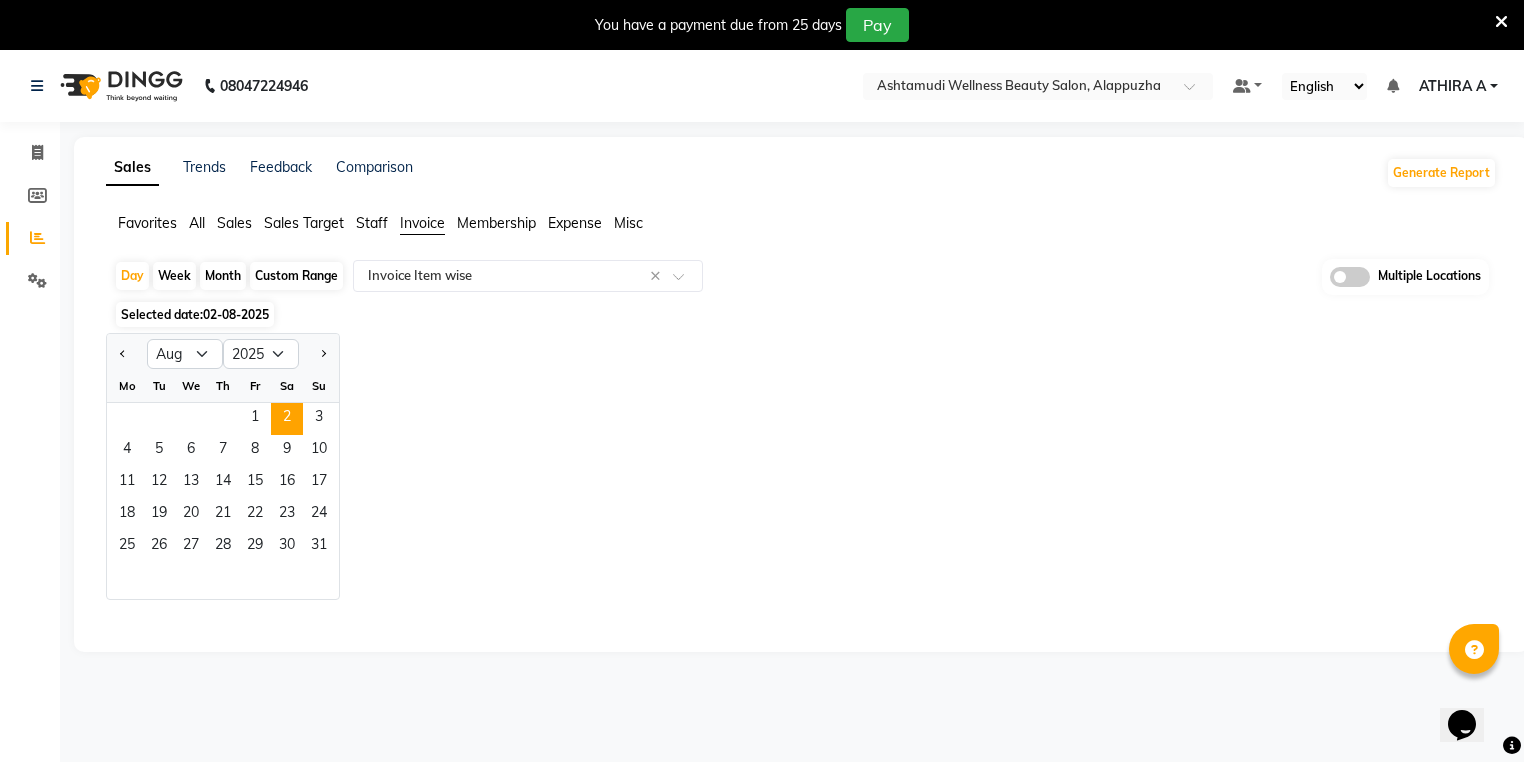 click 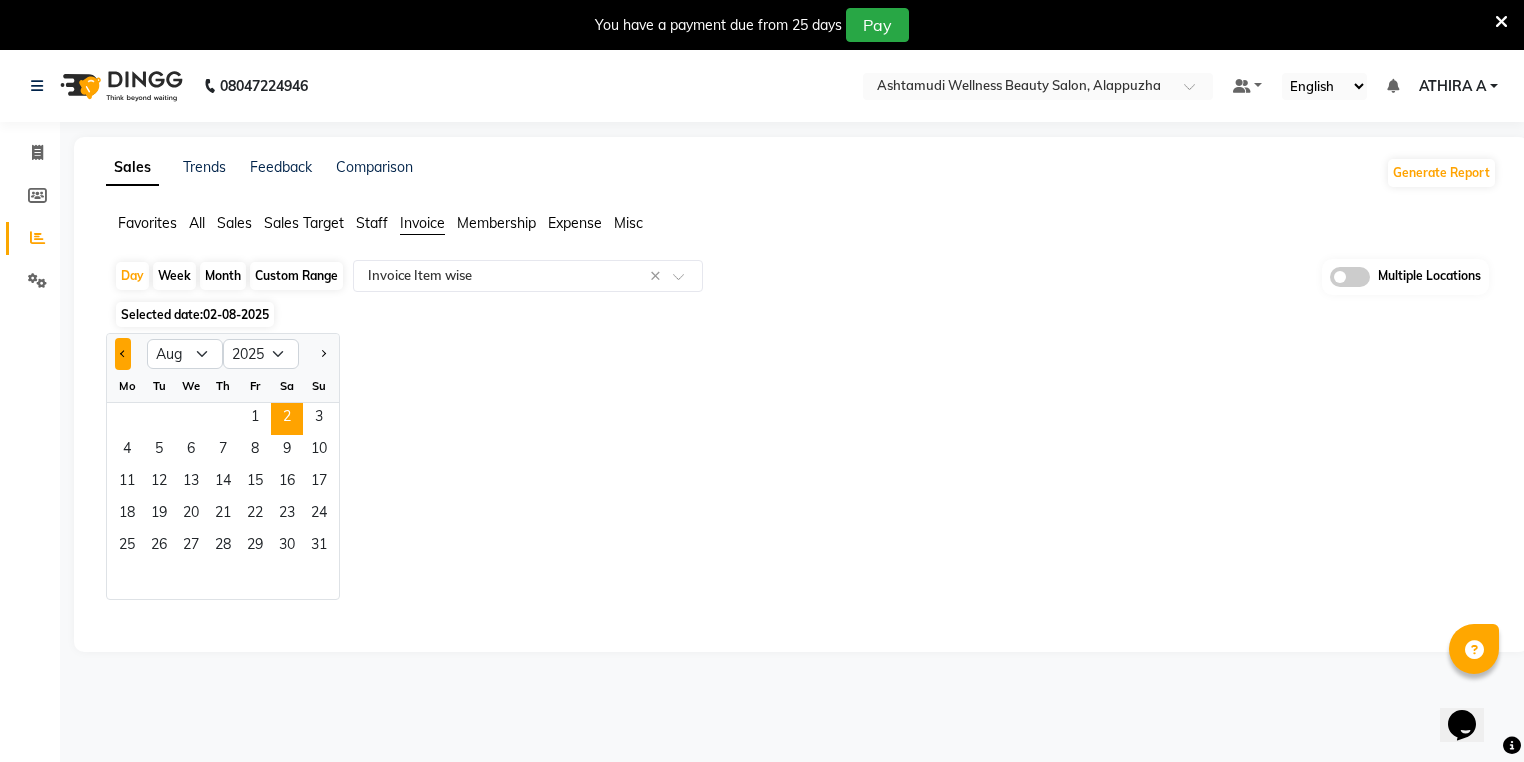 click 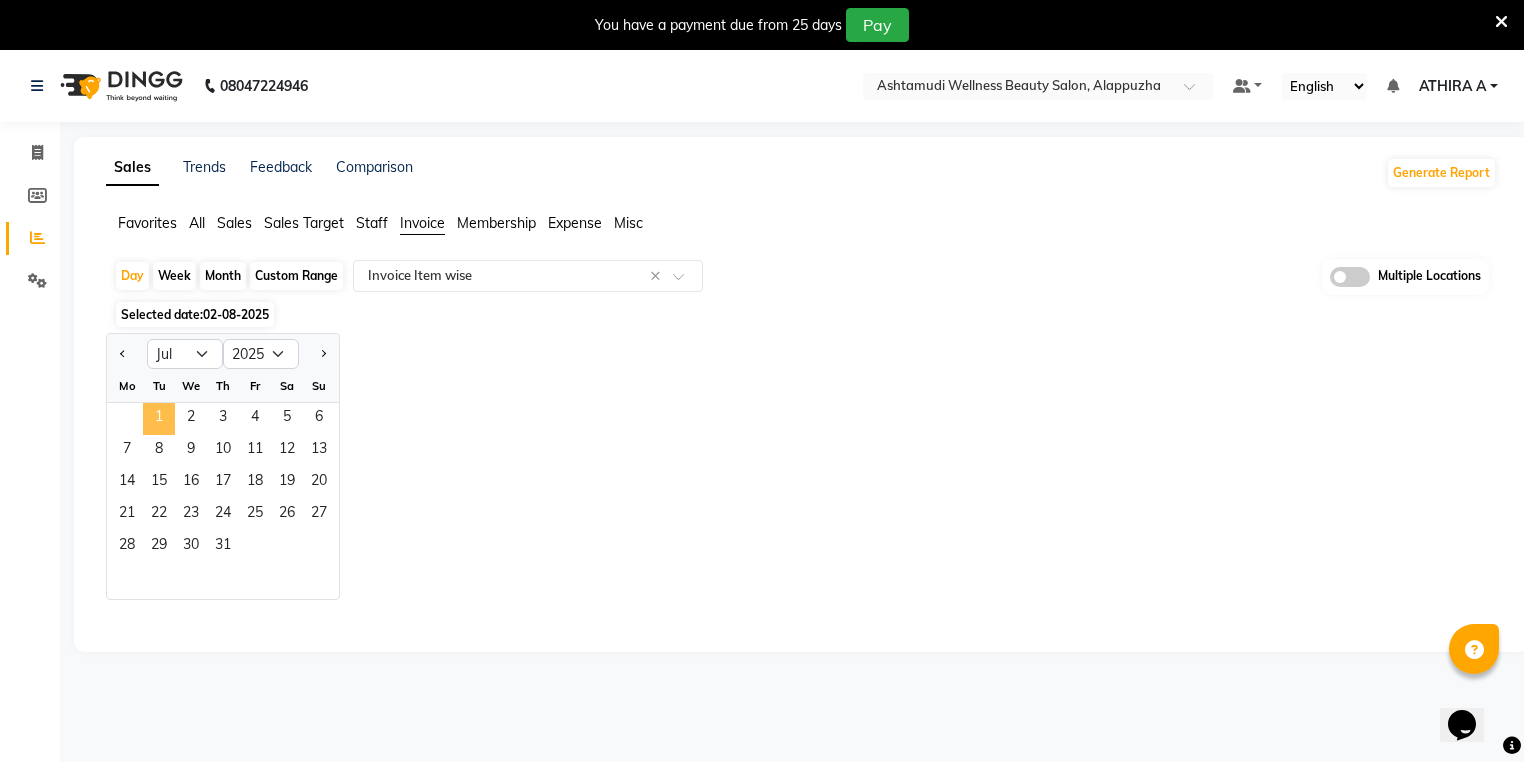 click on "1" 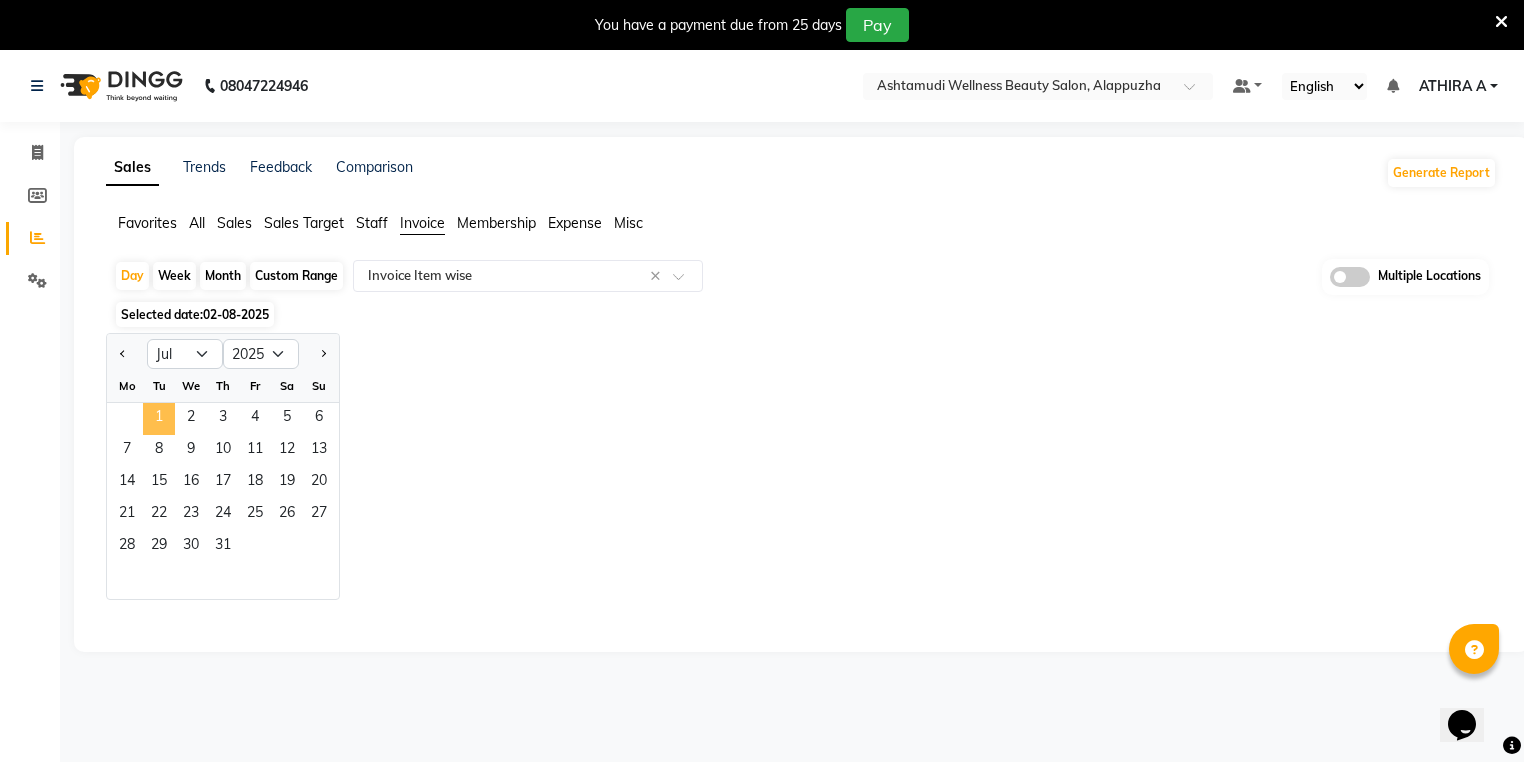 select on "full_report" 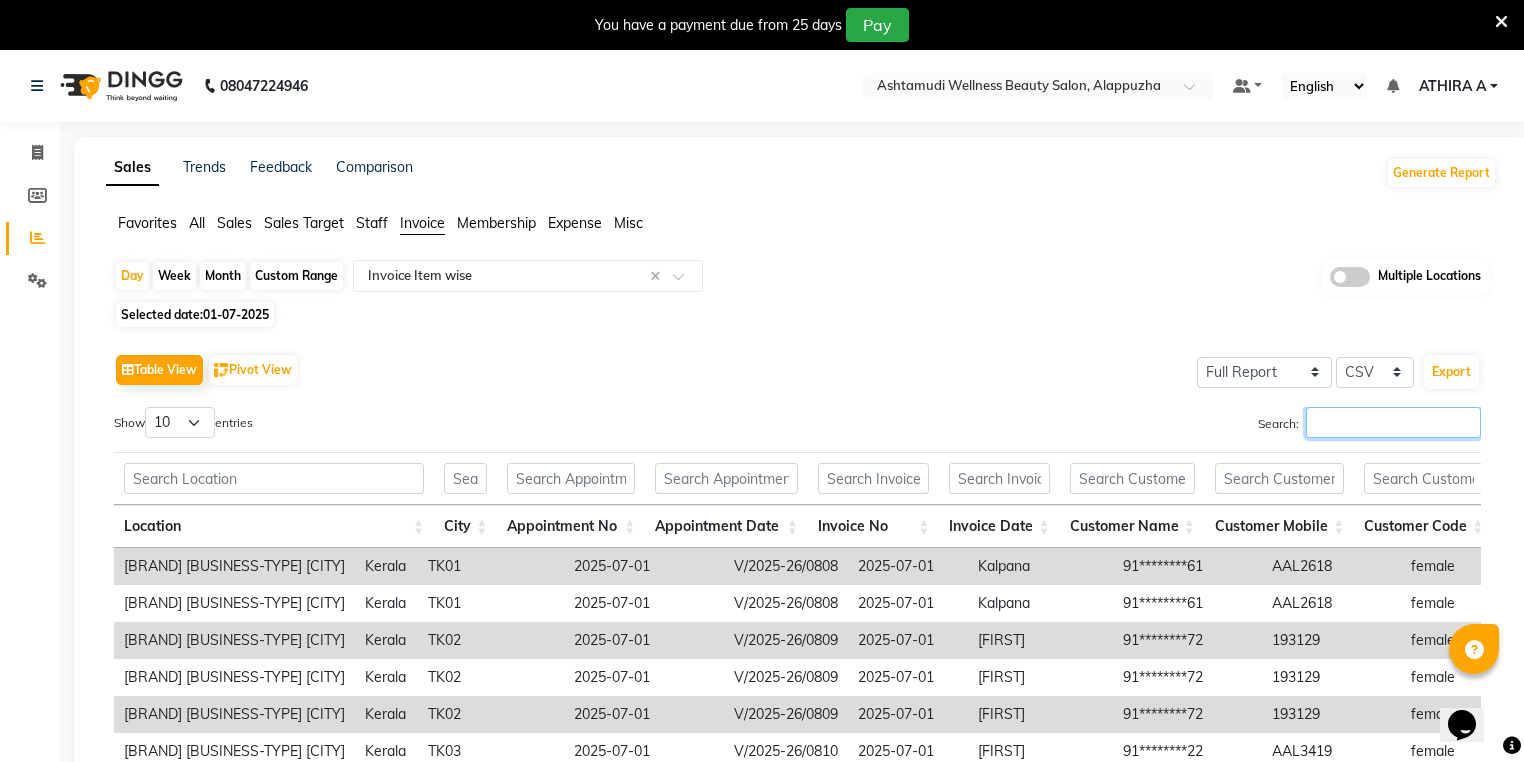 click on "Search:" at bounding box center [1393, 422] 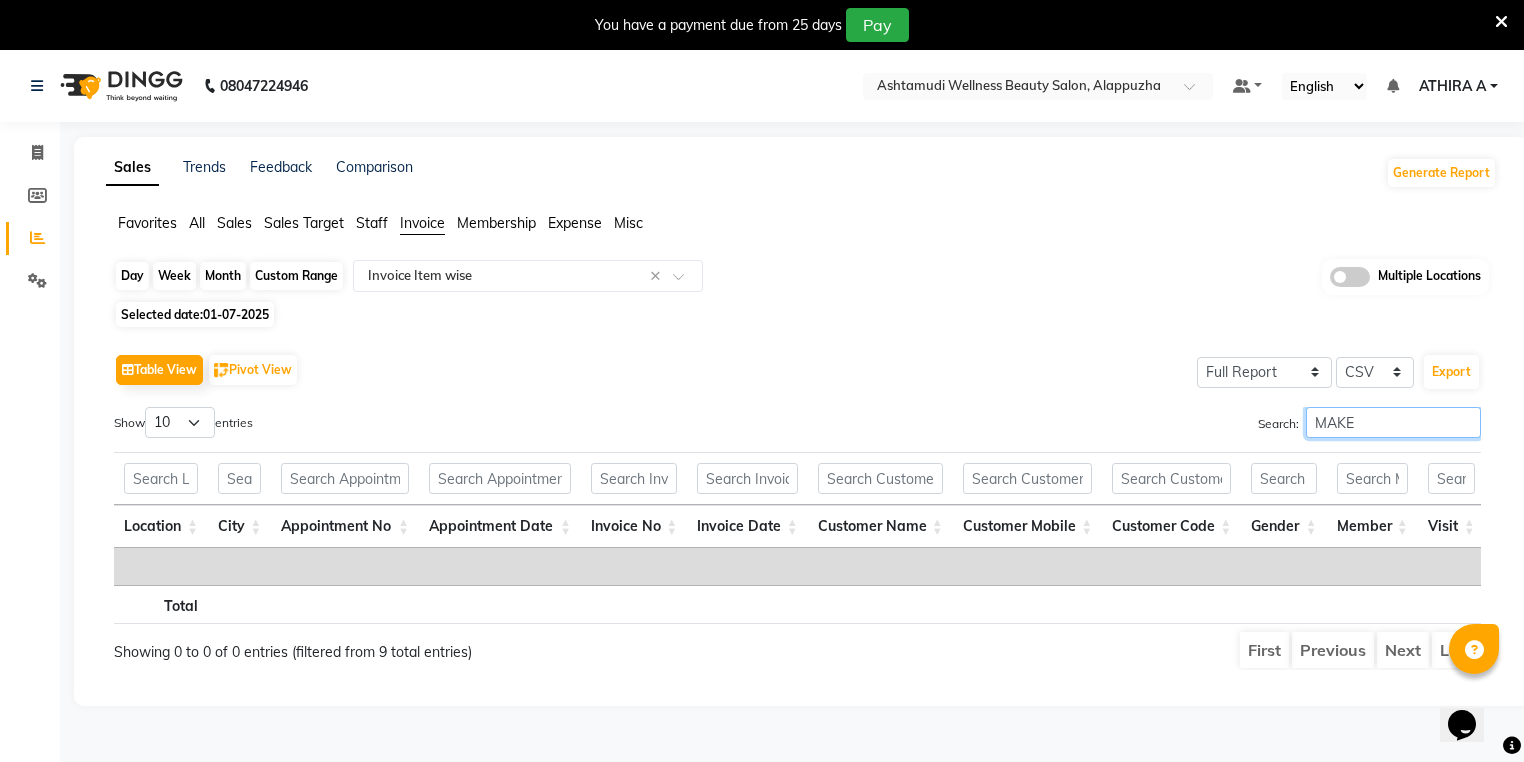 type on "MAKE" 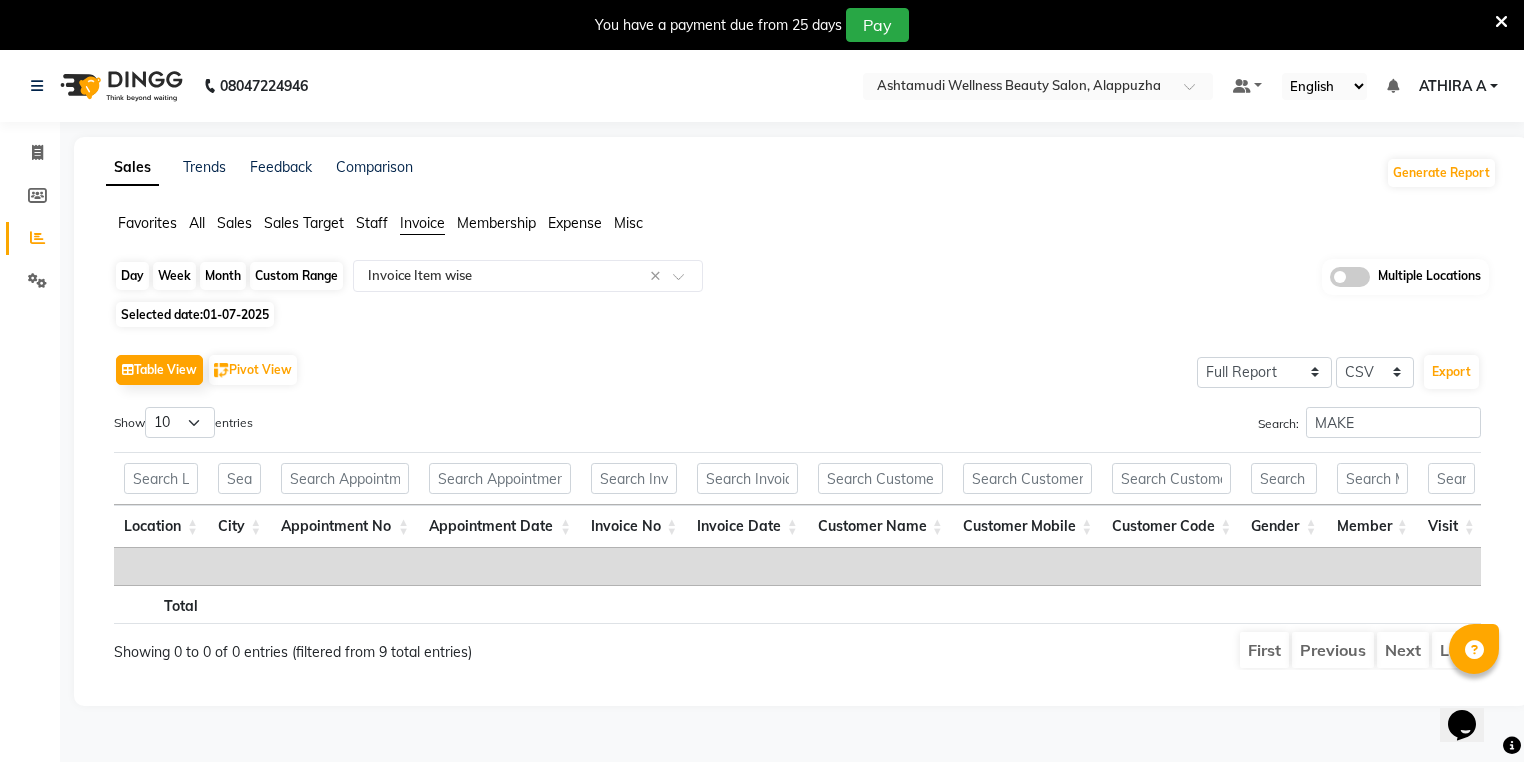 click on "Day" 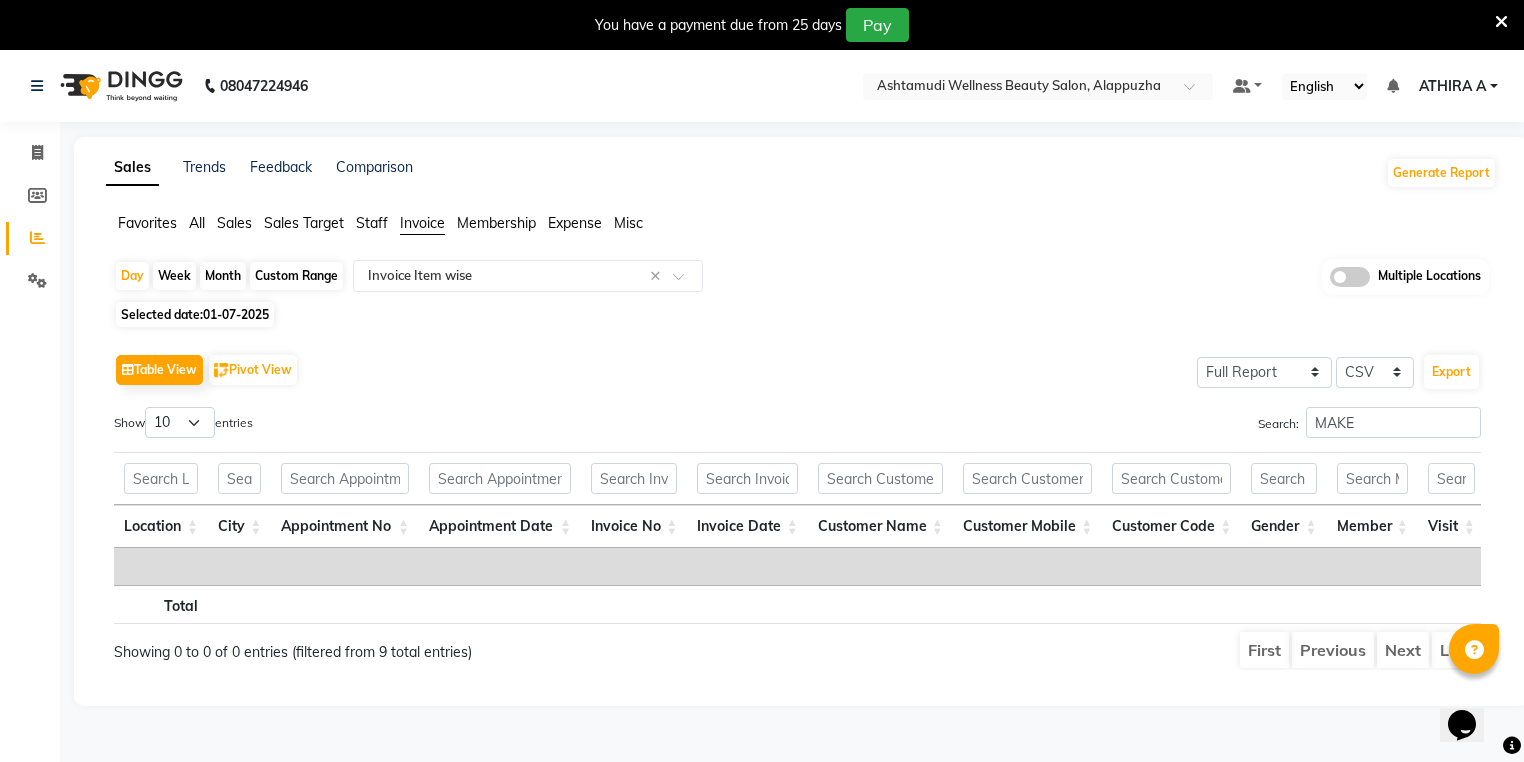 select on "7" 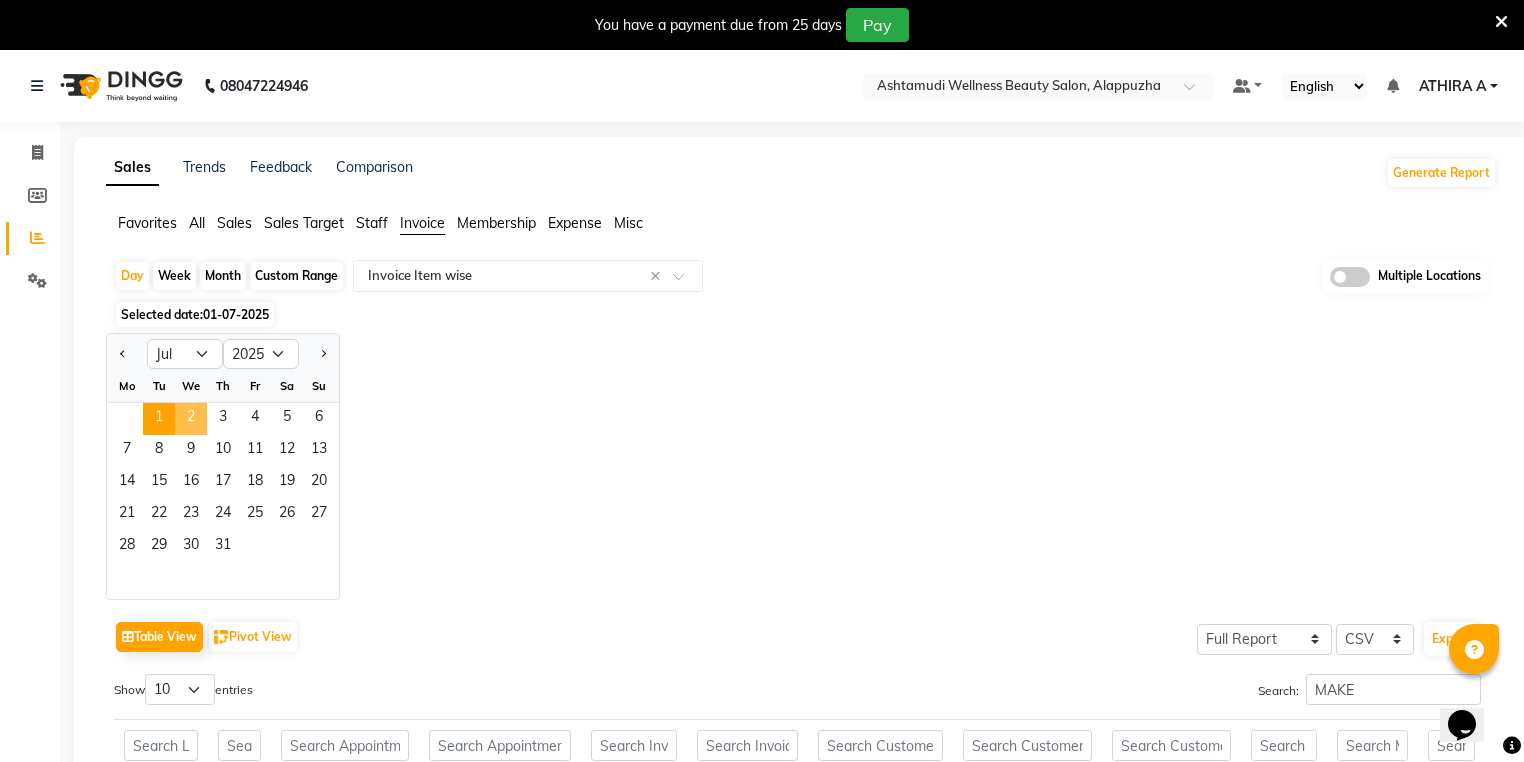 click on "2" 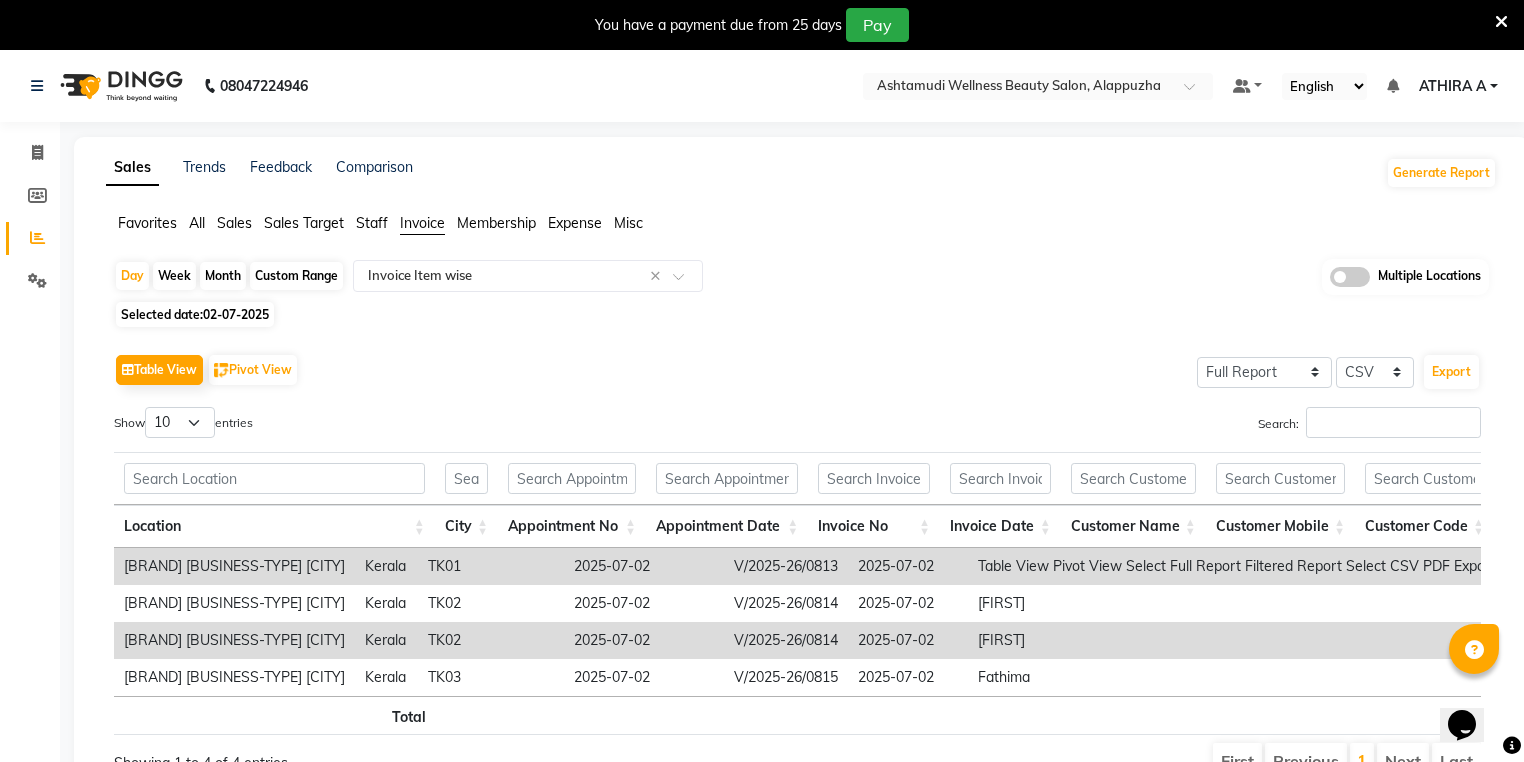 click on "Search:" at bounding box center (1147, 426) 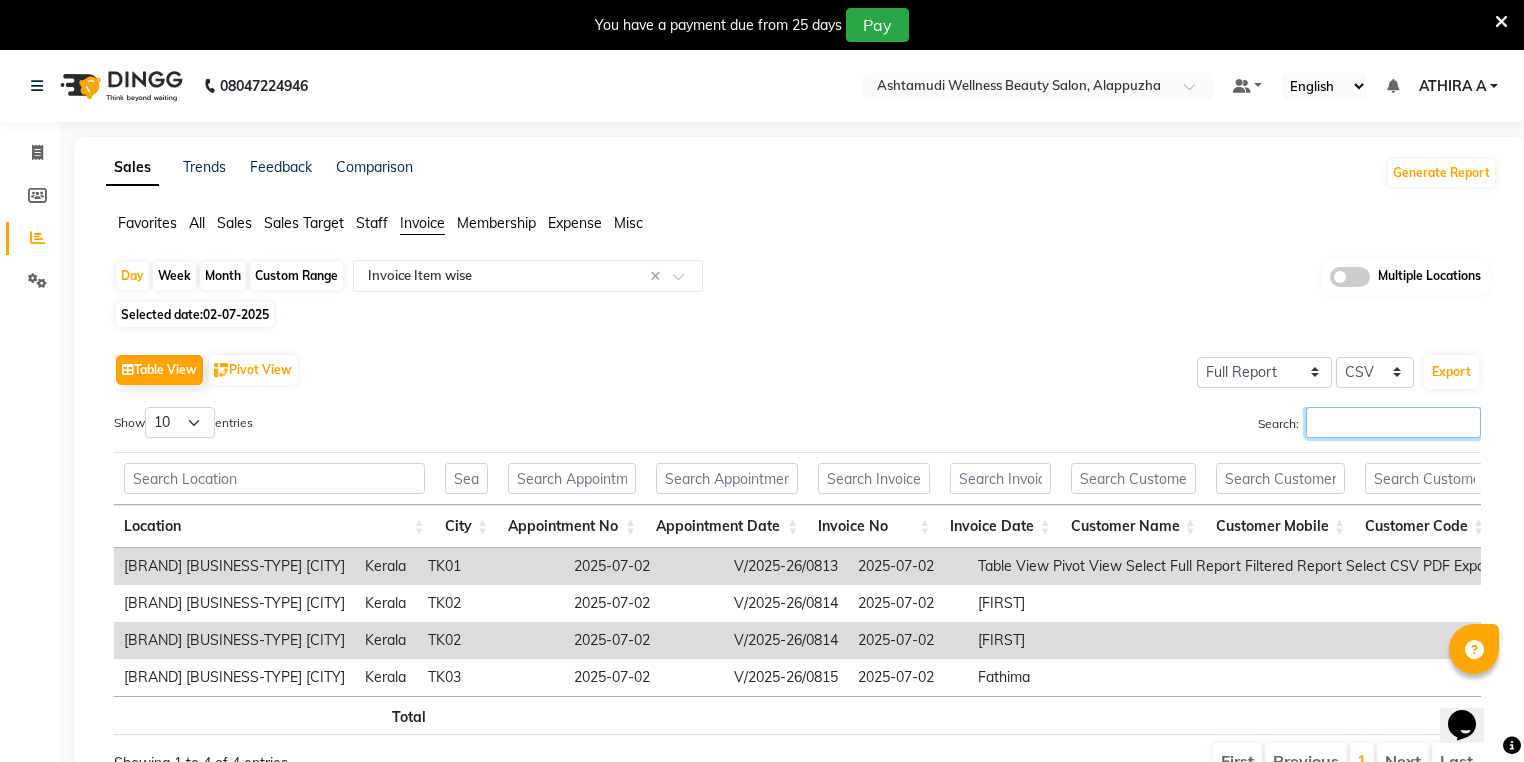 click on "Search:" at bounding box center (1393, 422) 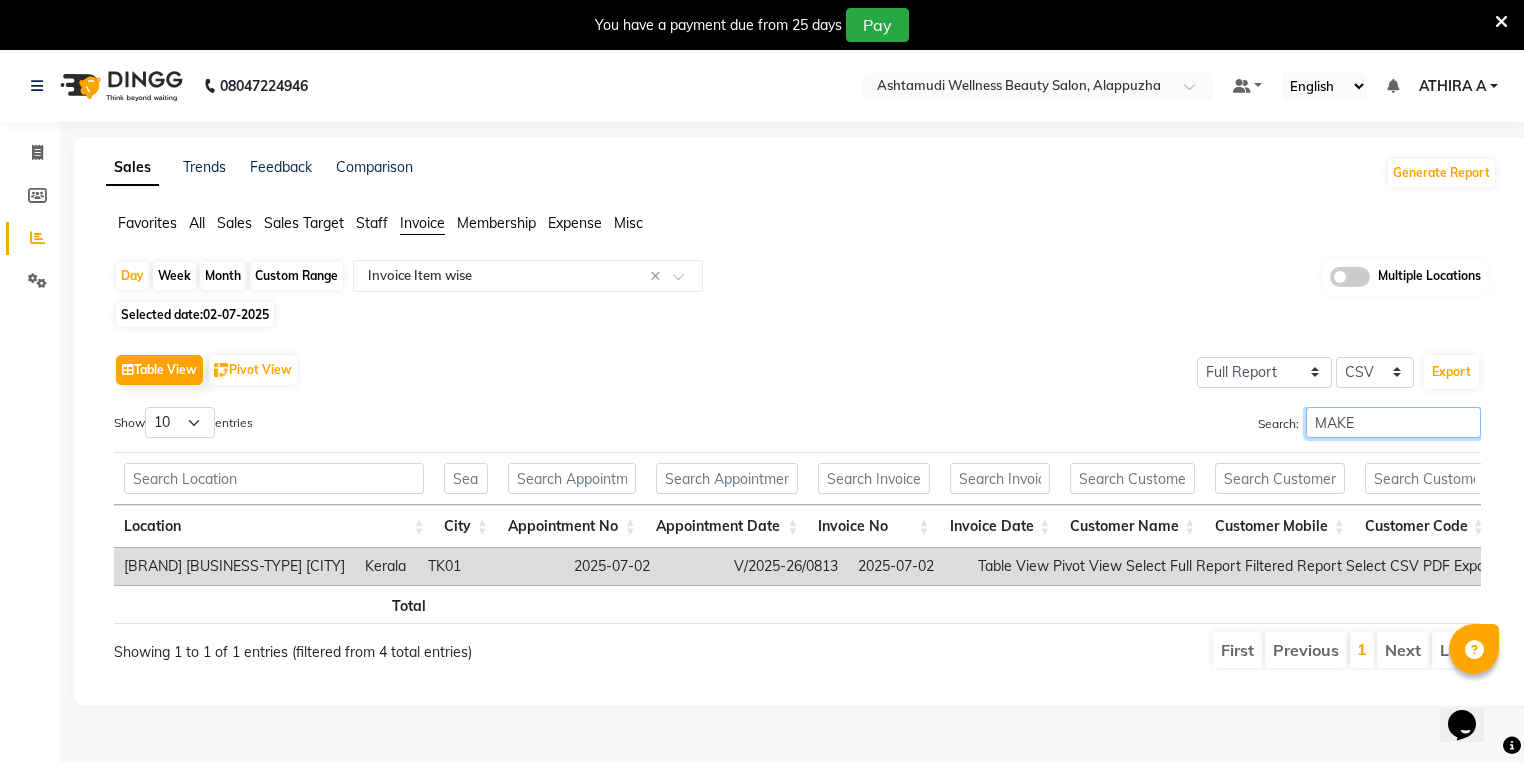 type on "MAKE" 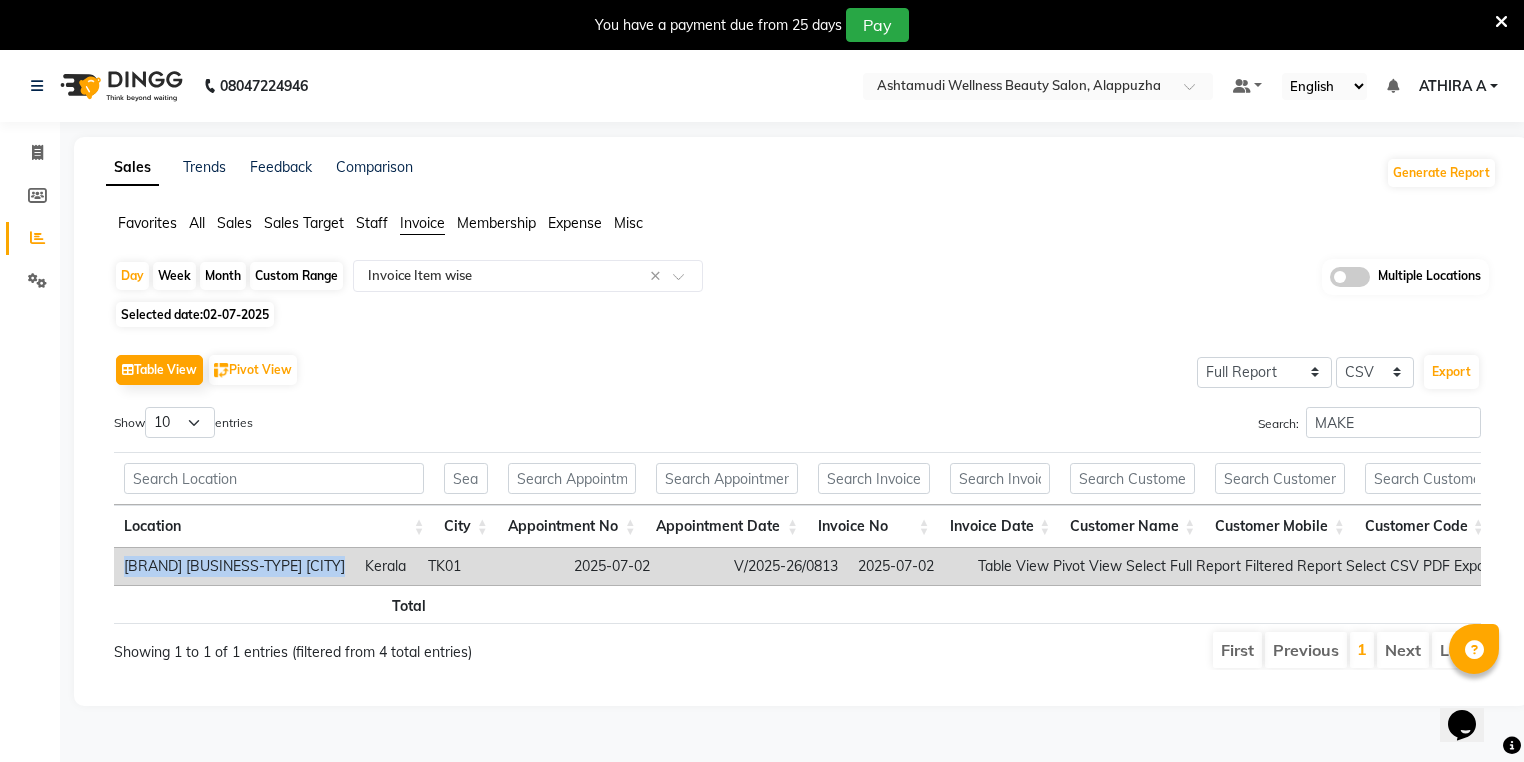scroll, scrollTop: 0, scrollLeft: 434, axis: horizontal 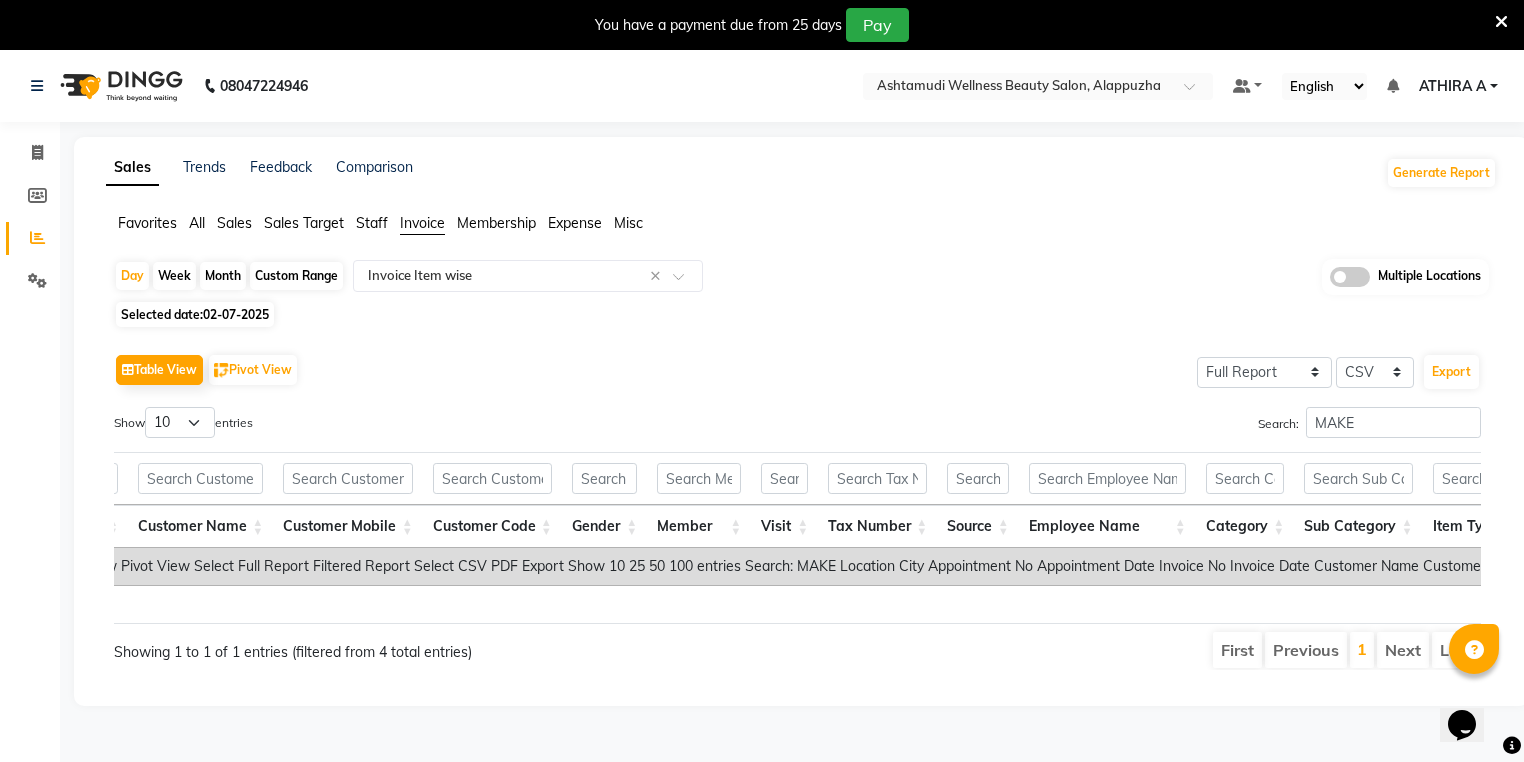 drag, startPoint x: 461, startPoint y: 578, endPoint x: 1535, endPoint y: 594, distance: 1074.1191 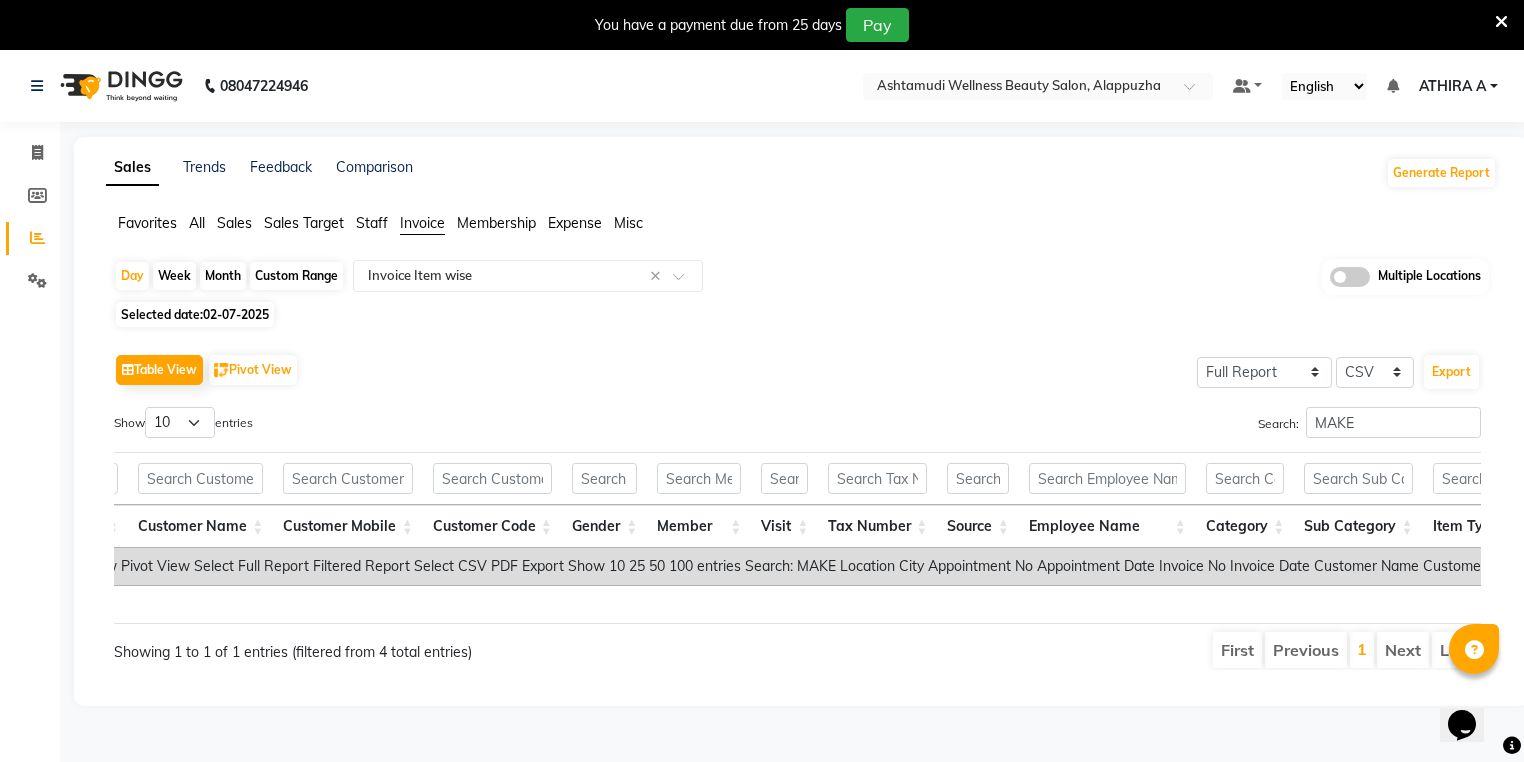 click on "08047224946 Select Location × Ashtamudi Wellness Beauty Salon, Alappuzha Default Panel My Panel English ENGLISH Español العربية मराठी हिंदी ગુજરાતી தமிழ் 中文 Notifications nothing to show ATHIRA A Manage Profile Change Password Sign out  Version:3.15.11  ☀ Ashtamudi Wellness Beauty Salon, Kowdiar ☀ Ashtamudi Wellness Beauty Salon, GURUVAYUR ☀ Ashtamudi Wellness Beauty Salon, kazakoottam ☀ Ashtamudi Wellness Beauty Salon, Kottiyam ☀ Ashtamudi Wellness Beauty Salon, Kottarakkara ☀ Ashtamudi Wellness , Edappally, Cochin 1 ☀ Ashtamudi Wellness Beauty Salon, TRIVANDRUM ☀ Ashtamudi Wellness Beauty Salon, THIRUVALLA ☀ Ashtamudi Welness Beauty Salon, Chinnakkada ☀ Ashtamudi Wellness Beauty Salon (HO), Kottiyam ☀ Ashtamudi Wellness Beauty Salon, COCHIN ☀ Ashtamudi Wellness Beauty Salon, CALICUT ☀ Ashtamudi Beauty Lounge, ATTINGAL ☀ Ashtamudi Wellness Beauty Salon, Alappuzha  Invoice  Members  Reports  Settings Segments All" at bounding box center (762, 381) 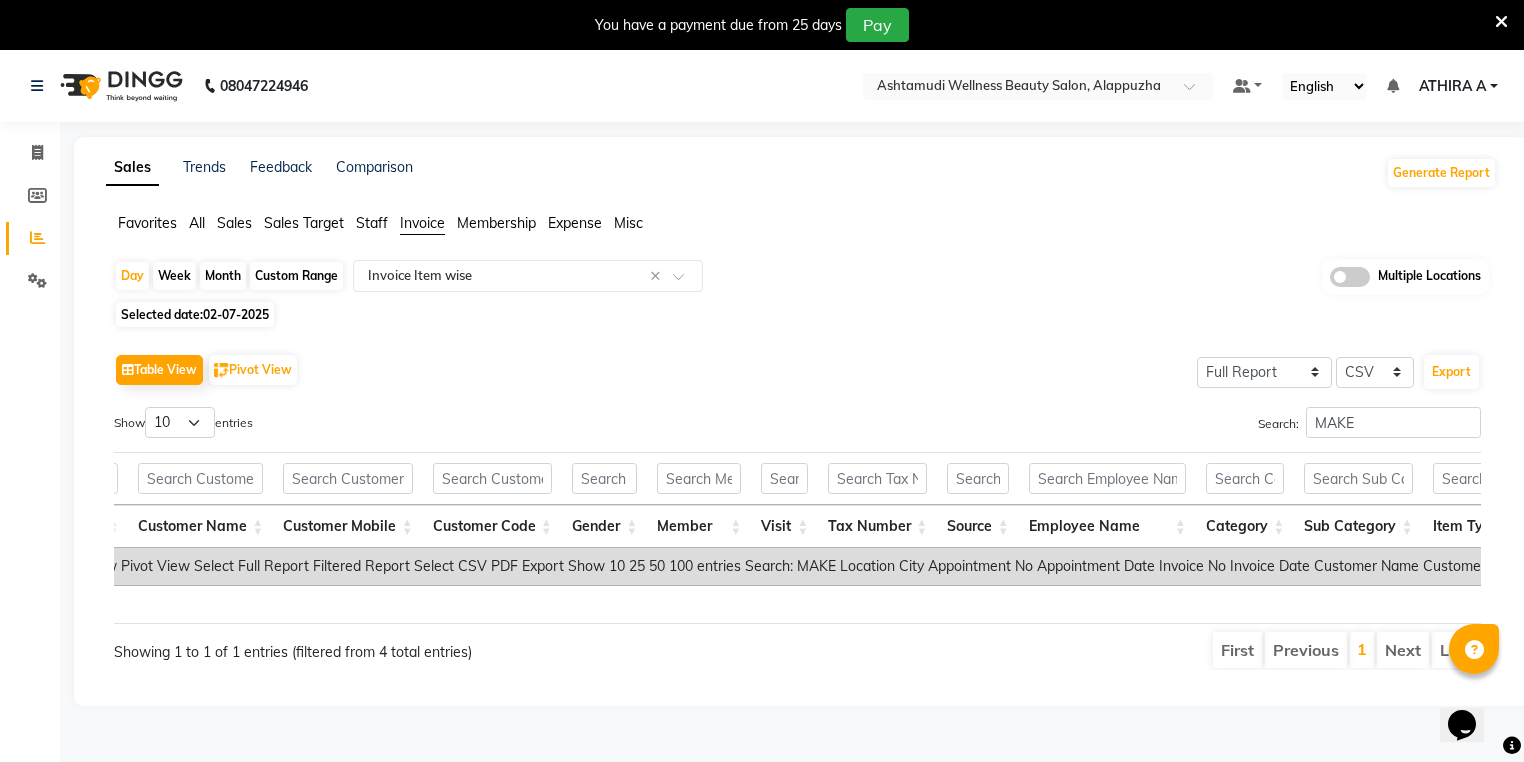 scroll, scrollTop: 0, scrollLeft: 1146, axis: horizontal 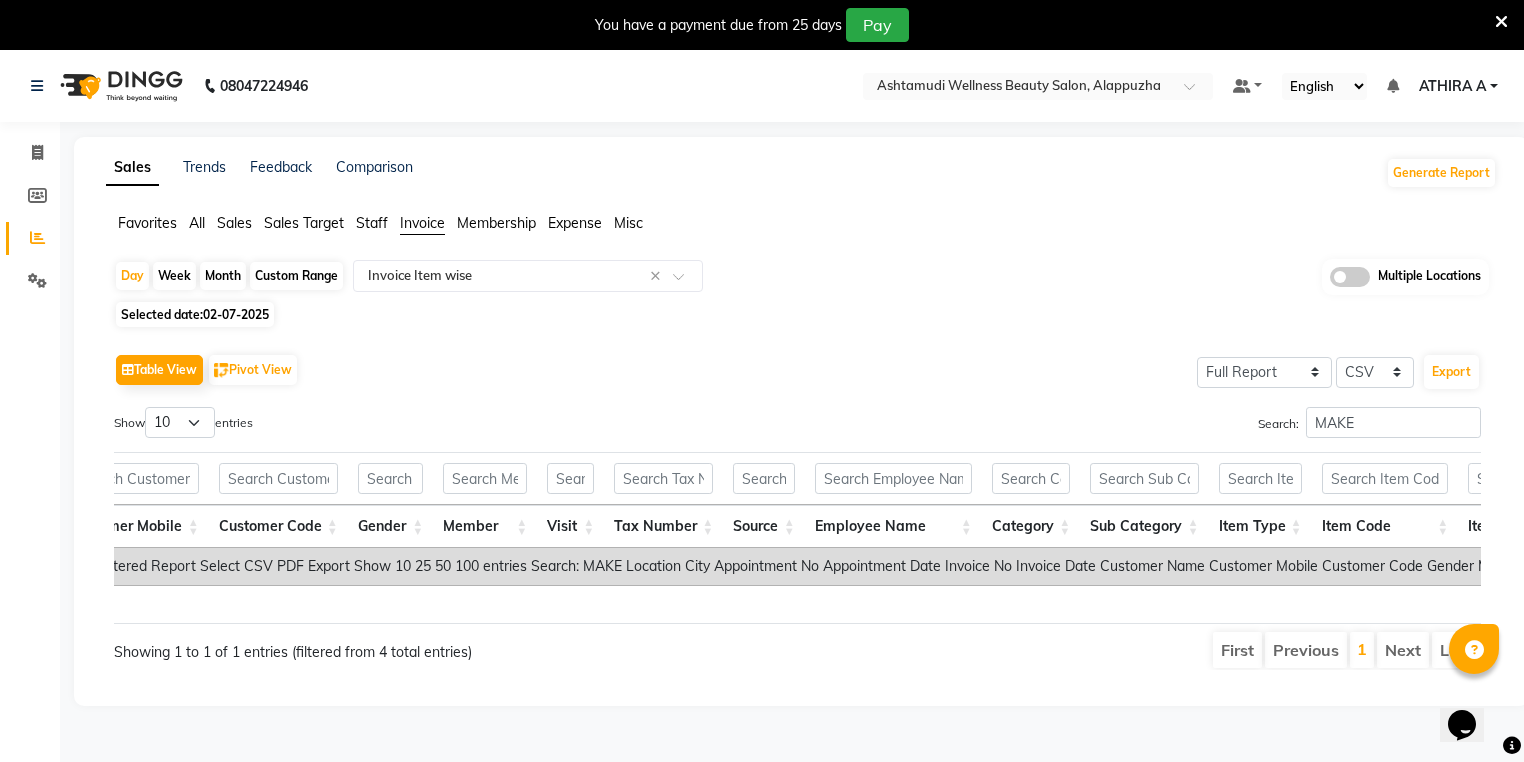 click on "Table View   Pivot View  Select Full Report Filtered Report Select CSV PDF  Export  Show  10 25 50 100  entries Search: MAKE Location City Appointment No Appointment Date Invoice No Invoice Date Customer Name Customer Mobile Customer Code Gender Member Visit Tax Number Source Employee Name Category Sub Category Item Type Item Code Item Name Hsn/sac Code Service Time Quantity Unit Price Item Price Discount Discount Type Employee Share % Total W/o Tax Total Tax Total With Tax Cash Card Online Custom Prepaid Card Redemption Package Redemption Gift Card Redemption Wallet Redemption Payment Mode Invoice Status Comment Location City Appointment No Appointment Date Invoice No Invoice Date Customer Name Customer Mobile Customer Code Gender Member Visit Tax Number Source Employee Name Category Sub Category Item Type Item Code Item Name Hsn/sac Code Service Time Quantity Unit Price Item Price Discount Discount Type Employee Share % Total W/o Tax Total Tax Total With Tax Cash Card Online Custom Package Redemption 1 -" 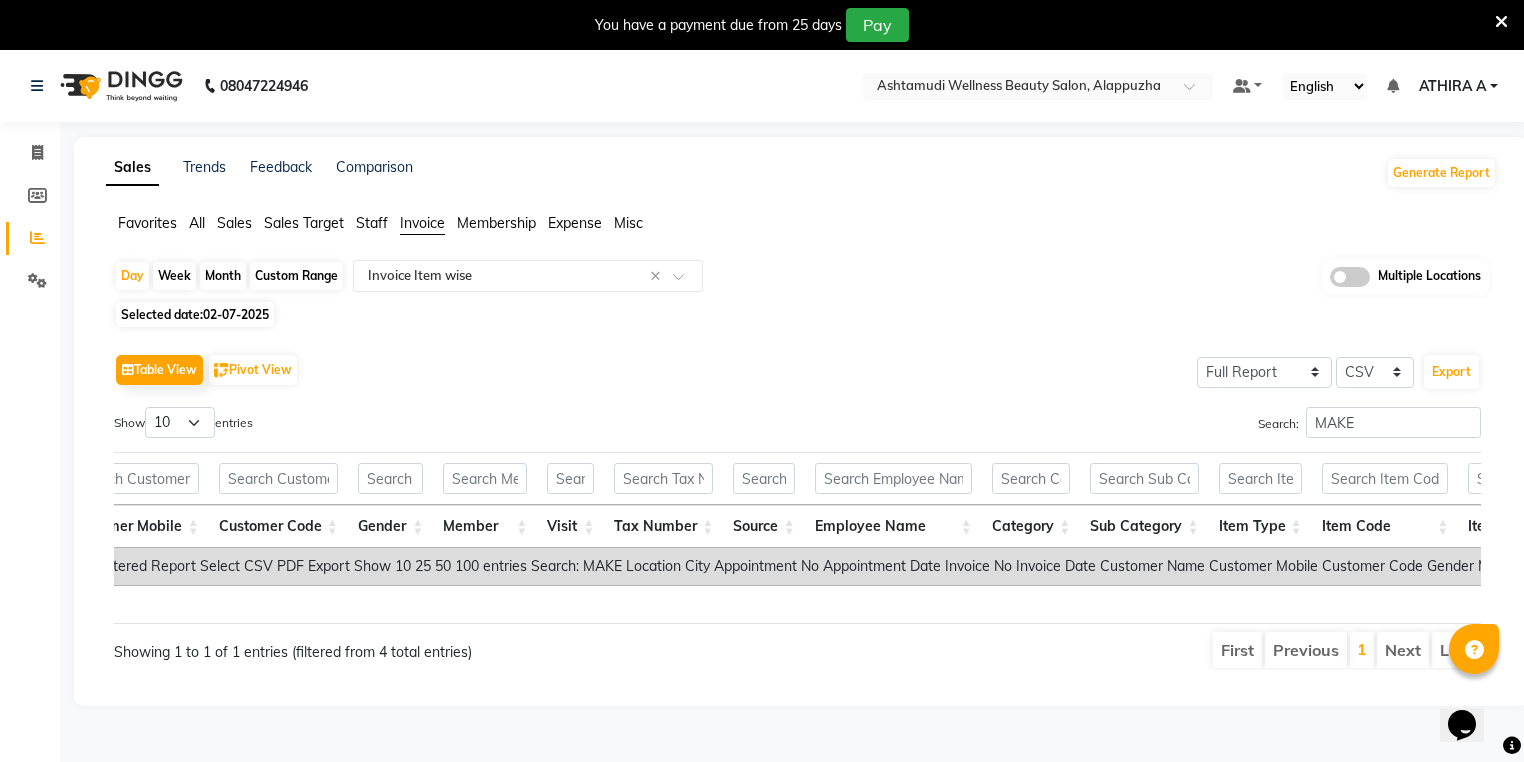 scroll, scrollTop: 0, scrollLeft: 3004, axis: horizontal 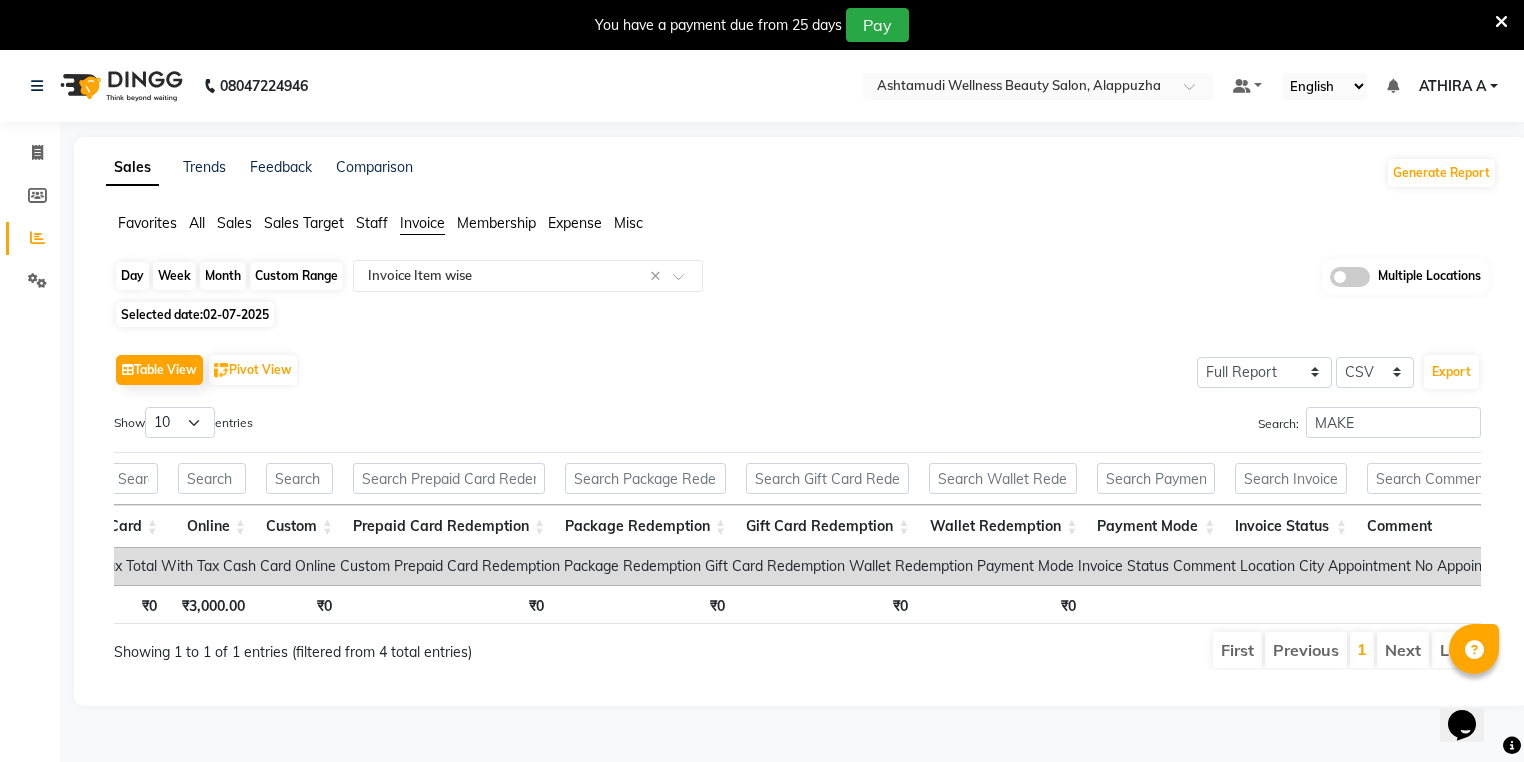 click on "Day" 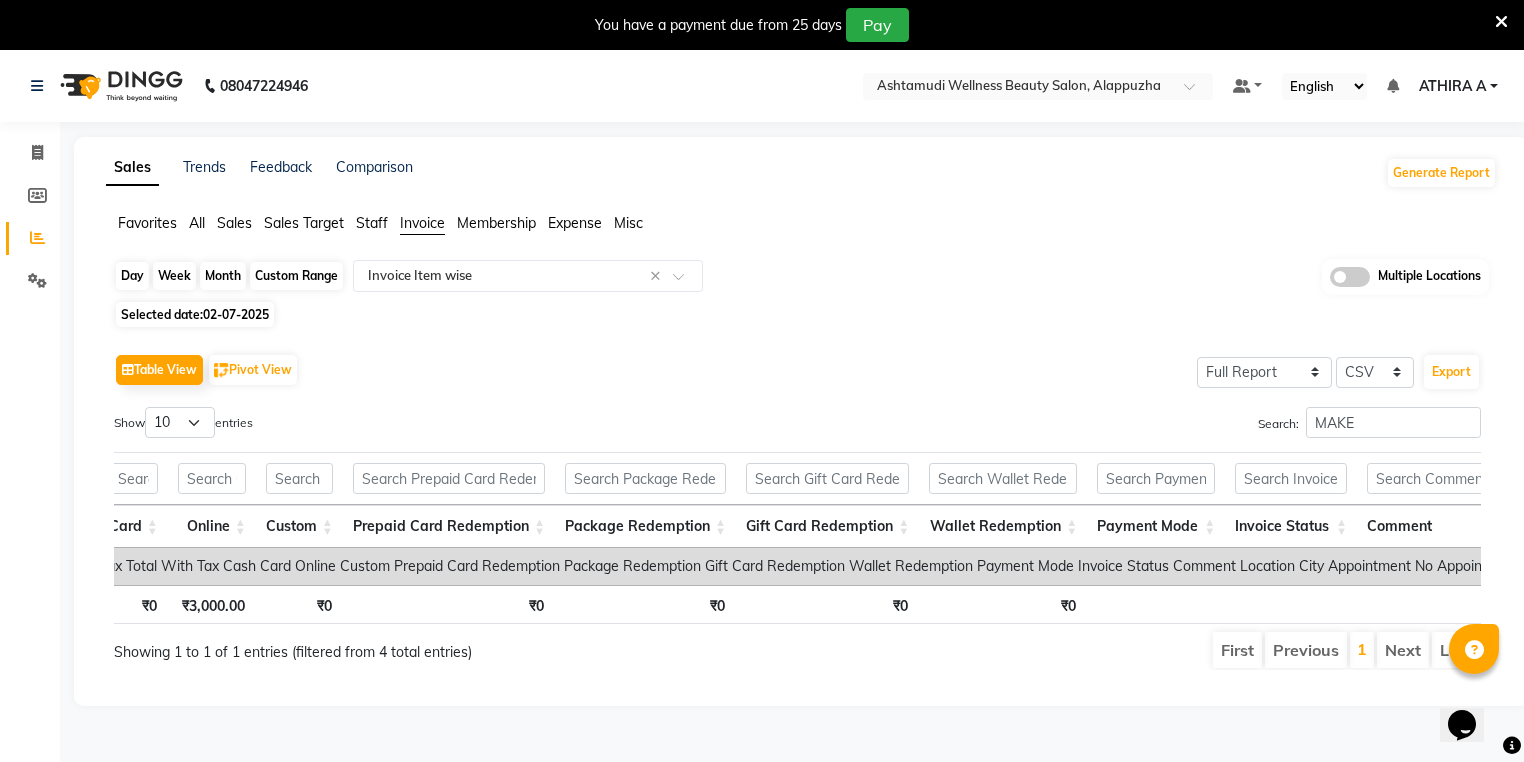 select on "7" 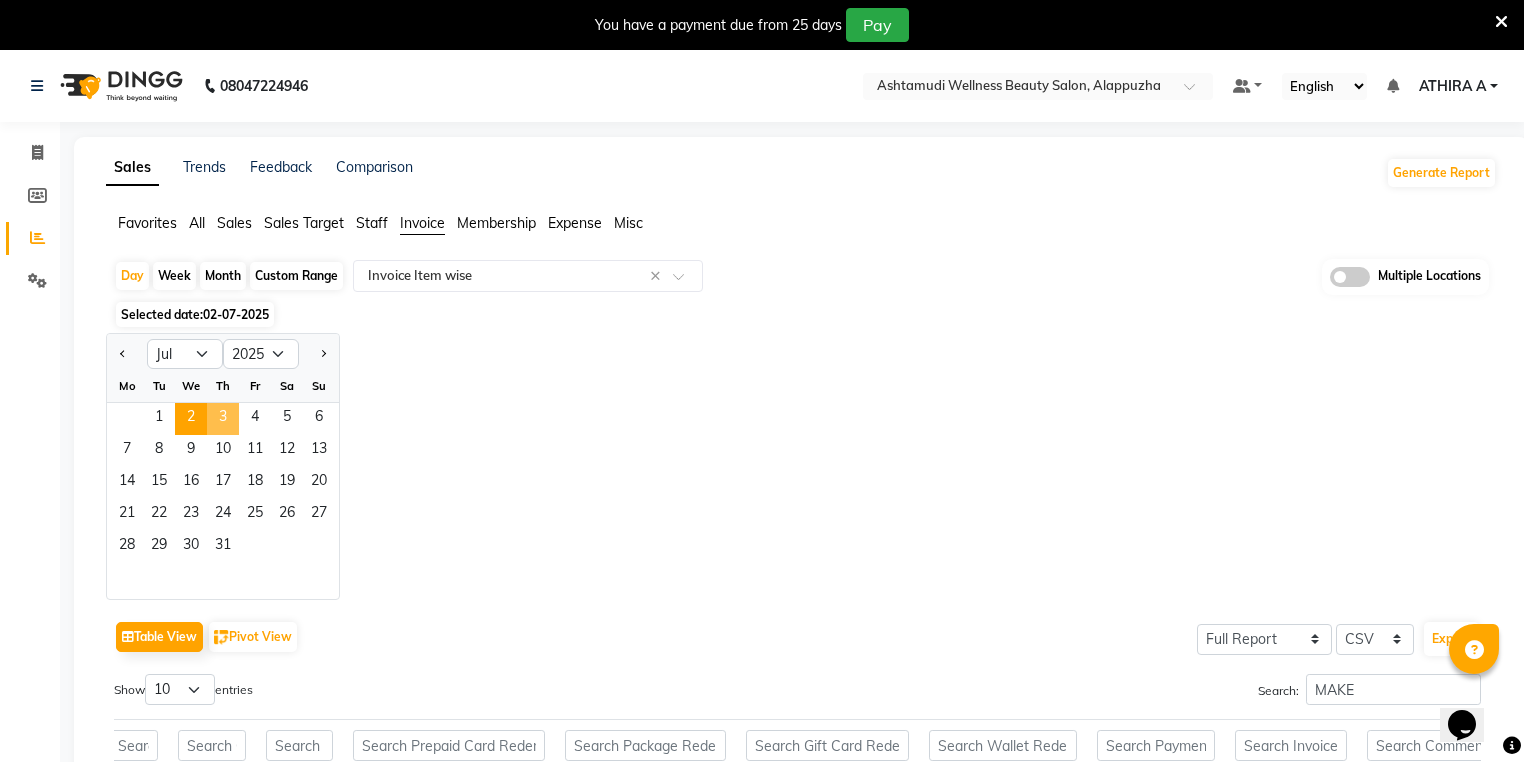 click on "3" 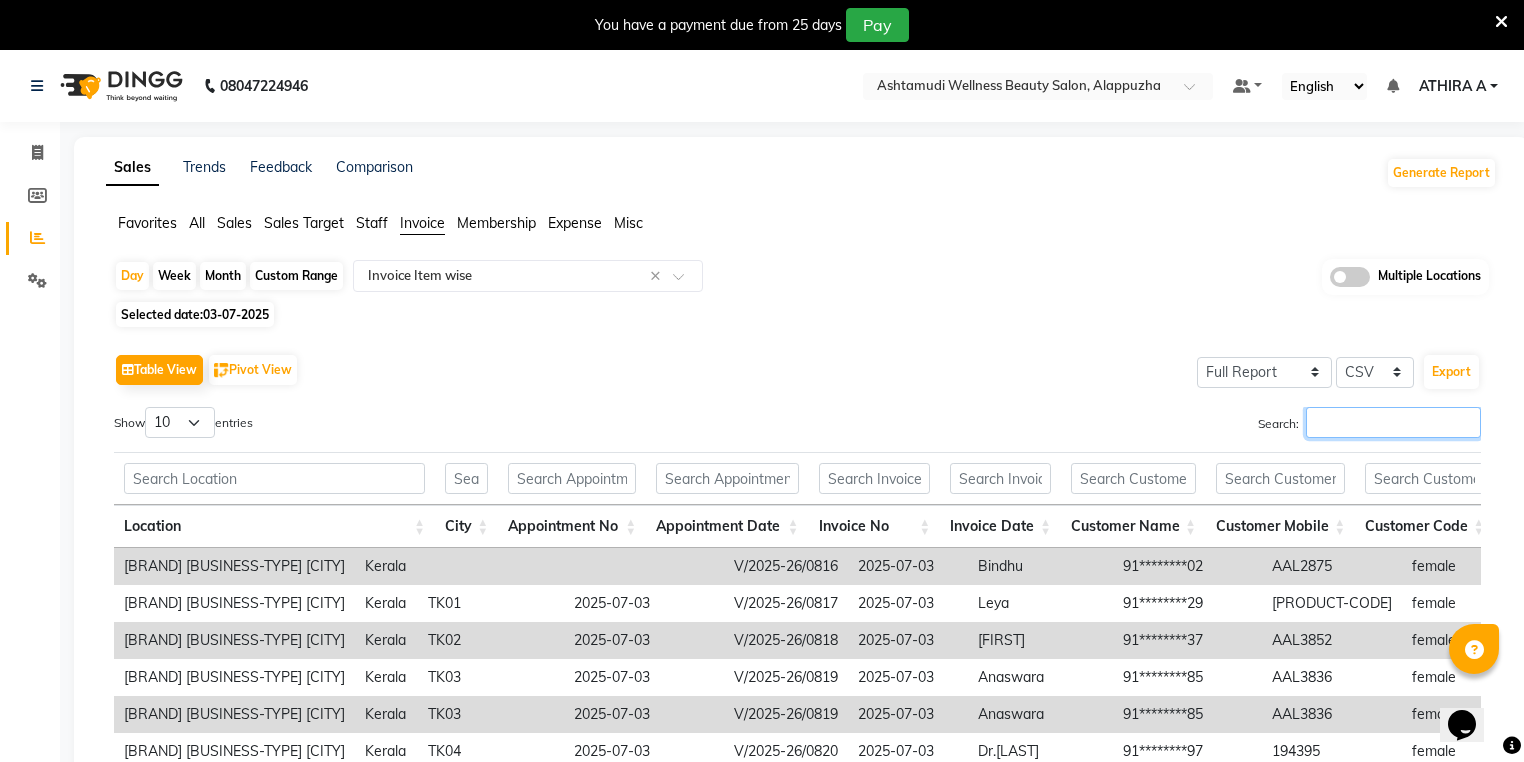 click on "Search:" at bounding box center [1393, 422] 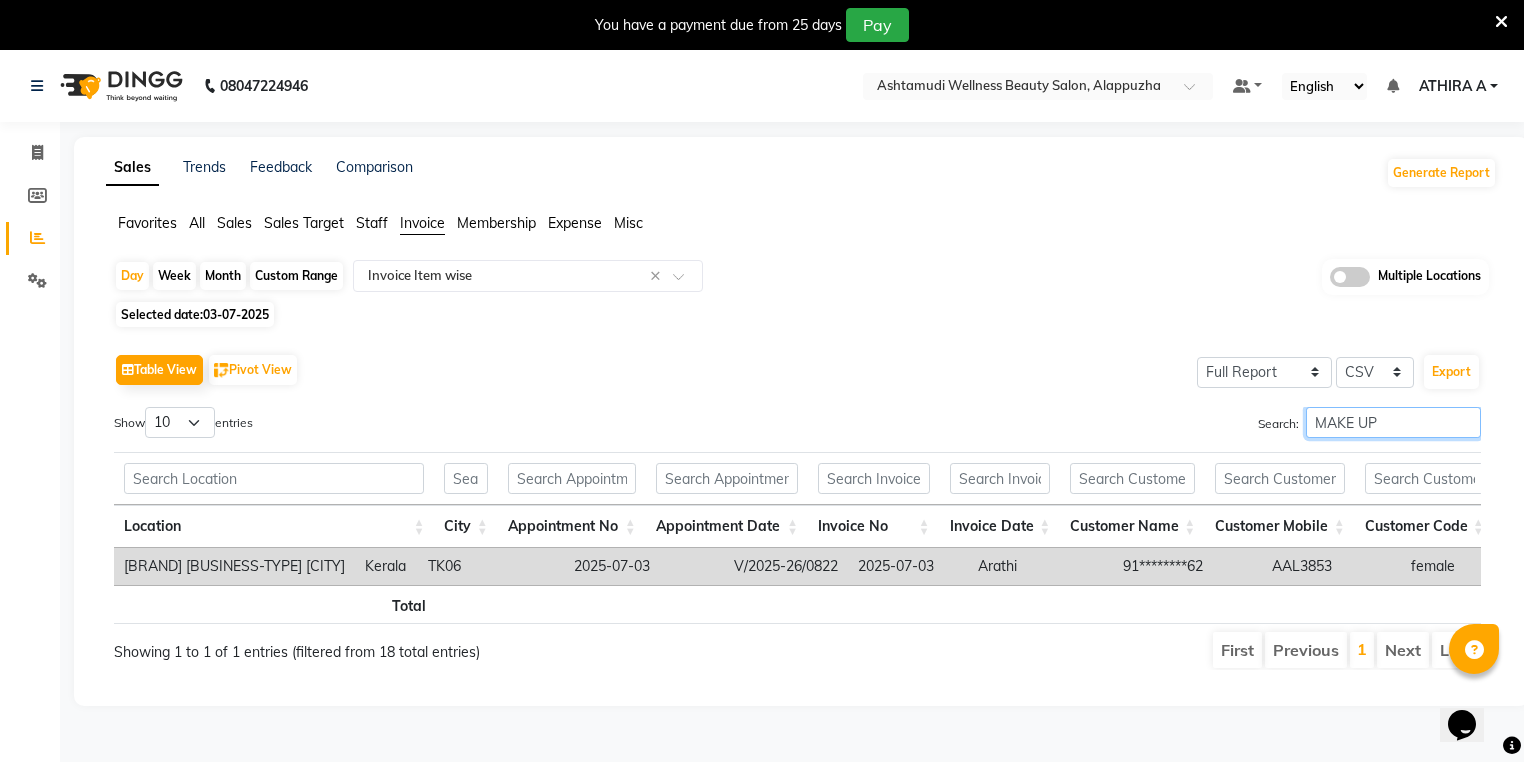 scroll, scrollTop: 0, scrollLeft: 4168, axis: horizontal 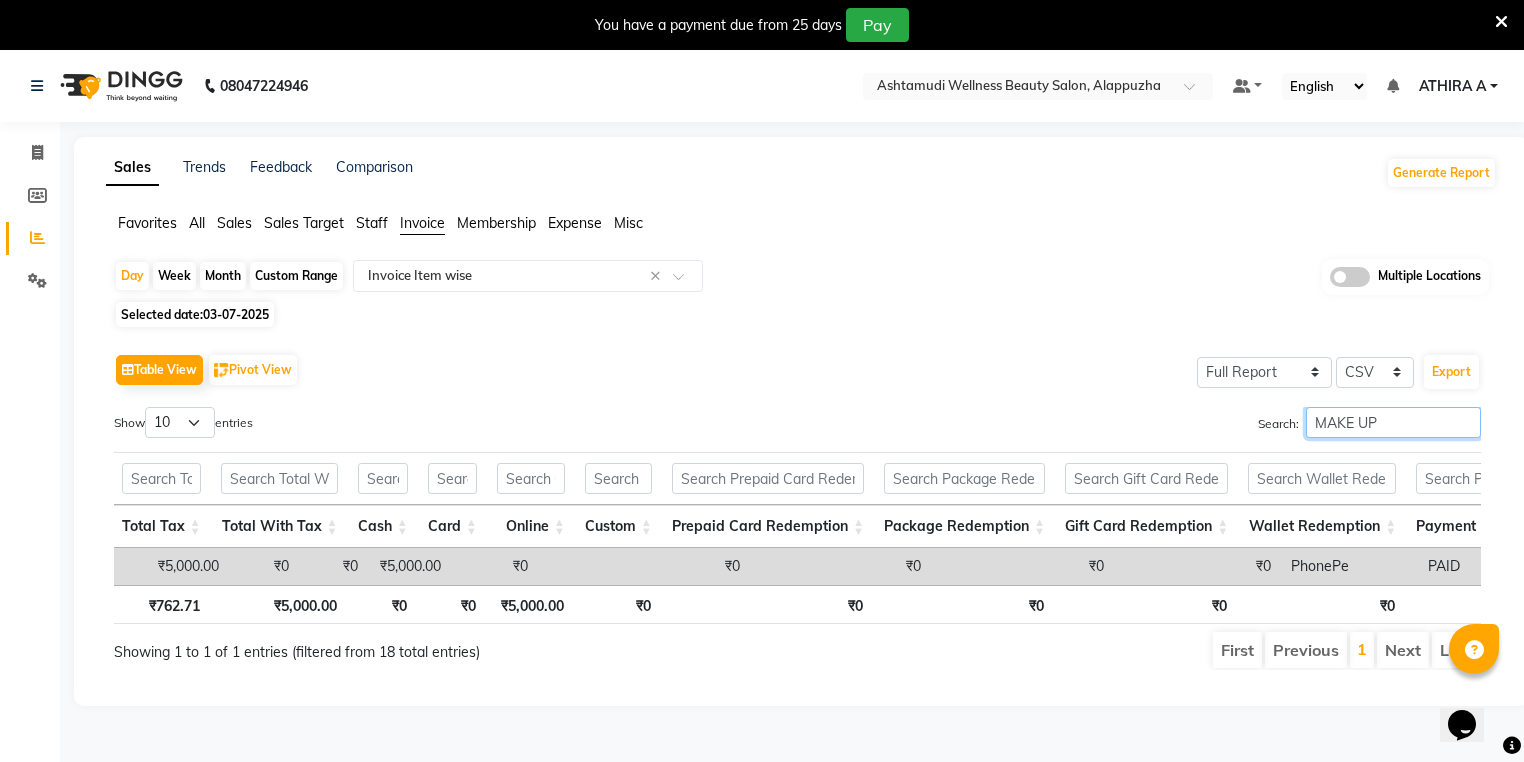 type on "MAKE UP" 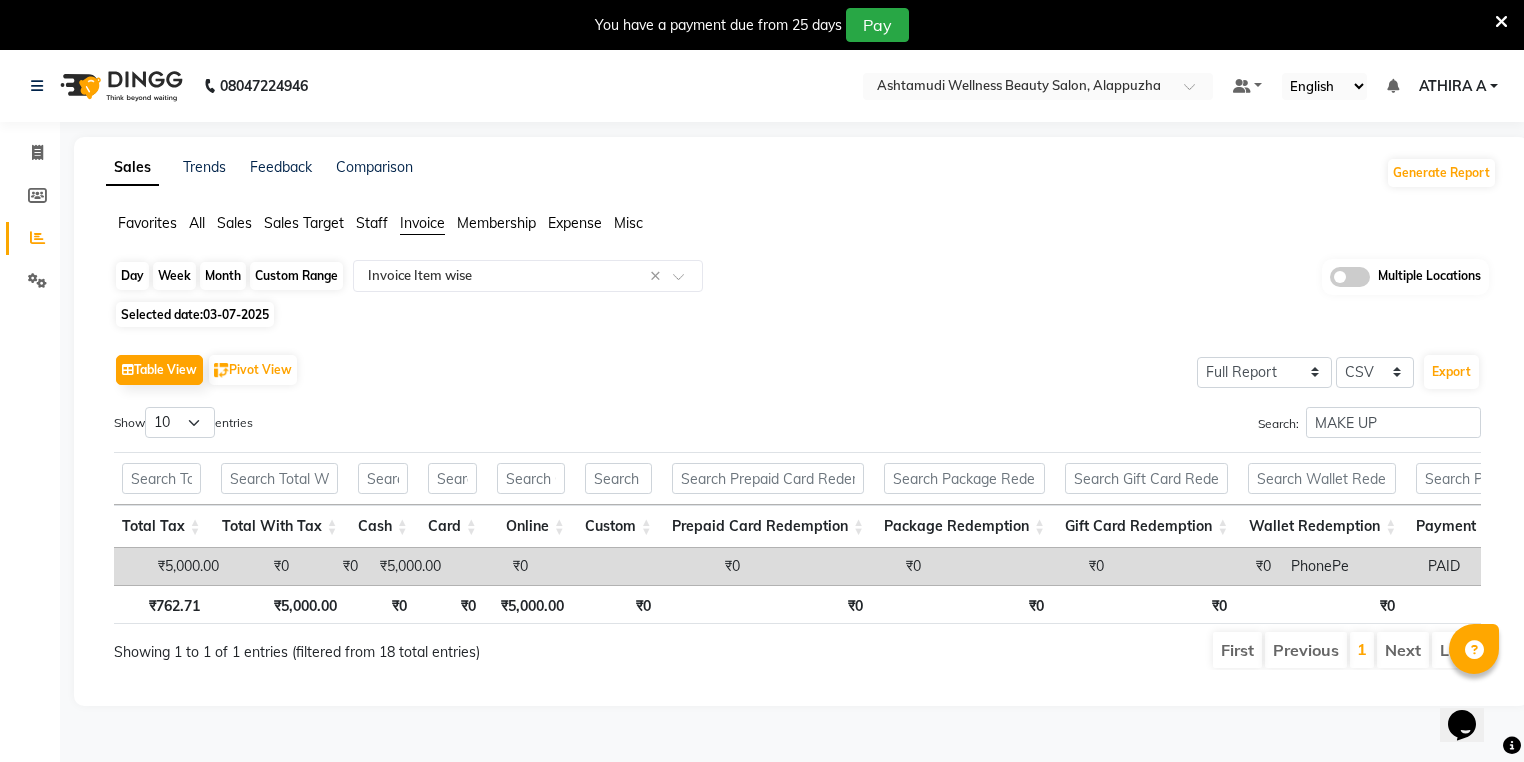 drag, startPoint x: 132, startPoint y: 264, endPoint x: 122, endPoint y: 272, distance: 12.806249 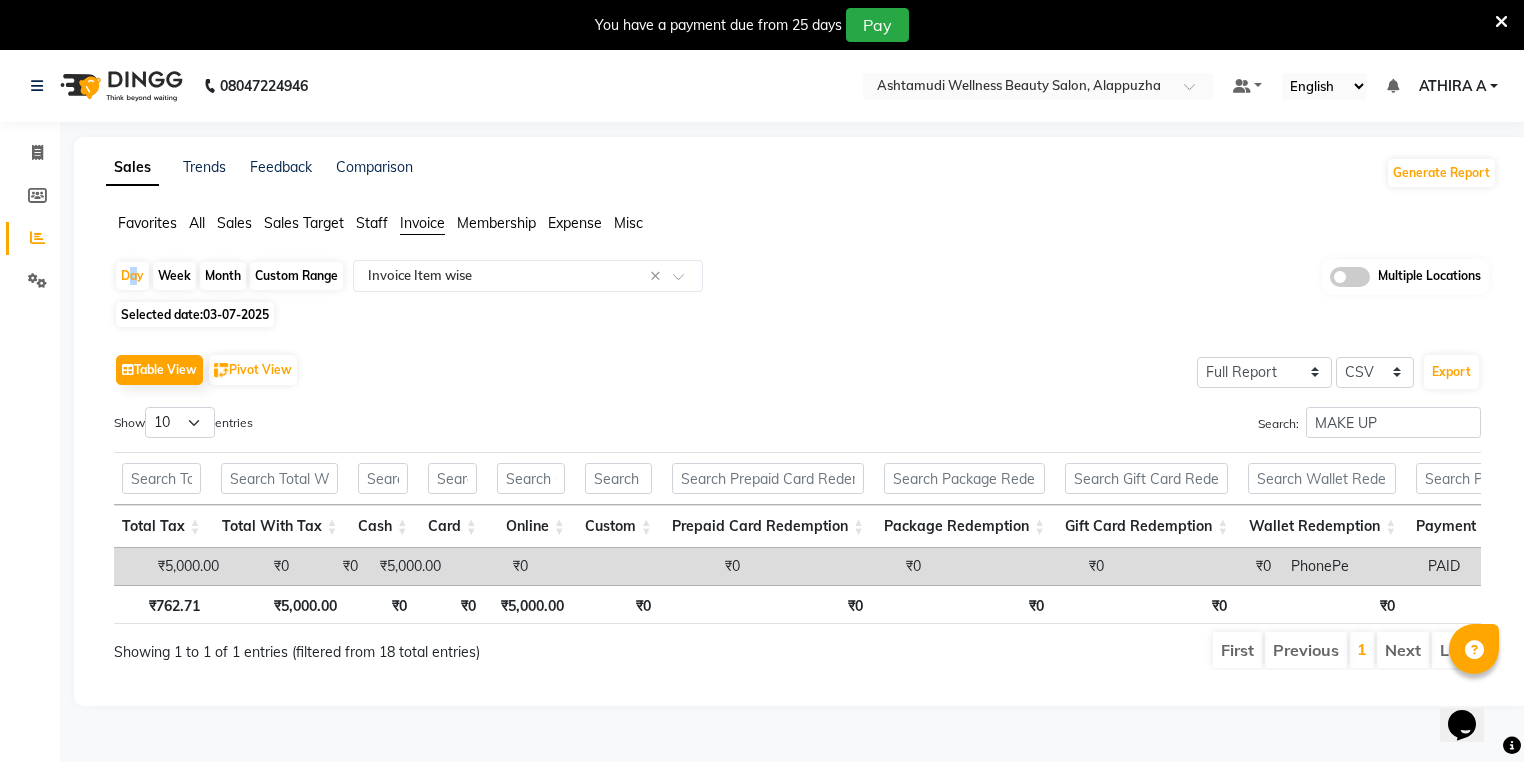 select on "7" 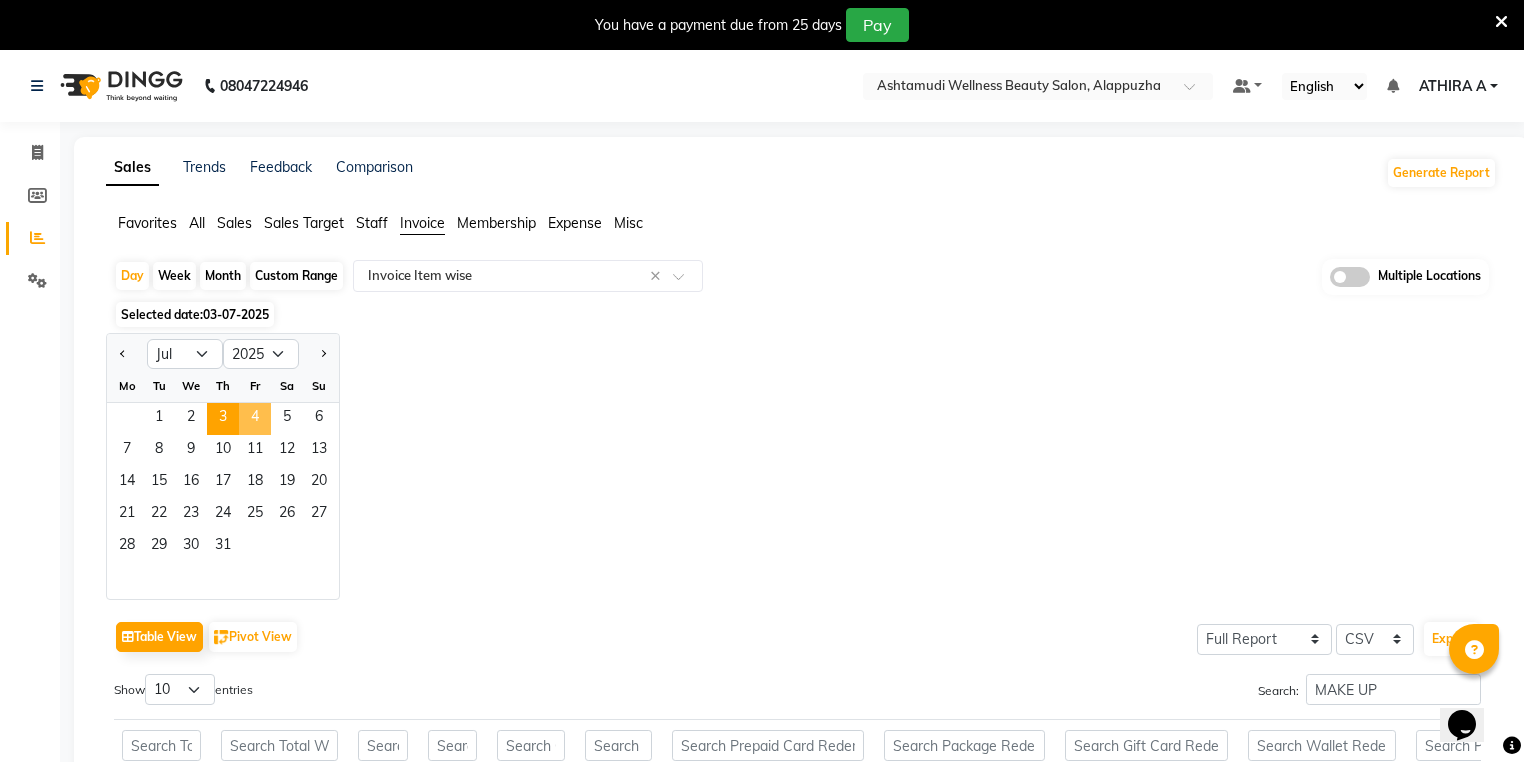 click on "4" 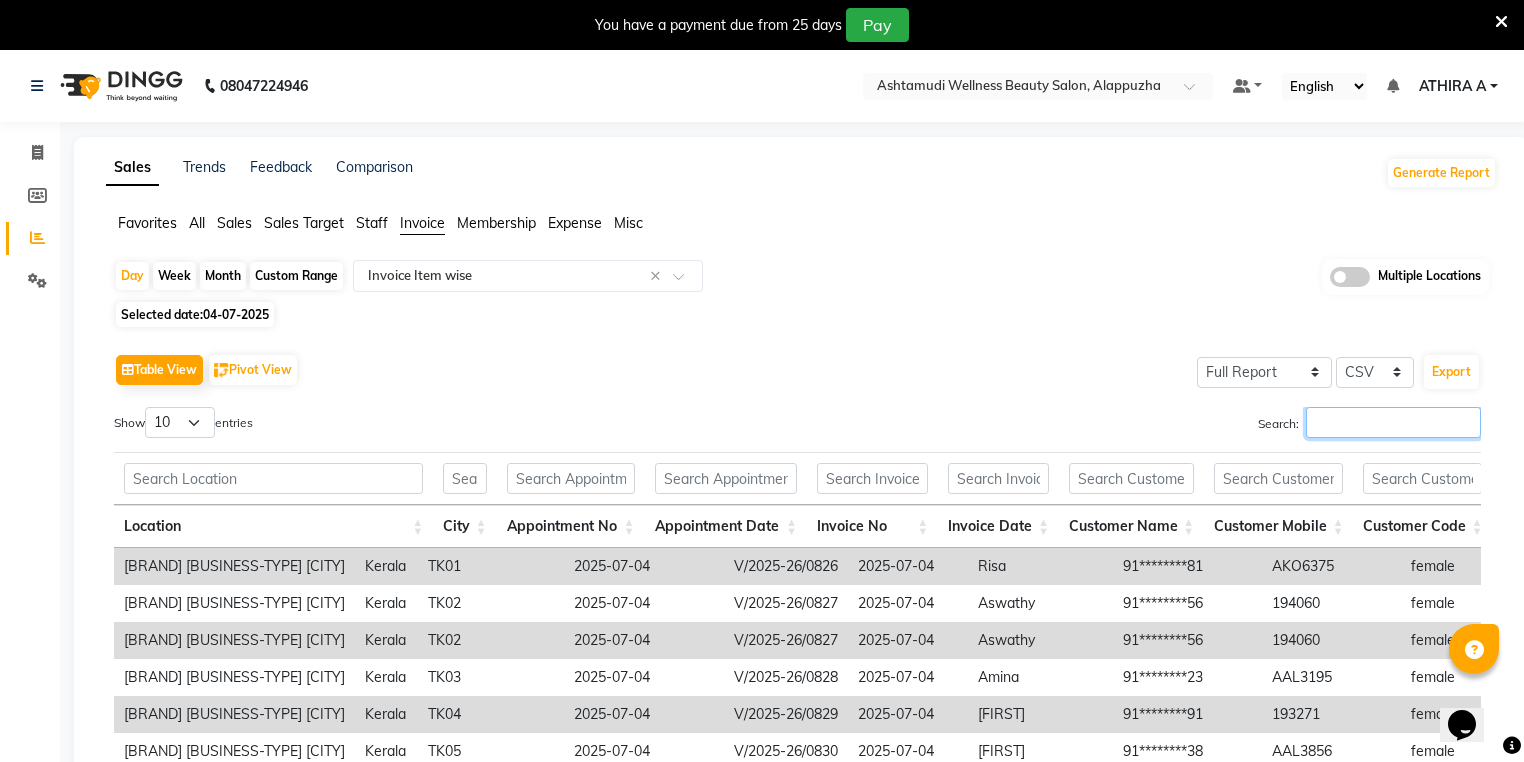 click on "Search:" at bounding box center [1393, 422] 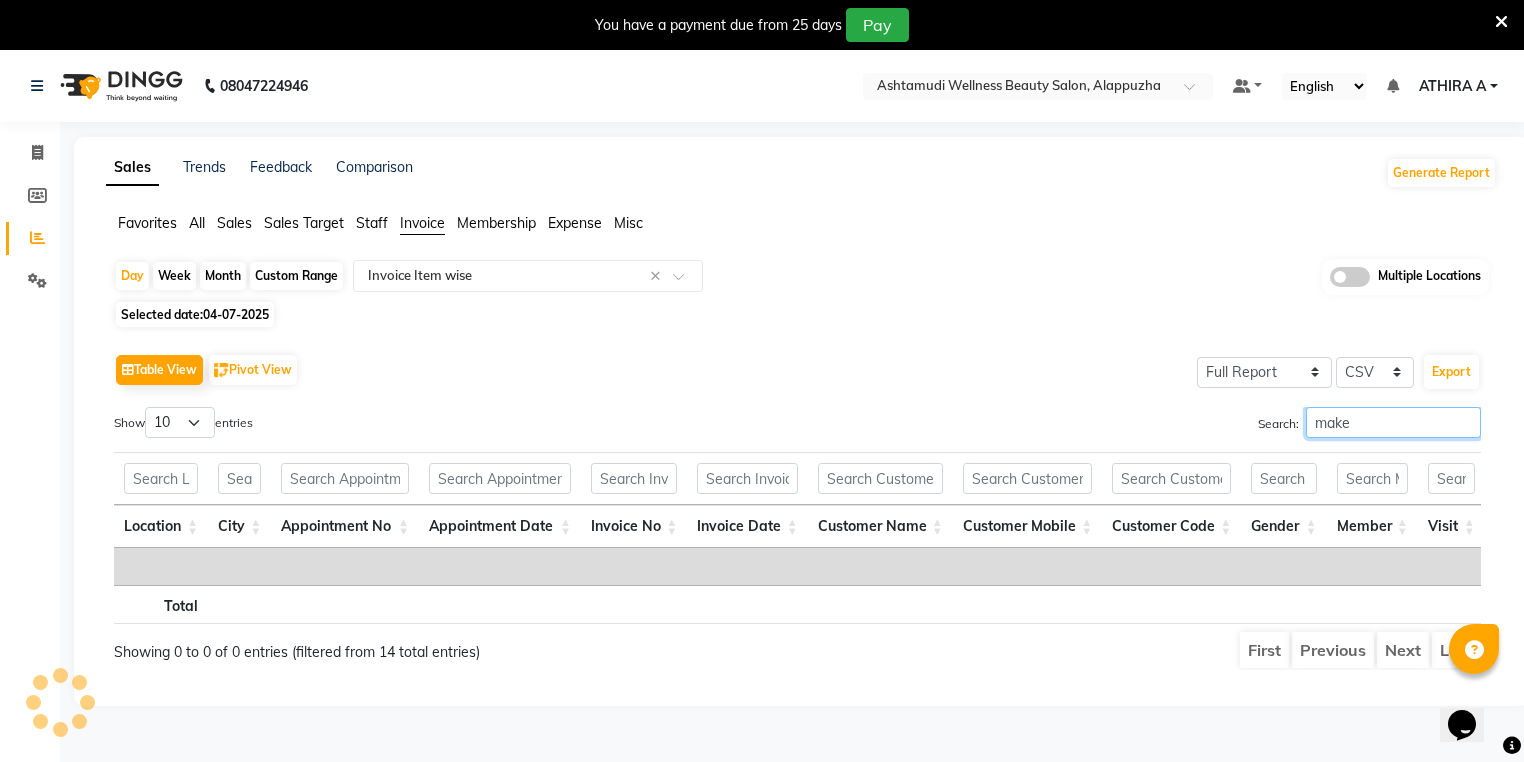 type on "make" 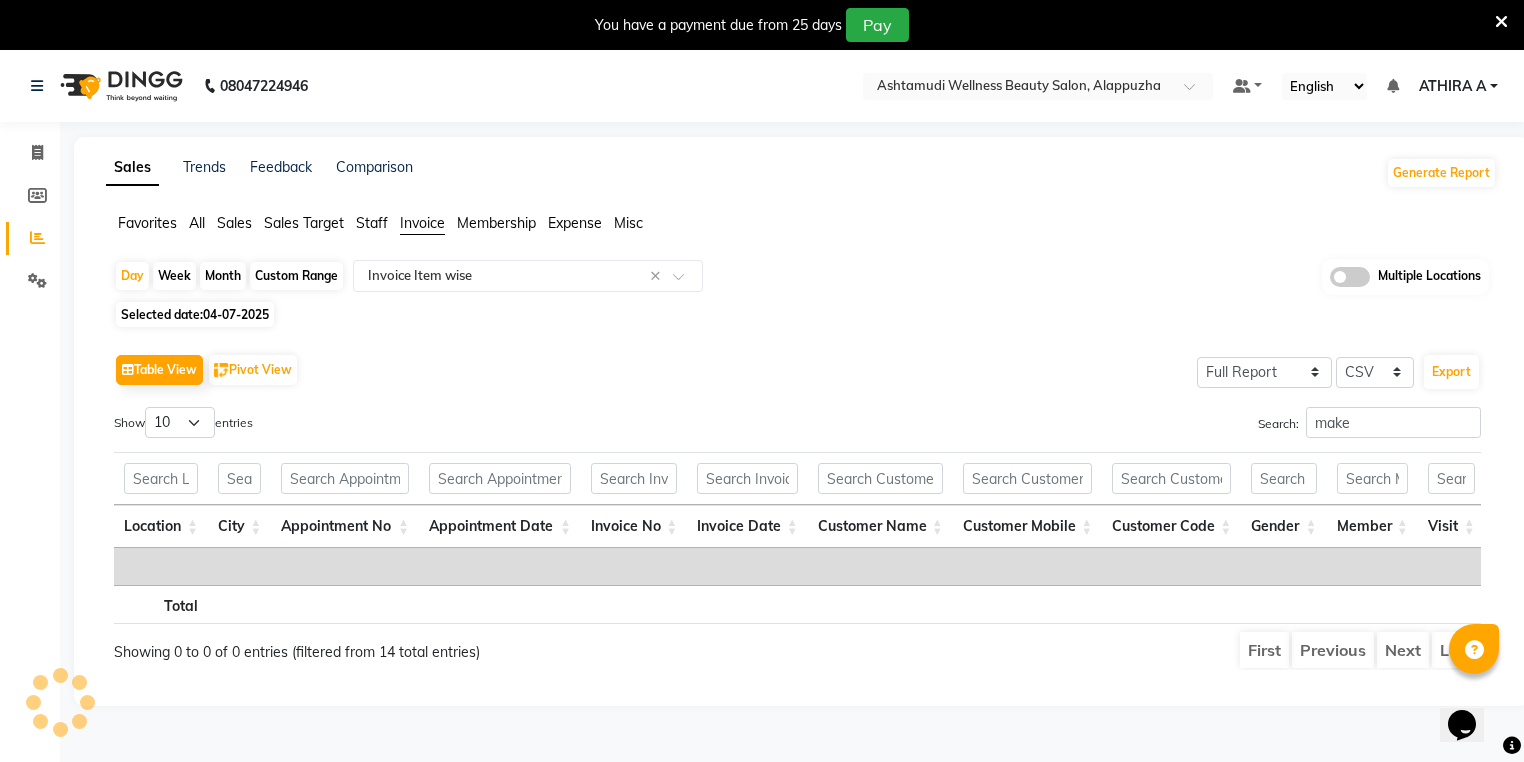 click on "Day   Week   Month   Custom Range  Select Report Type × Invoice Item wise × Multiple Locations" 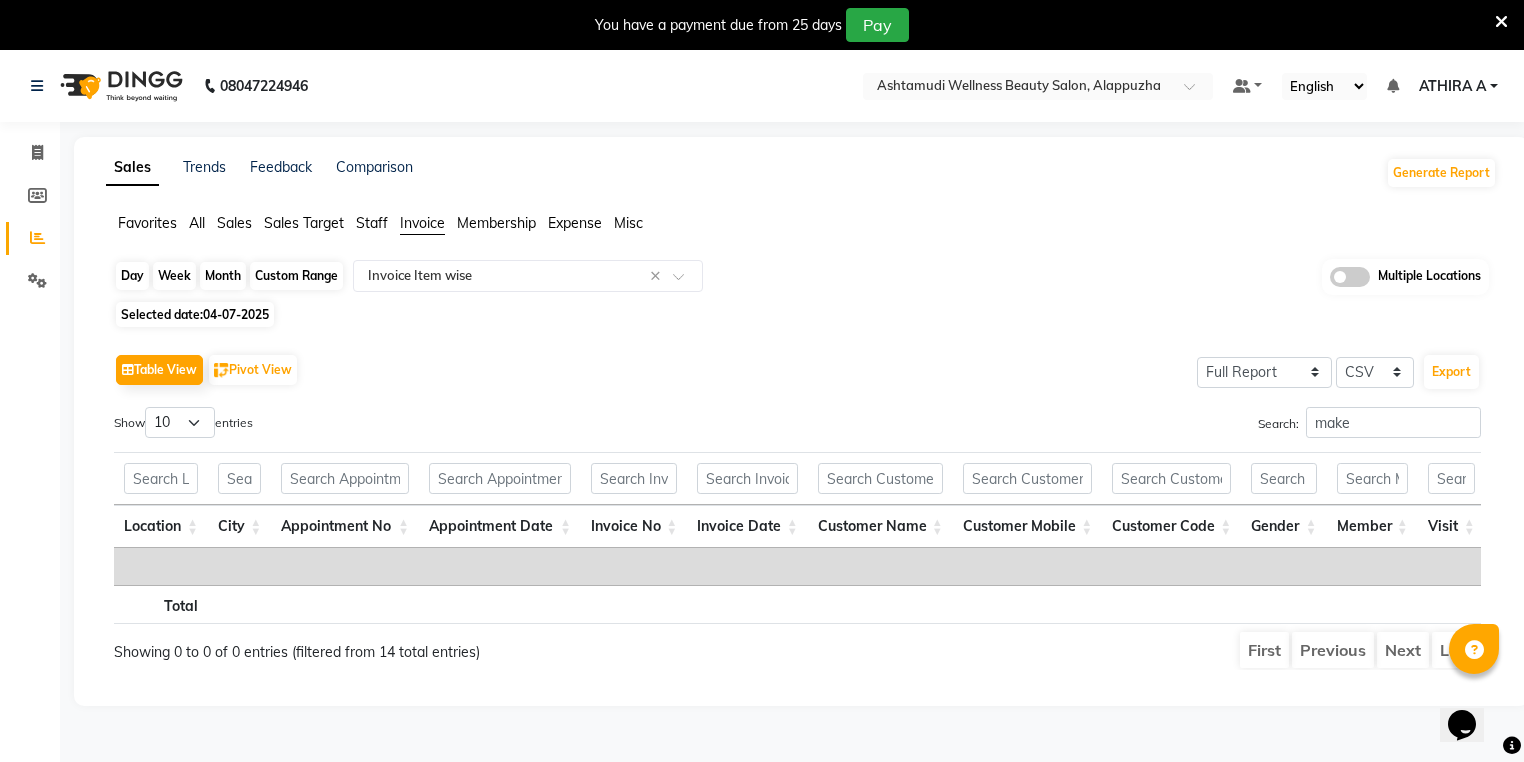 click on "Day" 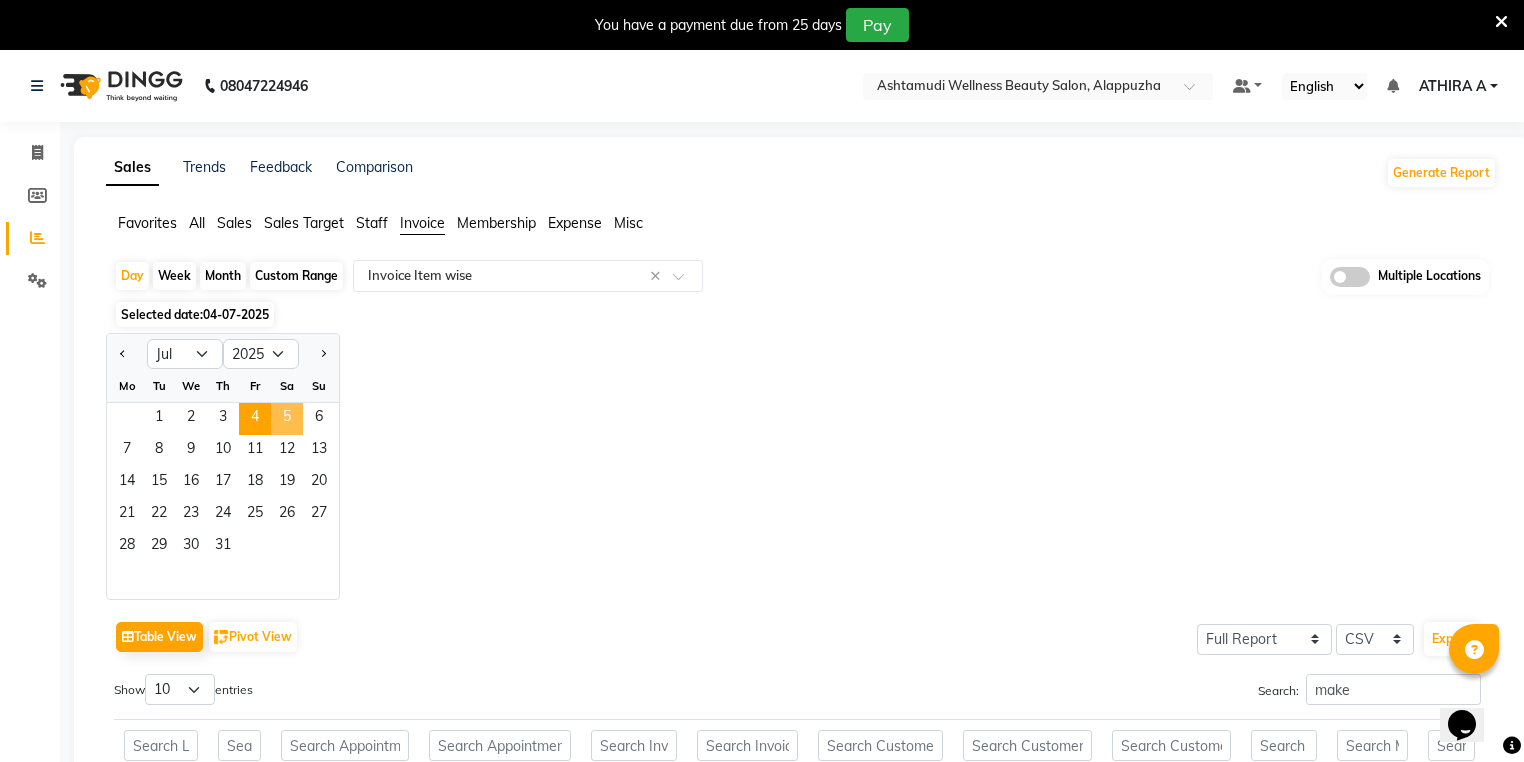 click on "5" 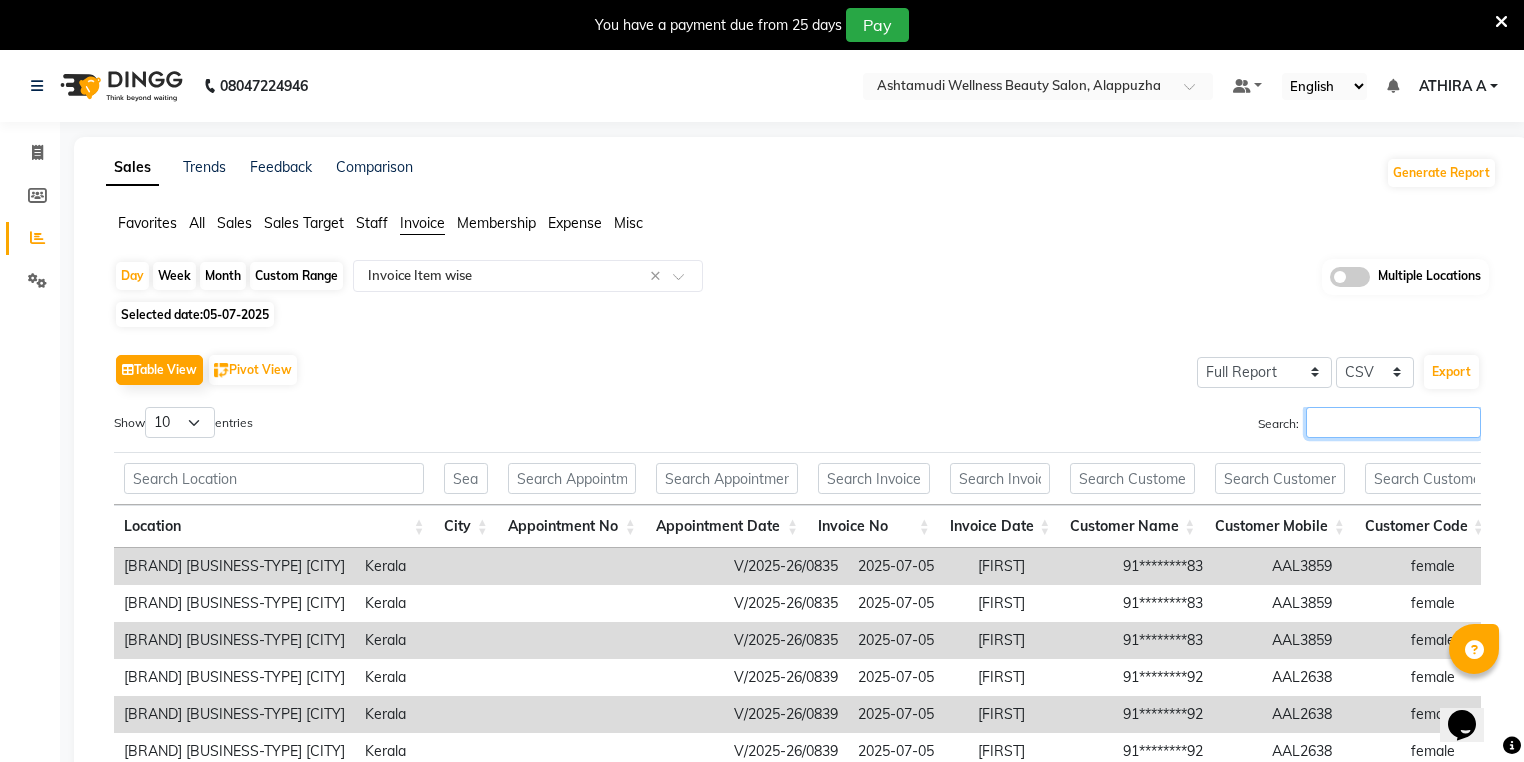 click on "Search:" at bounding box center (1393, 422) 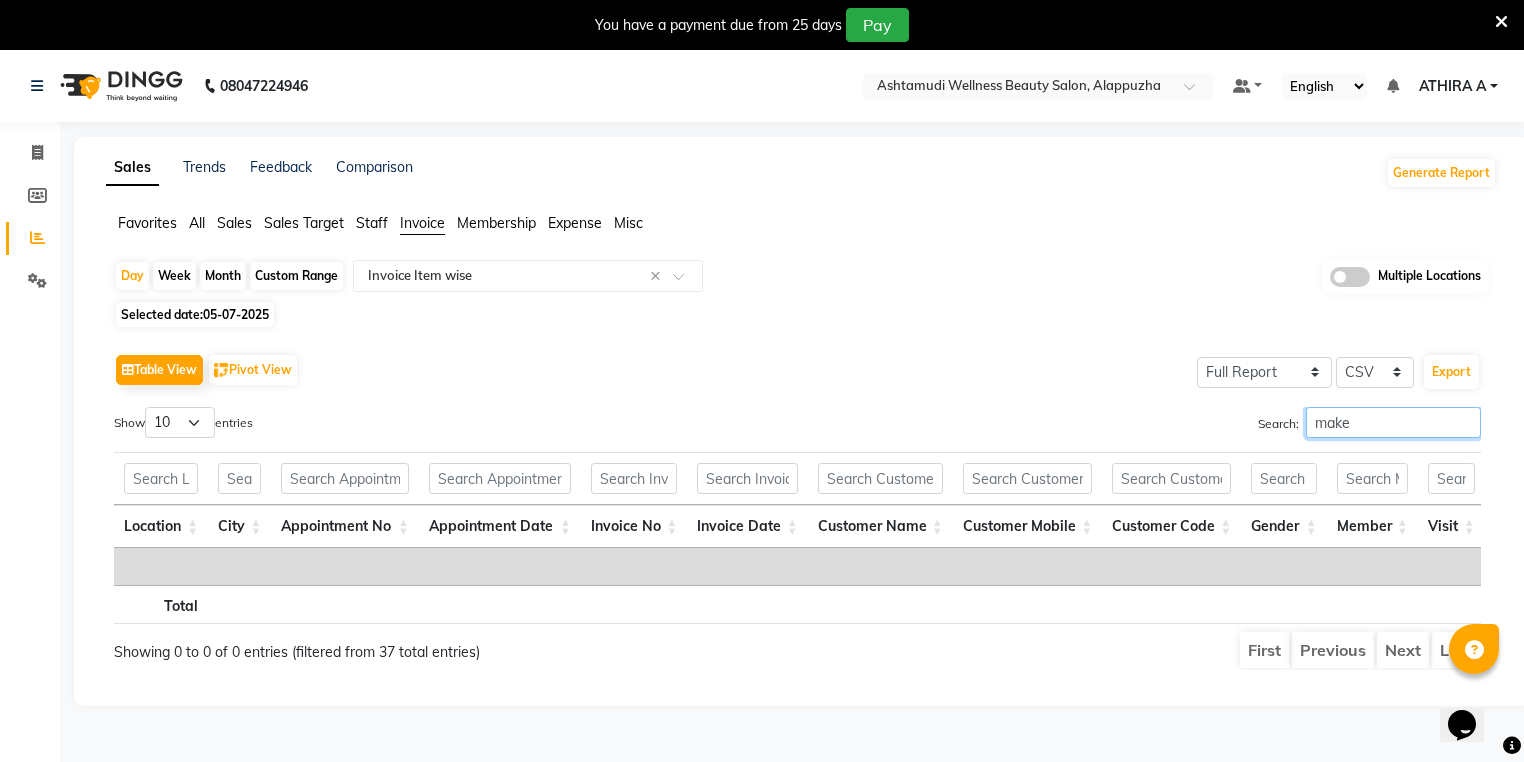 type on "make" 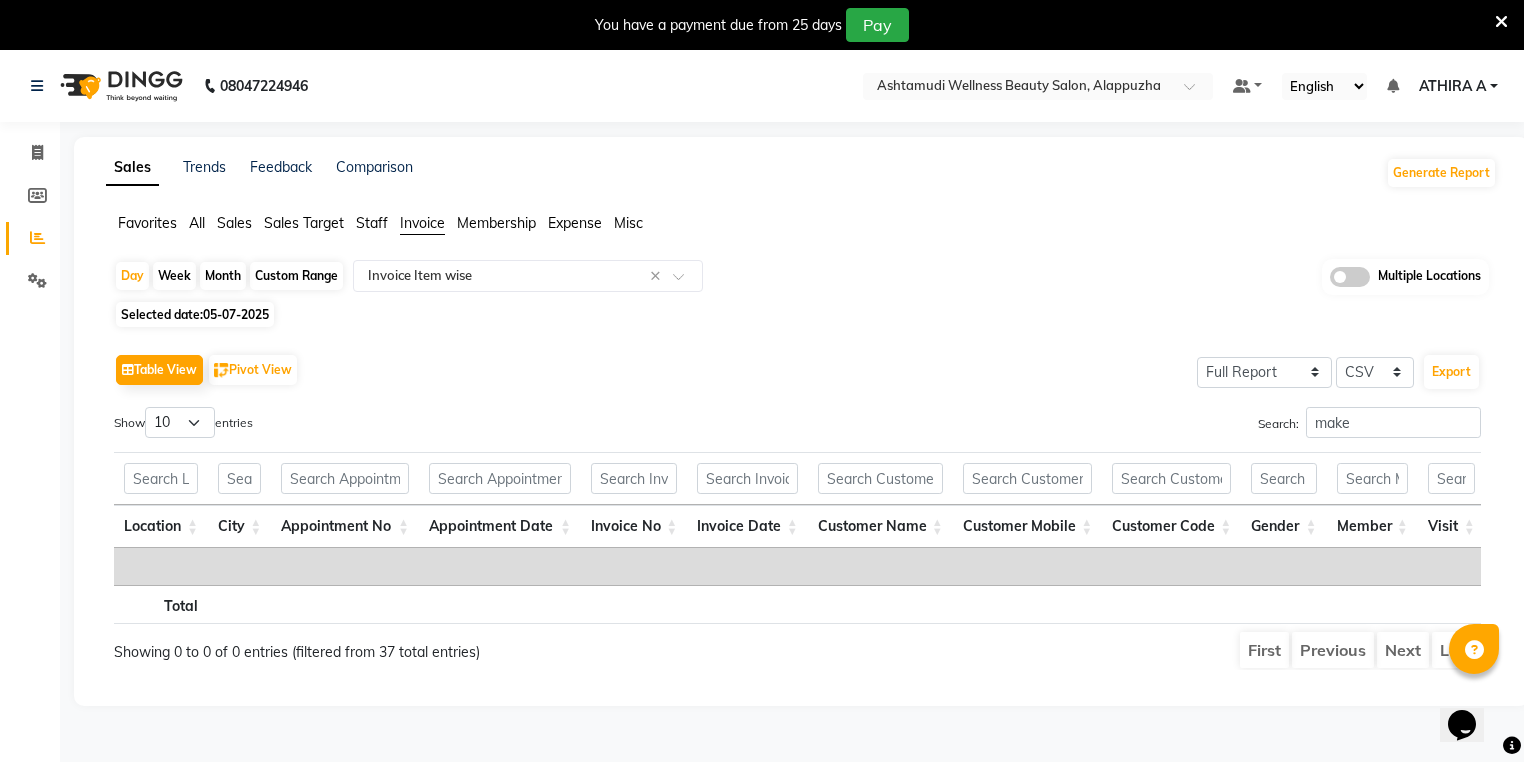 click on "Day   Week   Month   Custom Range  Select Report Type × Invoice Item wise × Multiple Locations" 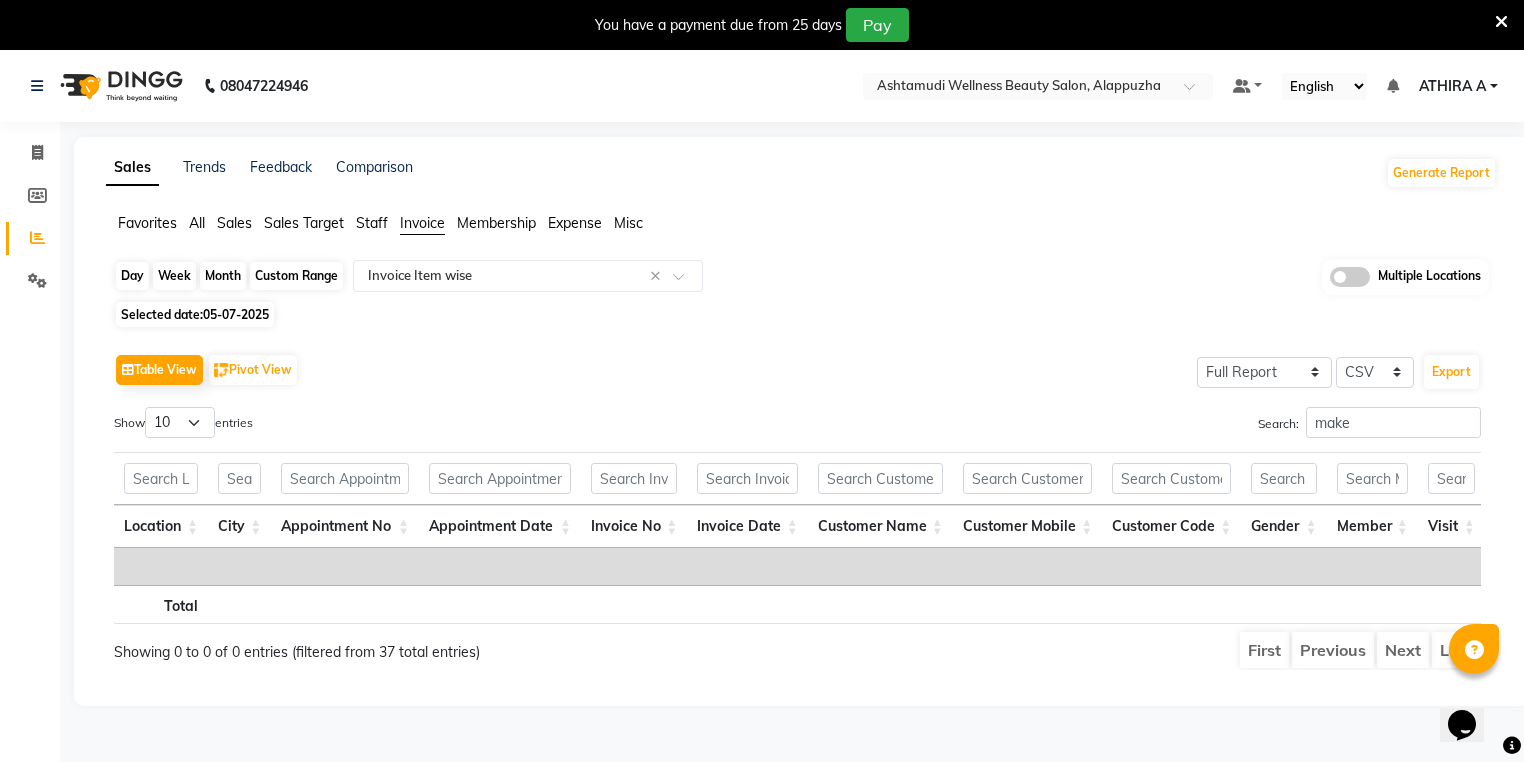 click on "Day" 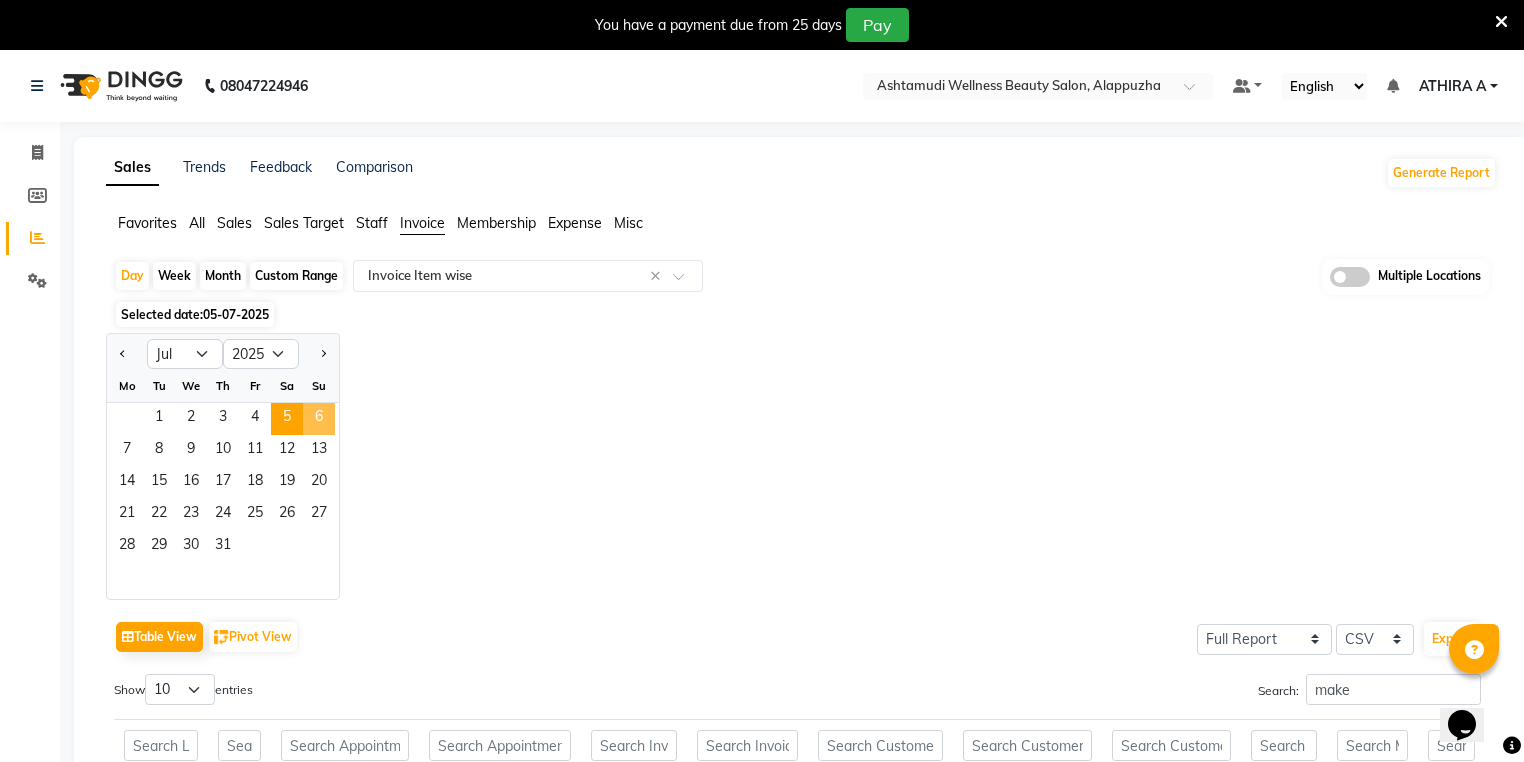 click on "6" 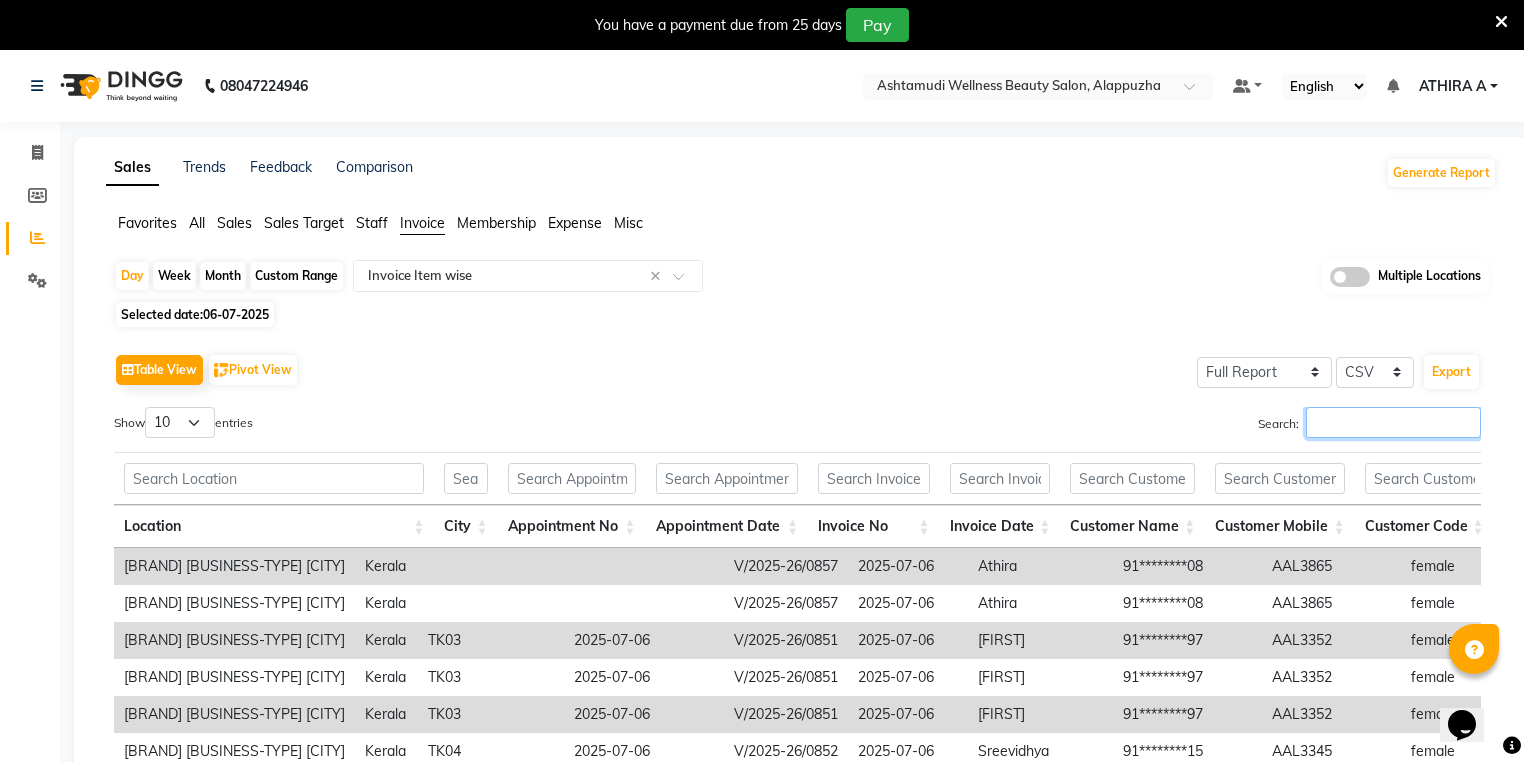 click on "Search:" at bounding box center [1393, 422] 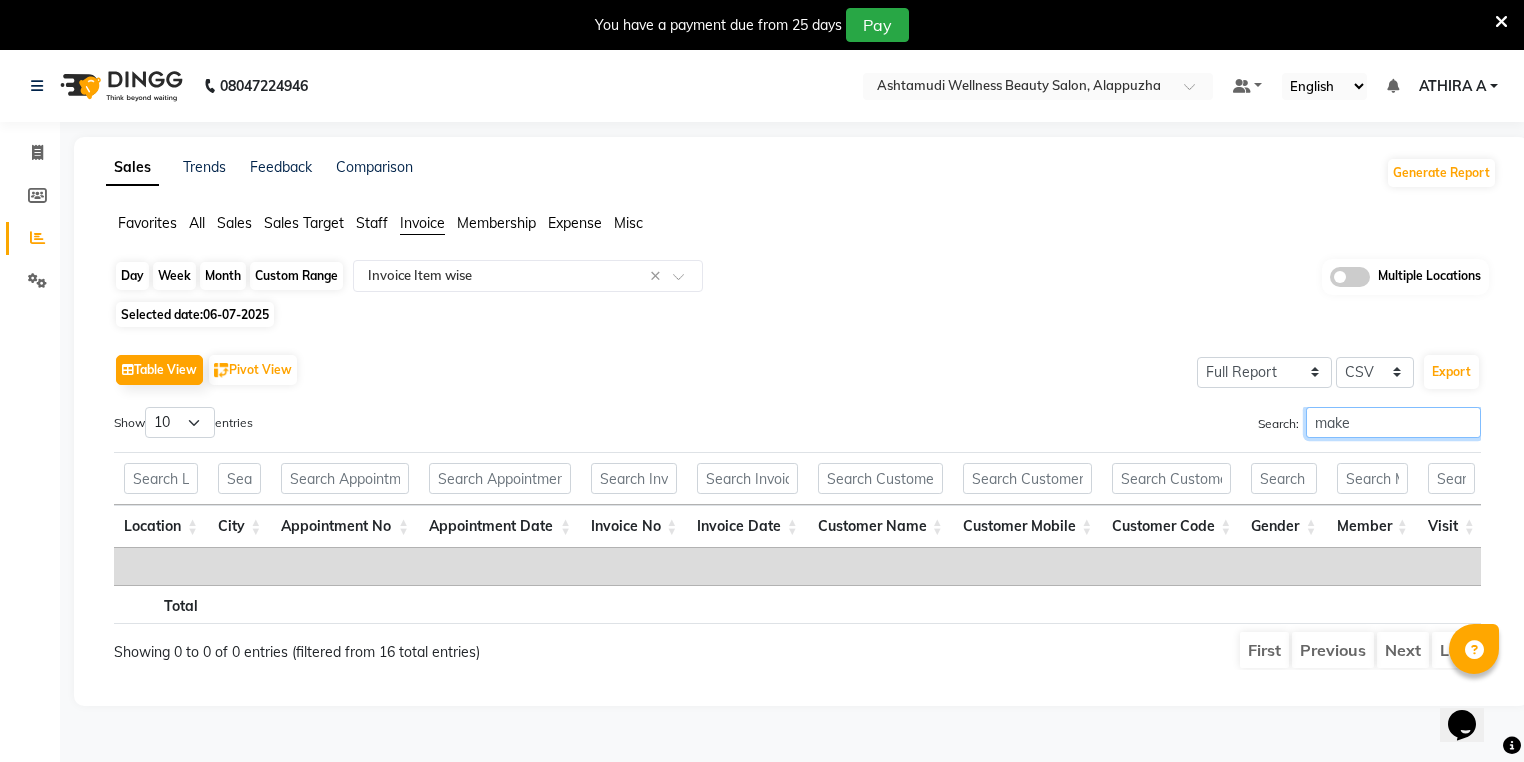 type on "make" 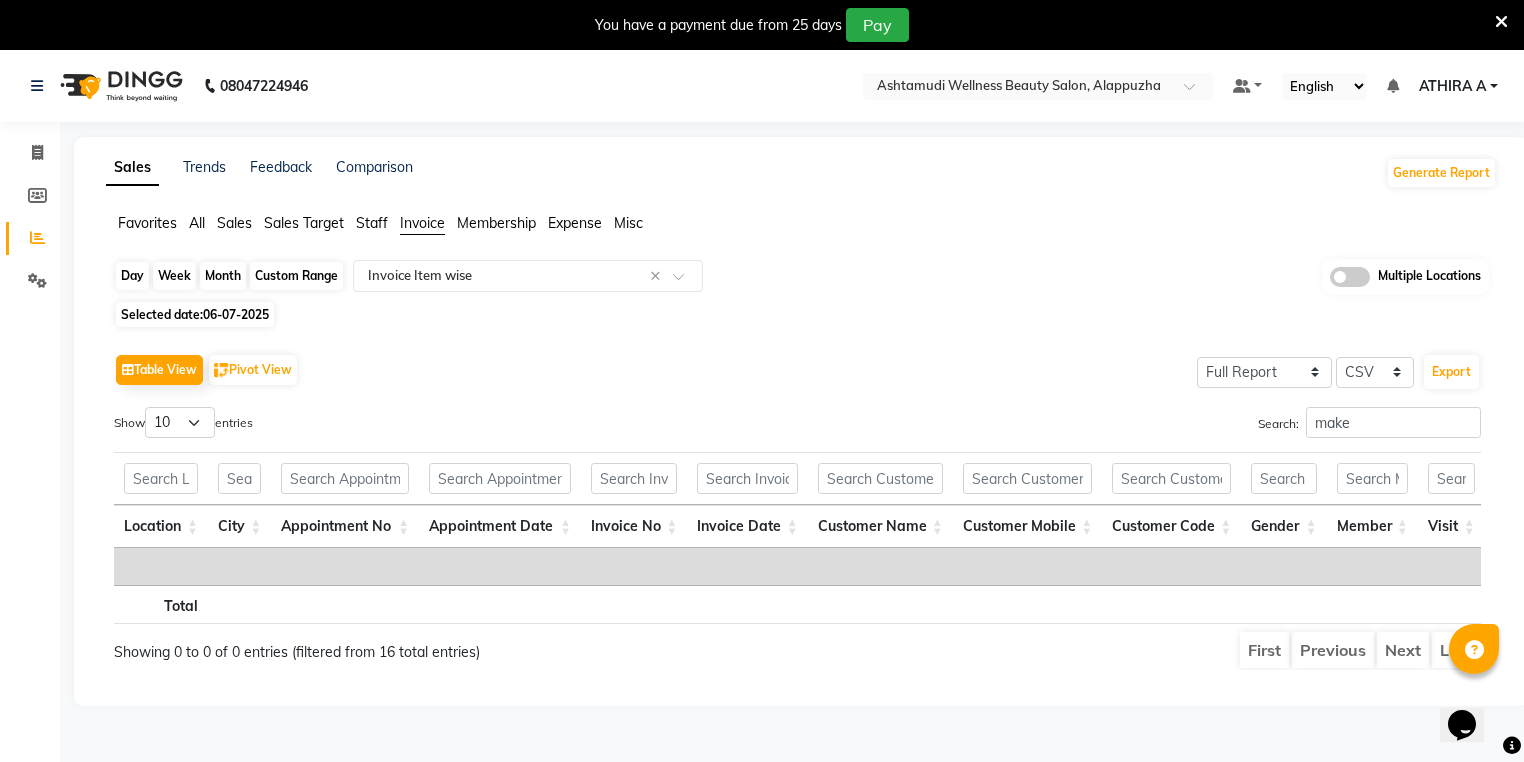 click on "Day" 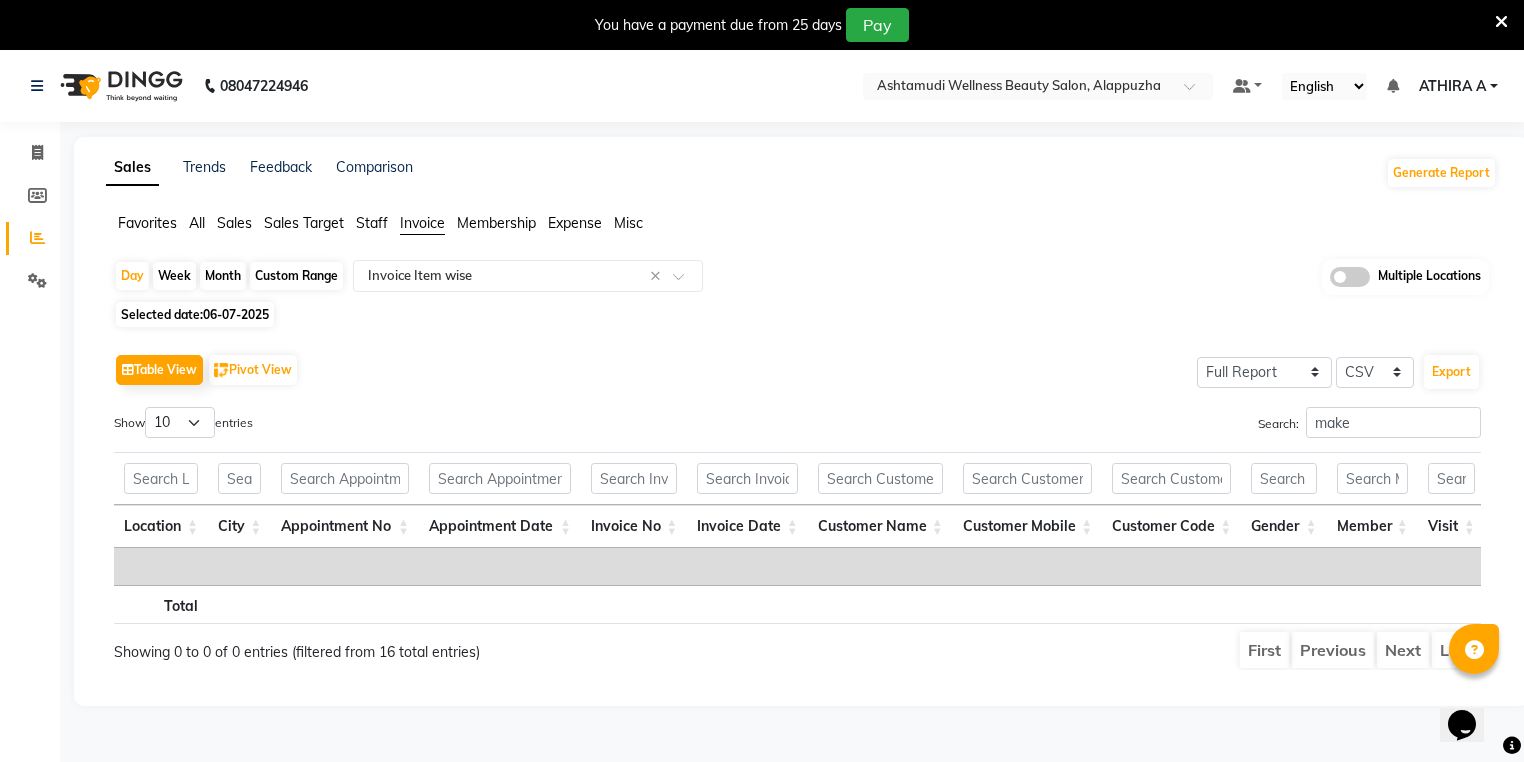 select on "7" 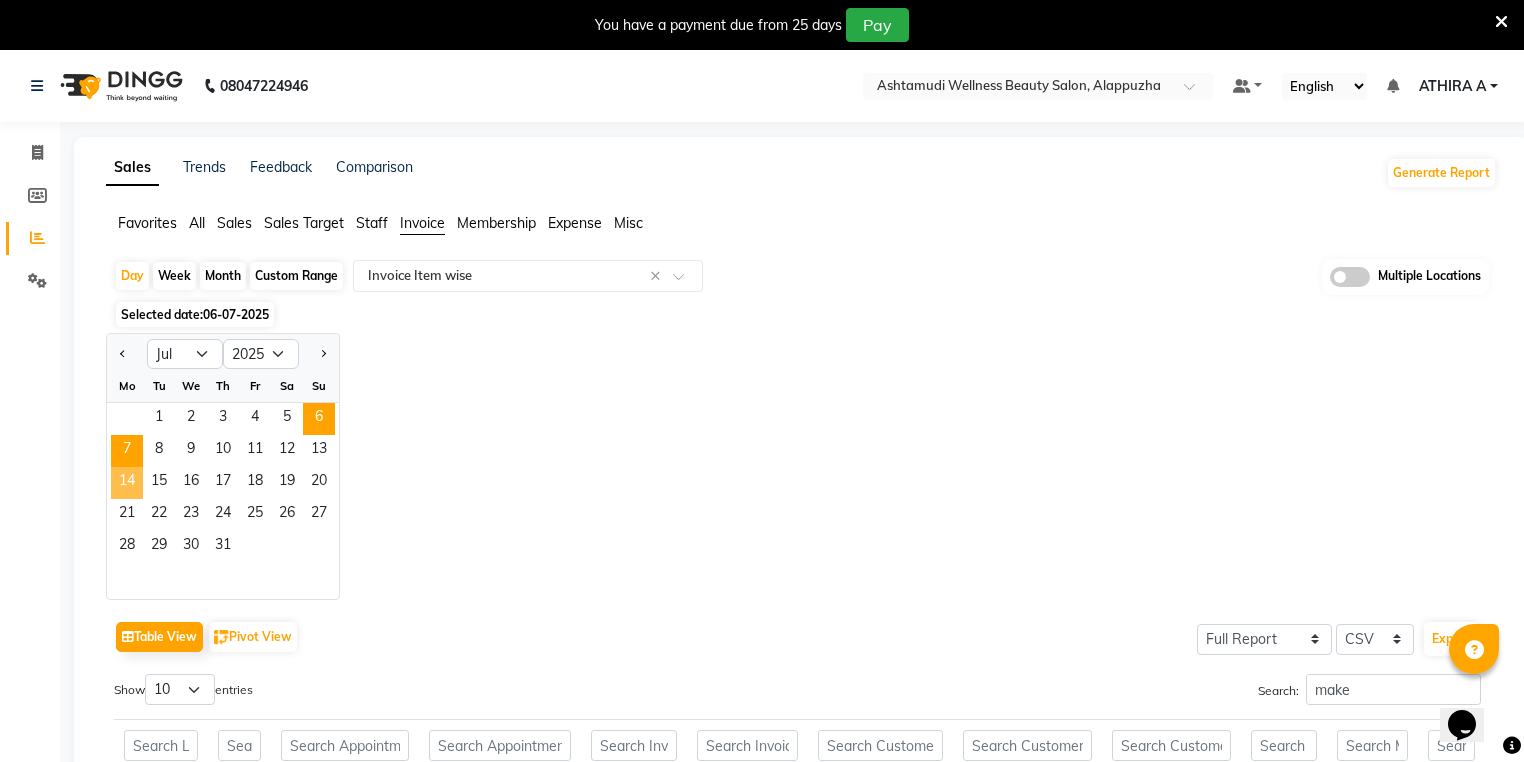 click on "7" 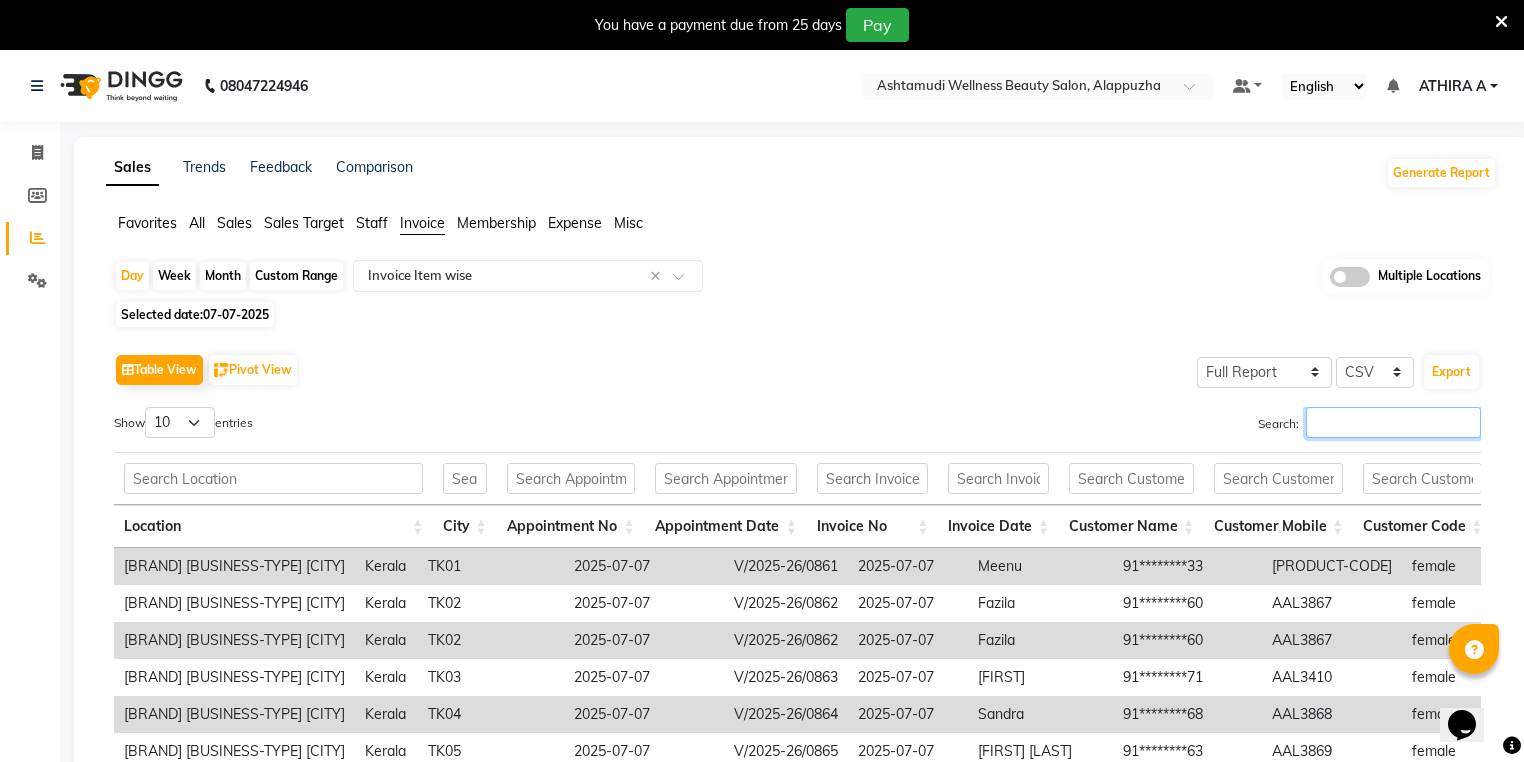 click on "Search:" at bounding box center [1393, 422] 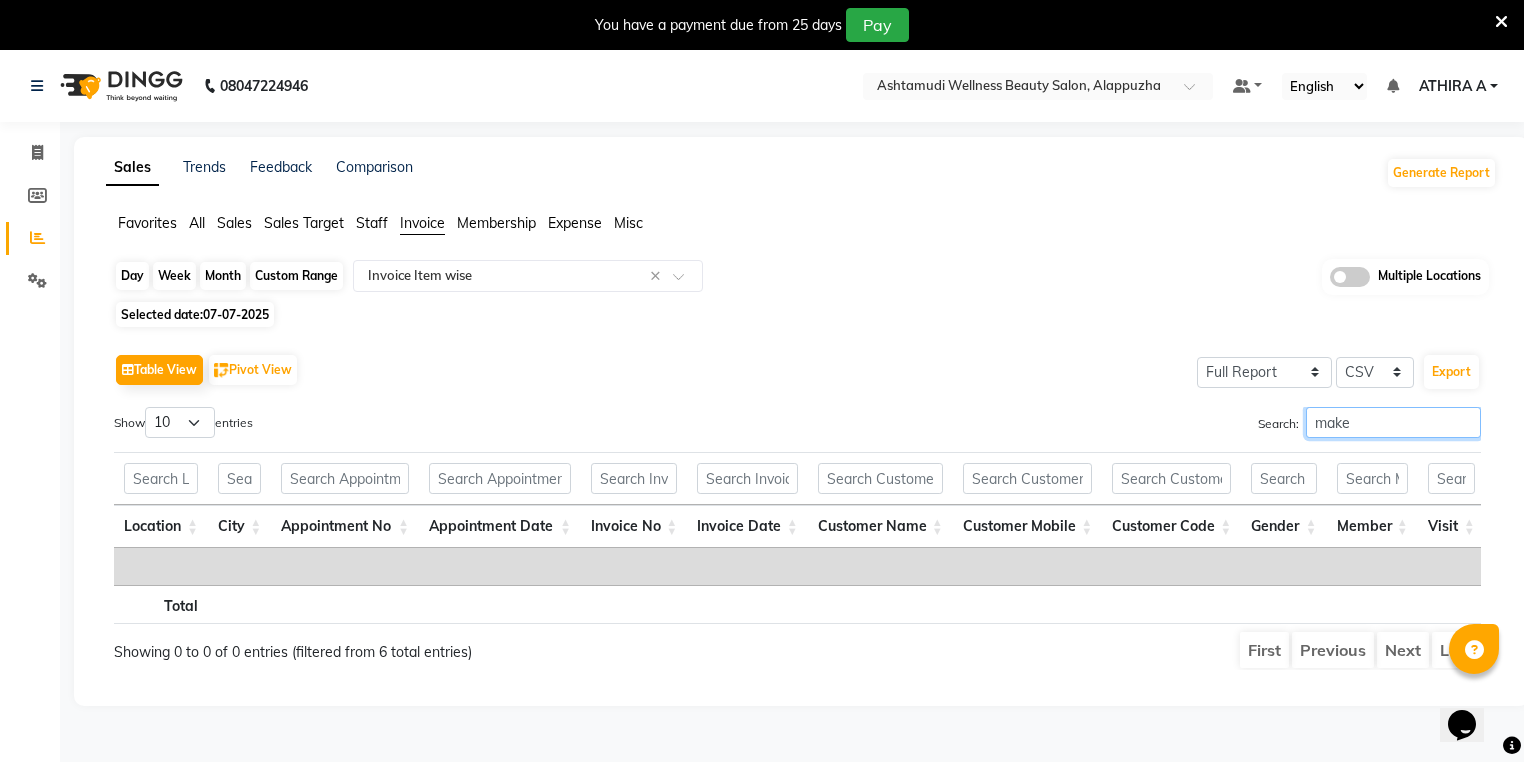 type on "make" 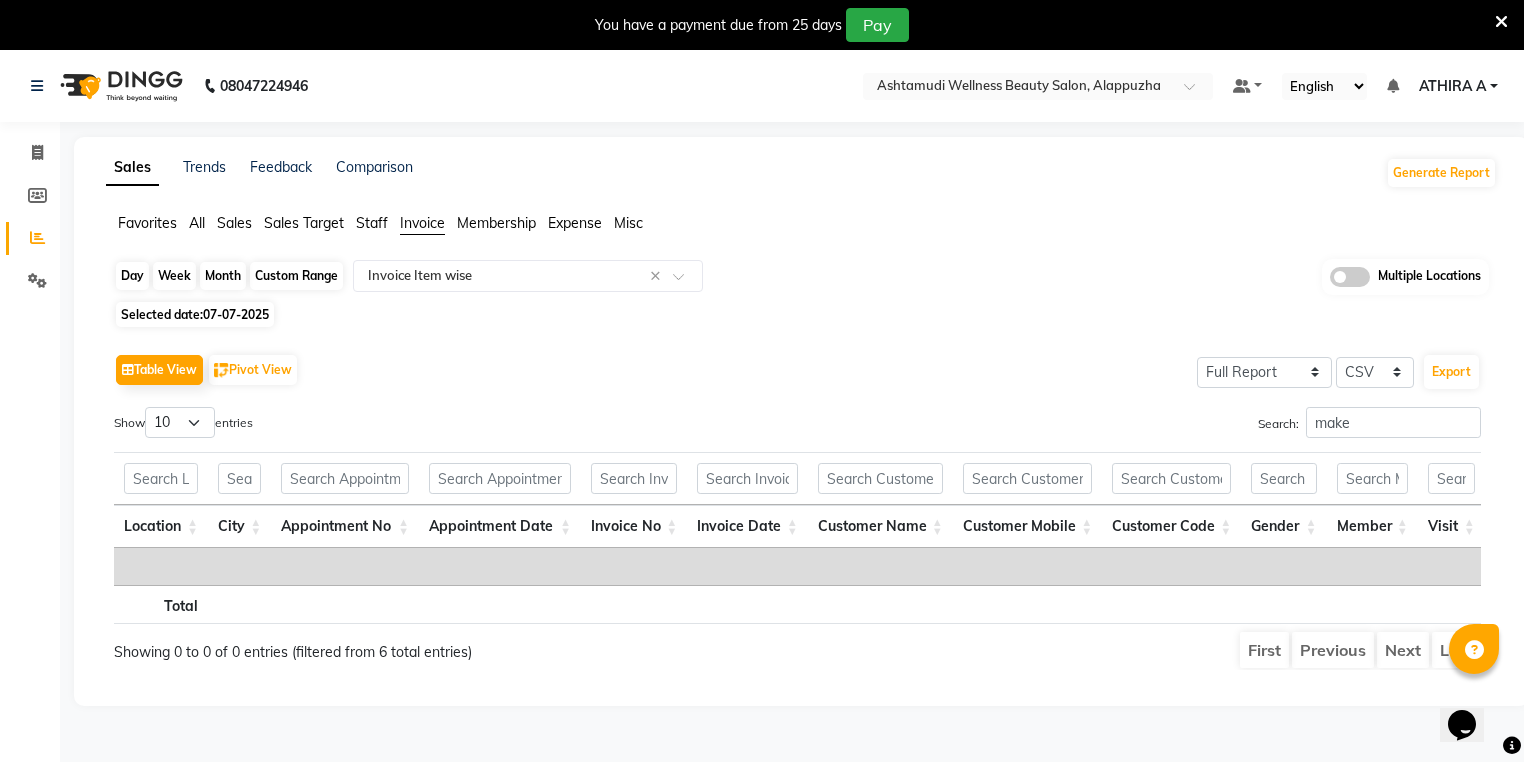 click on "Day" 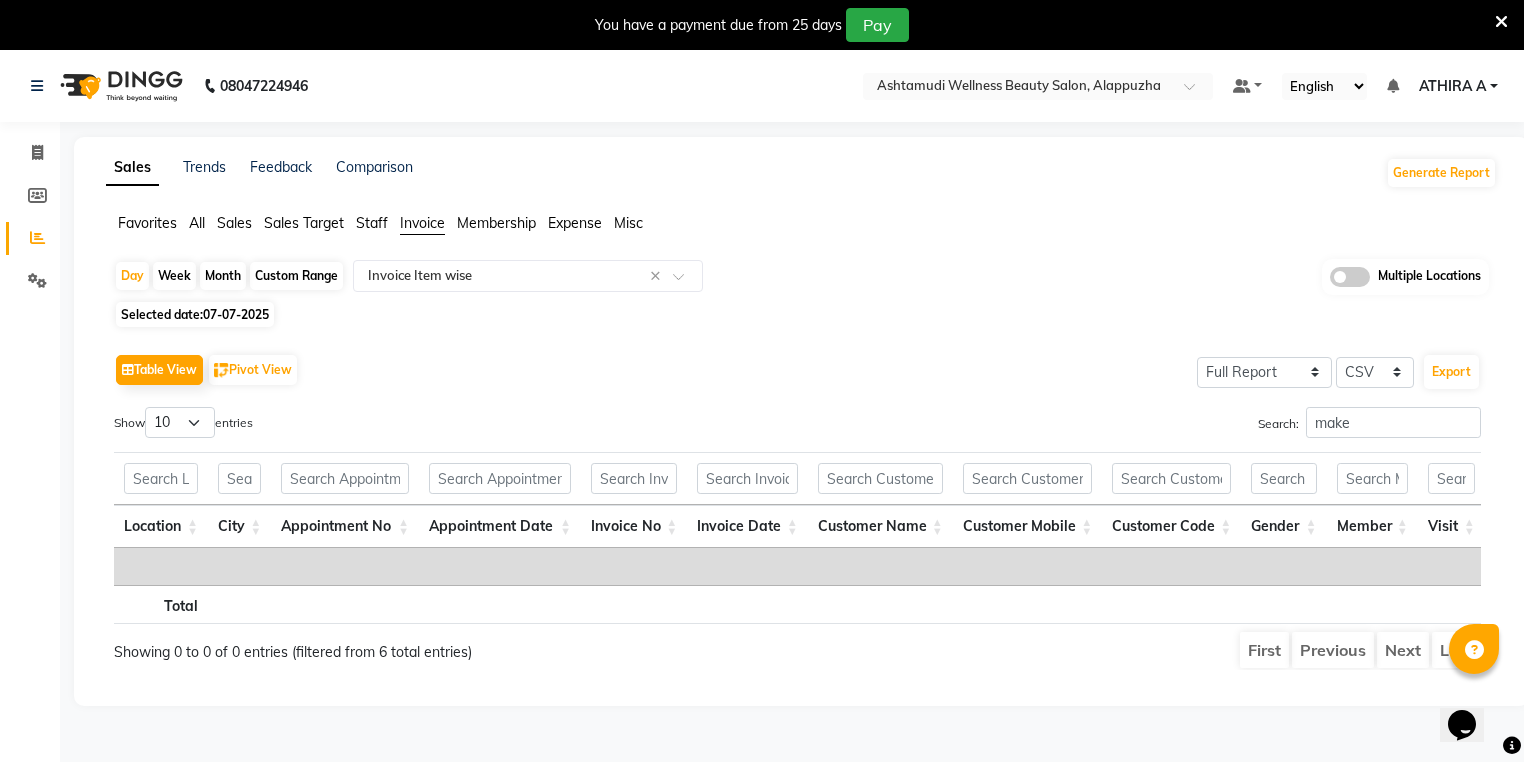 select on "7" 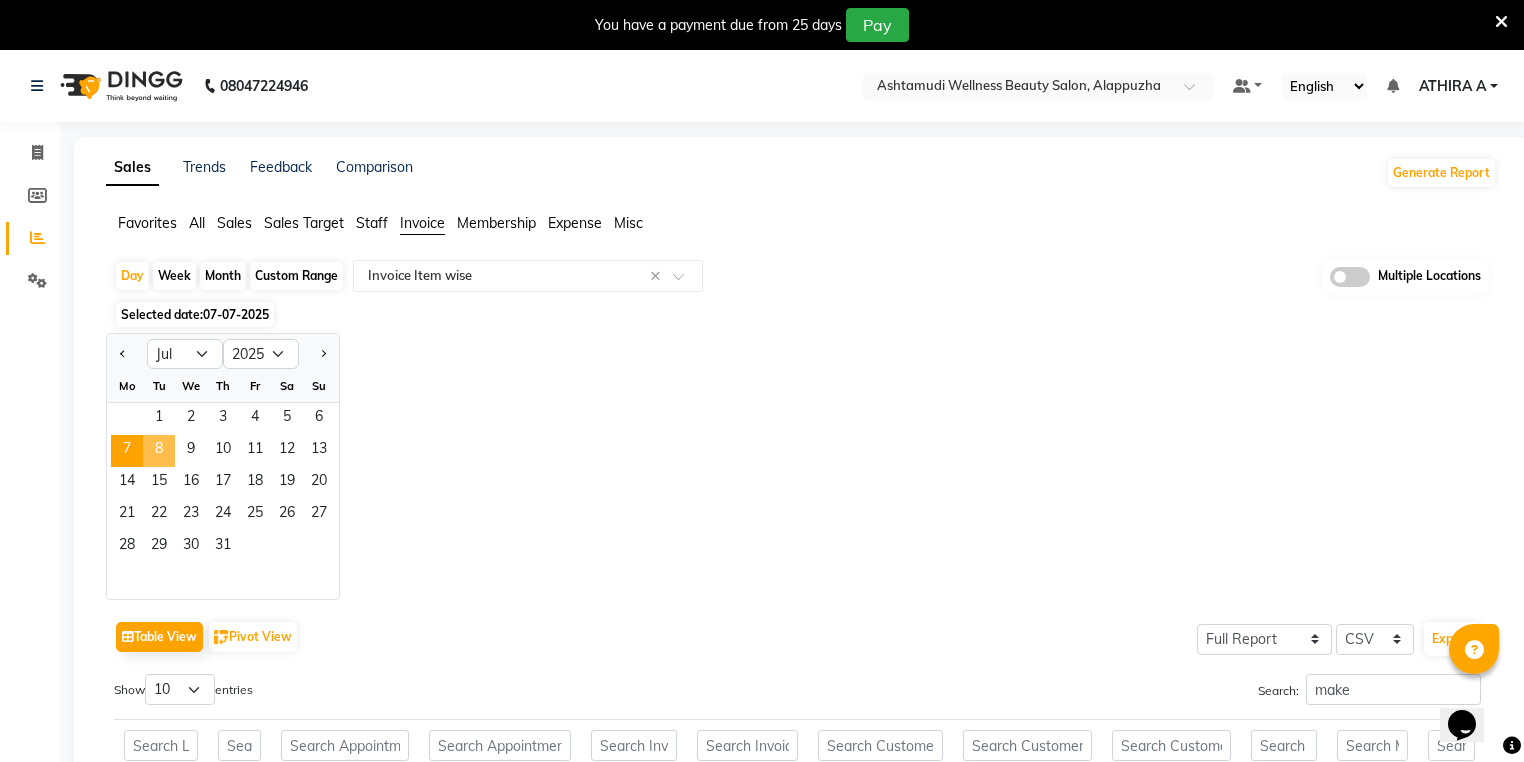 click on "8" 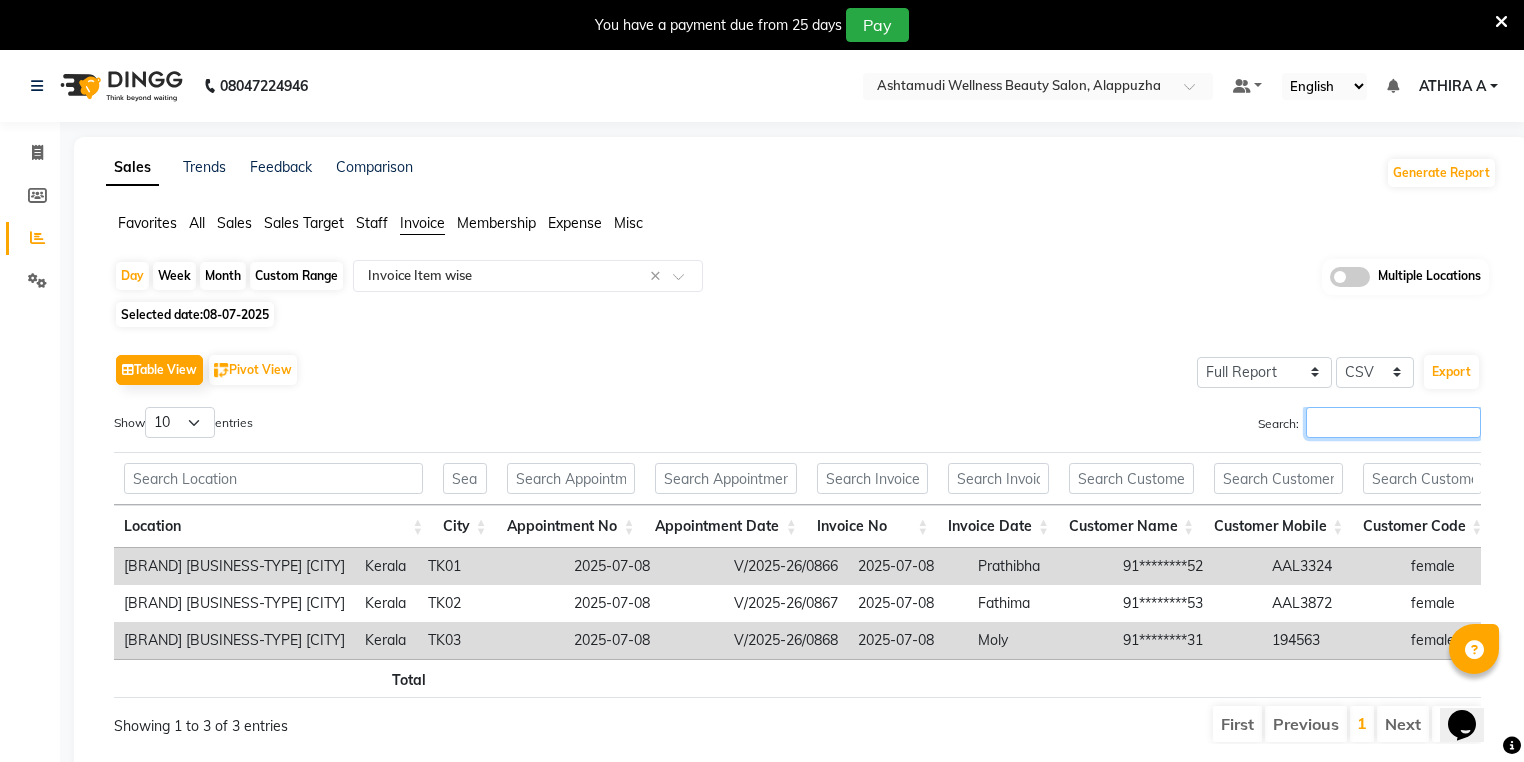 drag, startPoint x: 1397, startPoint y: 408, endPoint x: 1397, endPoint y: 423, distance: 15 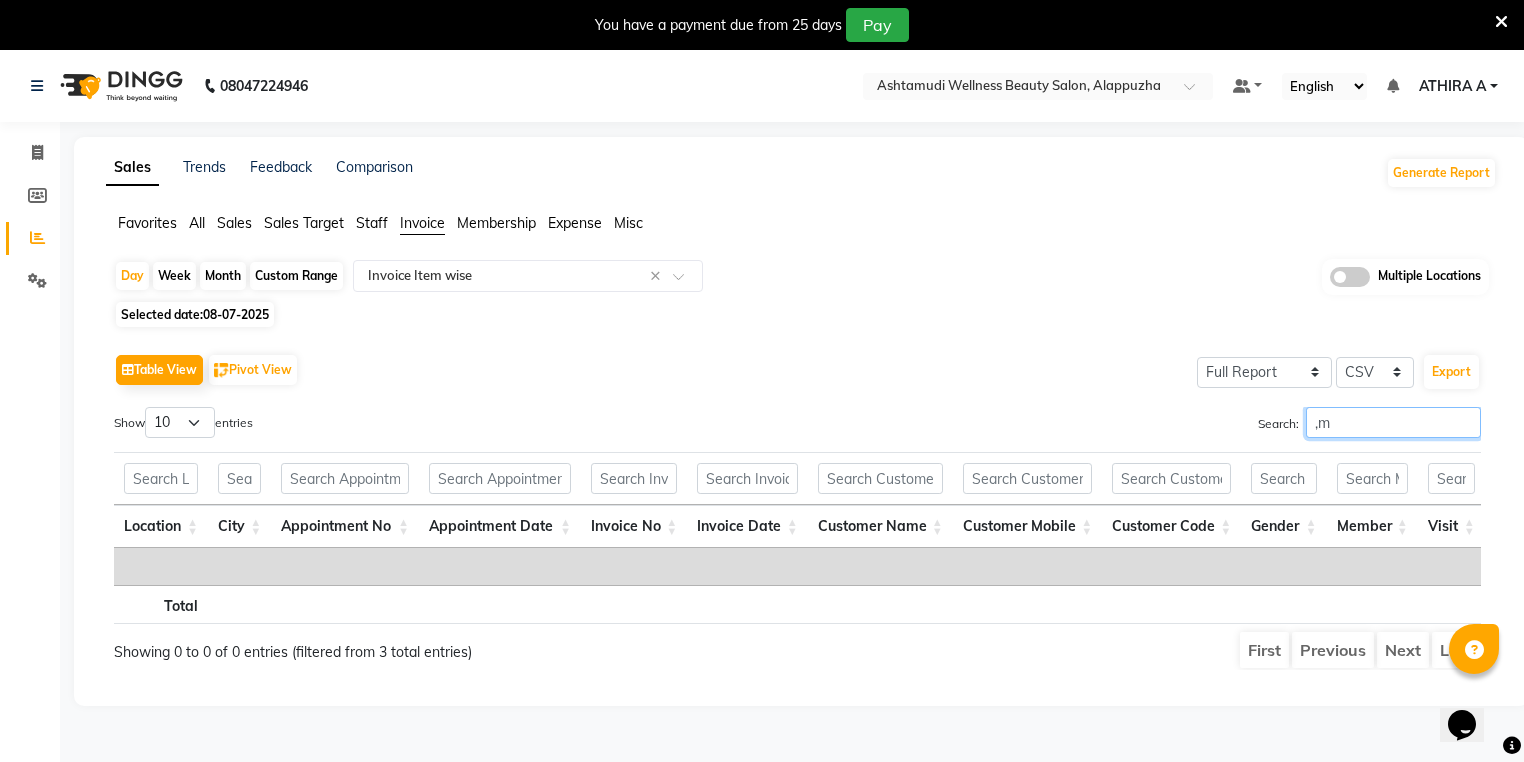 type on "," 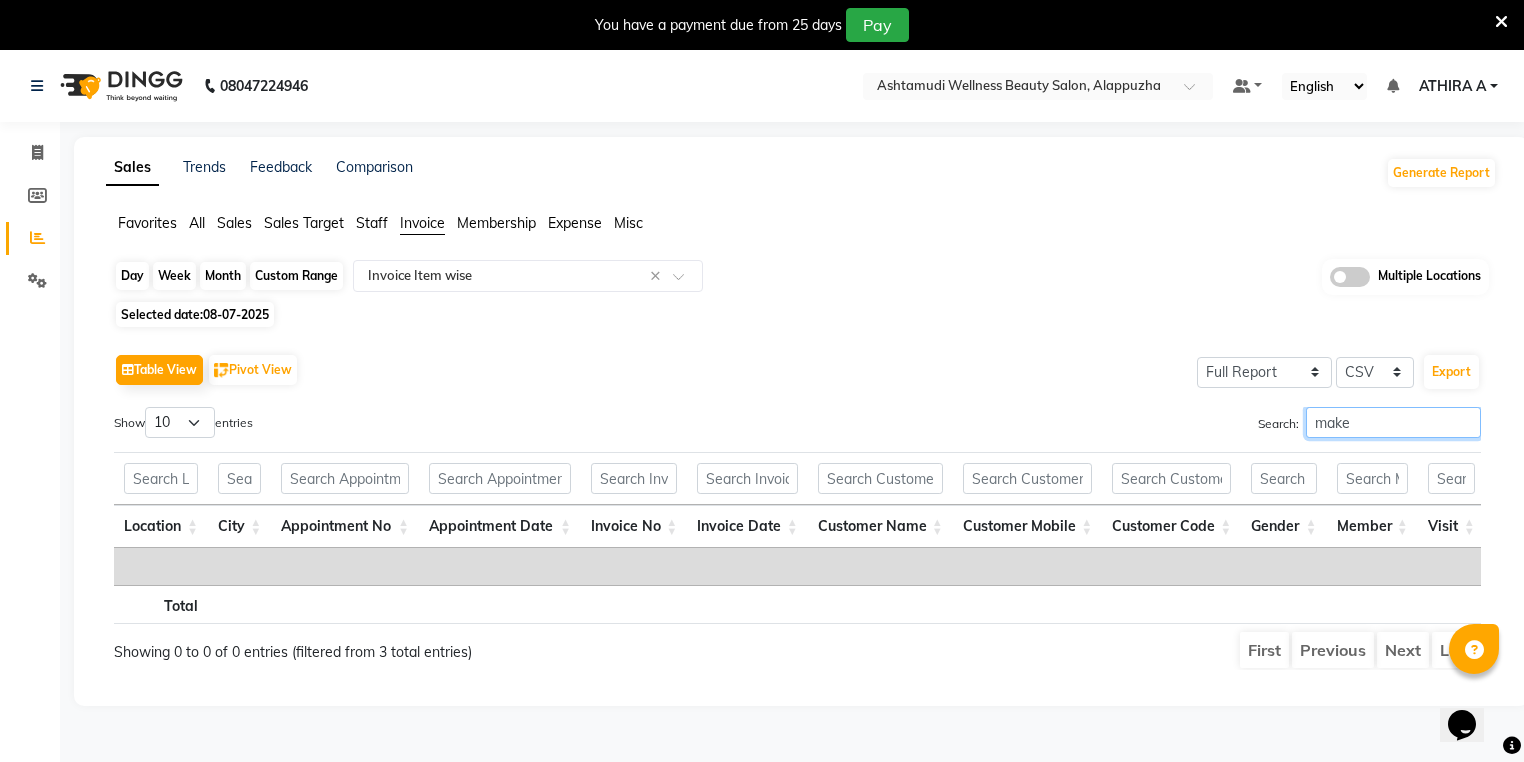 type on "make" 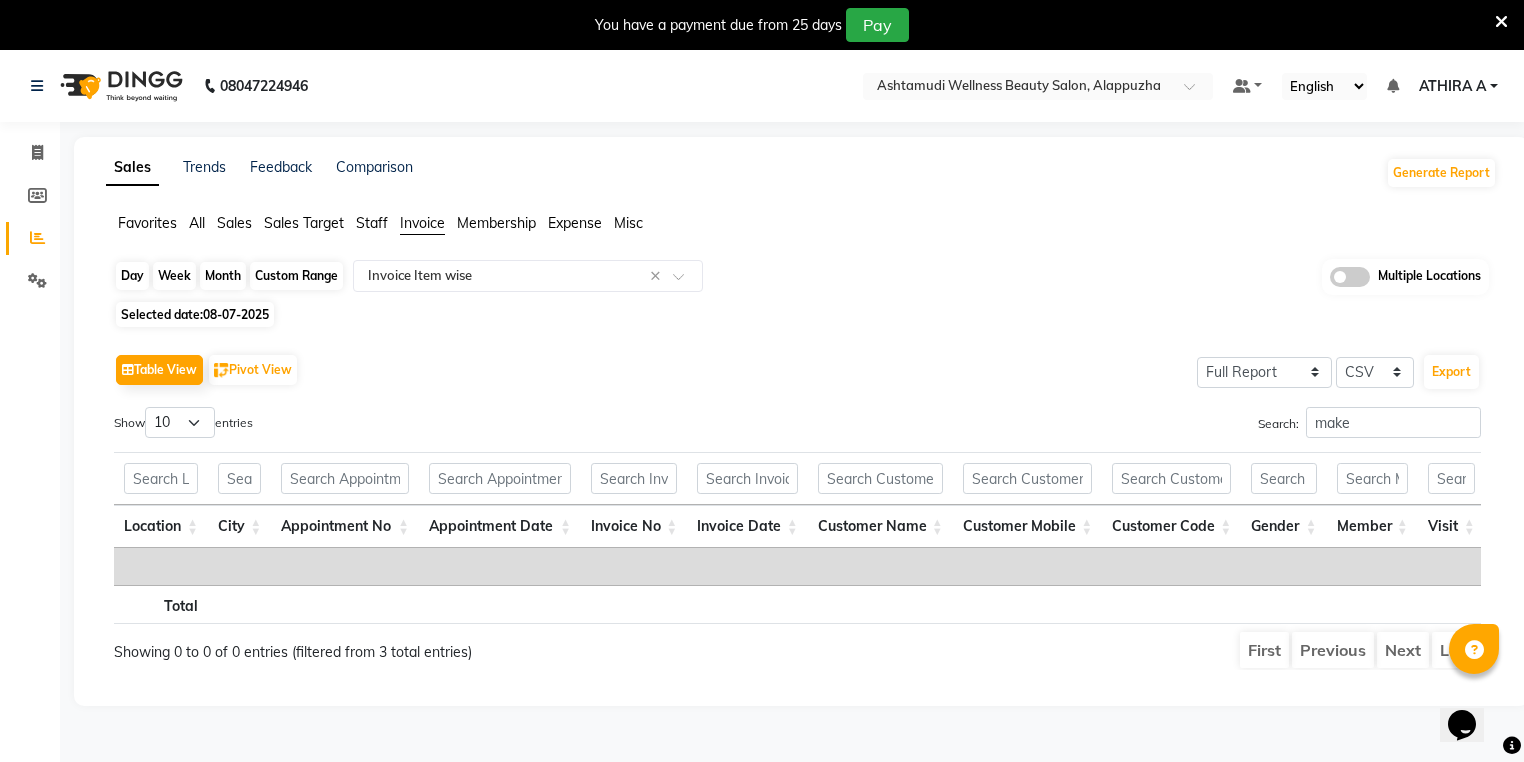 click on "Day" 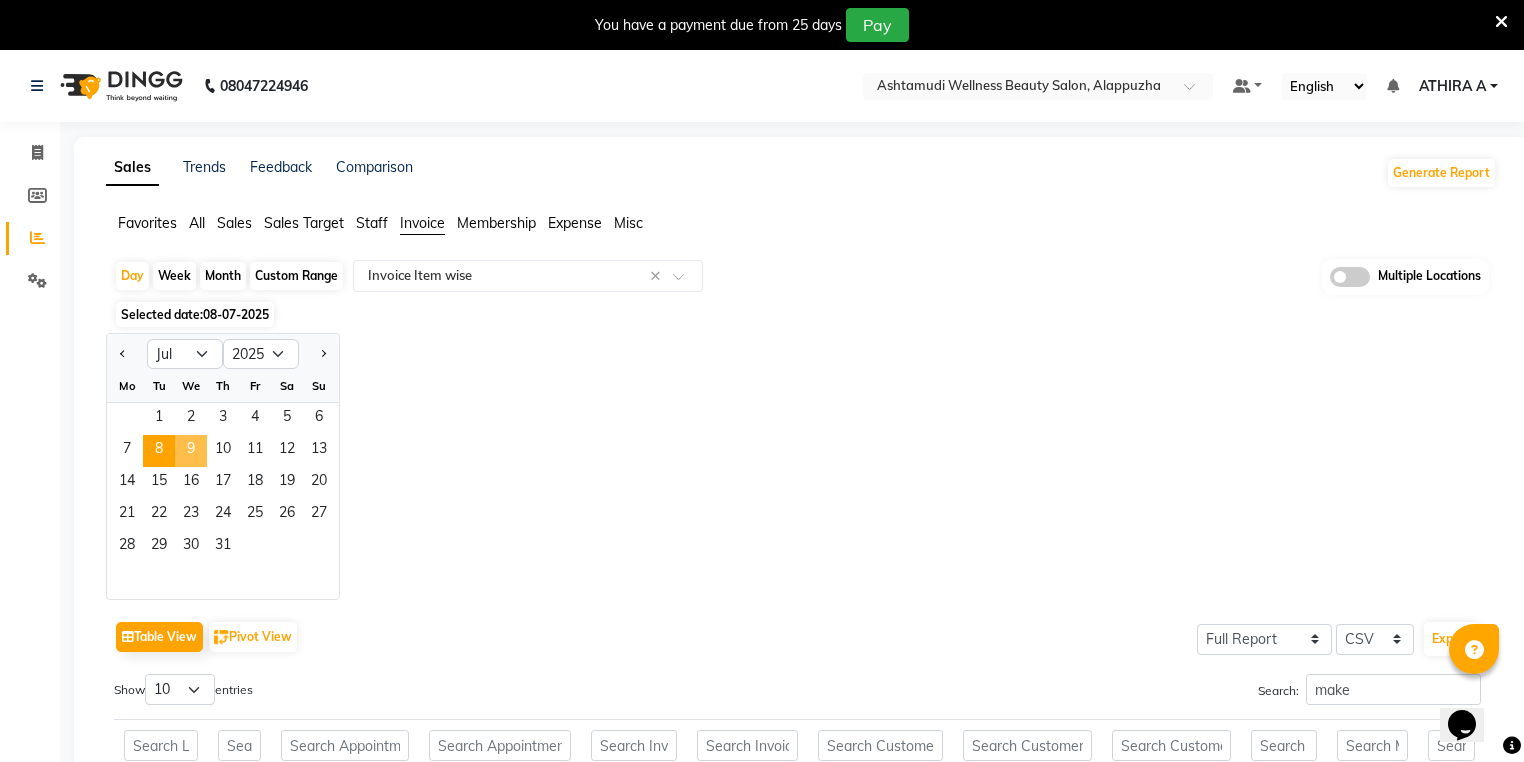 click on "9" 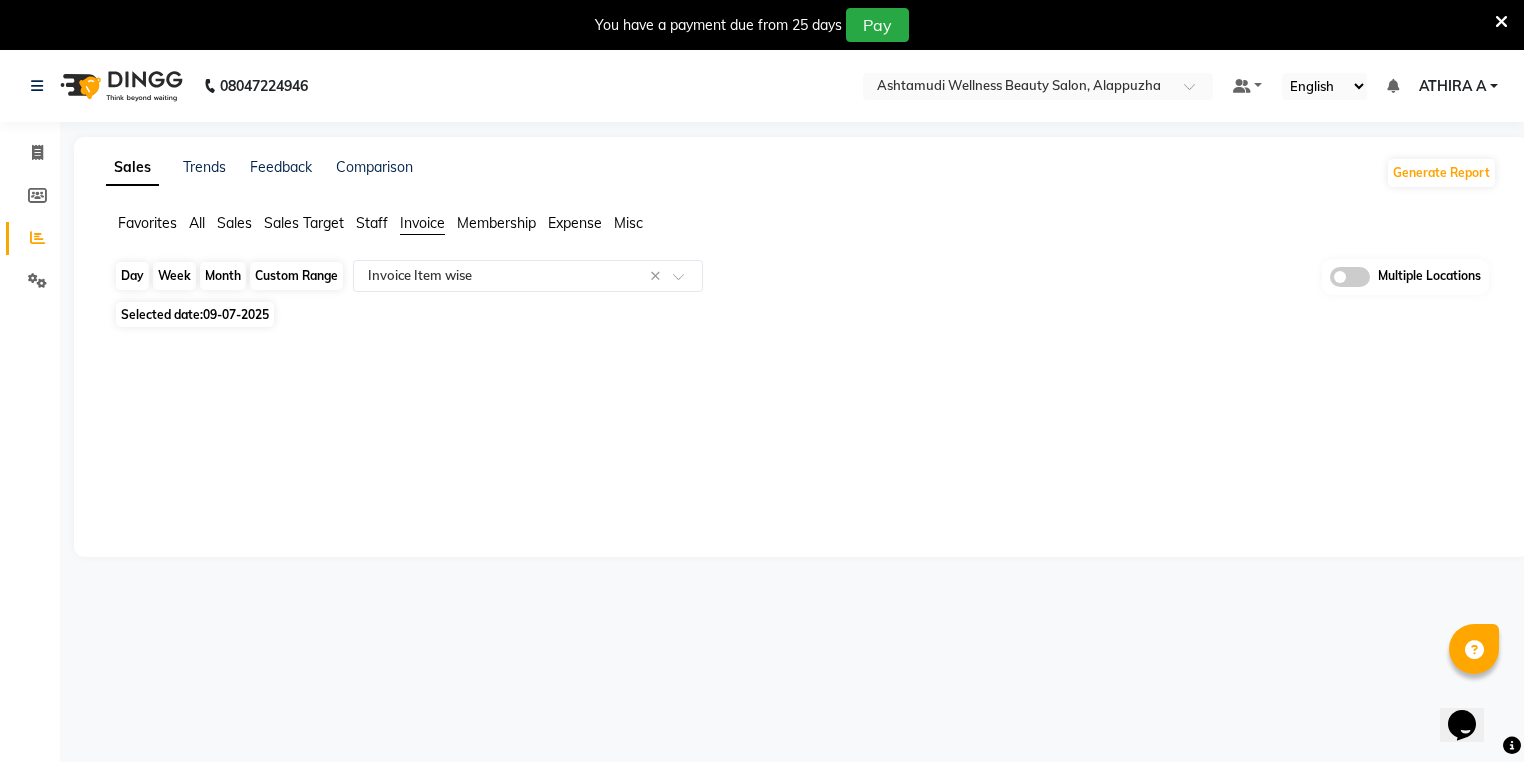 click on "Day" 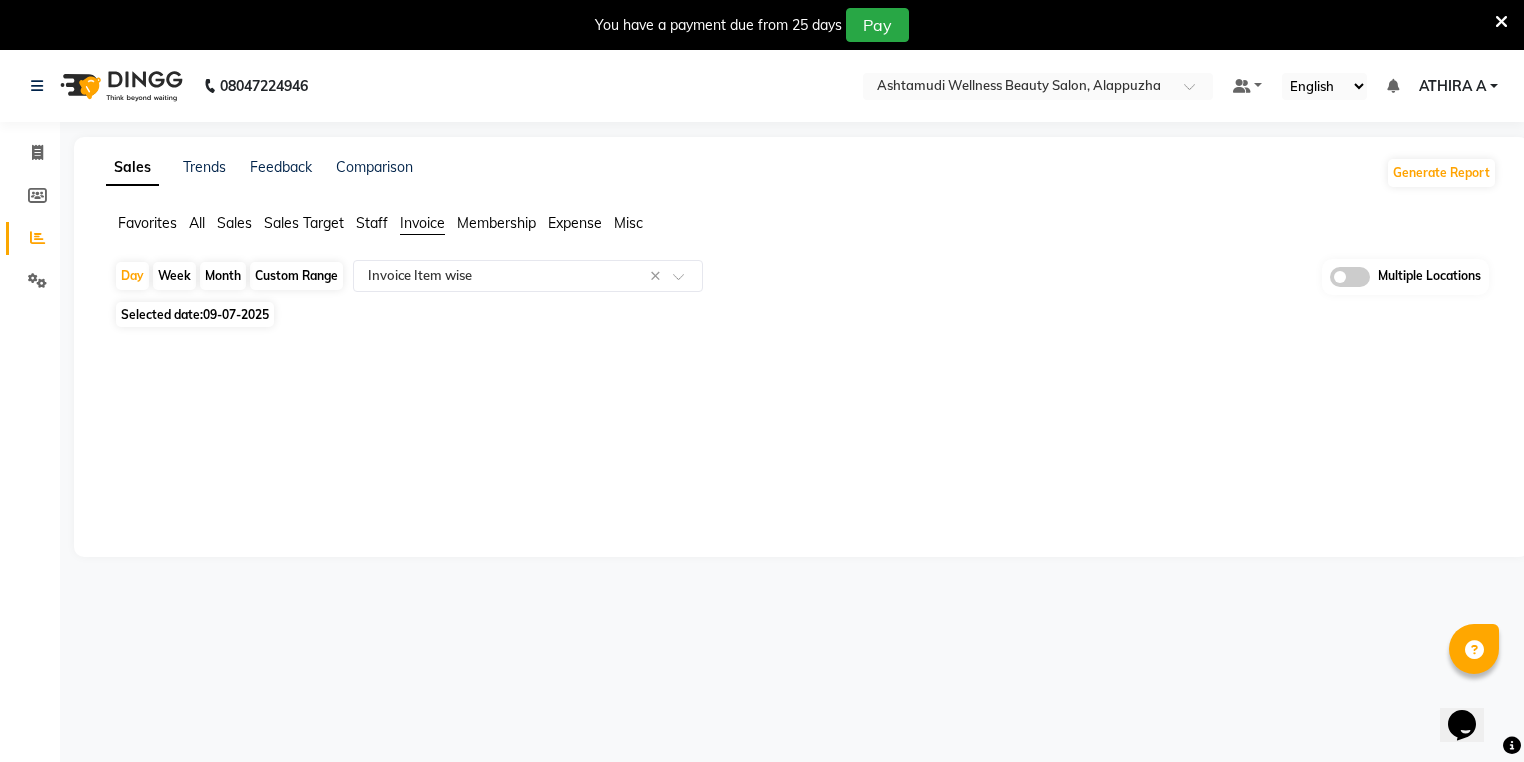 select on "7" 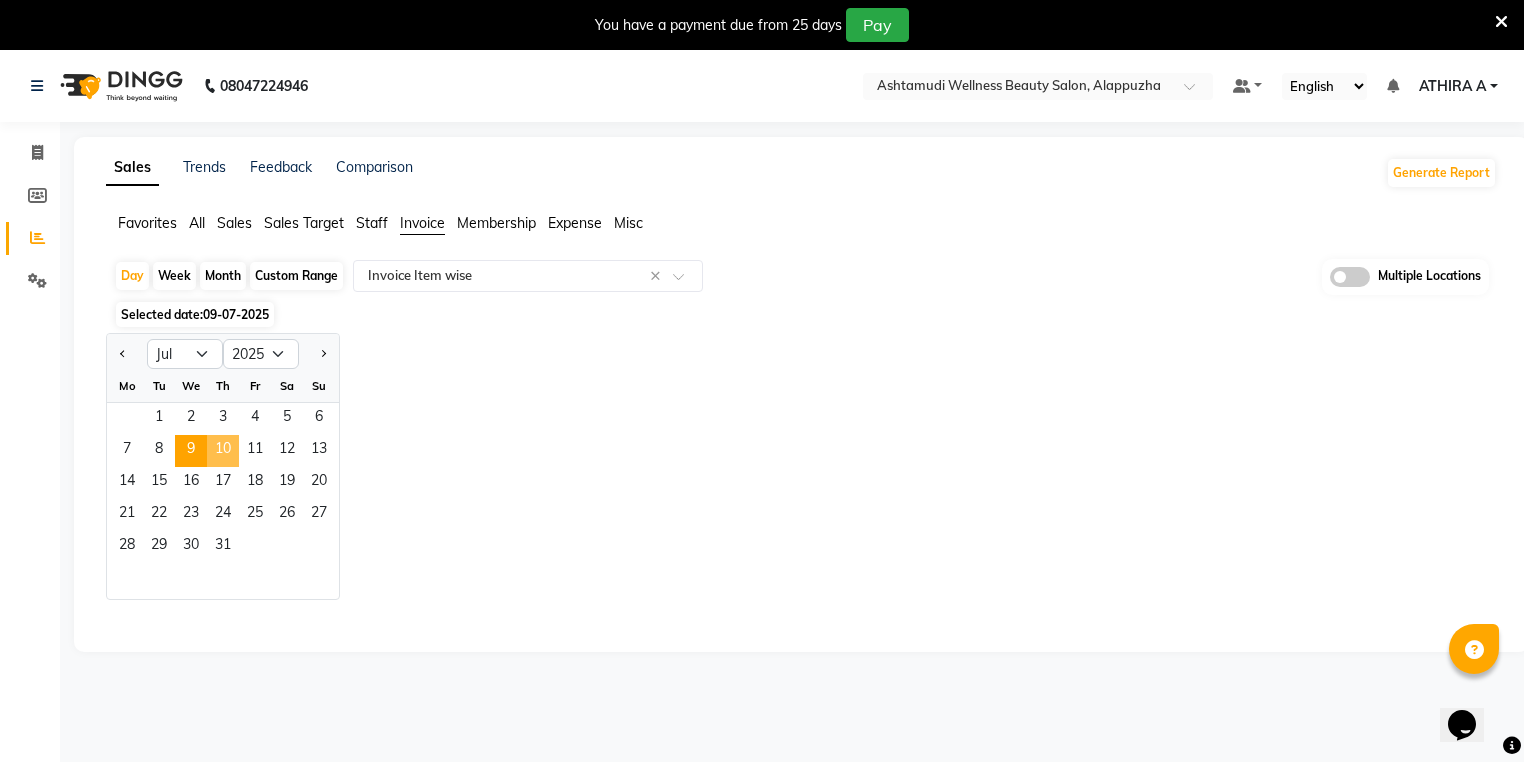 click on "10" 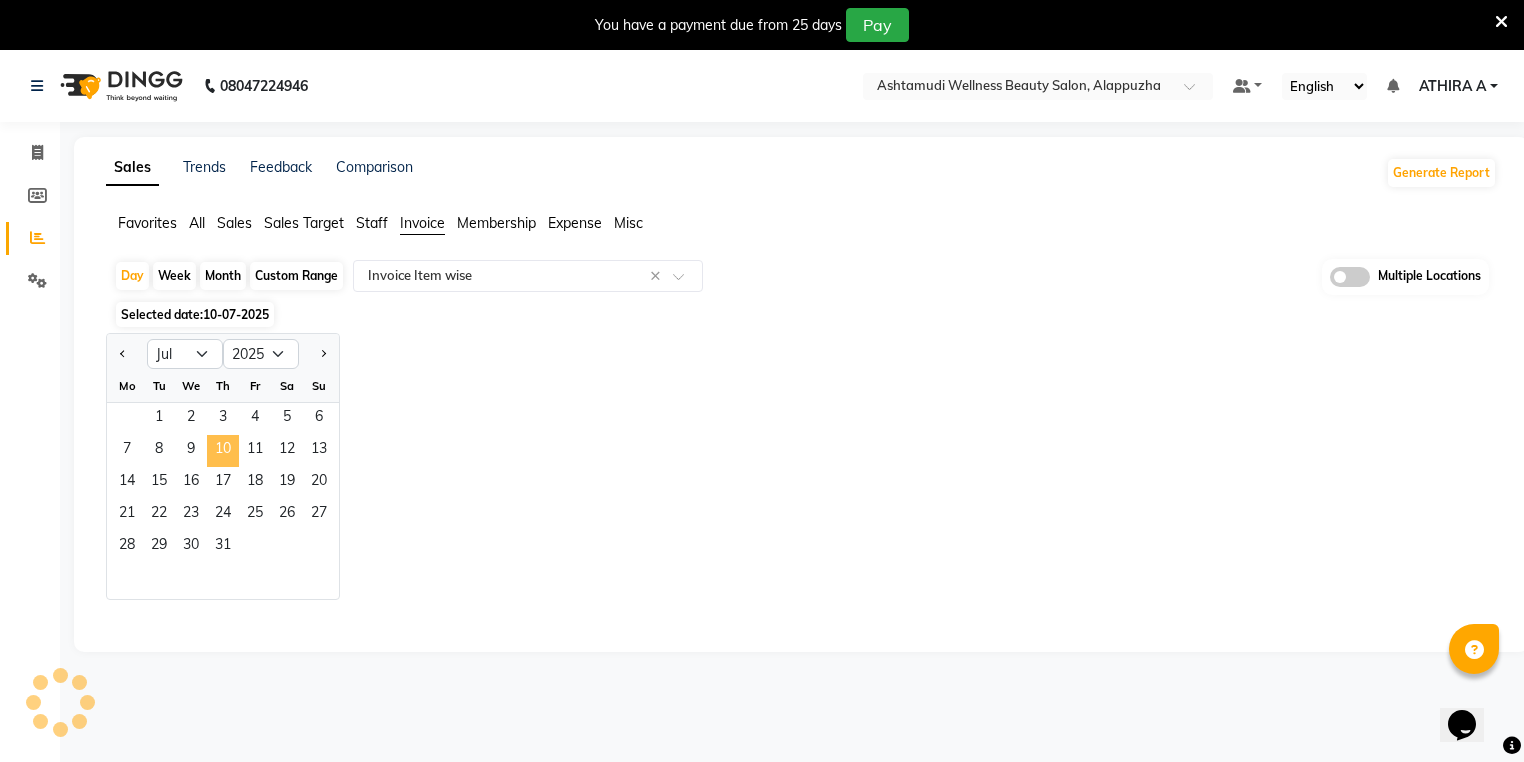 select on "full_report" 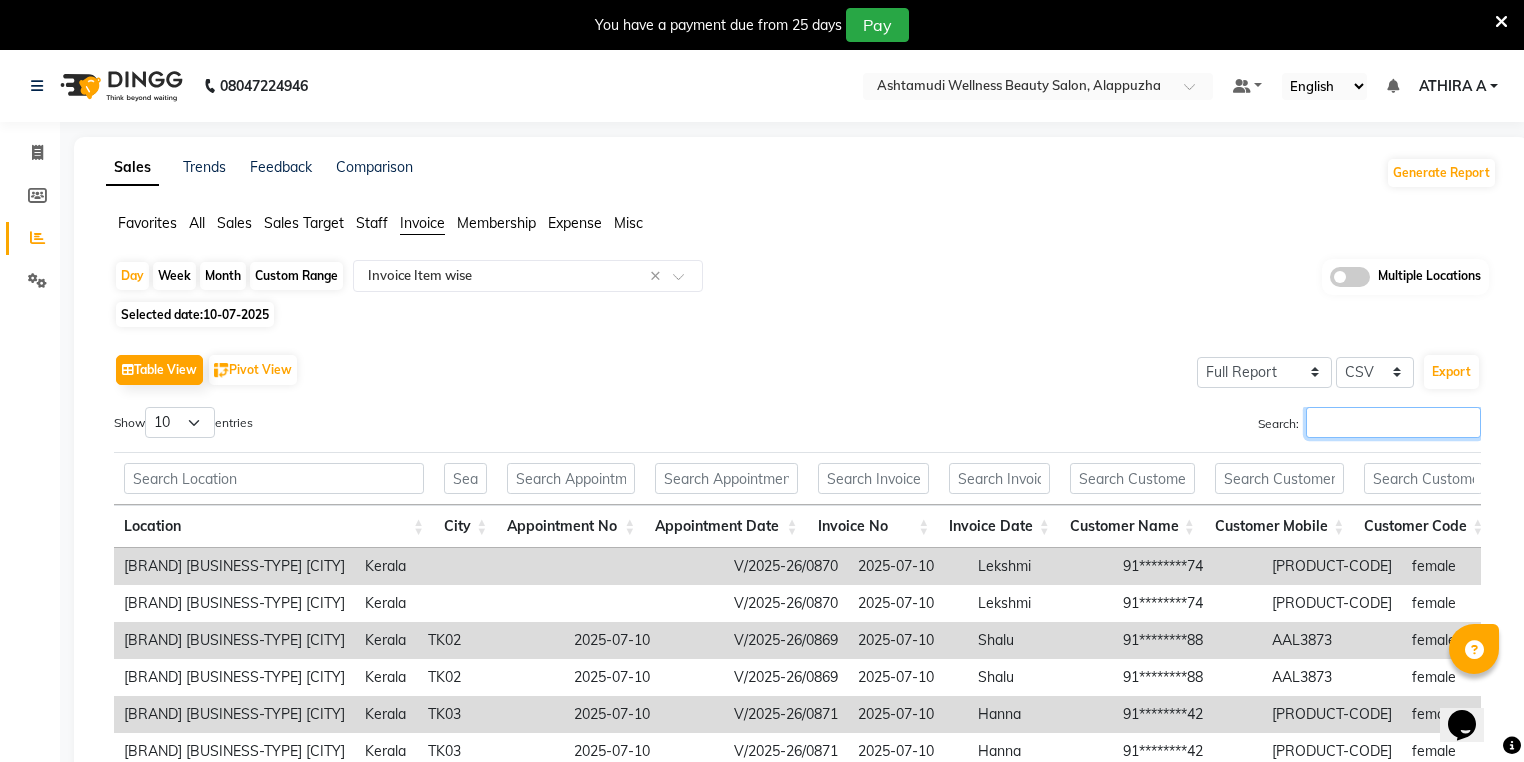 click on "Search:" at bounding box center [1393, 422] 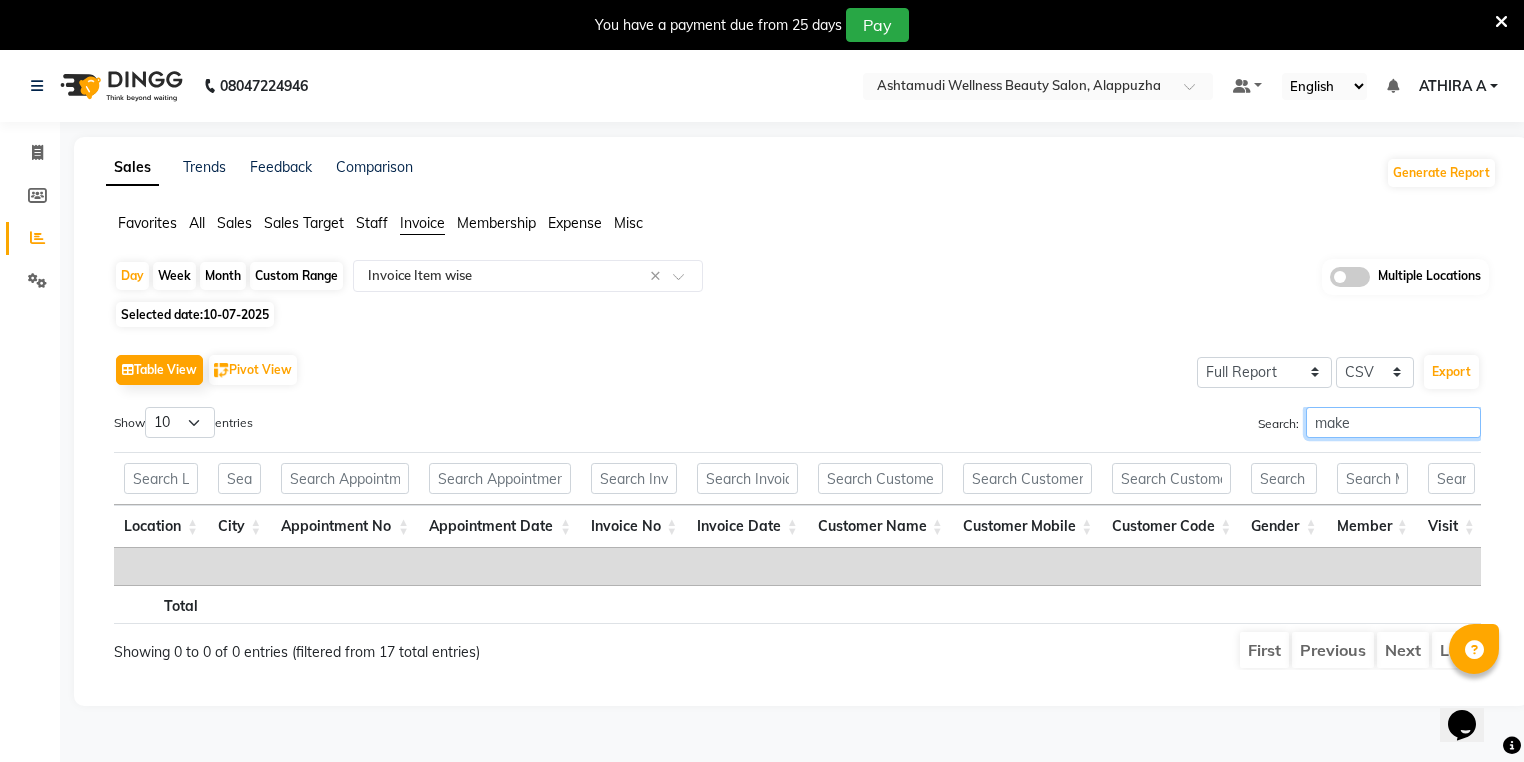 type on "make" 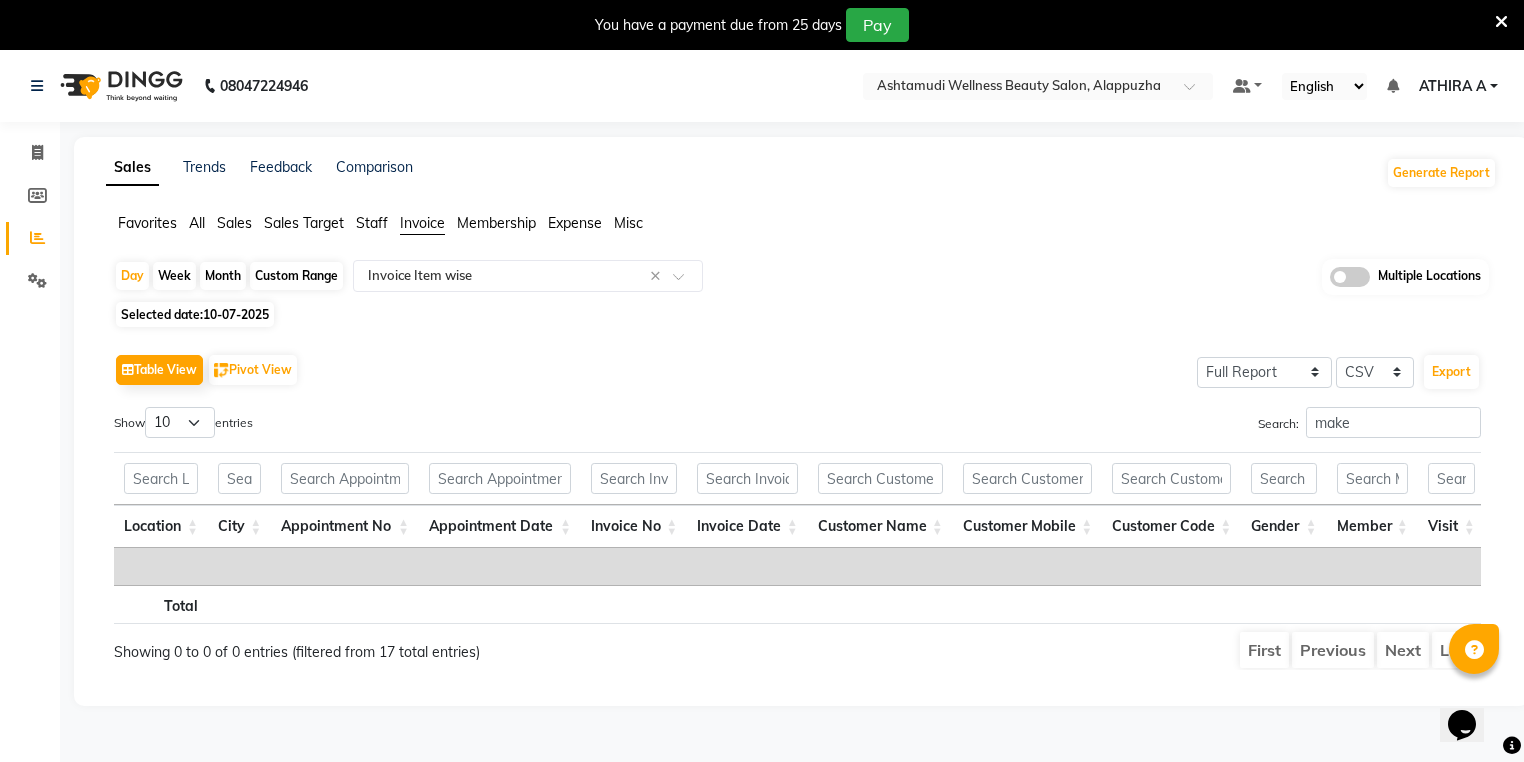 click on "Week" 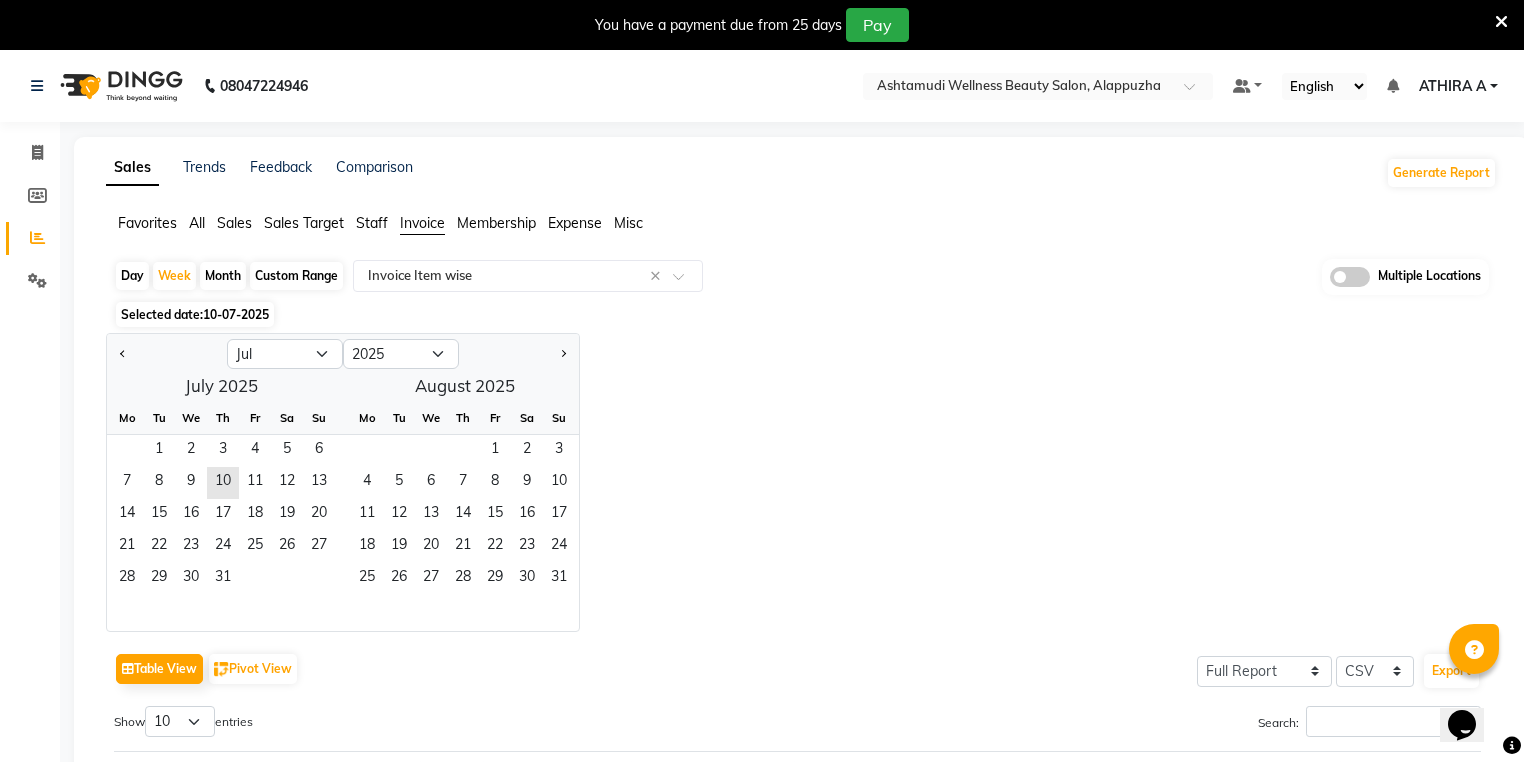click on "Day" 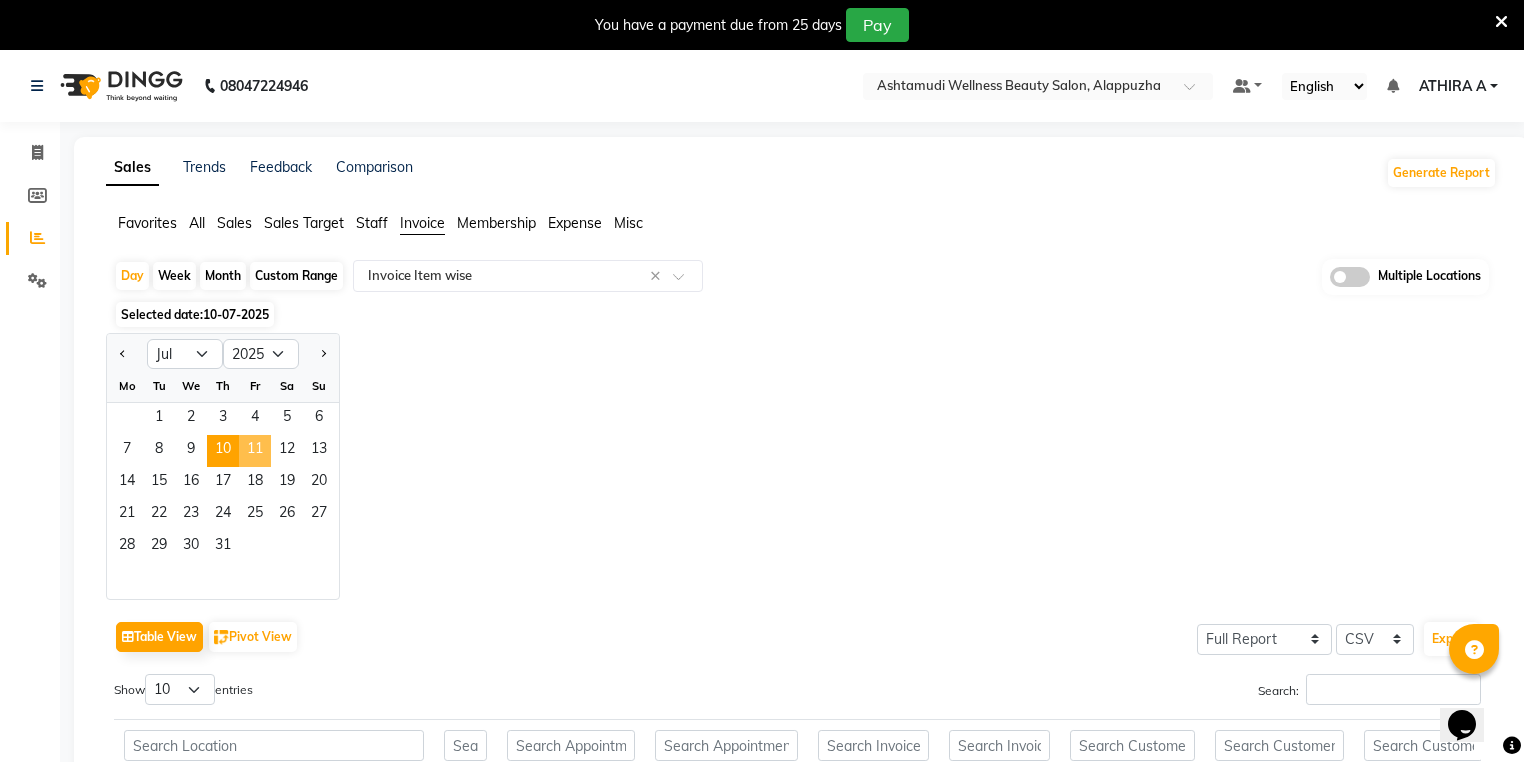 click on "11" 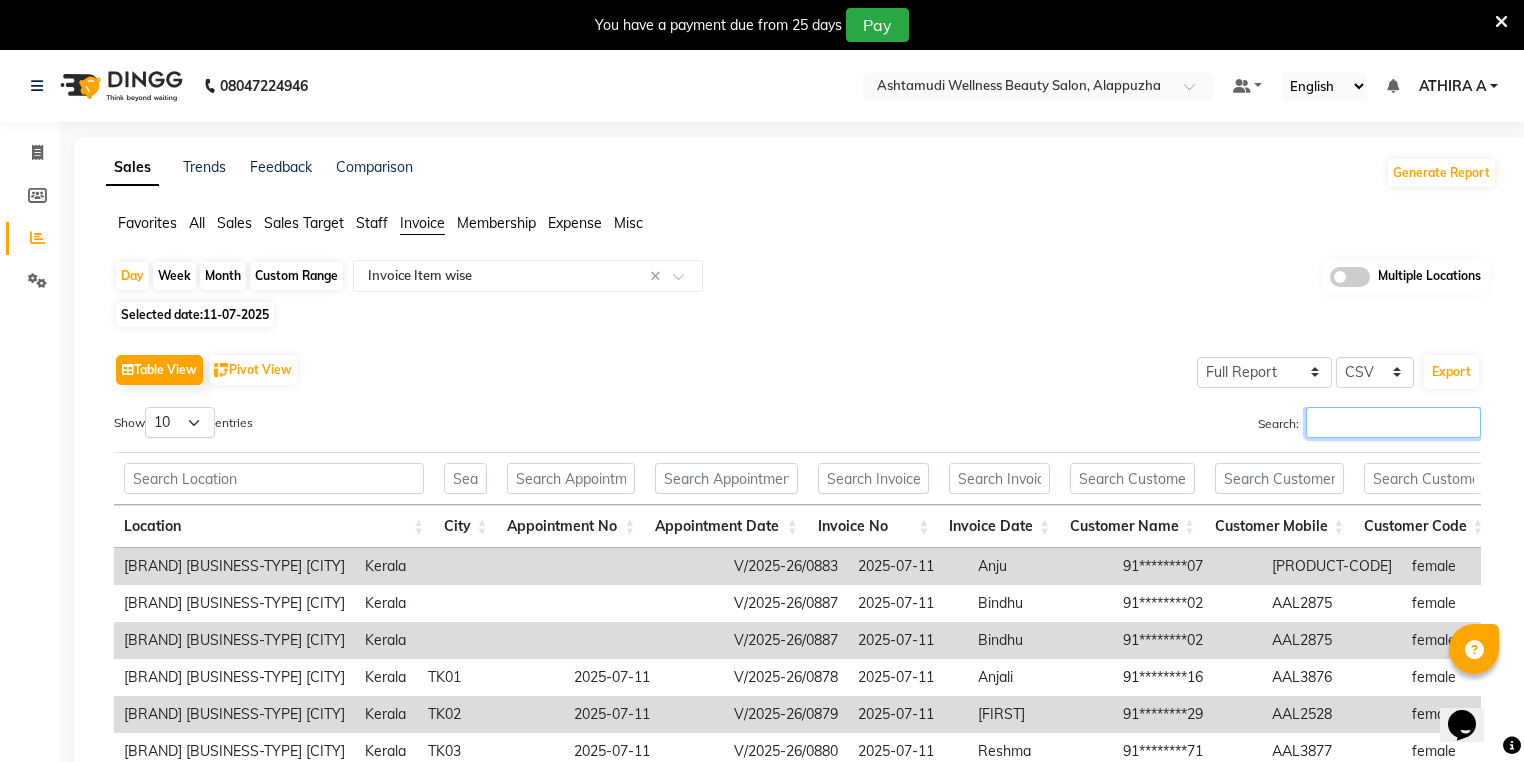 click on "Search:" at bounding box center (1393, 422) 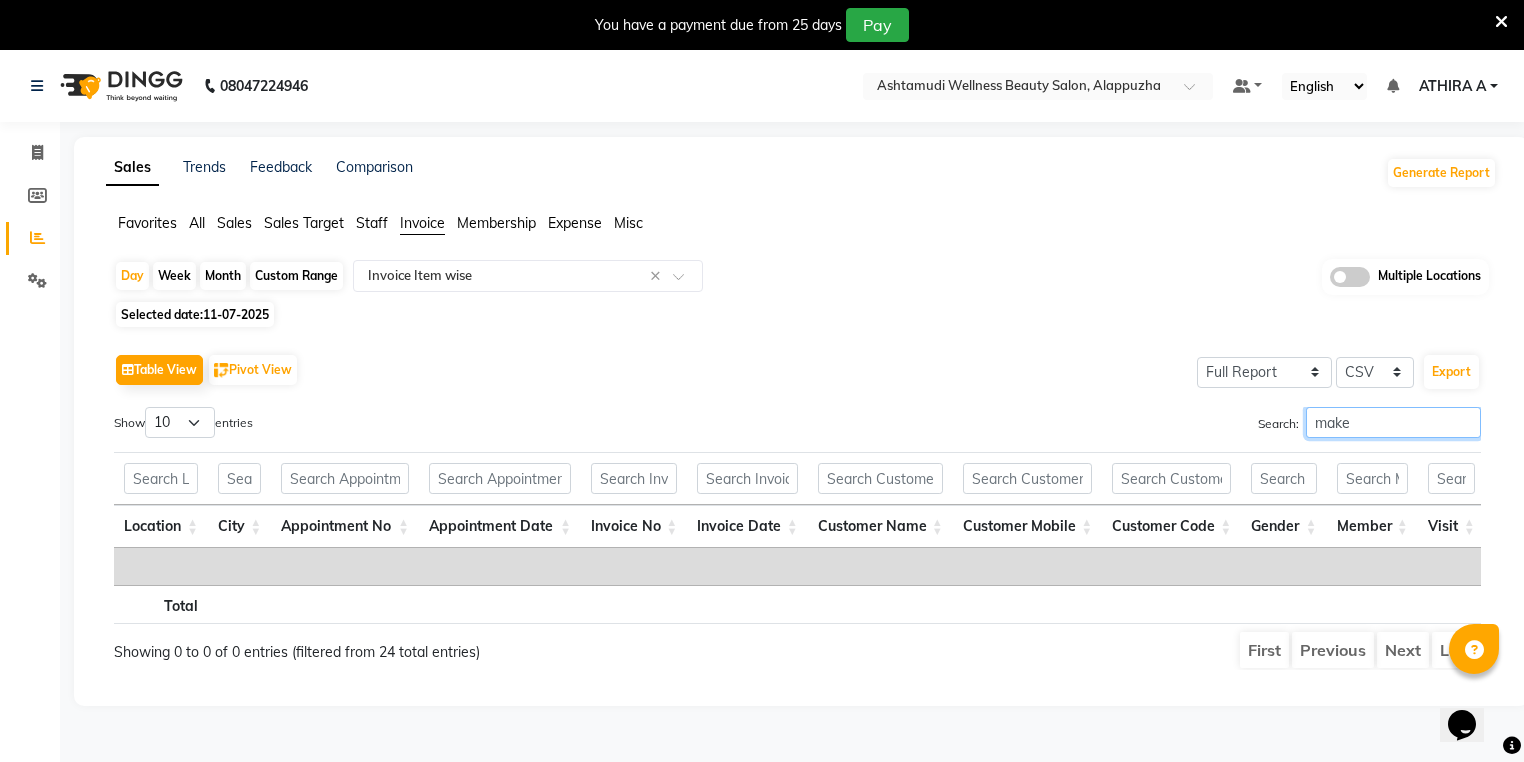 type on "make" 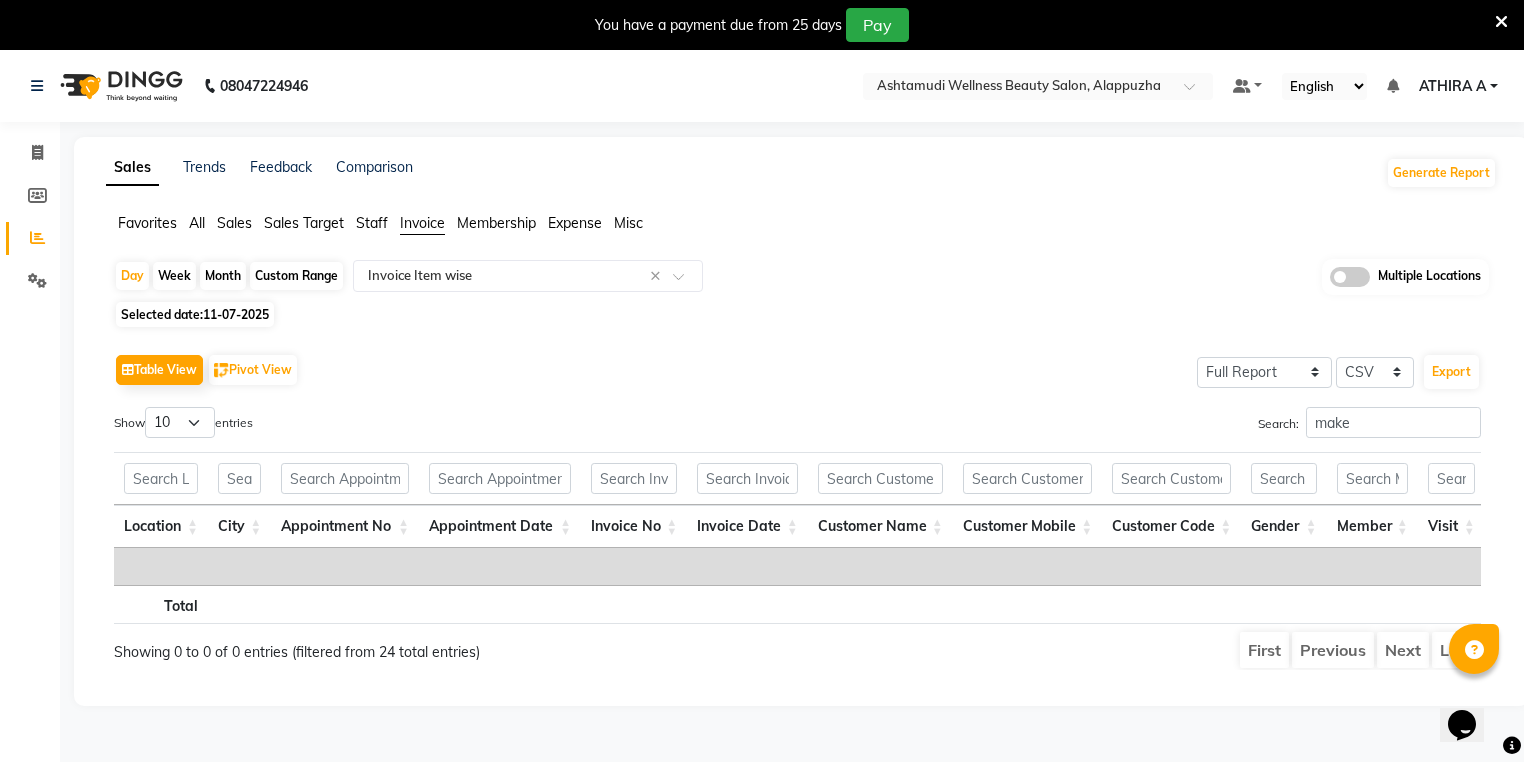 click on "Day   Week   Month   Custom Range  Select Report Type × Invoice Item wise × Multiple Locations" 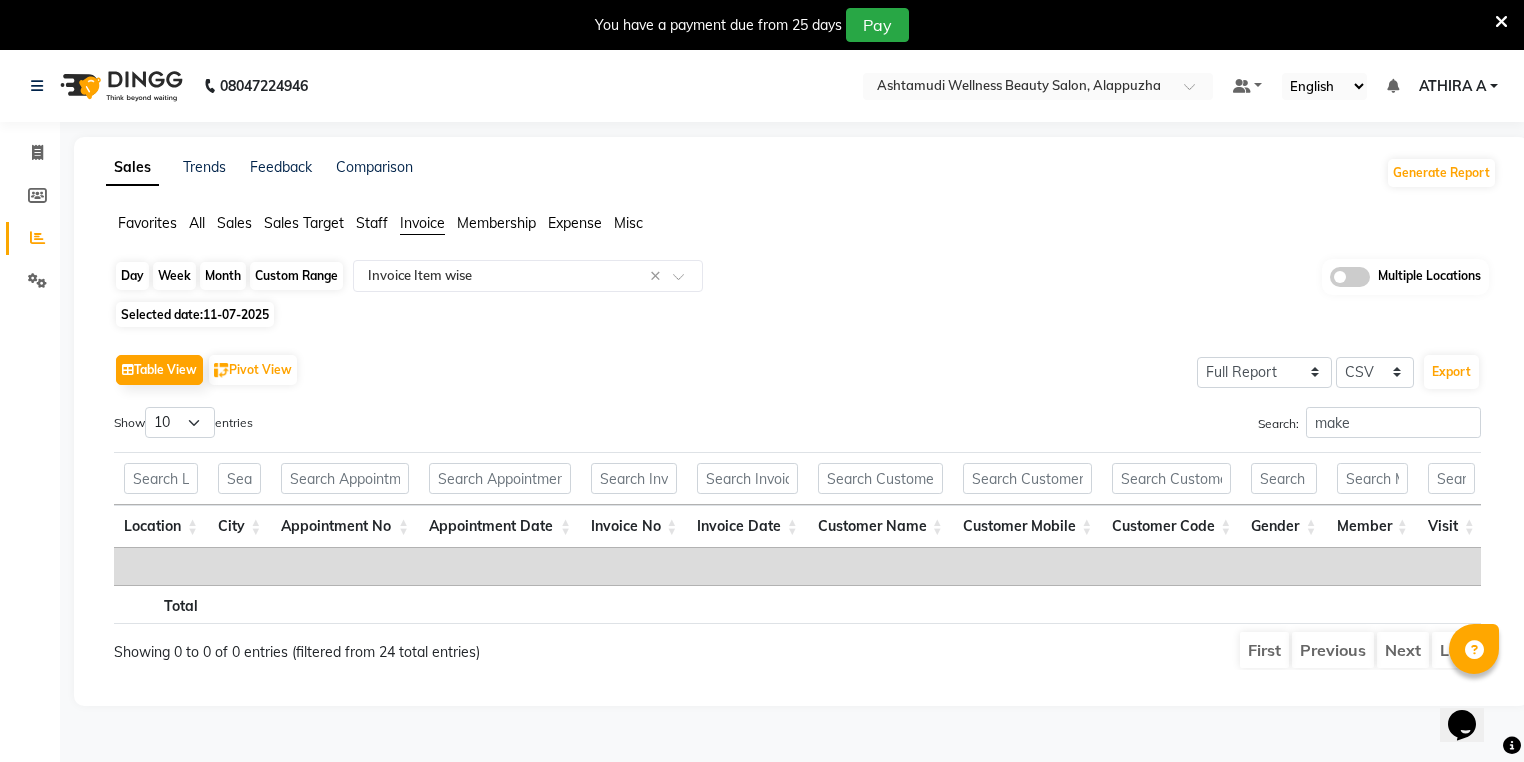 click on "Day" 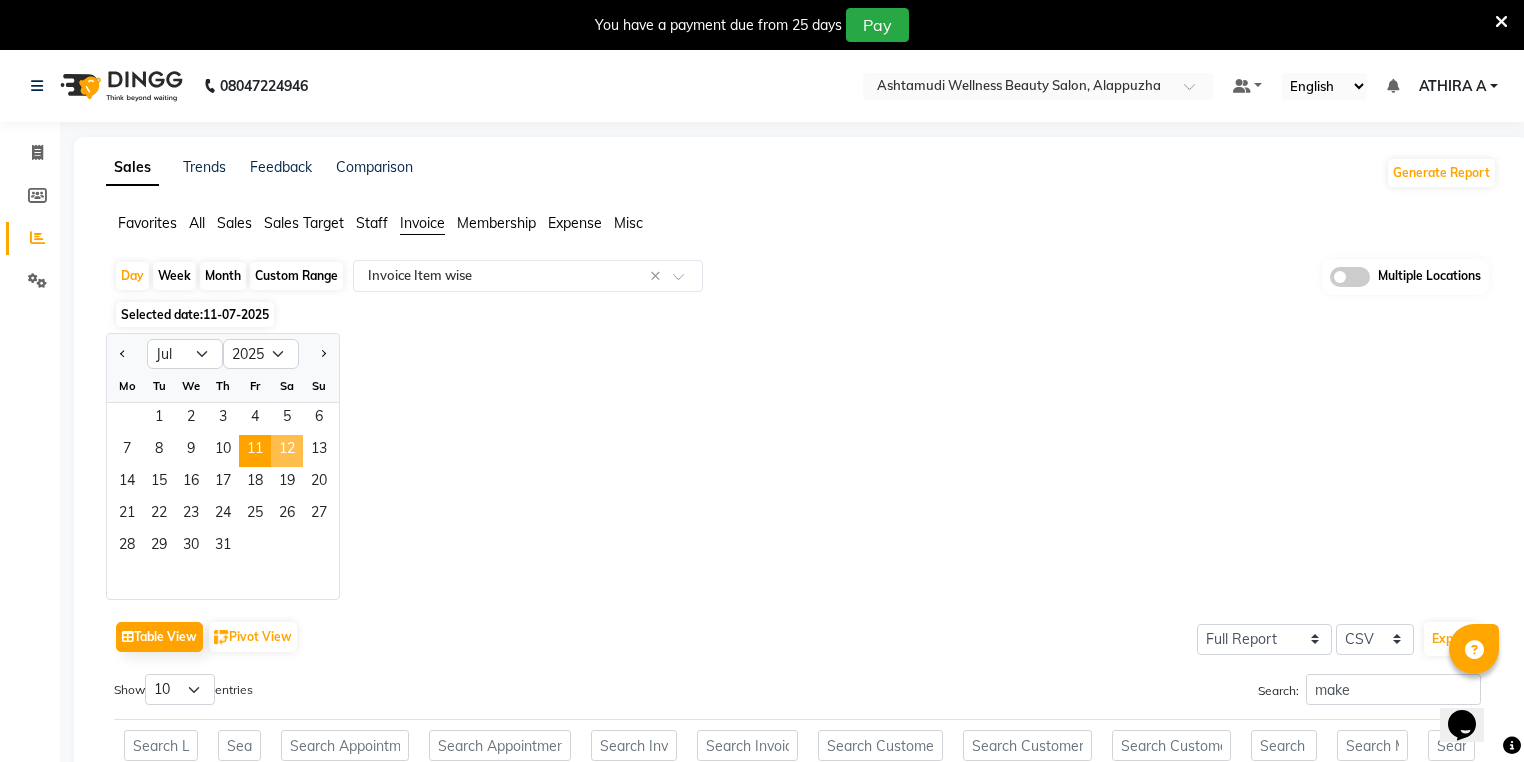 click on "12" 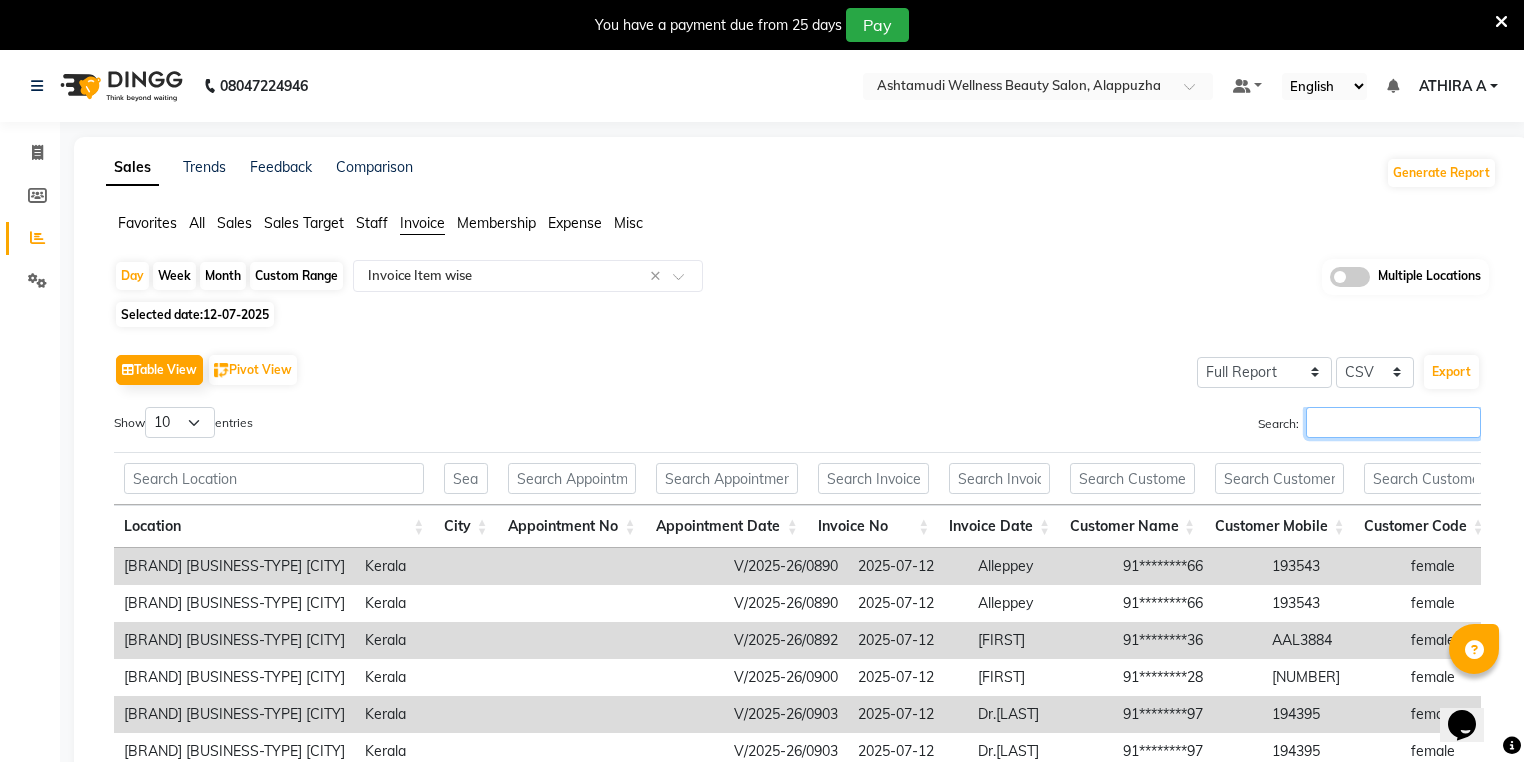 click on "Search:" at bounding box center (1393, 422) 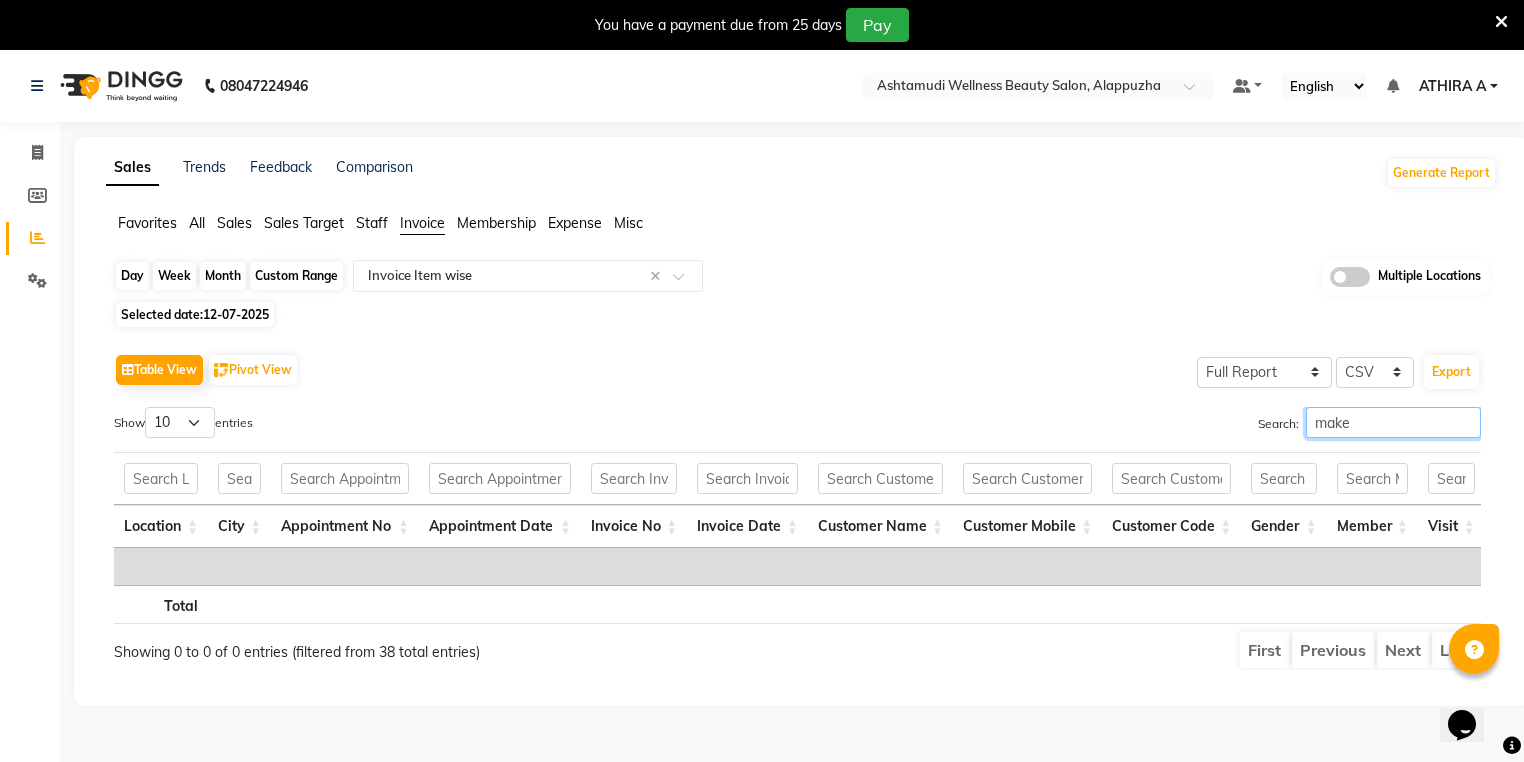 type on "make" 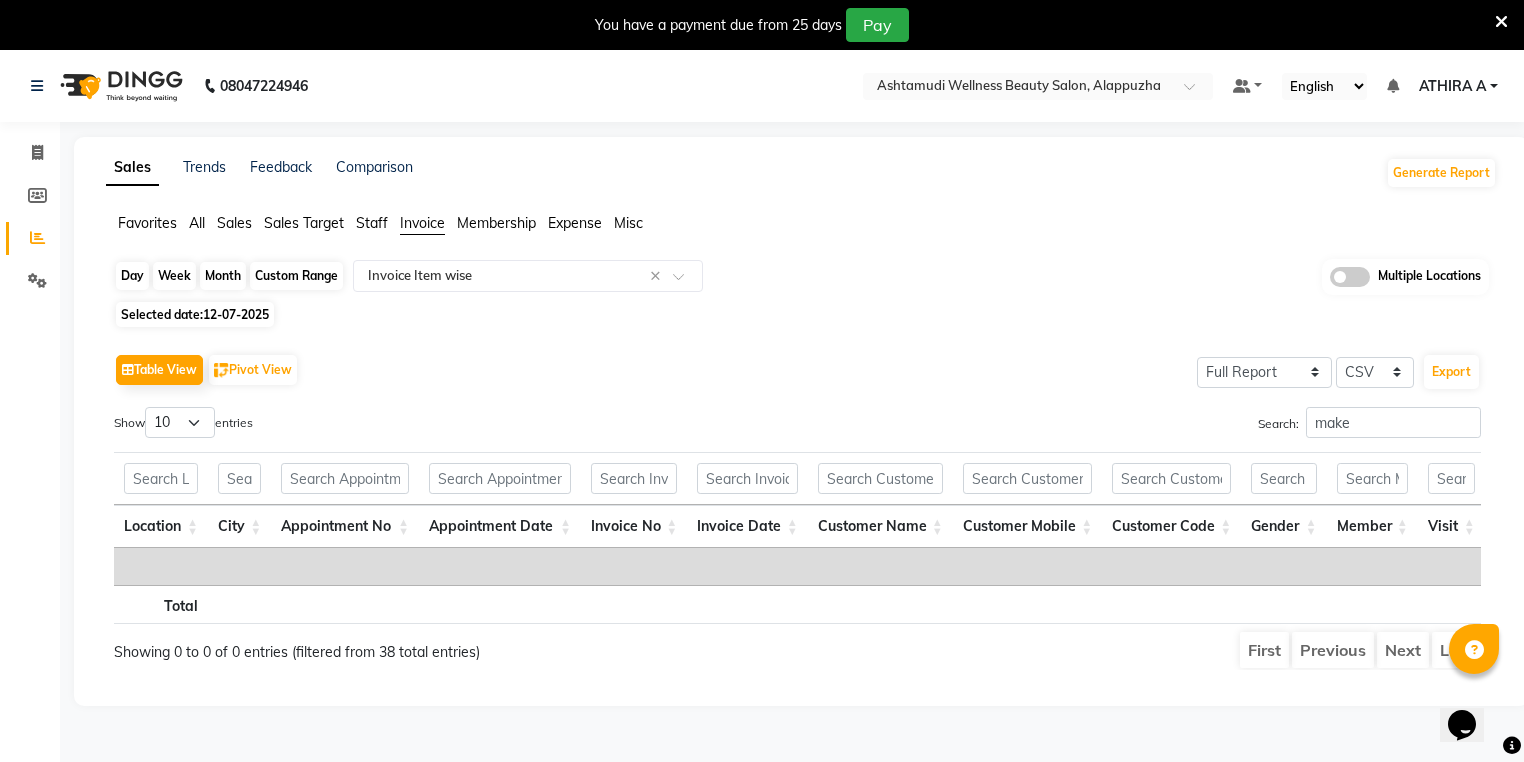 click on "Day" 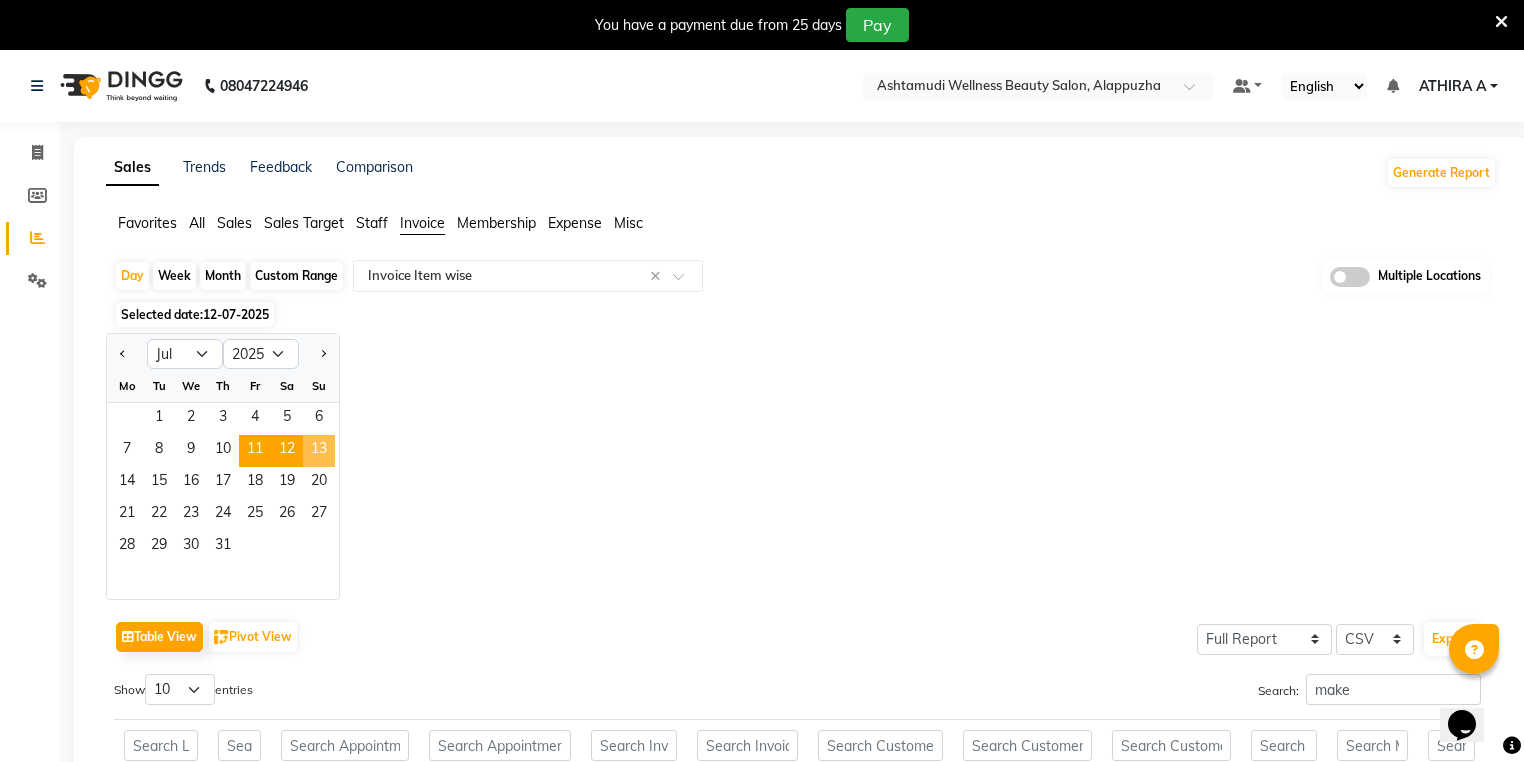 click on "13" 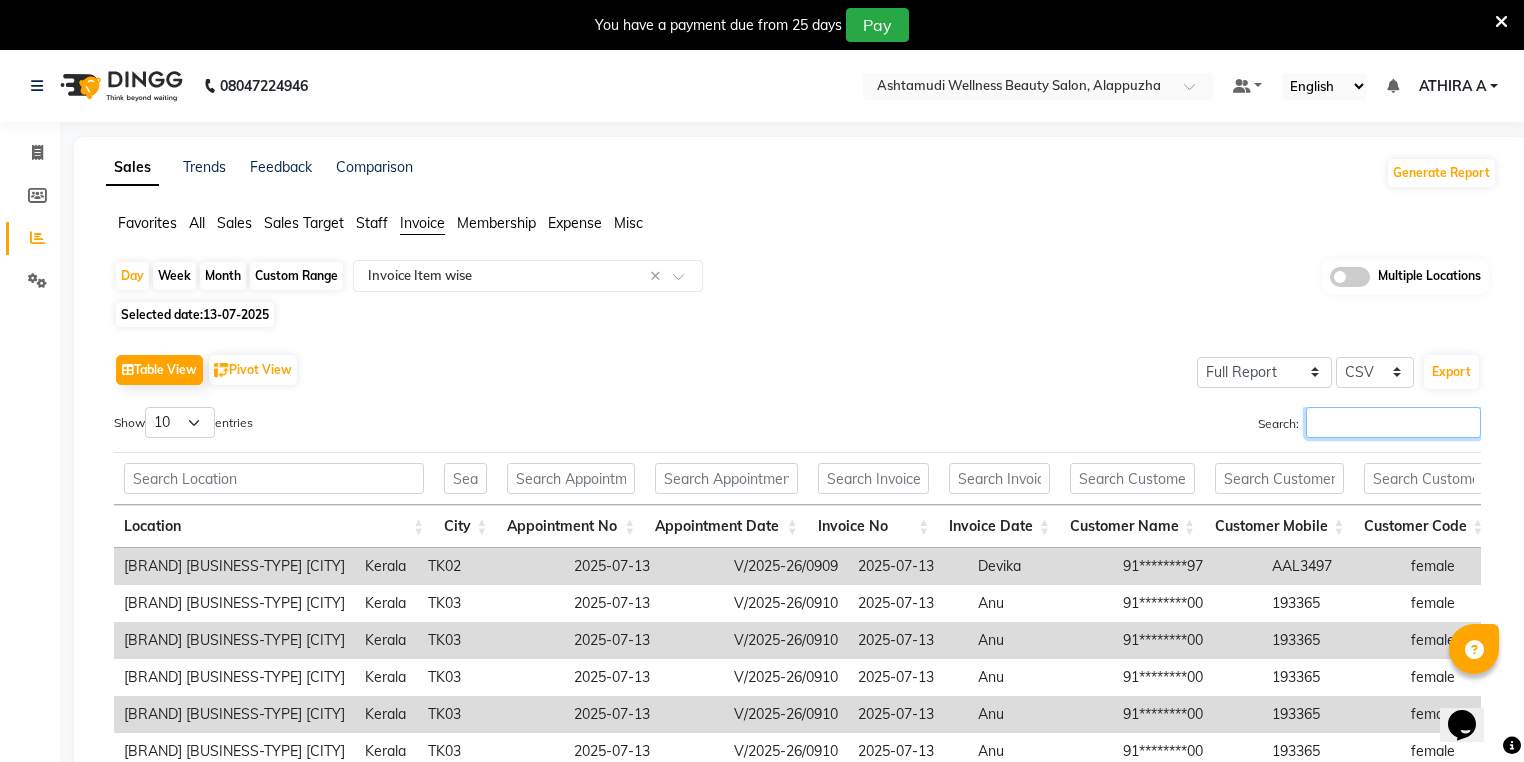 click on "Search:" at bounding box center (1393, 422) 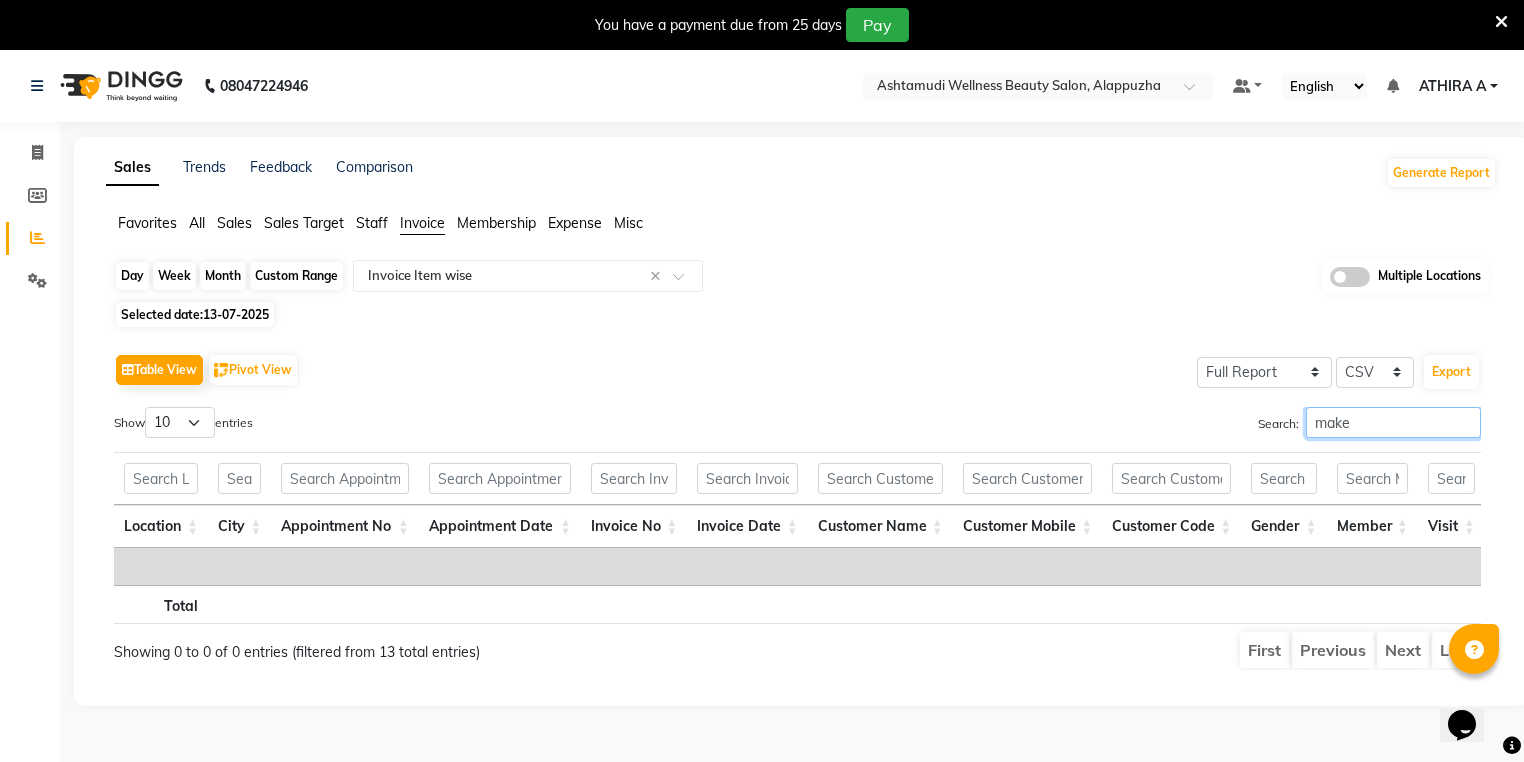type on "make" 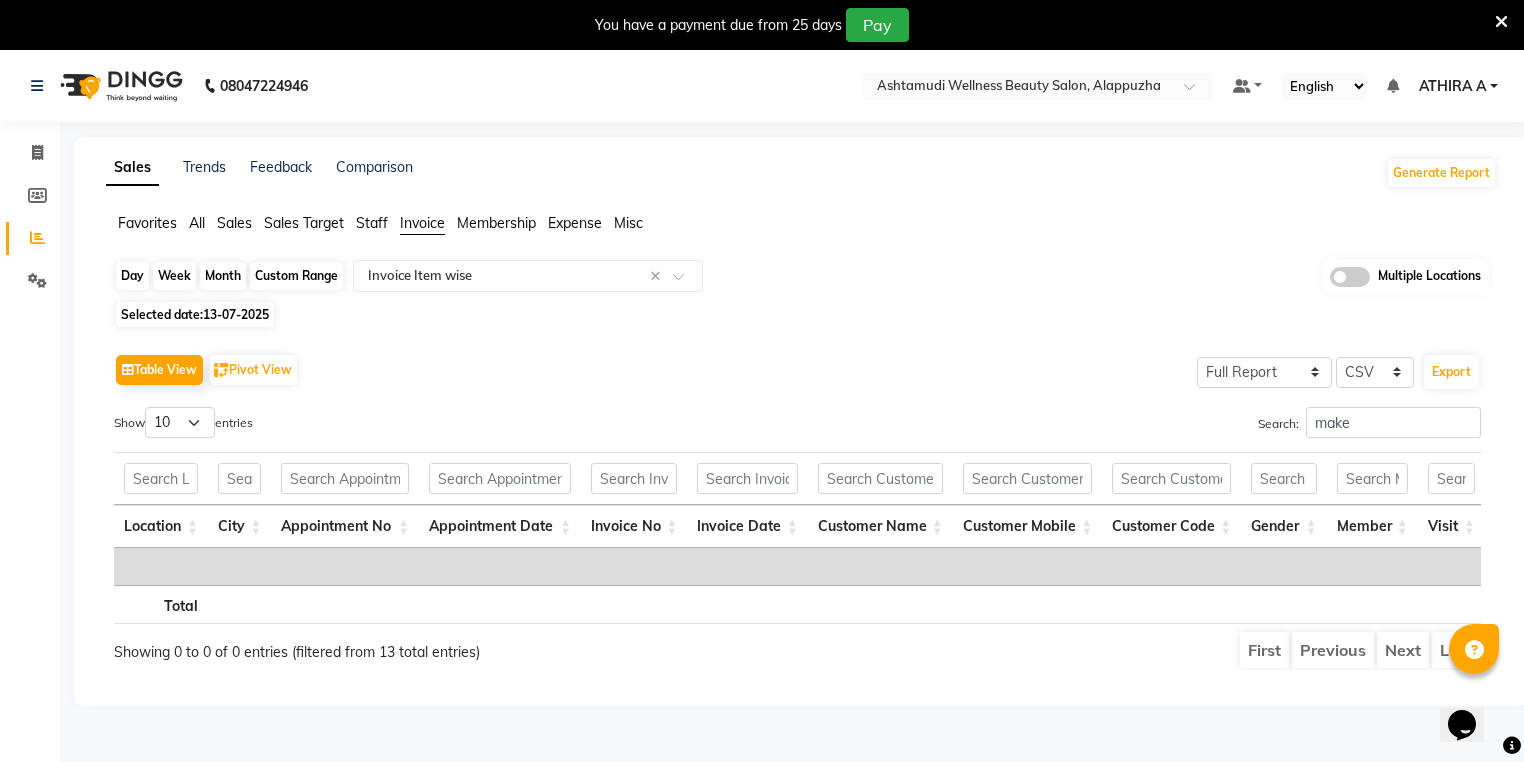 click on "Day" 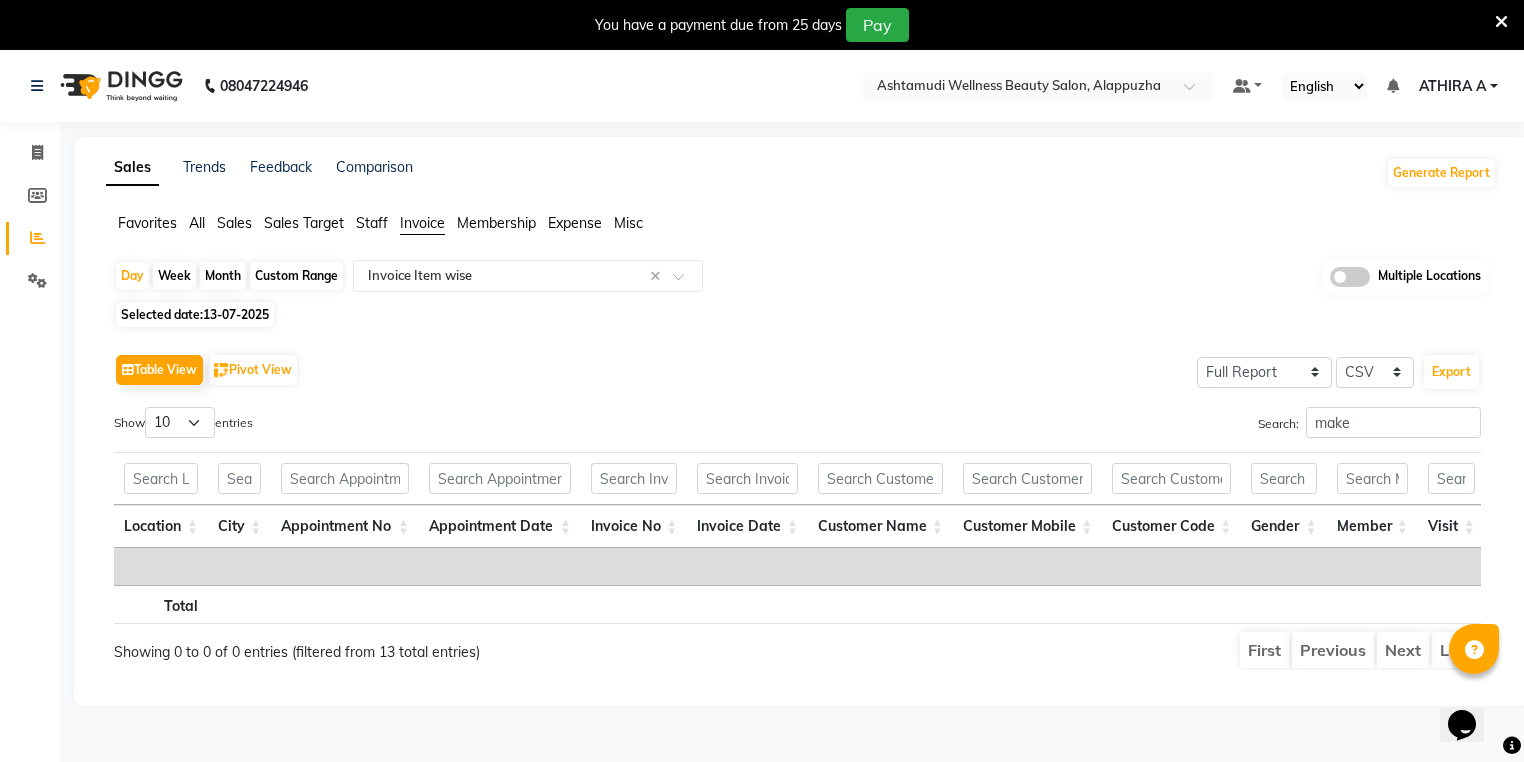 select on "7" 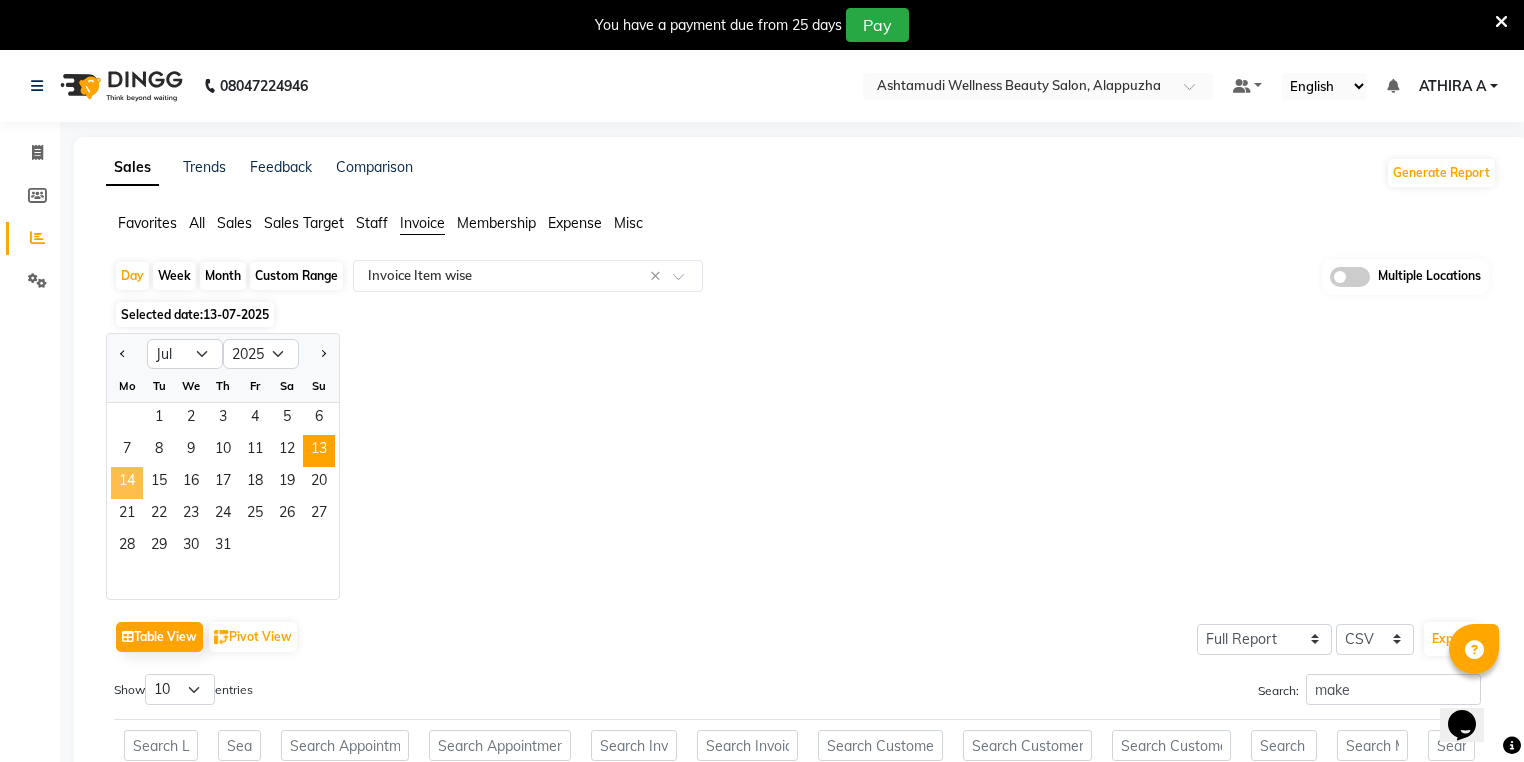 click on "14" 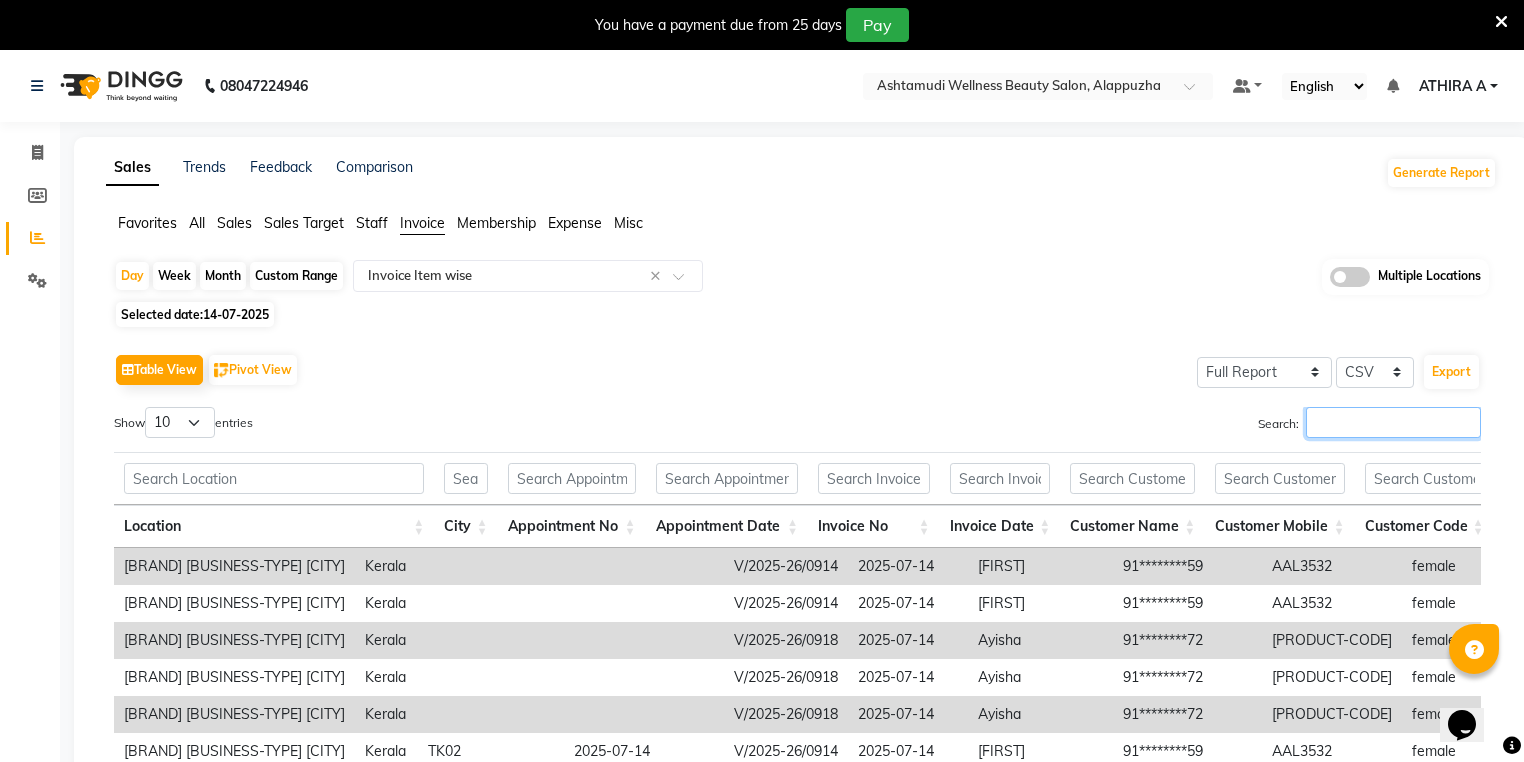 click on "Search:" at bounding box center [1393, 422] 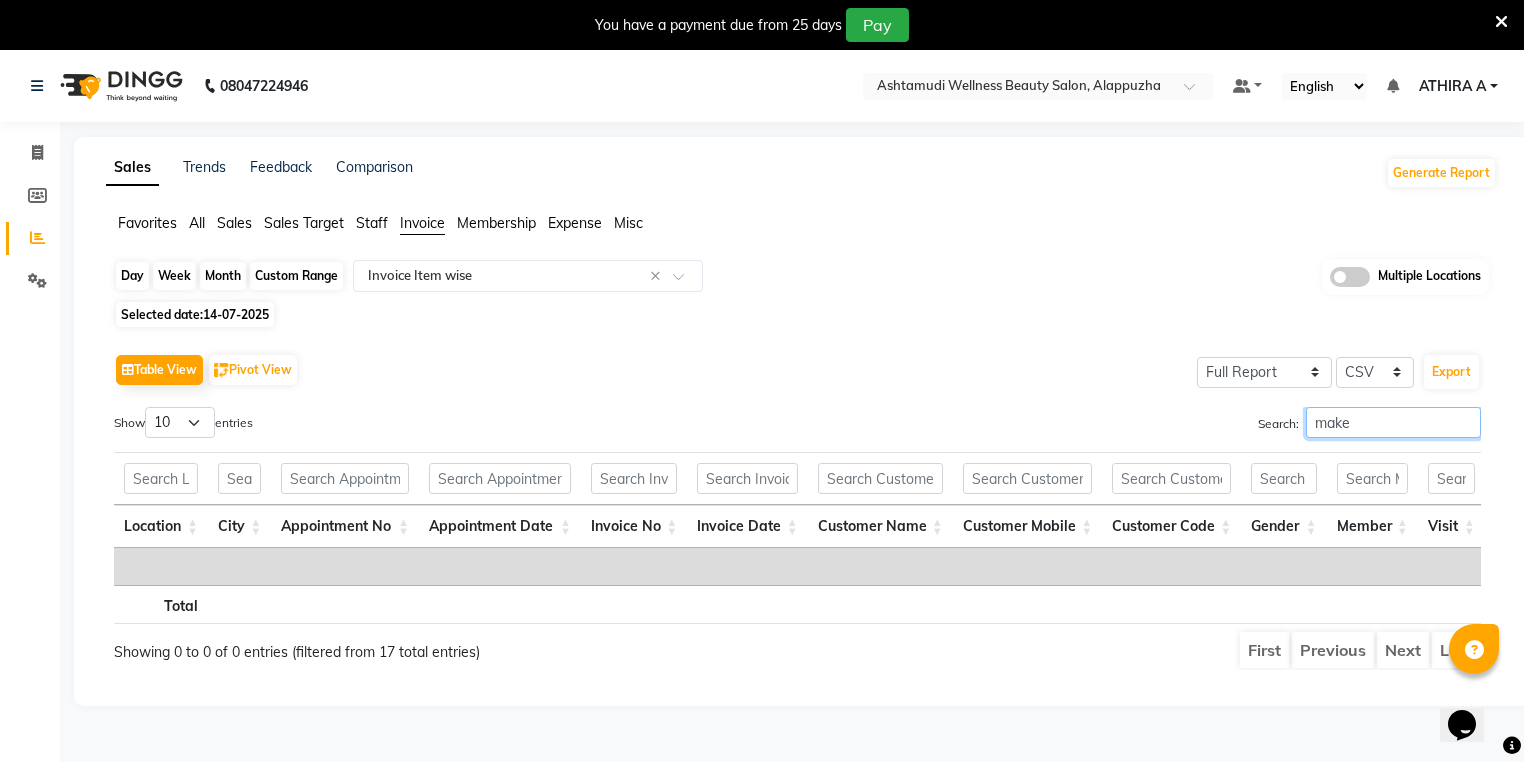 type on "make" 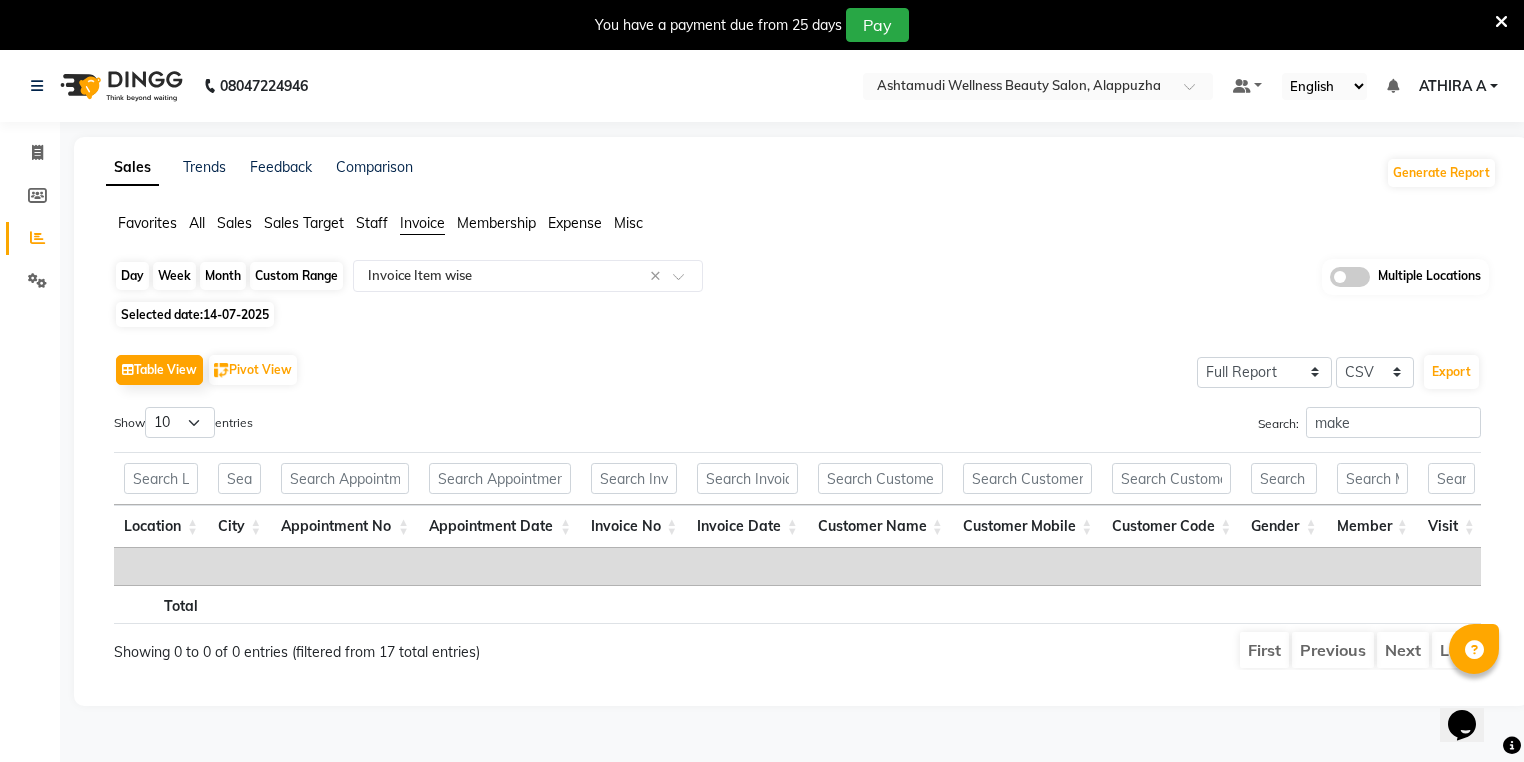 click on "Day" 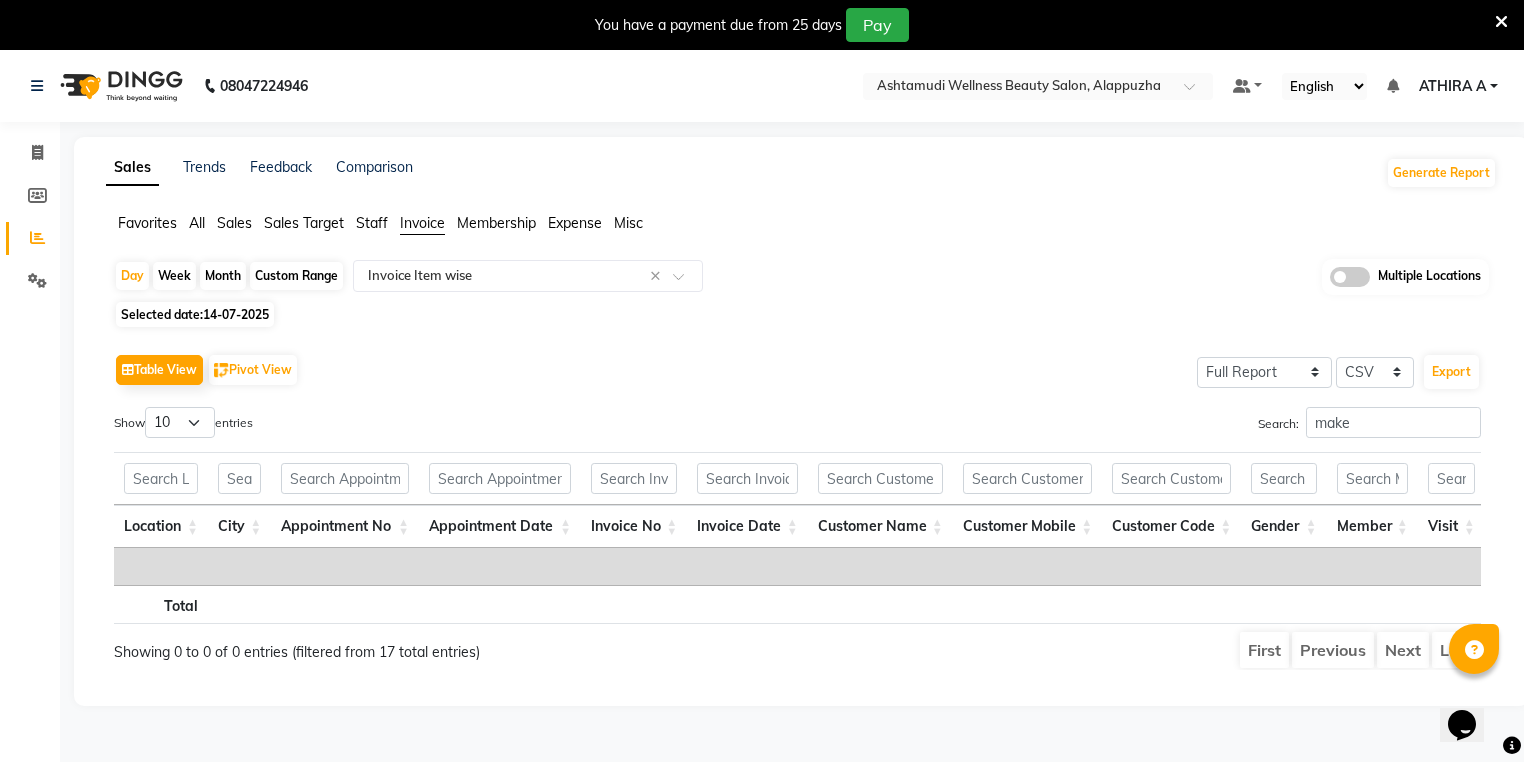 select on "7" 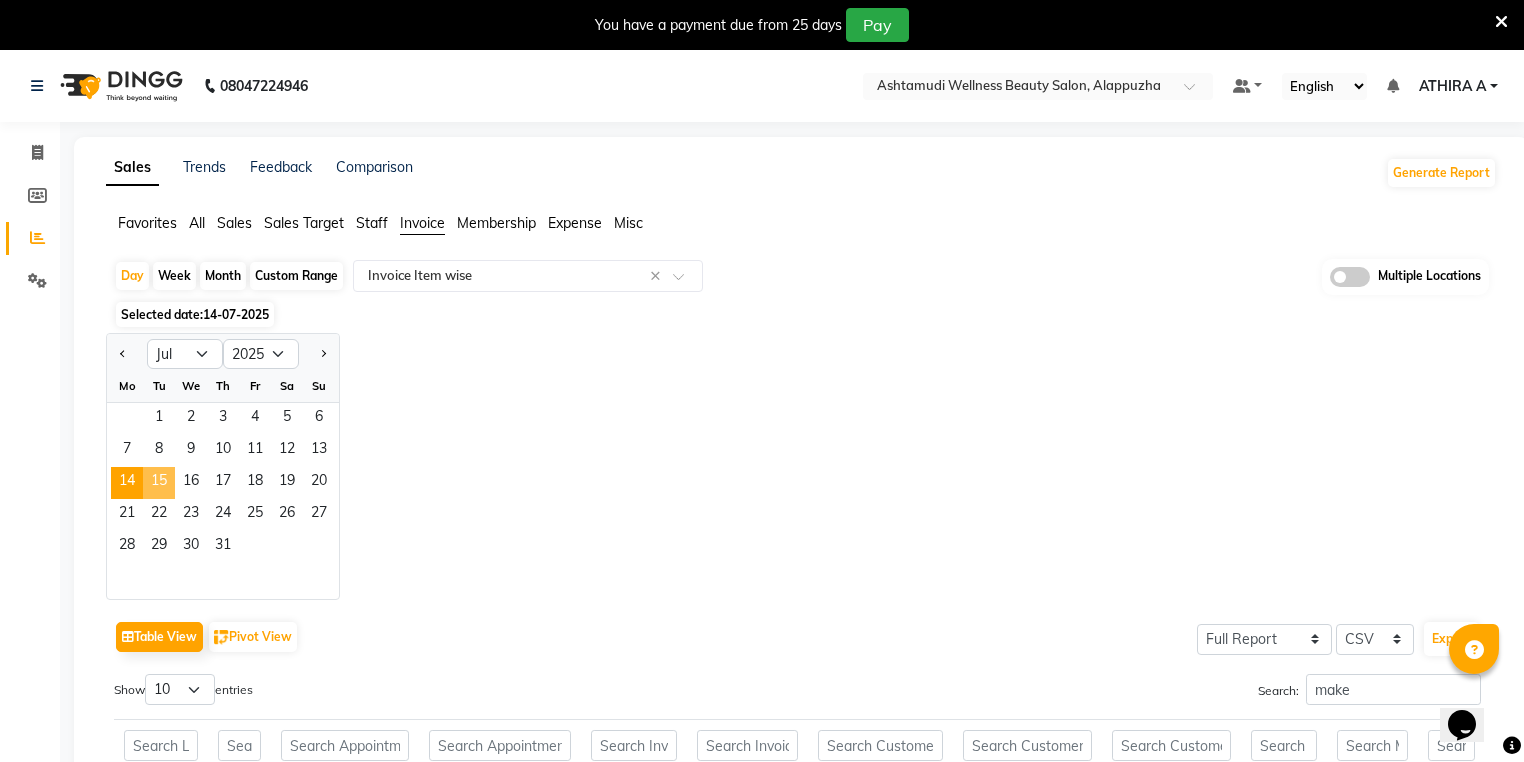 click on "15" 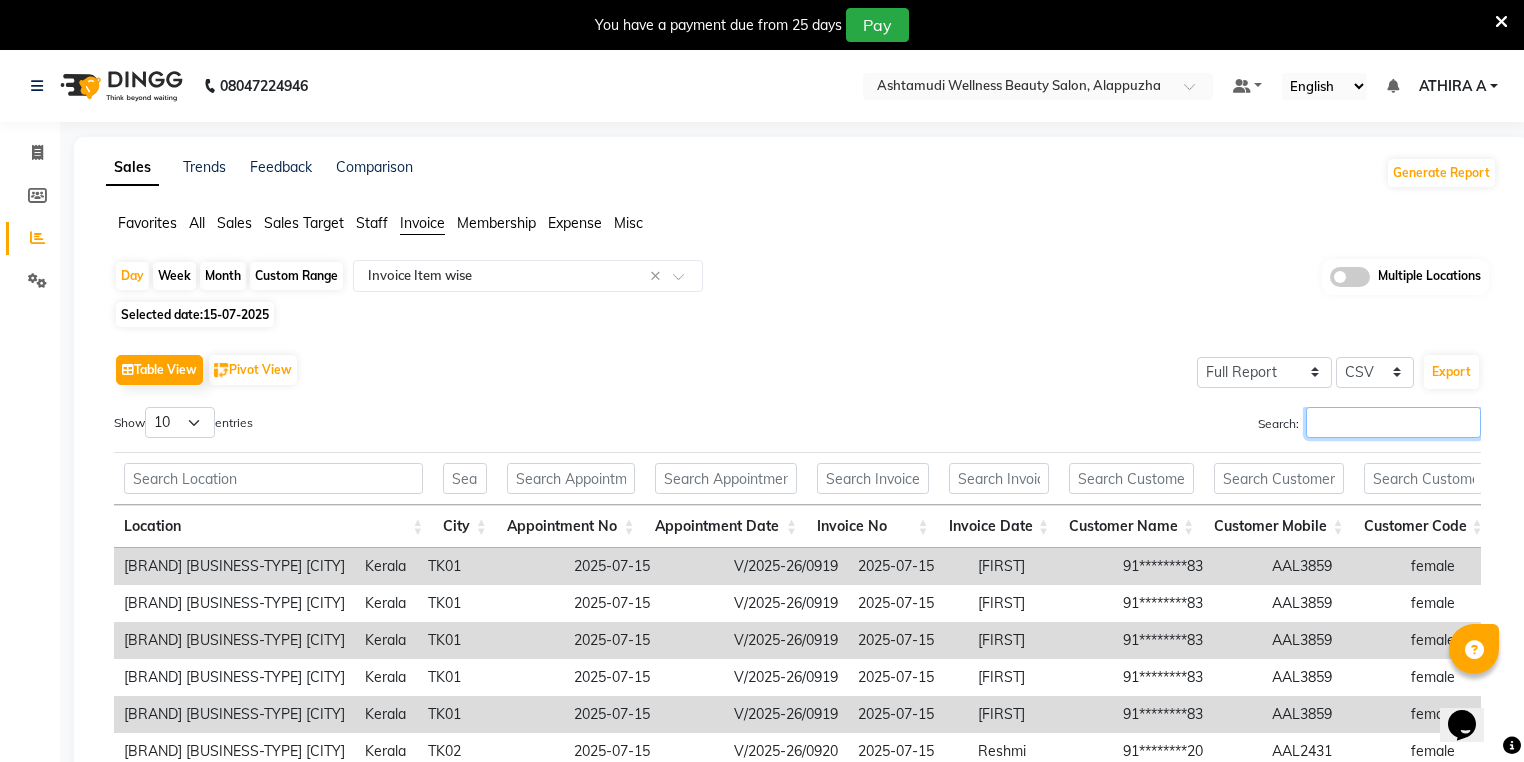click on "Search:" at bounding box center (1393, 422) 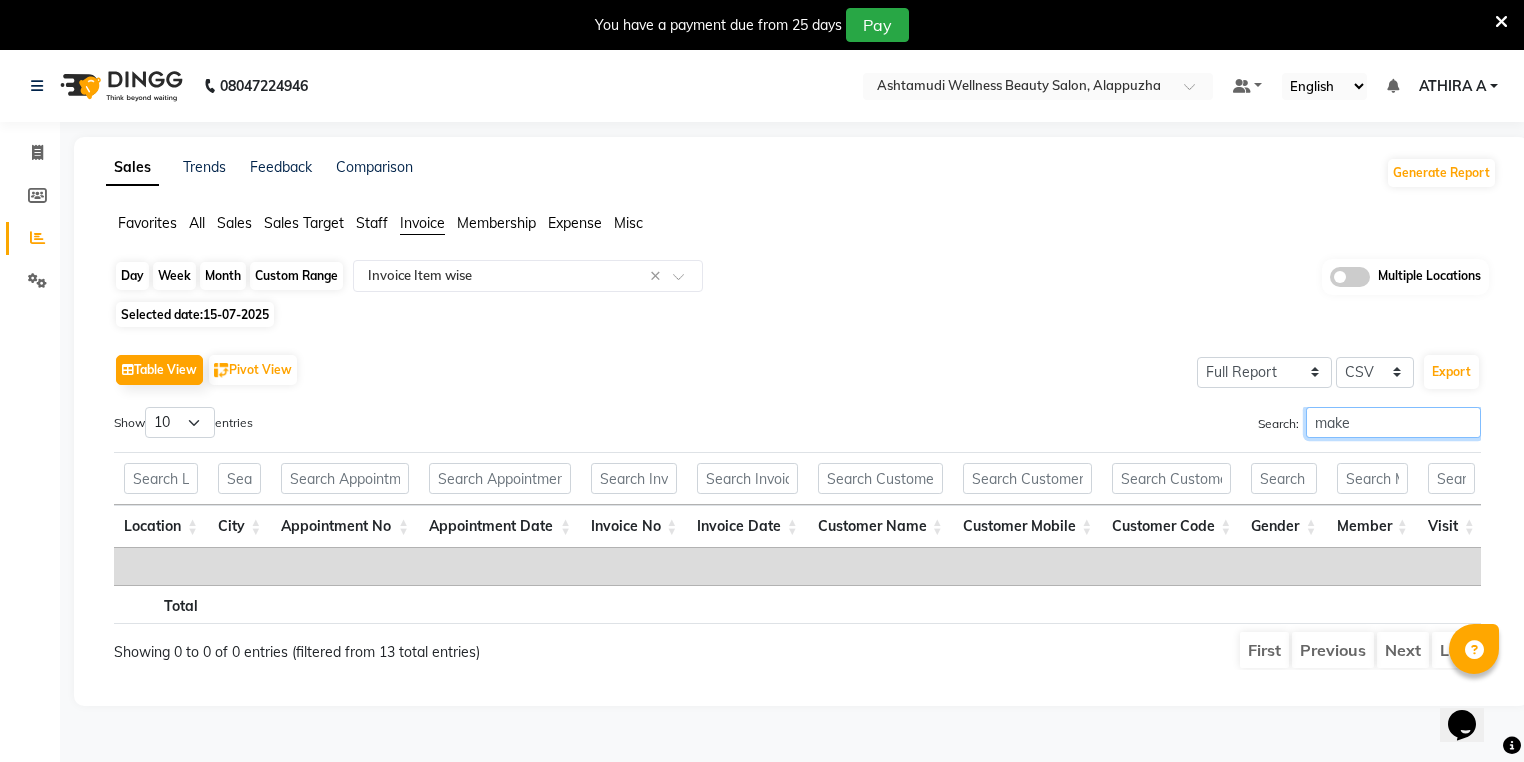 type on "make" 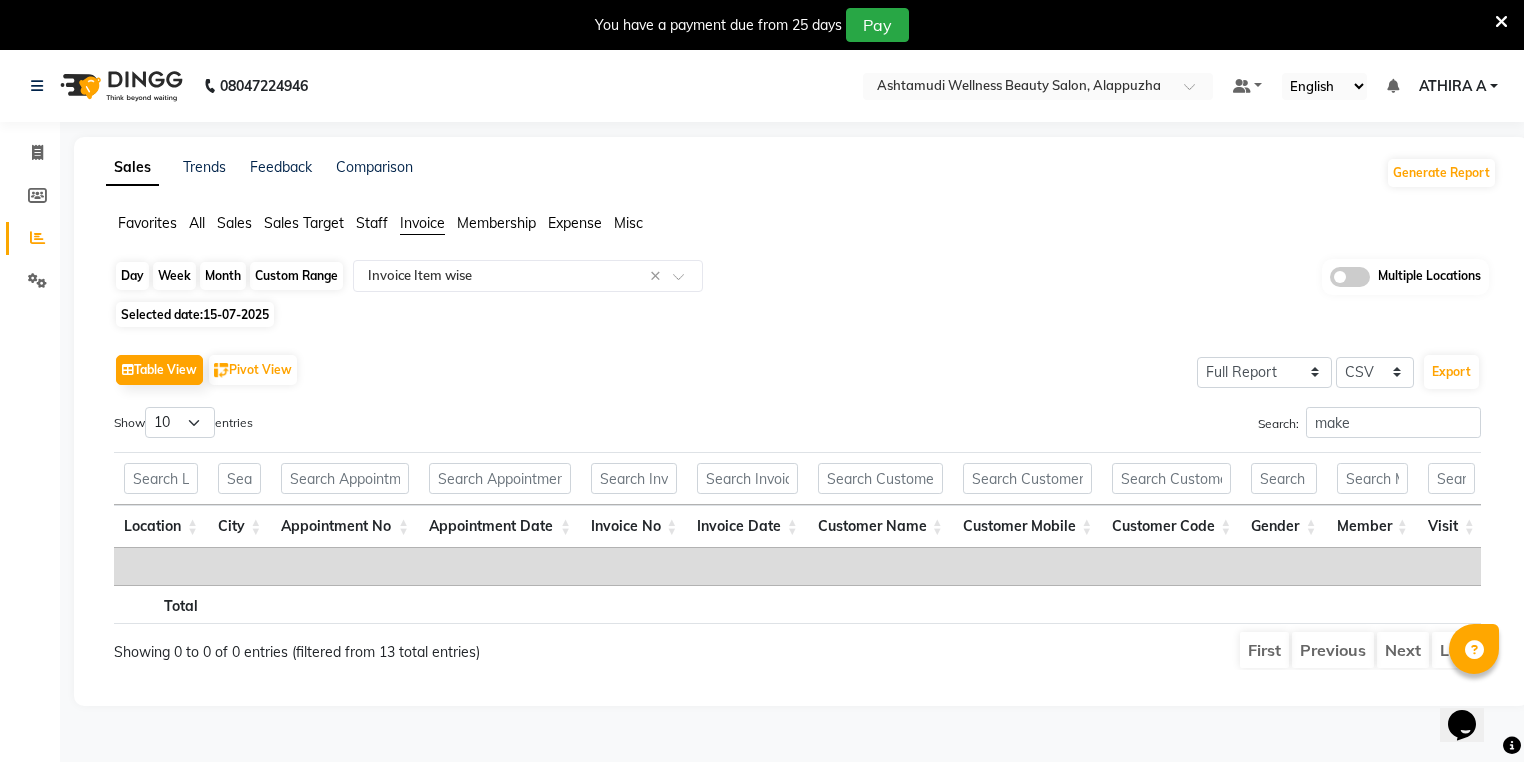 click on "Day" 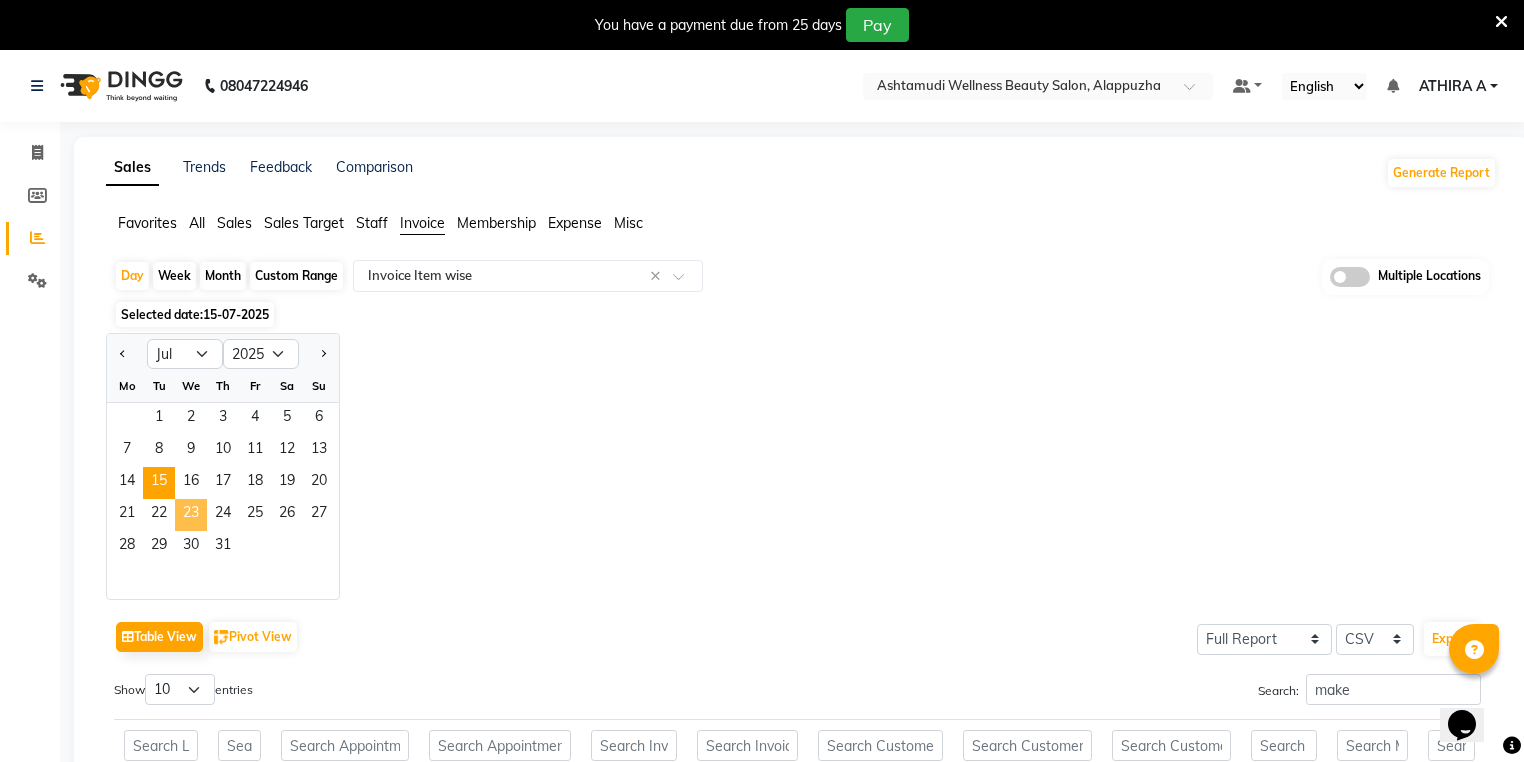 click on "23" 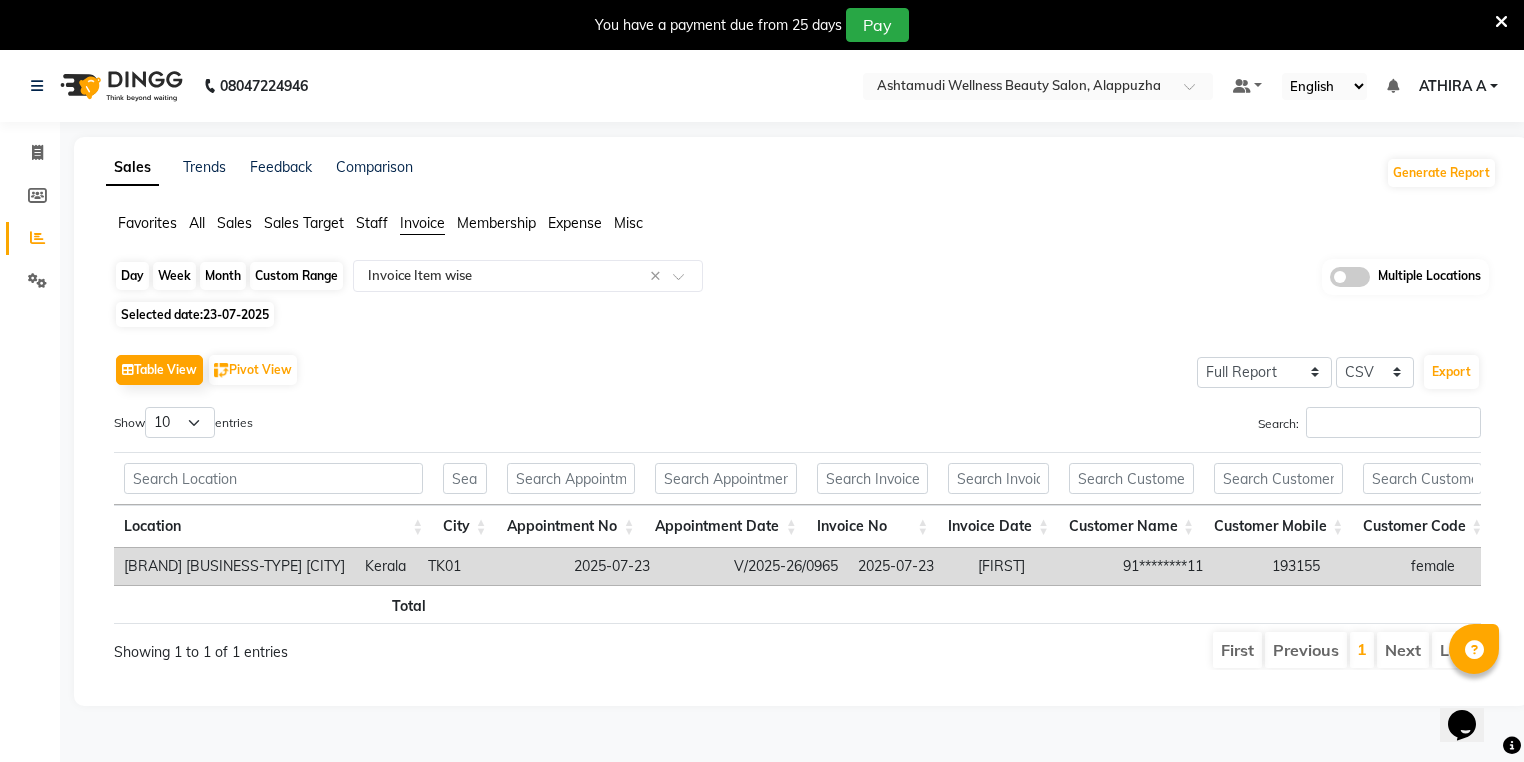 click on "Day" 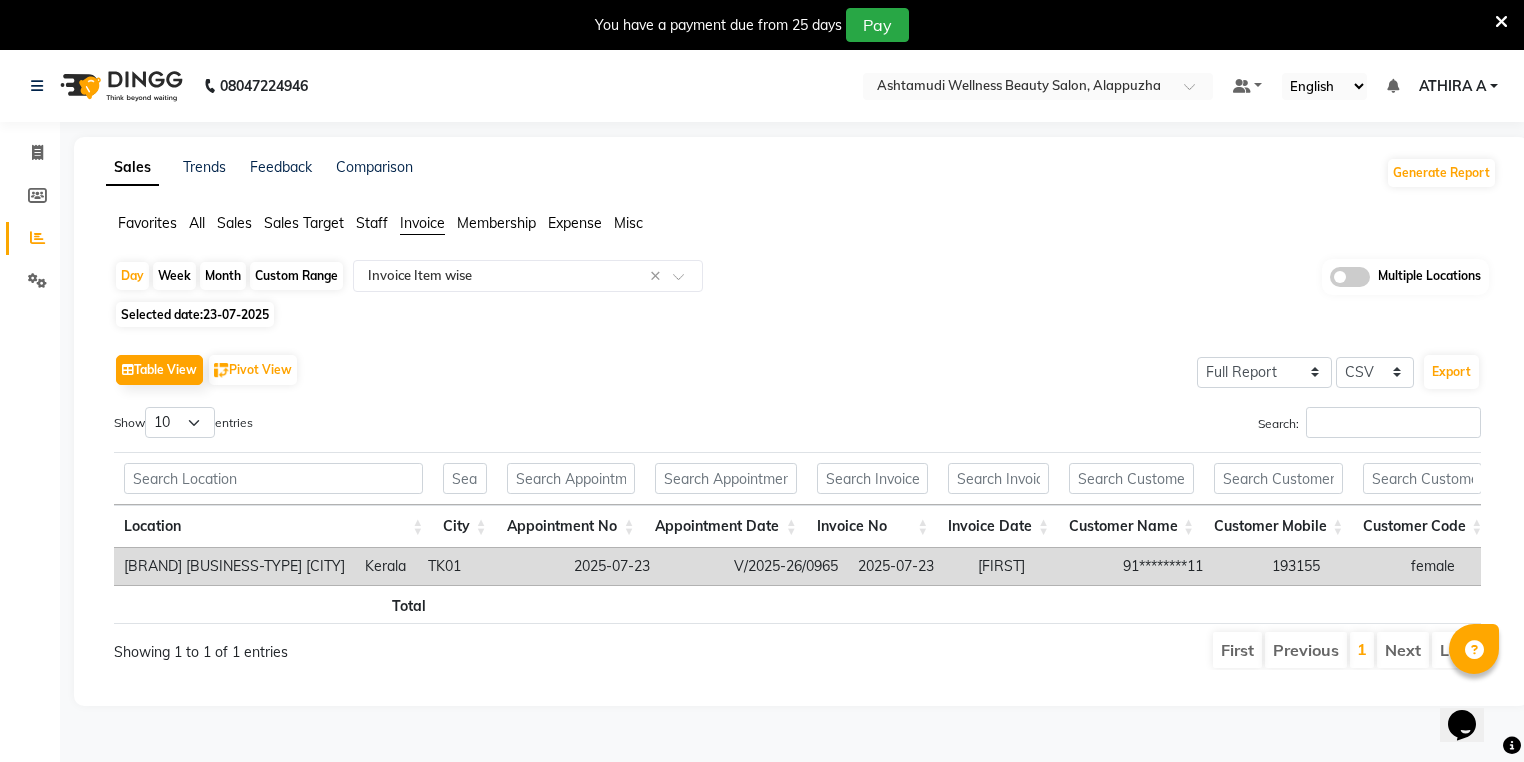 select on "7" 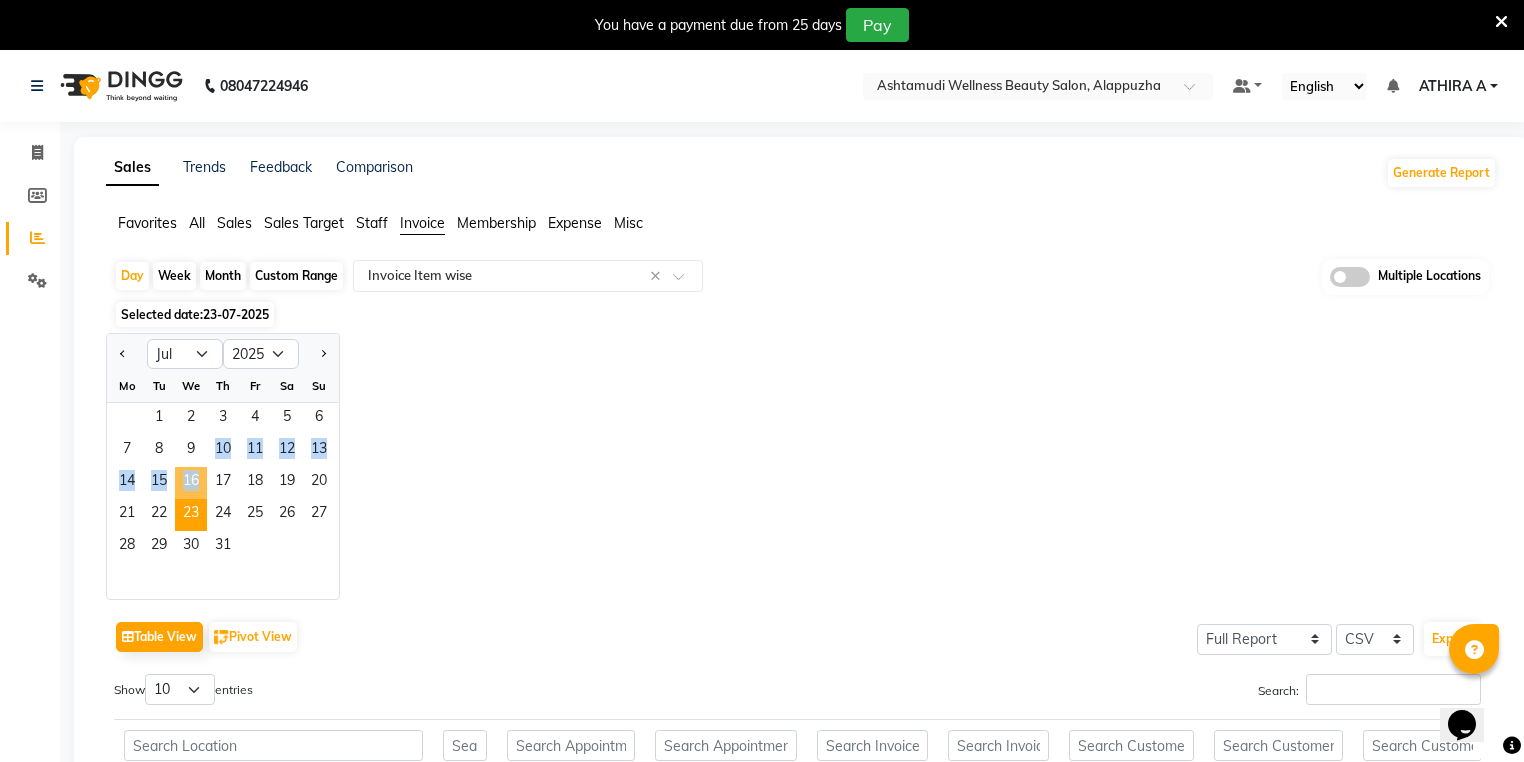 drag, startPoint x: 183, startPoint y: 465, endPoint x: 190, endPoint y: 479, distance: 15.652476 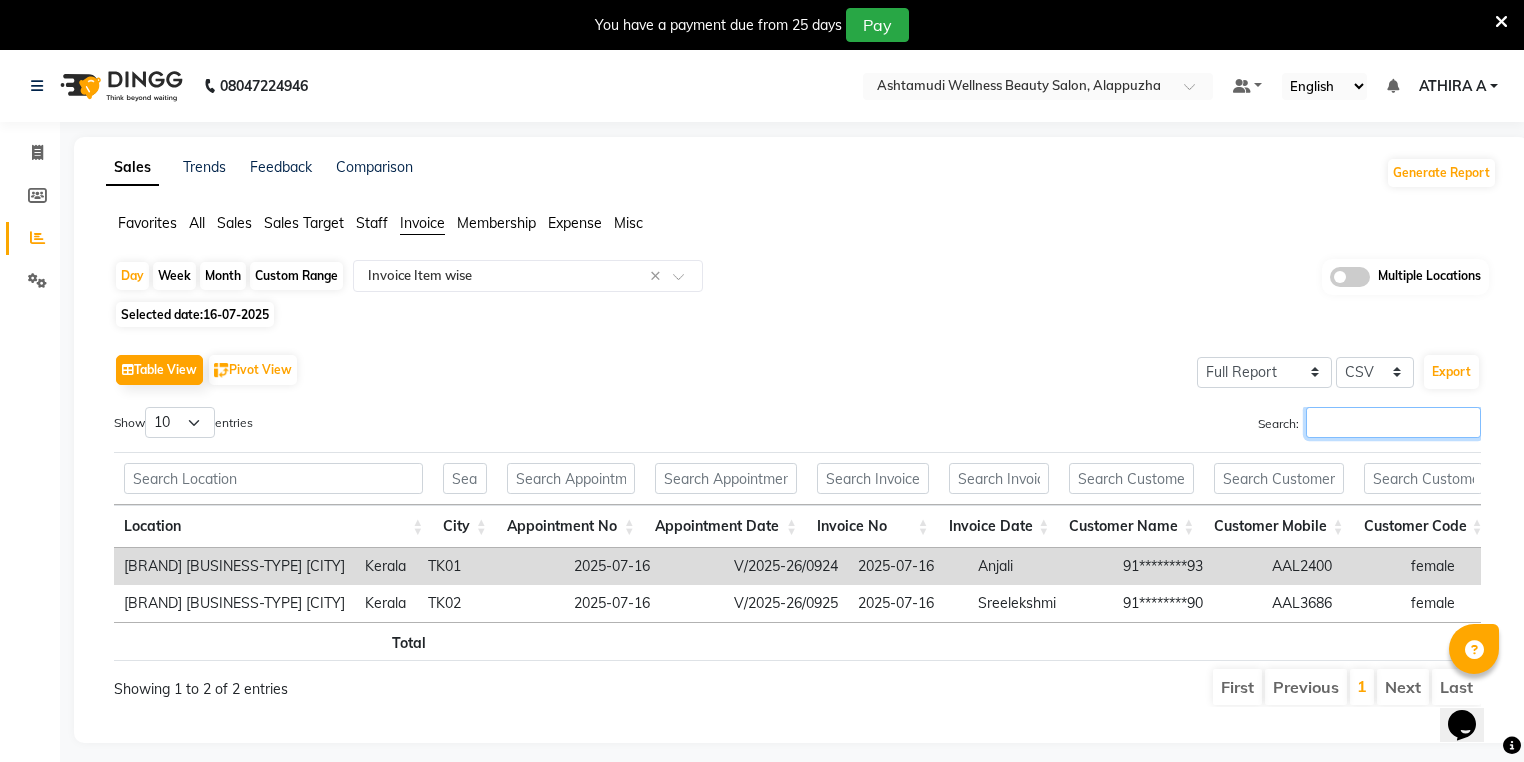 click on "Search:" at bounding box center (1393, 422) 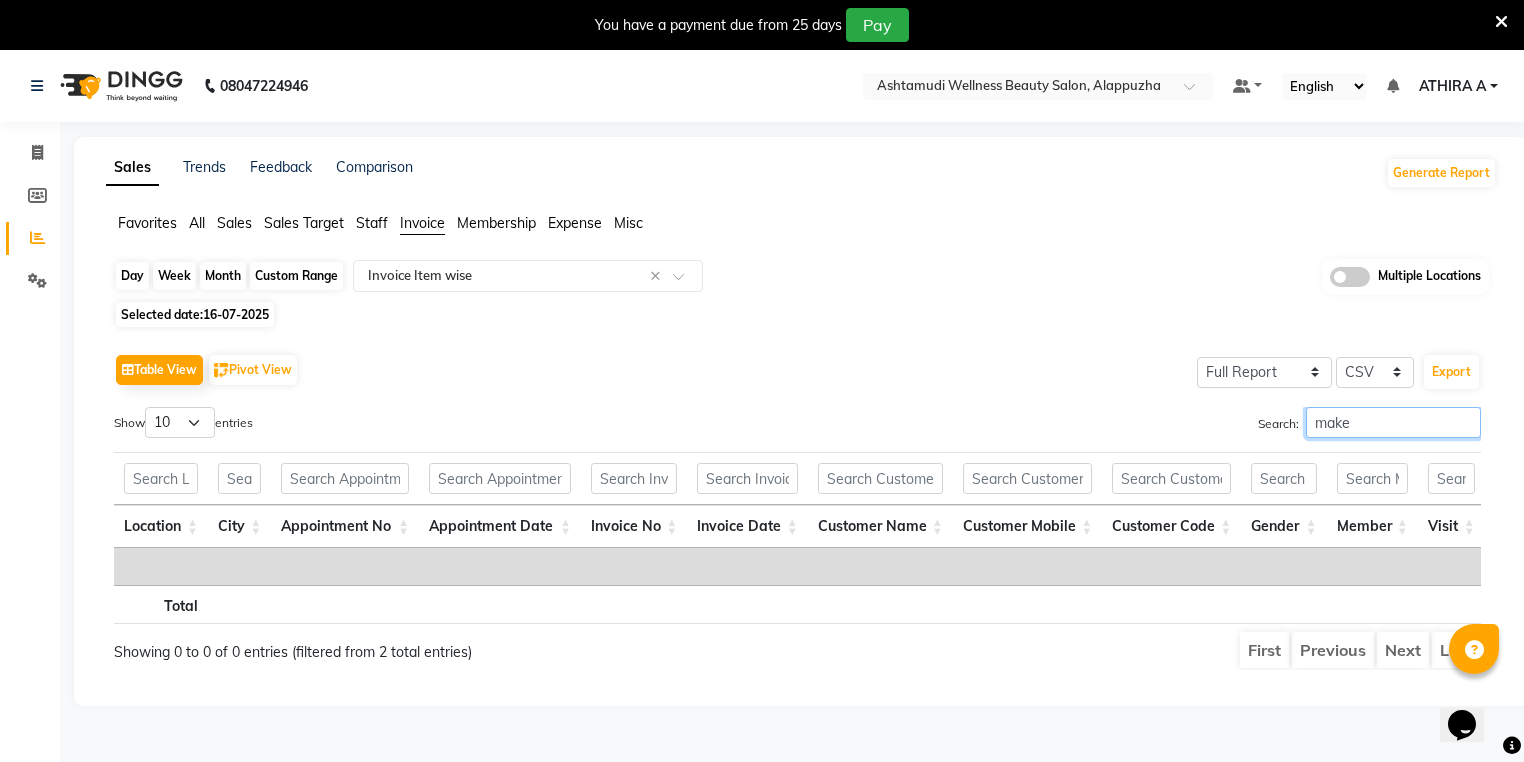 type on "make" 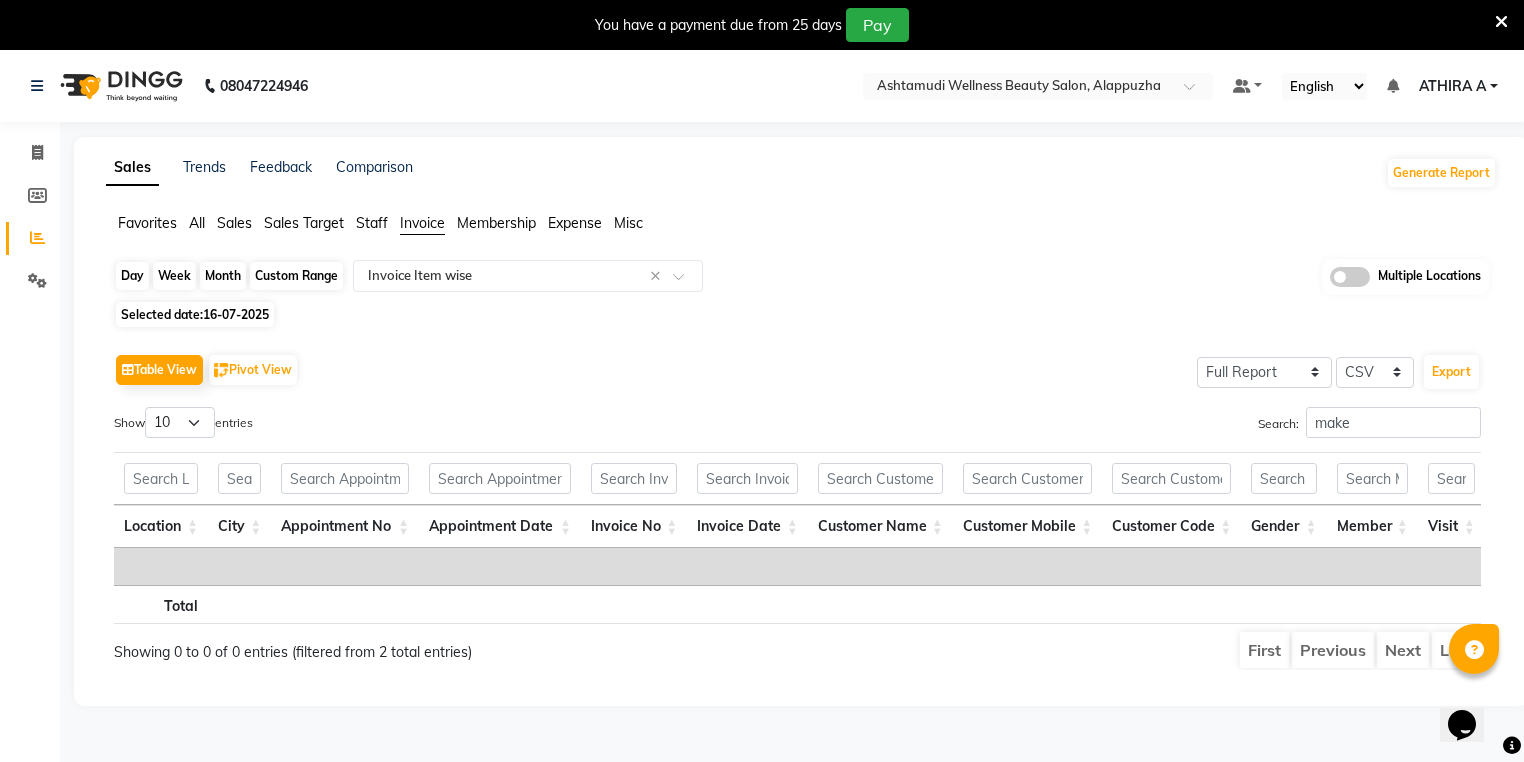 click on "Day" 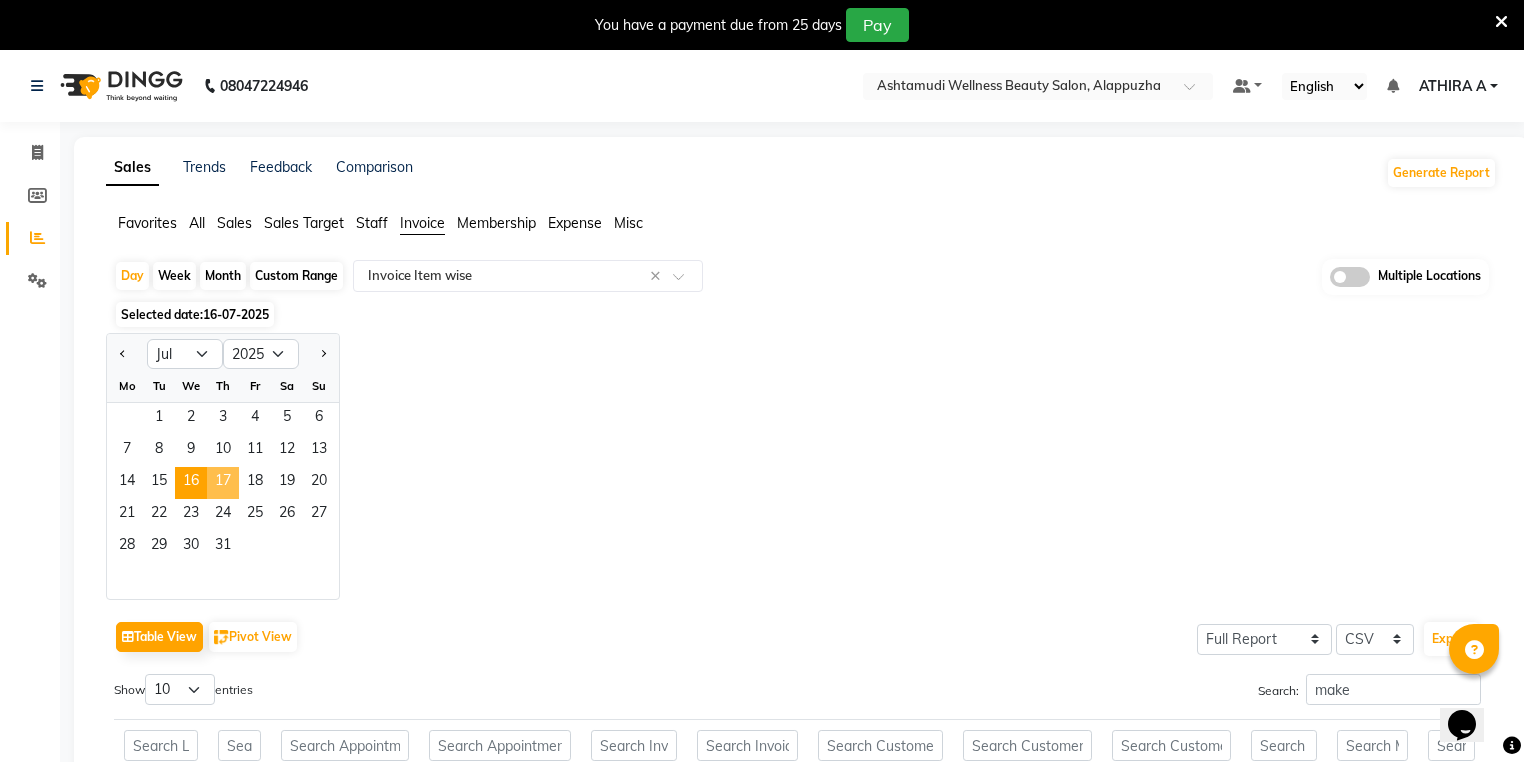 click on "17" 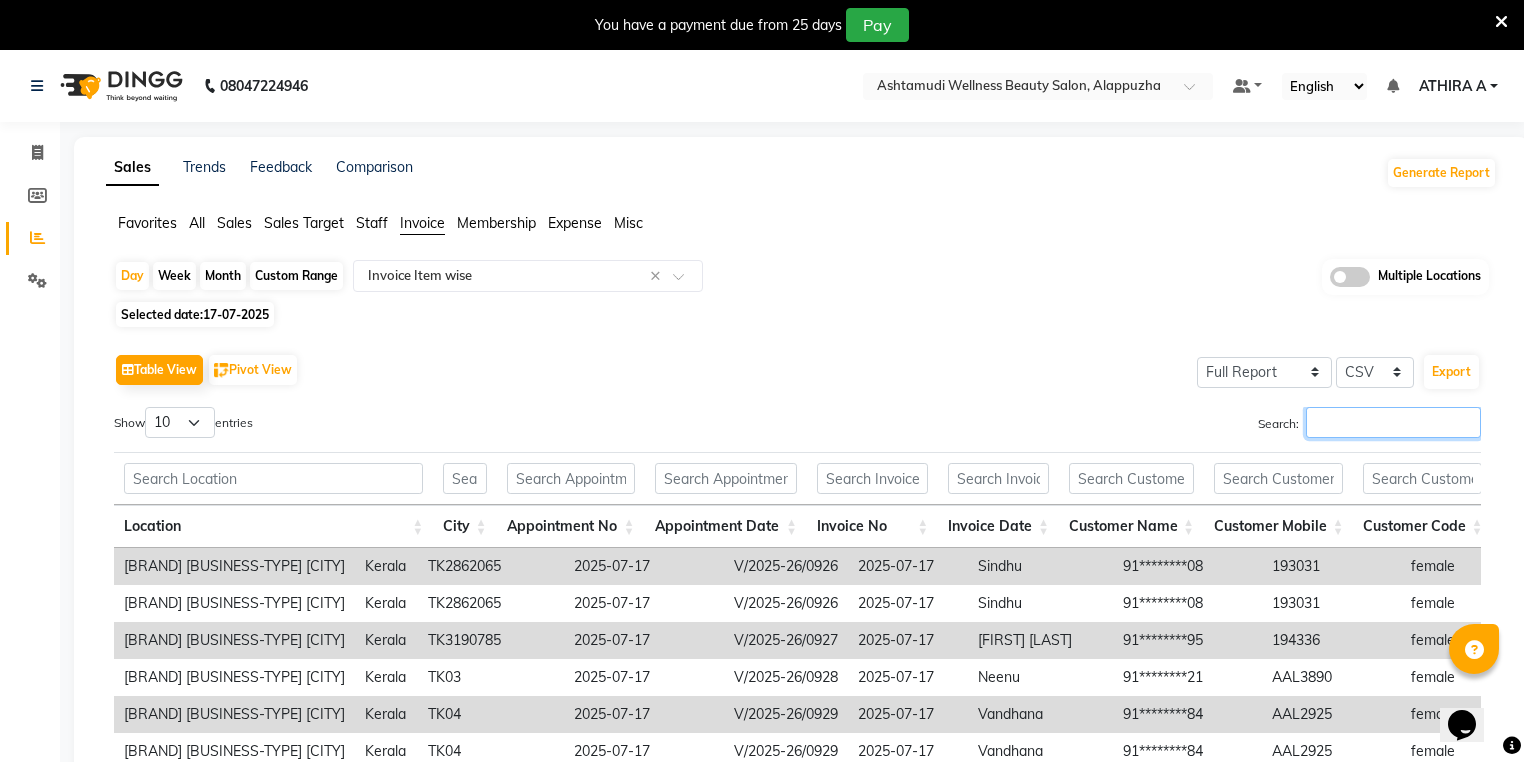 click on "Search:" at bounding box center (1393, 422) 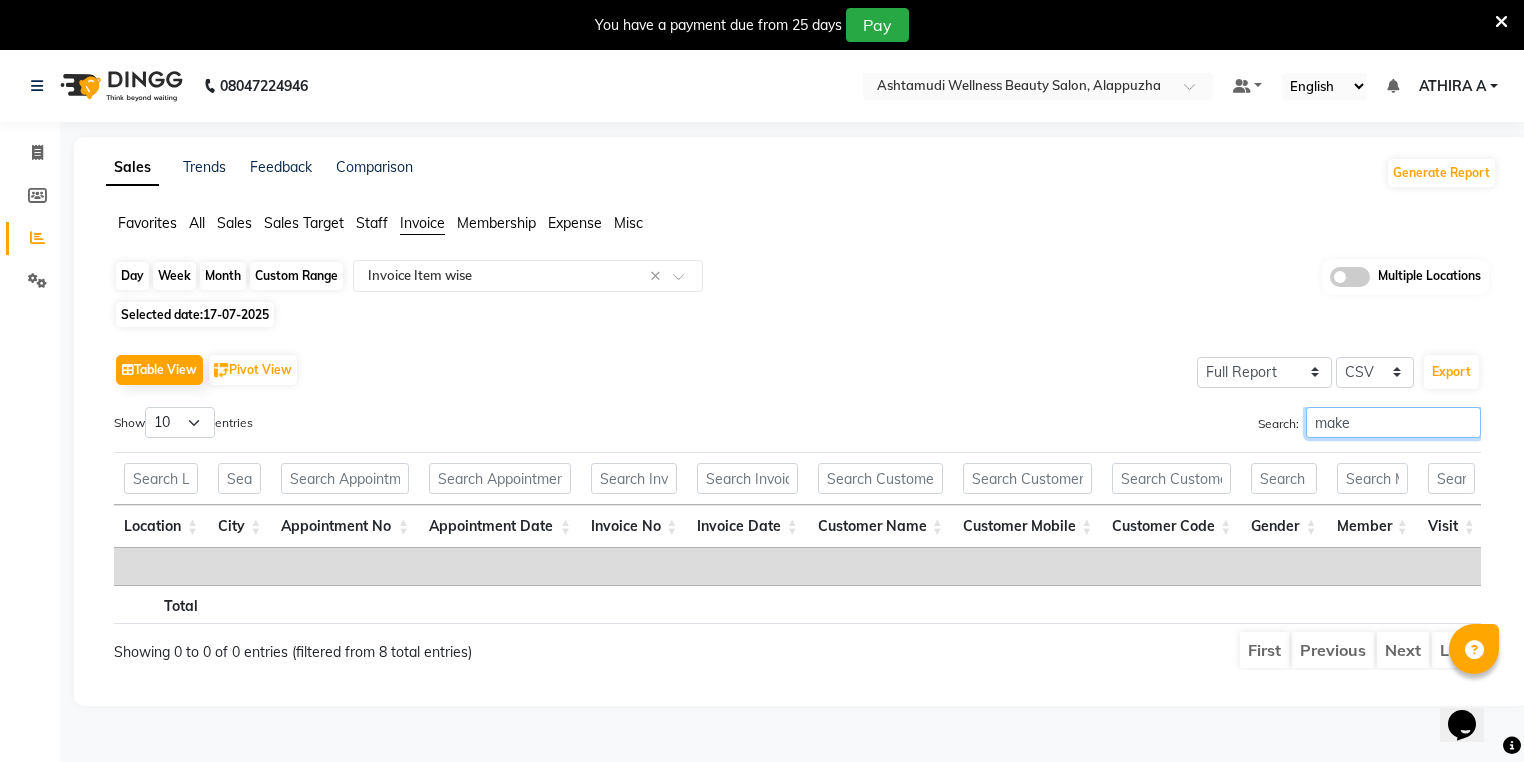 type on "make" 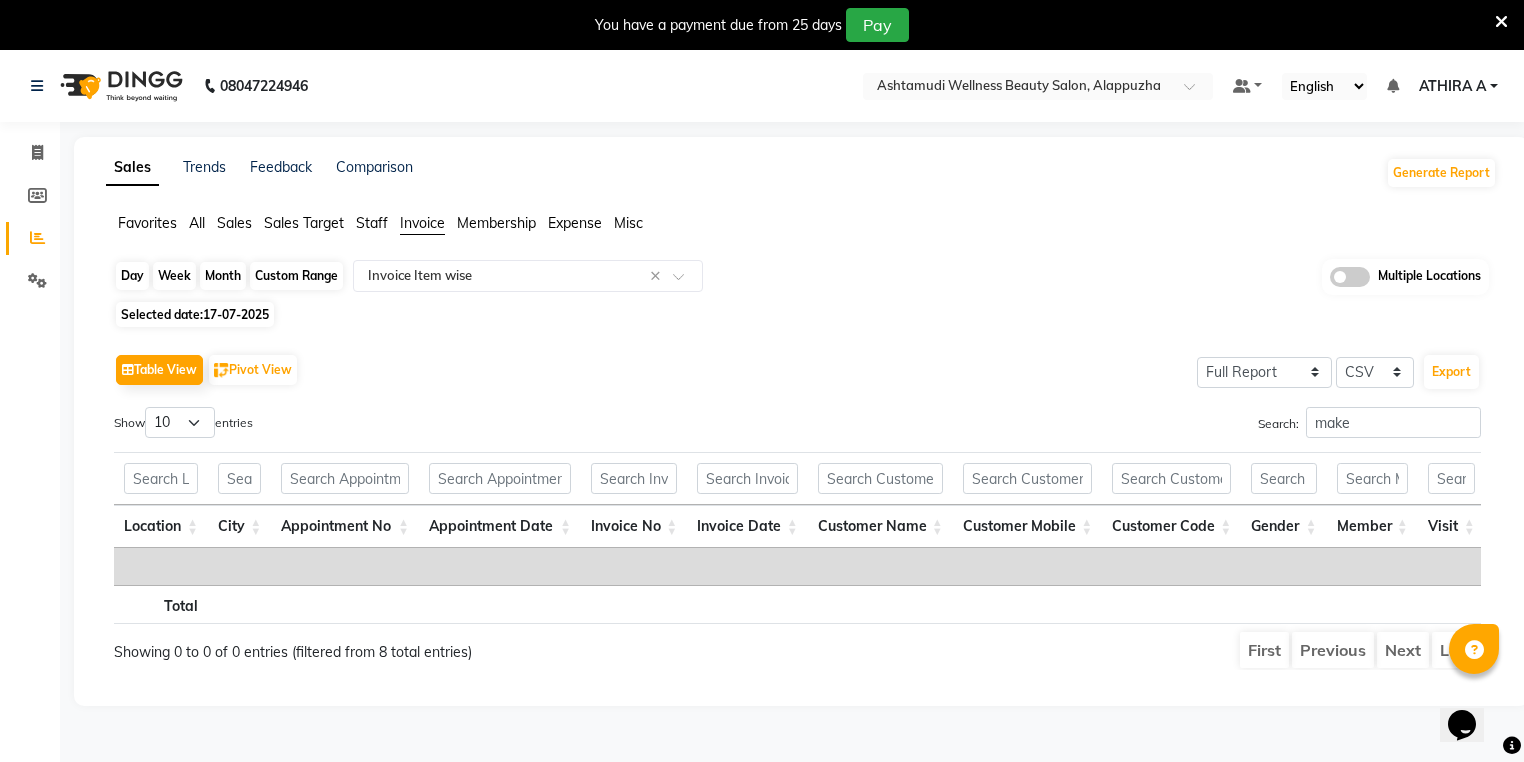 click on "Day" 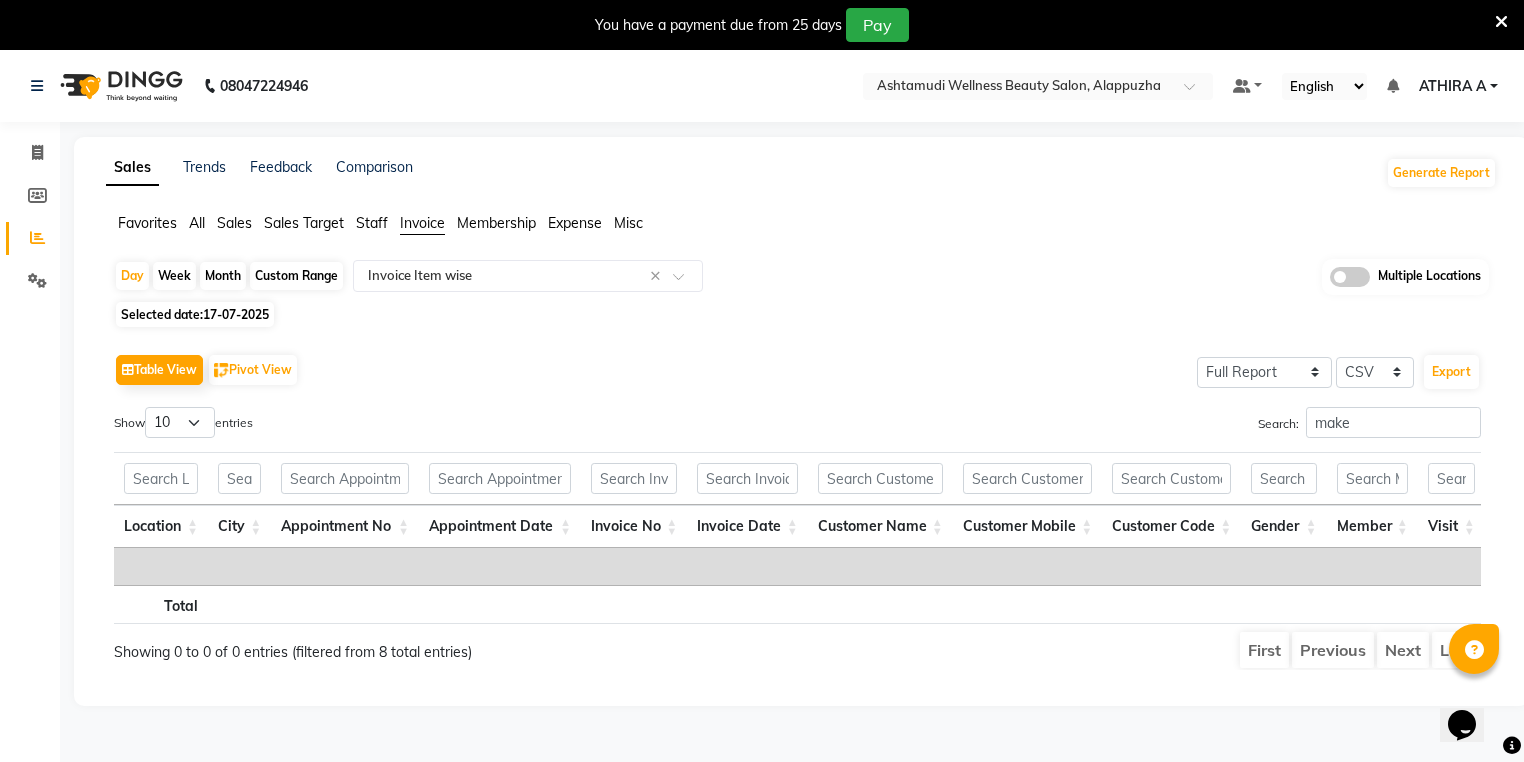 select on "7" 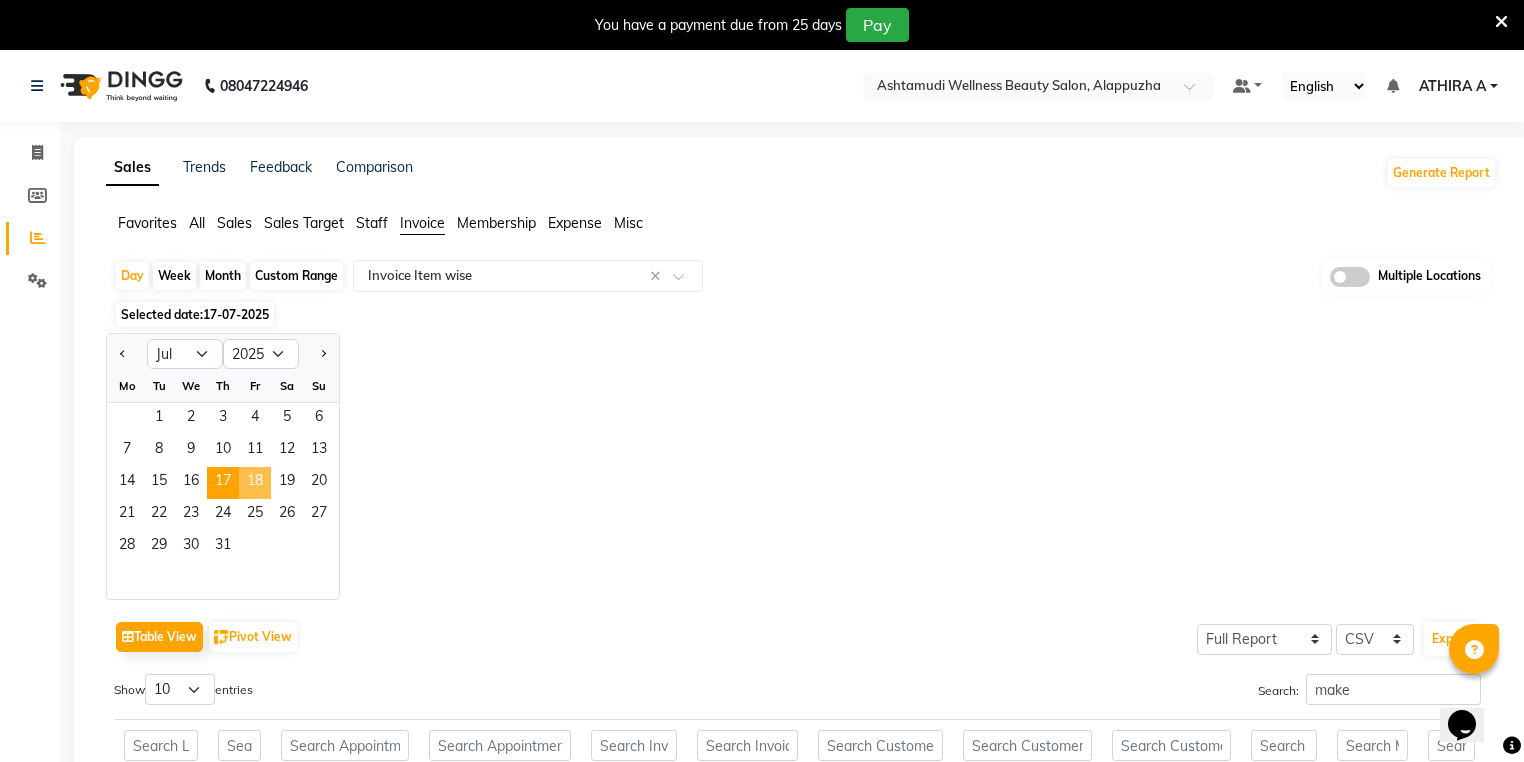 click on "18" 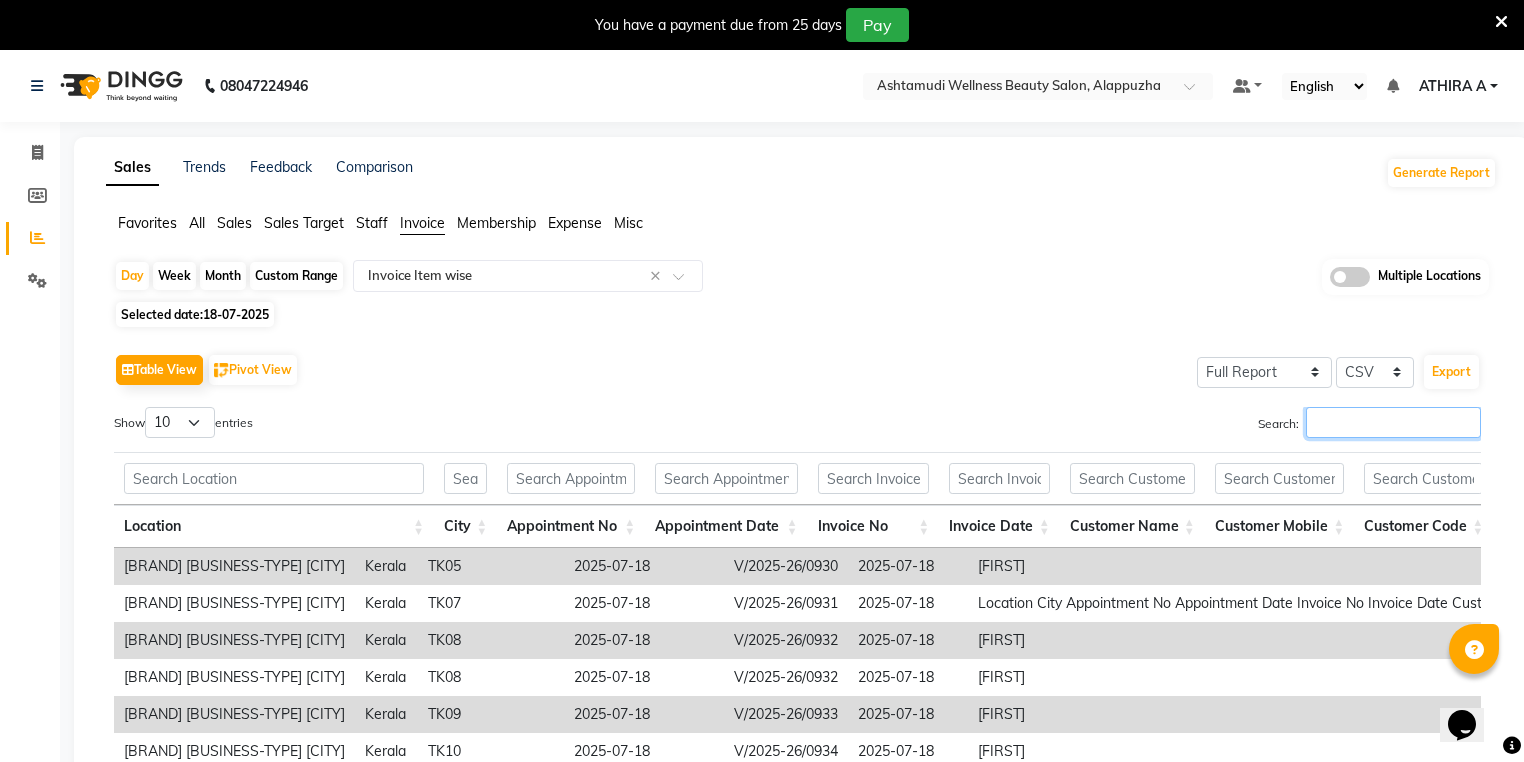 click on "Search:" at bounding box center [1393, 422] 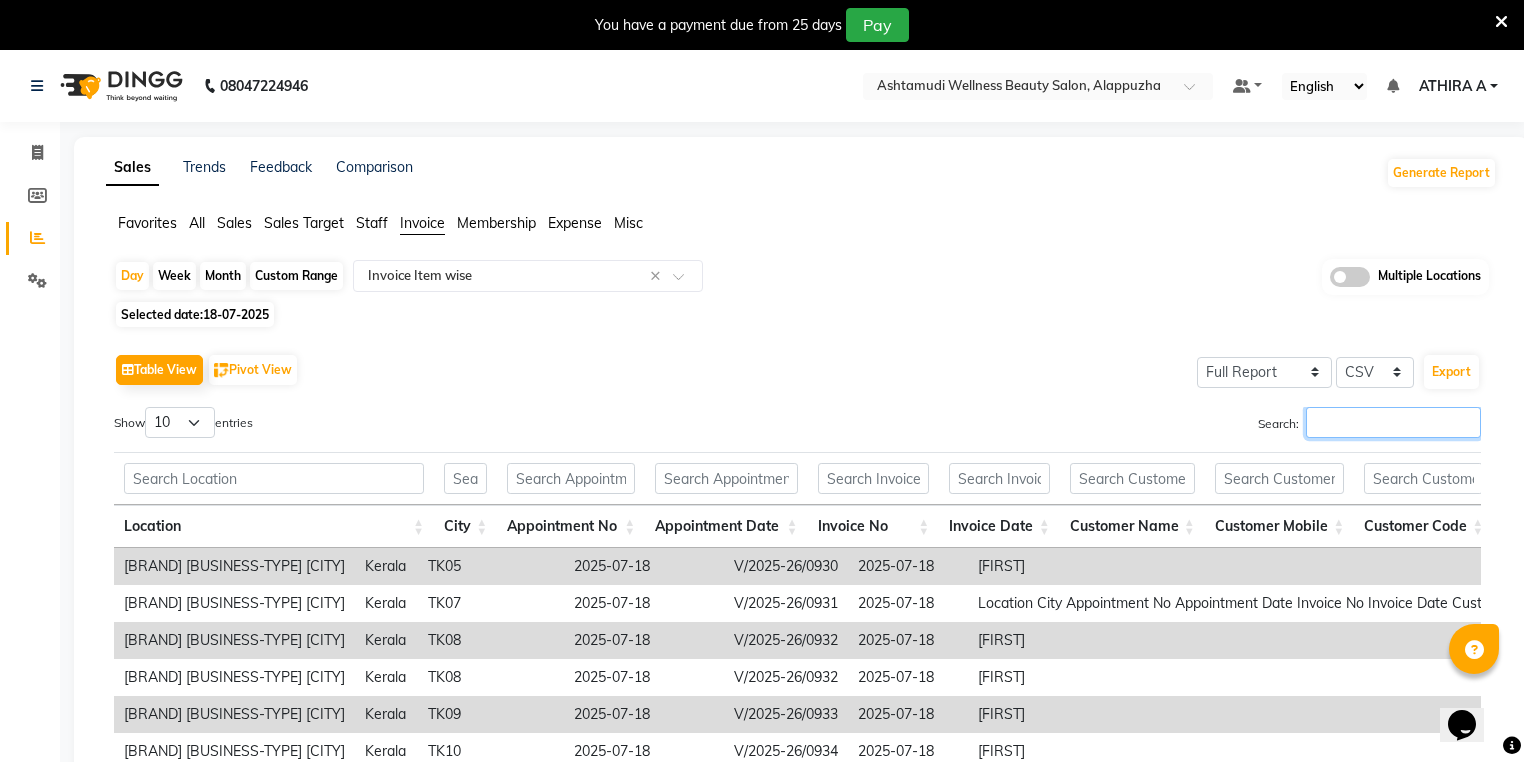click on "Search:" at bounding box center (1393, 422) 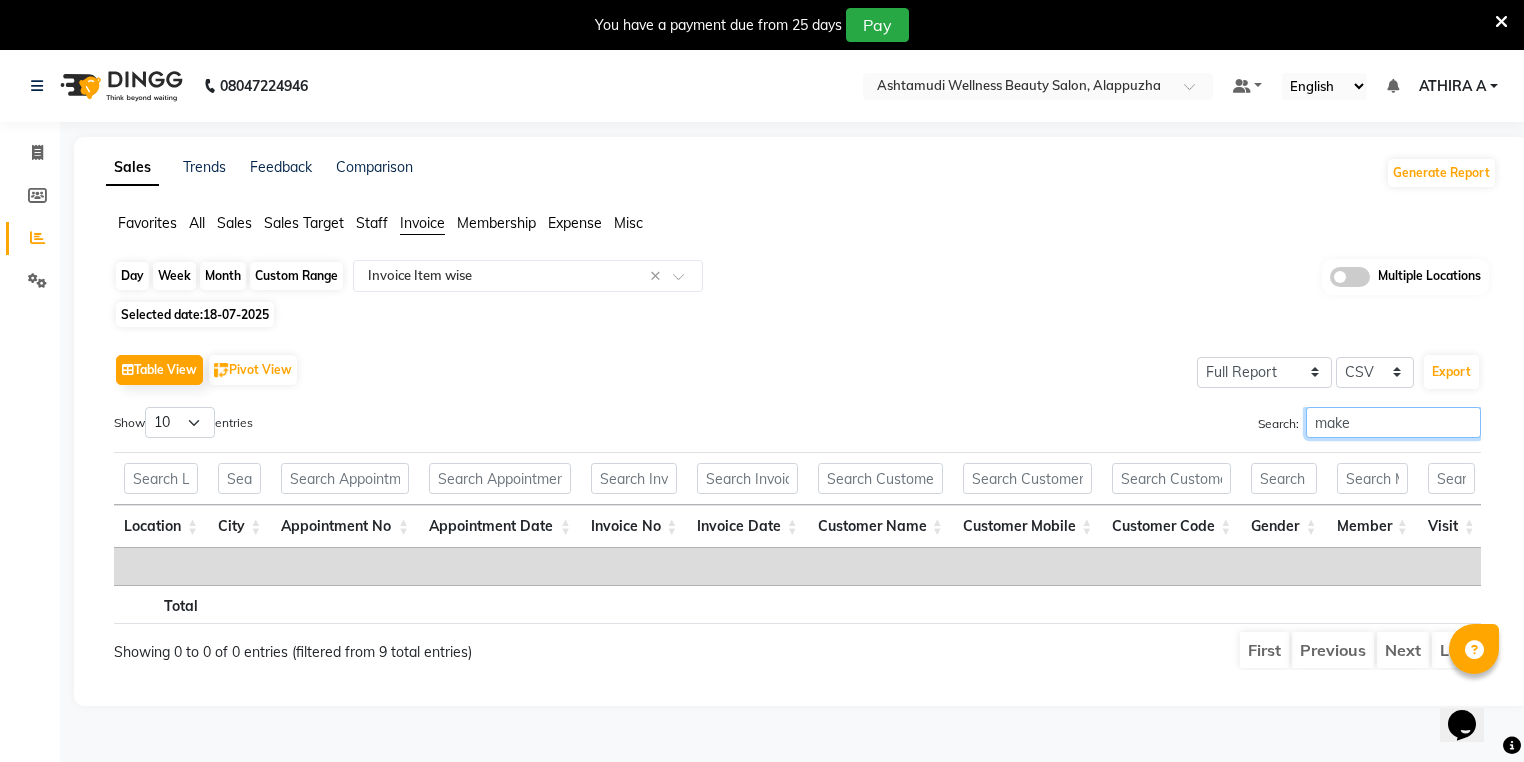 type on "make" 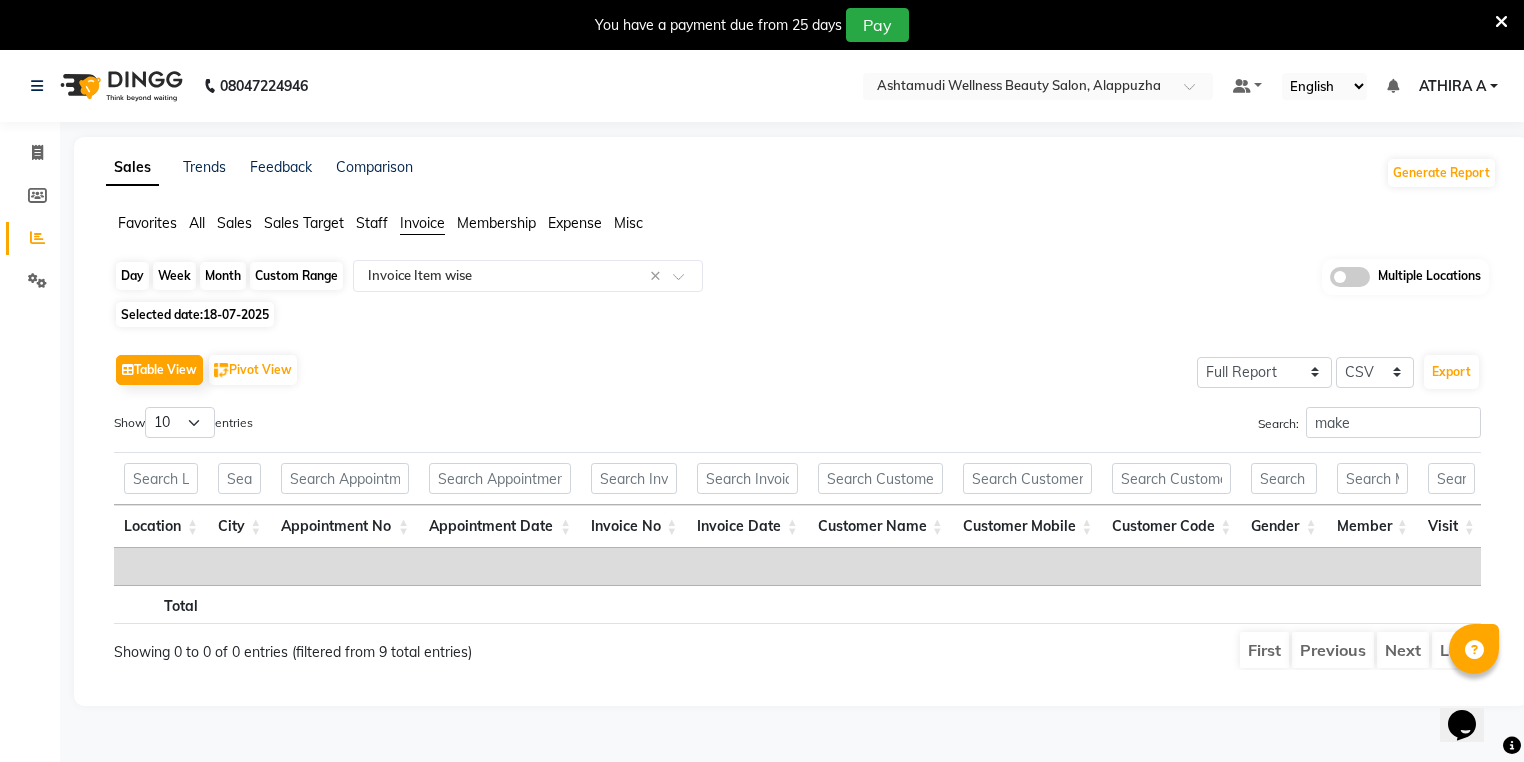 click on "Day" 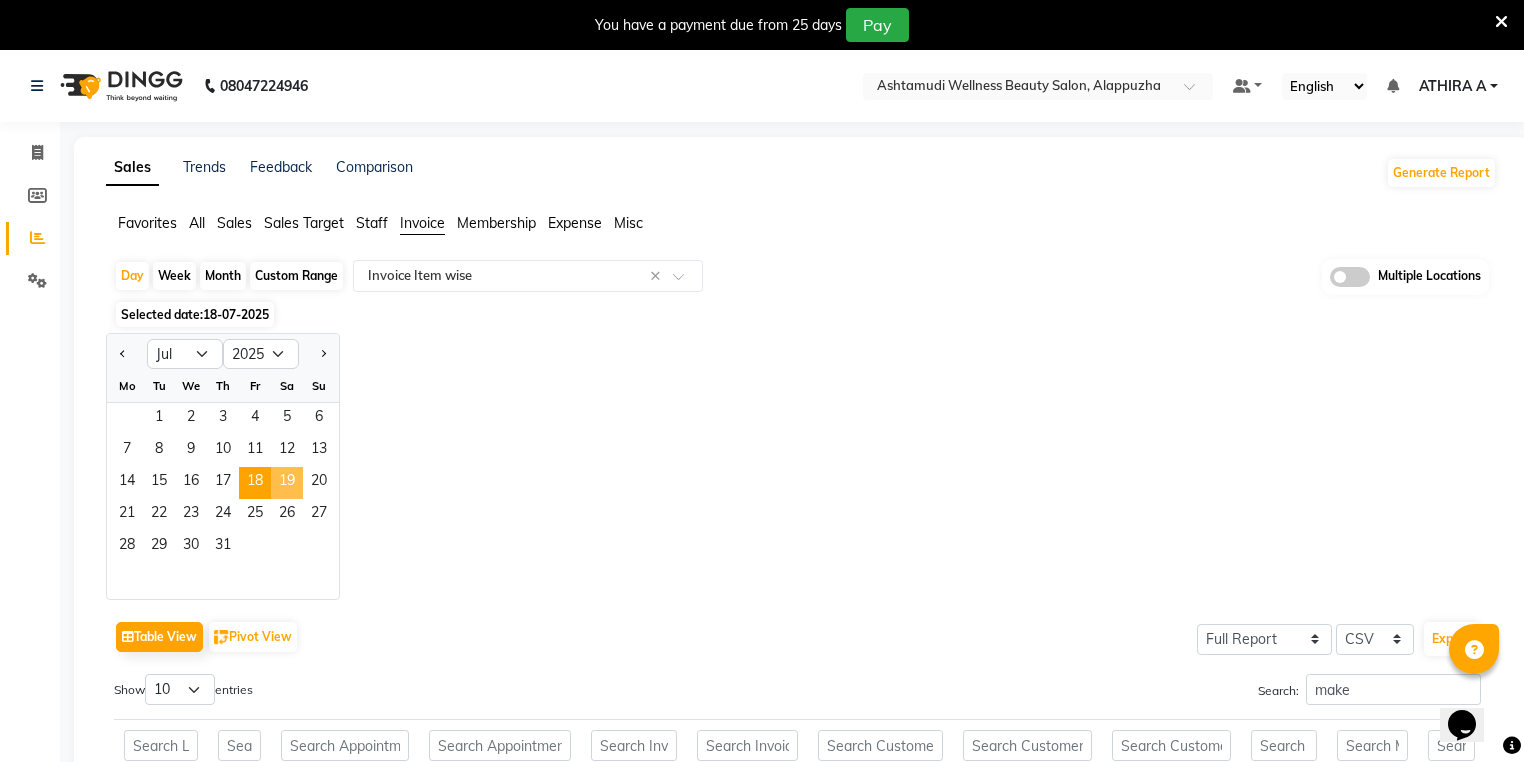 click on "19" 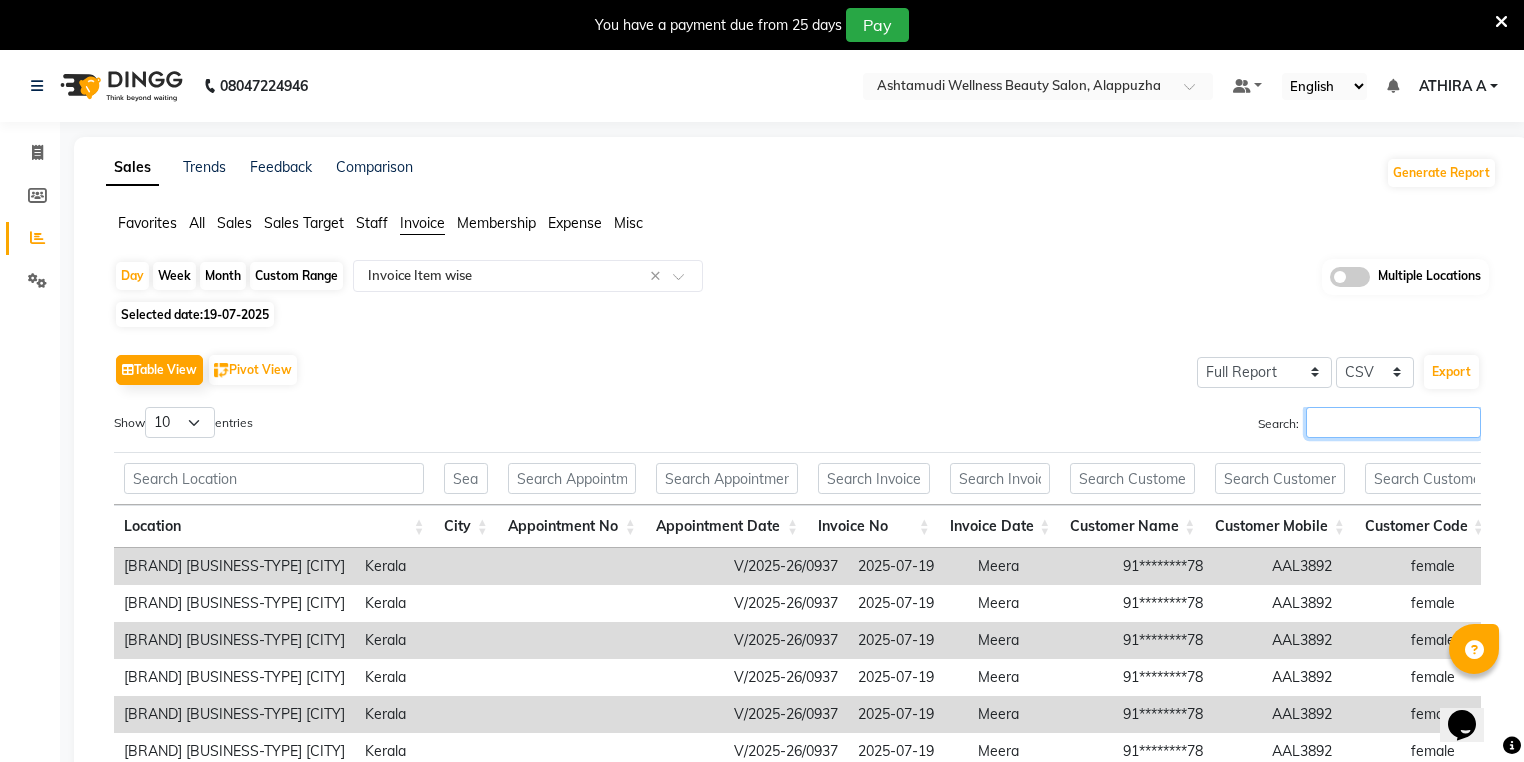 click on "Search:" at bounding box center (1393, 422) 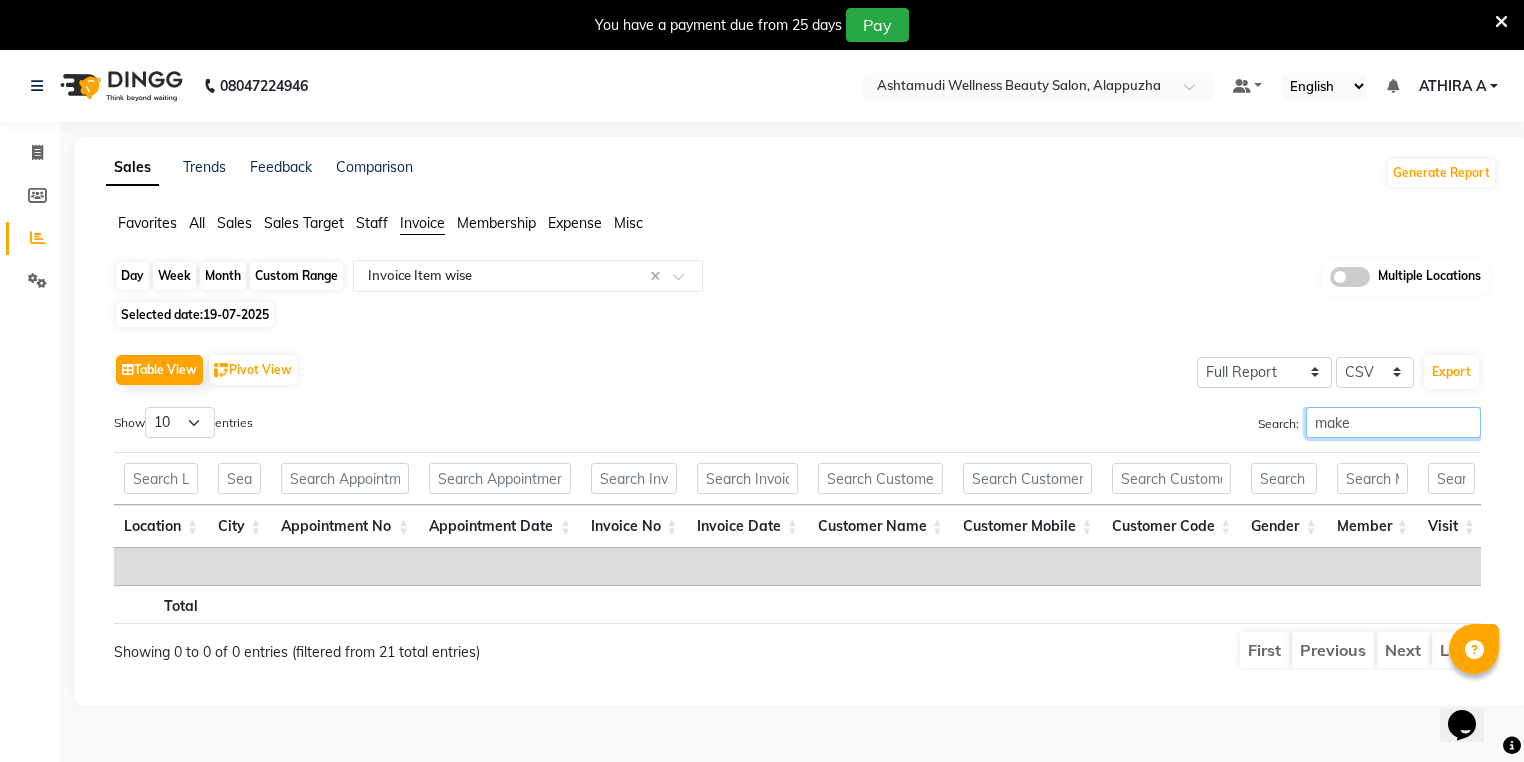 type on "make" 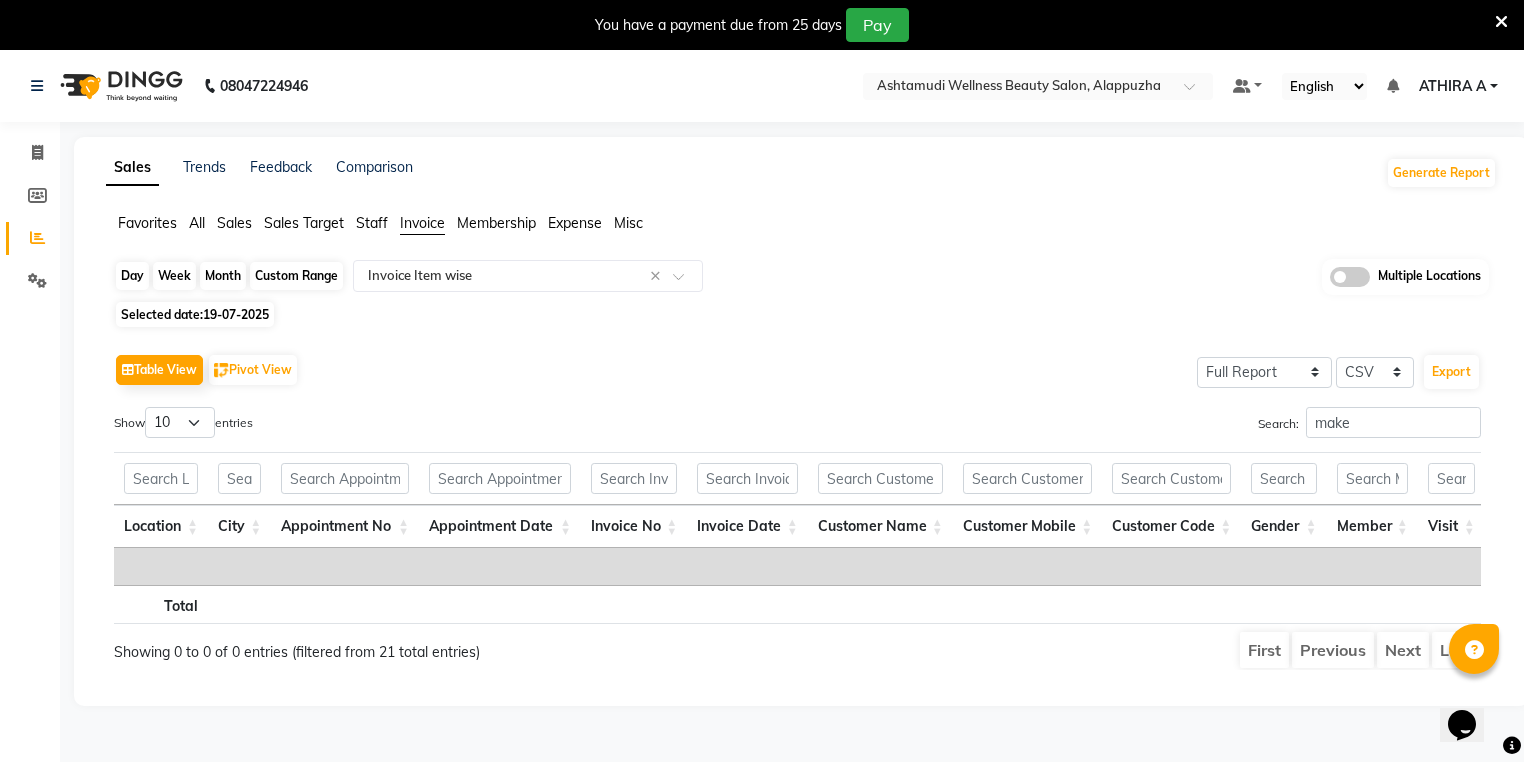 click on "Day" 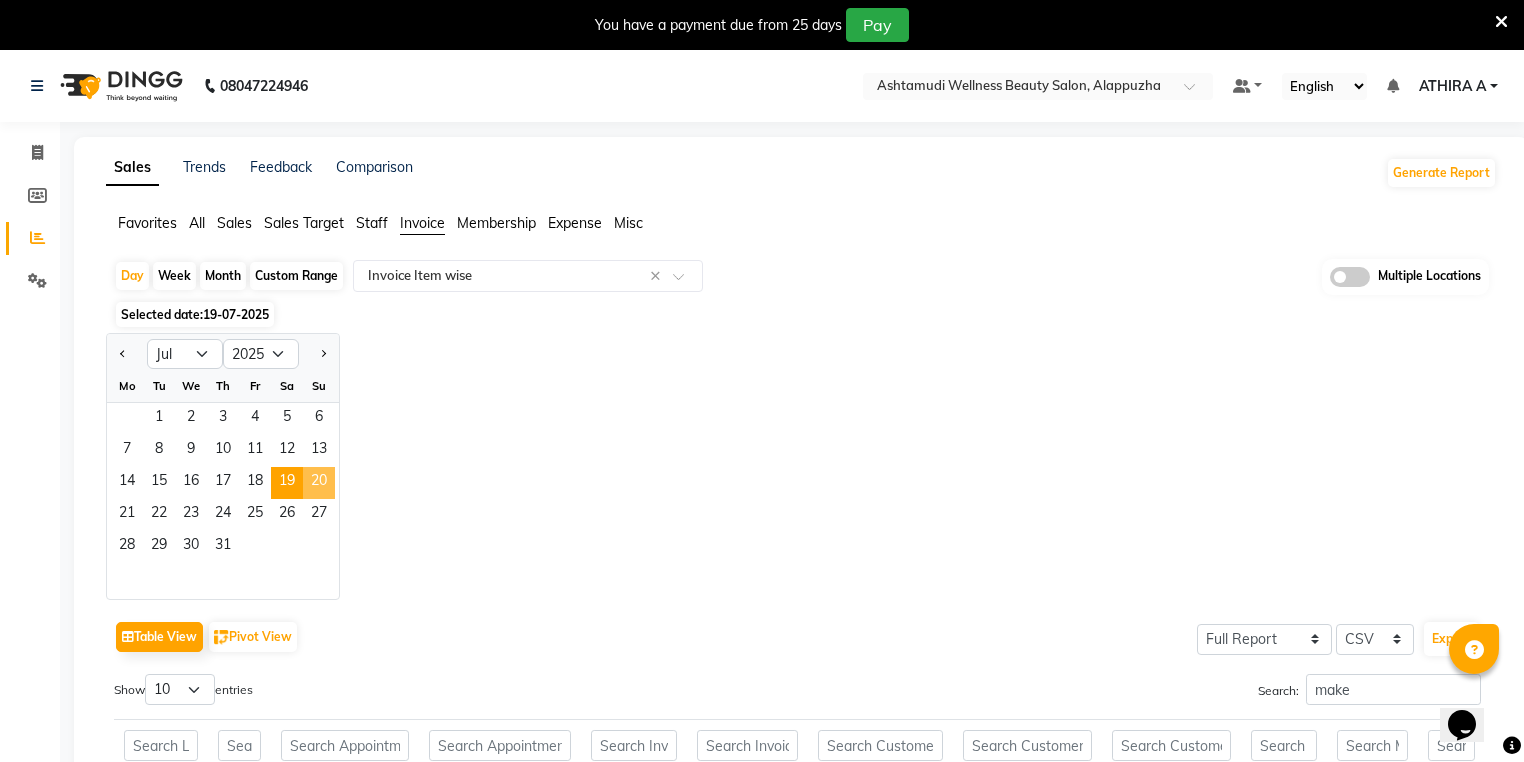 click on "20" 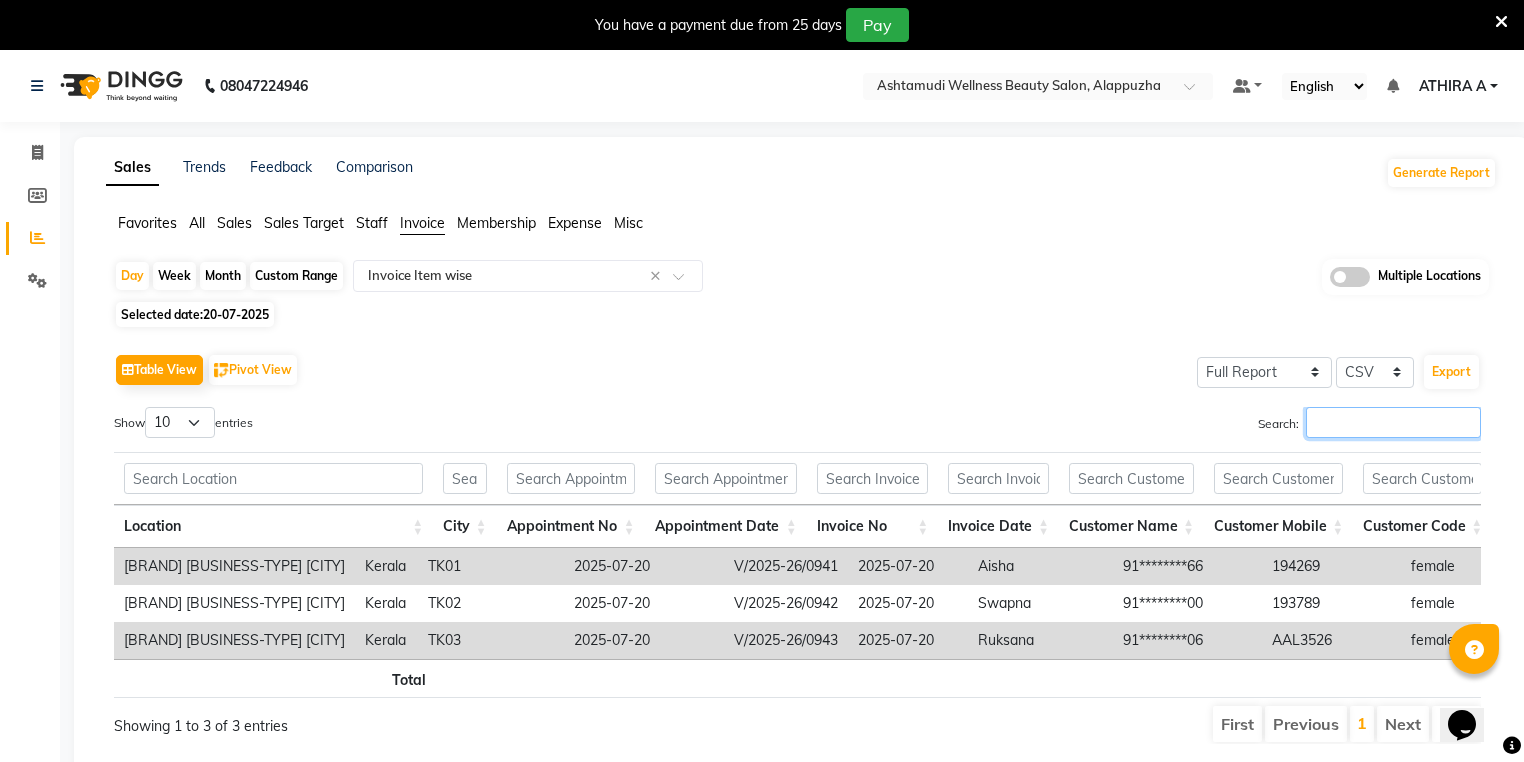 click on "Search:" at bounding box center (1393, 422) 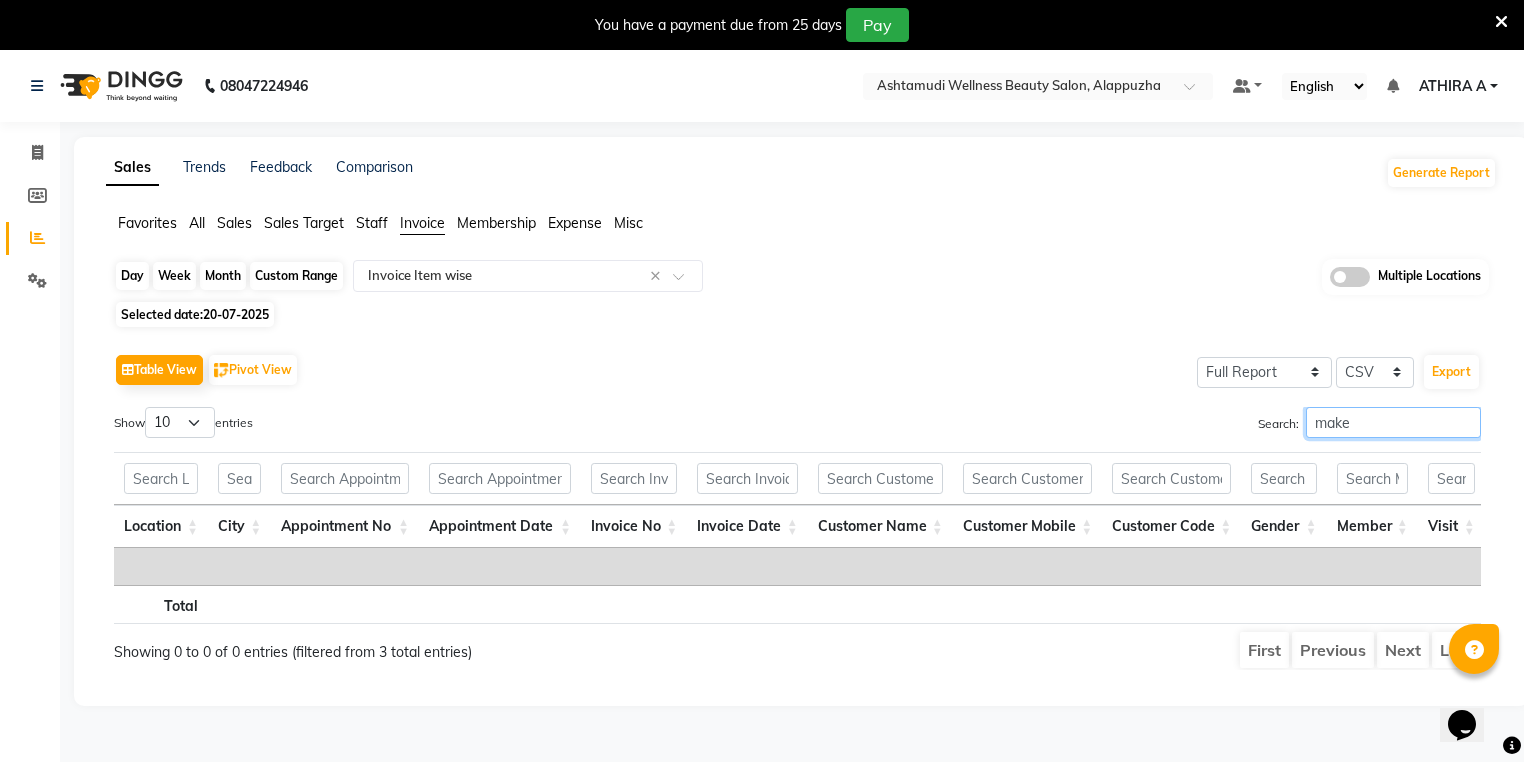 type on "make" 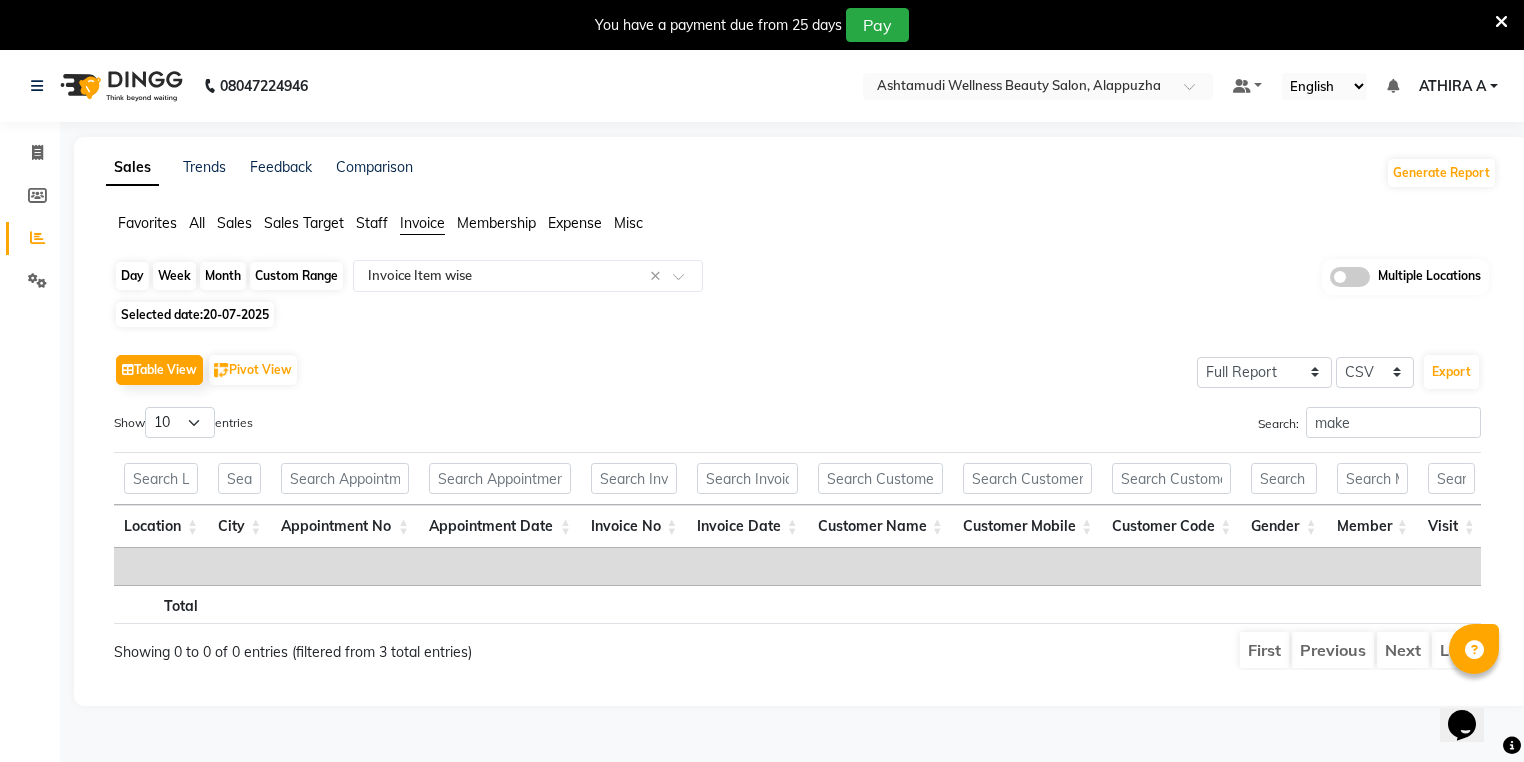 click on "Day" 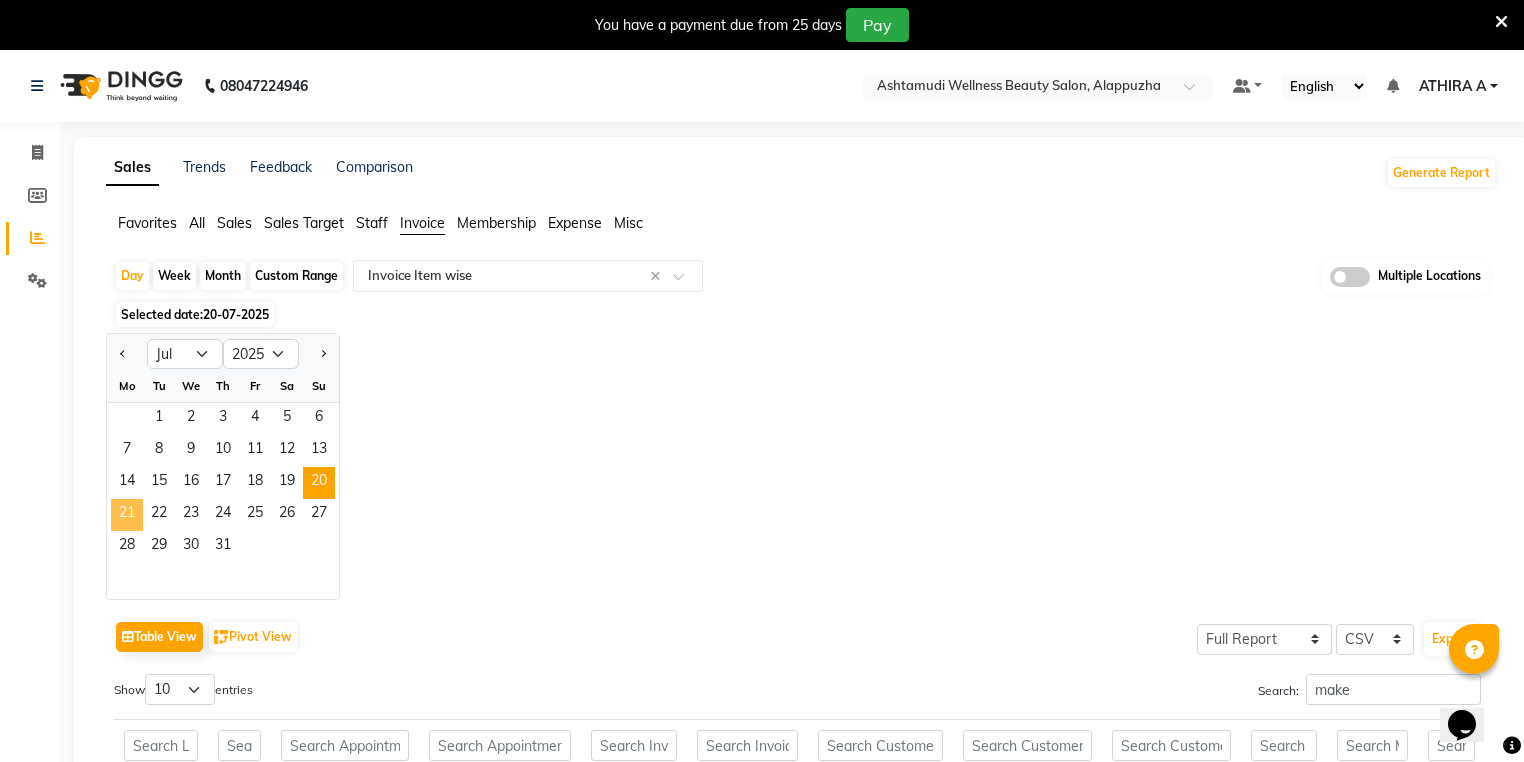 click on "21" 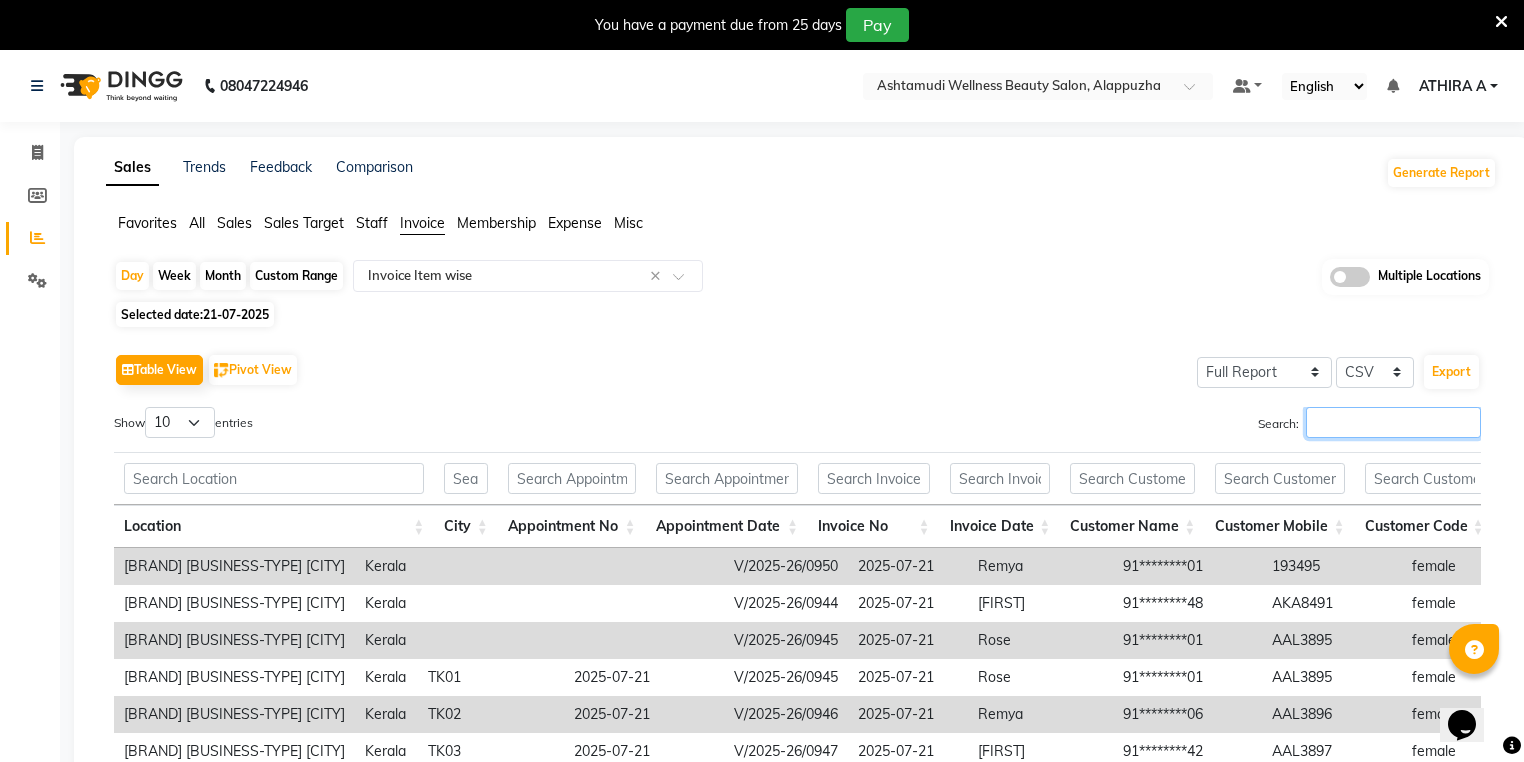 click on "Search:" at bounding box center (1393, 422) 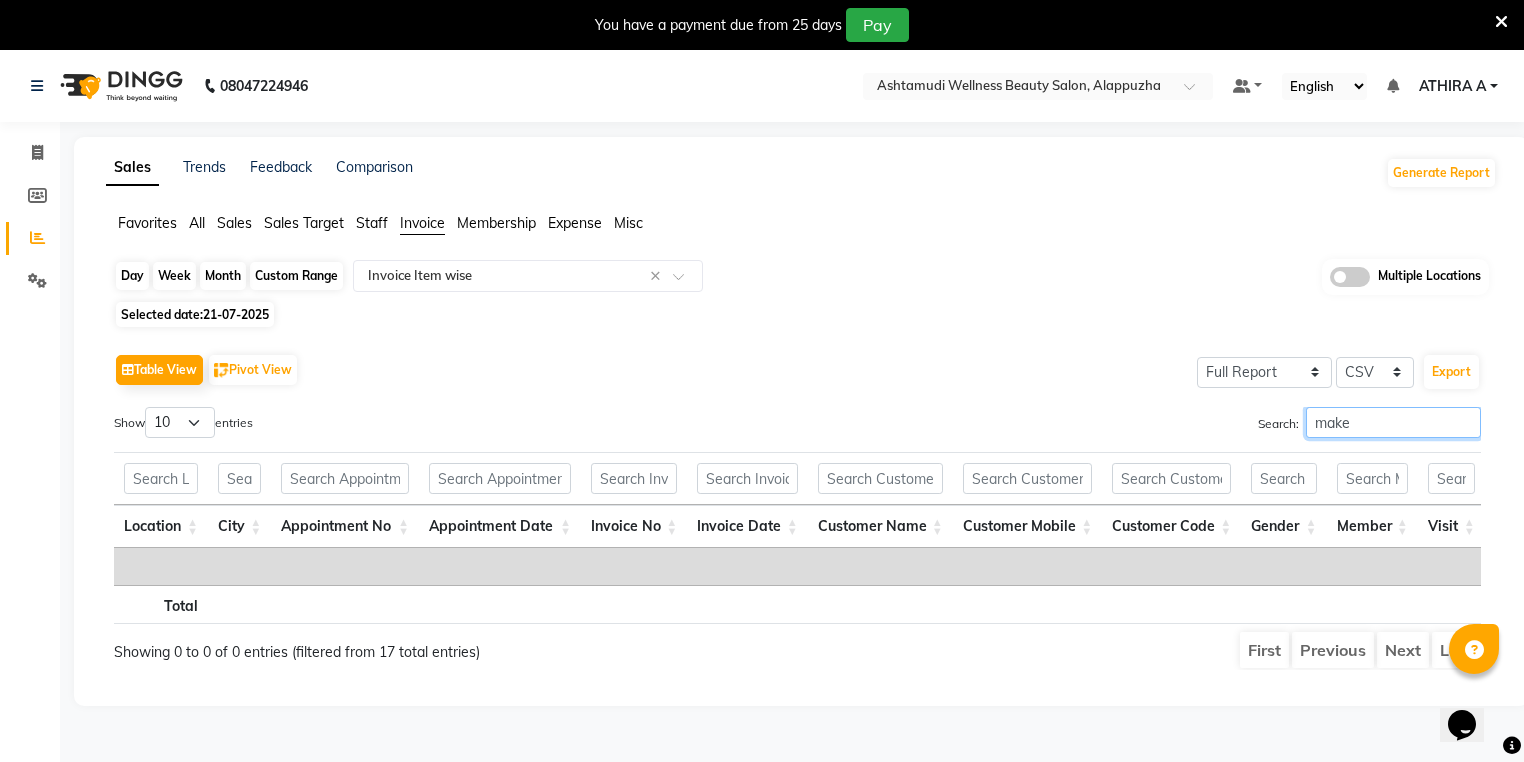type on "make" 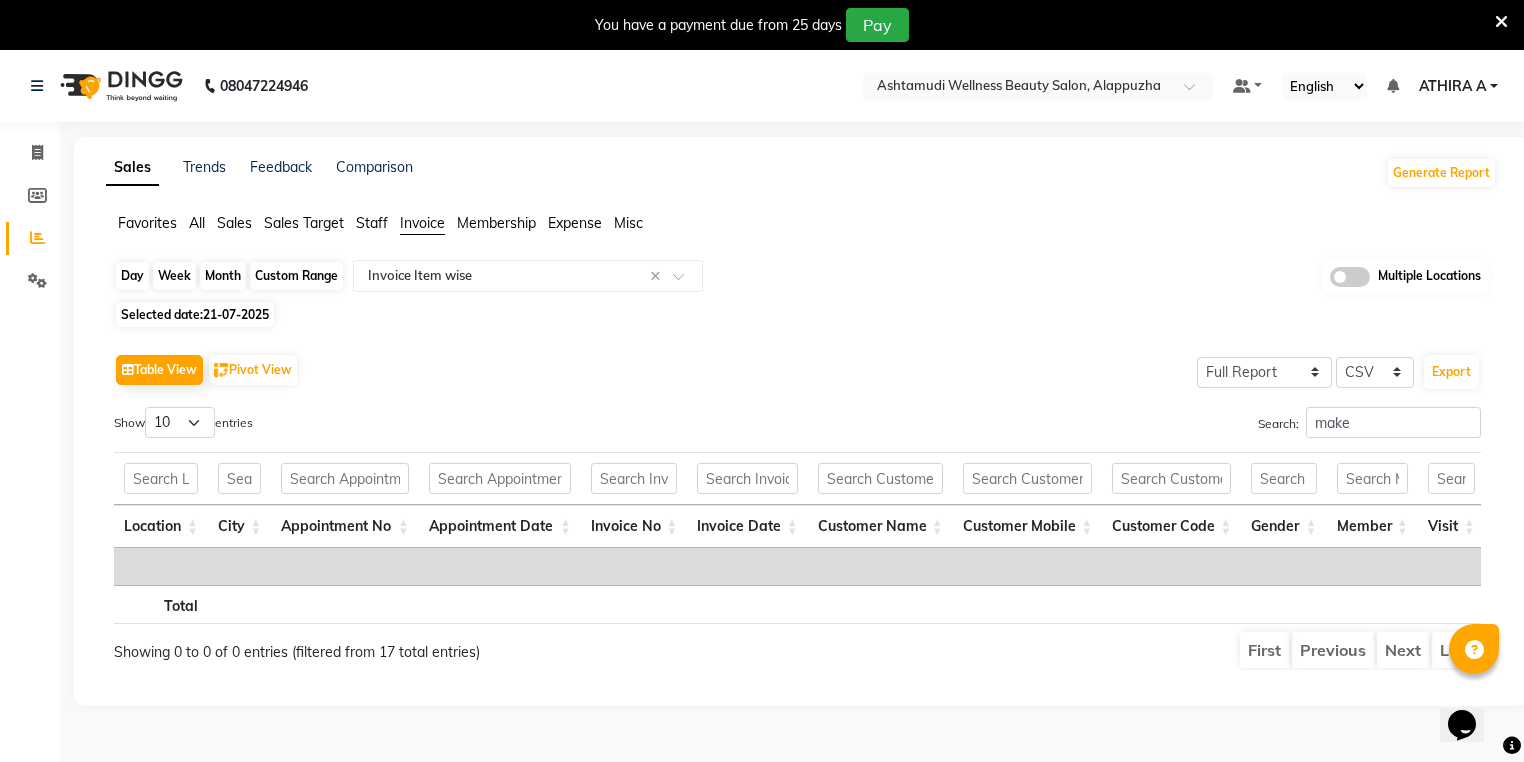 click on "Day" 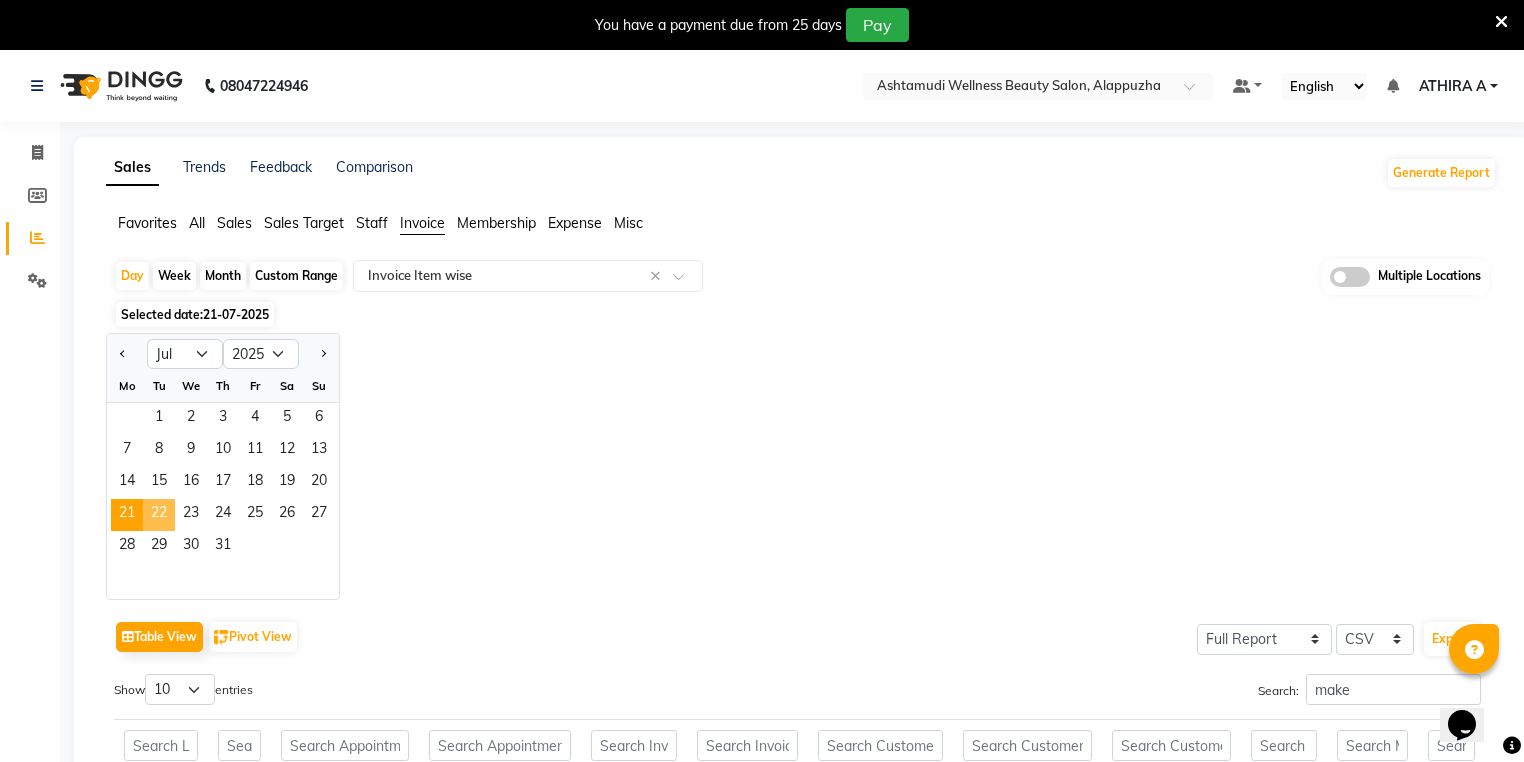click on "22" 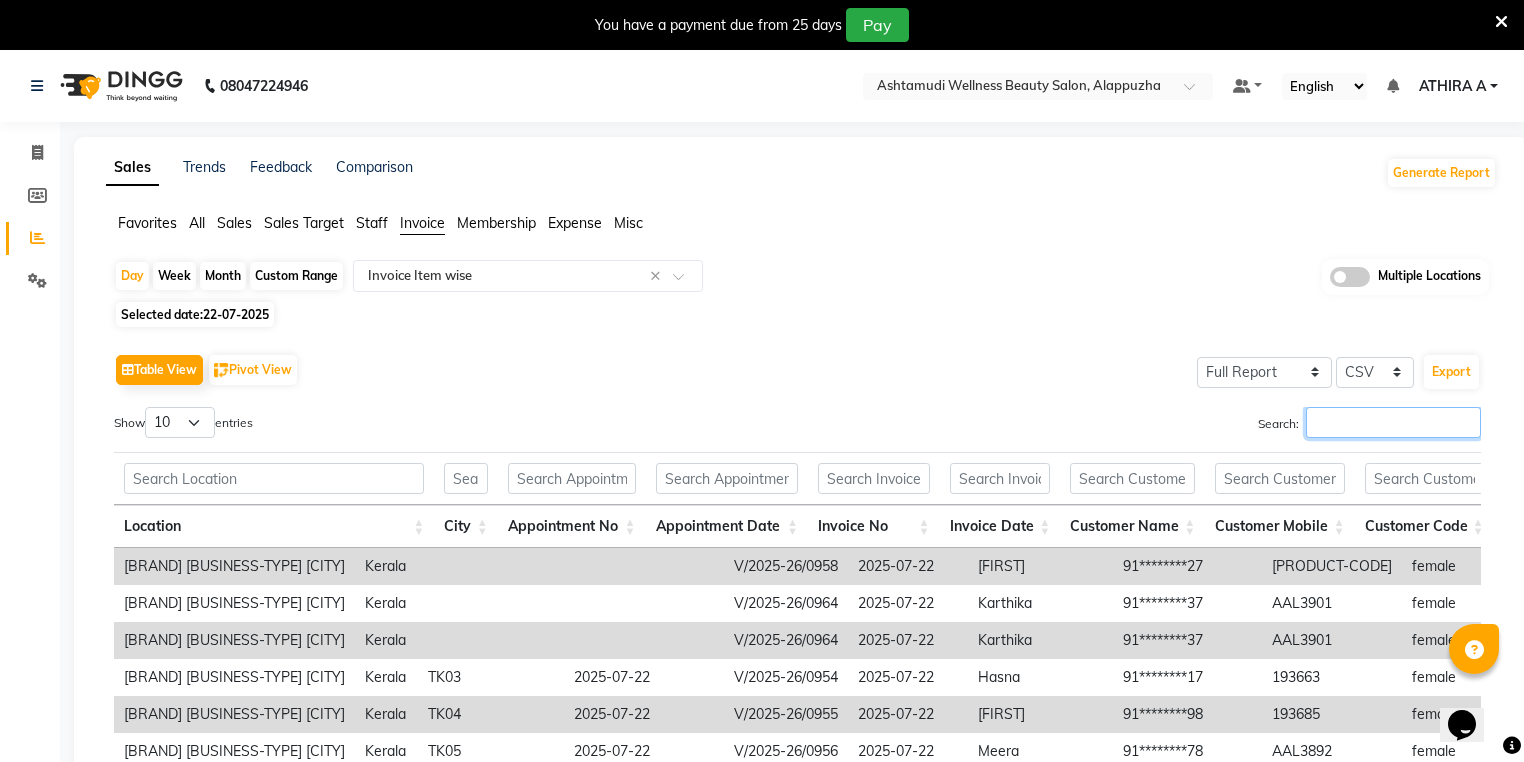 click on "Search:" at bounding box center [1393, 422] 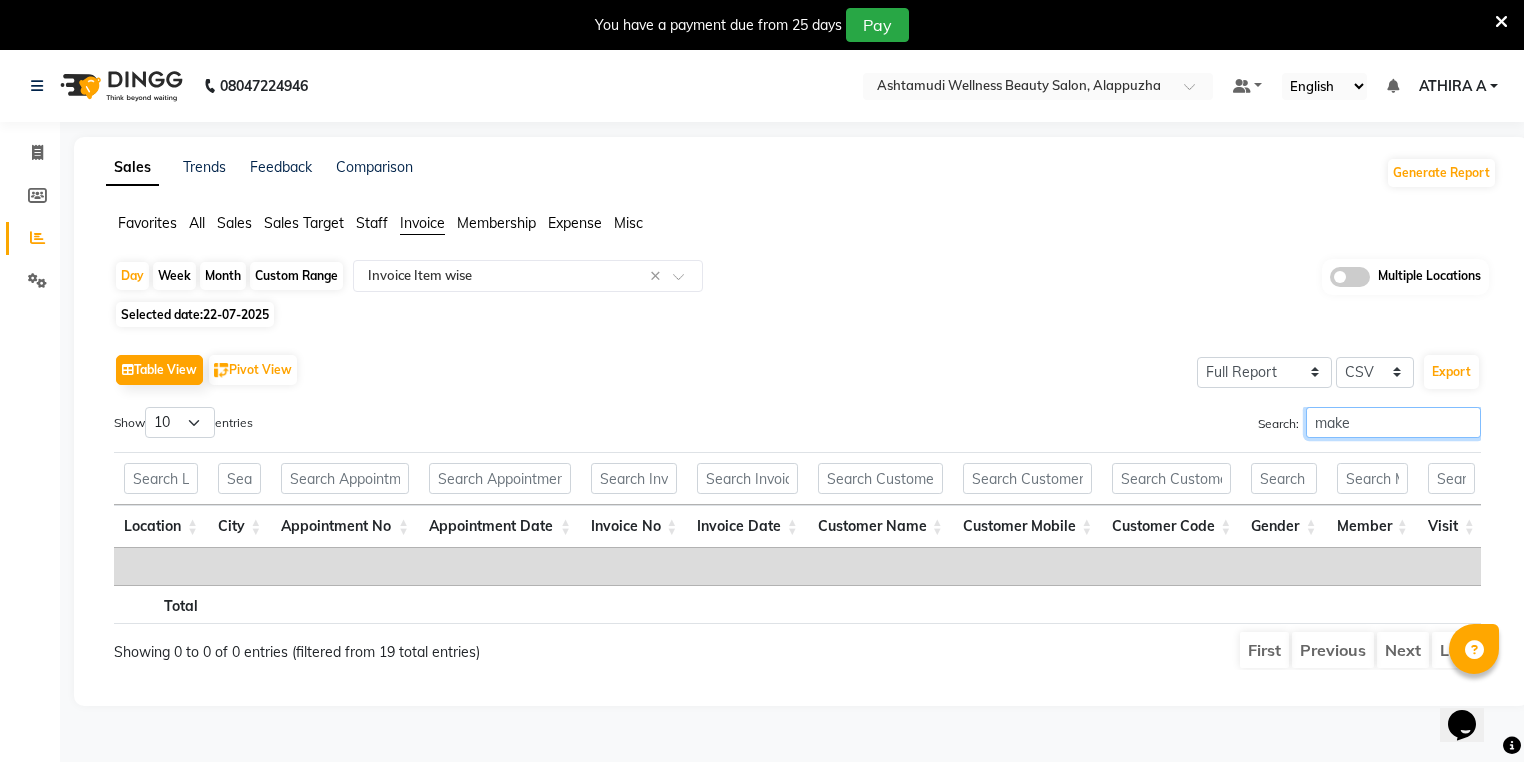 type on "make" 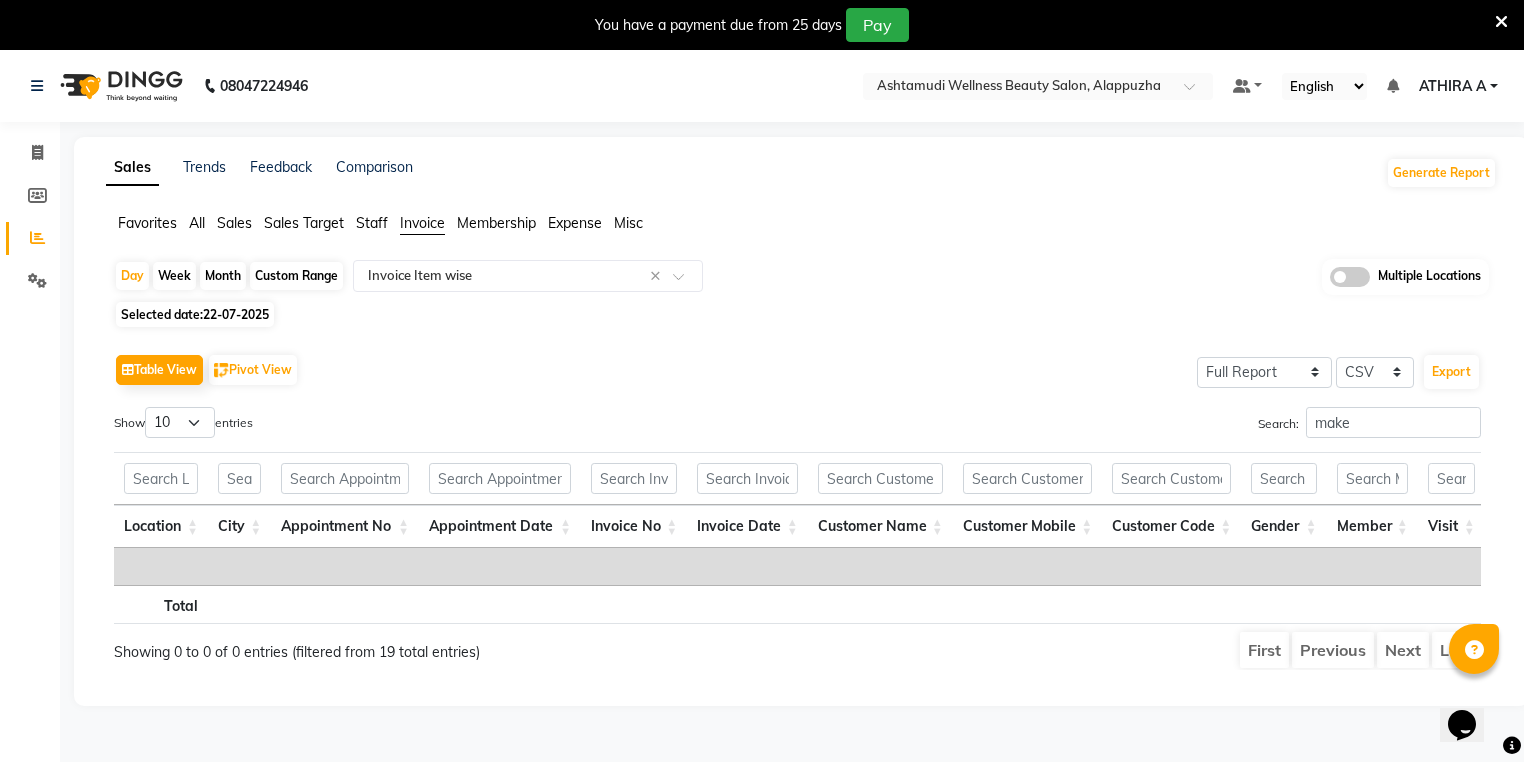 click on "Favorites All Sales Sales Target Staff Invoice Membership Expense Misc  Day   Week   Month   Custom Range  Select Report Type × Invoice Item wise × Multiple Locations Selected date:  22-07-2025   Table View   Pivot View  Select Full Report Filtered Report Select CSV PDF  Export  Show  10 25 50 100  entries Search: make Location City Appointment No Appointment Date Invoice No Invoice Date Customer Name Customer Mobile Customer Code Gender Member Visit Tax Number Source Employee Name Category Sub Category Item Type Item Code Item Name Hsn/sac Code Service Time Quantity Unit Price Item Price Discount Discount Type Employee Share % Total W/o Tax Total Tax Total With Tax Cash Card Online Custom Prepaid Card Redemption Package Redemption Gift Card Redemption Wallet Redemption Payment Mode Invoice Status Comment Location City Appointment No Appointment Date Invoice No Invoice Date Customer Name Customer Mobile Customer Code Gender Member Visit Tax Number Source Employee Name Category Sub Category Item Type Cash" 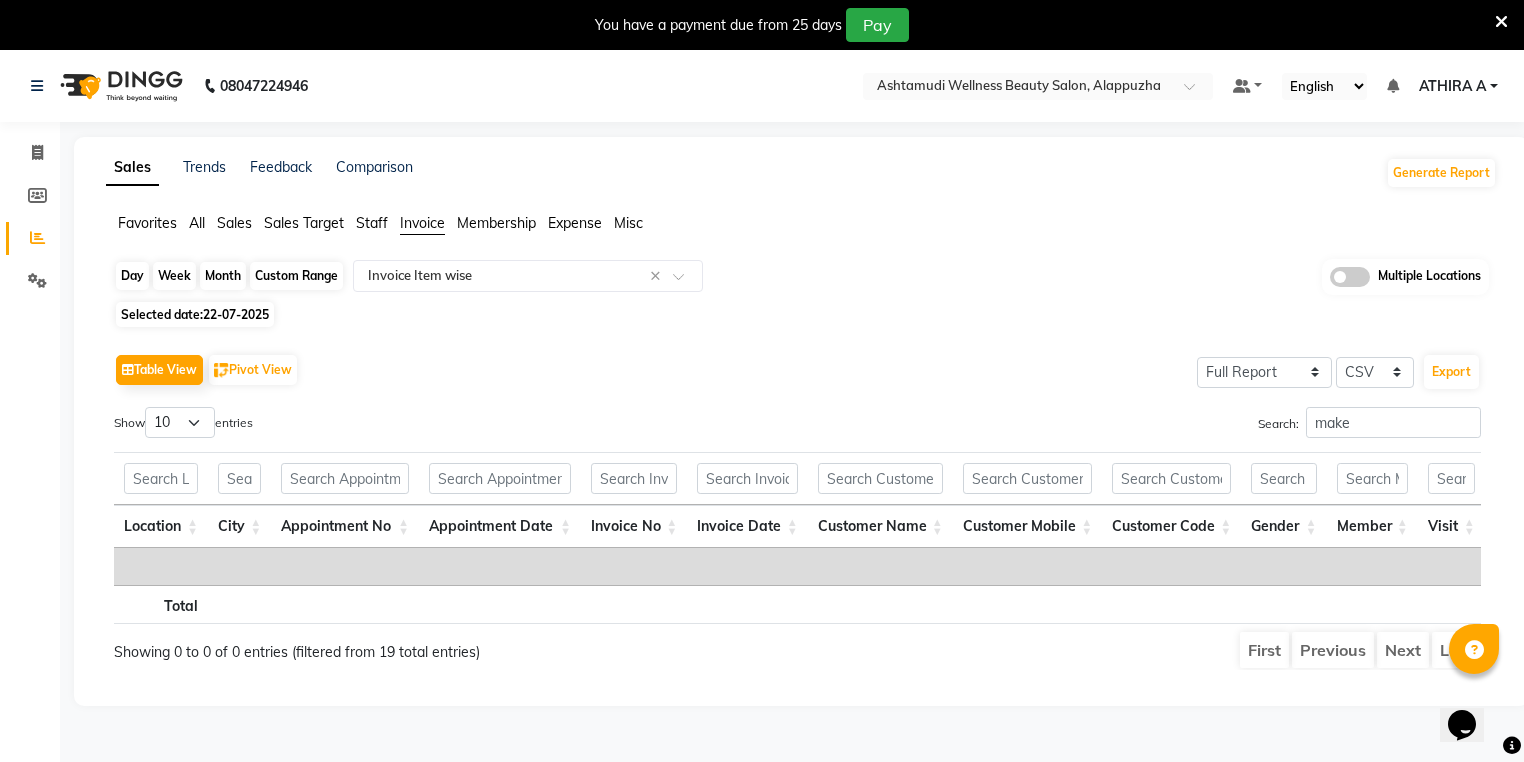 click on "Day" 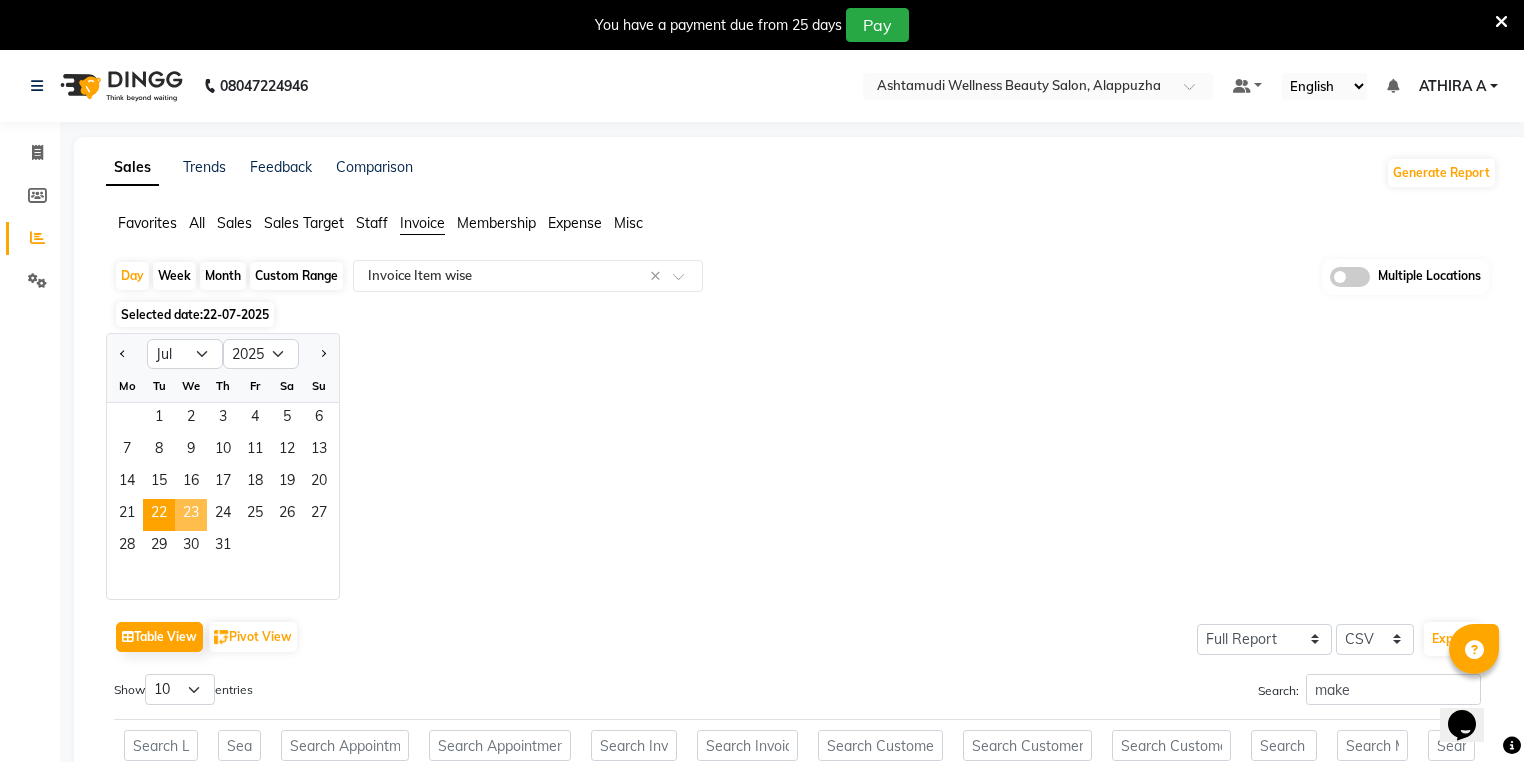 click on "23" 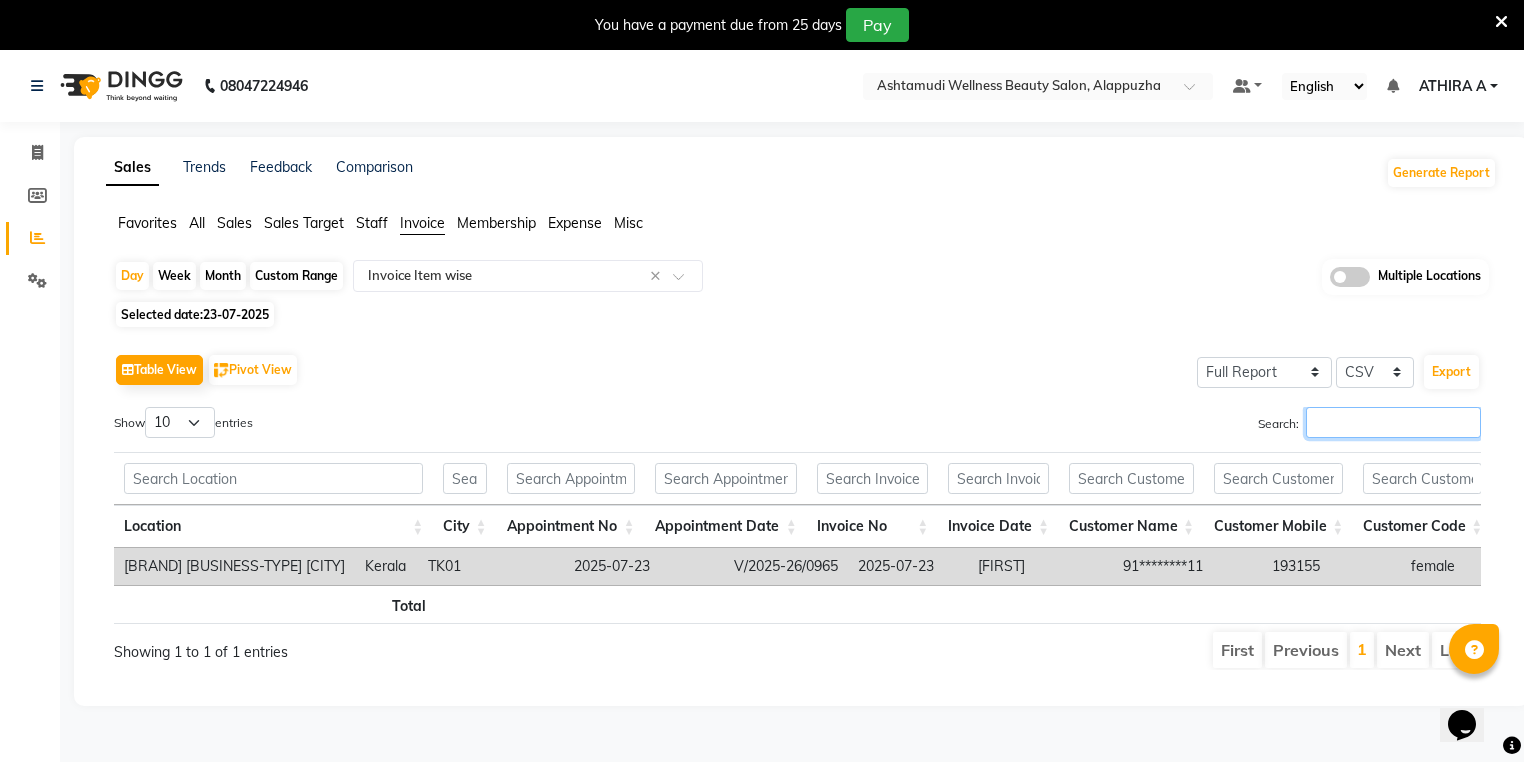 click on "Search:" at bounding box center (1393, 422) 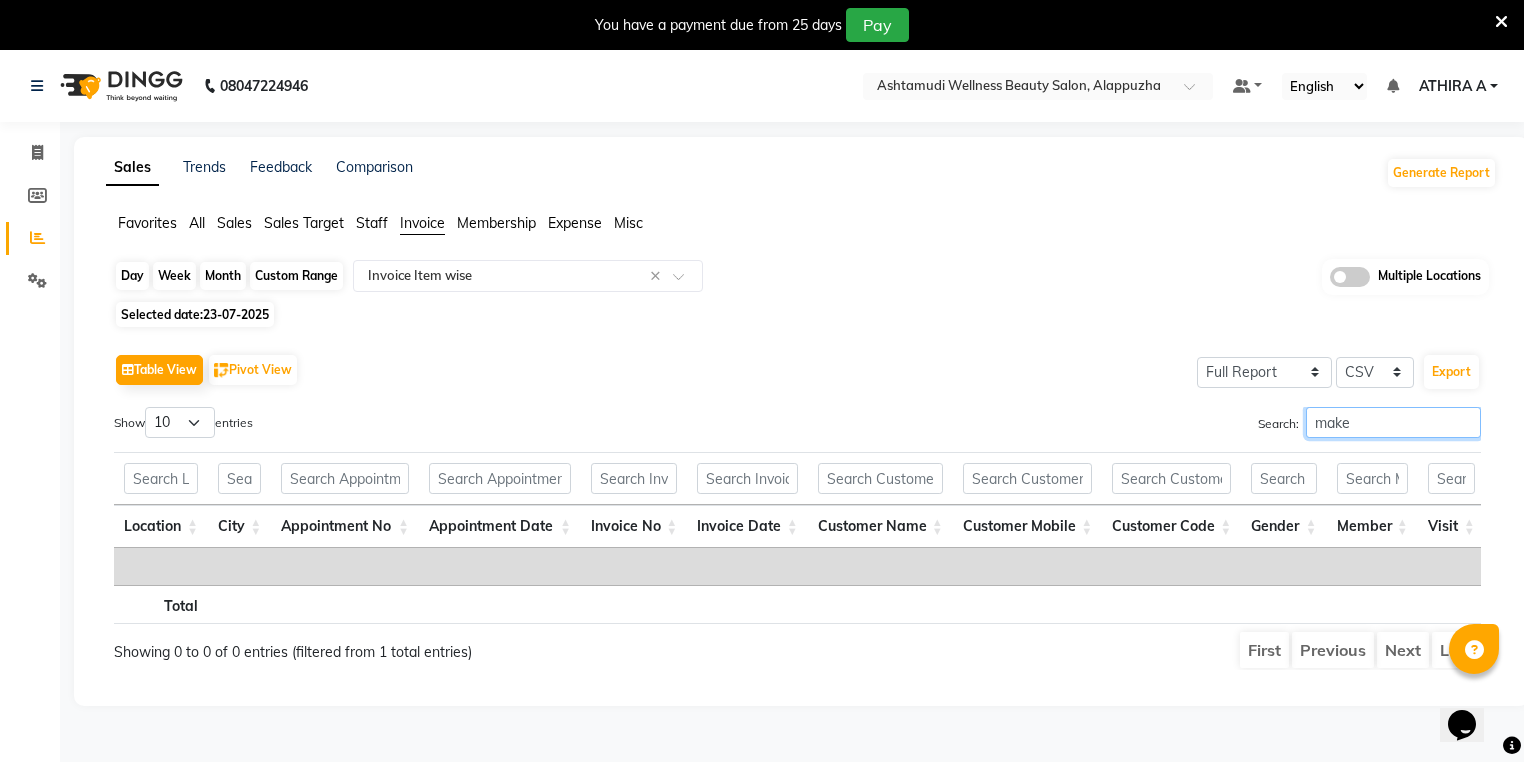 type on "make" 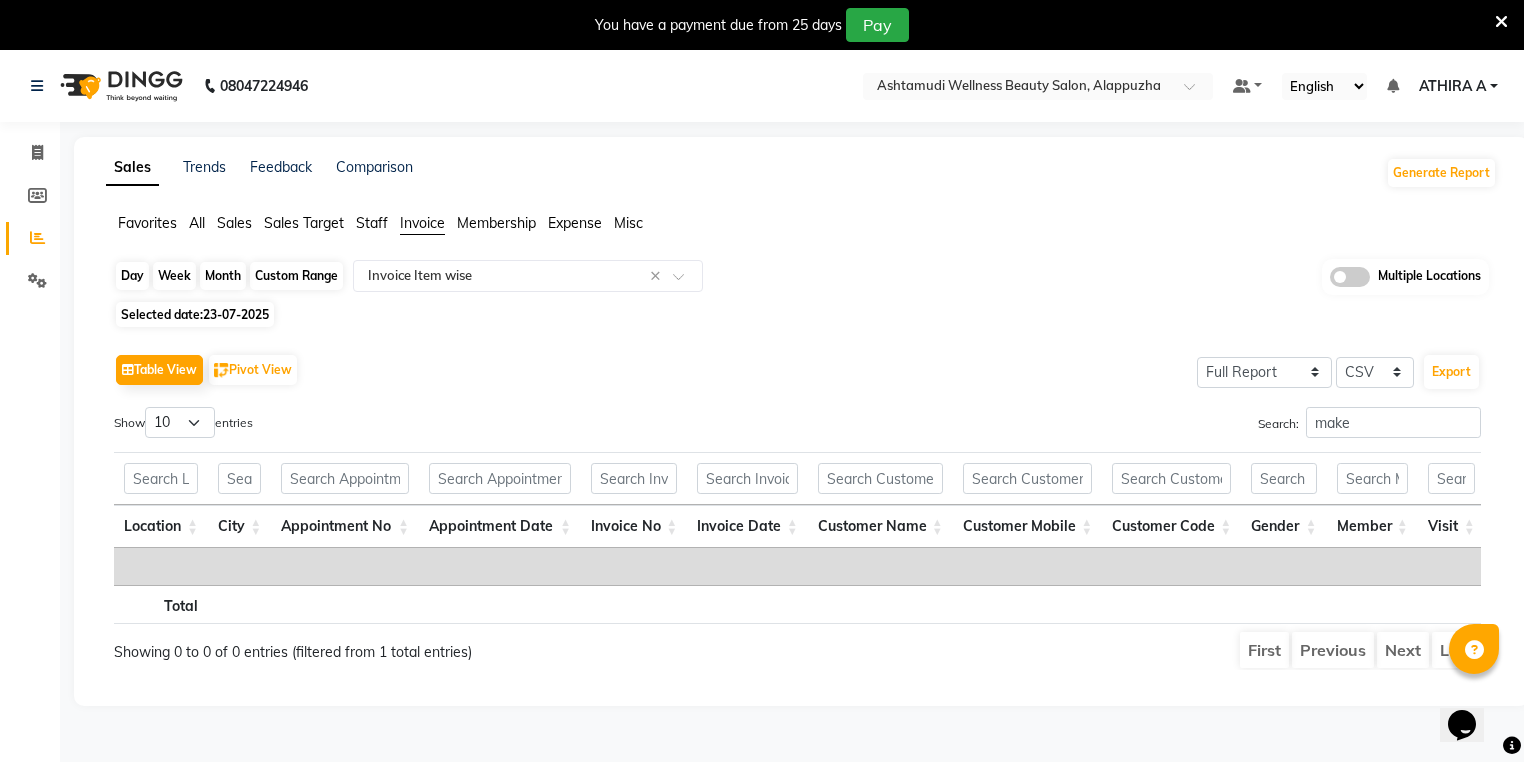 click on "Day" 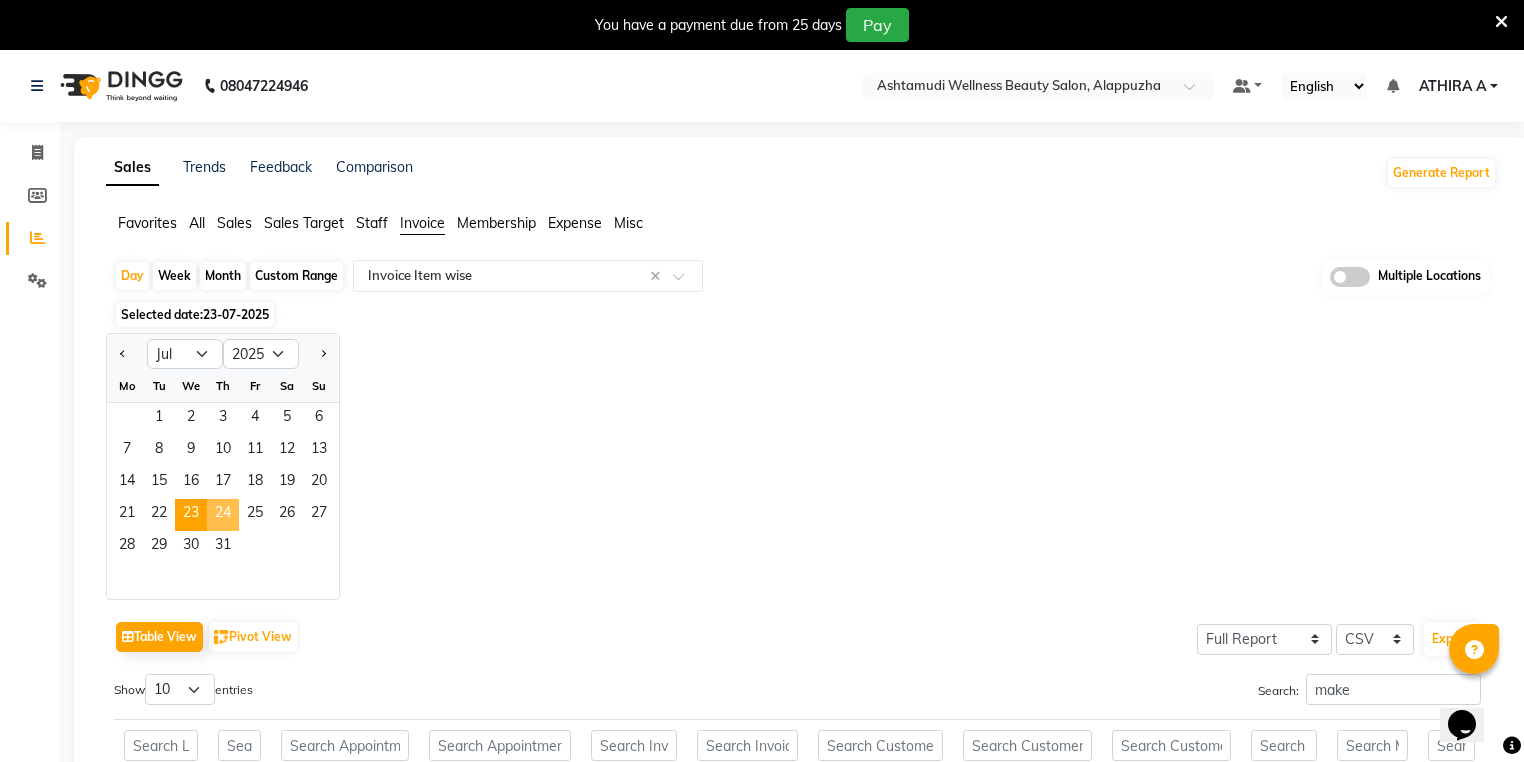 click on "24" 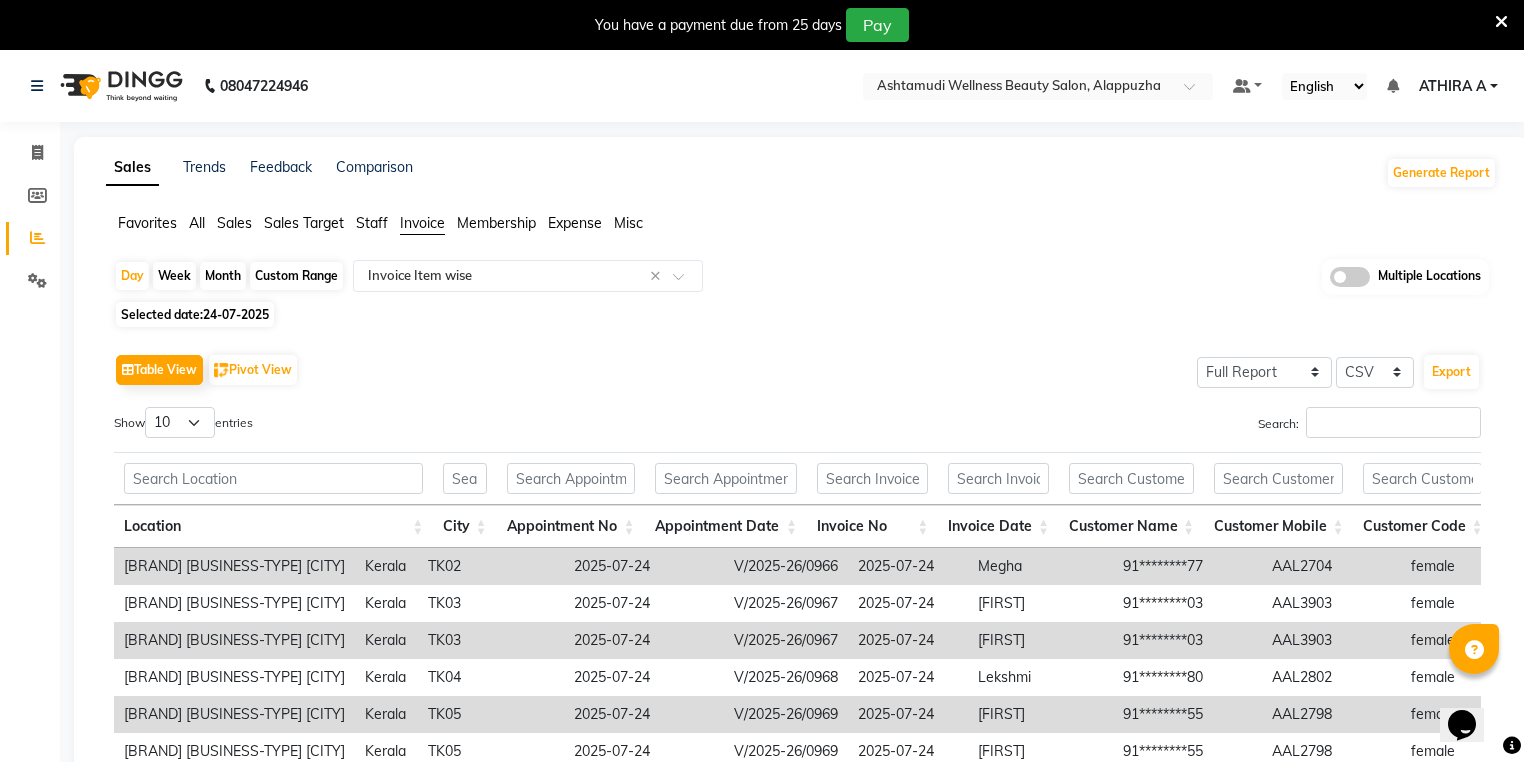 click on "Table View   Pivot View  Select Full Report Filtered Report Select CSV PDF  Export  Show  10 25 50 100  entries Search: Location City Appointment No Appointment Date Invoice No Invoice Date Customer Name Customer Mobile Customer Code Gender Member Visit Tax Number Source Employee Name Category Sub Category Item Type Item Code Item Name Hsn/sac Code Service Time Quantity Unit Price Item Price Discount Discount Type Employee Share % Total W/o Tax Total Tax Total With Tax Cash Card Online Custom Prepaid Card Redemption Package Redemption Gift Card Redemption Wallet Redemption Payment Mode Invoice Status Comment Location City Appointment No Appointment Date Invoice No Invoice Date Customer Name Customer Mobile Customer Code Gender Member Visit Tax Number Source Employee Name Category Sub Category Item Type Item Code Item Name Hsn/sac Code Service Time Quantity Unit Price Item Price Discount Discount Type Employee Share % Total W/o Tax Total Tax Total With Tax Cash Card Online Custom Prepaid Card Redemption 7 -" 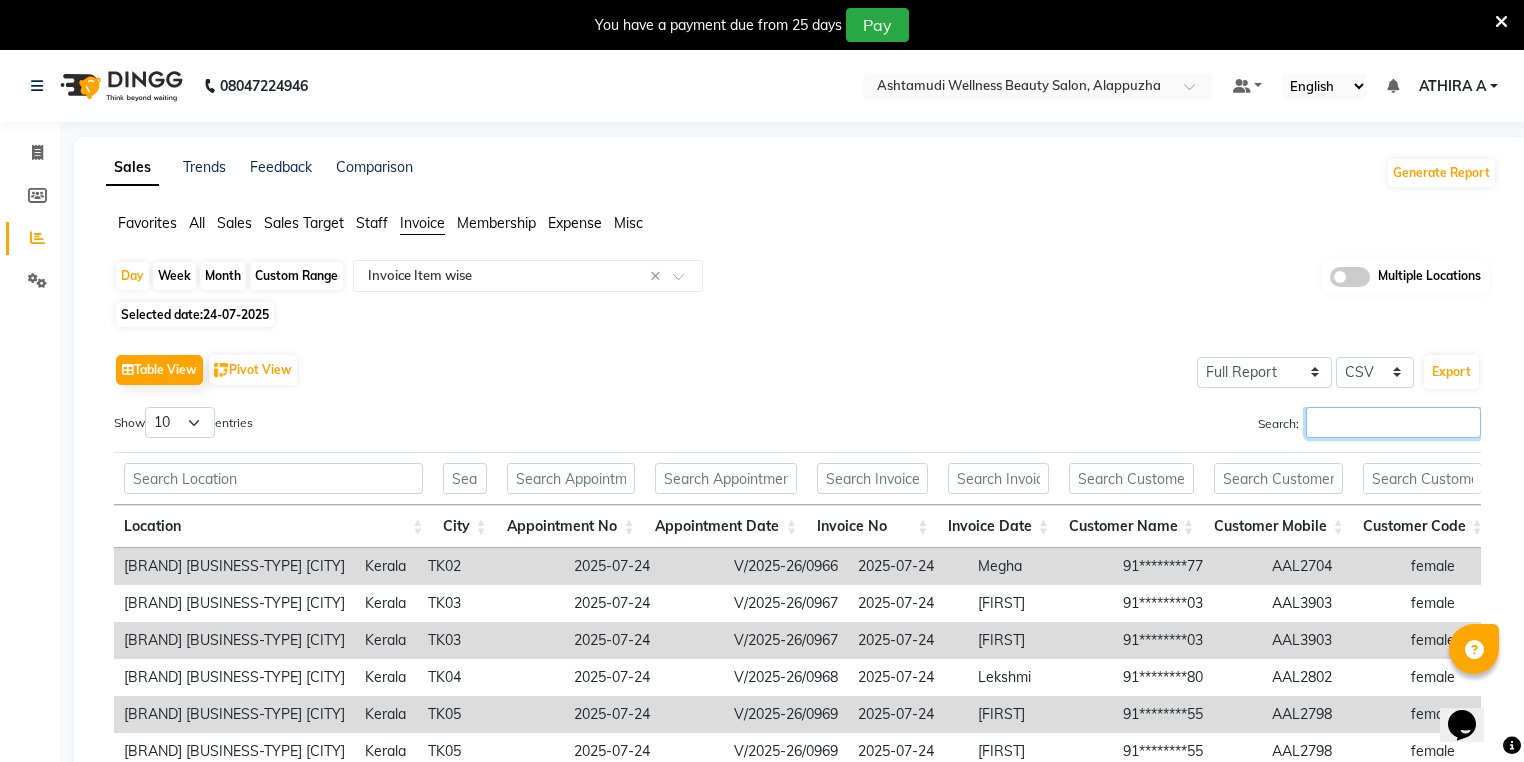 click on "Search:" at bounding box center [1393, 422] 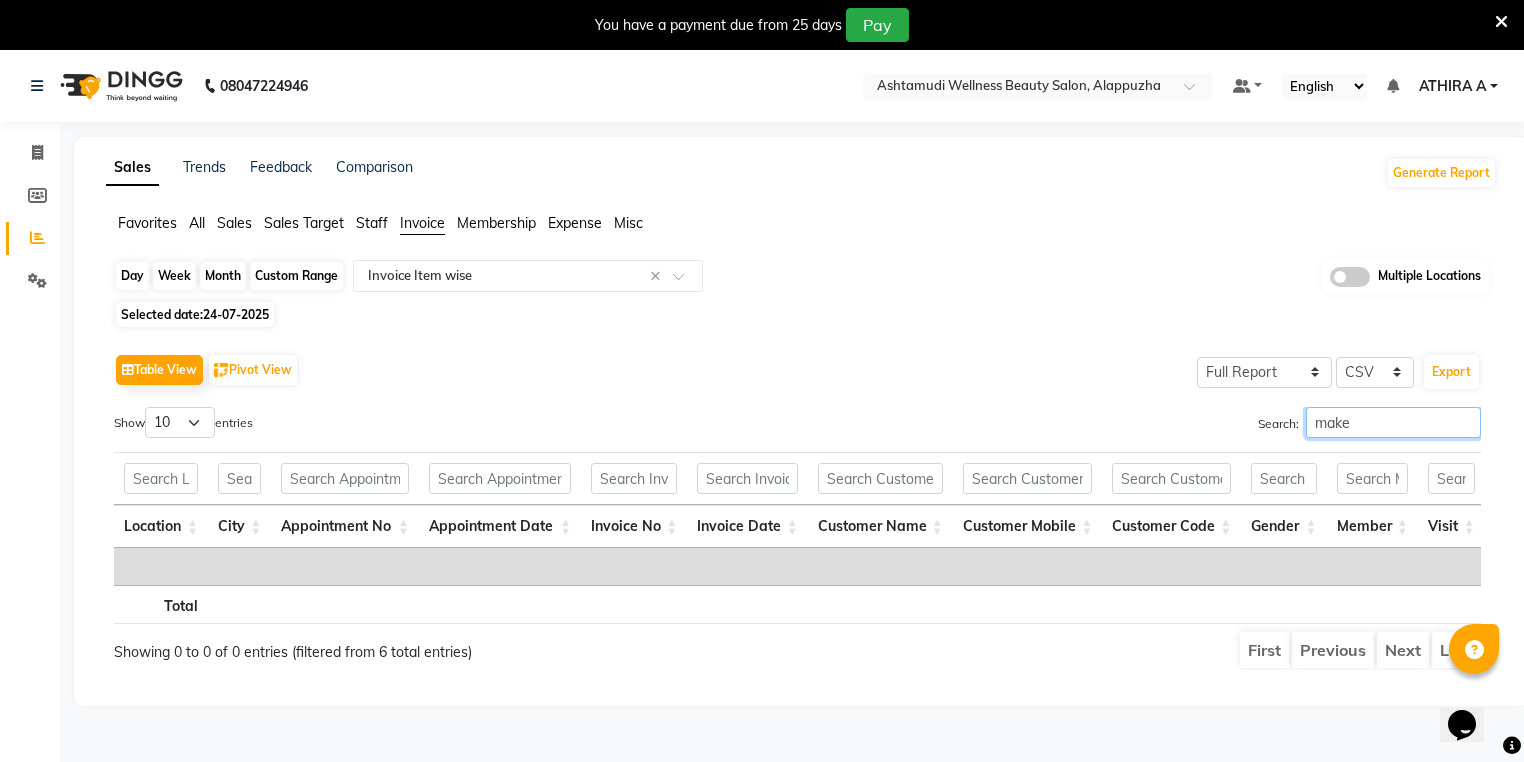 type on "make" 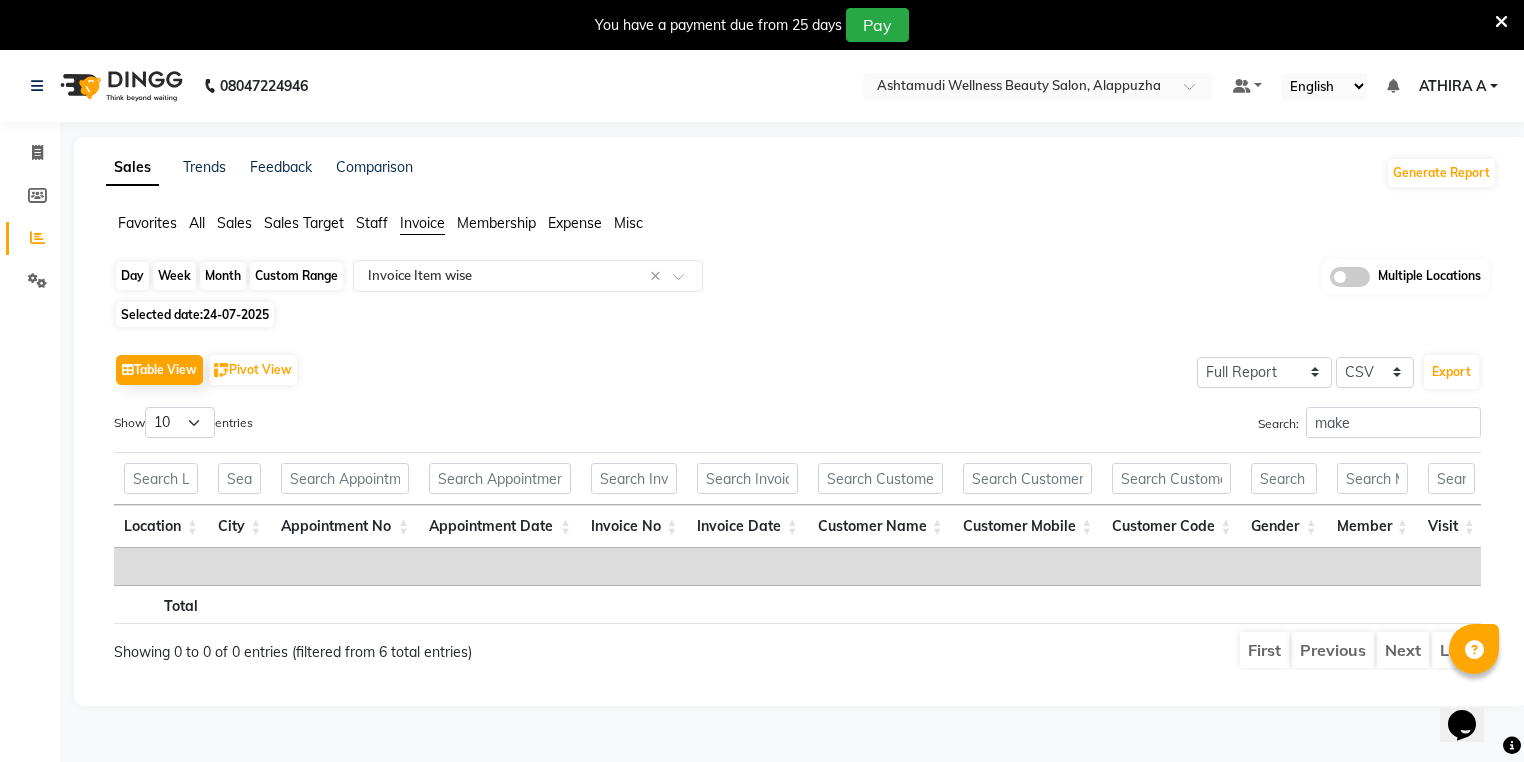 click on "Day" 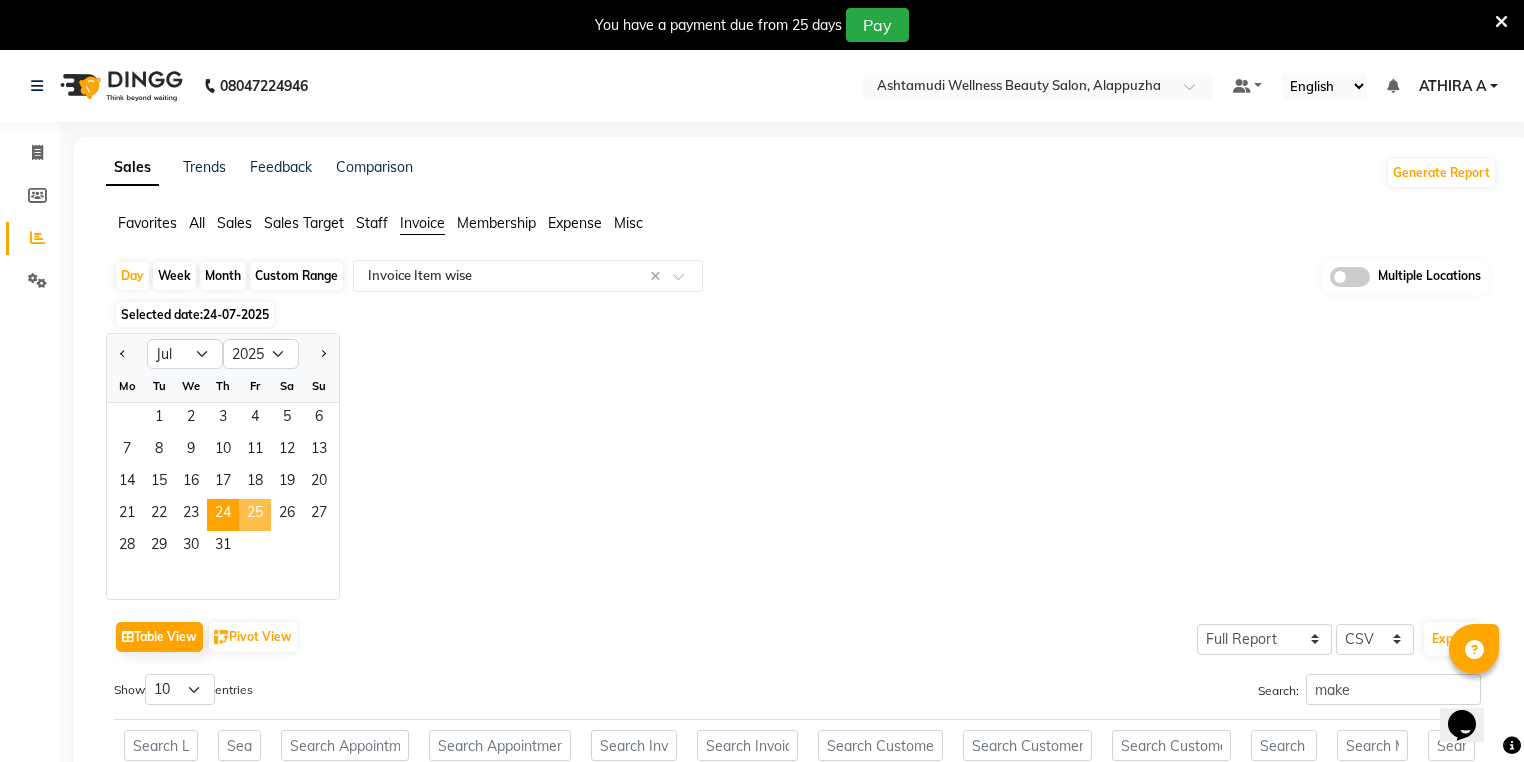 click on "25" 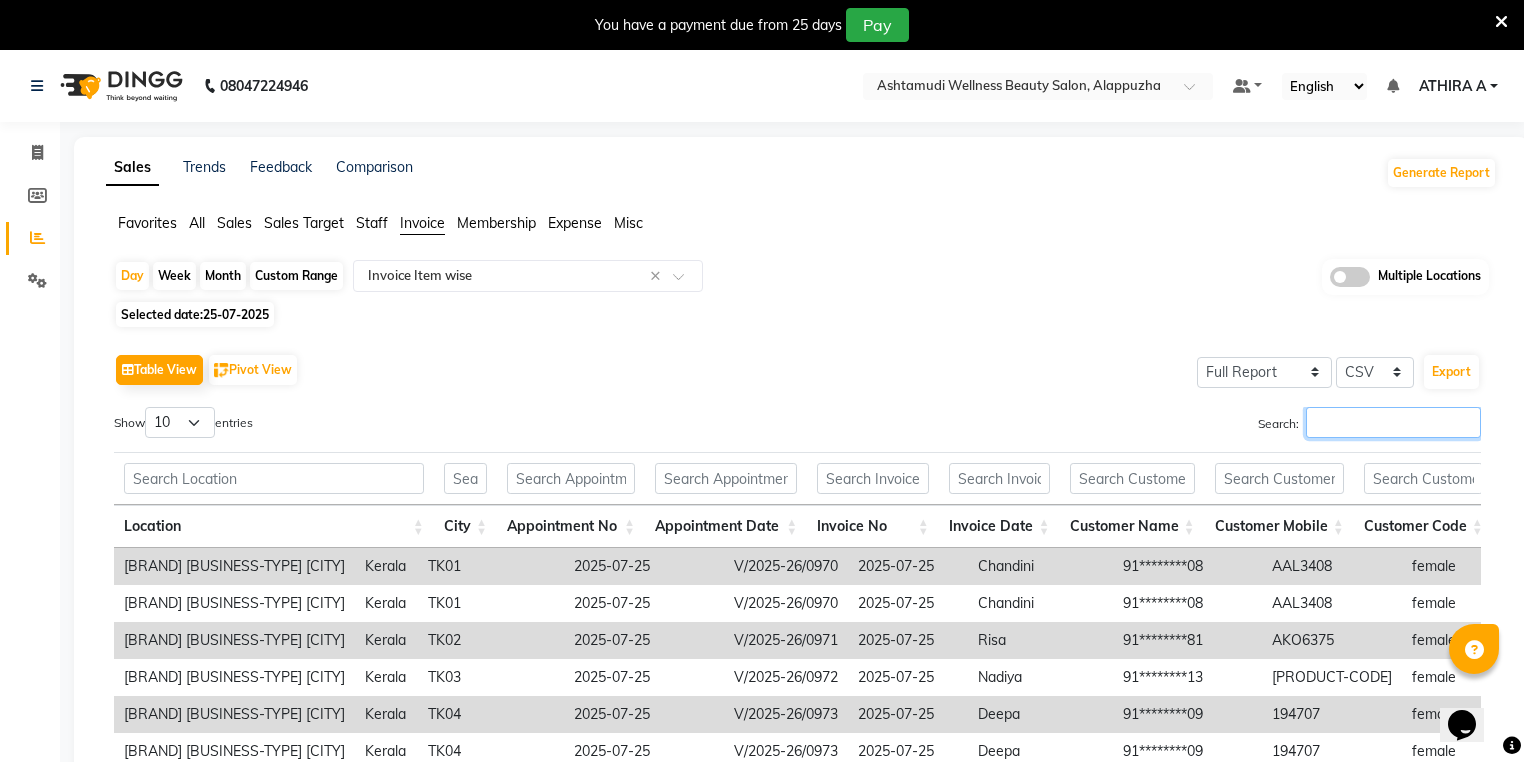 click on "Search:" at bounding box center [1393, 422] 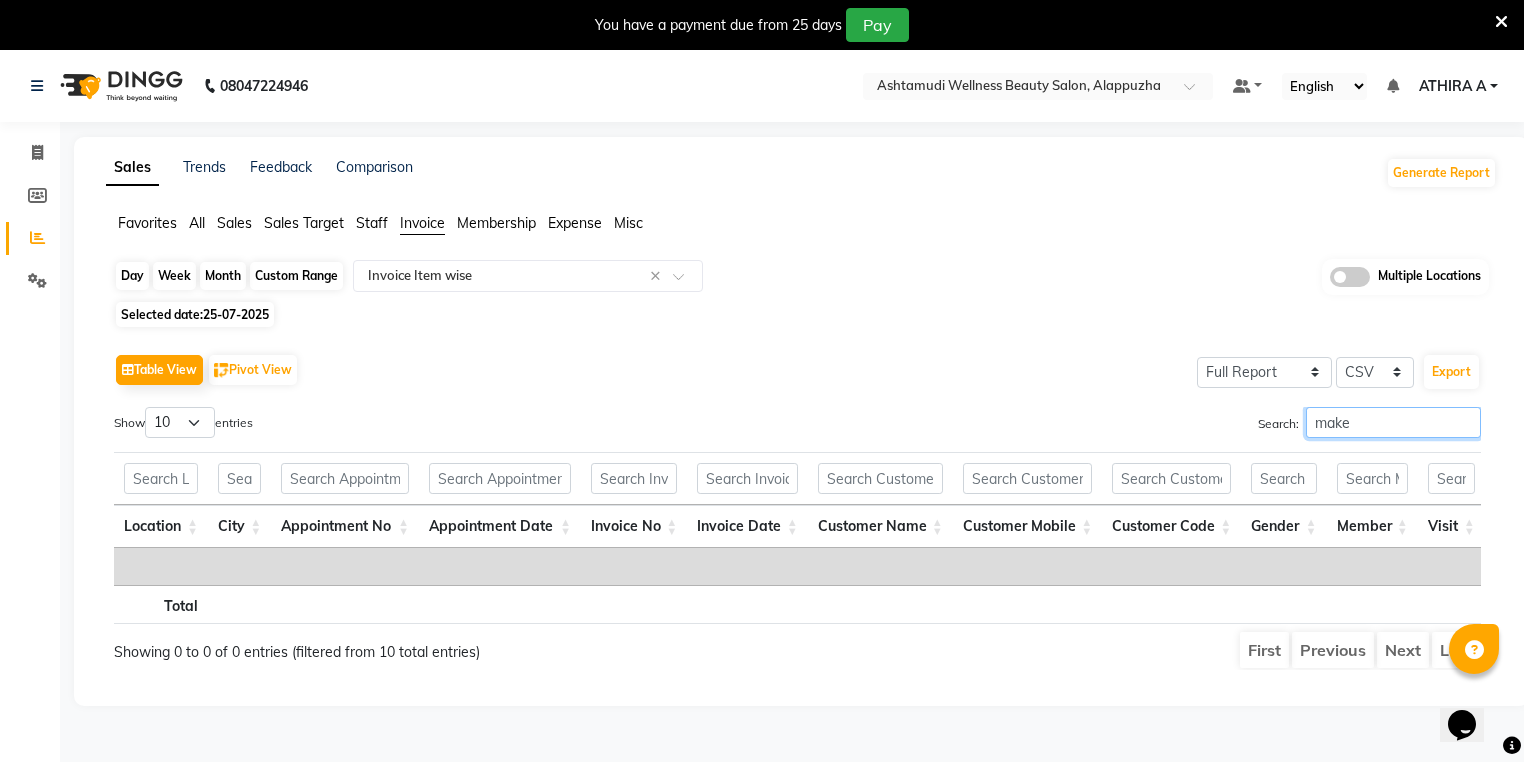 type on "make" 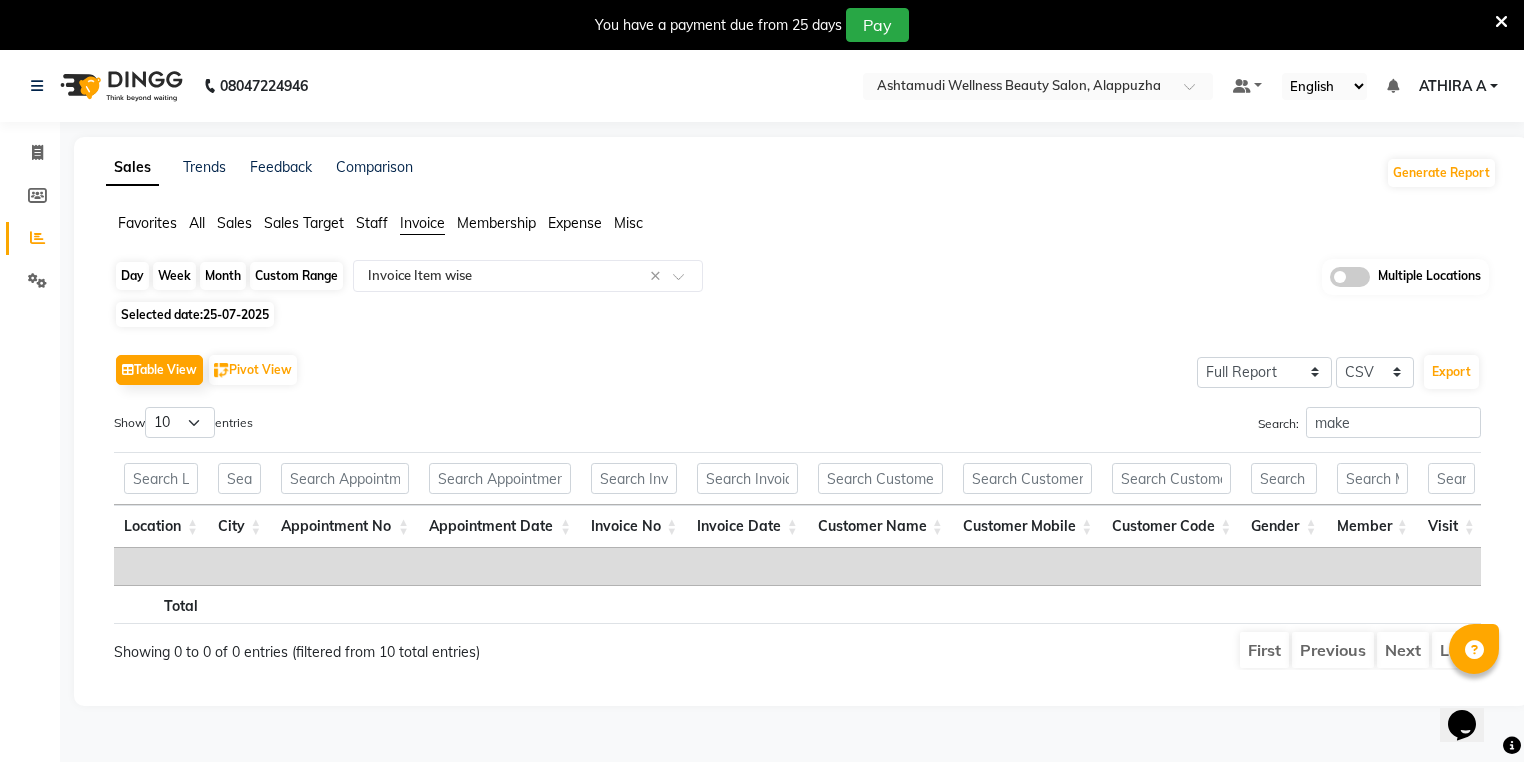 click on "Day" 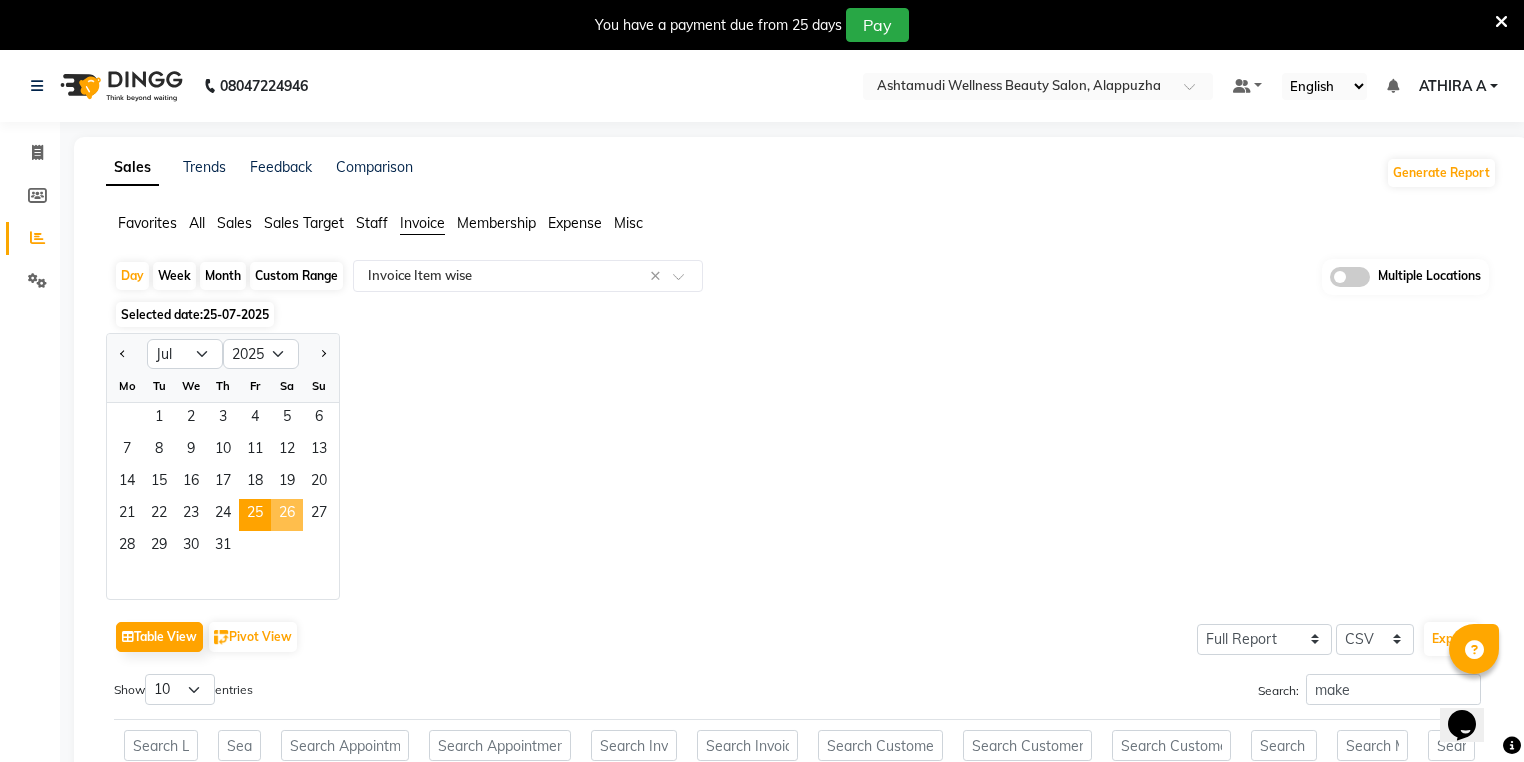 drag, startPoint x: 283, startPoint y: 519, endPoint x: 104, endPoint y: 486, distance: 182.01648 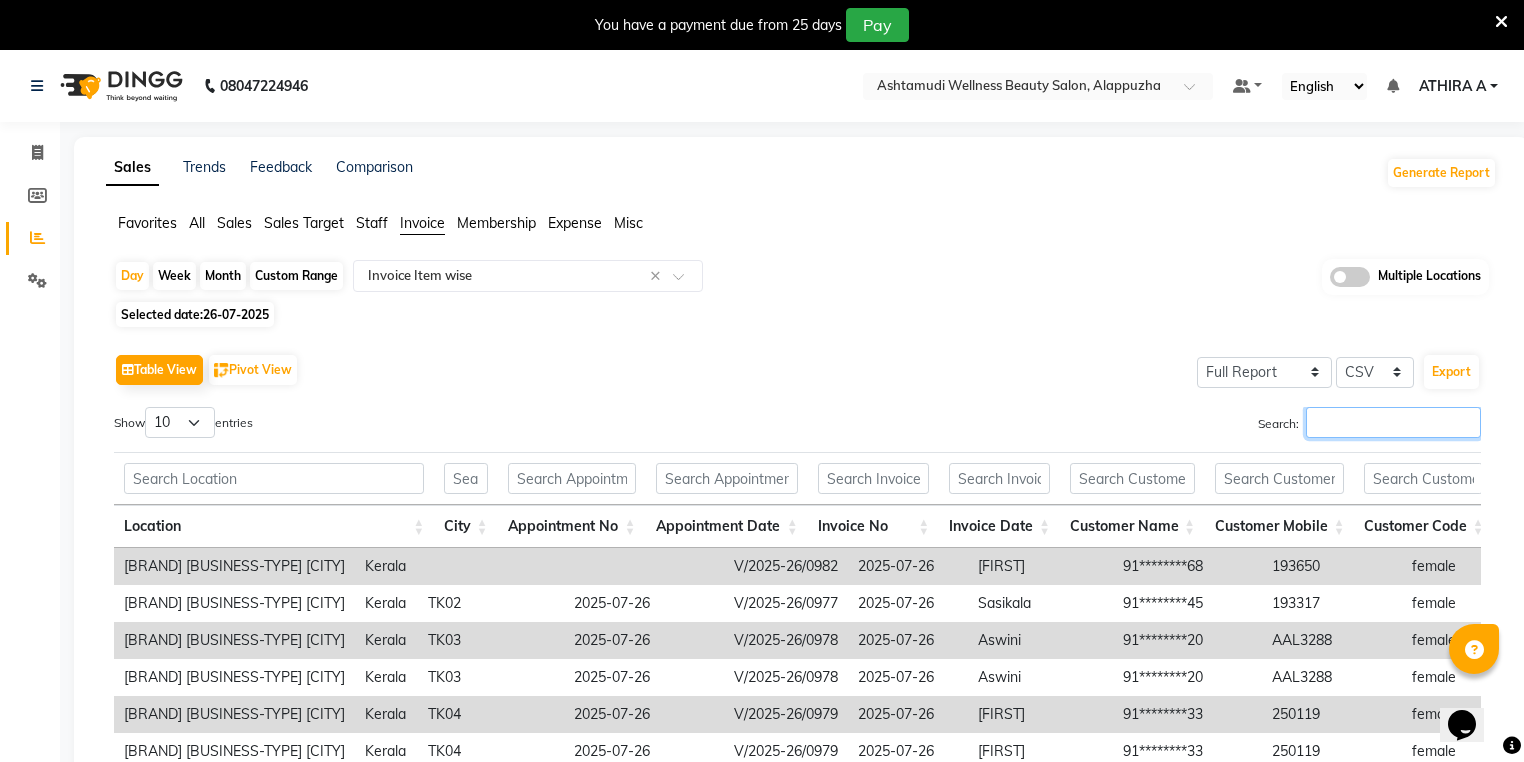 click on "Search:" at bounding box center [1393, 422] 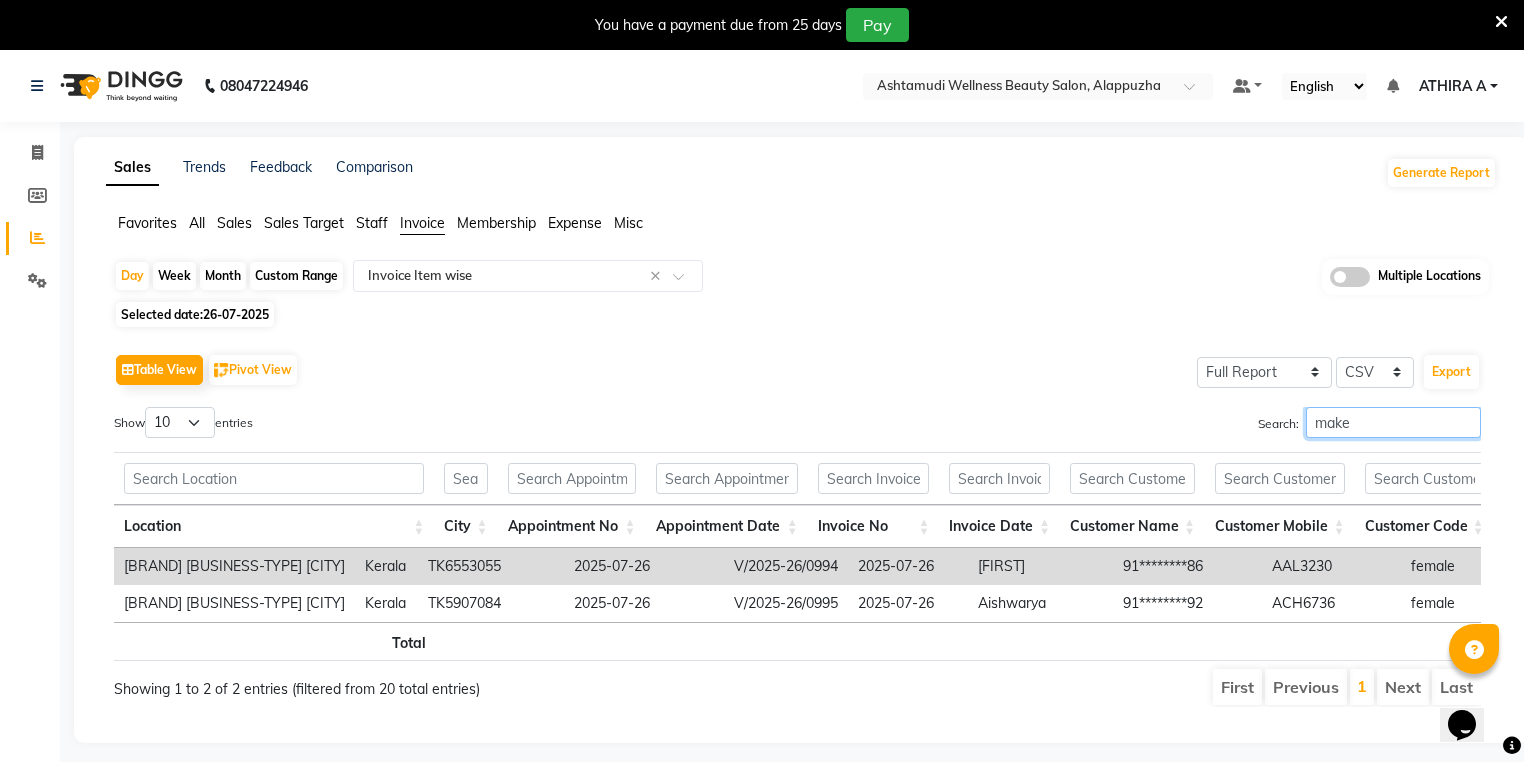 scroll, scrollTop: 0, scrollLeft: 3196, axis: horizontal 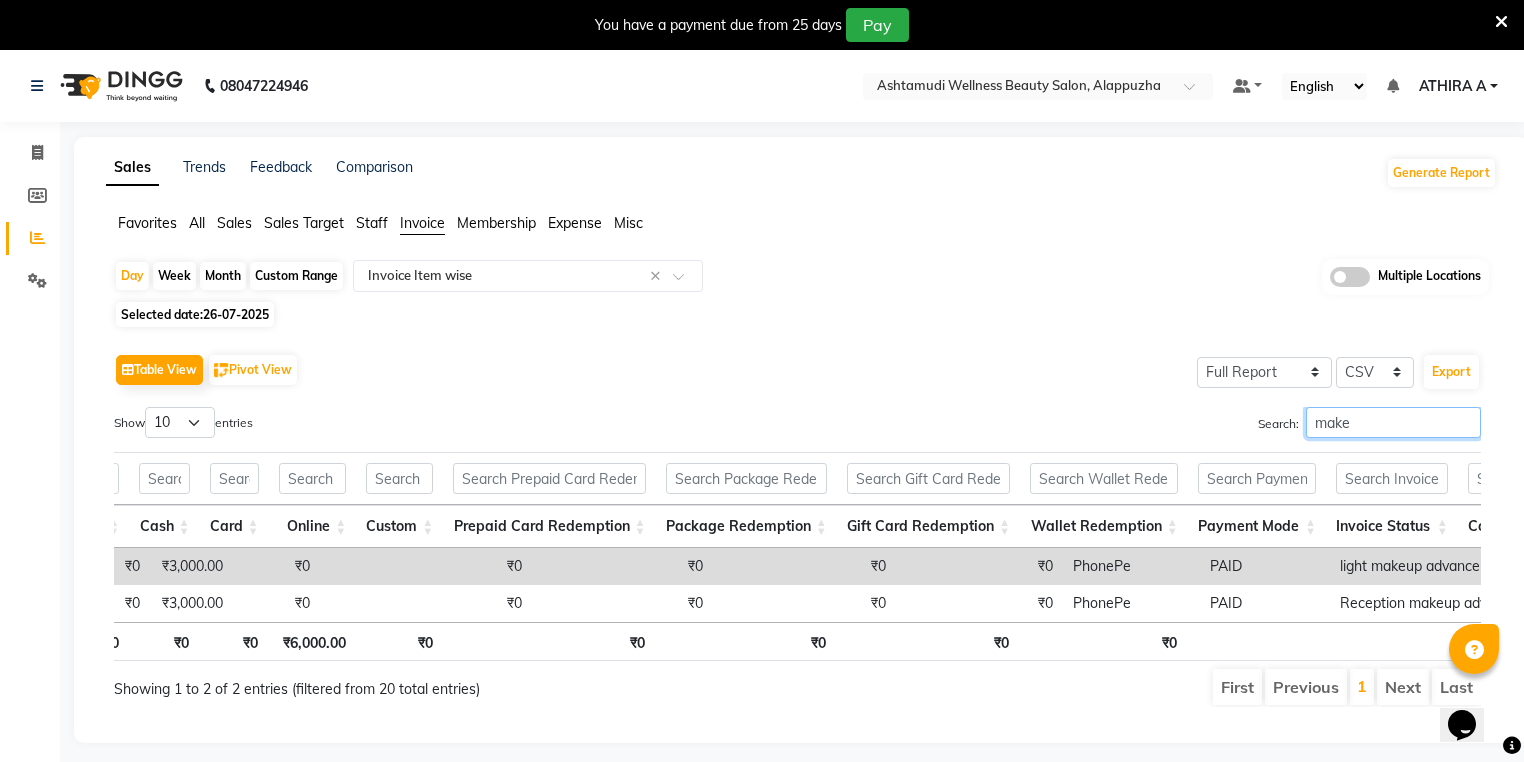 type on "make" 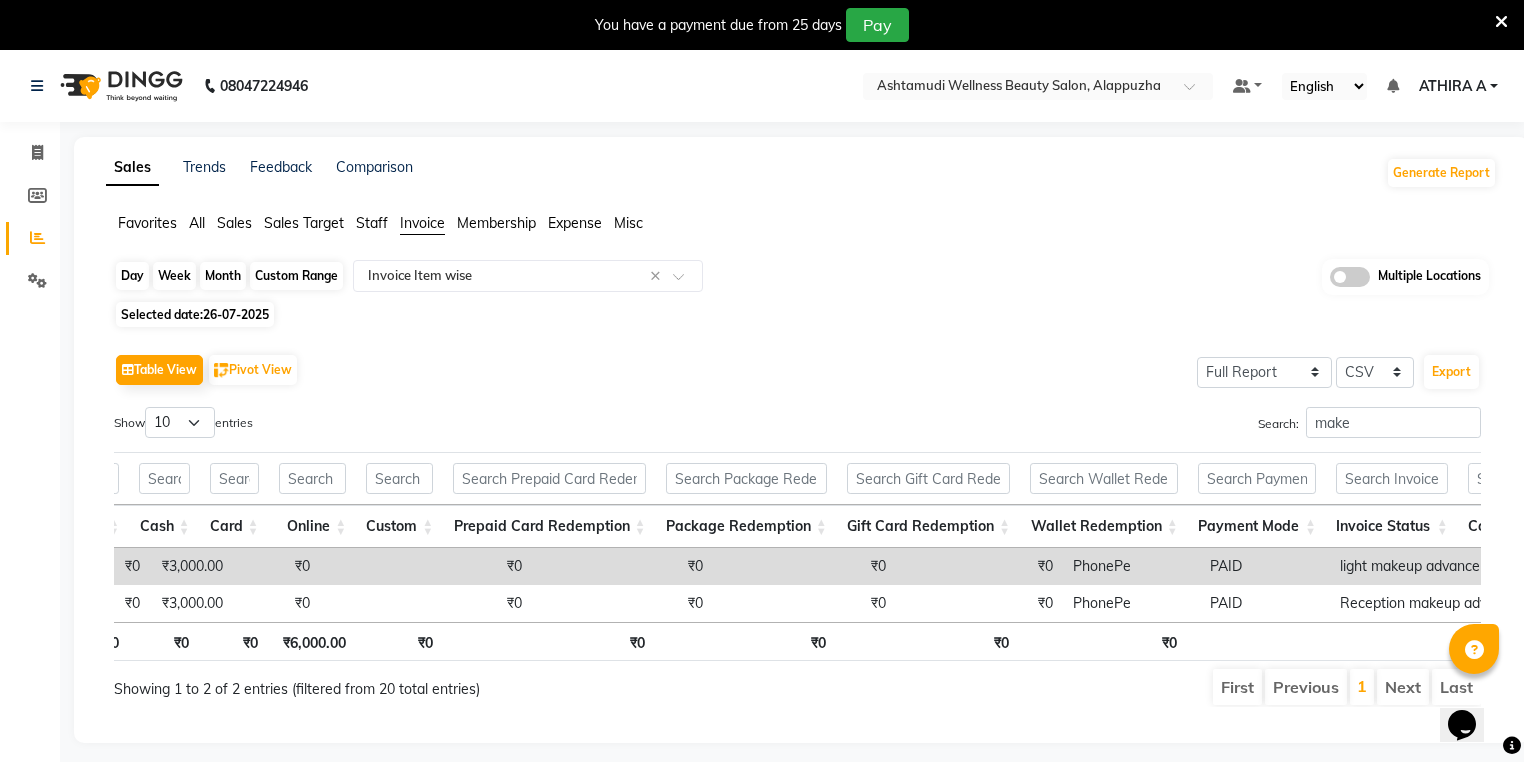 click on "Day" 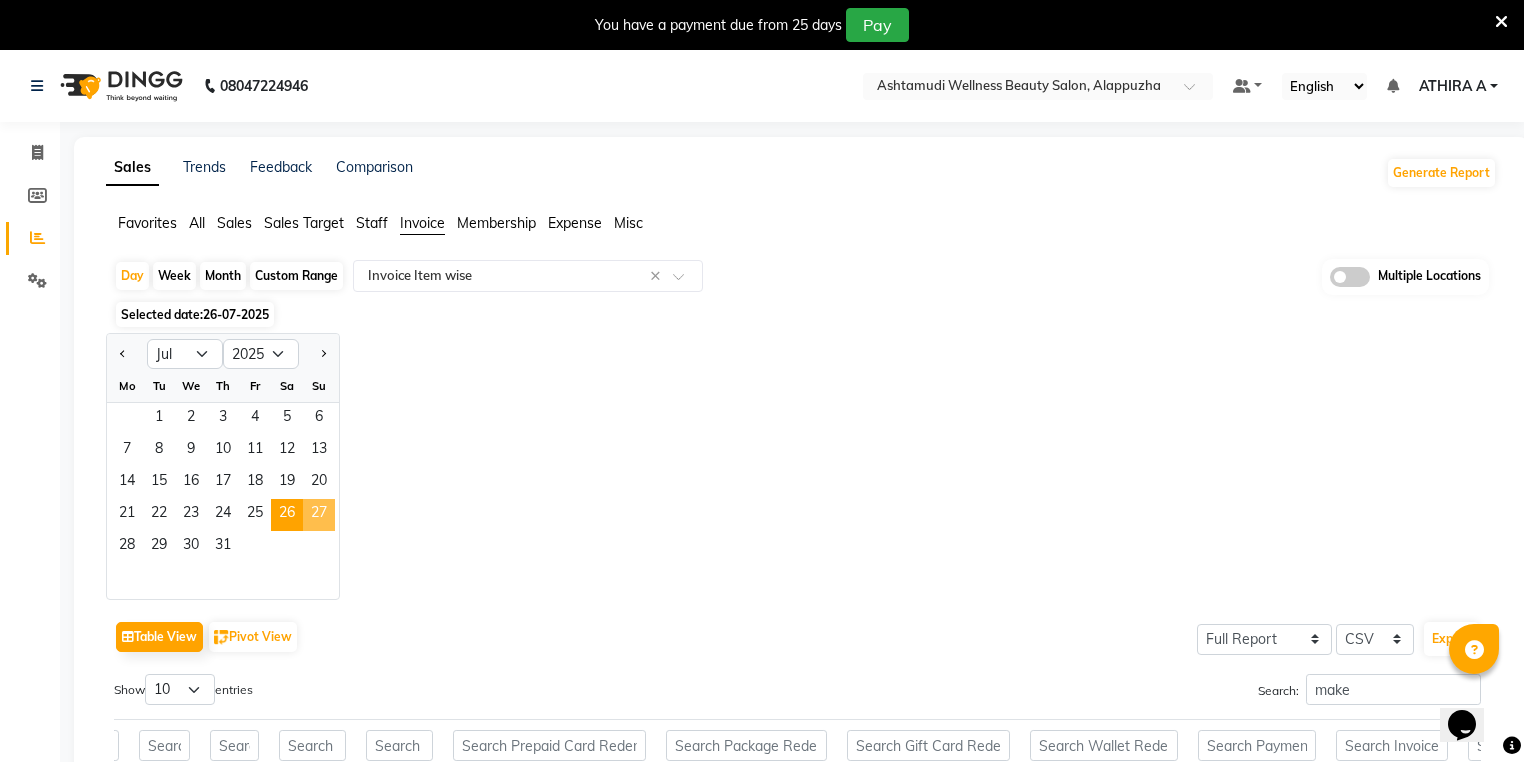 click on "27" 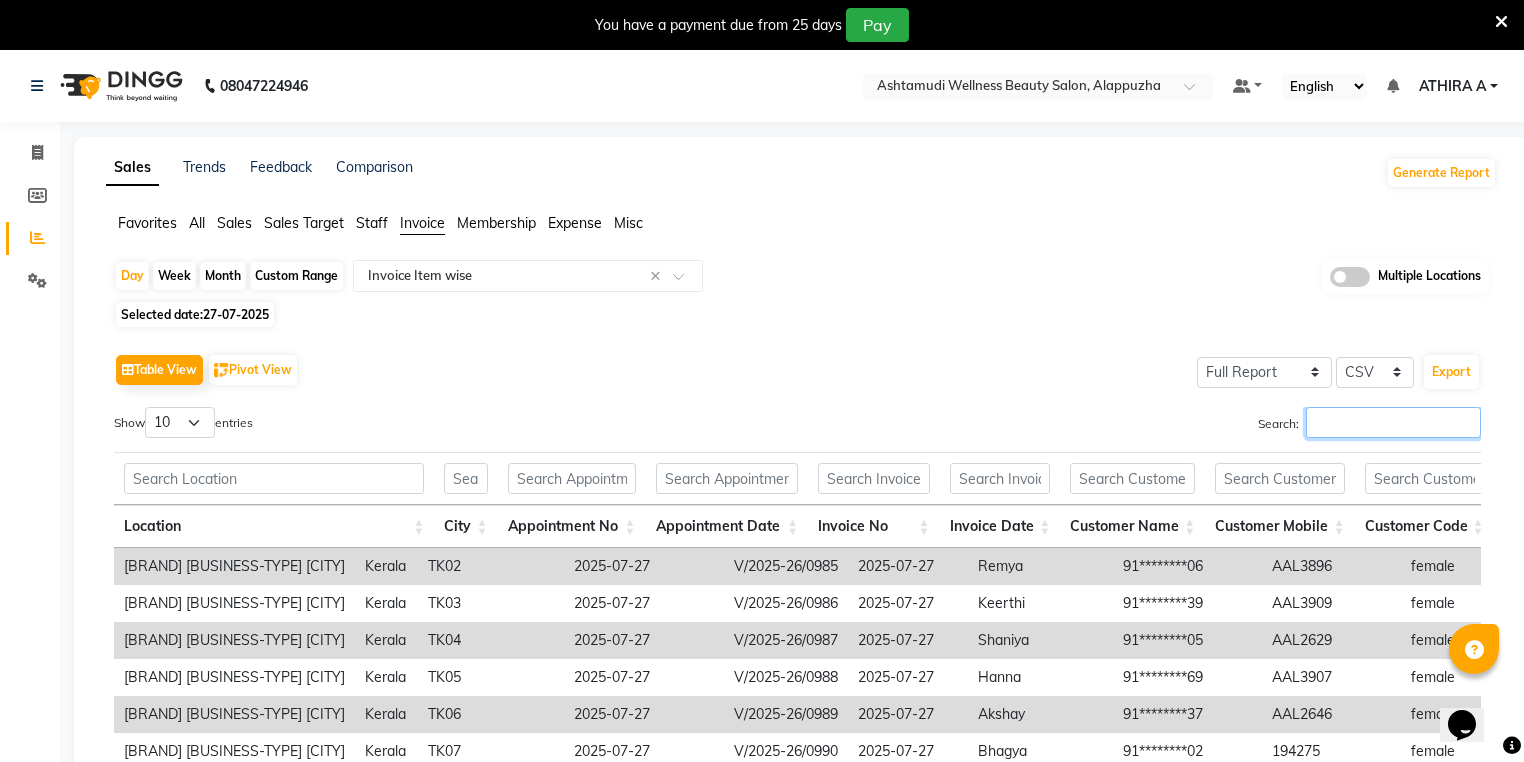 click on "Search:" at bounding box center [1393, 422] 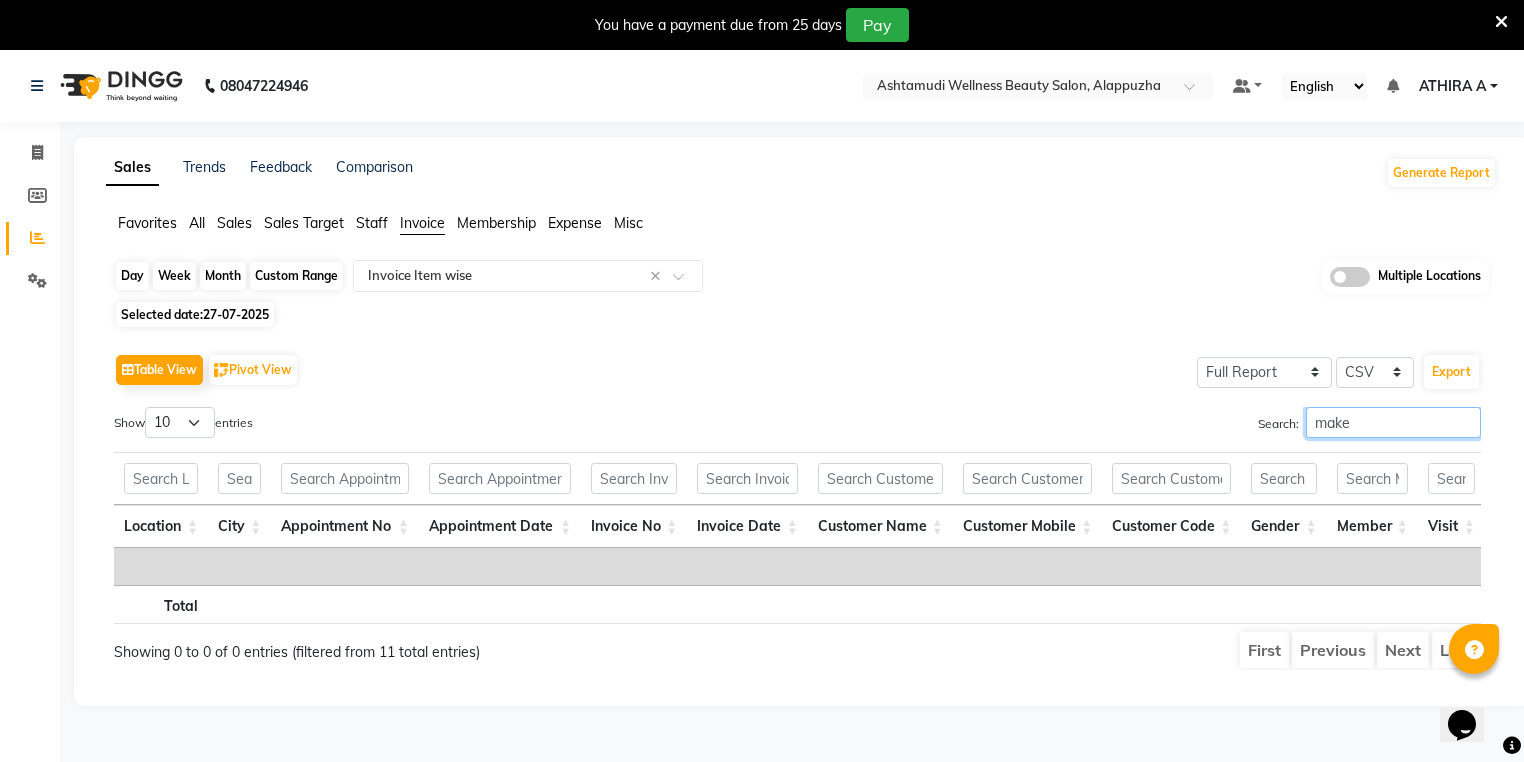type on "make" 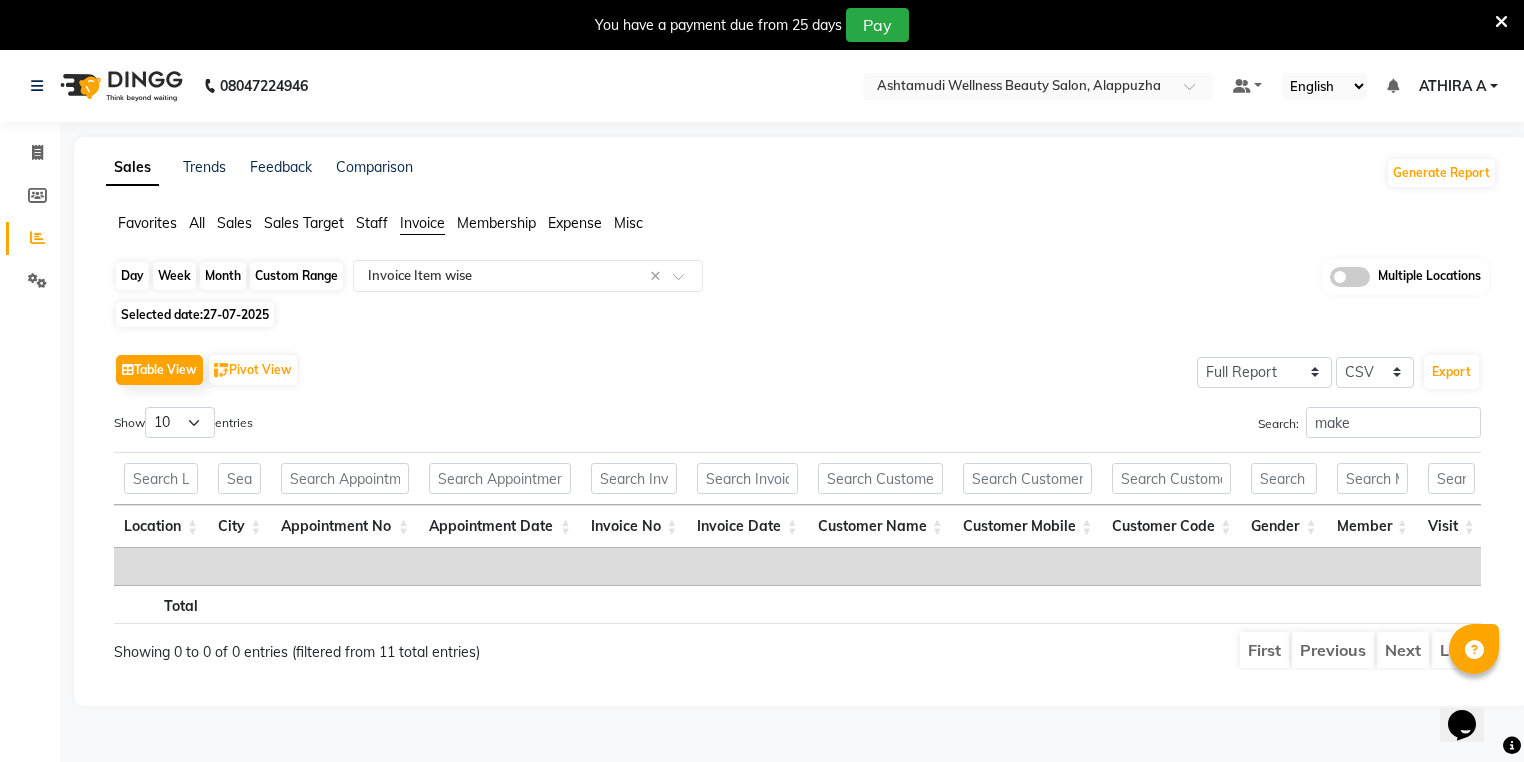 click on "Day" 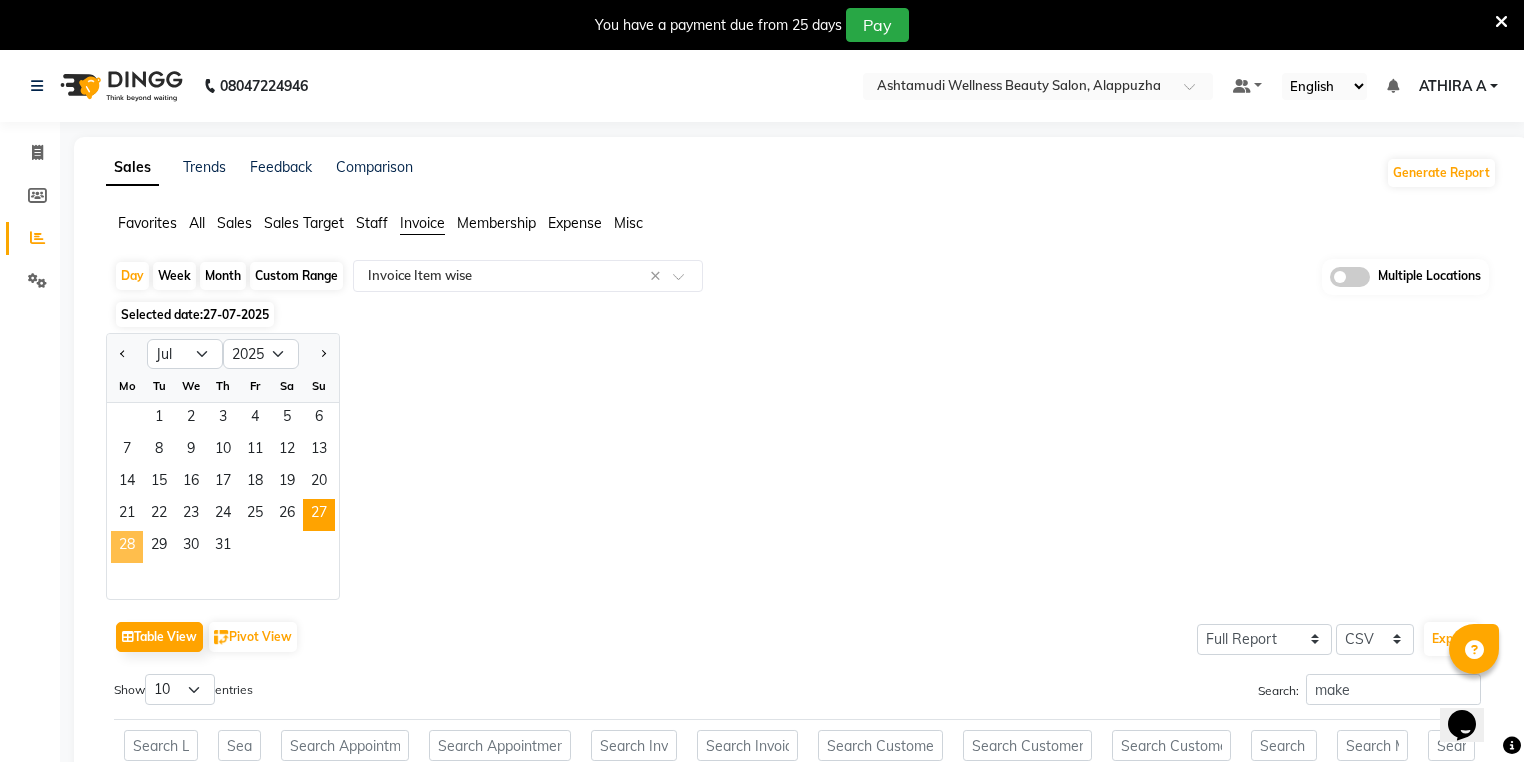 click on "28" 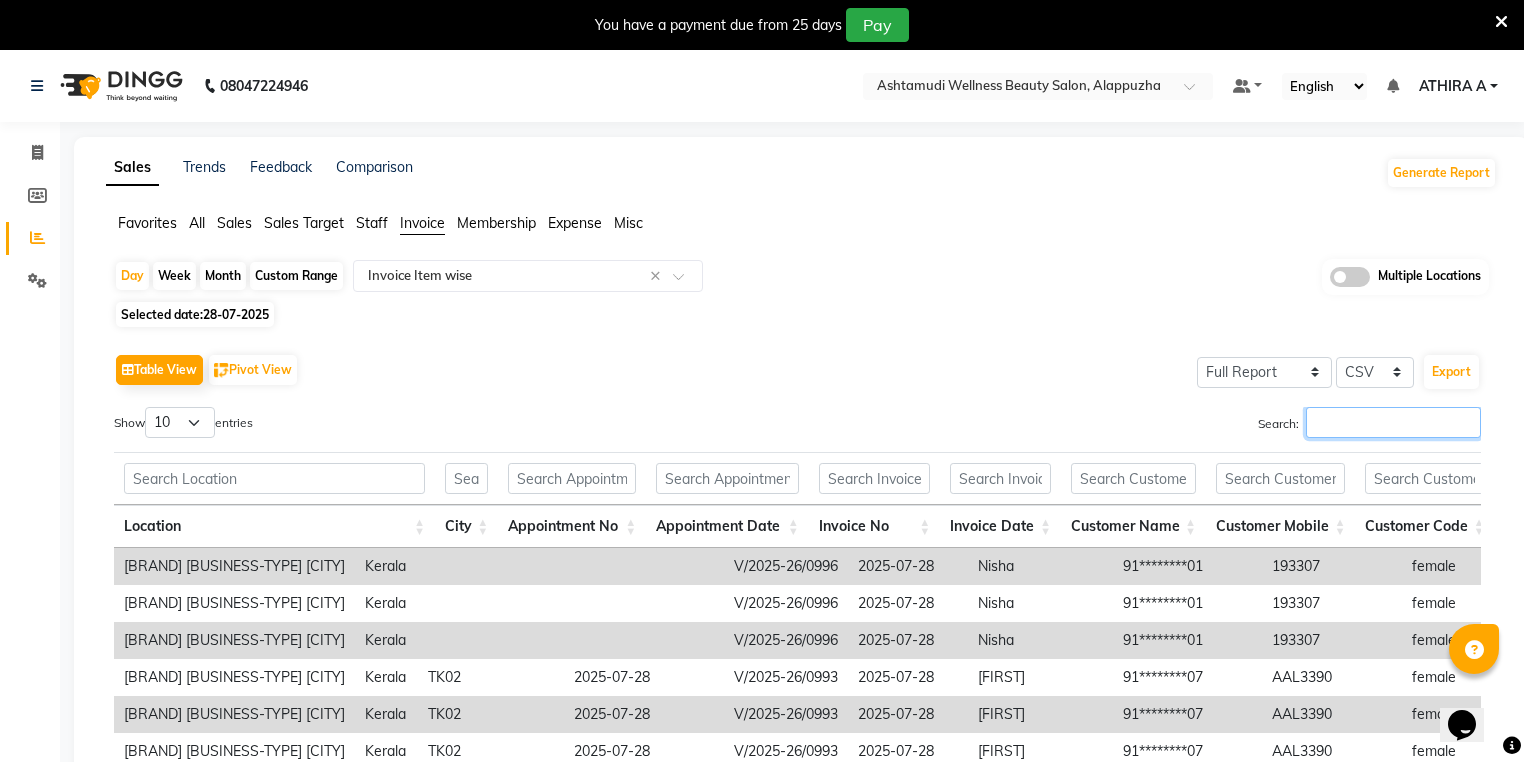 click on "Search:" at bounding box center (1393, 422) 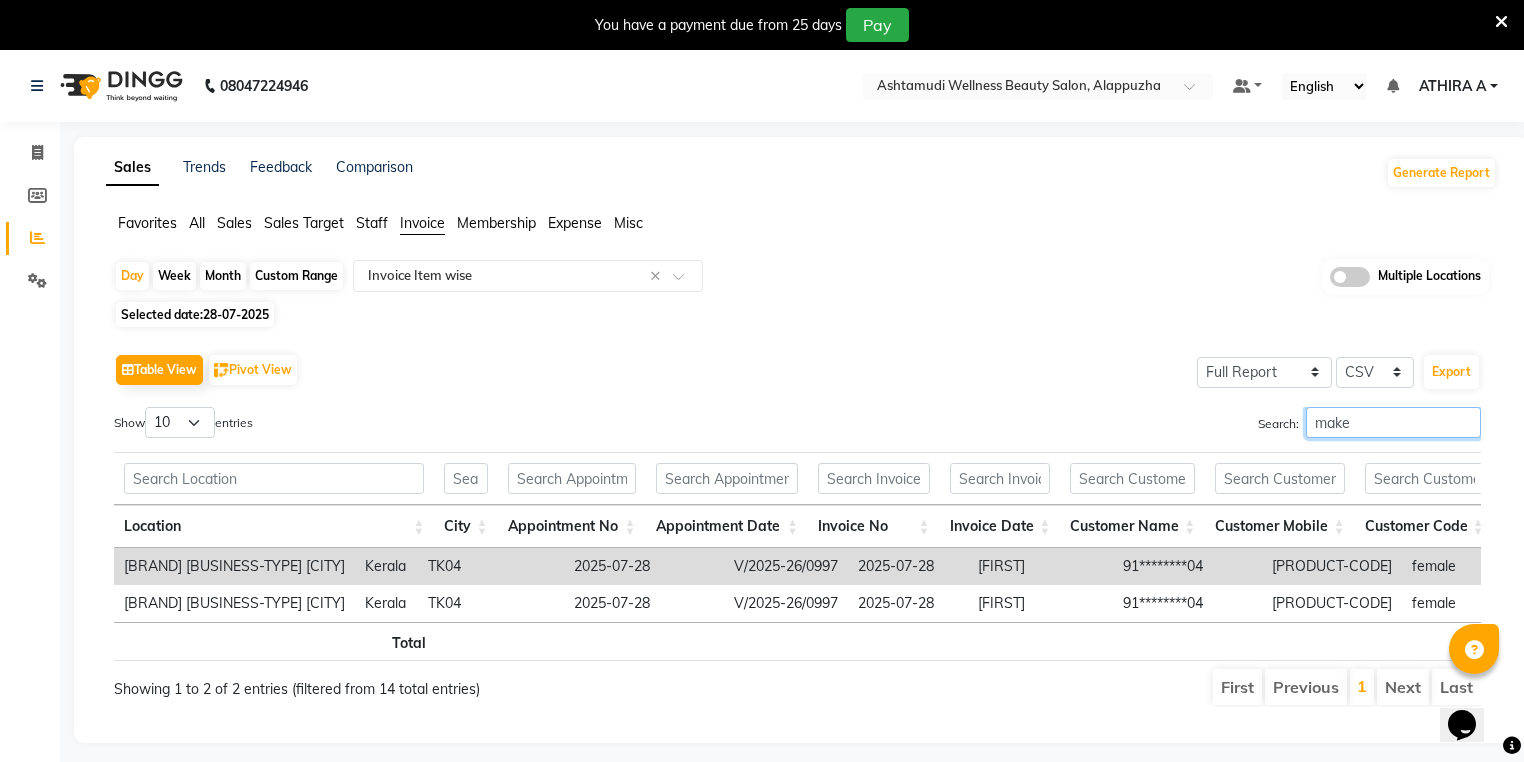 scroll, scrollTop: 0, scrollLeft: 584, axis: horizontal 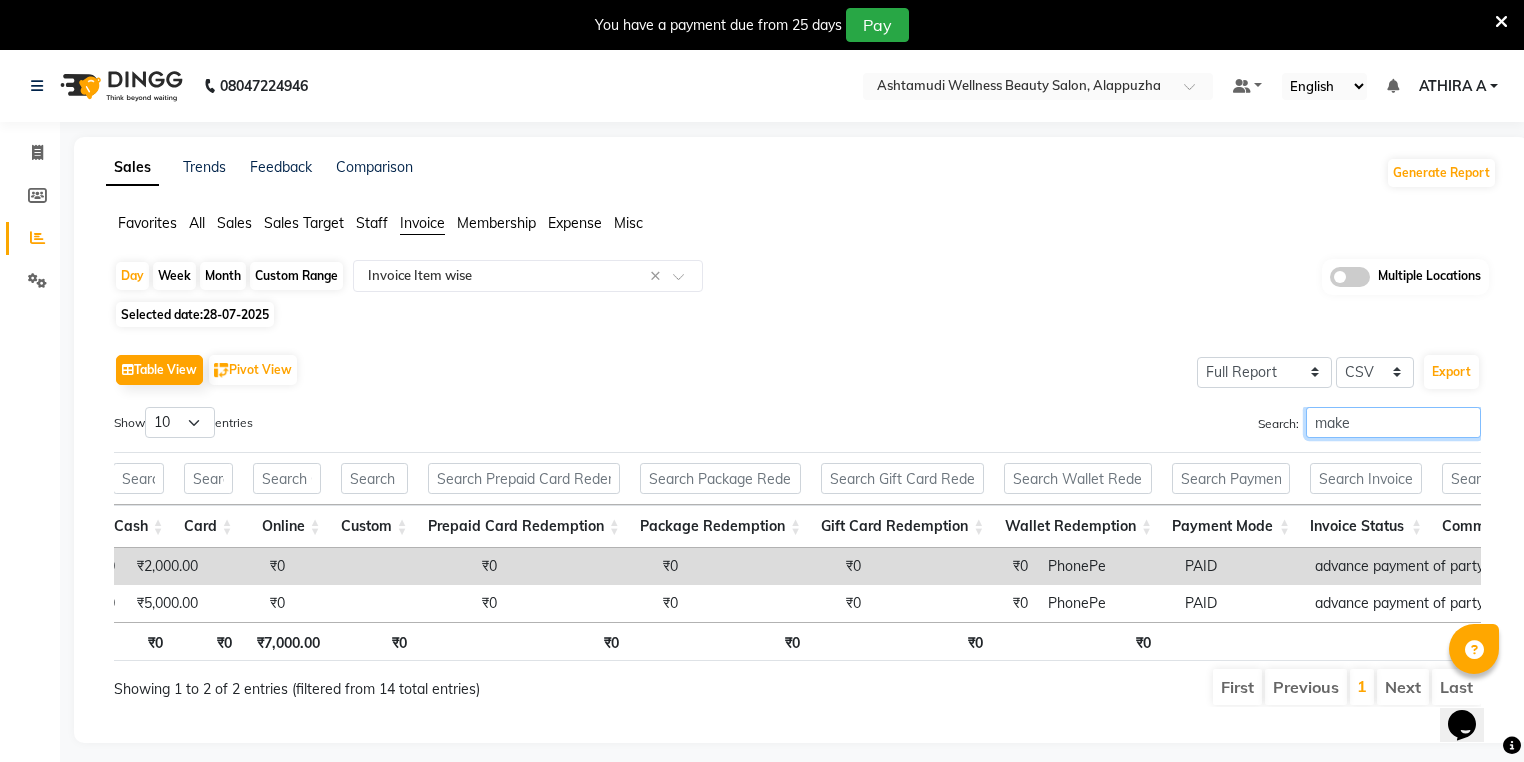 type on "make" 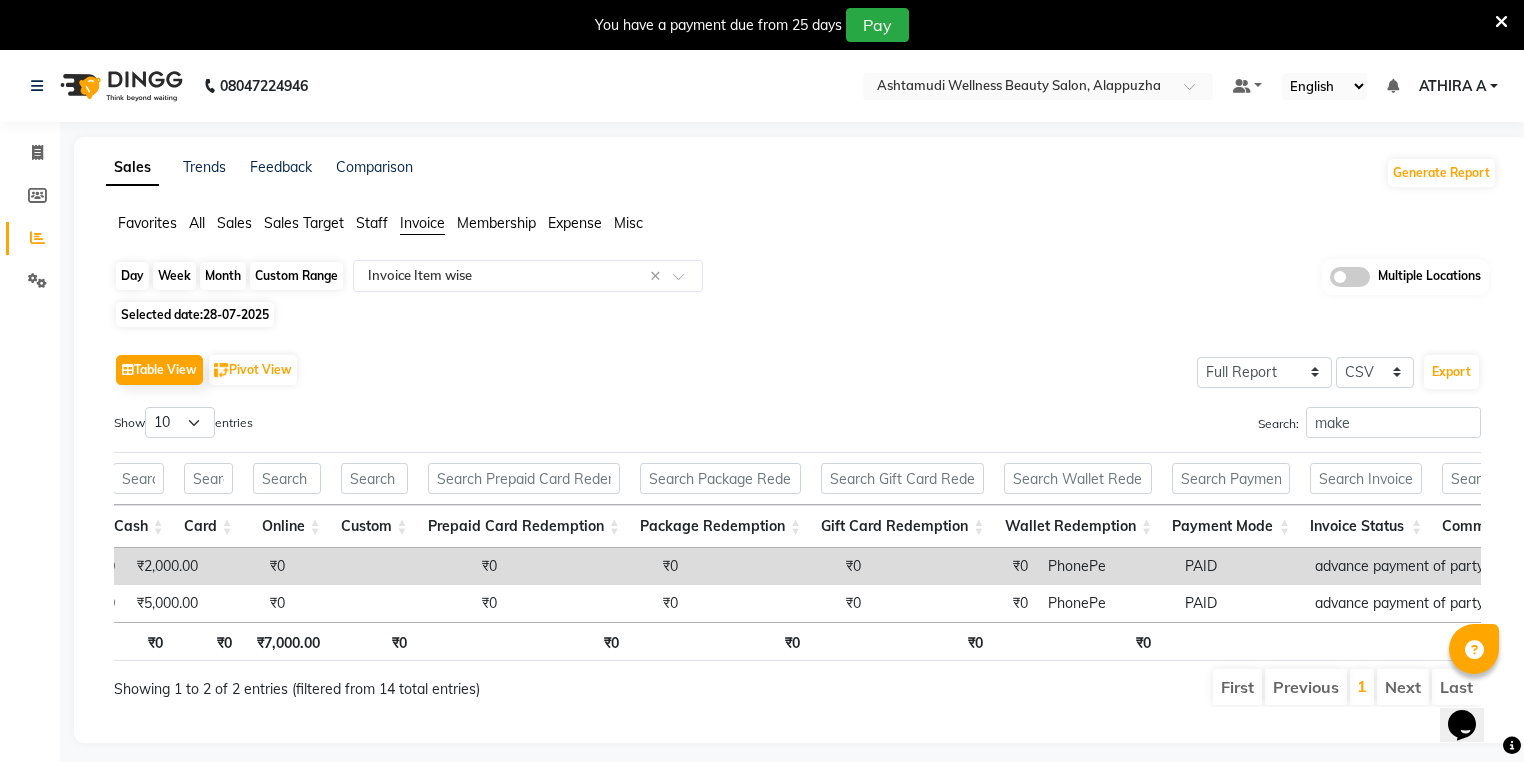 click on "Day" 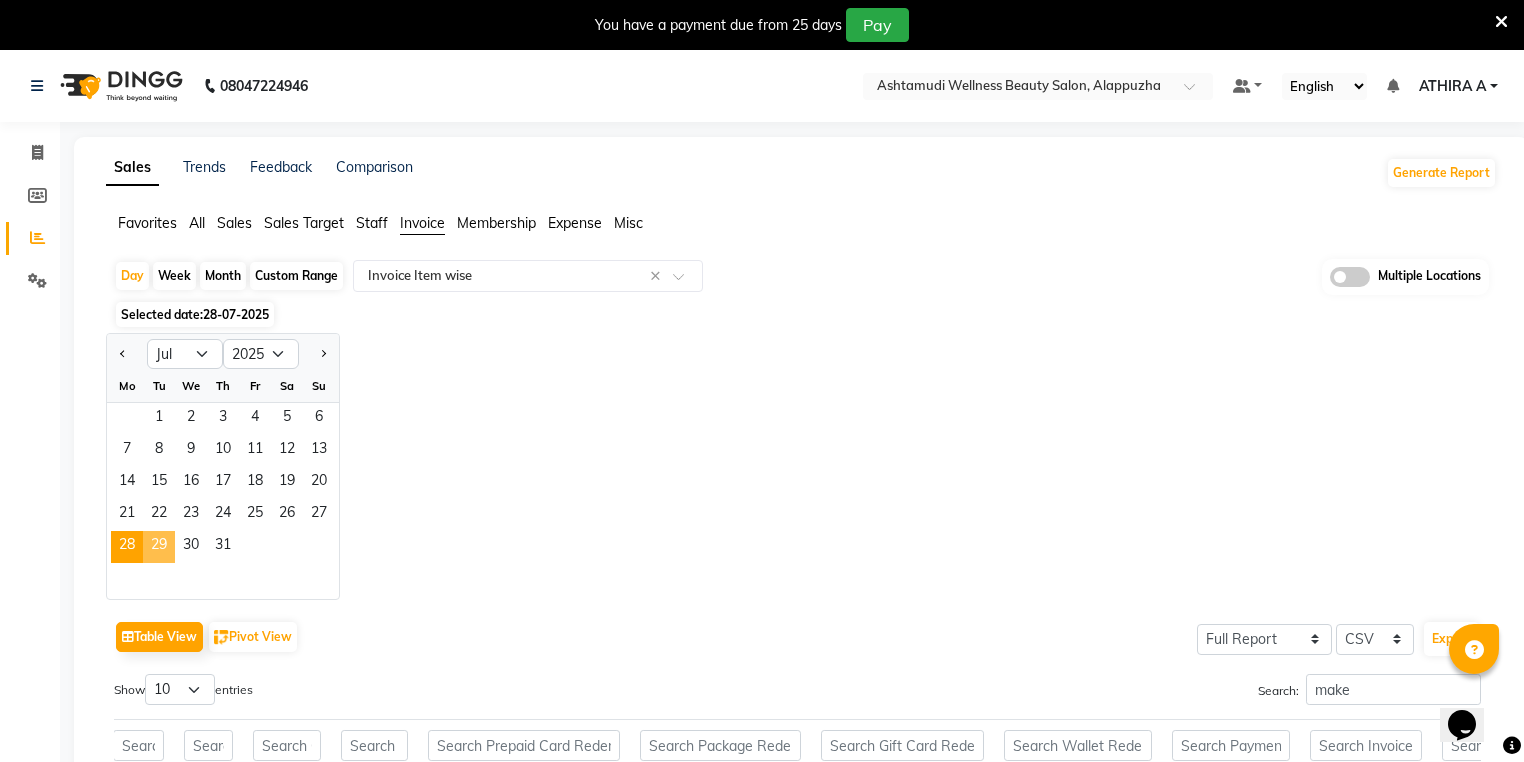 click on "29" 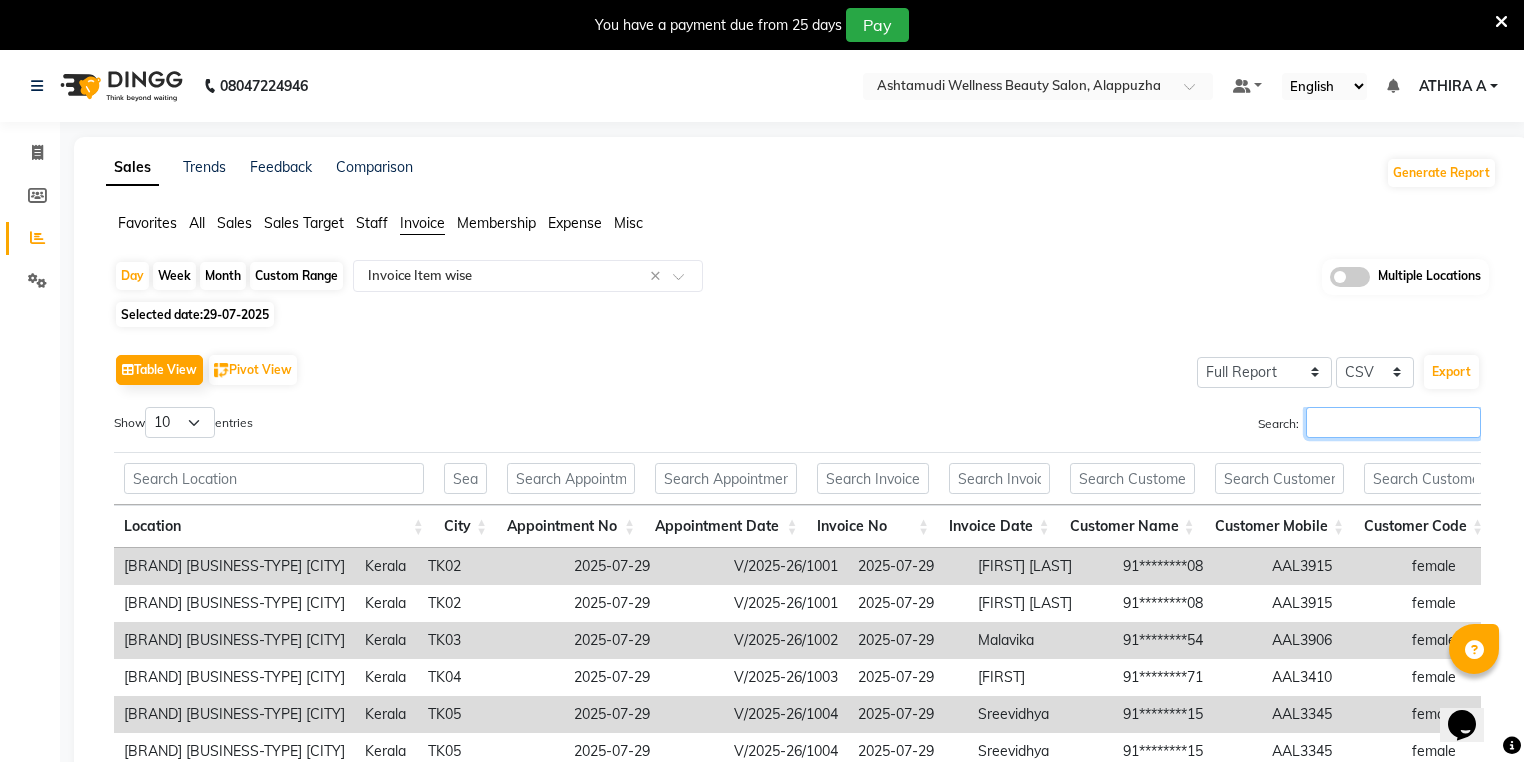 click on "Search:" at bounding box center [1393, 422] 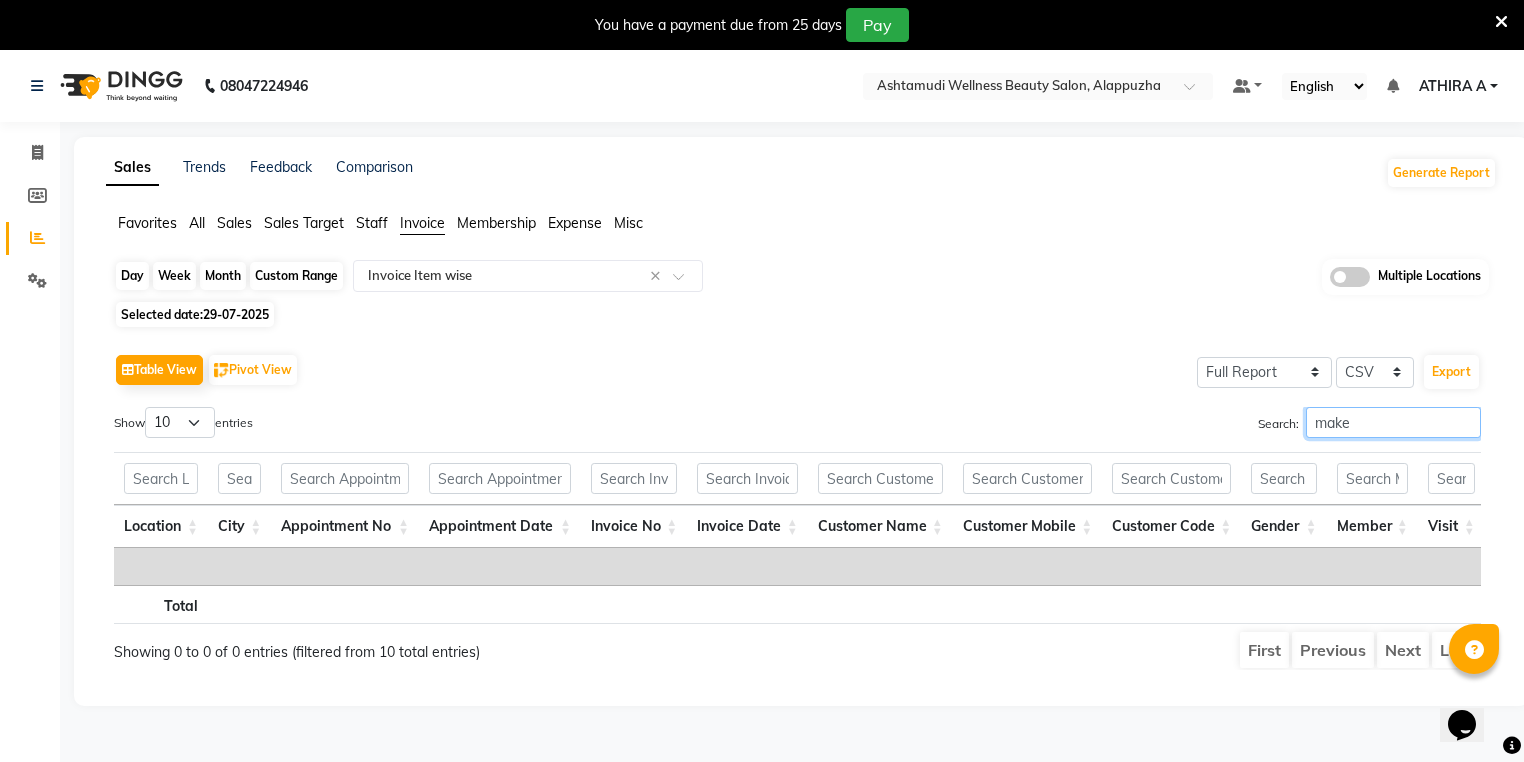 type on "make" 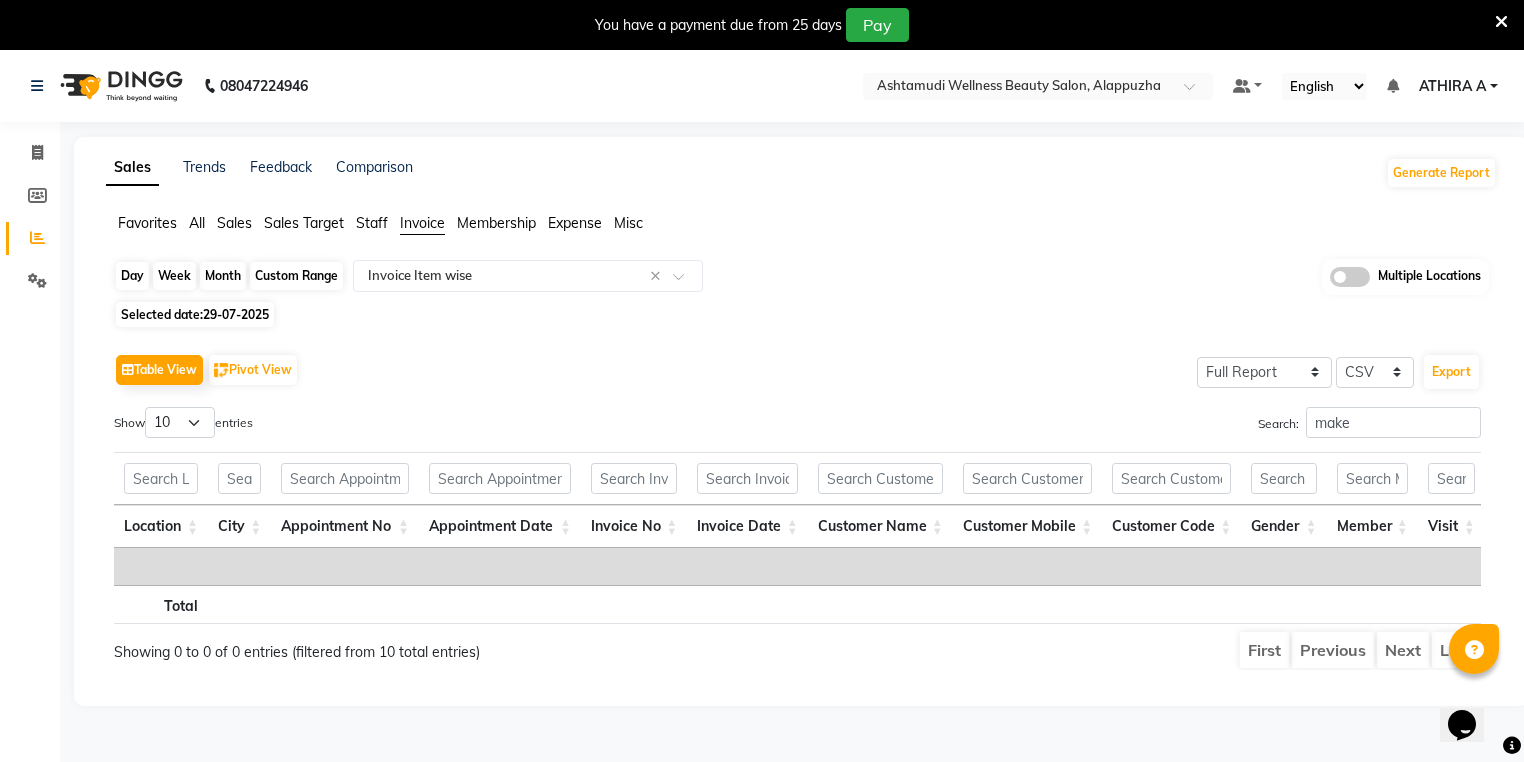 click on "Day" 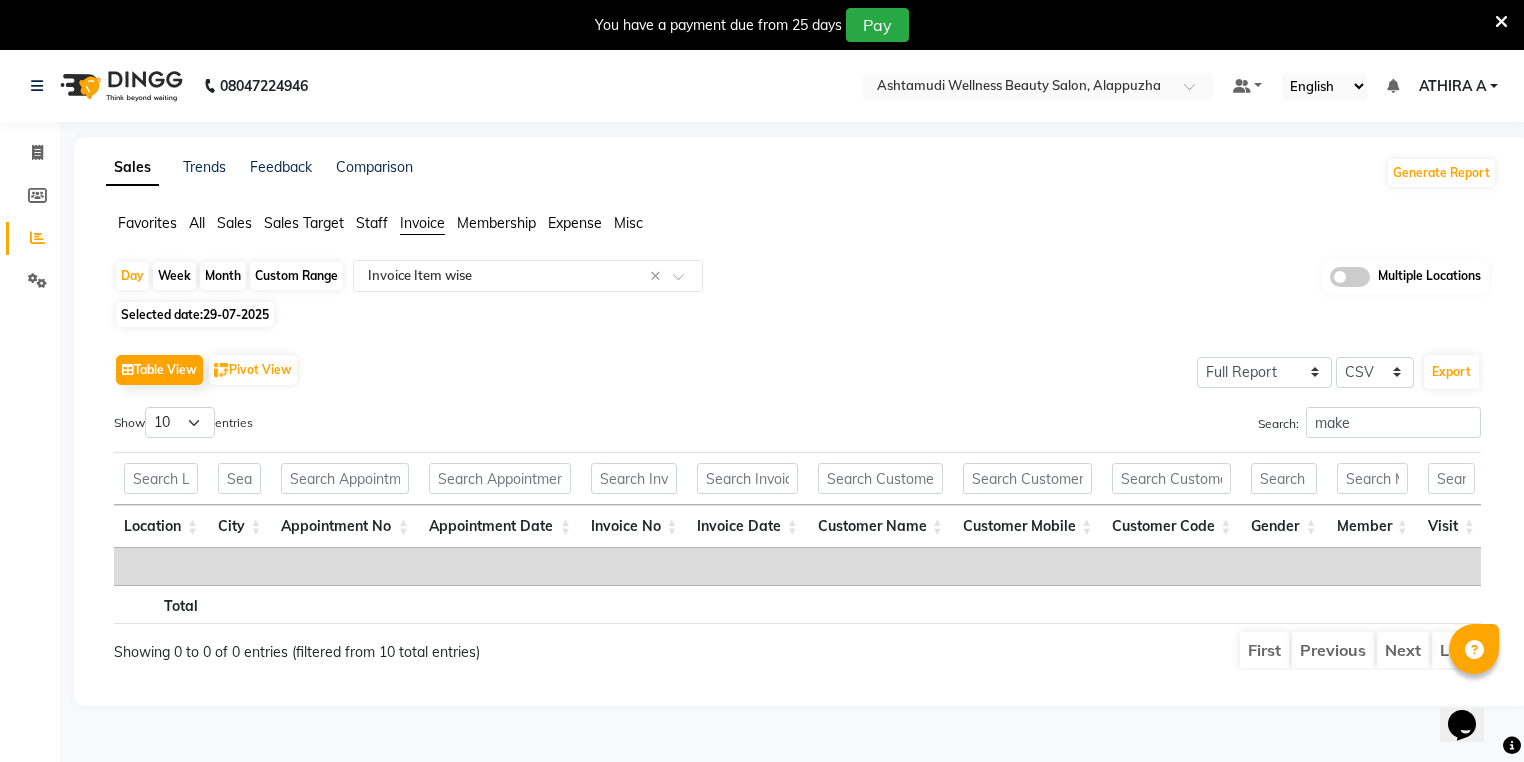 select on "7" 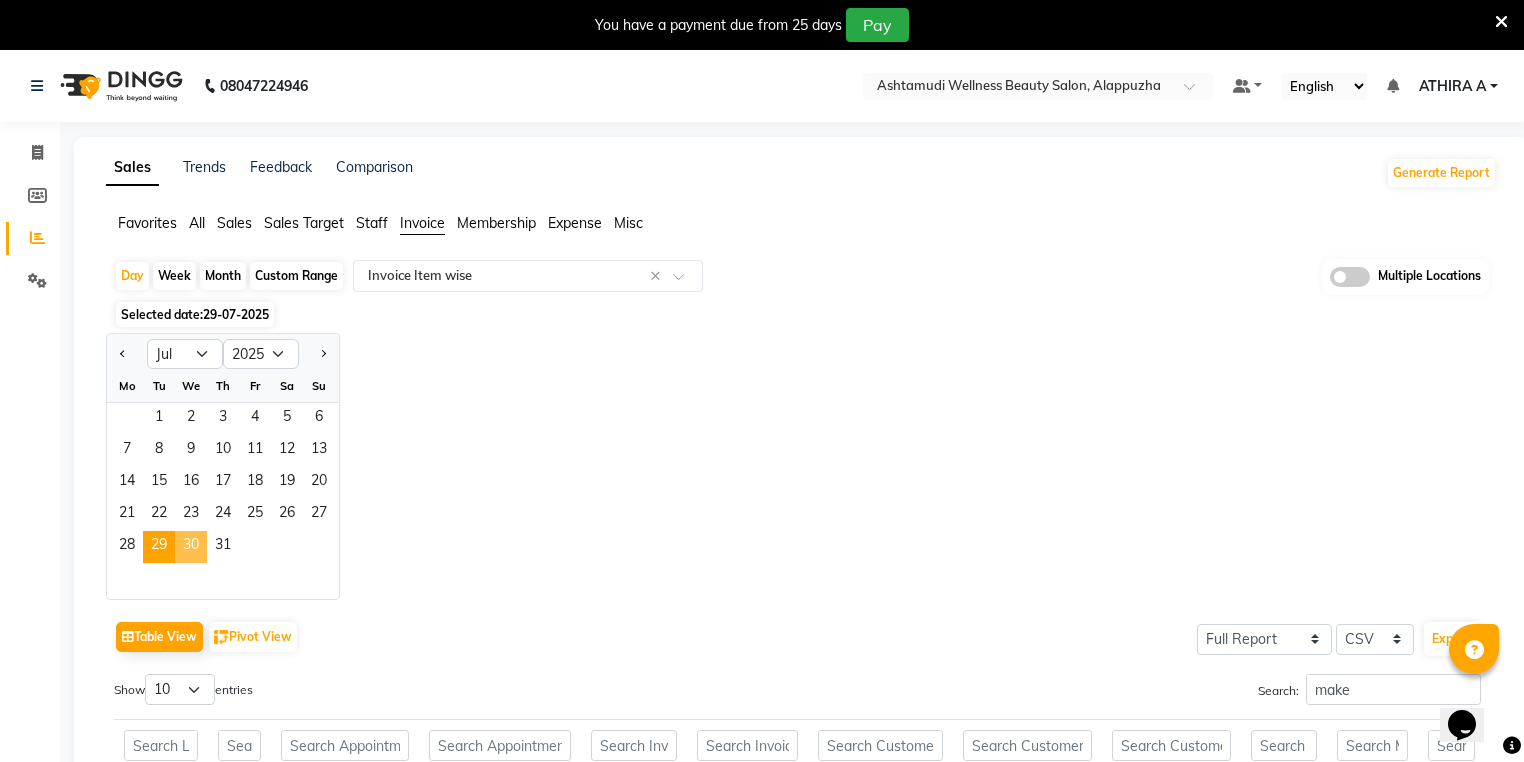 click on "30" 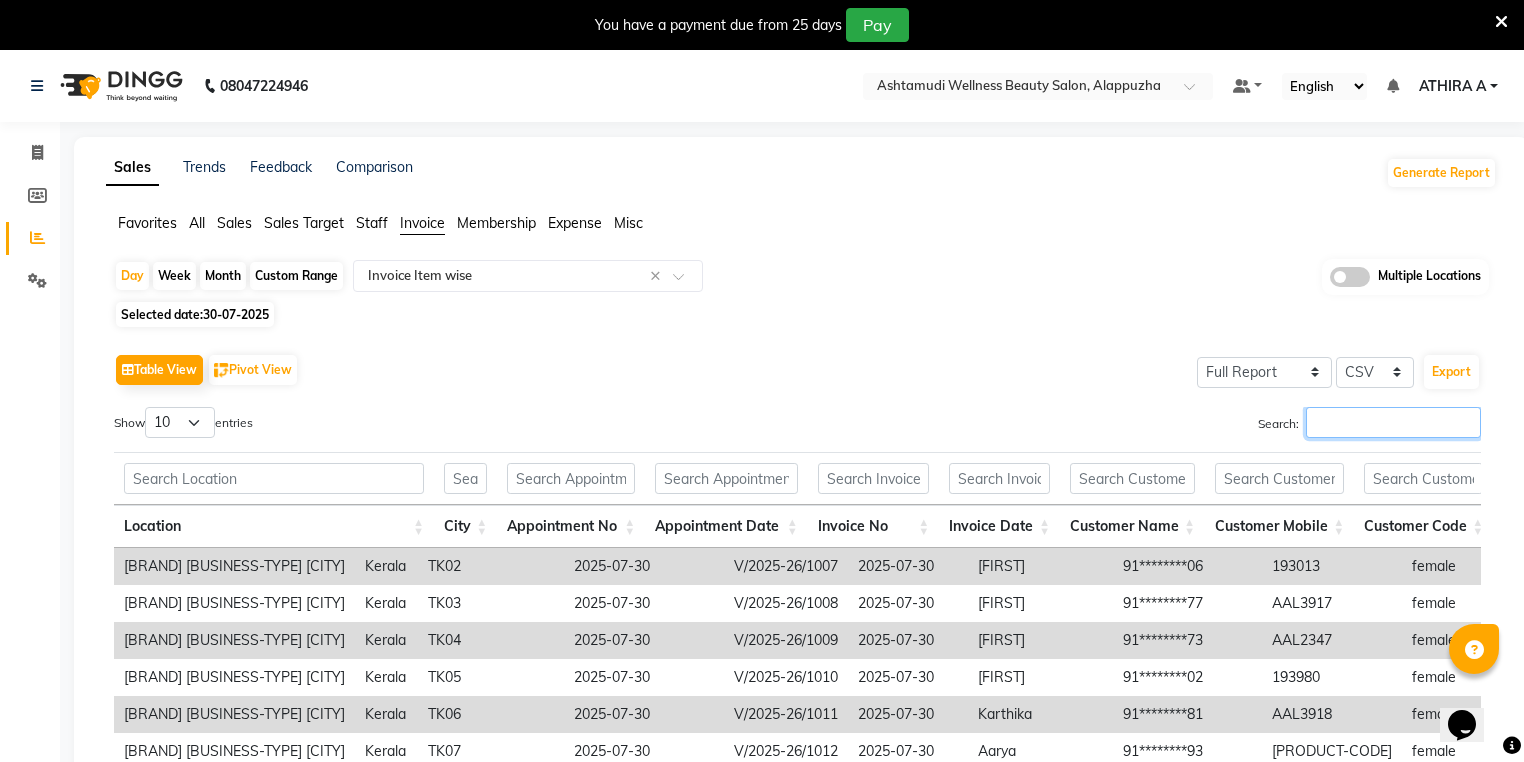 click on "Search:" at bounding box center (1393, 422) 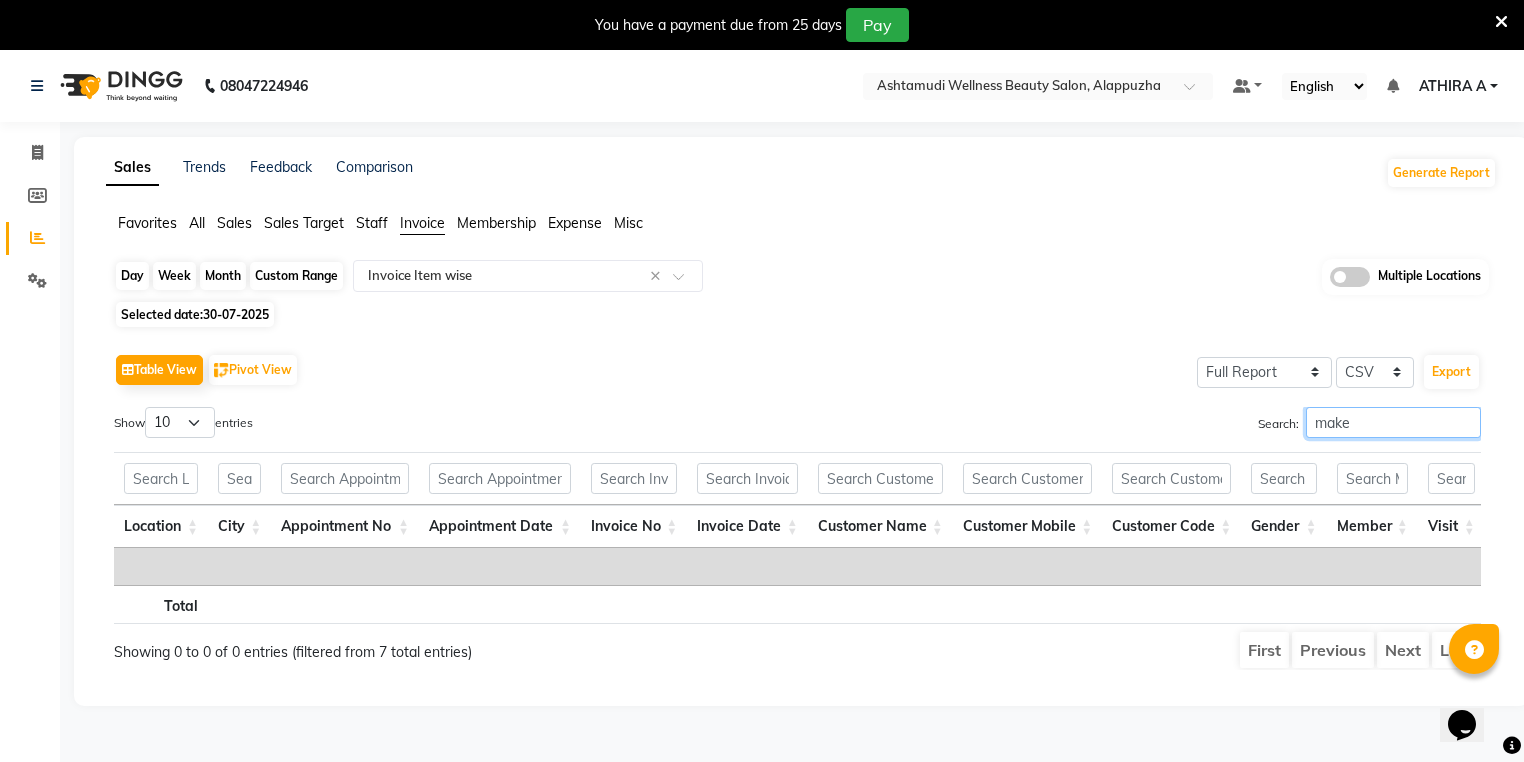 type on "make" 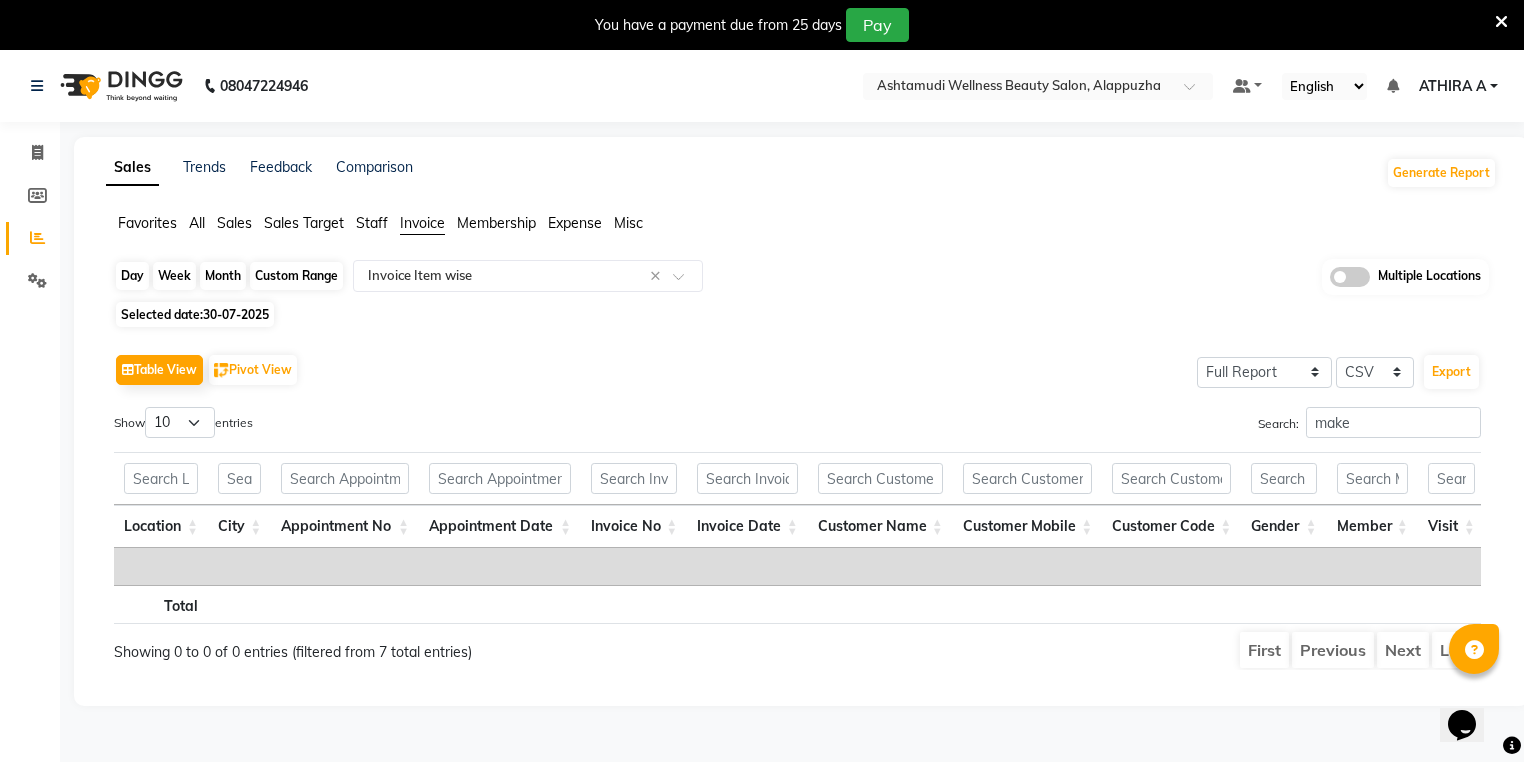 click on "Day" 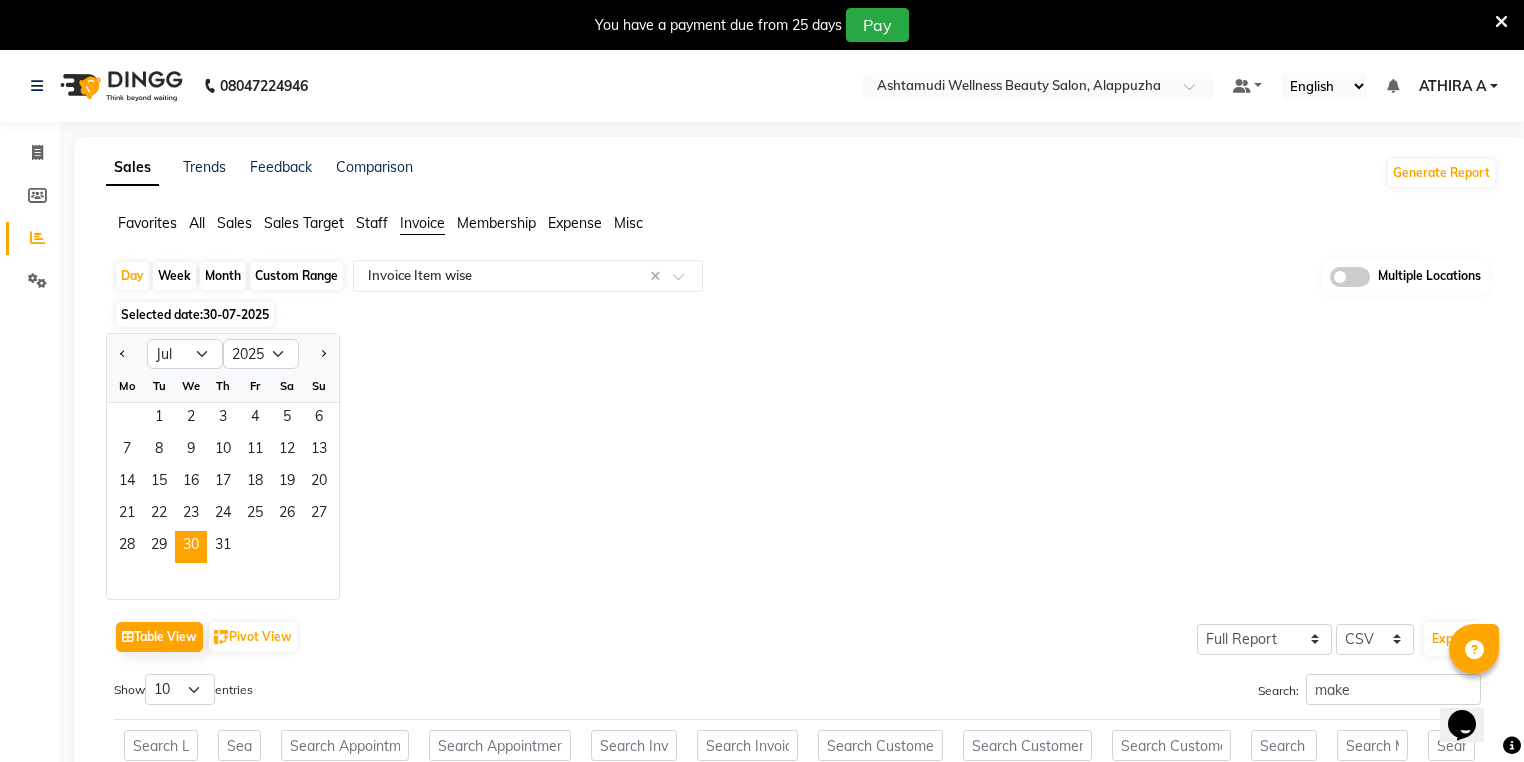 click 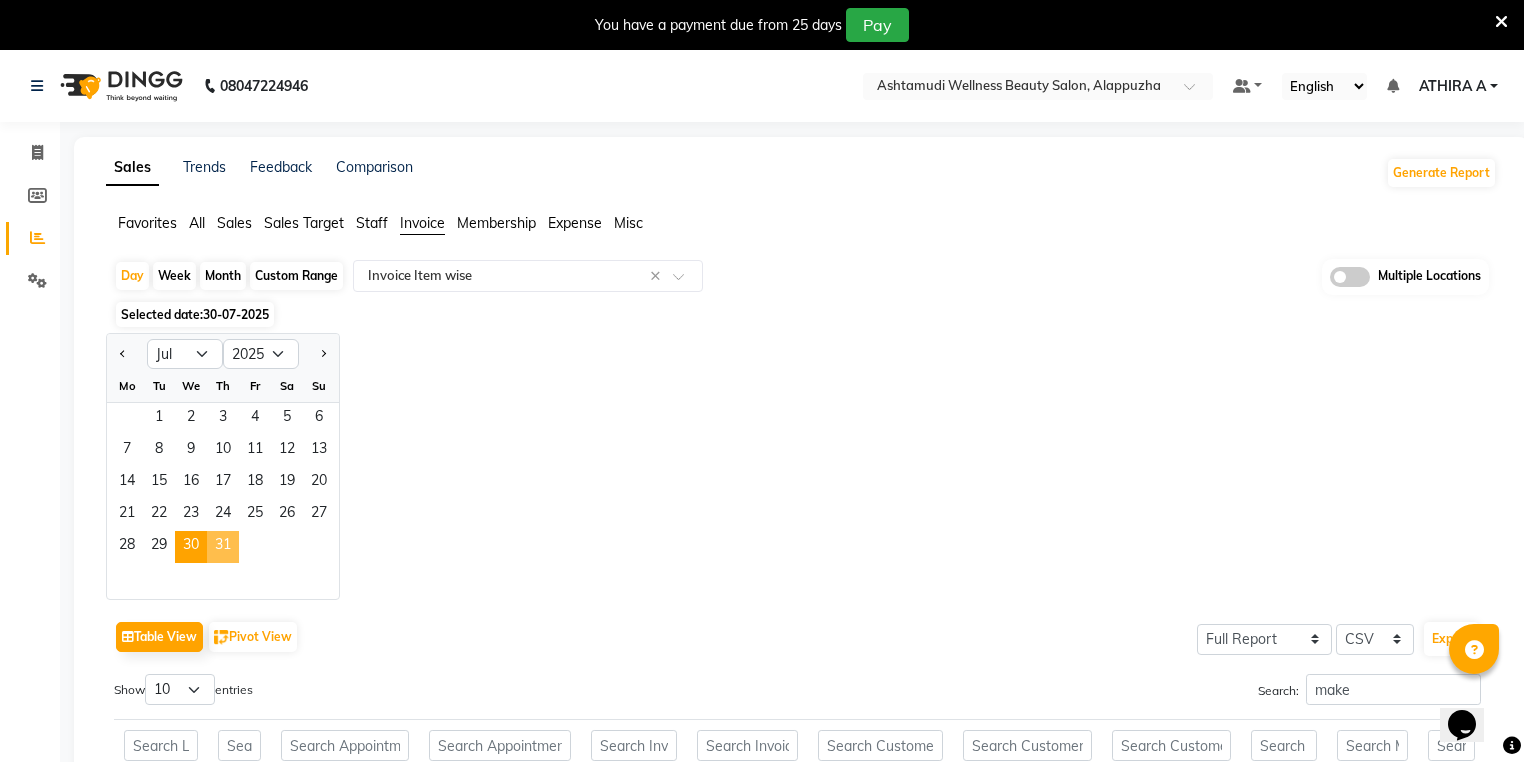 click on "31" 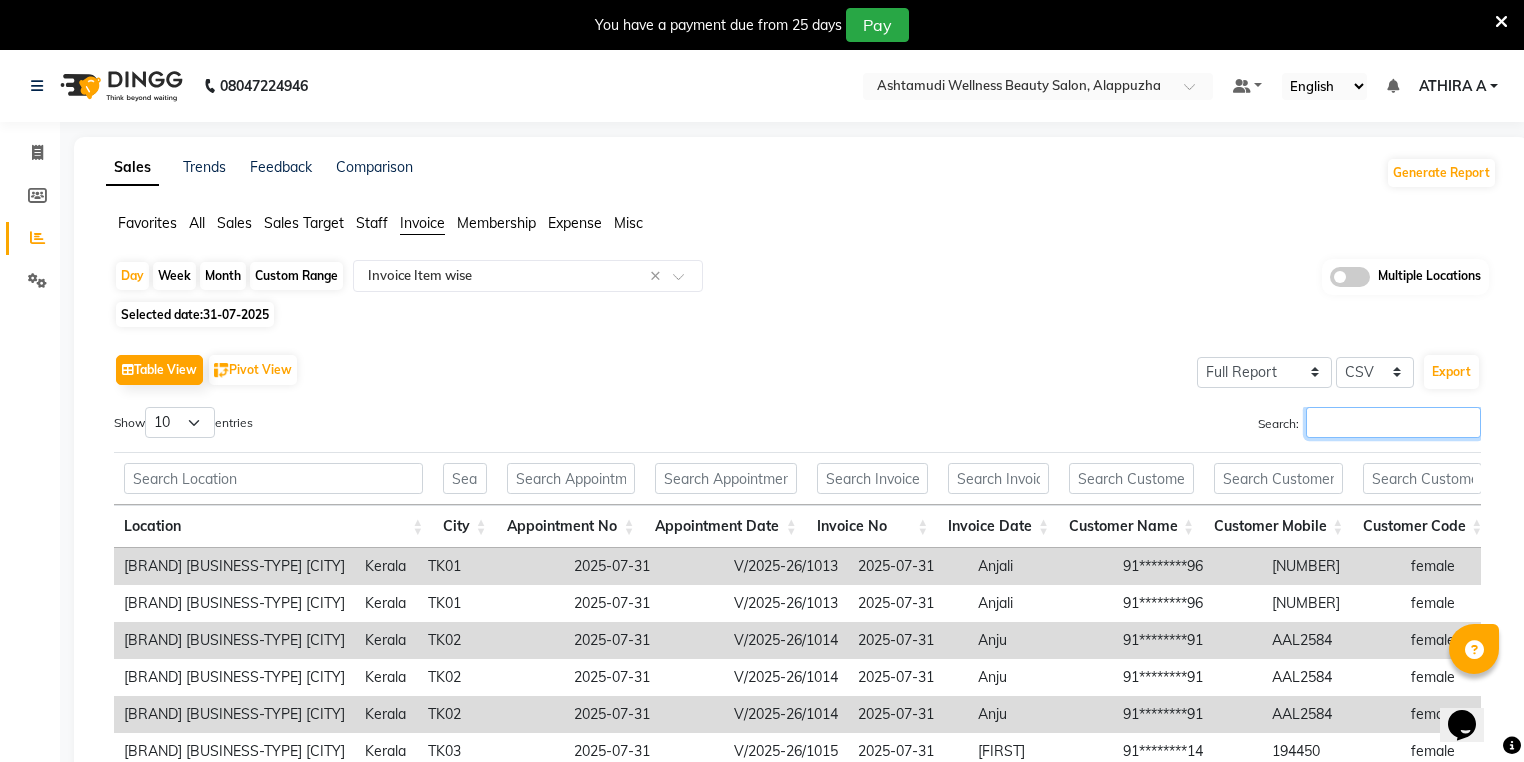 click on "Search:" at bounding box center (1393, 422) 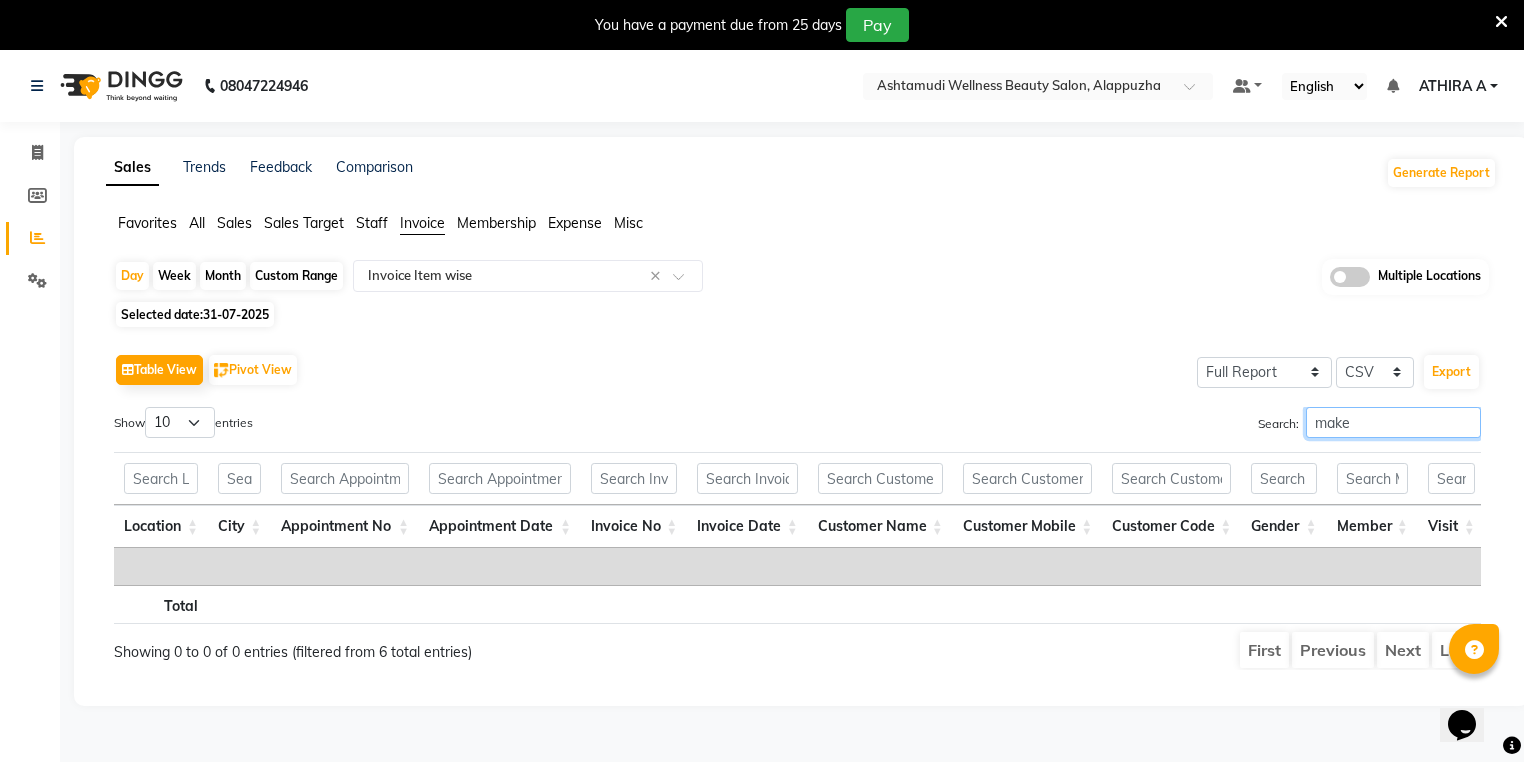 type on "make" 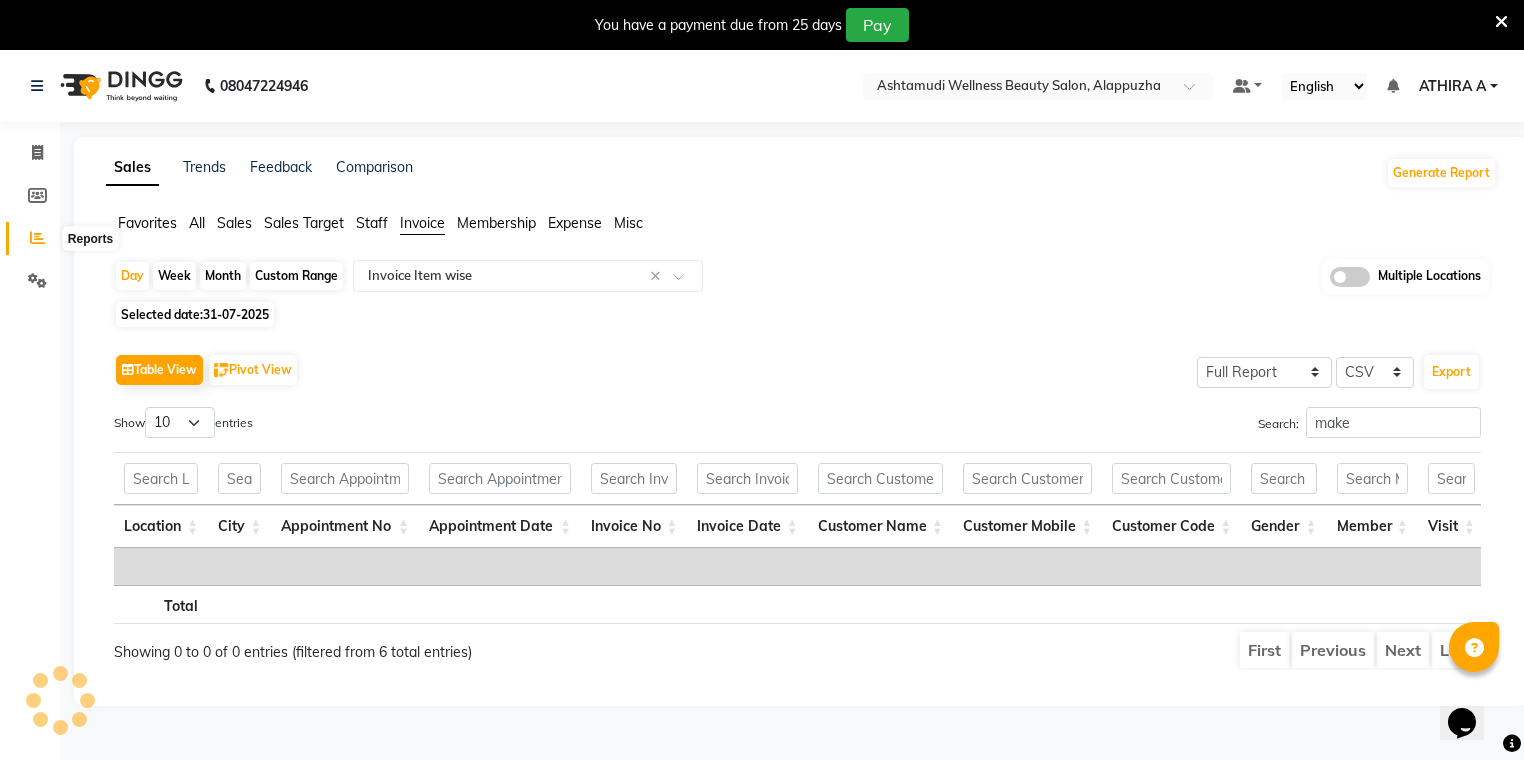 click 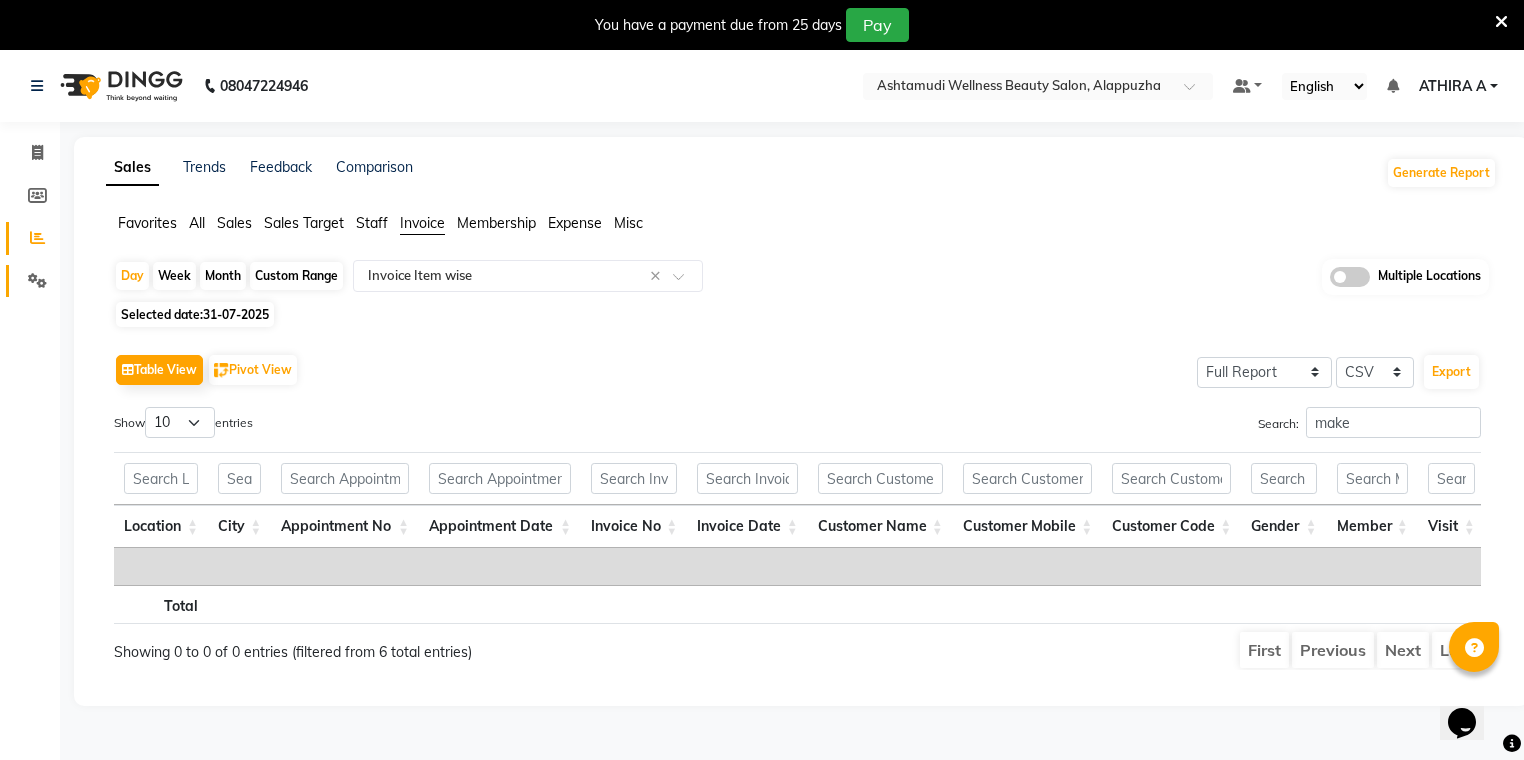 click on "Settings" 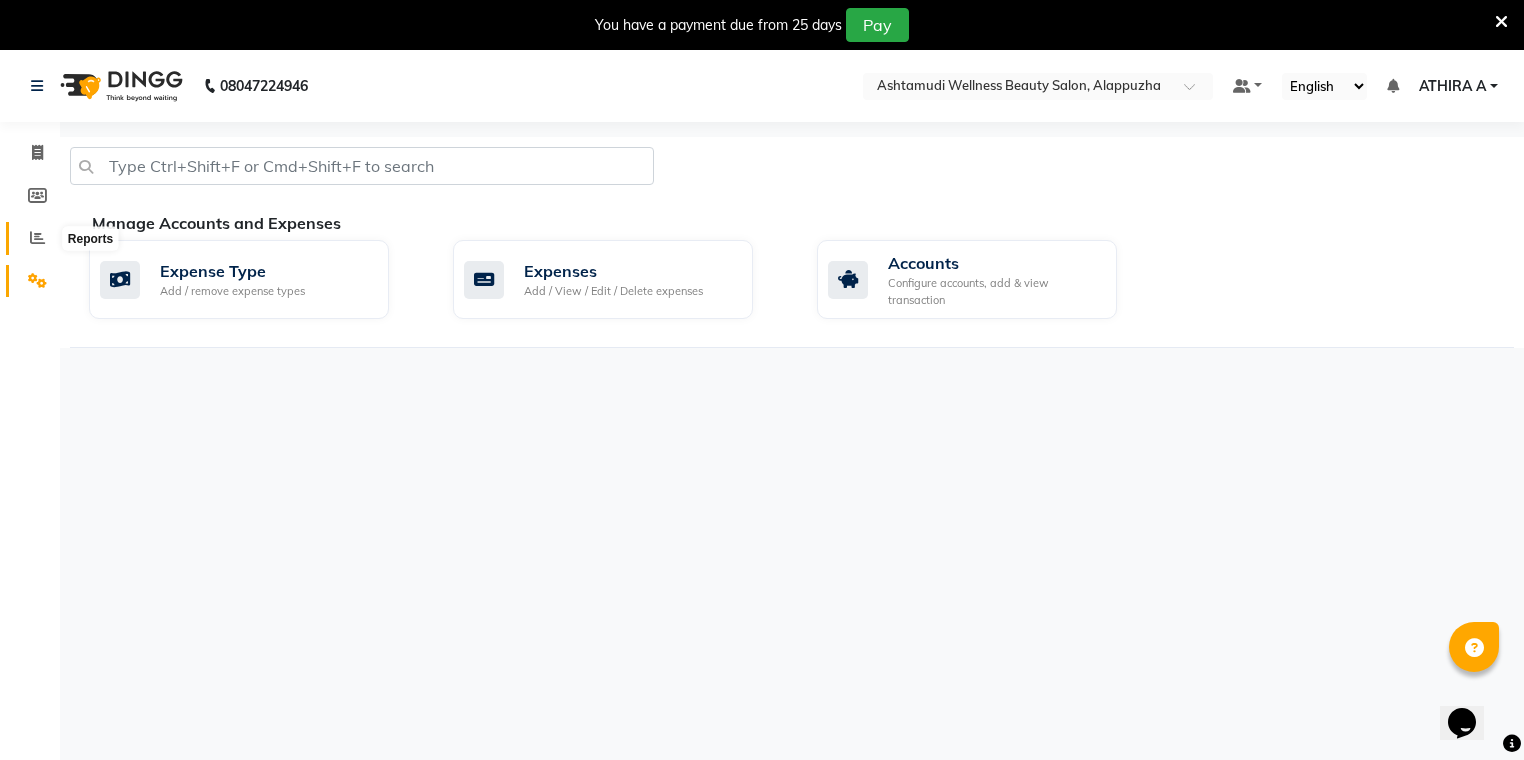 click 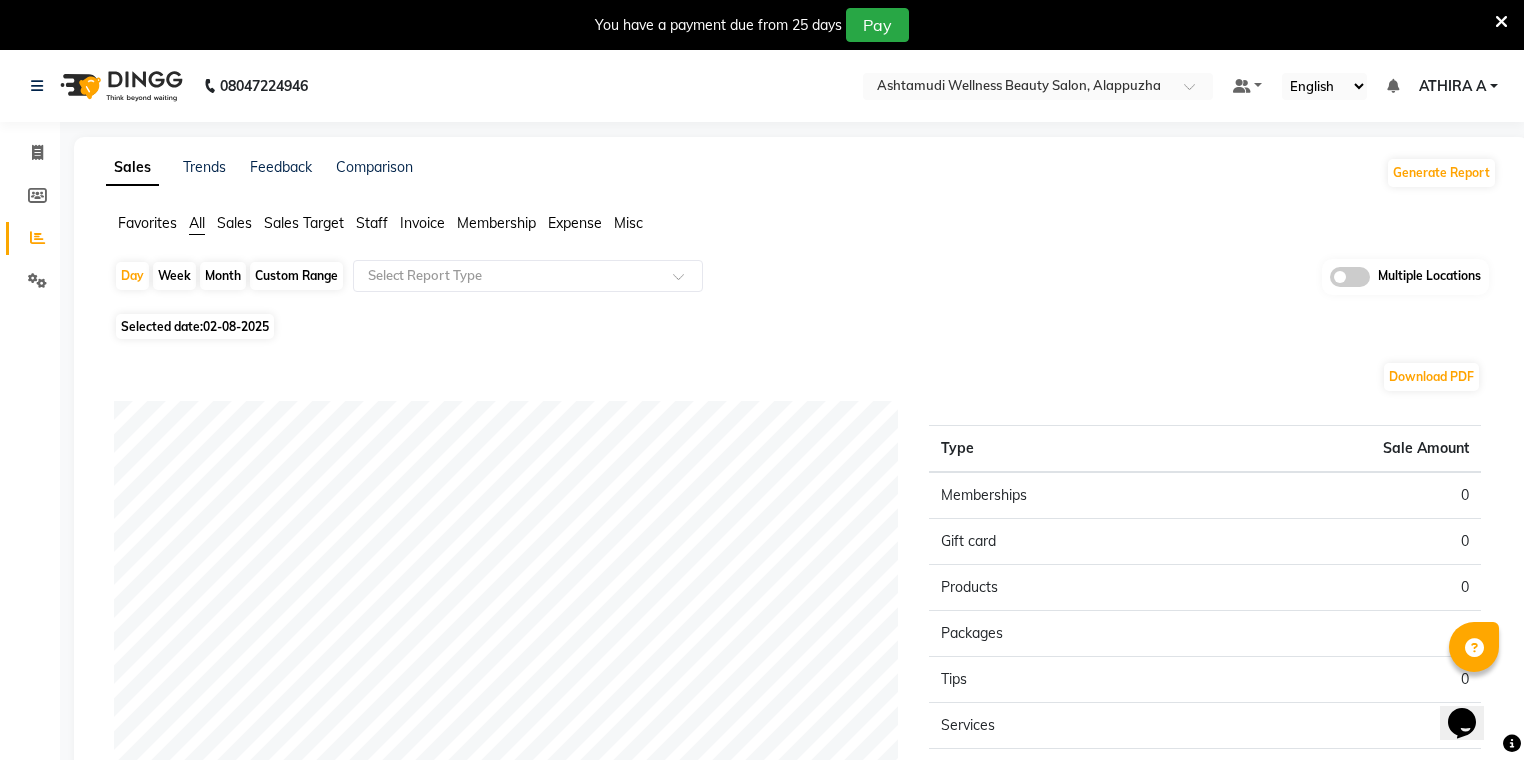 click 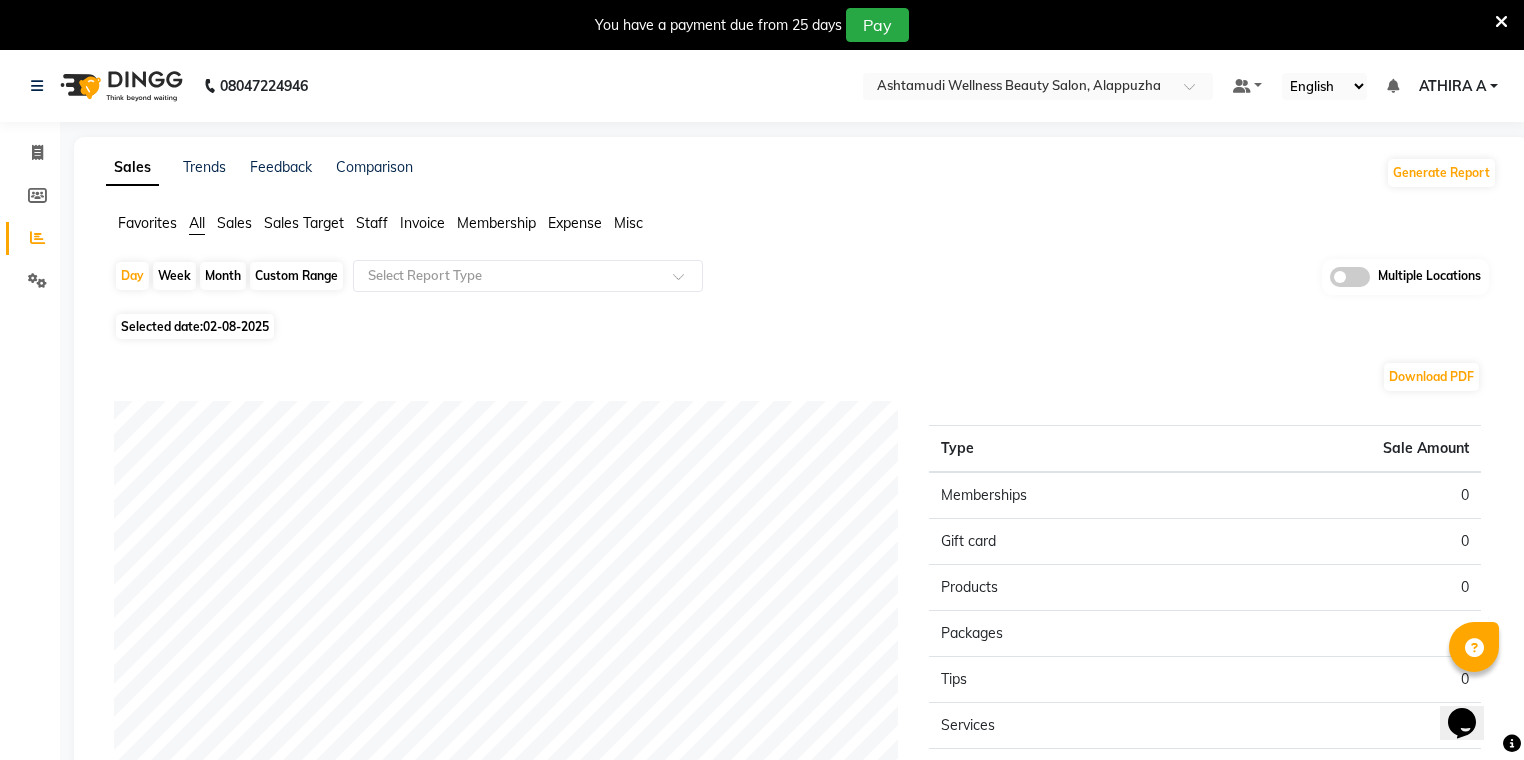 click 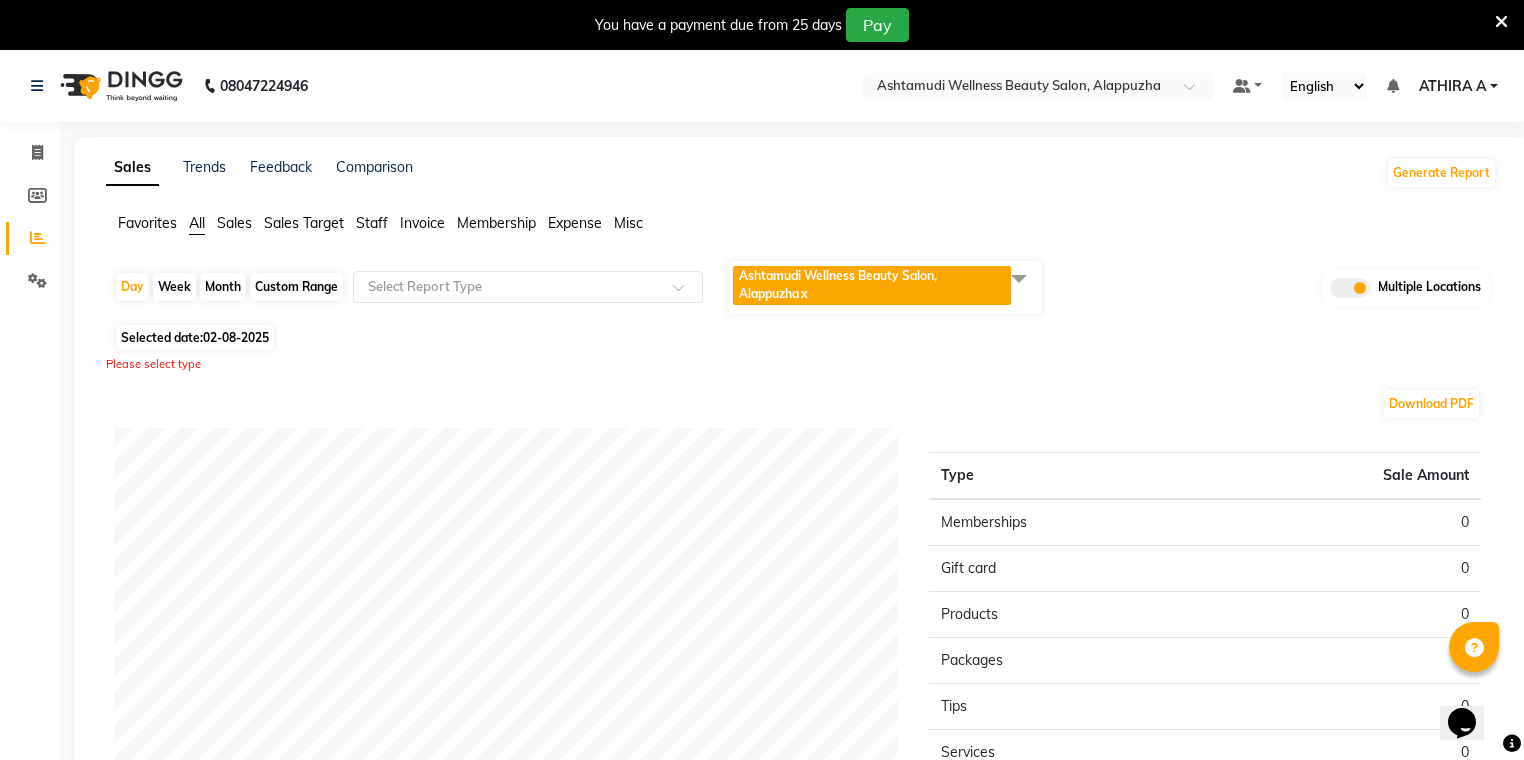 click on "Ashtamudi Wellness Beauty Salon, Alappuzha  x" 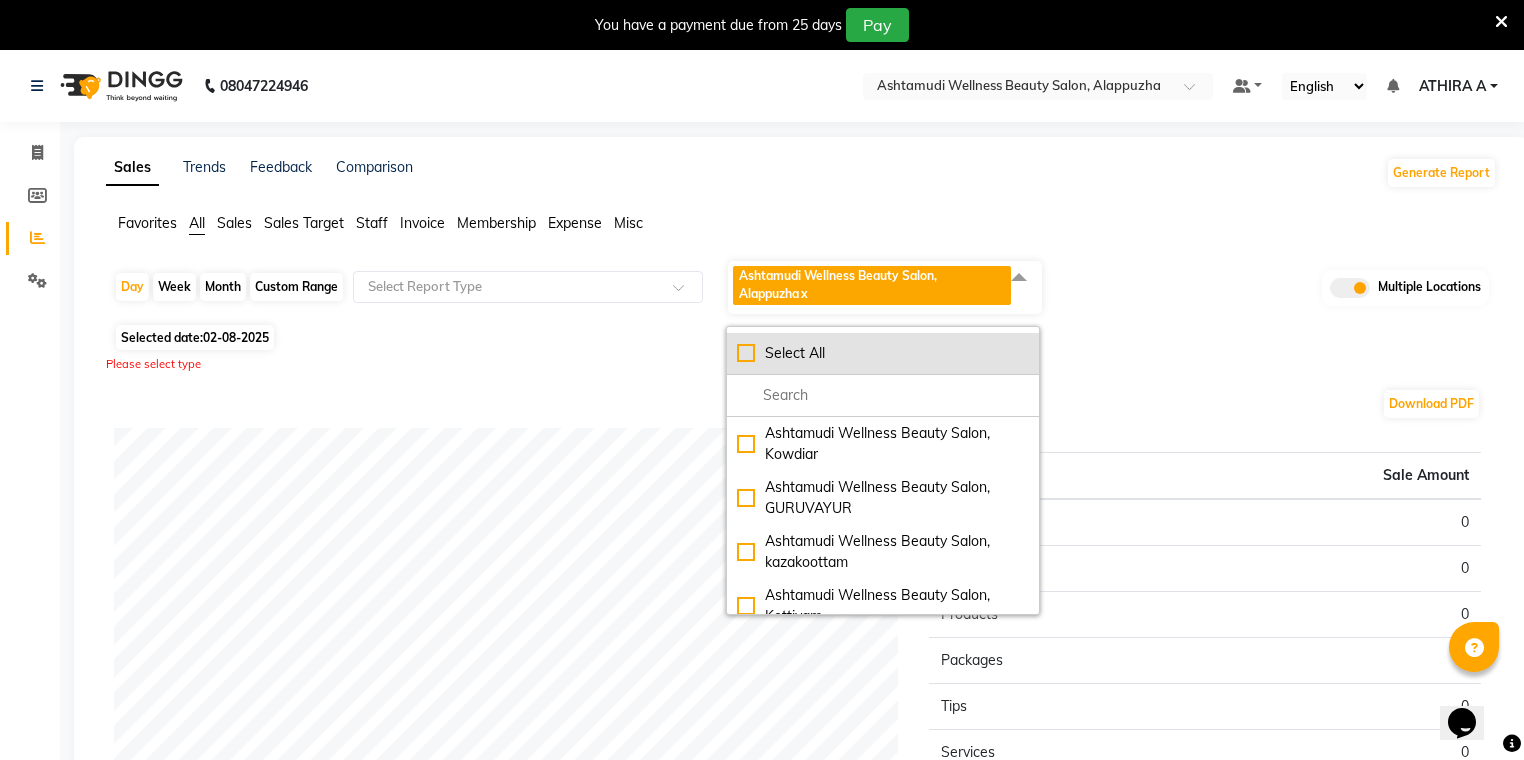 click on "Select All" 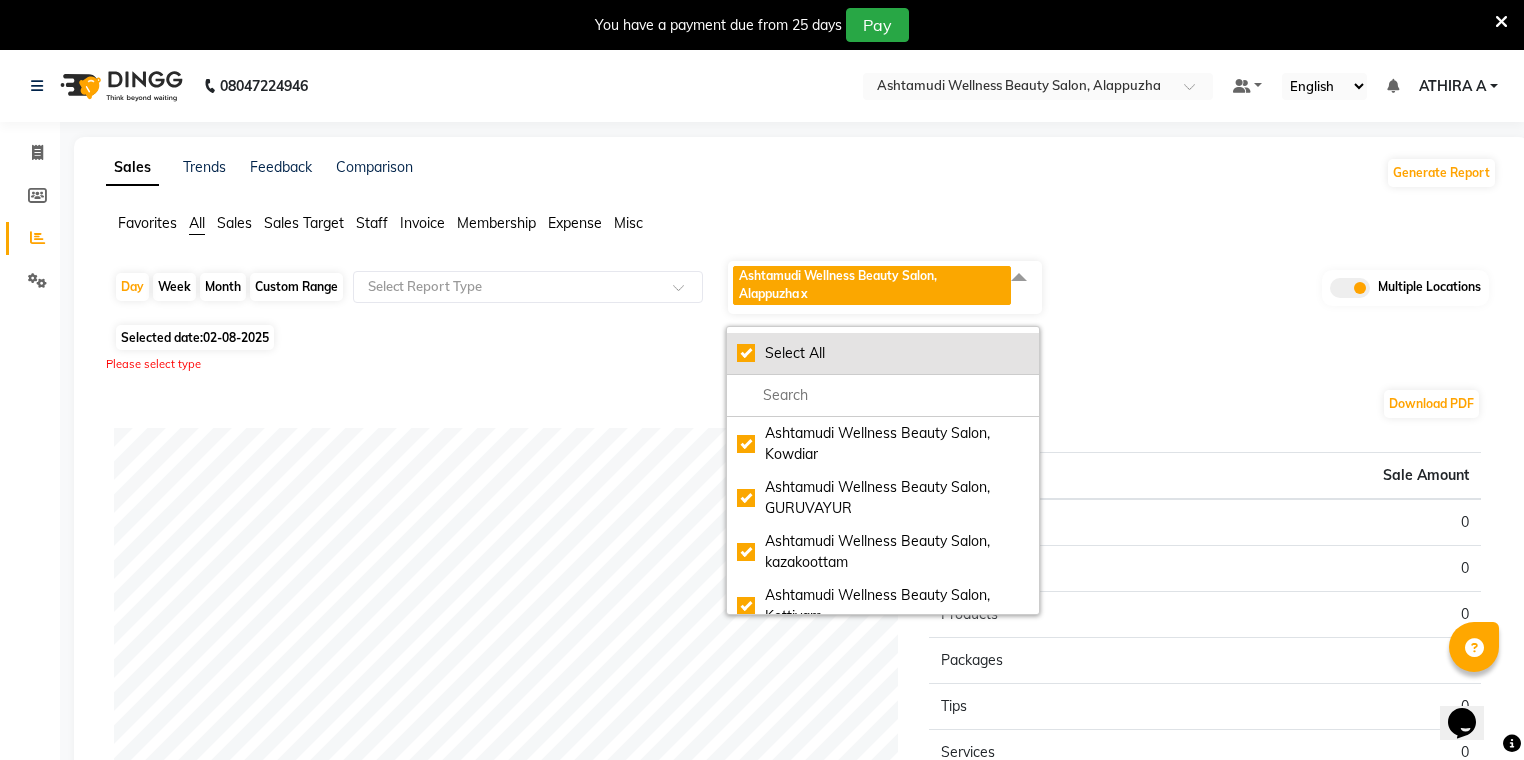 checkbox on "true" 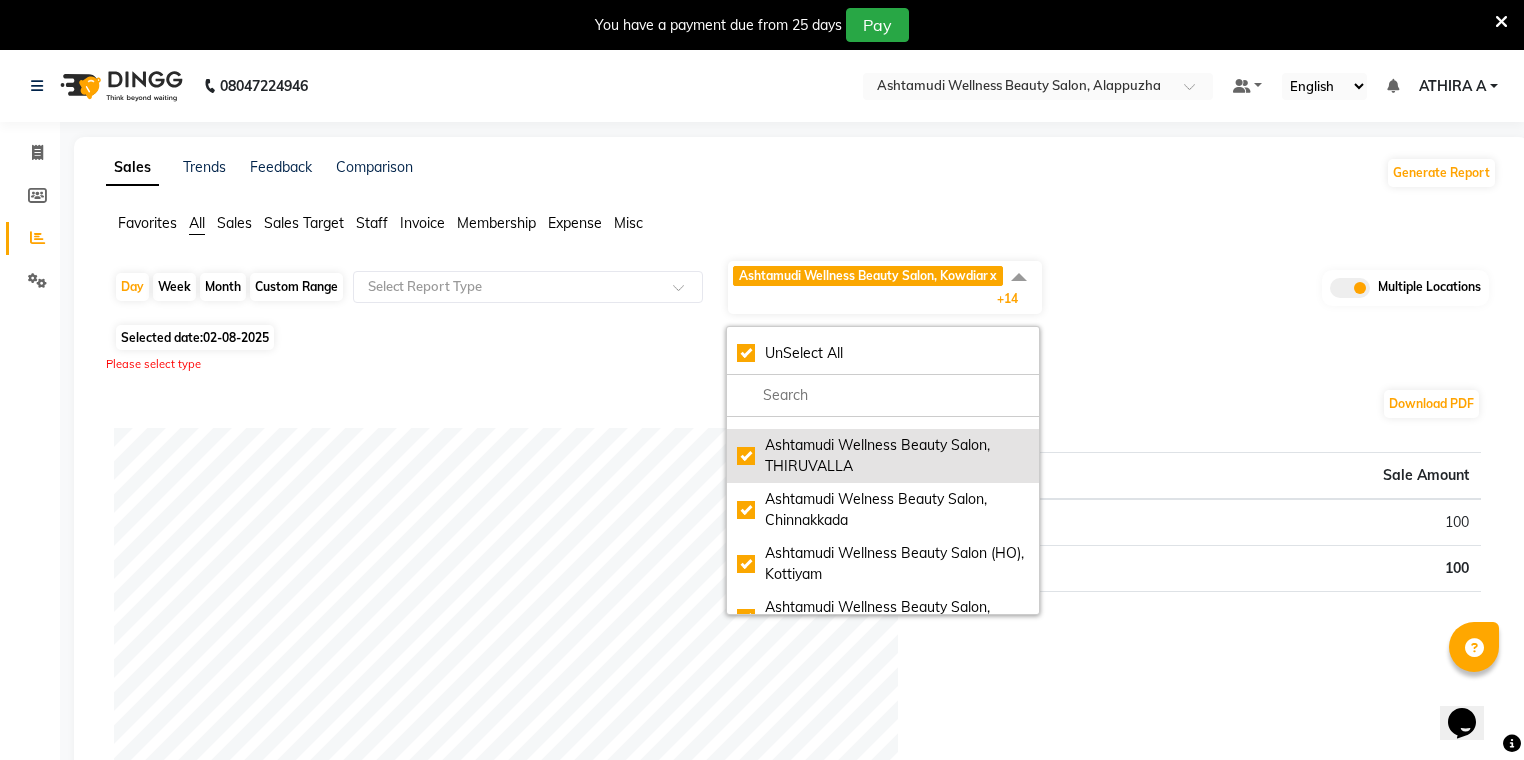 scroll, scrollTop: 400, scrollLeft: 0, axis: vertical 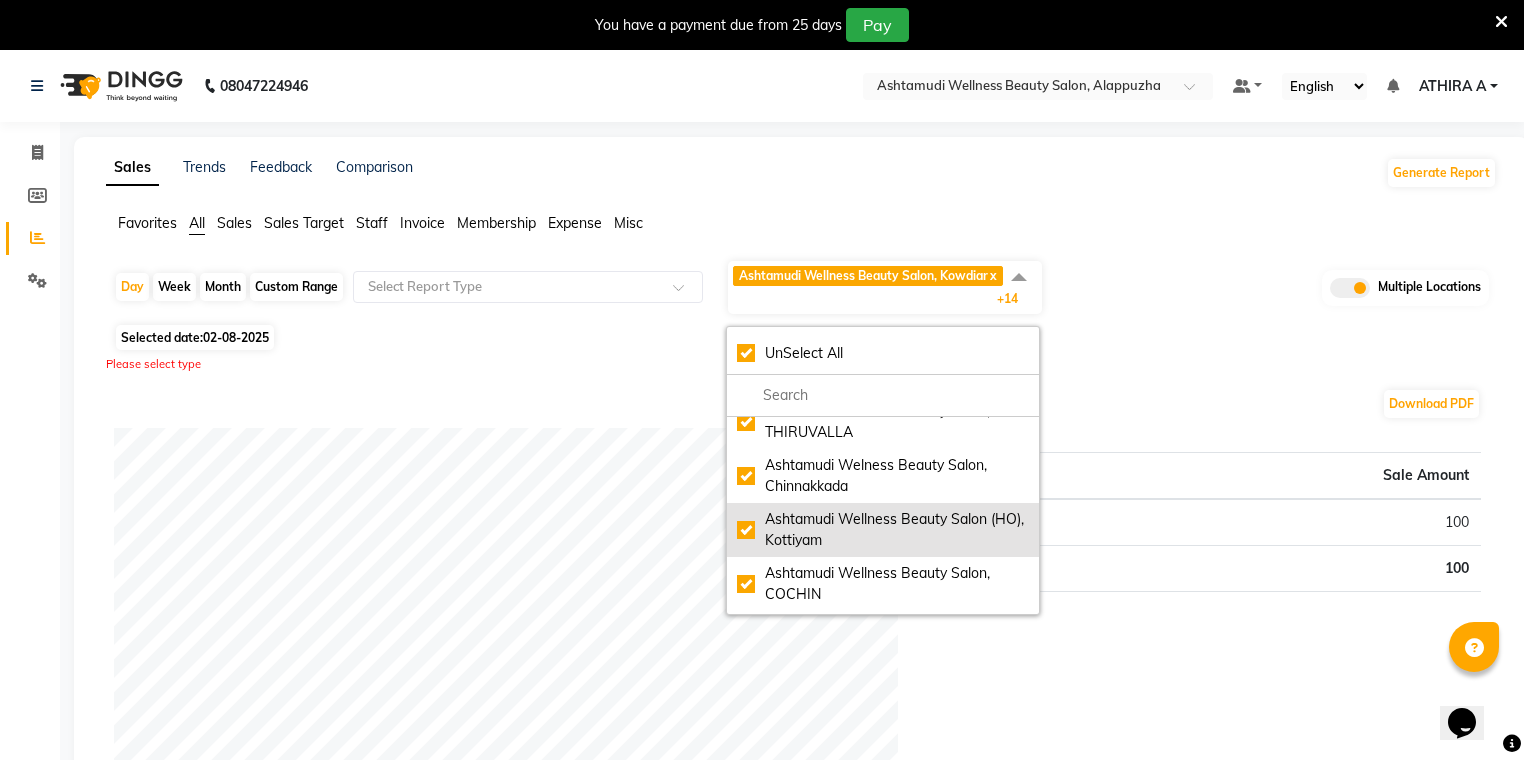 click on "Ashtamudi Wellness Beauty Salon (HO), Kottiyam" 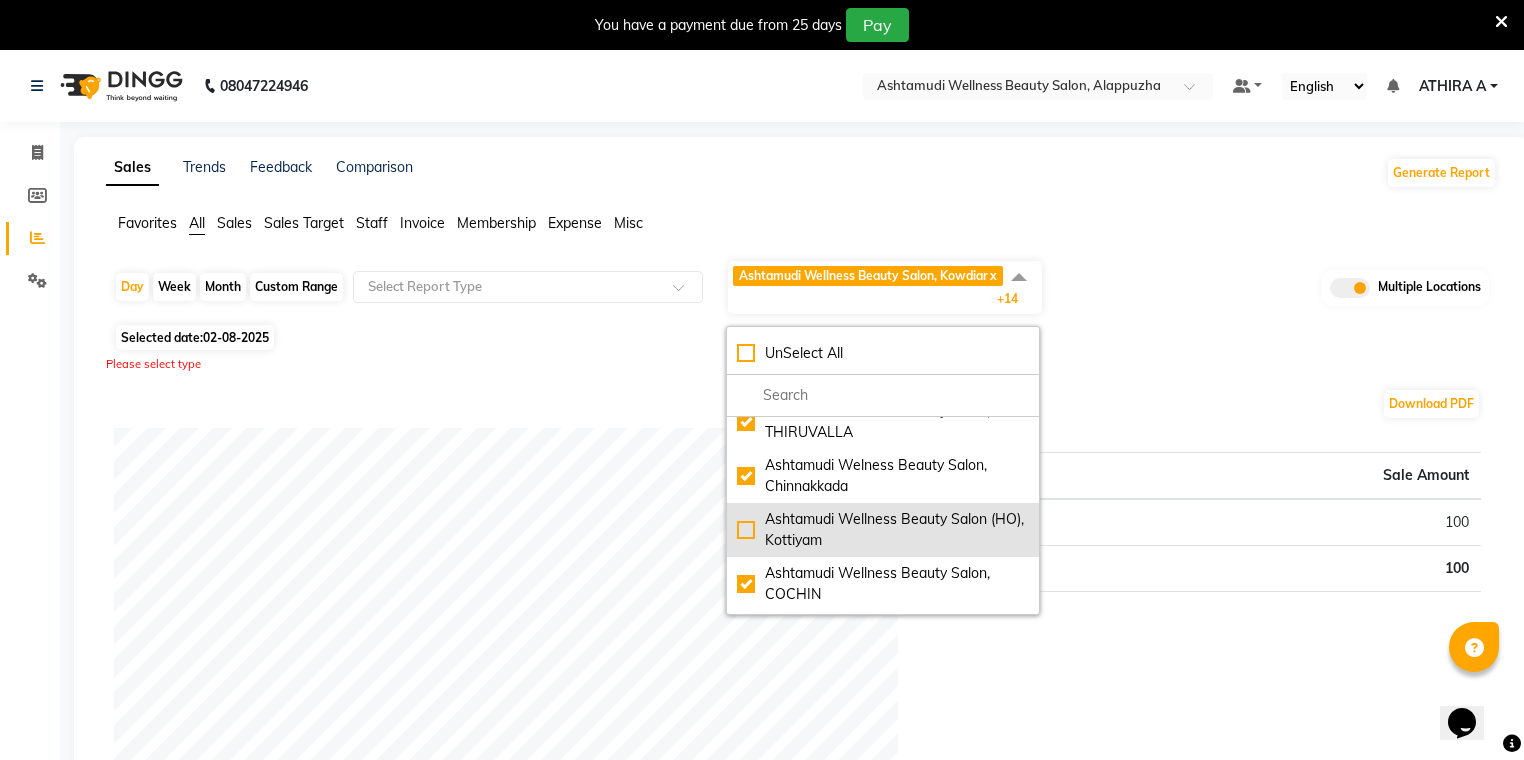 checkbox on "false" 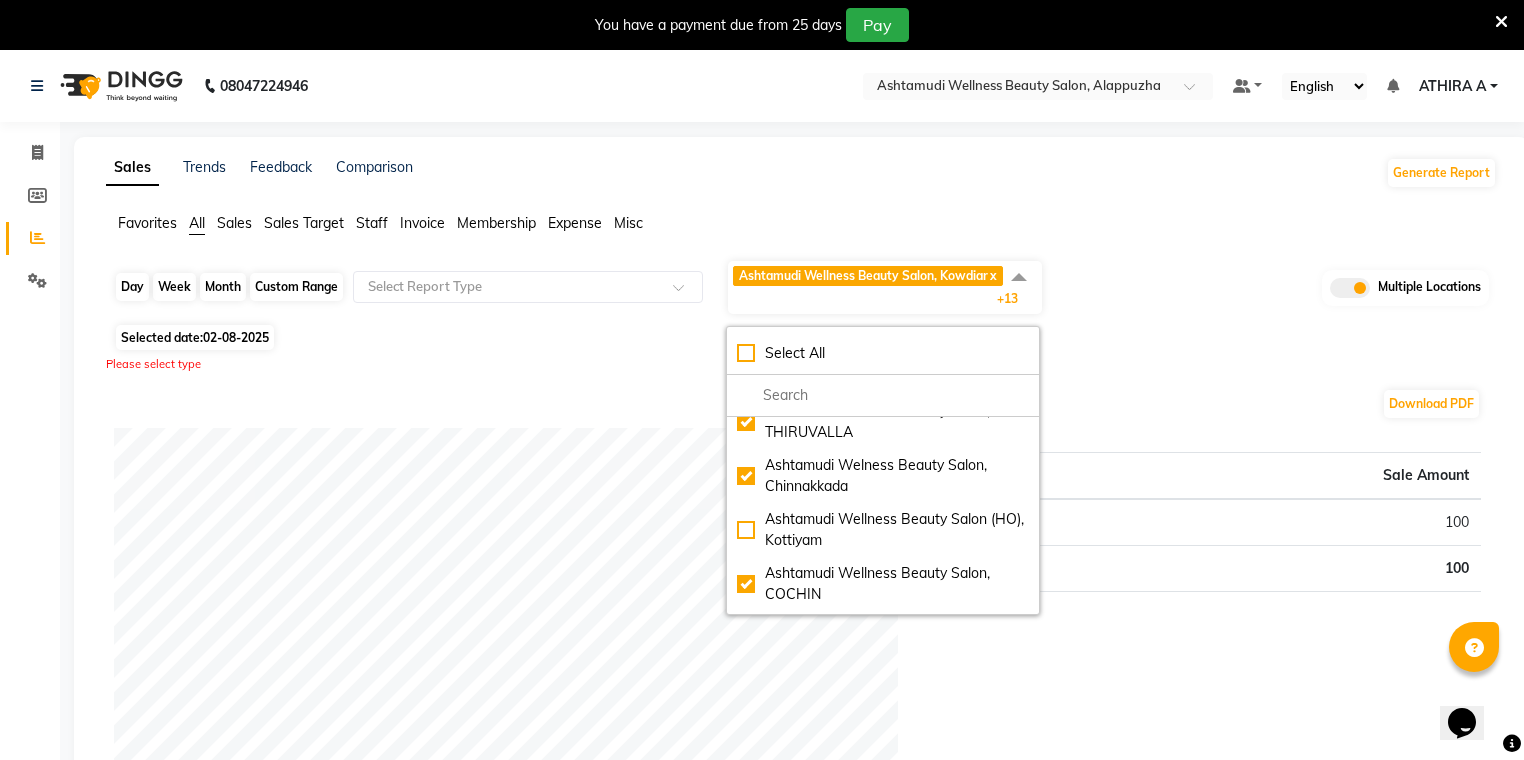 click on "Day" 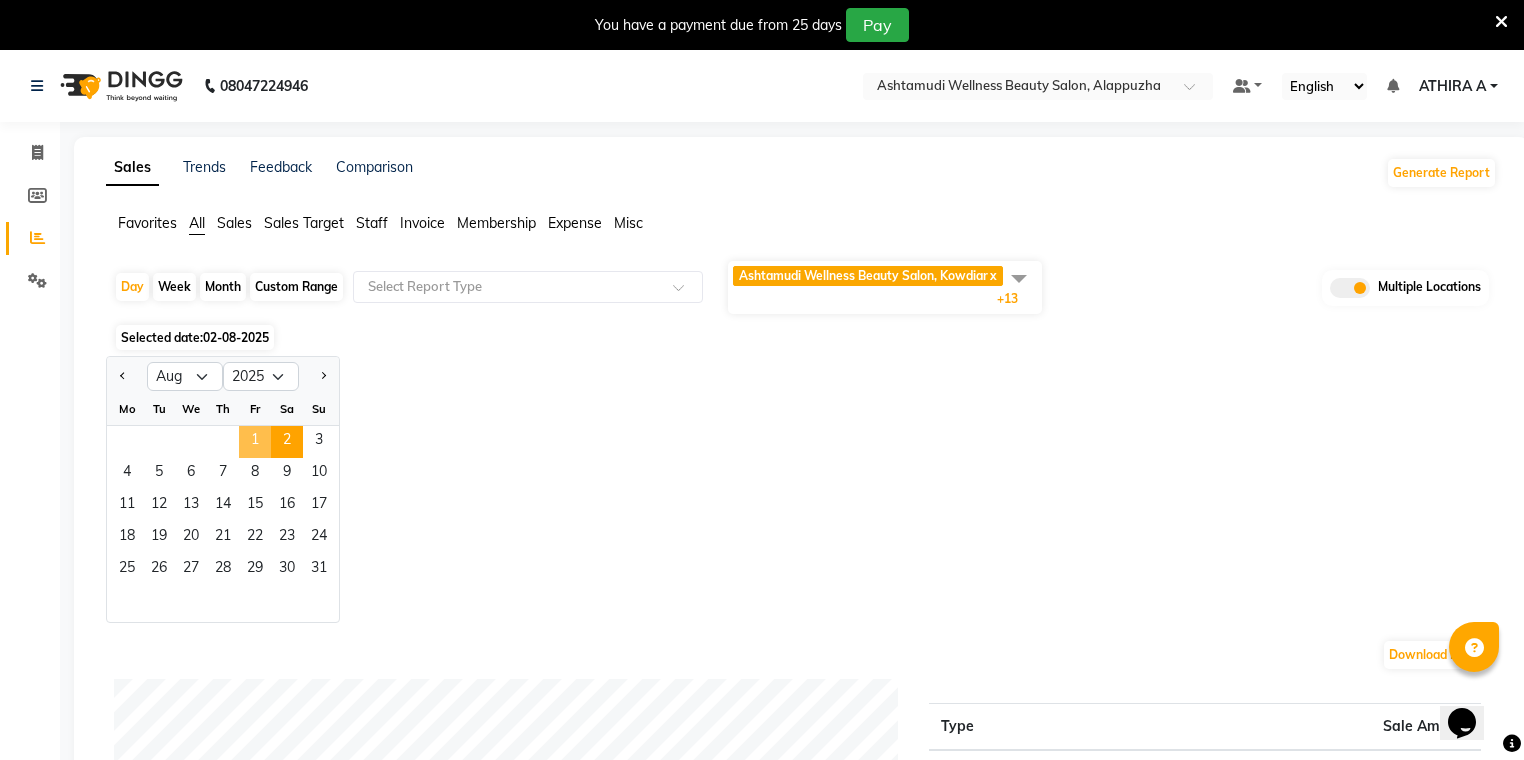click on "1" 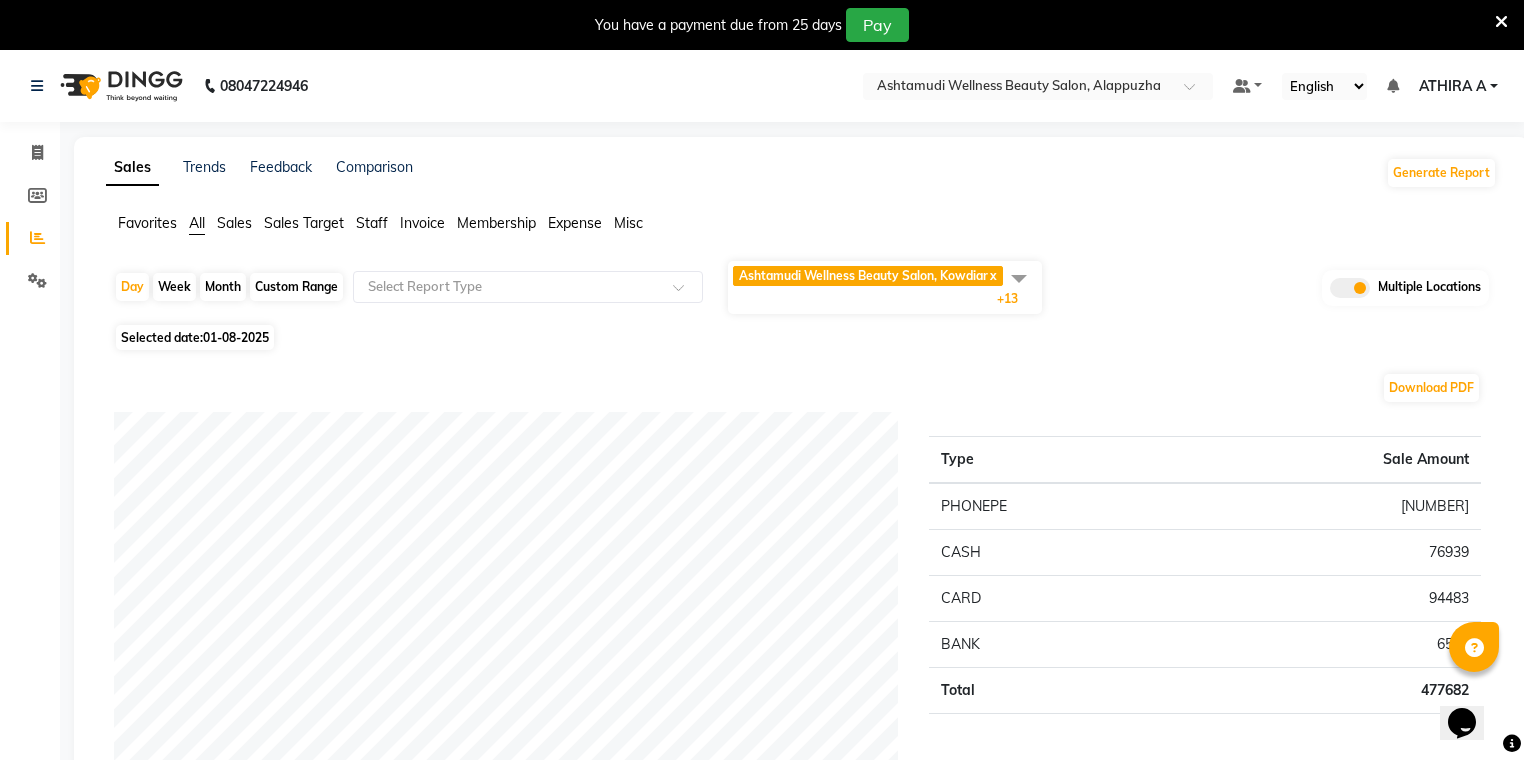 click on "Invoice" 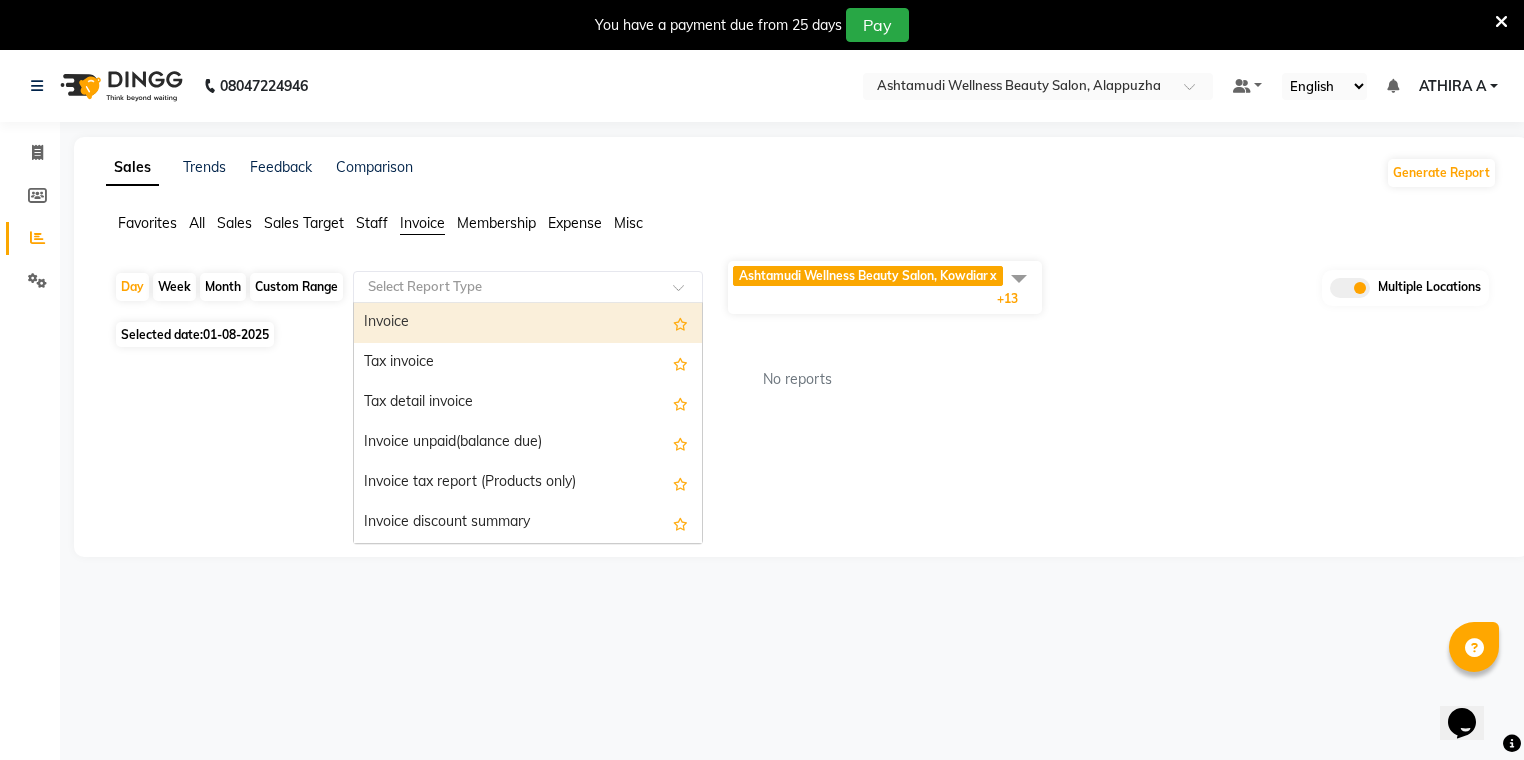 click on "Select Report Type" 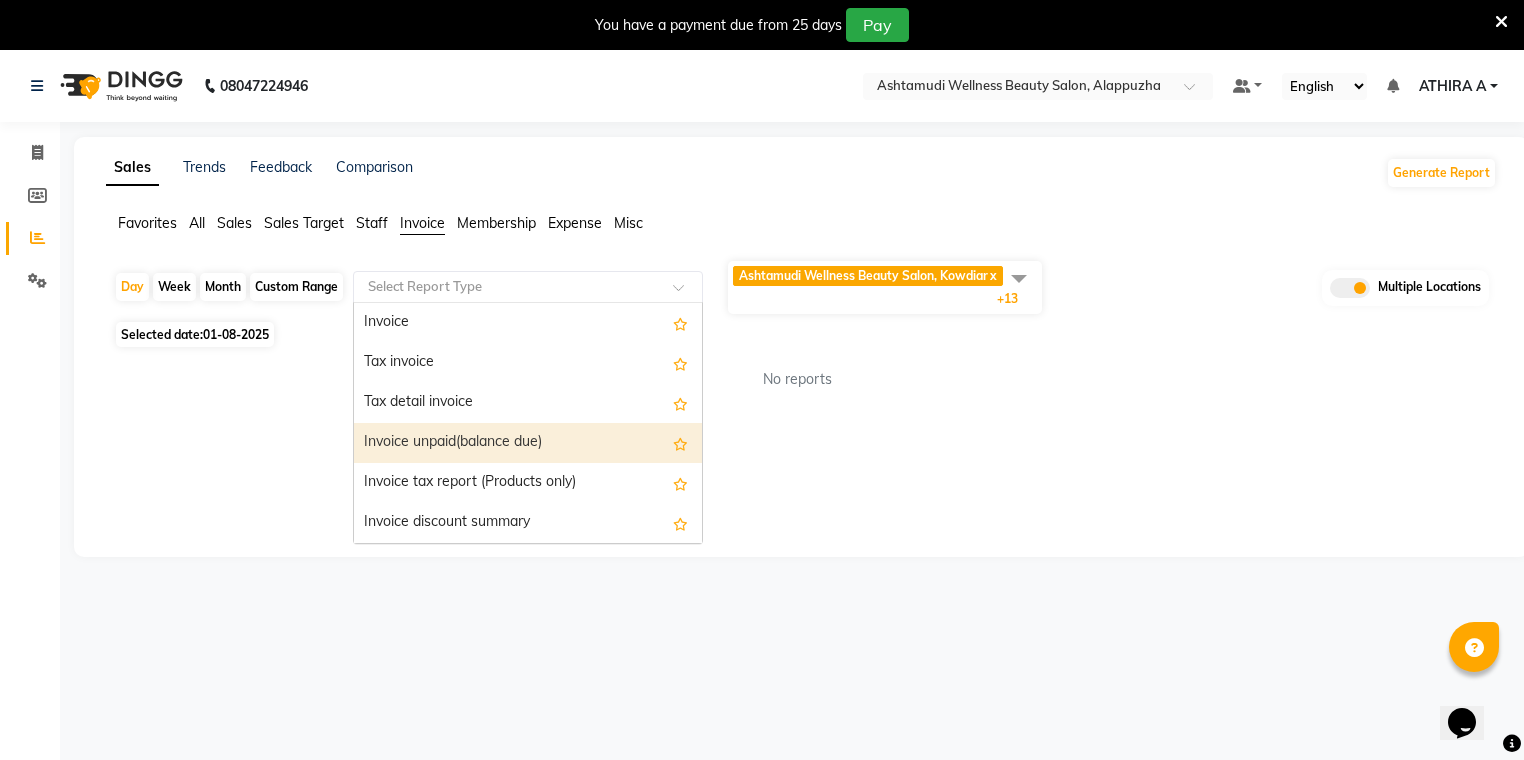 click on "Invoice unpaid(balance due)" at bounding box center (528, 443) 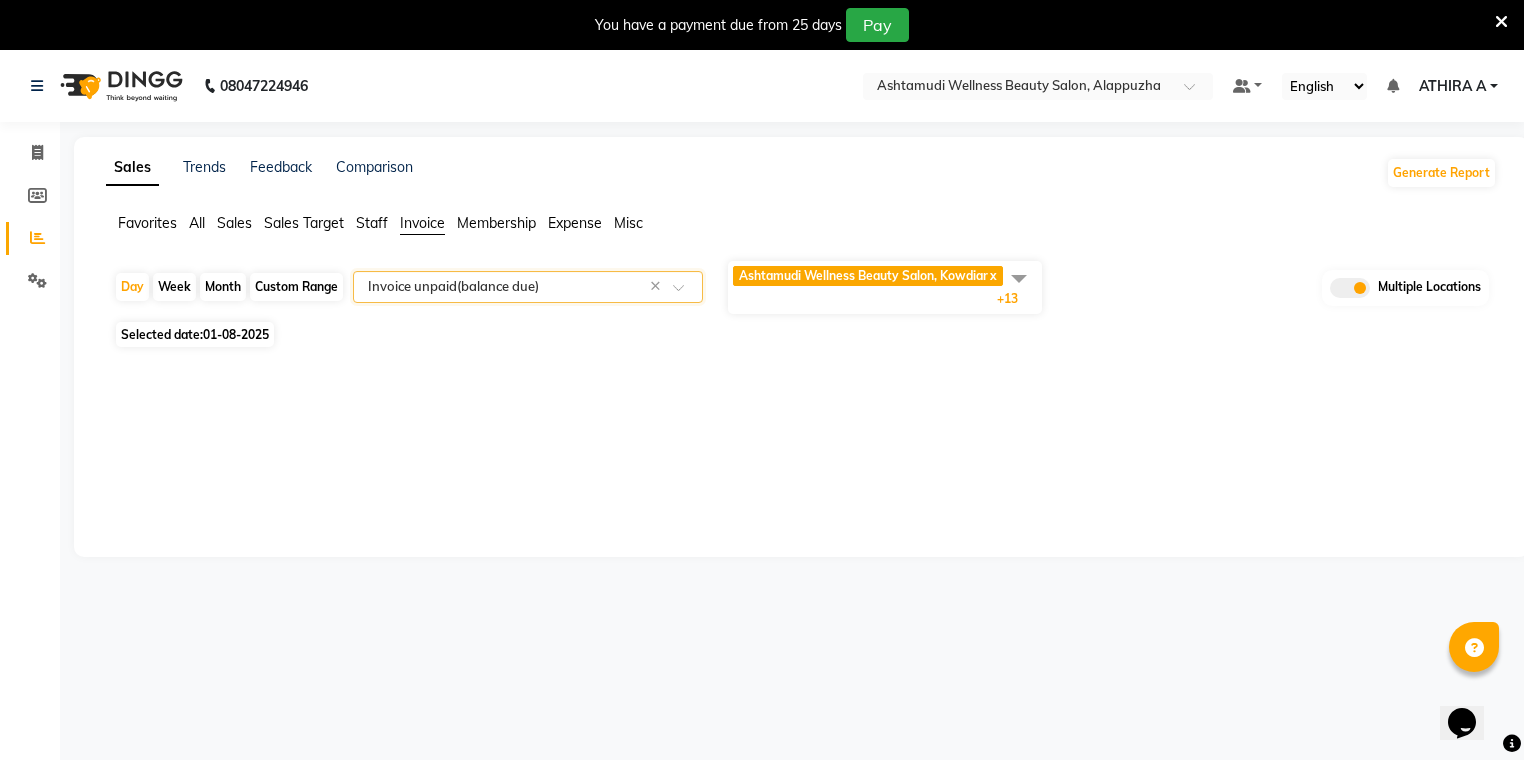 click 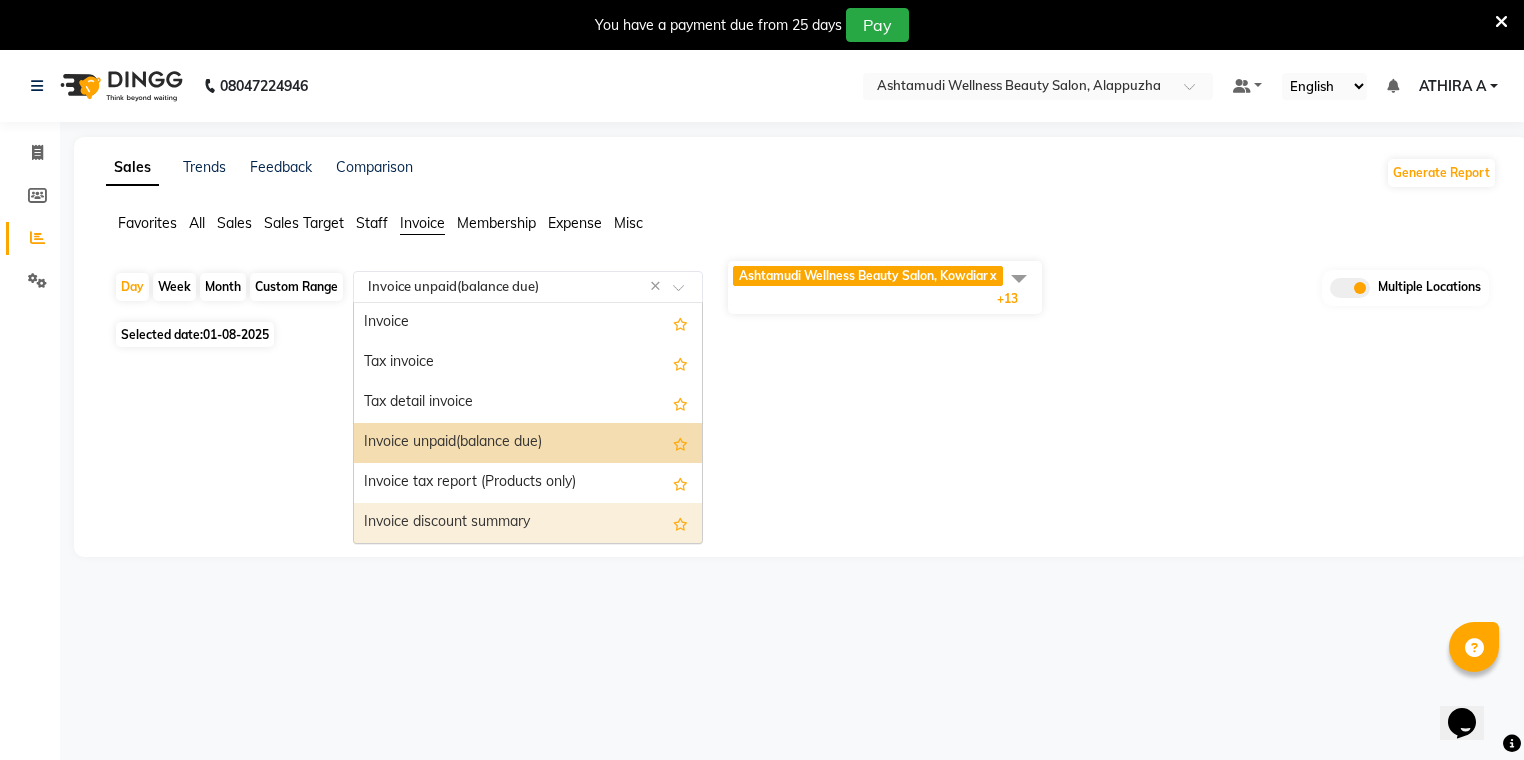 click on "Invoice discount summary" at bounding box center [528, 523] 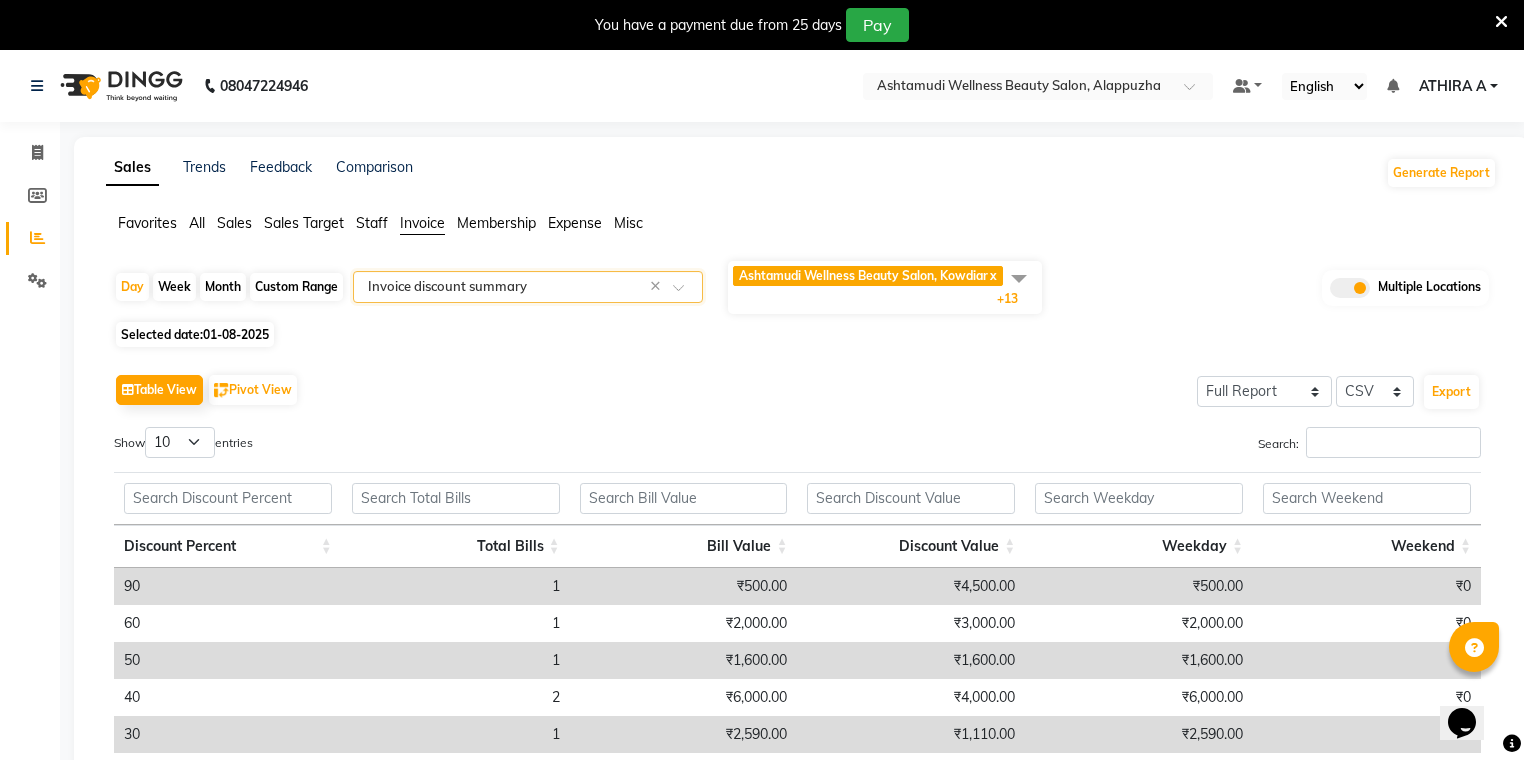 click on "Sales" 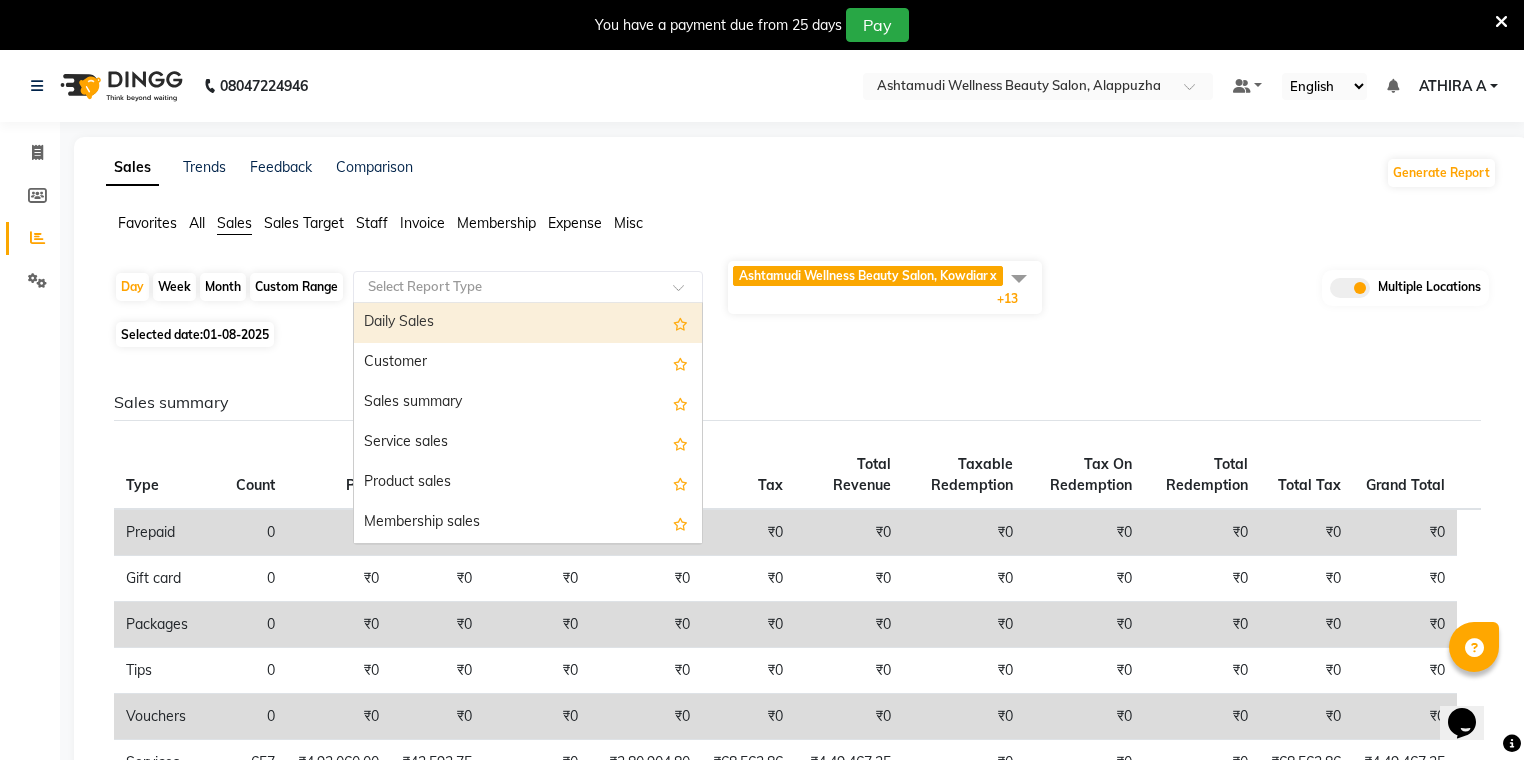 click 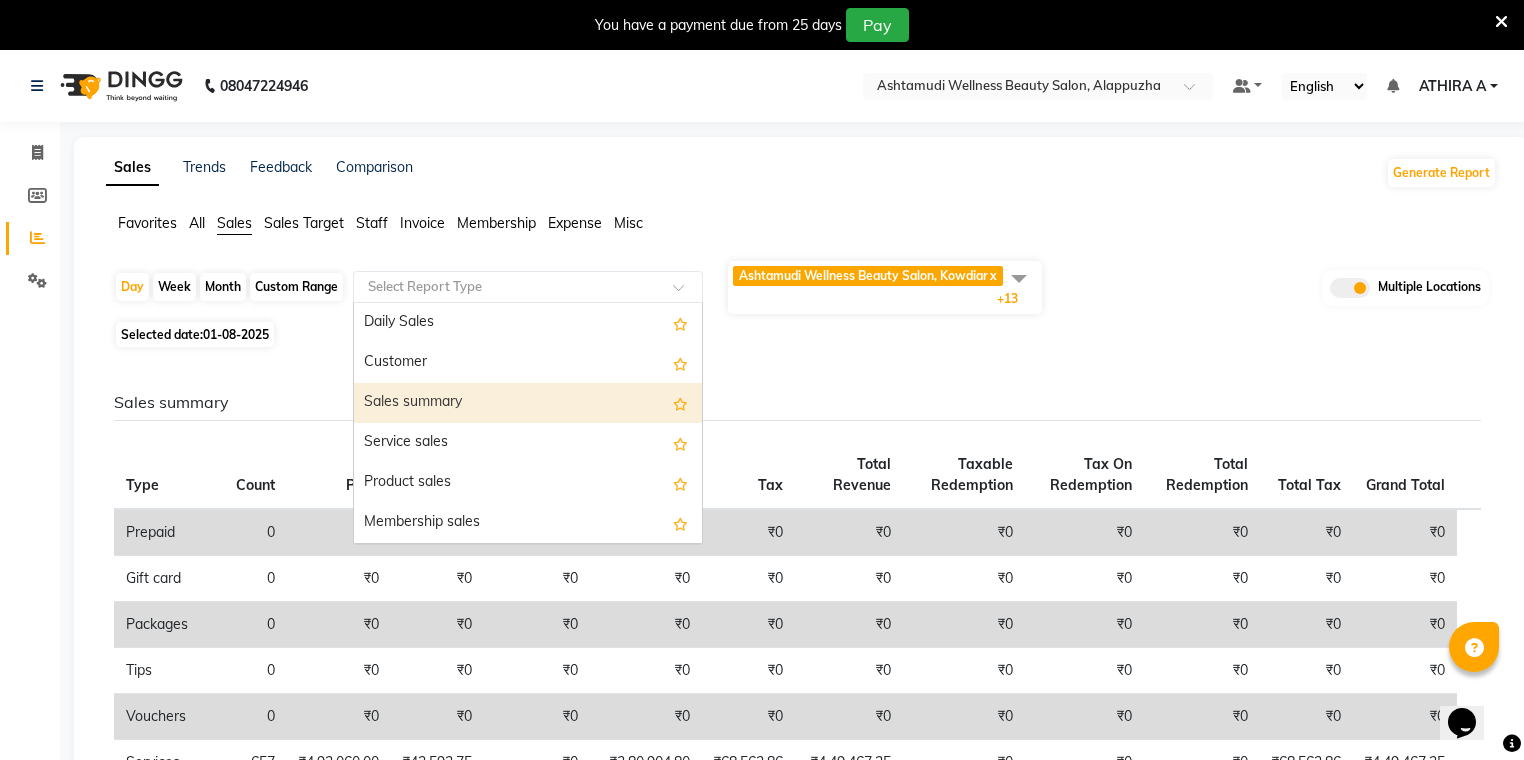 click on "Sales summary" at bounding box center [528, 403] 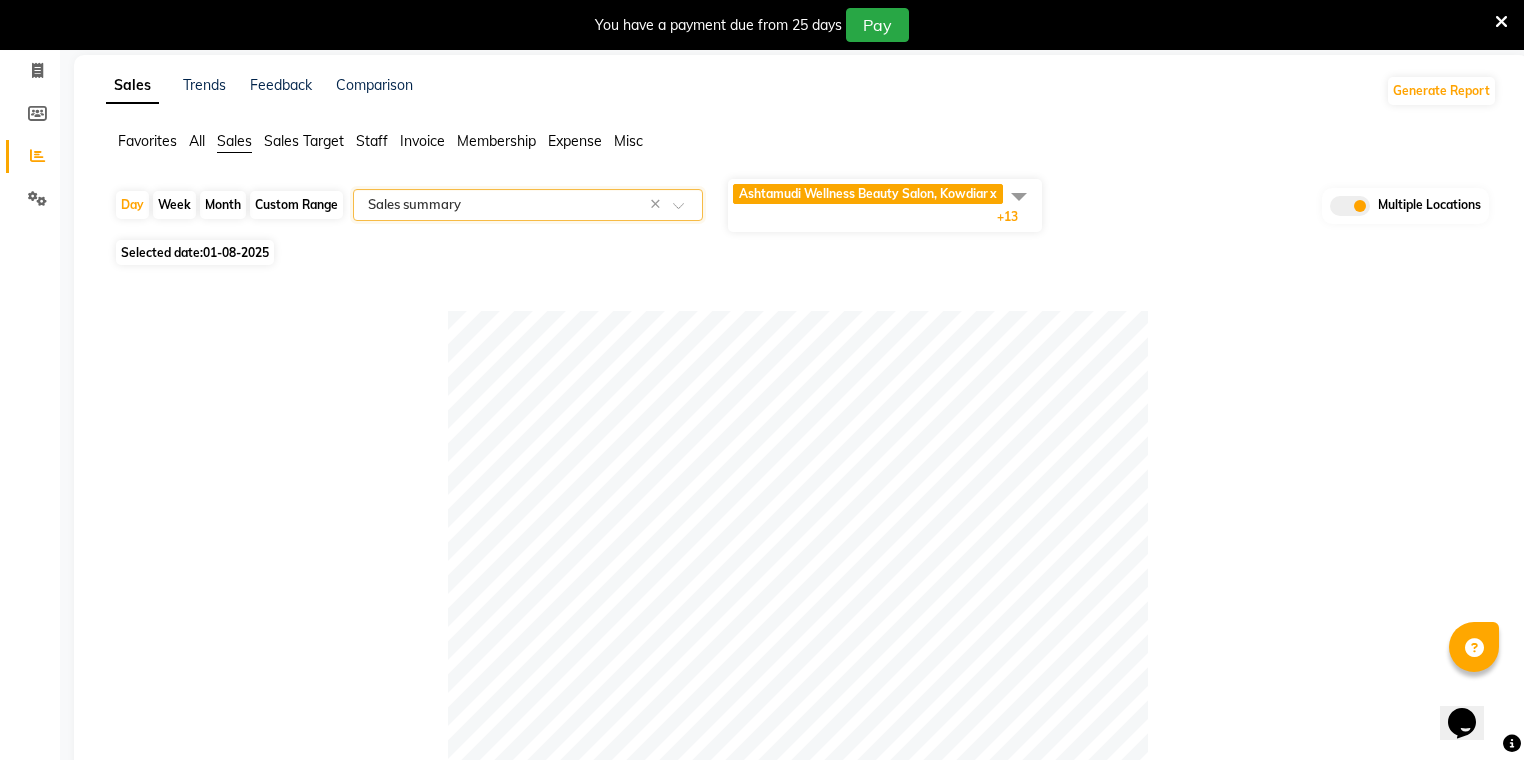 scroll, scrollTop: 0, scrollLeft: 0, axis: both 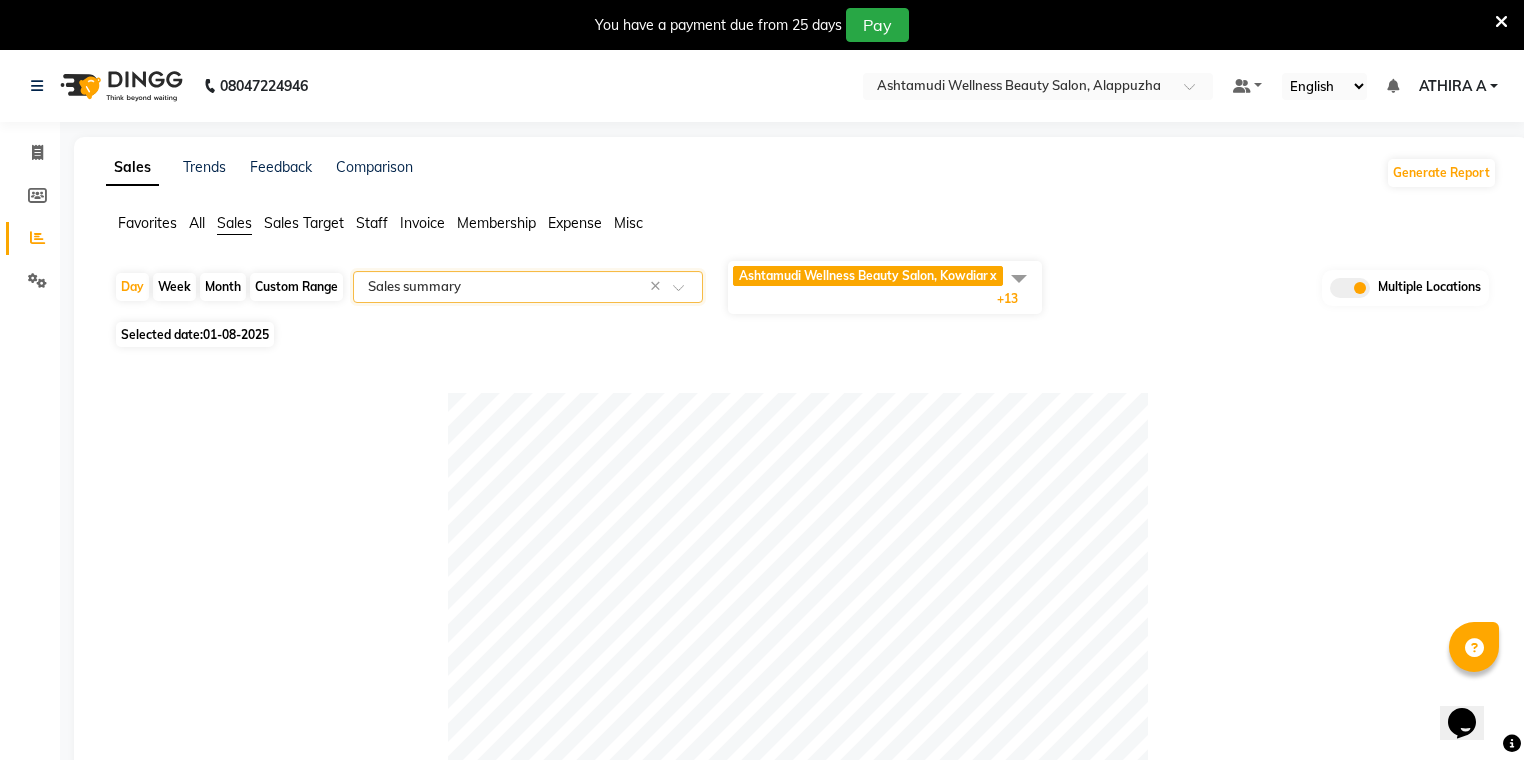 click 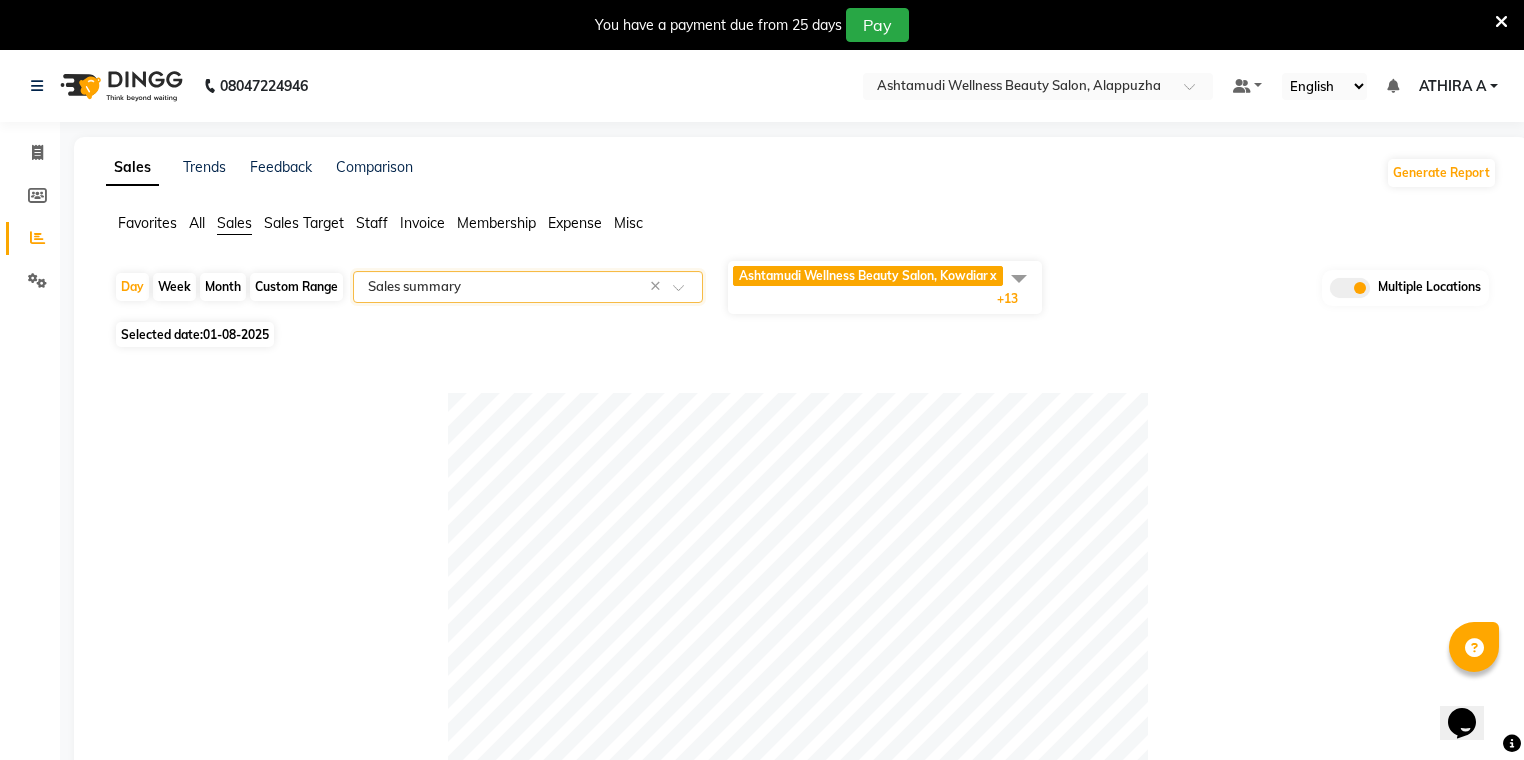 click 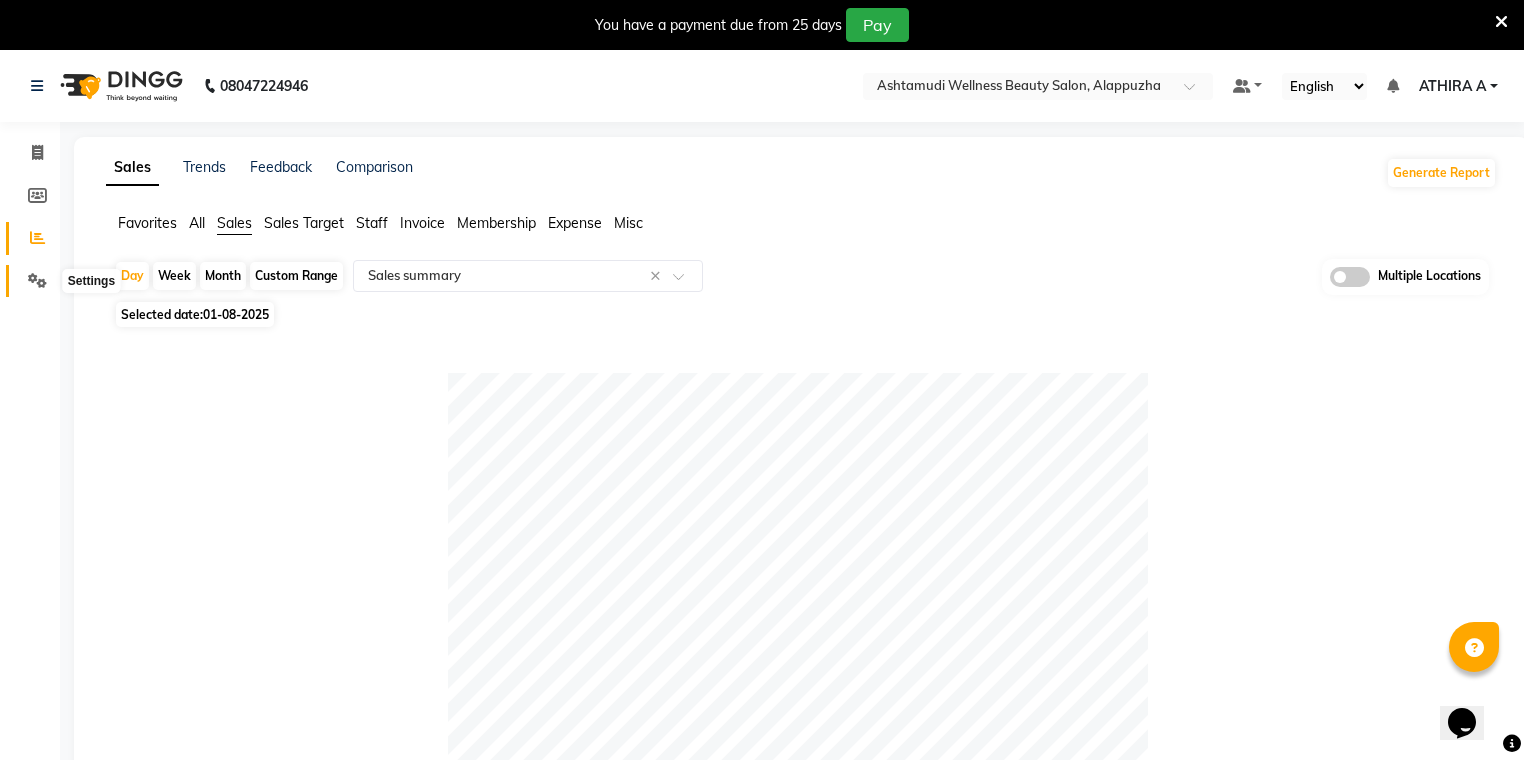 click 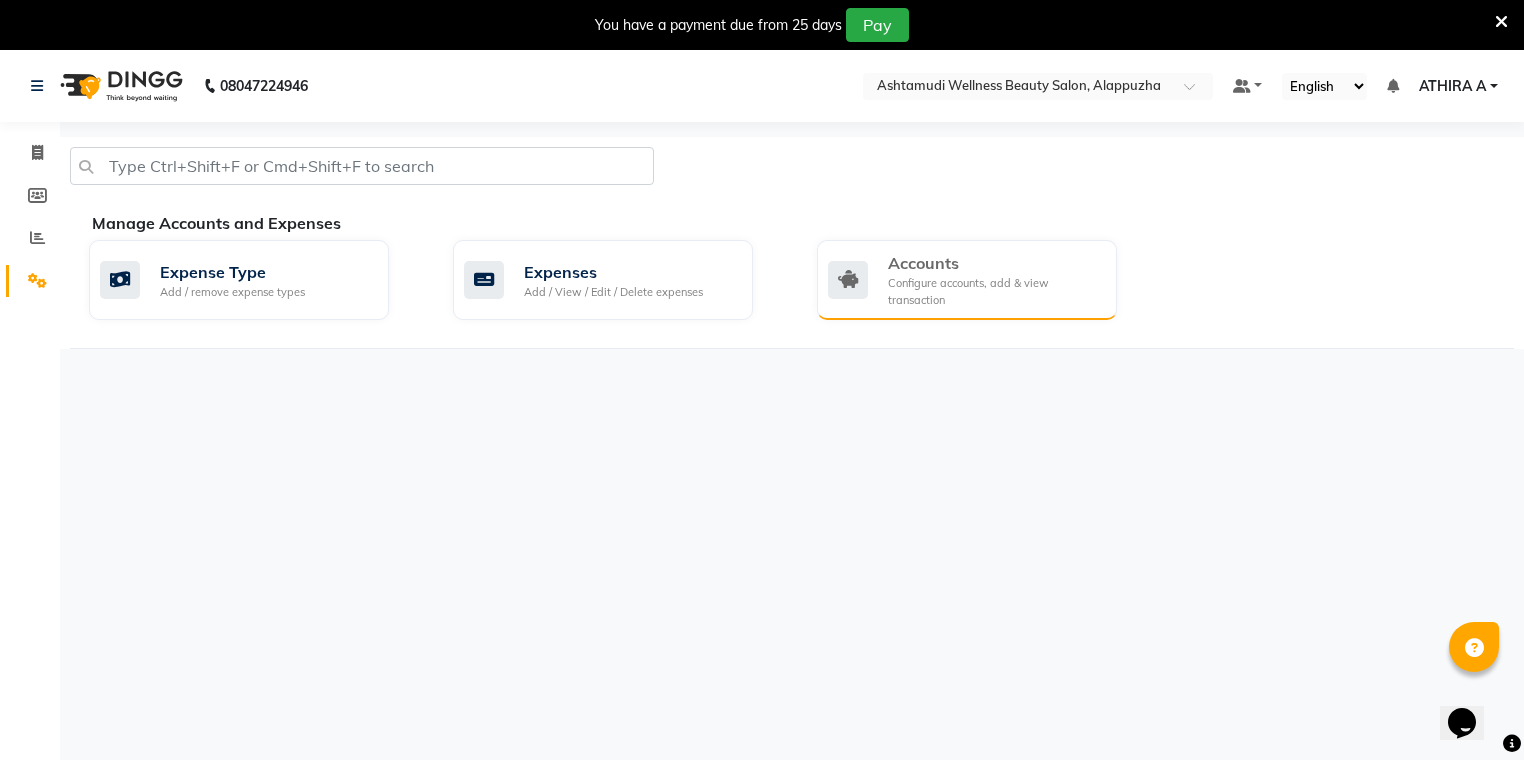 click on "Configure accounts, add & view transaction" 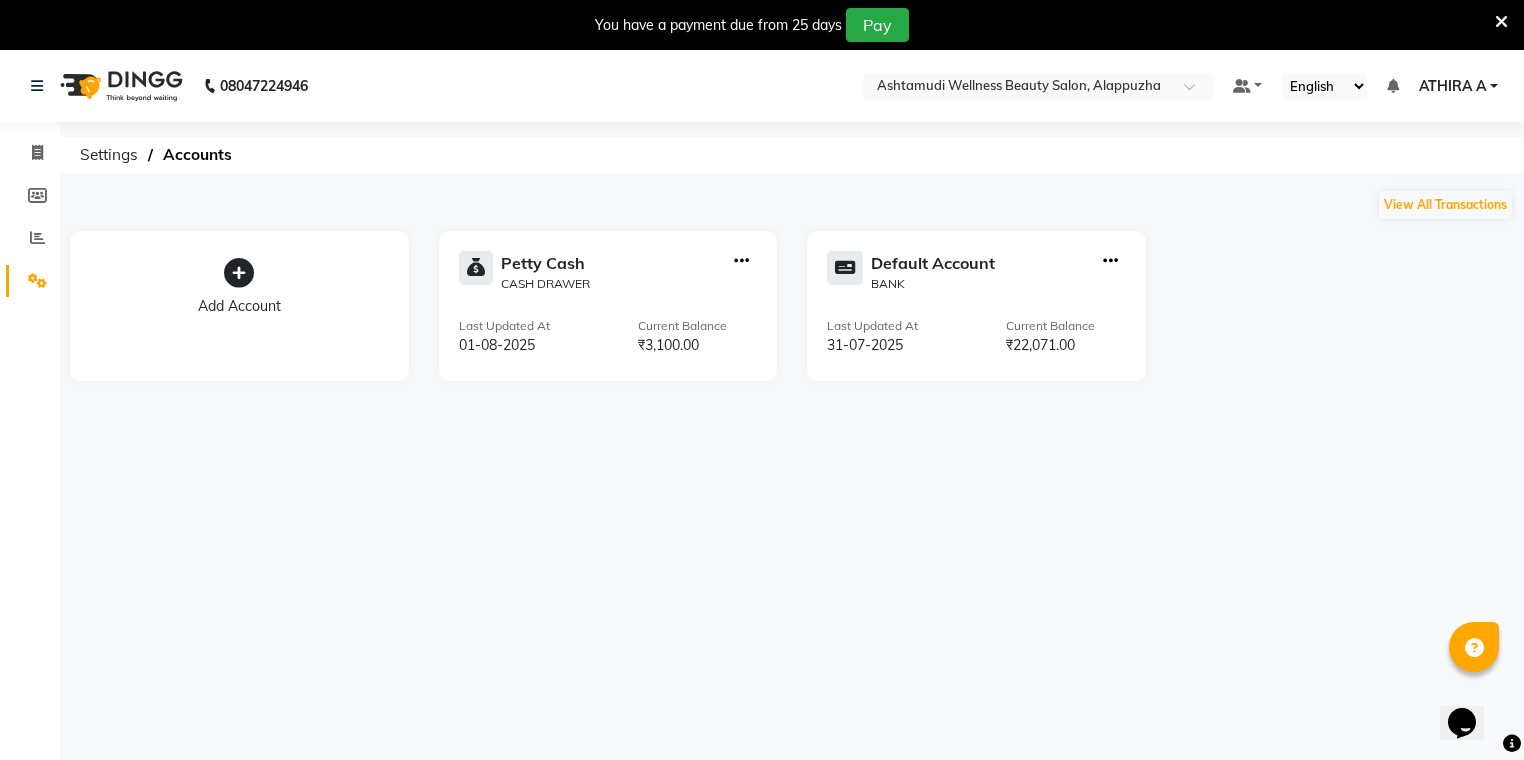 click 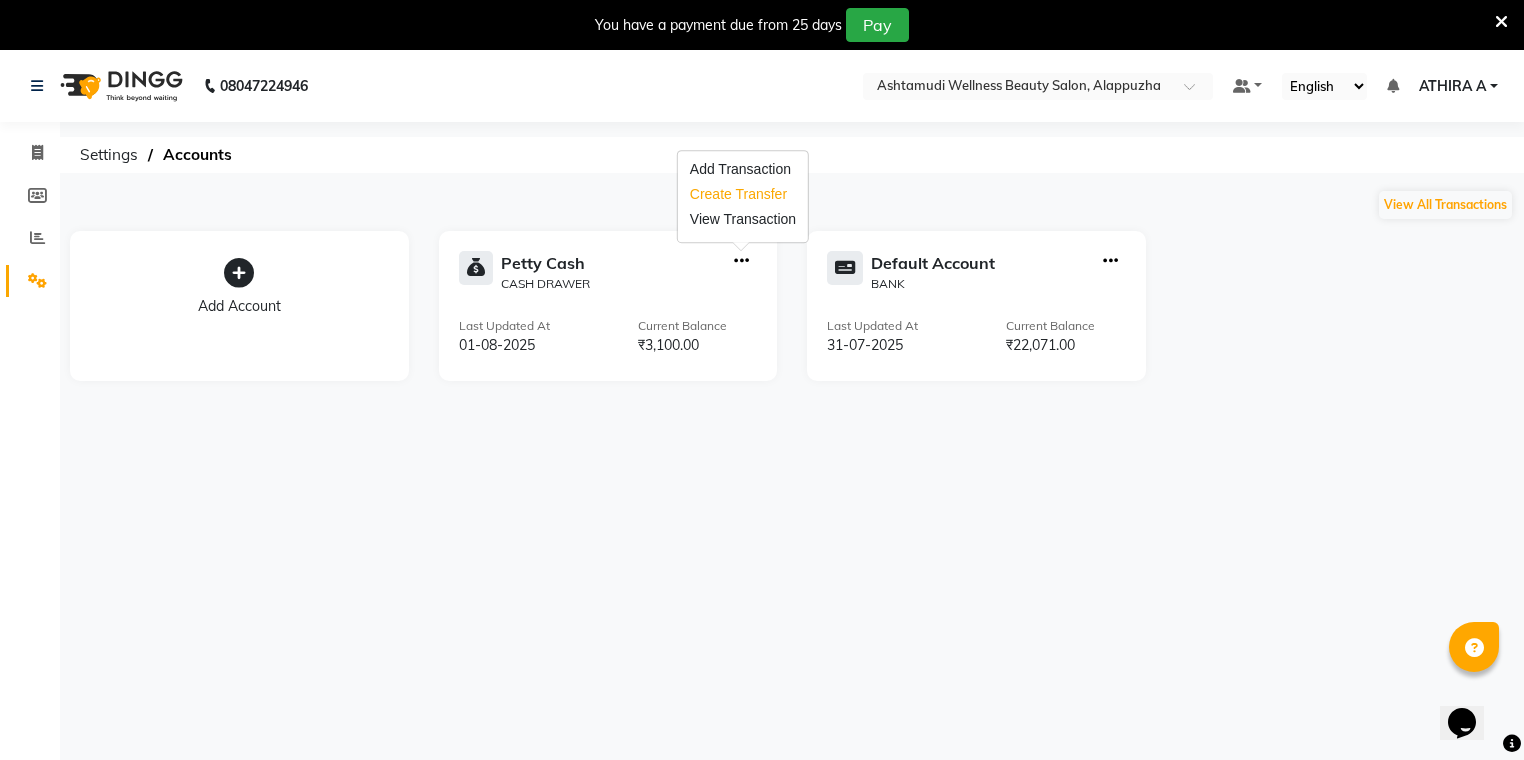 click on "Create Transfer" at bounding box center (743, 194) 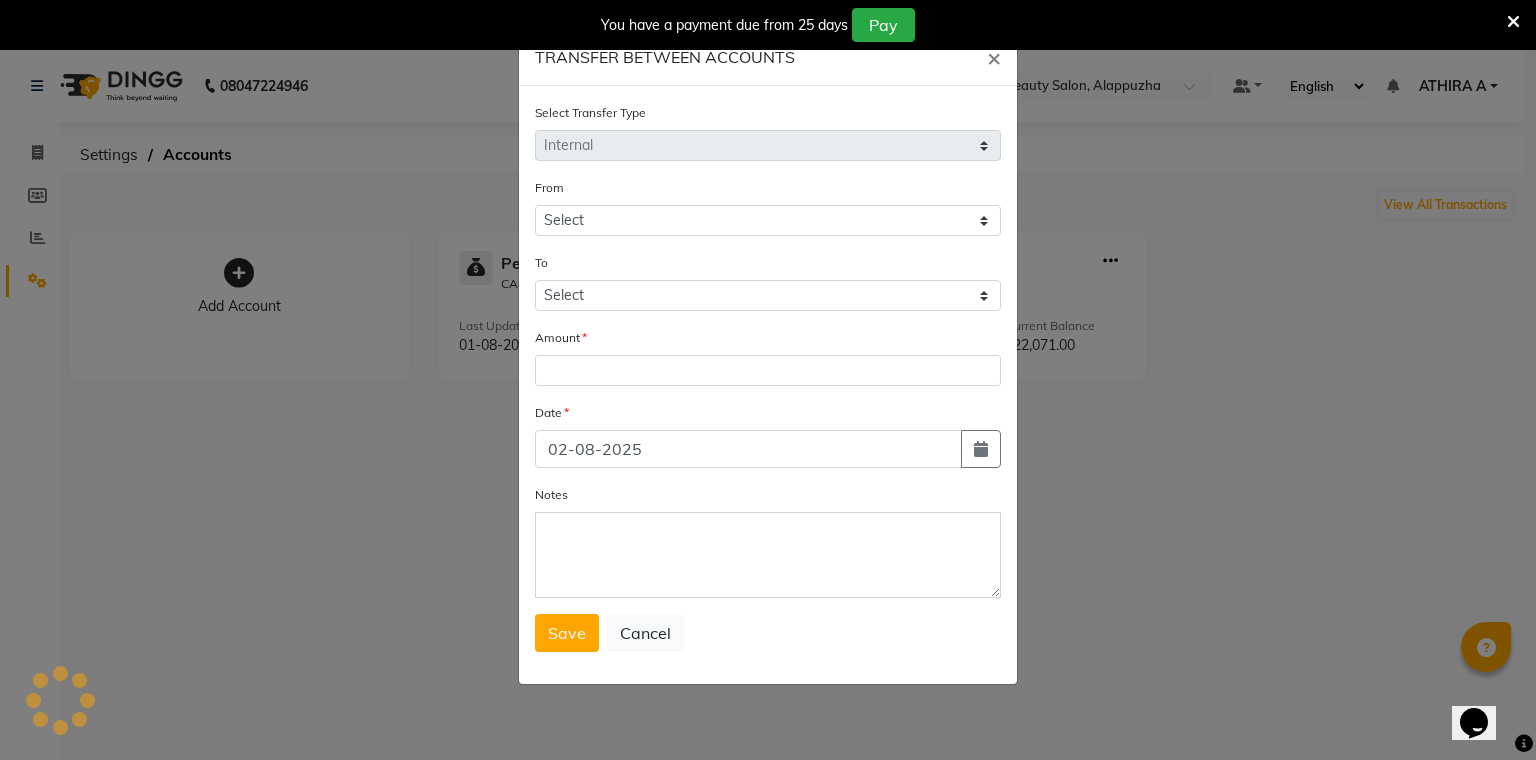 select on "3457" 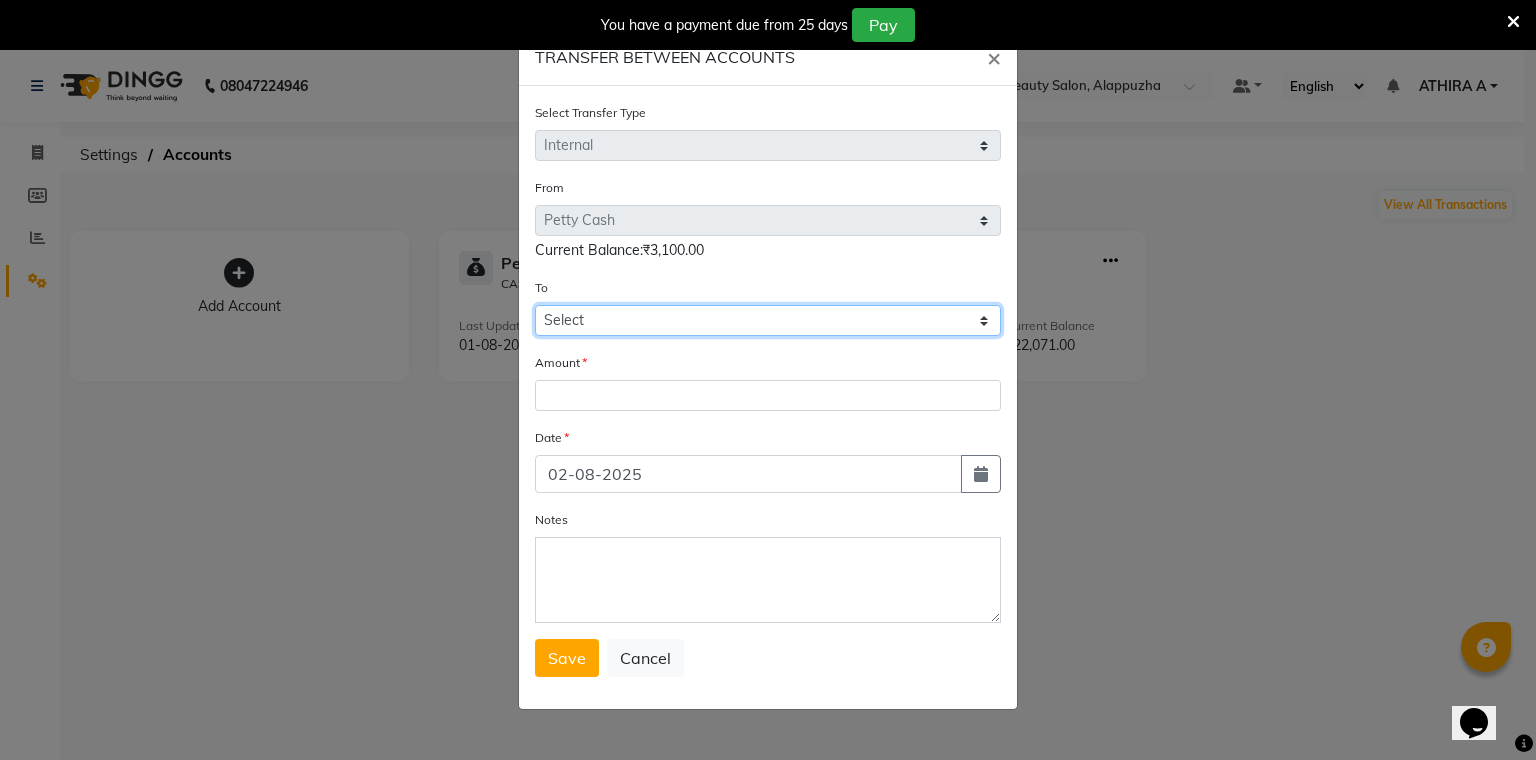 click on "Select Petty Cash Default Account" 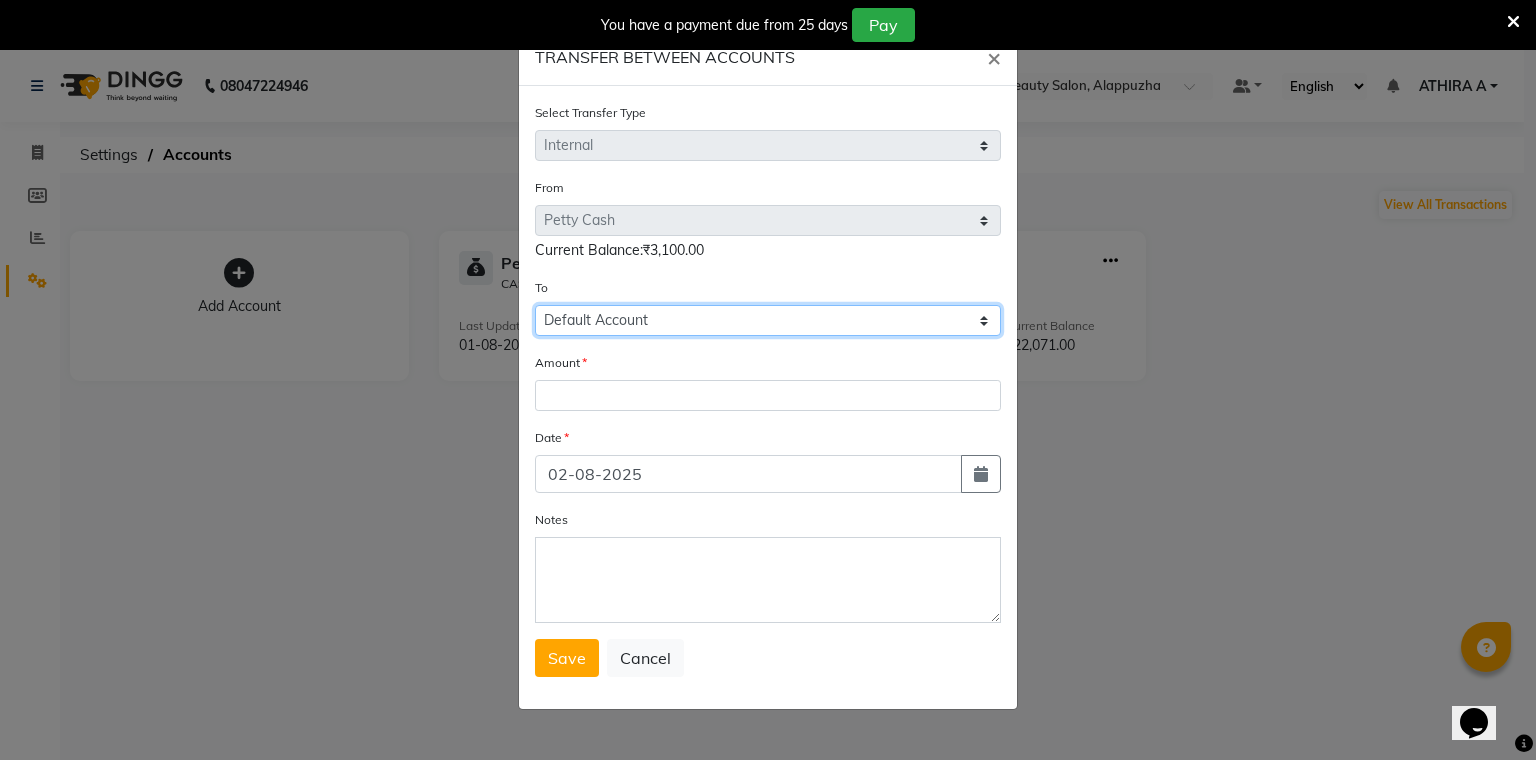 click on "Select Petty Cash Default Account" 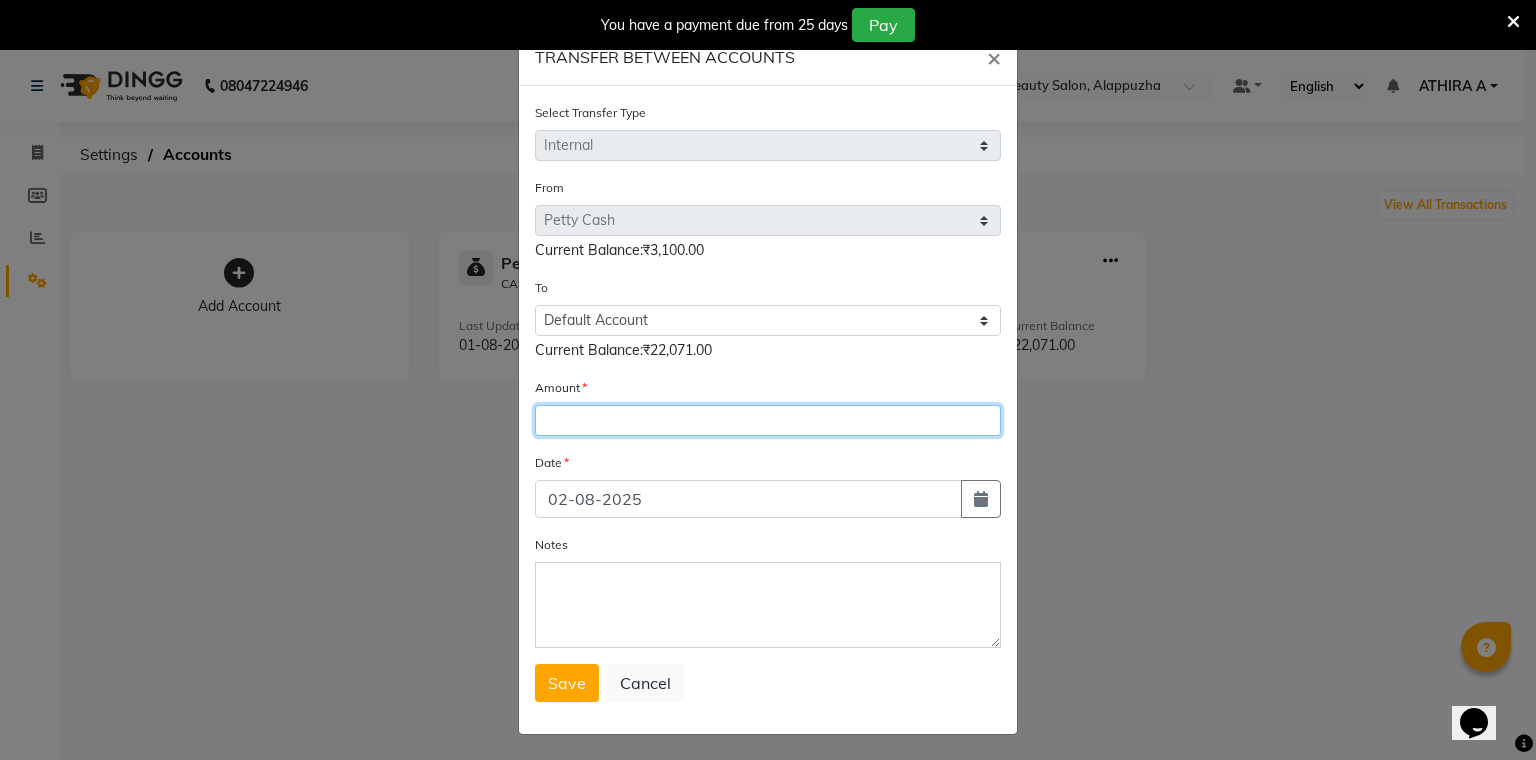 click 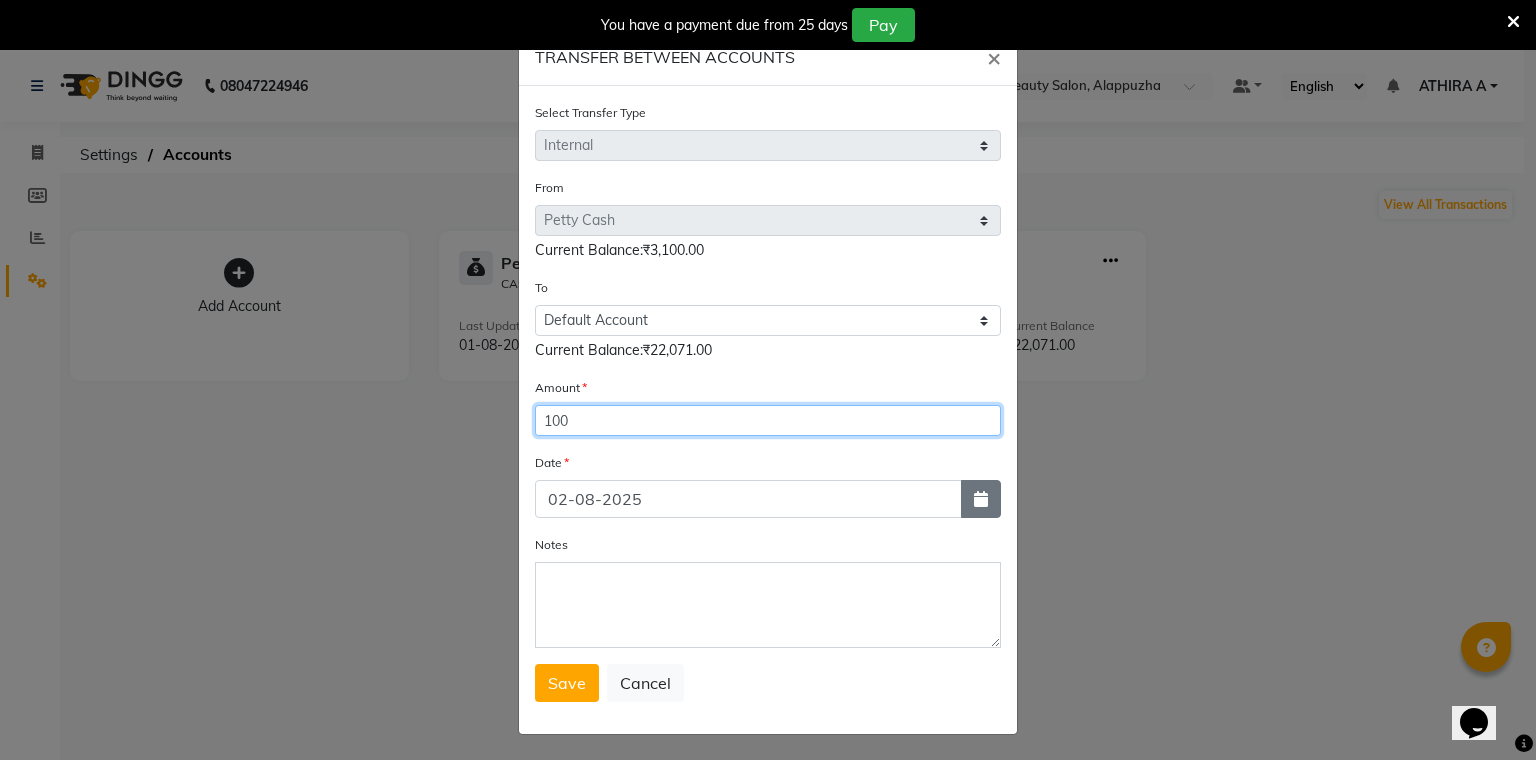 type on "100" 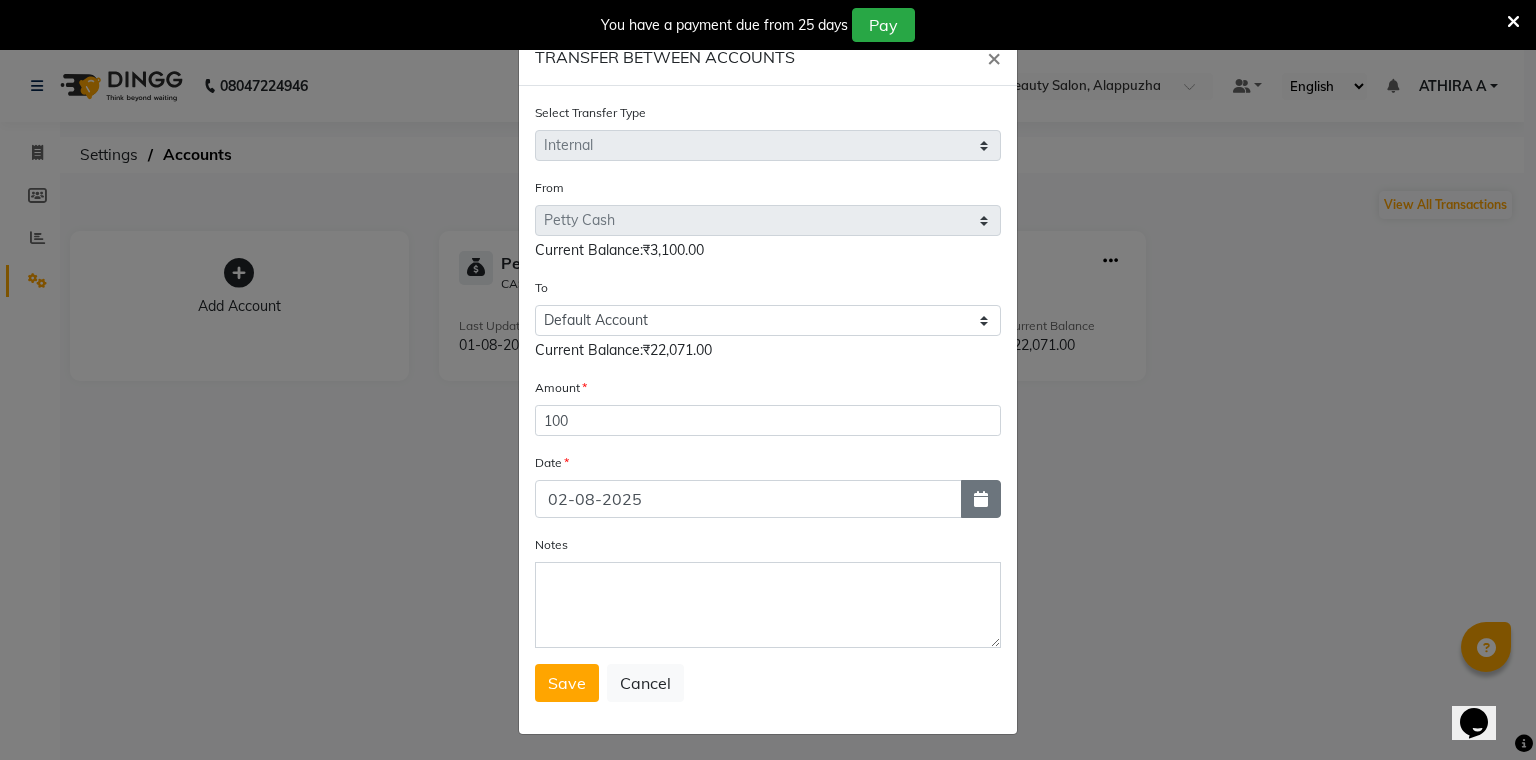 click 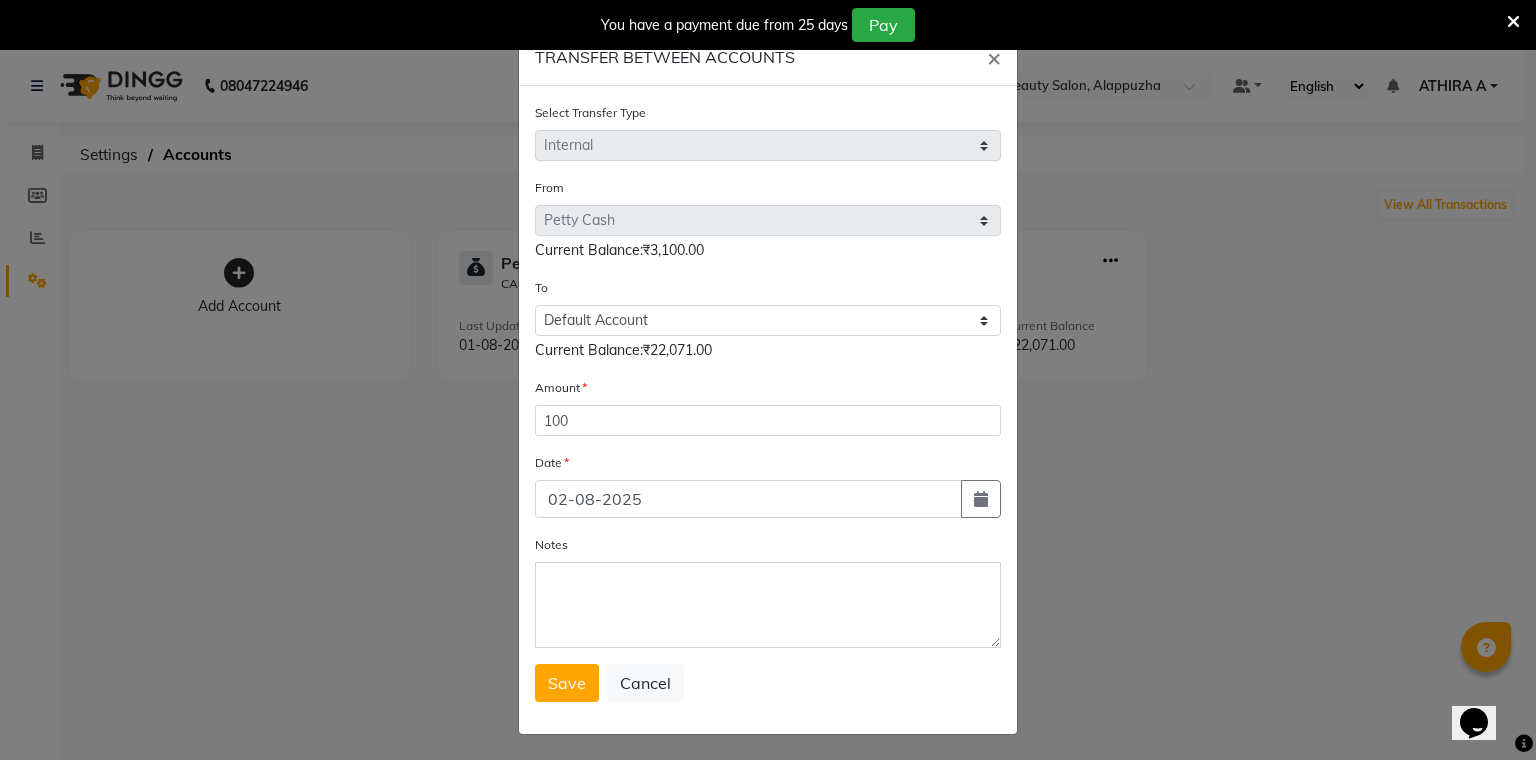 select on "8" 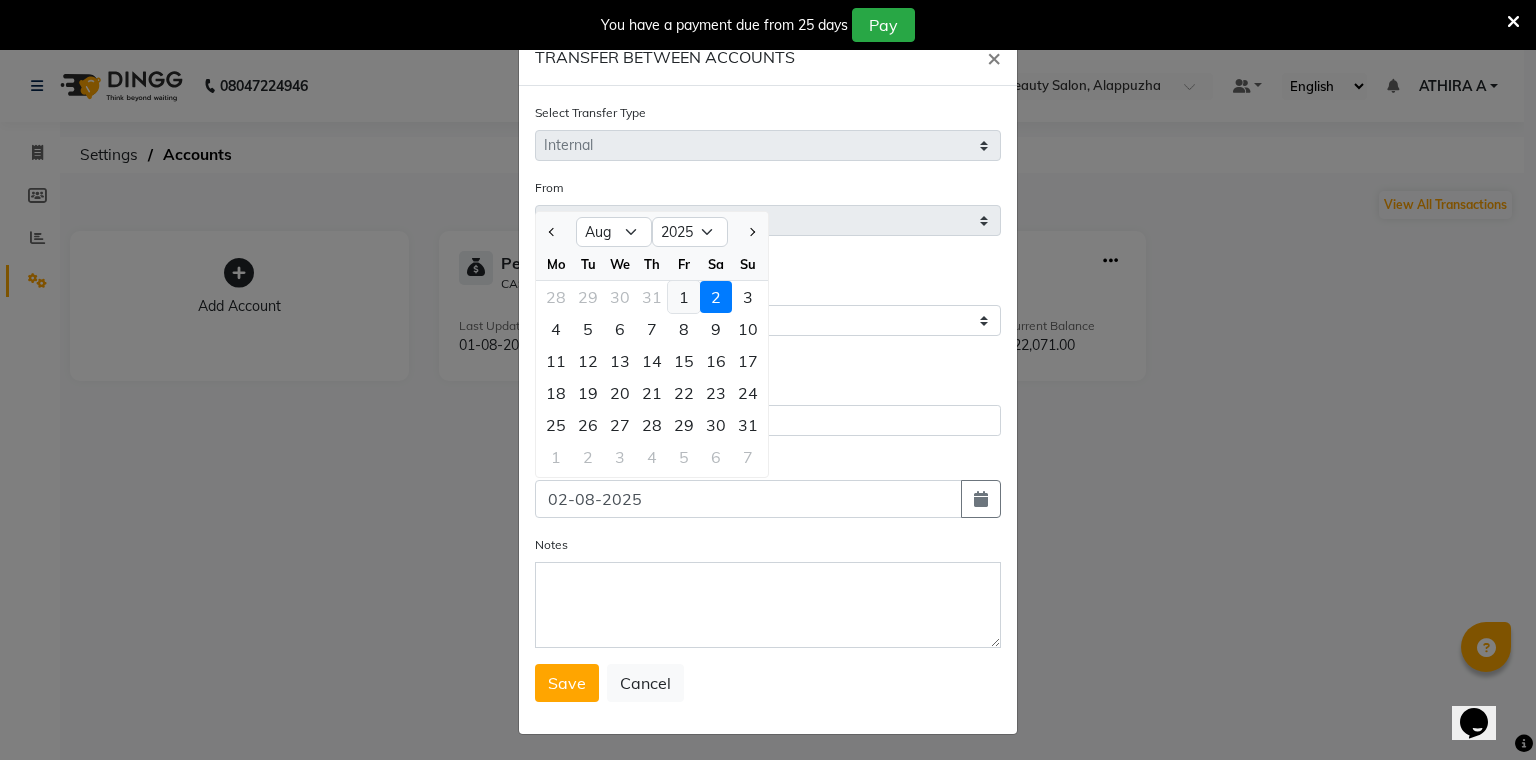 click on "1" 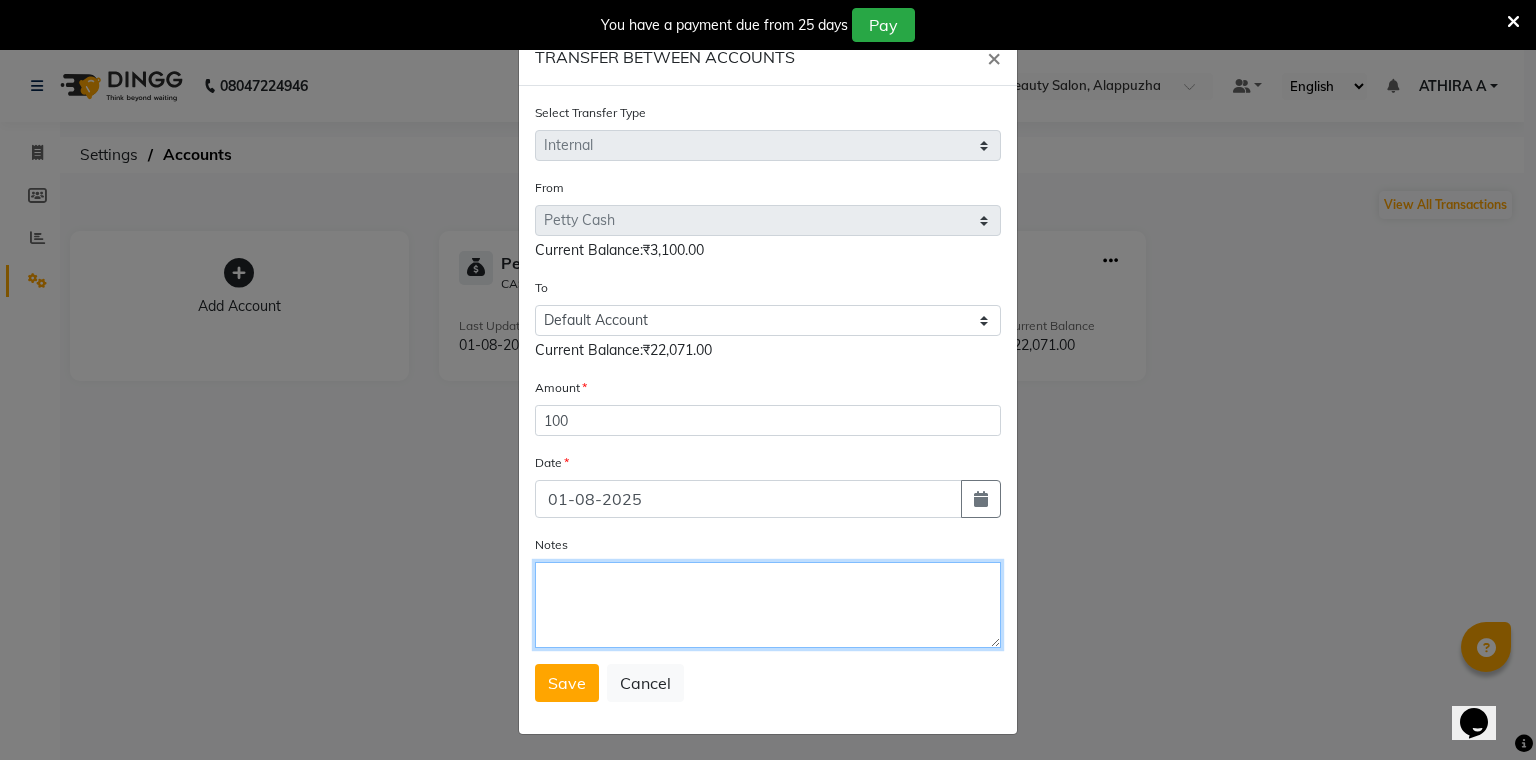 click on "Notes" at bounding box center [768, 605] 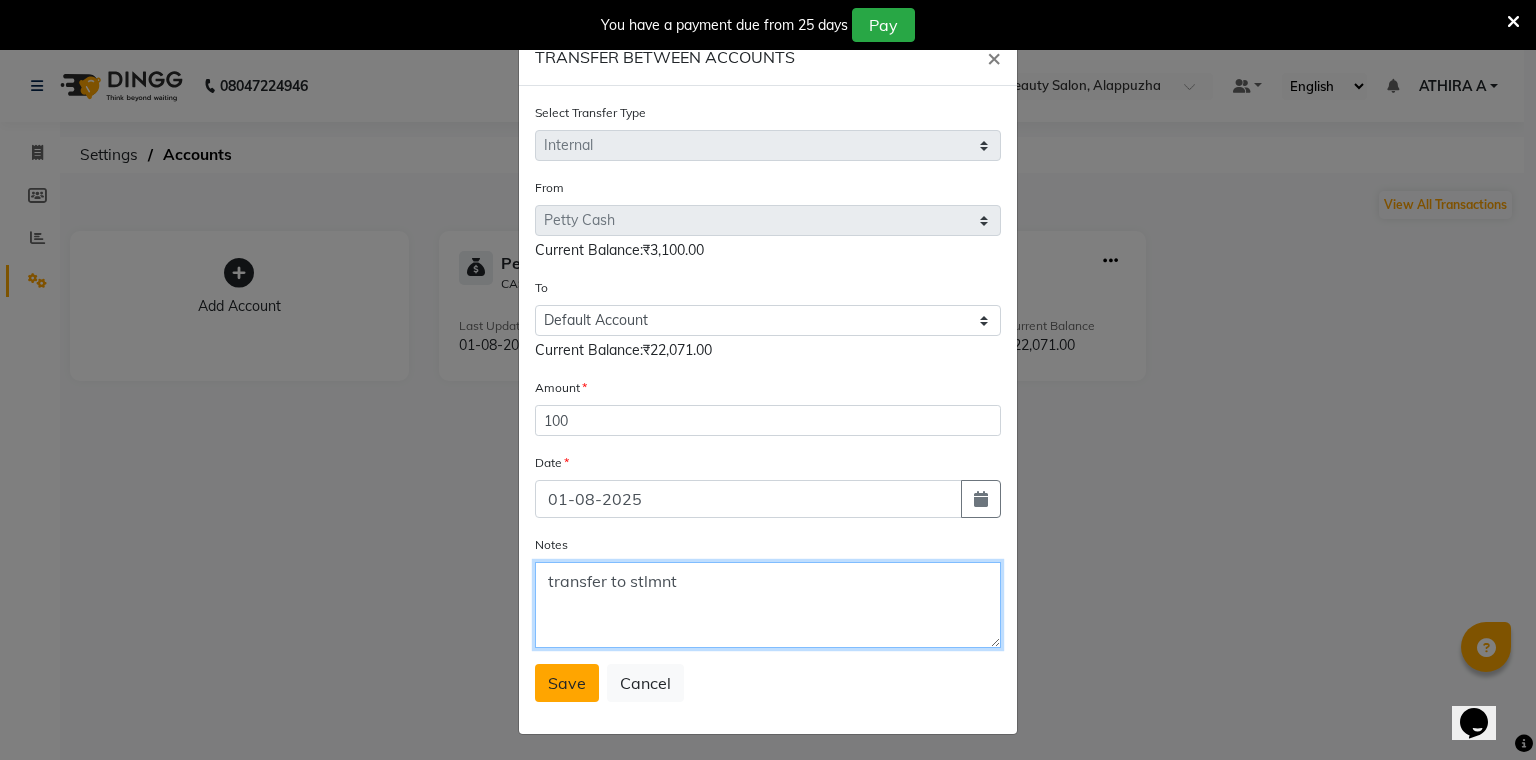 type on "transfer to stlmnt" 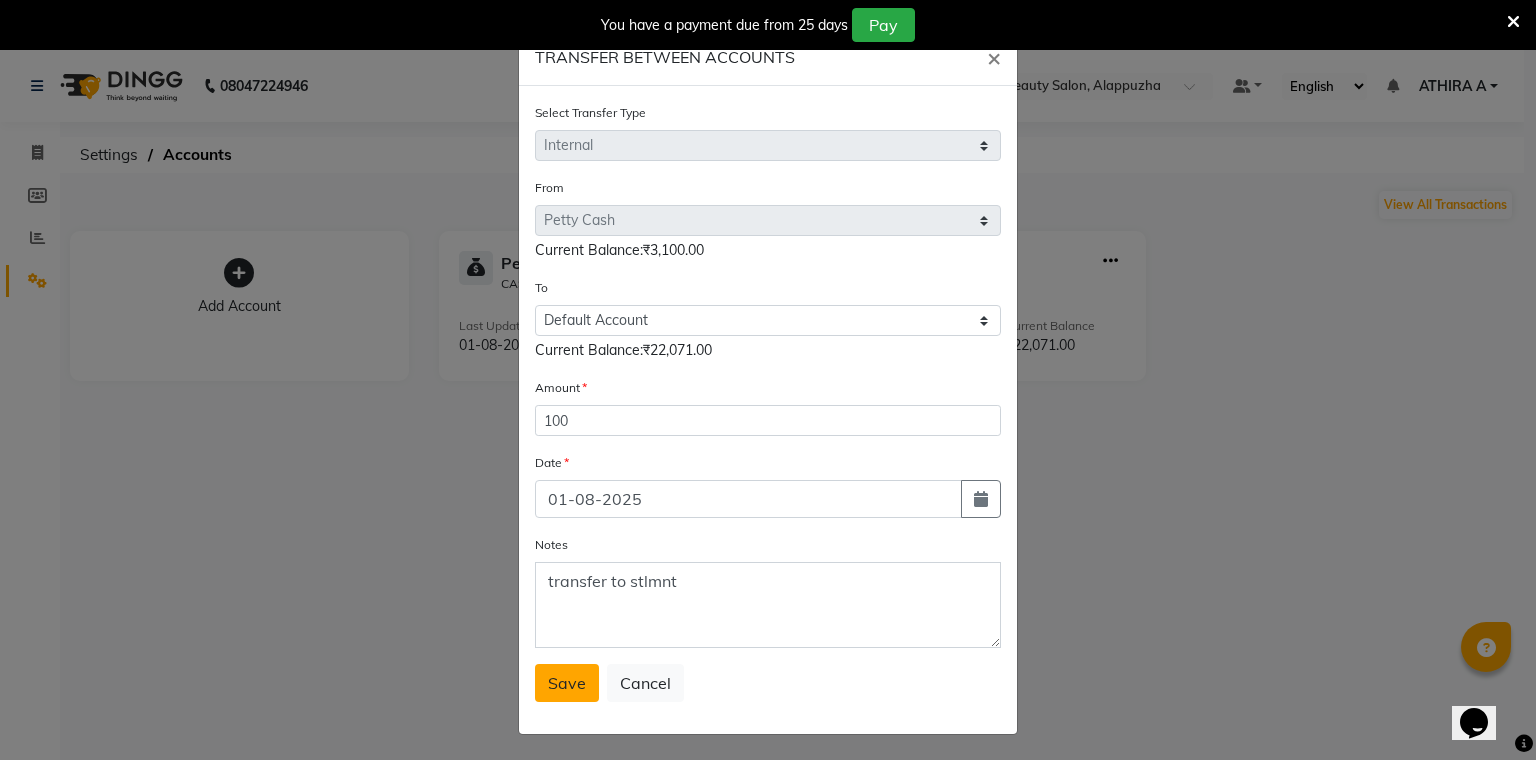 click on "Save" at bounding box center [567, 683] 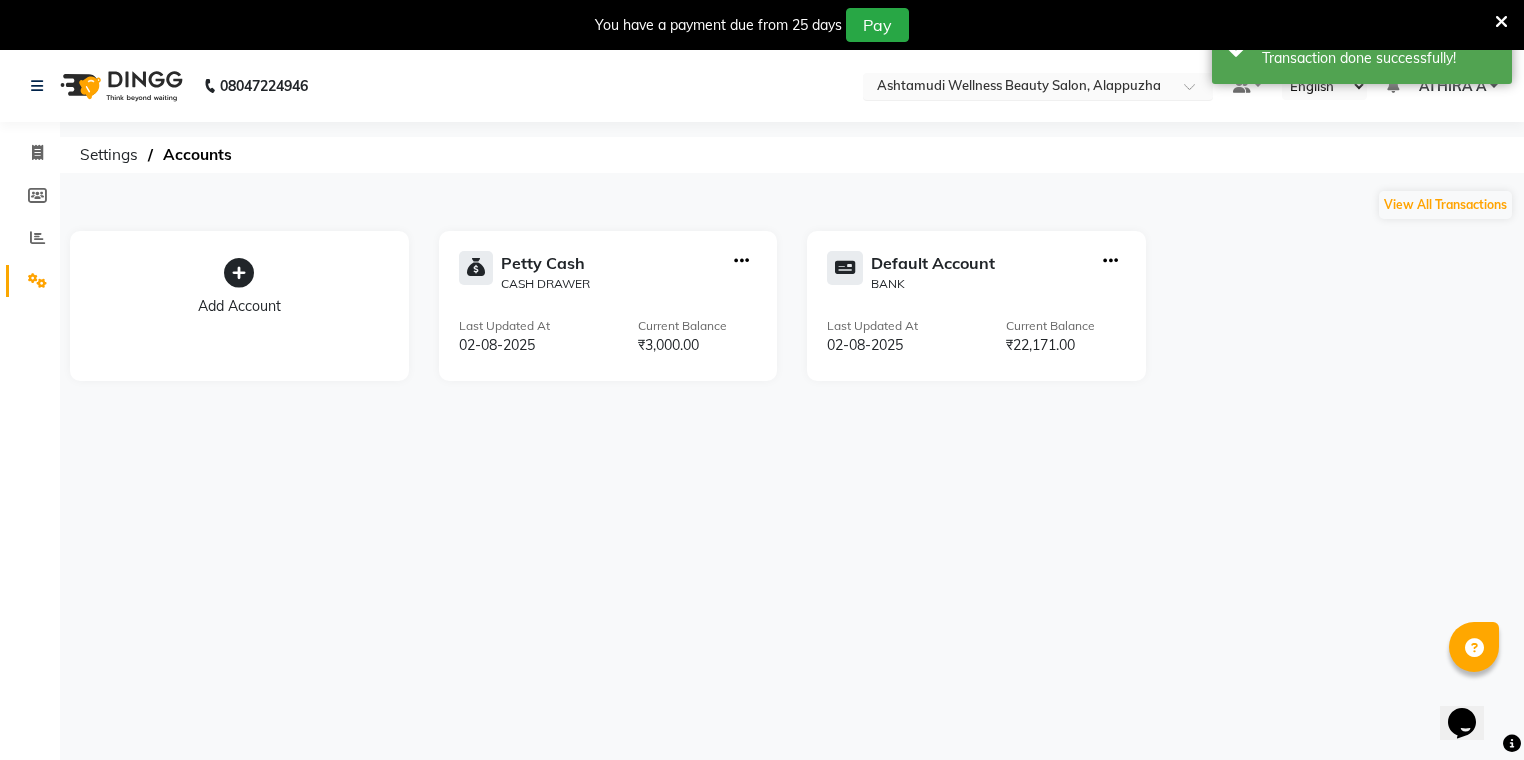 click at bounding box center [1018, 88] 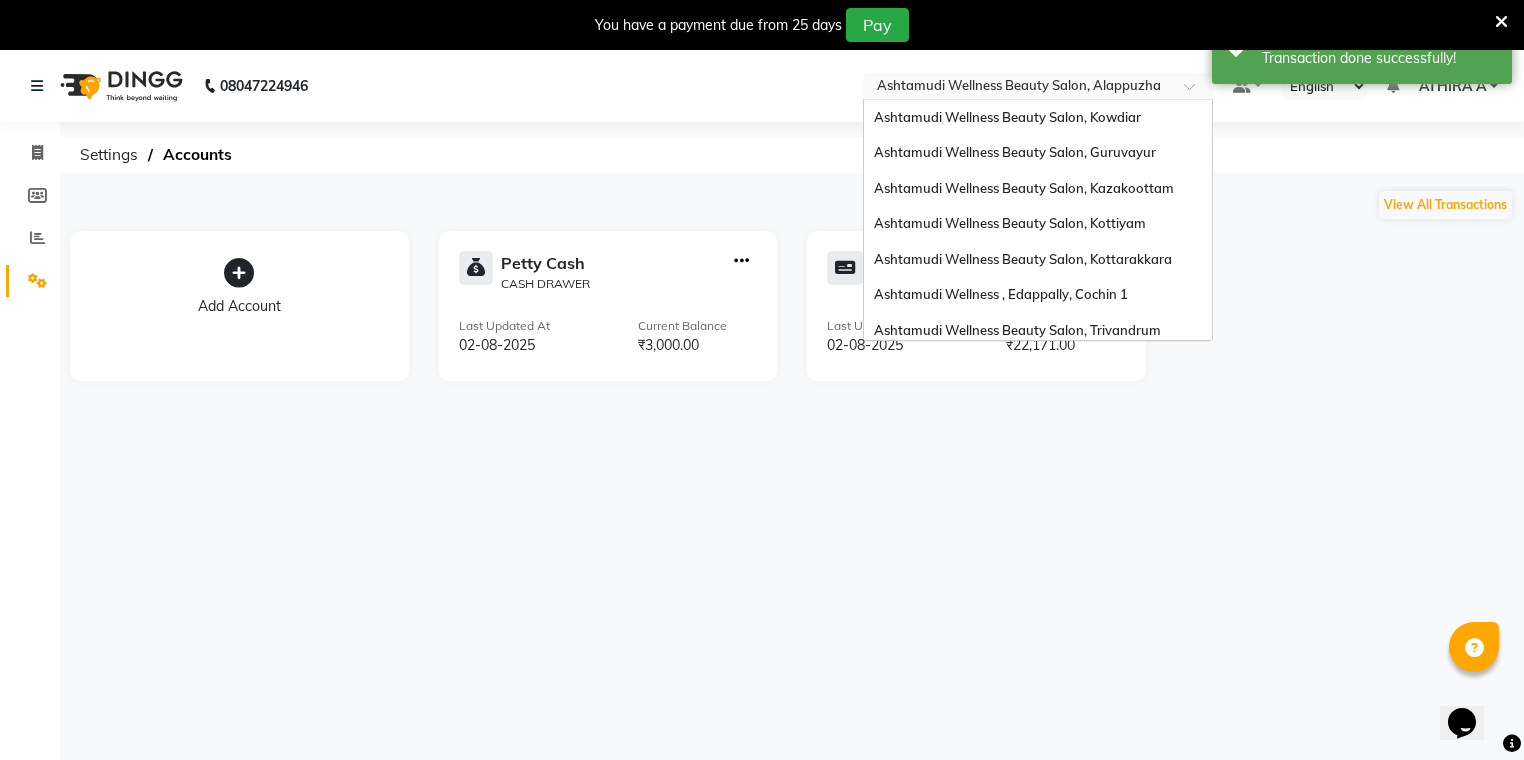 scroll, scrollTop: 312, scrollLeft: 0, axis: vertical 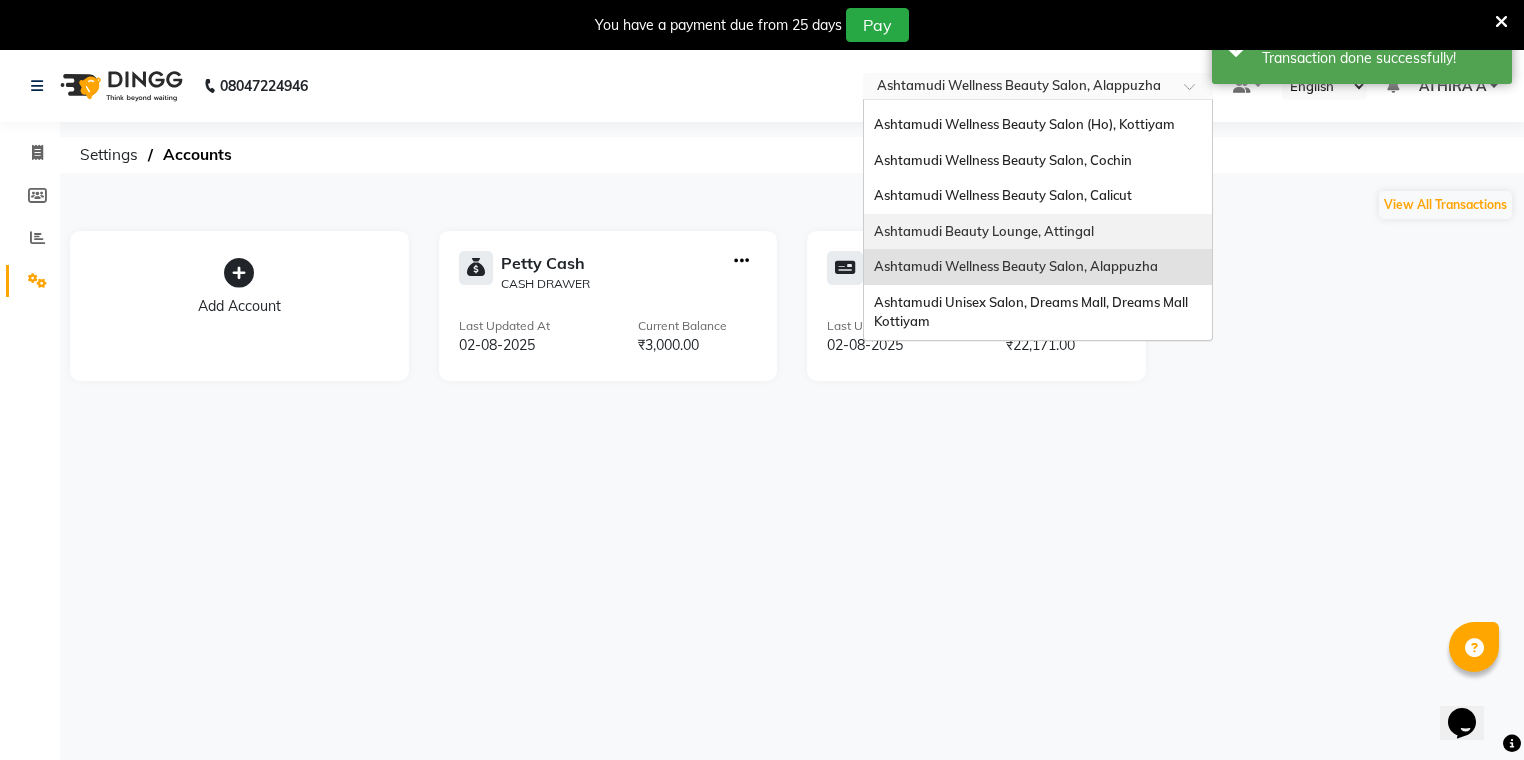 click on "Ashtamudi Beauty Lounge, Attingal" at bounding box center (1038, 232) 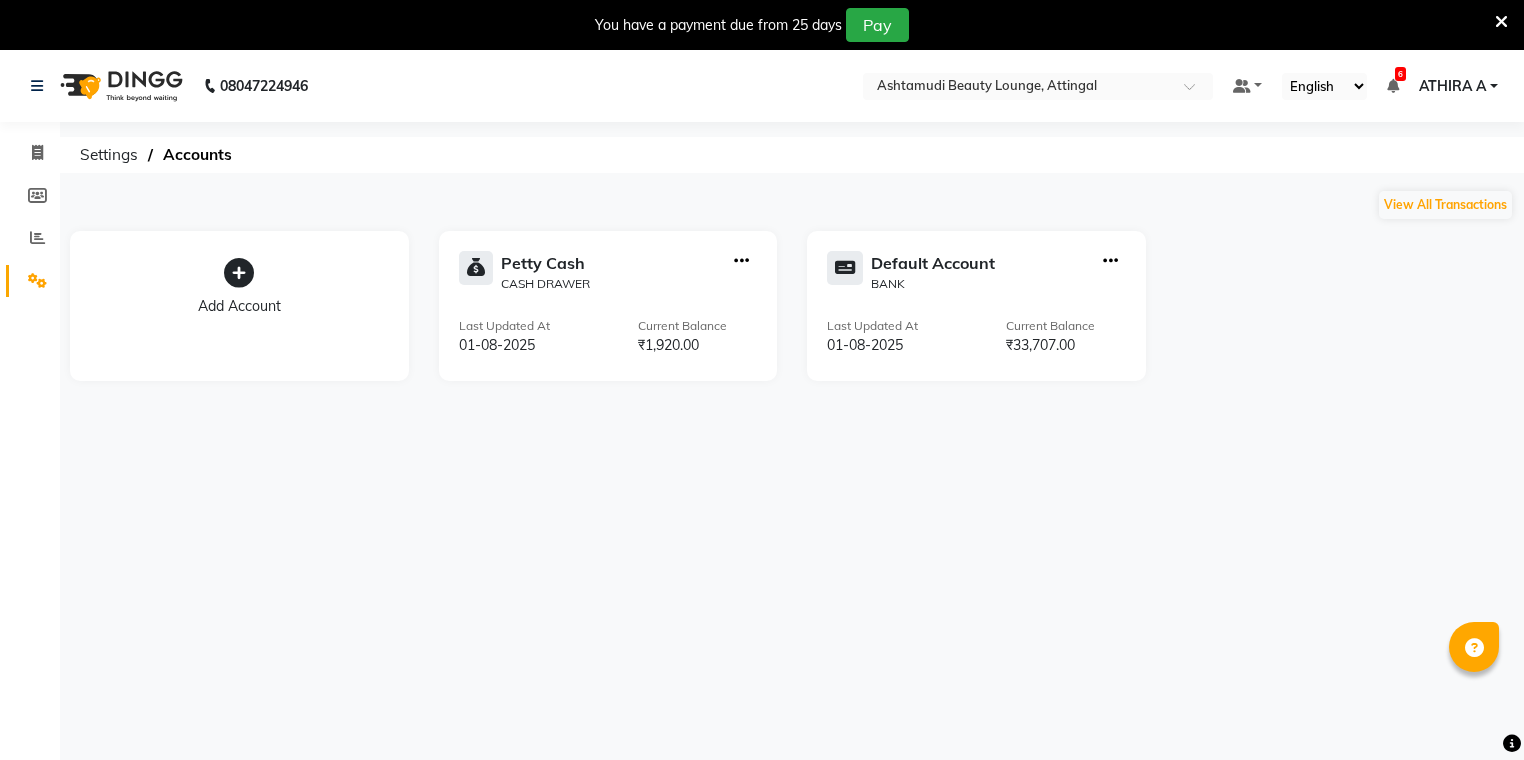 scroll, scrollTop: 0, scrollLeft: 0, axis: both 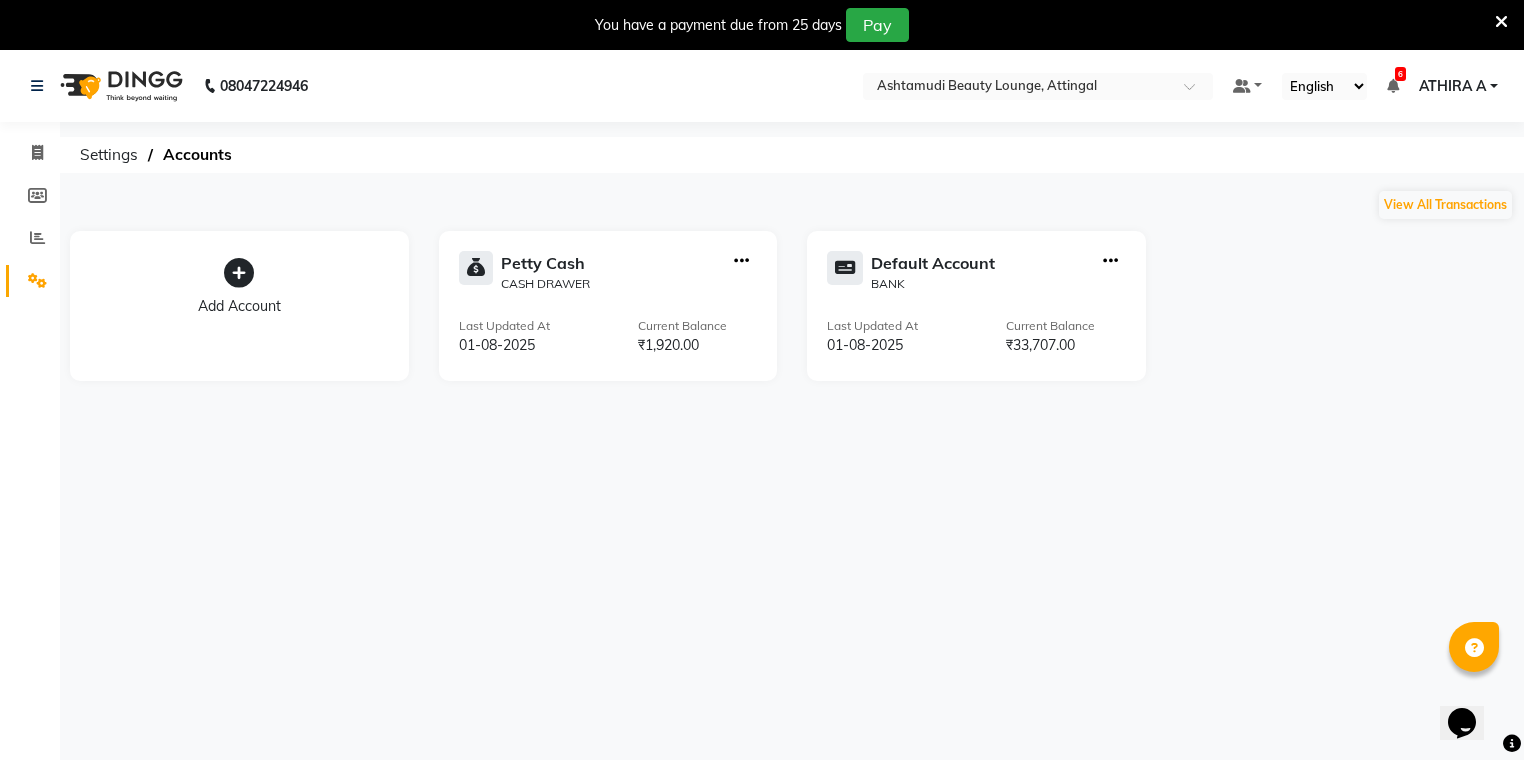 click 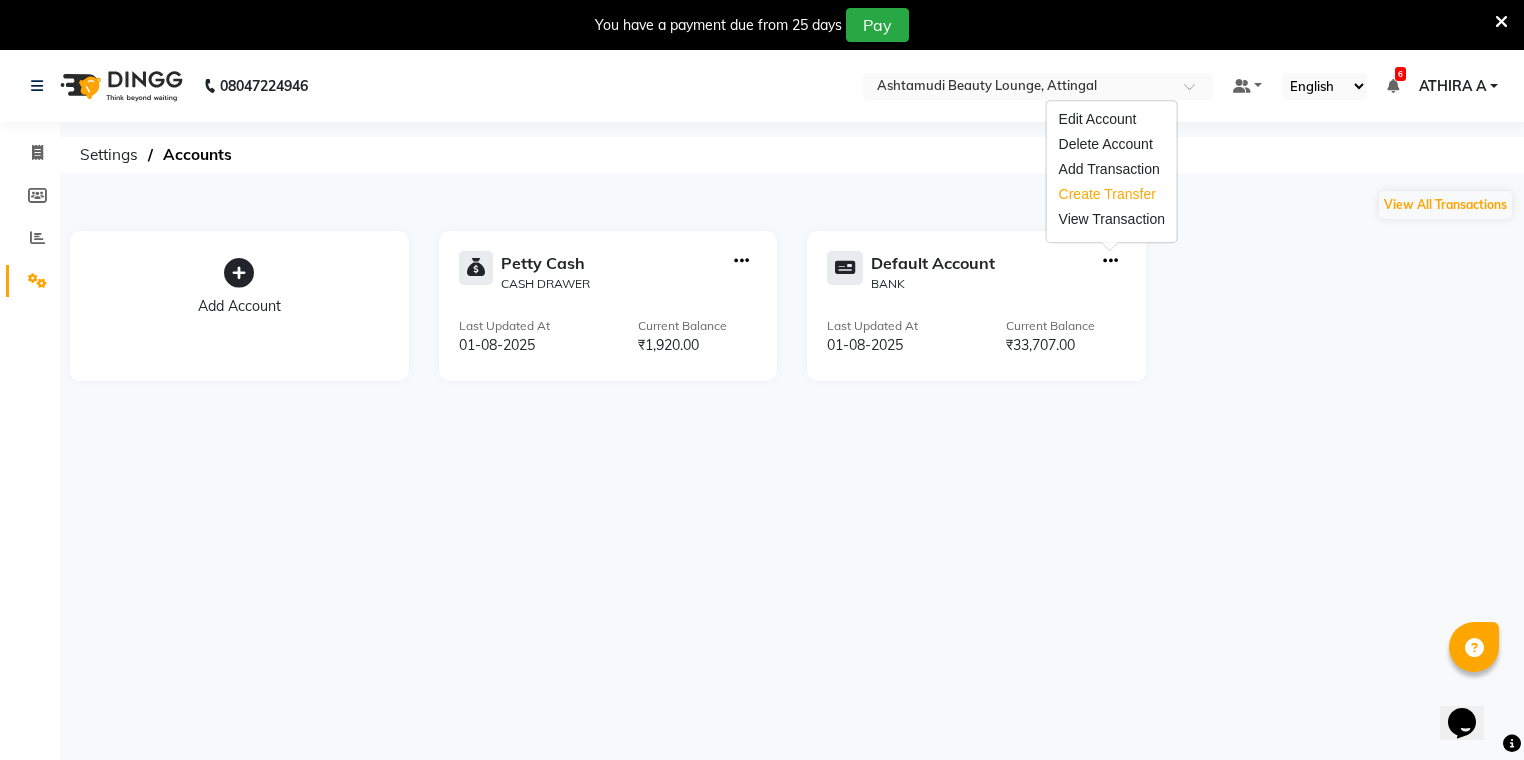 click on "Create Transfer" at bounding box center [1112, 194] 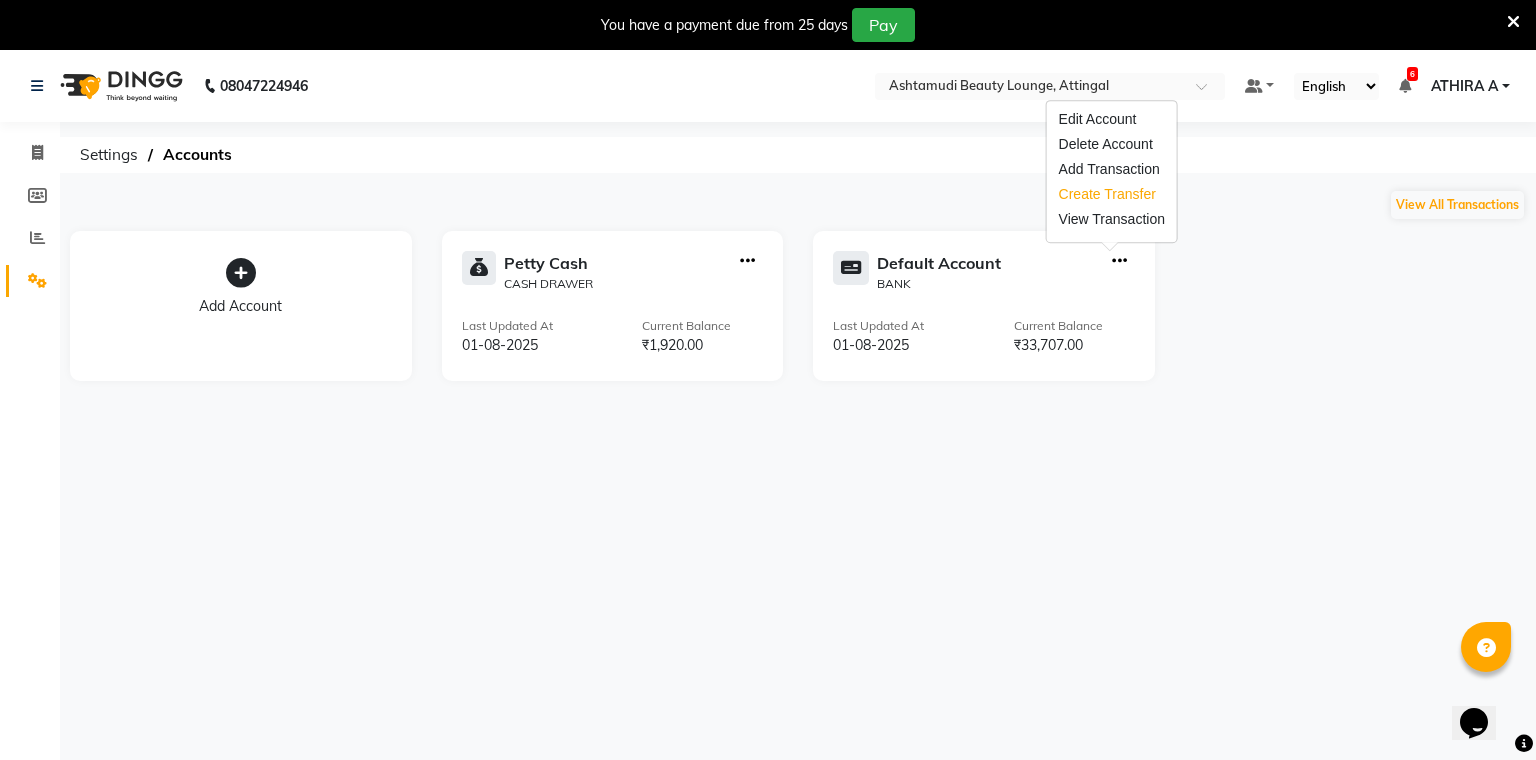 select on "internal transfer" 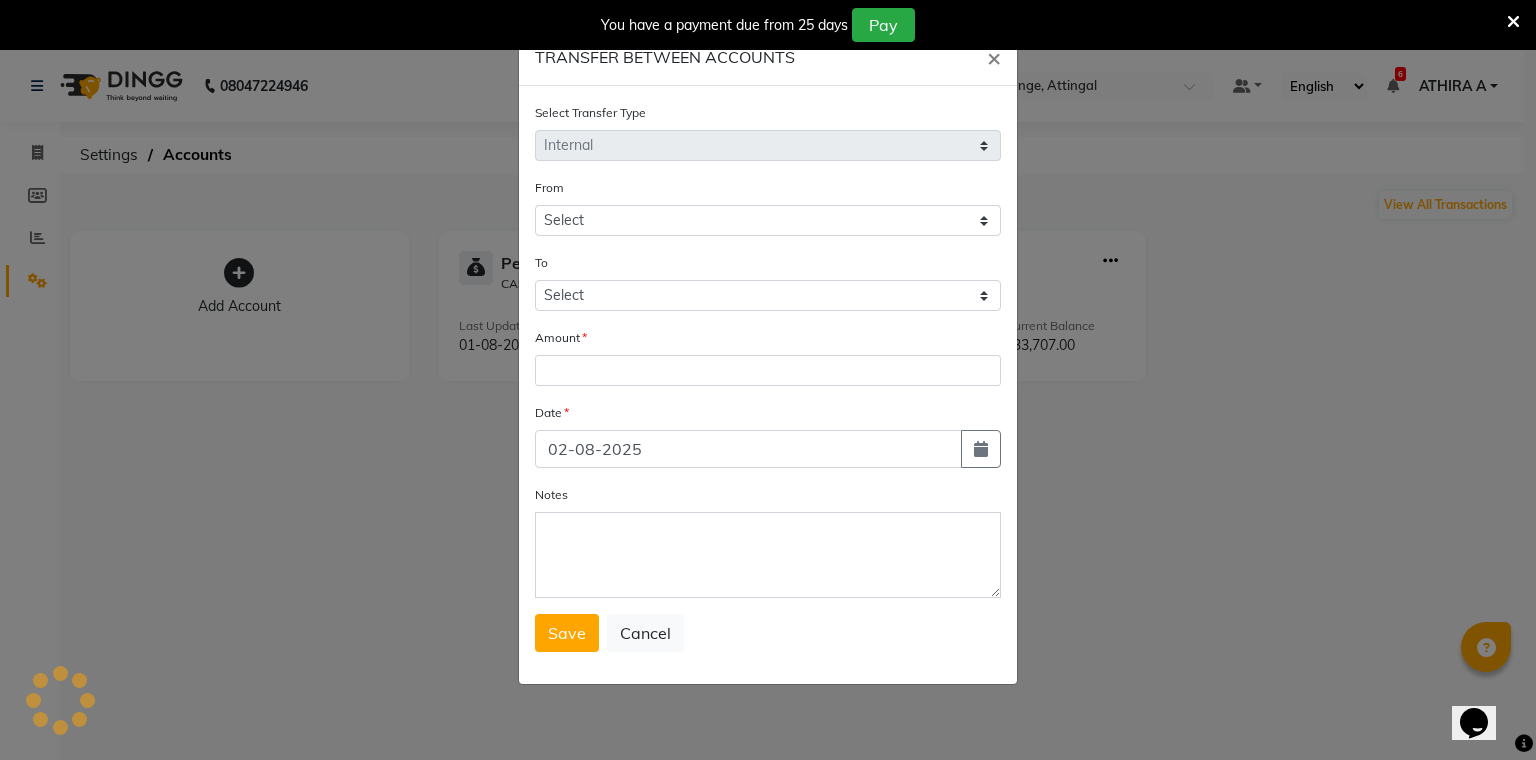 select on "3460" 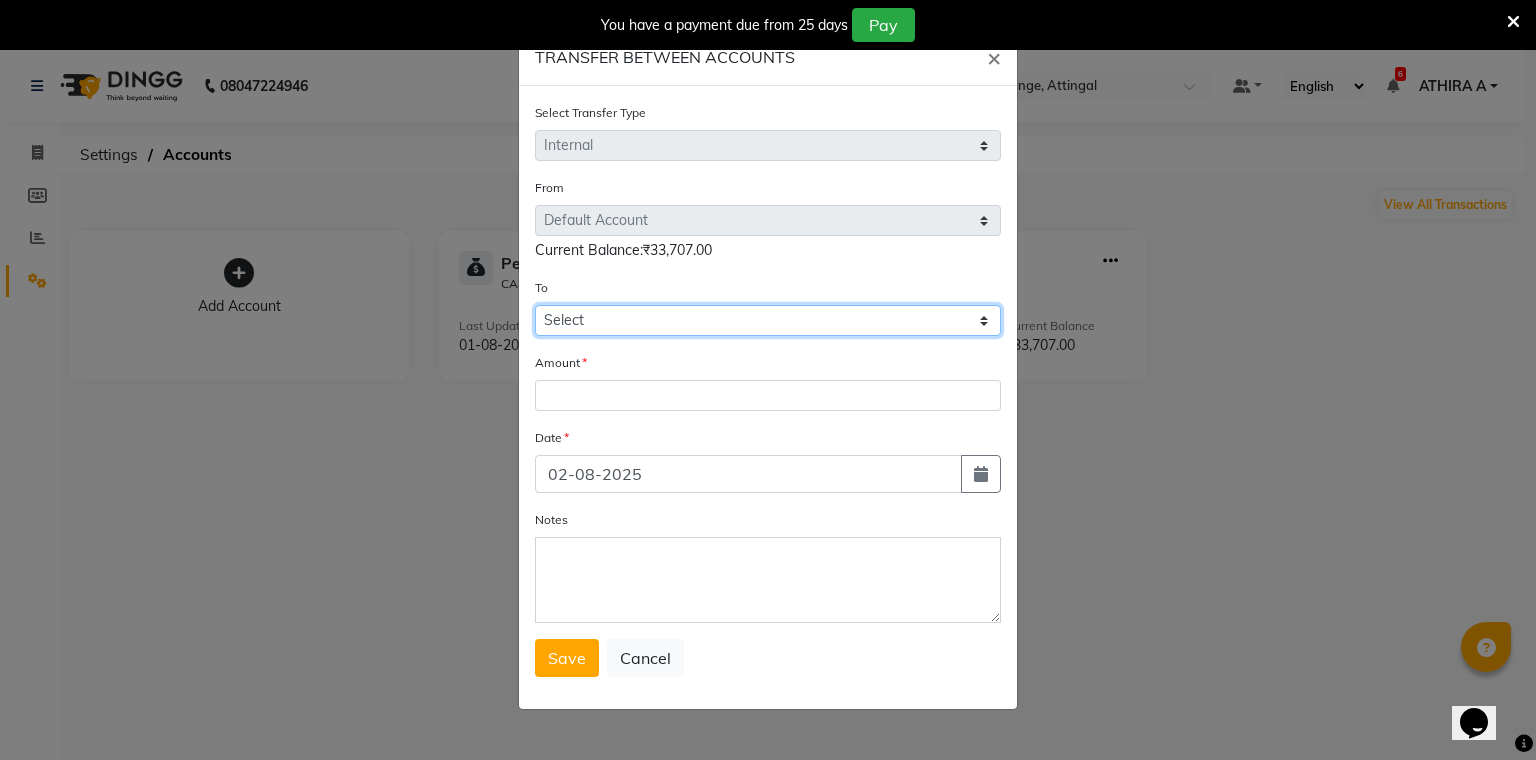 click on "Select Petty Cash Default Account" 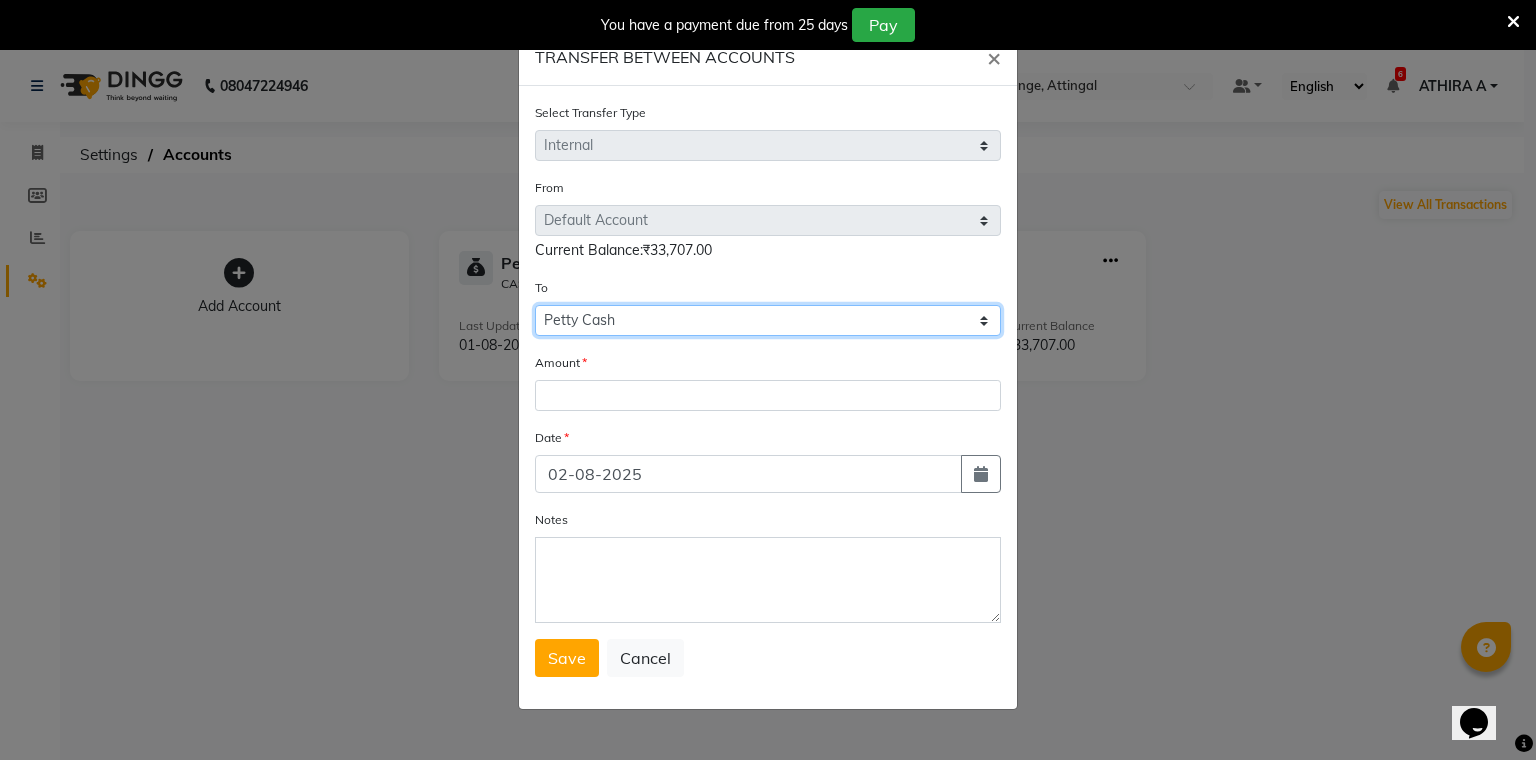 click on "Select Petty Cash Default Account" 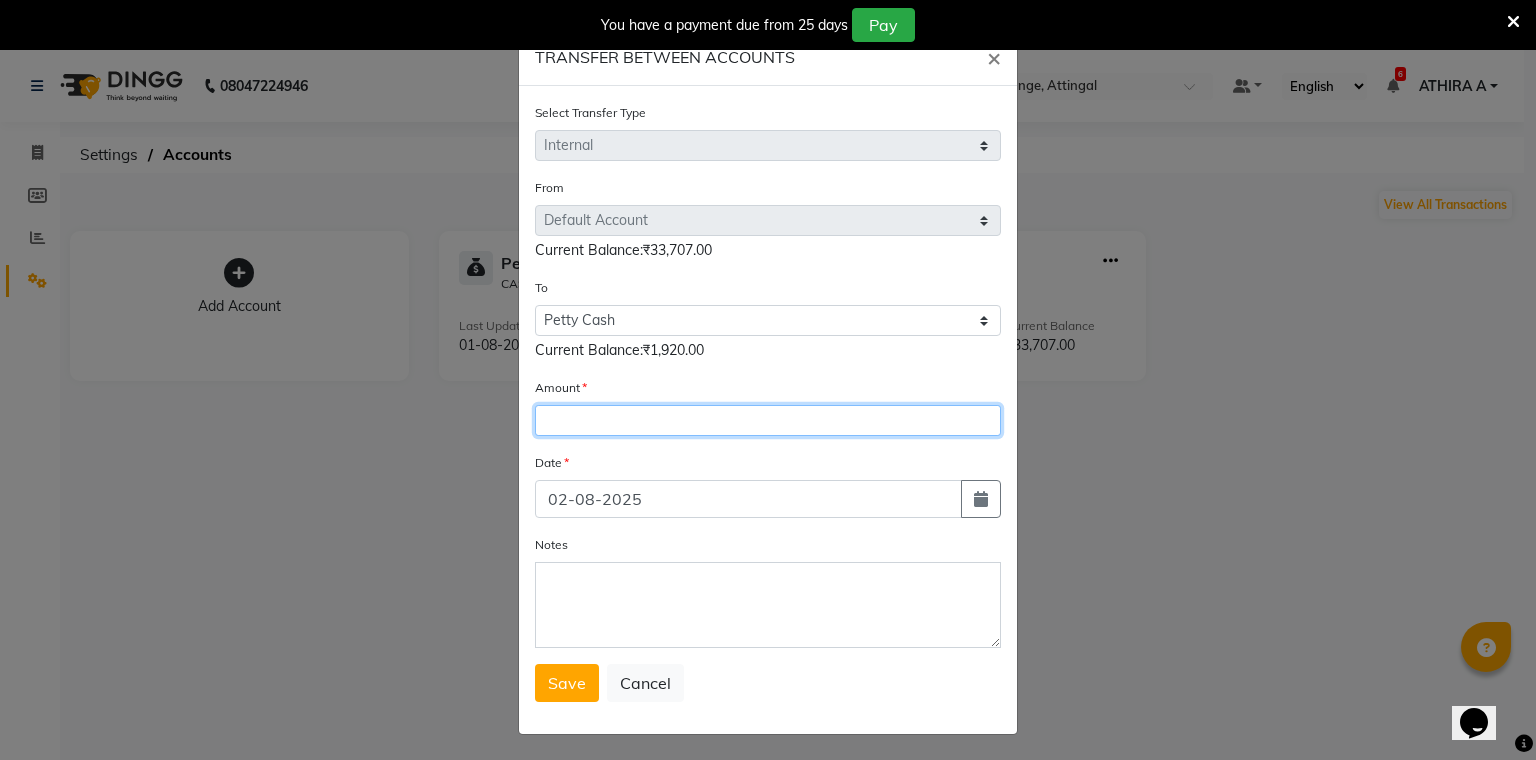 click 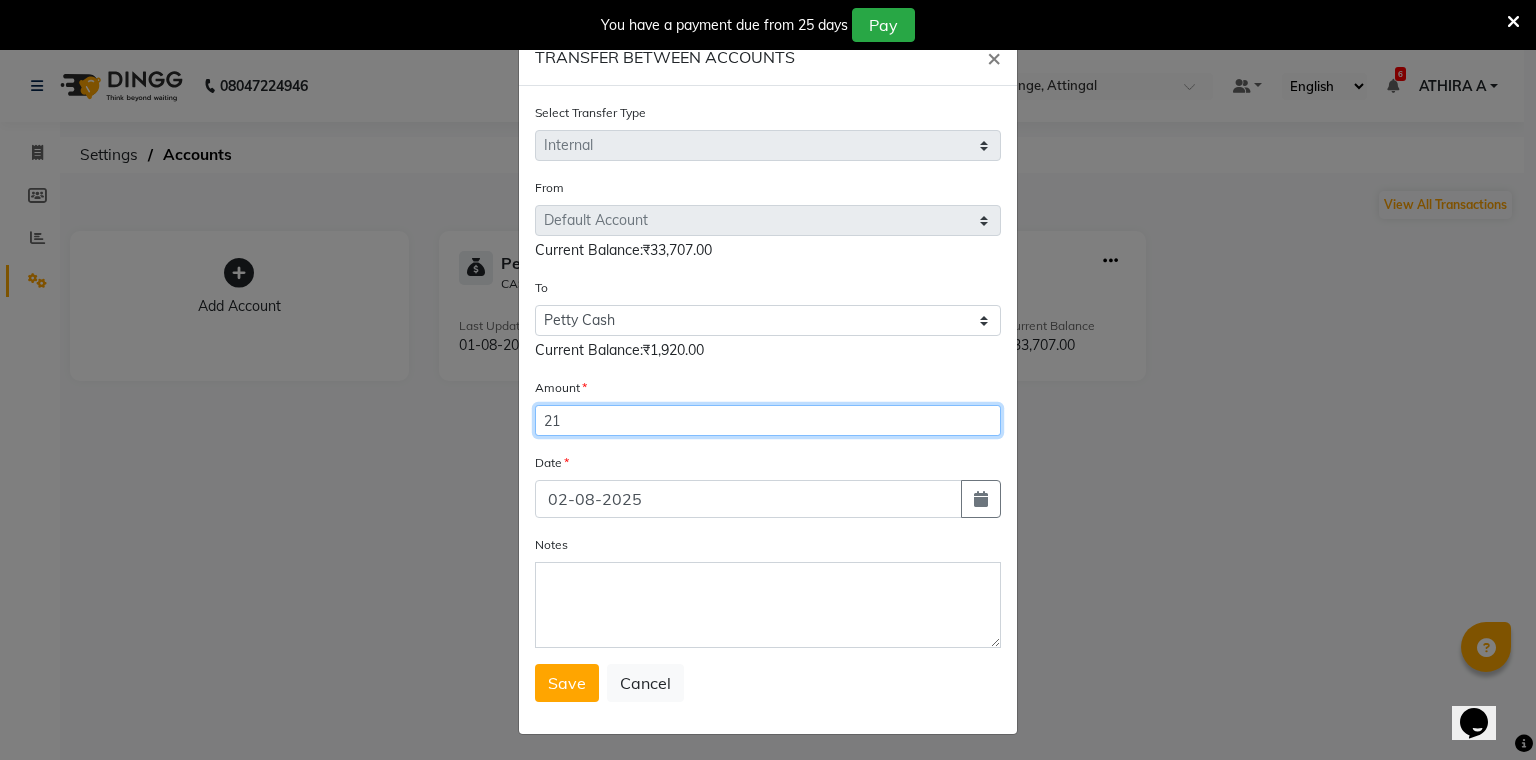 type on "2" 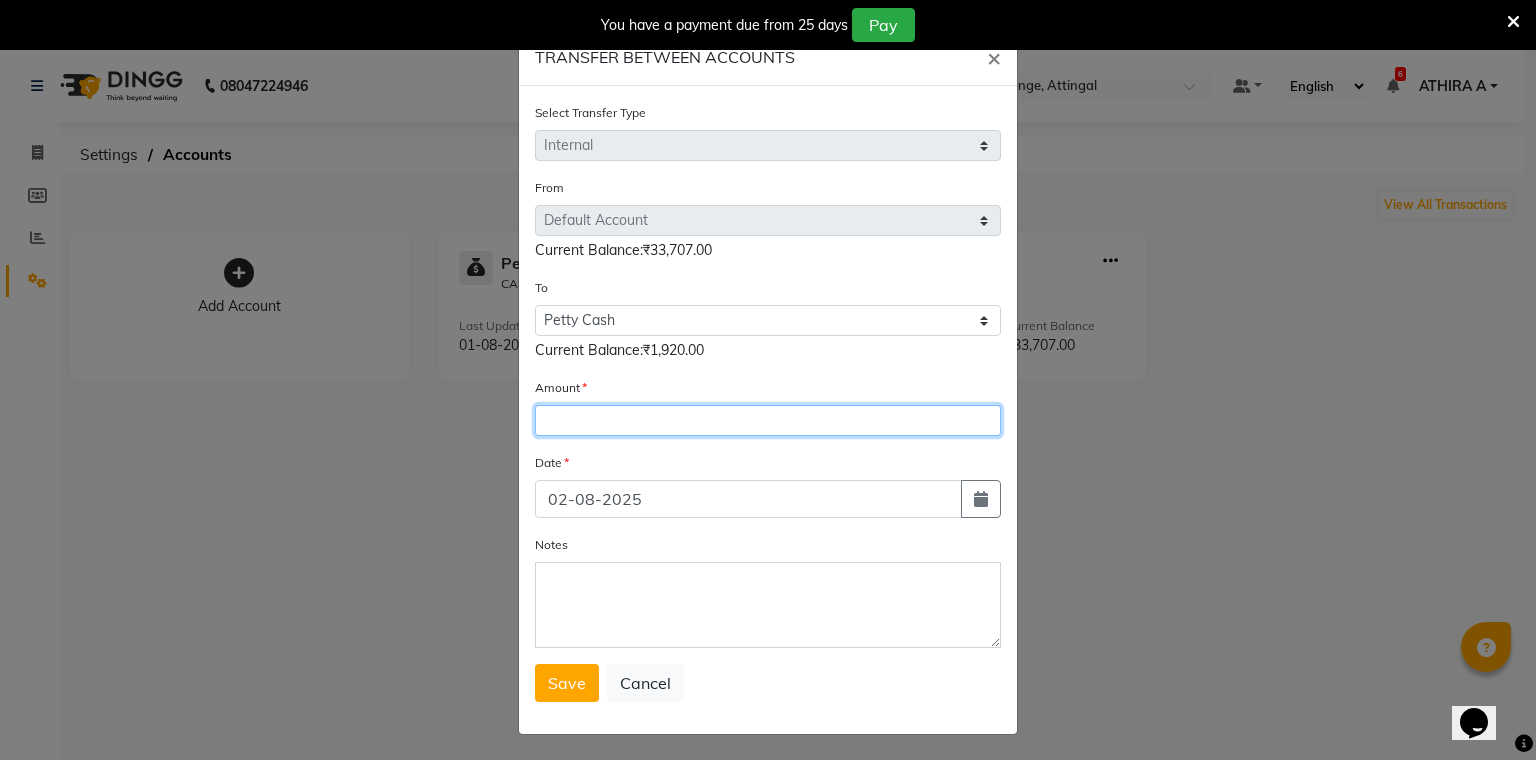 type on "8" 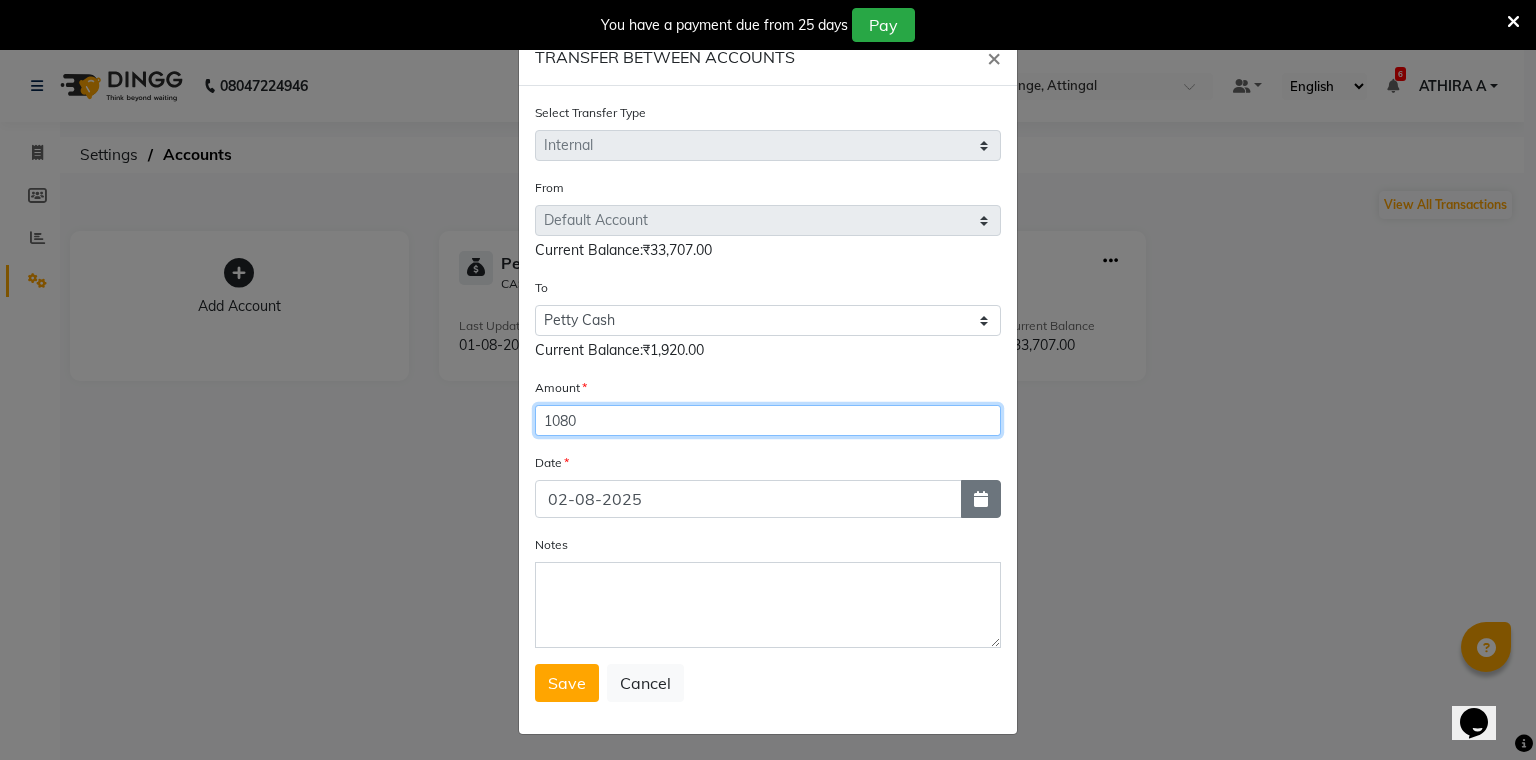 type on "1080" 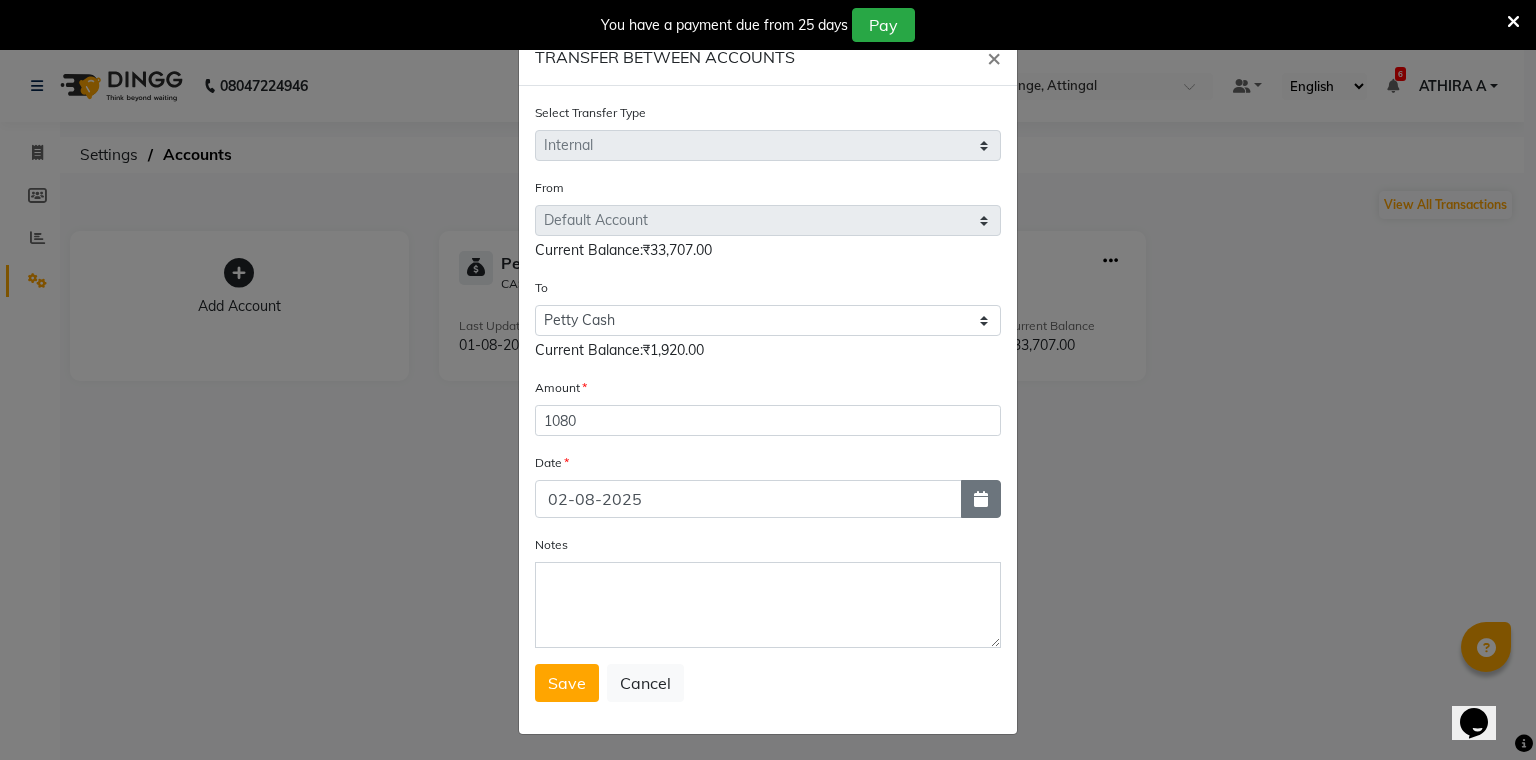 click 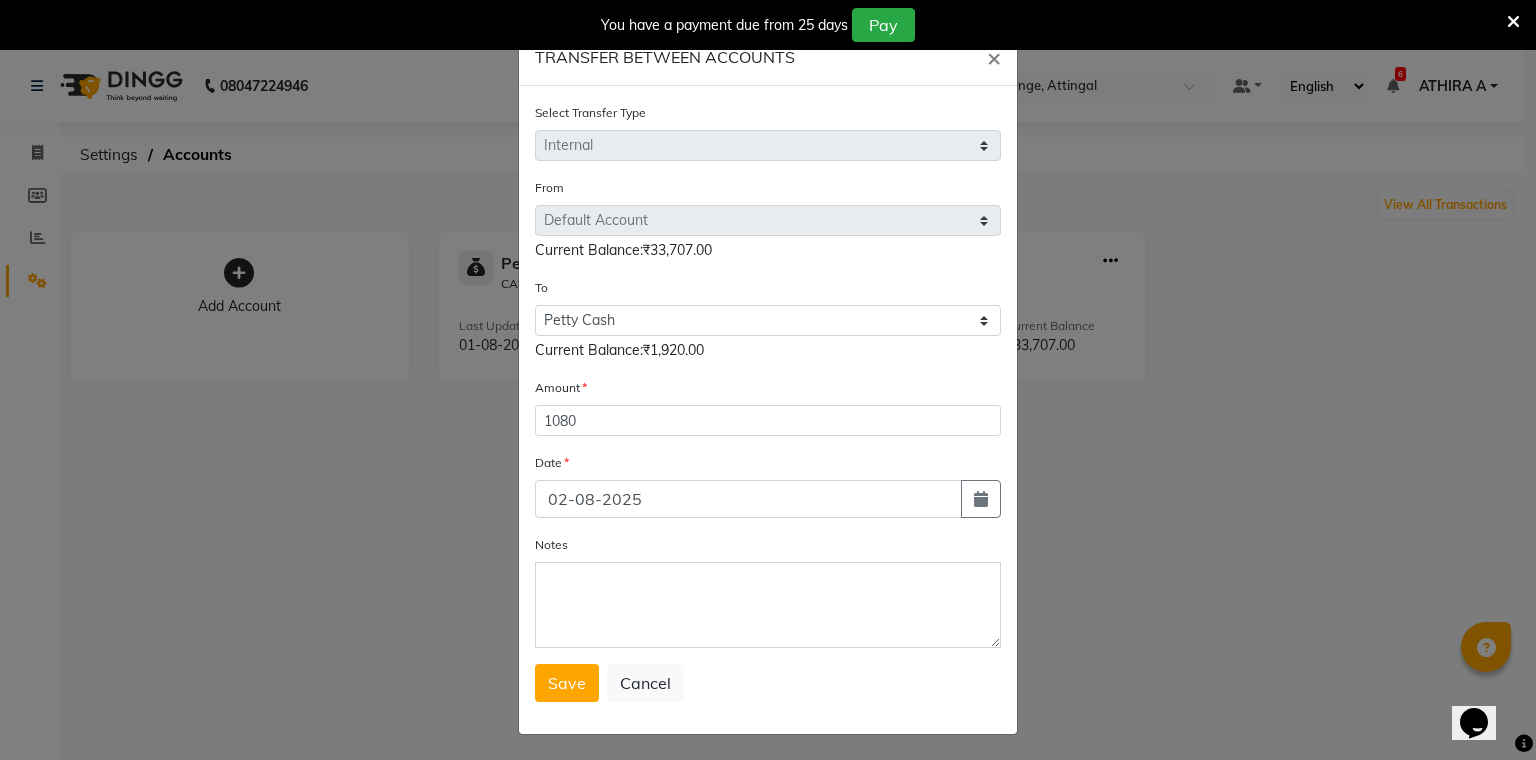 select on "8" 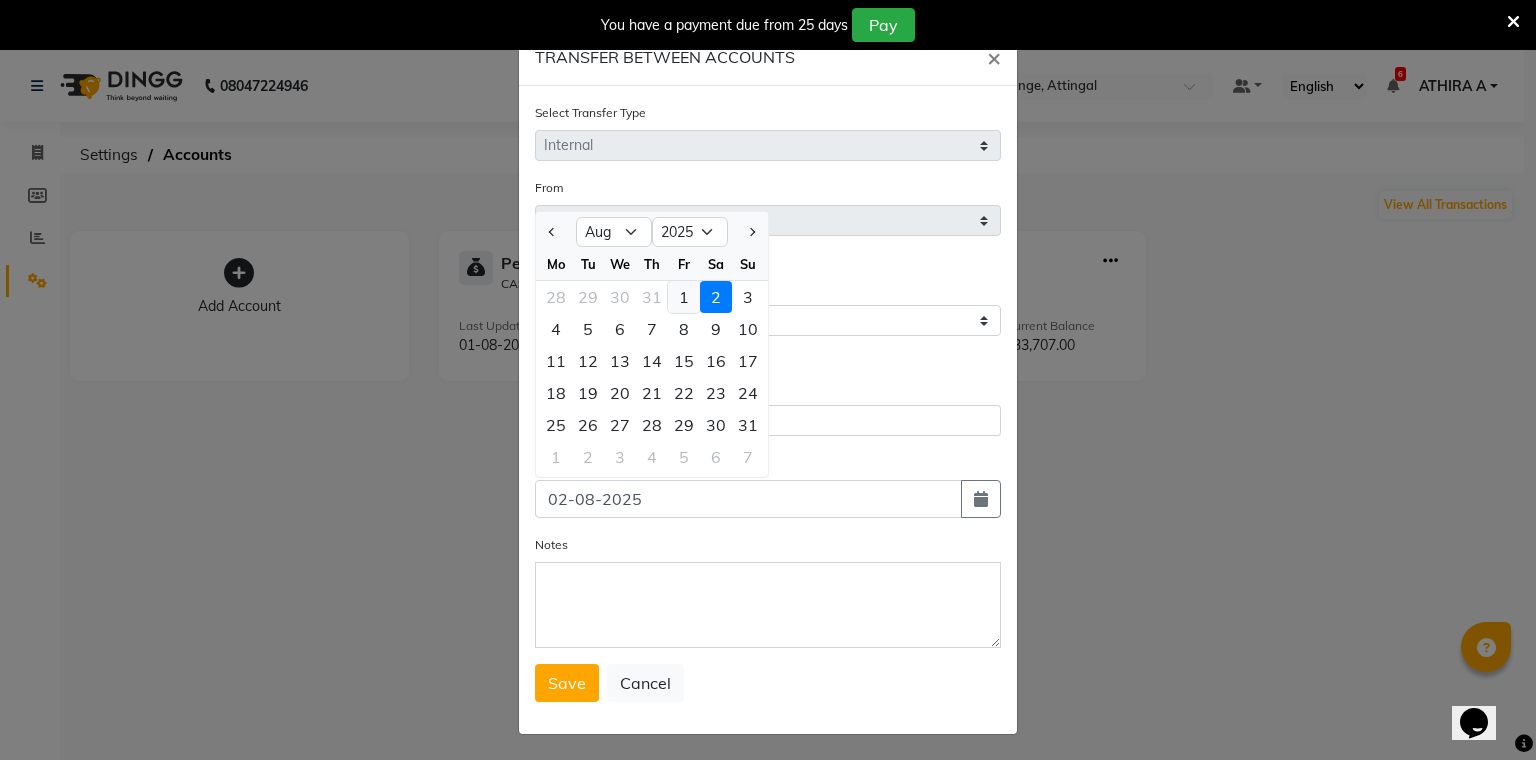 click on "1" 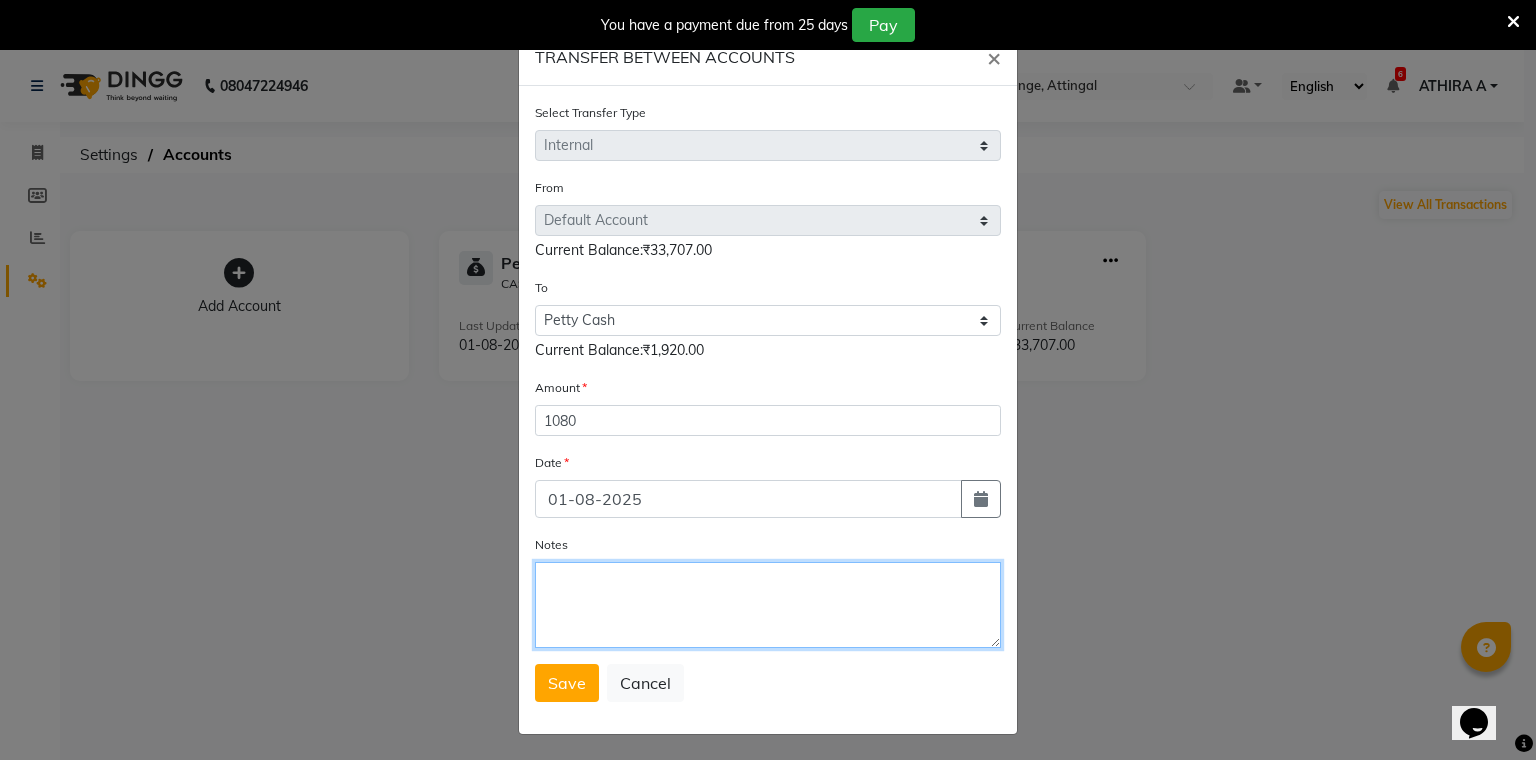 click on "Notes" at bounding box center (768, 605) 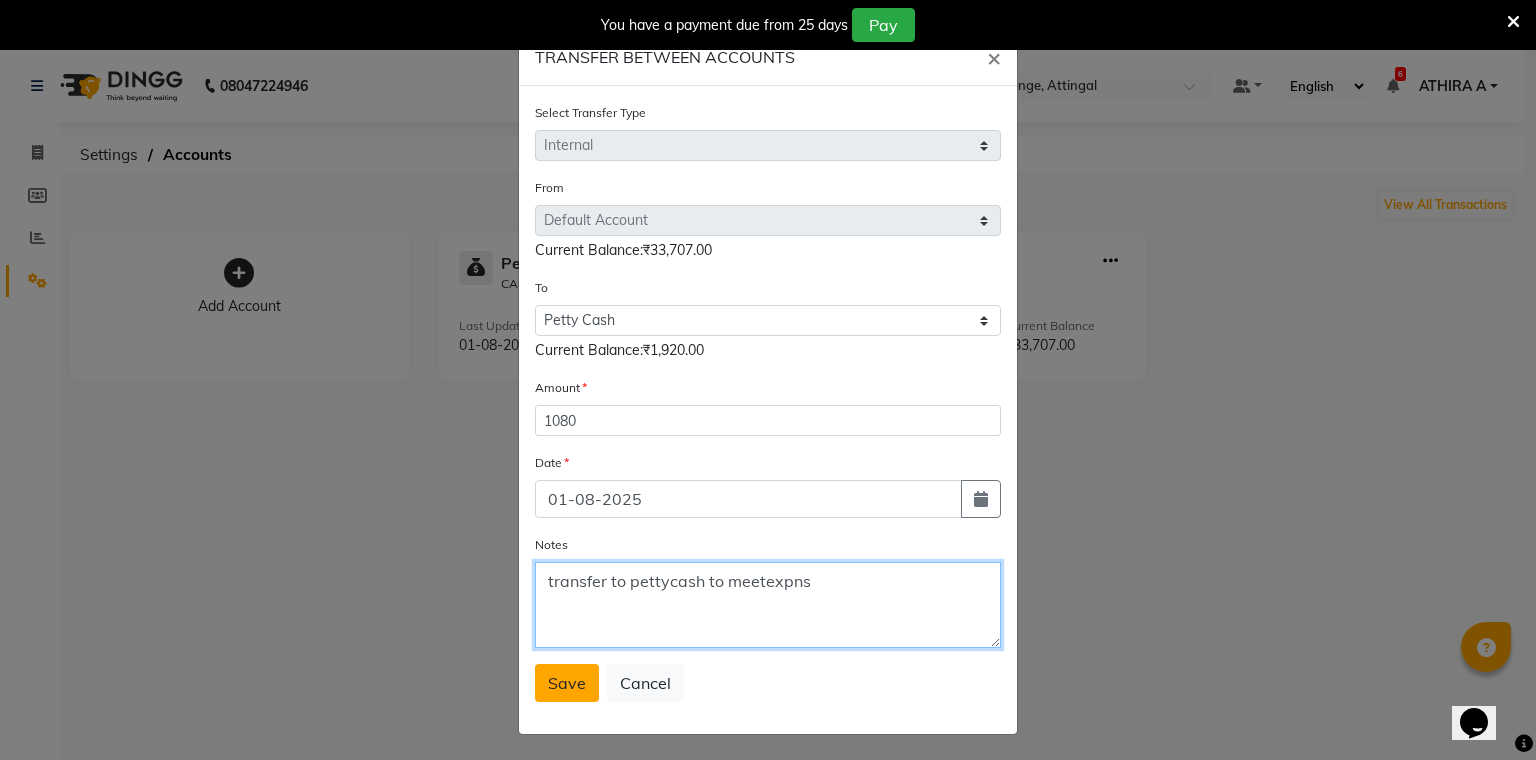 type on "transfer to pettycash to meetexpns" 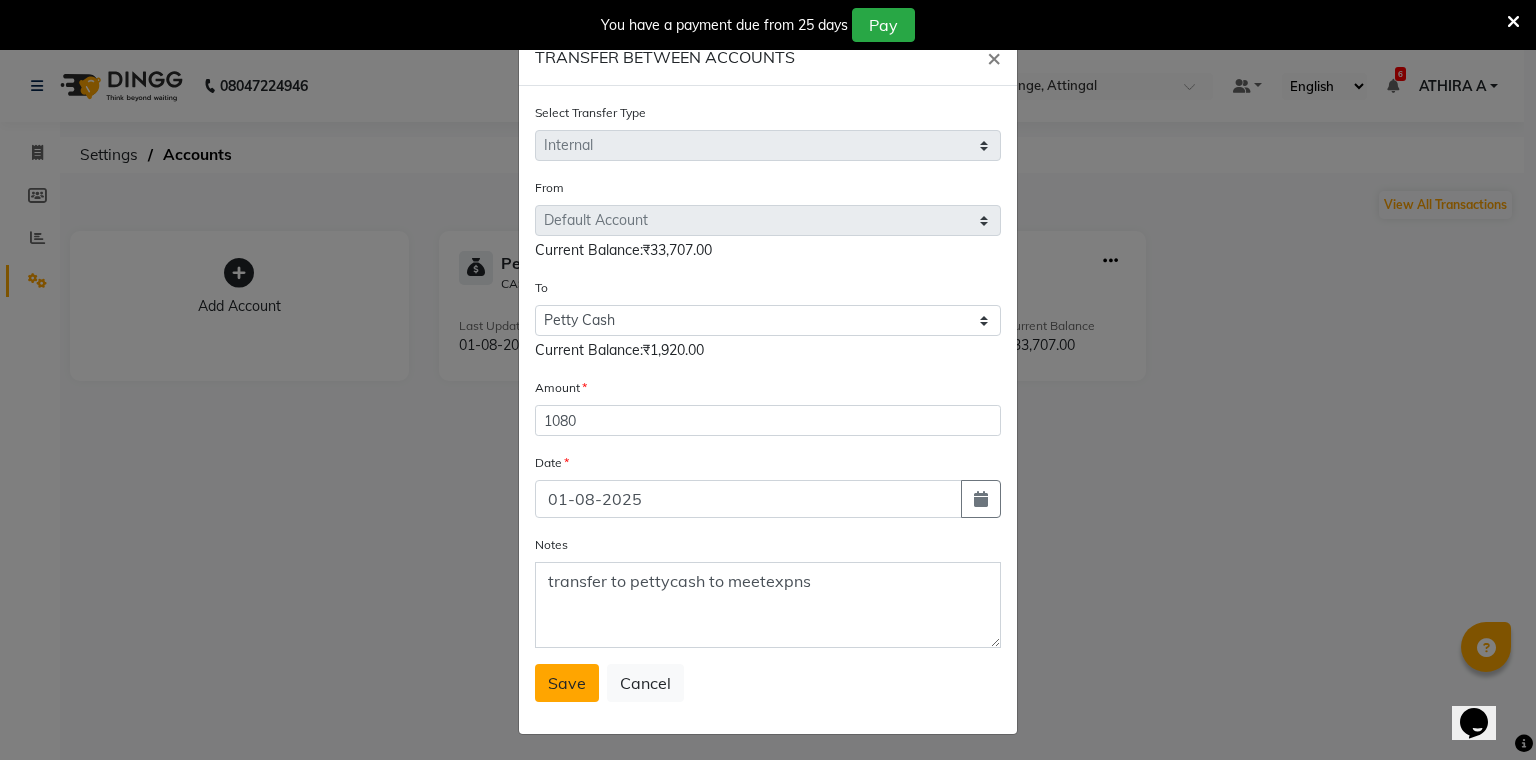 click on "Save" at bounding box center (567, 683) 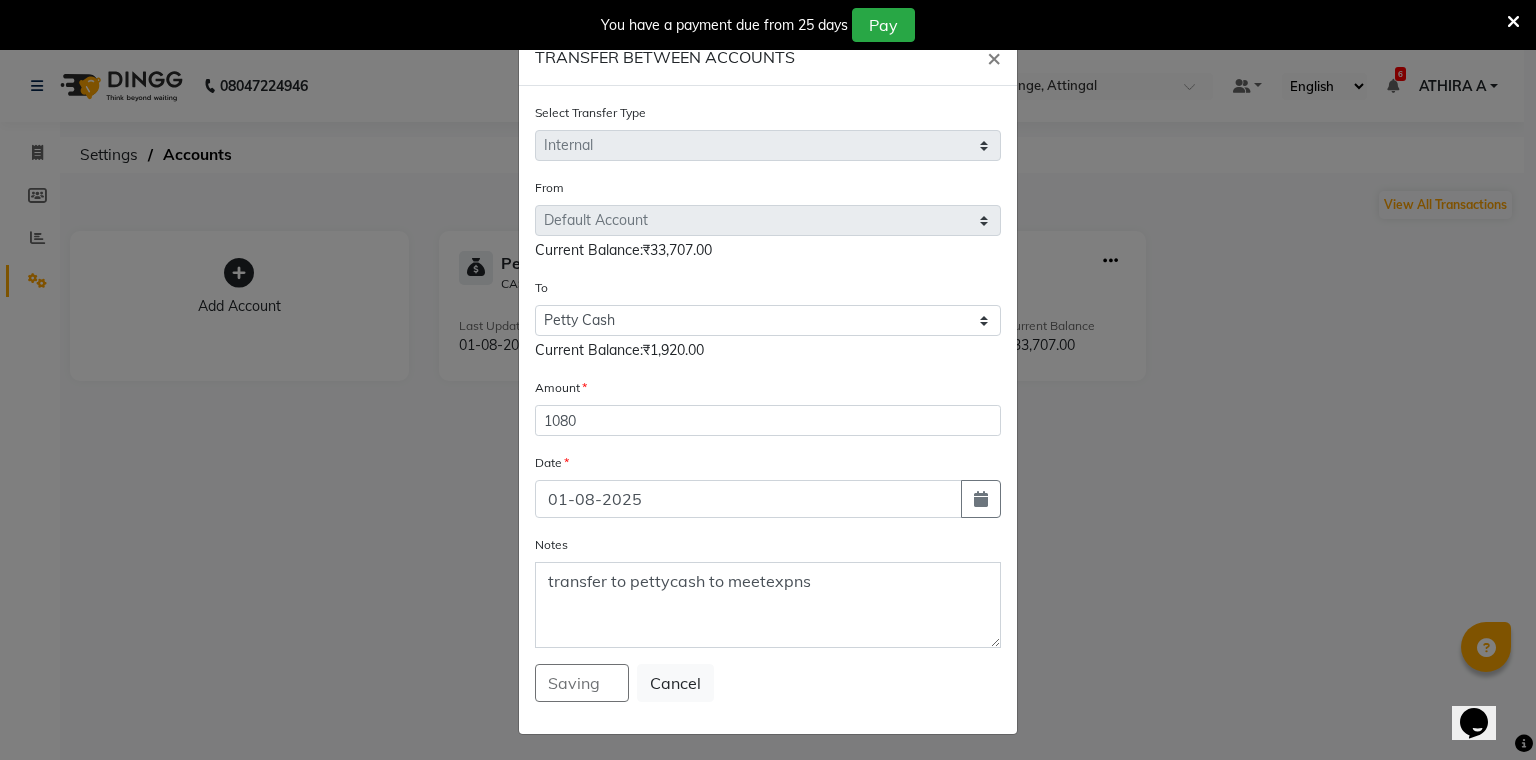 click on "Saving   Cancel" 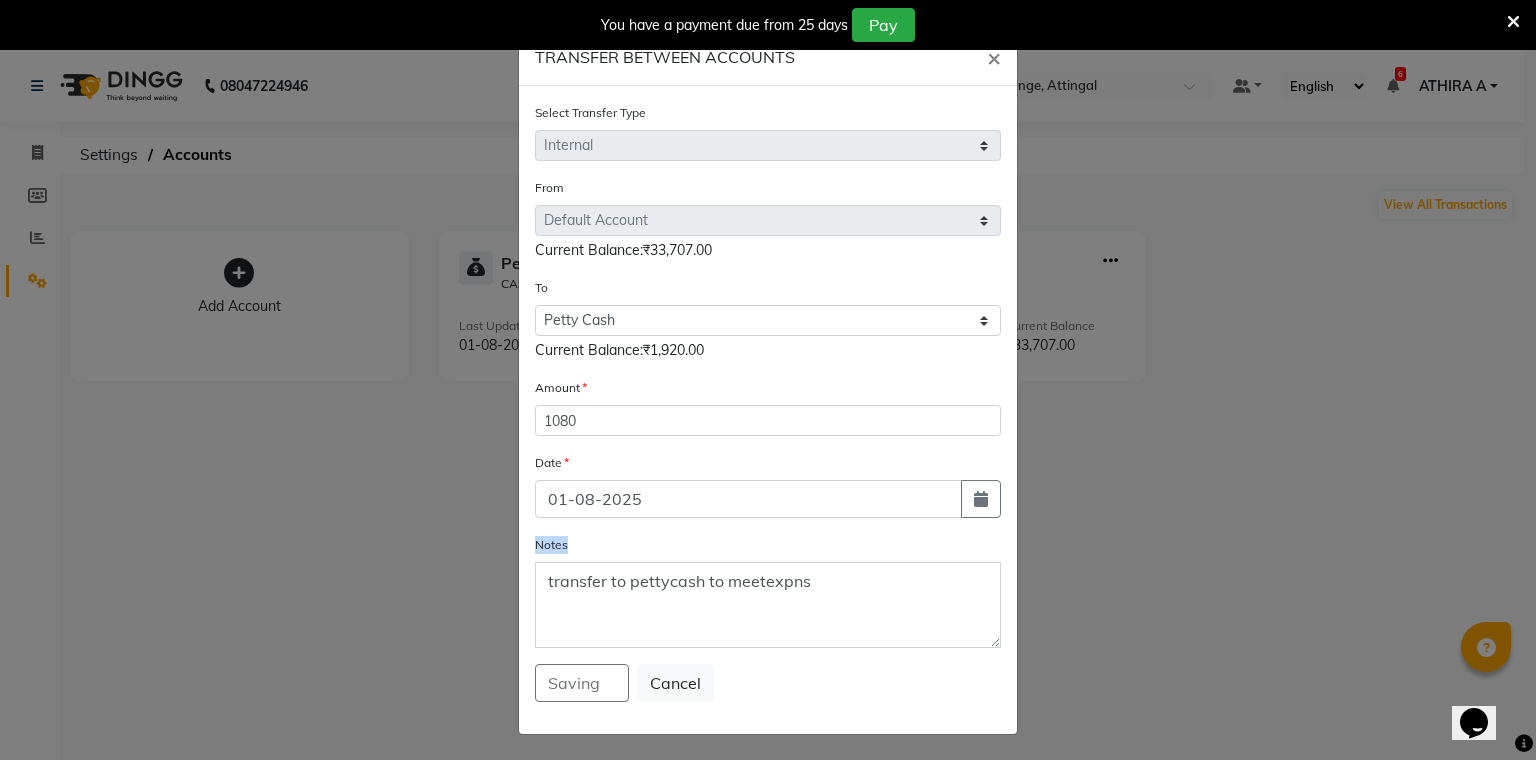 click on "Saving   Cancel" 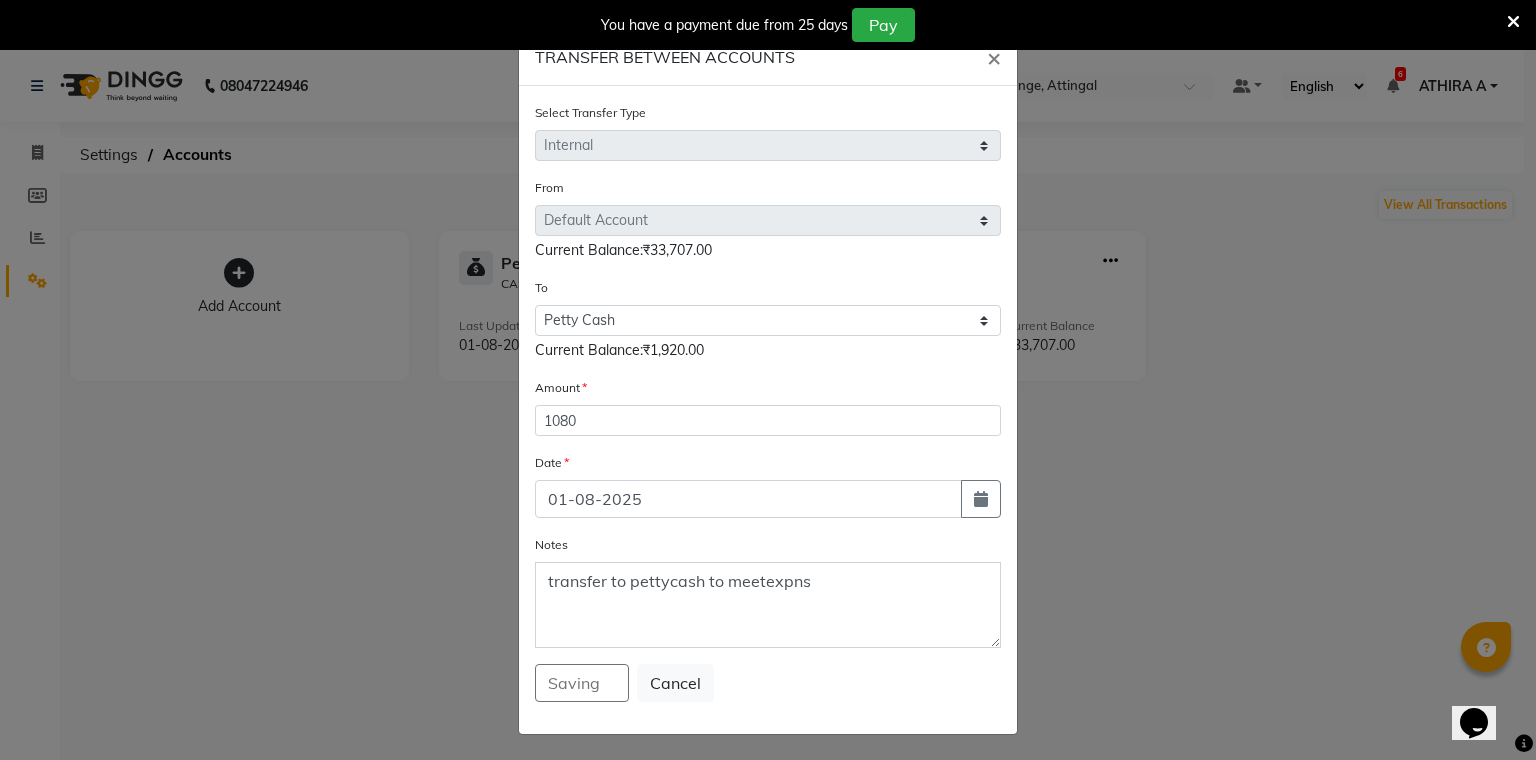 click on "TRANSFER BETWEEN ACCOUNTS × Select Transfer Type Select Direct Internal From Select Petty Cash Default Account  Current Balance:₹33,707.00 To Select Petty Cash Default Account Current Balance:₹1,920.00 Amount 1080 Date 01-08-2025 Notes transfer to pettycash to meetexpns  Saving   Cancel" 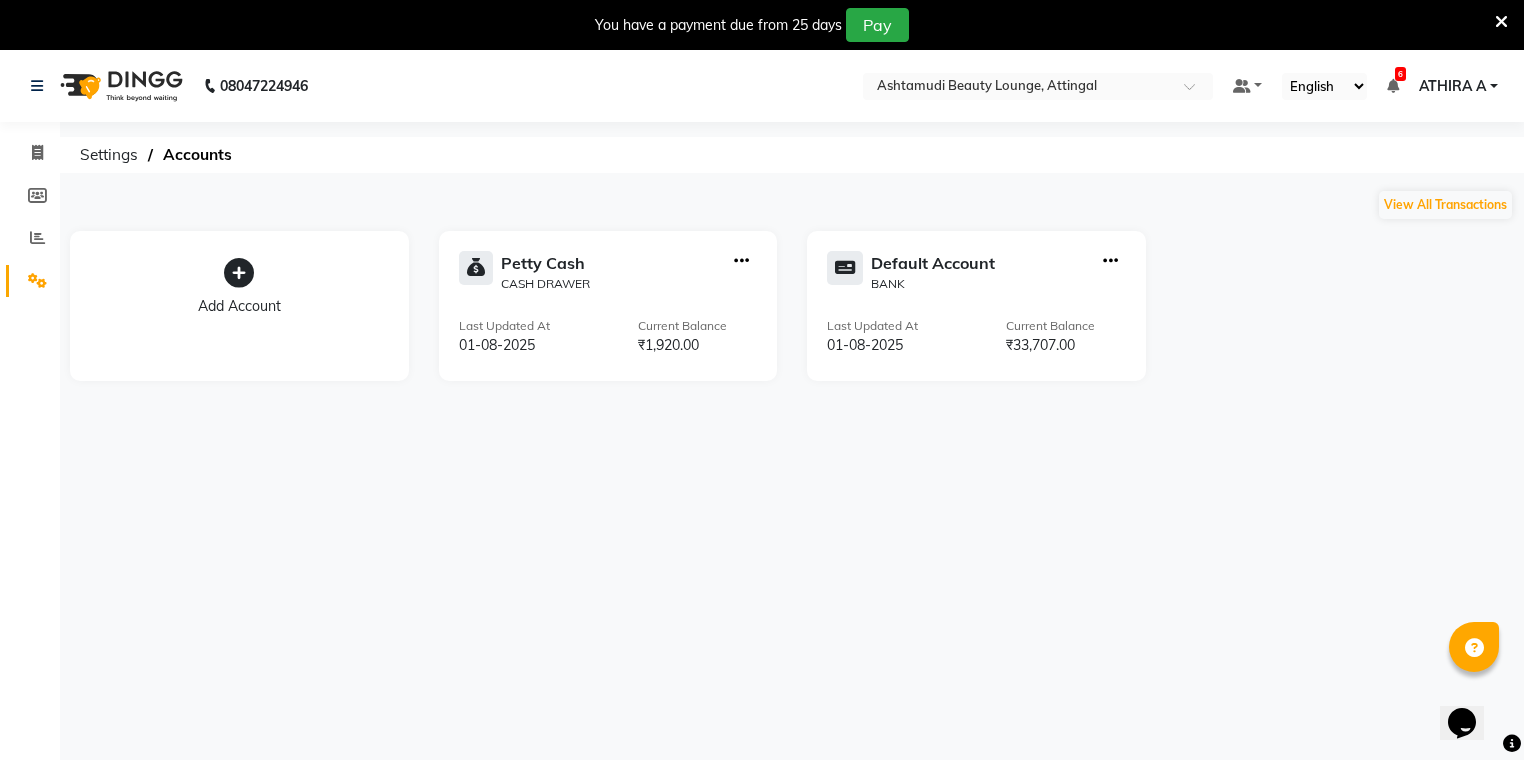 click 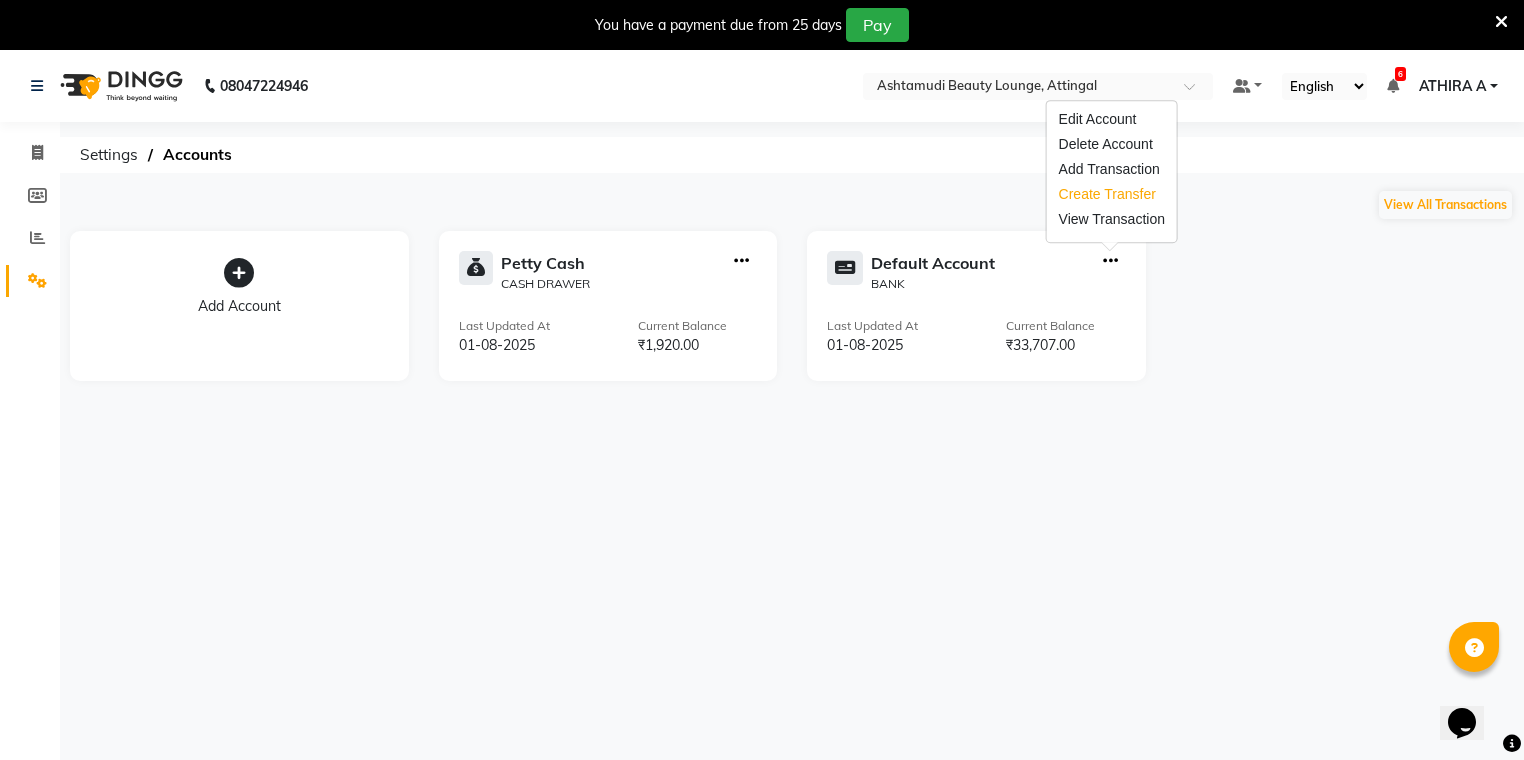 click on "Create Transfer" at bounding box center (1112, 194) 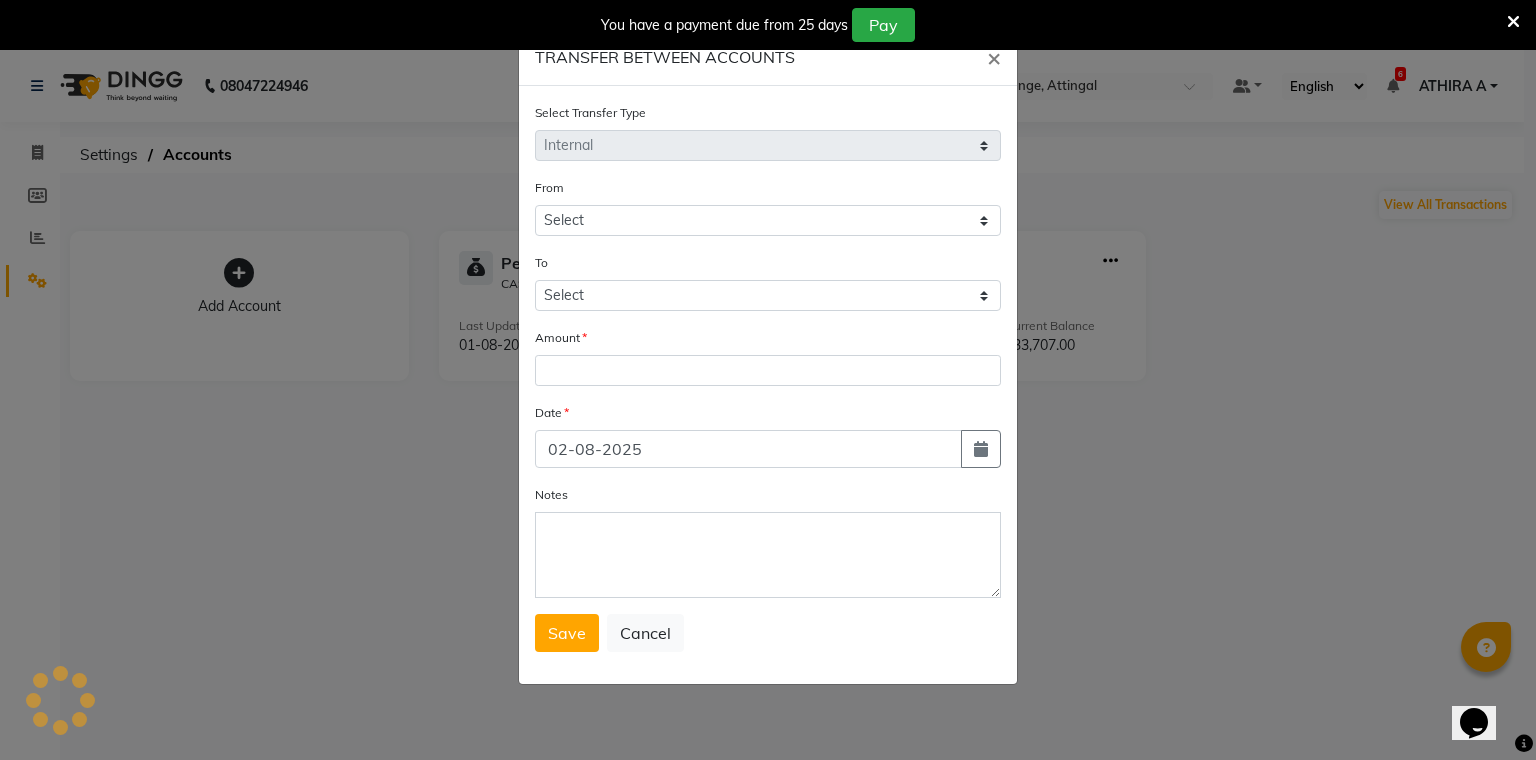 select on "3460" 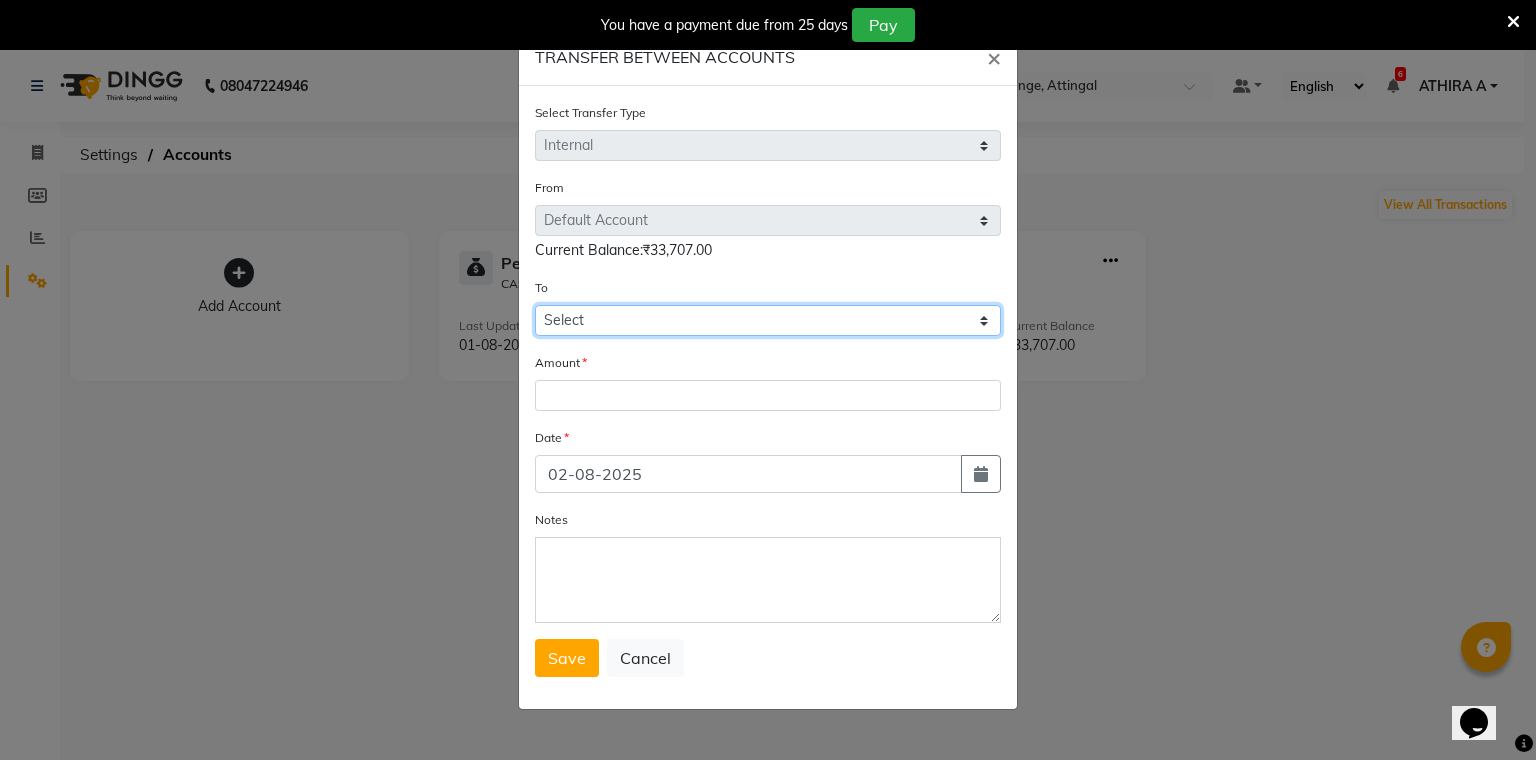 click on "Select Petty Cash Default Account" 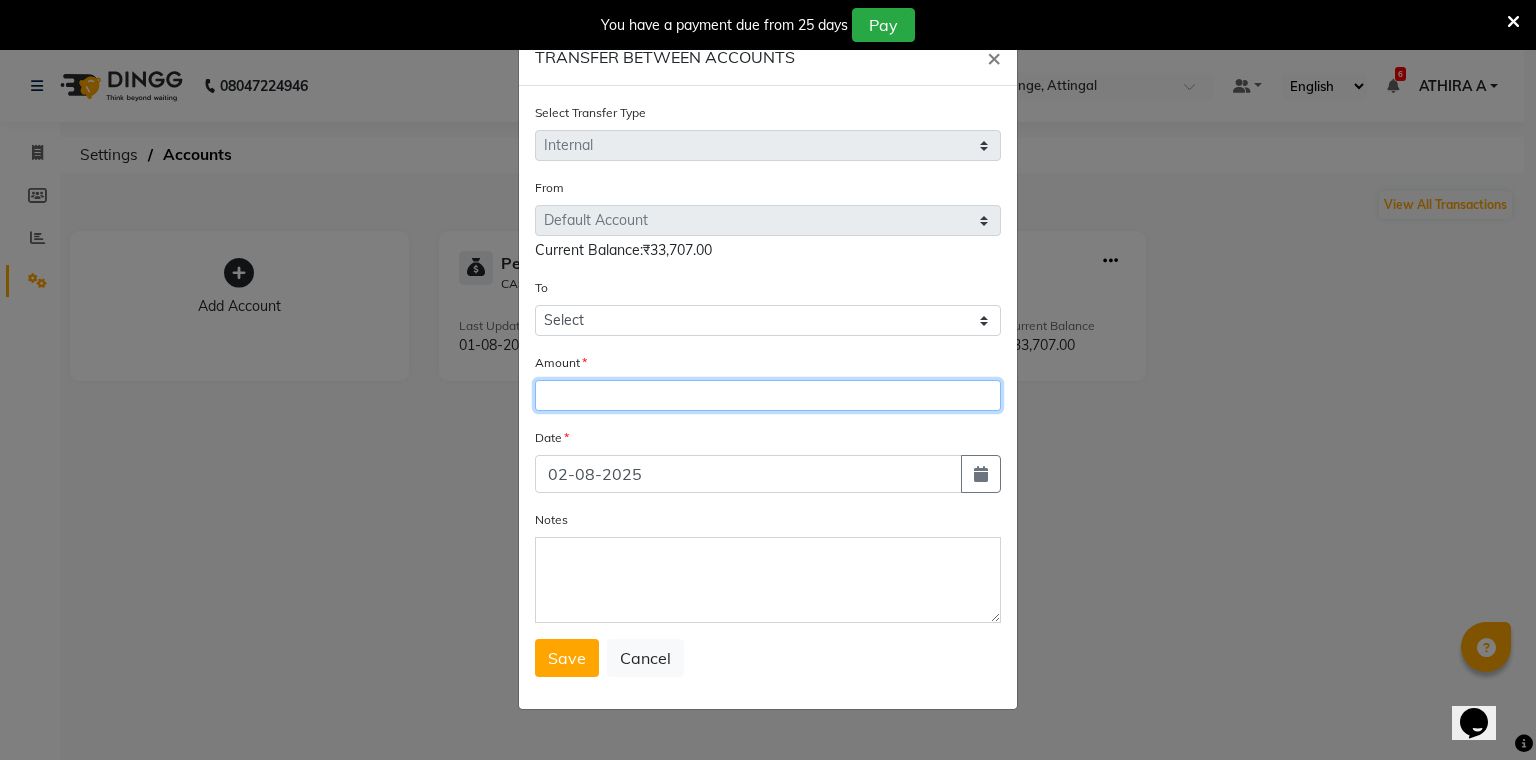 click on "TRANSFER BETWEEN ACCOUNTS × Select Transfer Type Select Direct Internal From Select Petty Cash Default Account  Current Balance:₹33,707.00 To Select Petty Cash Default Account Amount Date 02-08-2025 Notes  Save   Cancel" 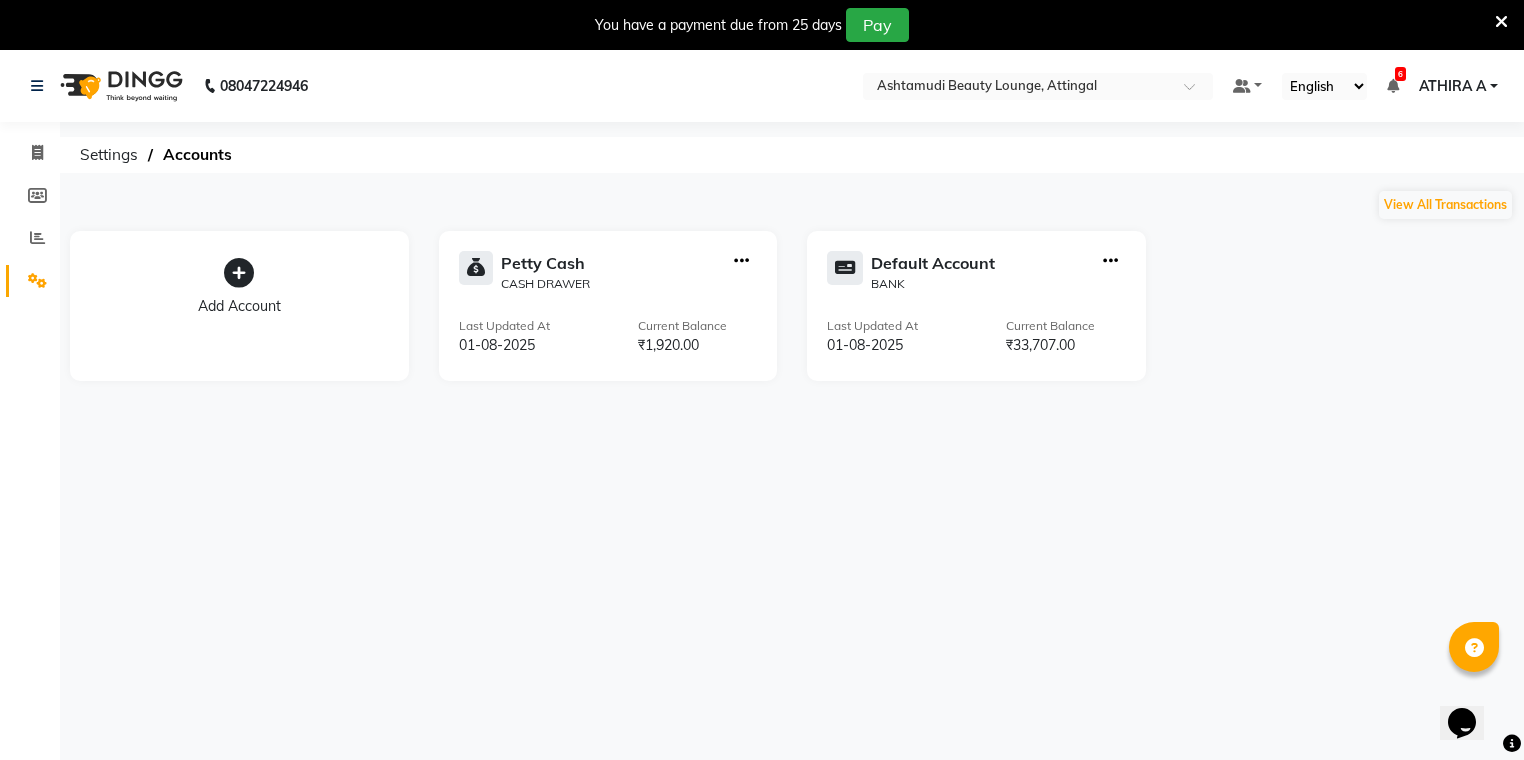 click 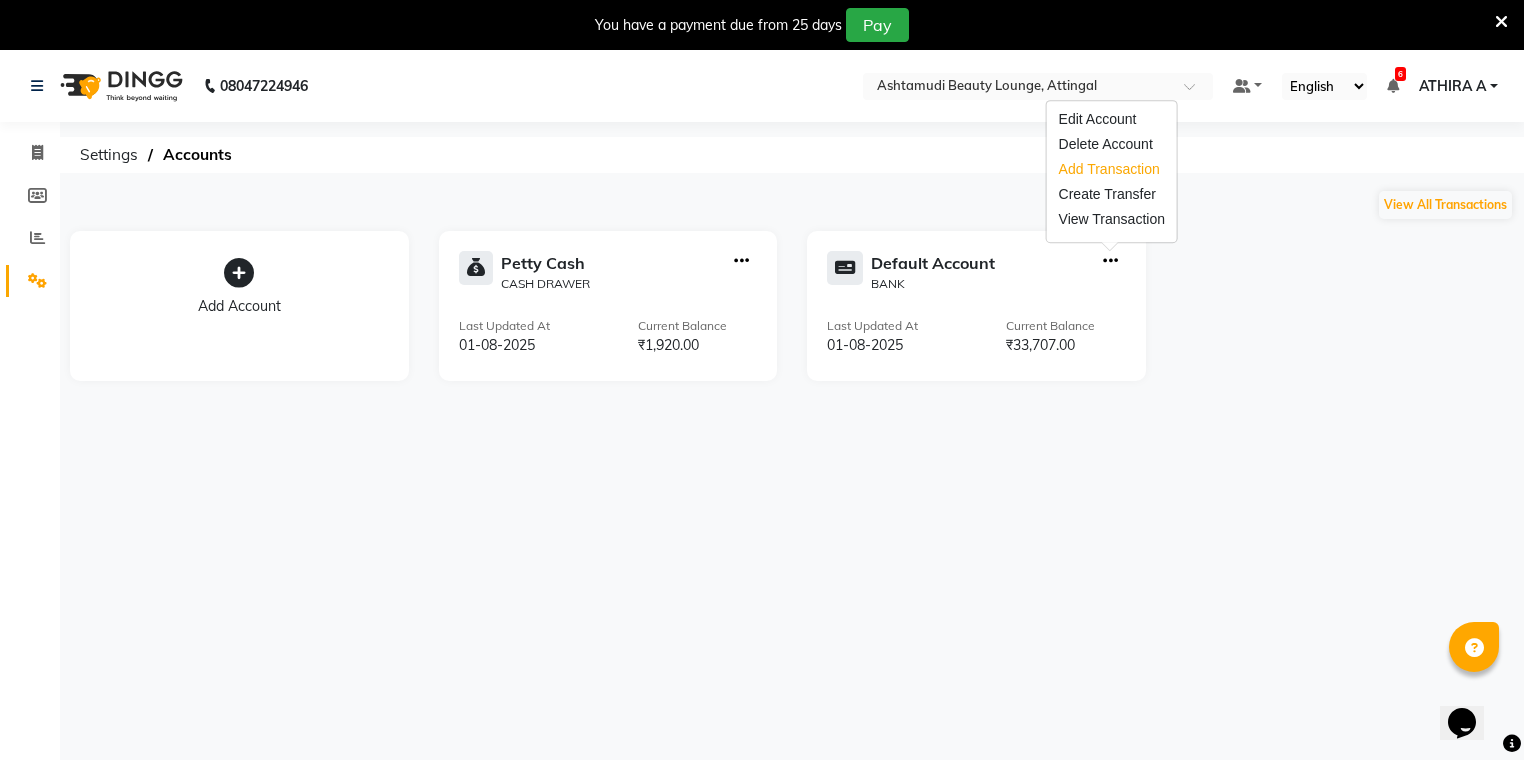 click on "Add Transaction" at bounding box center (1112, 169) 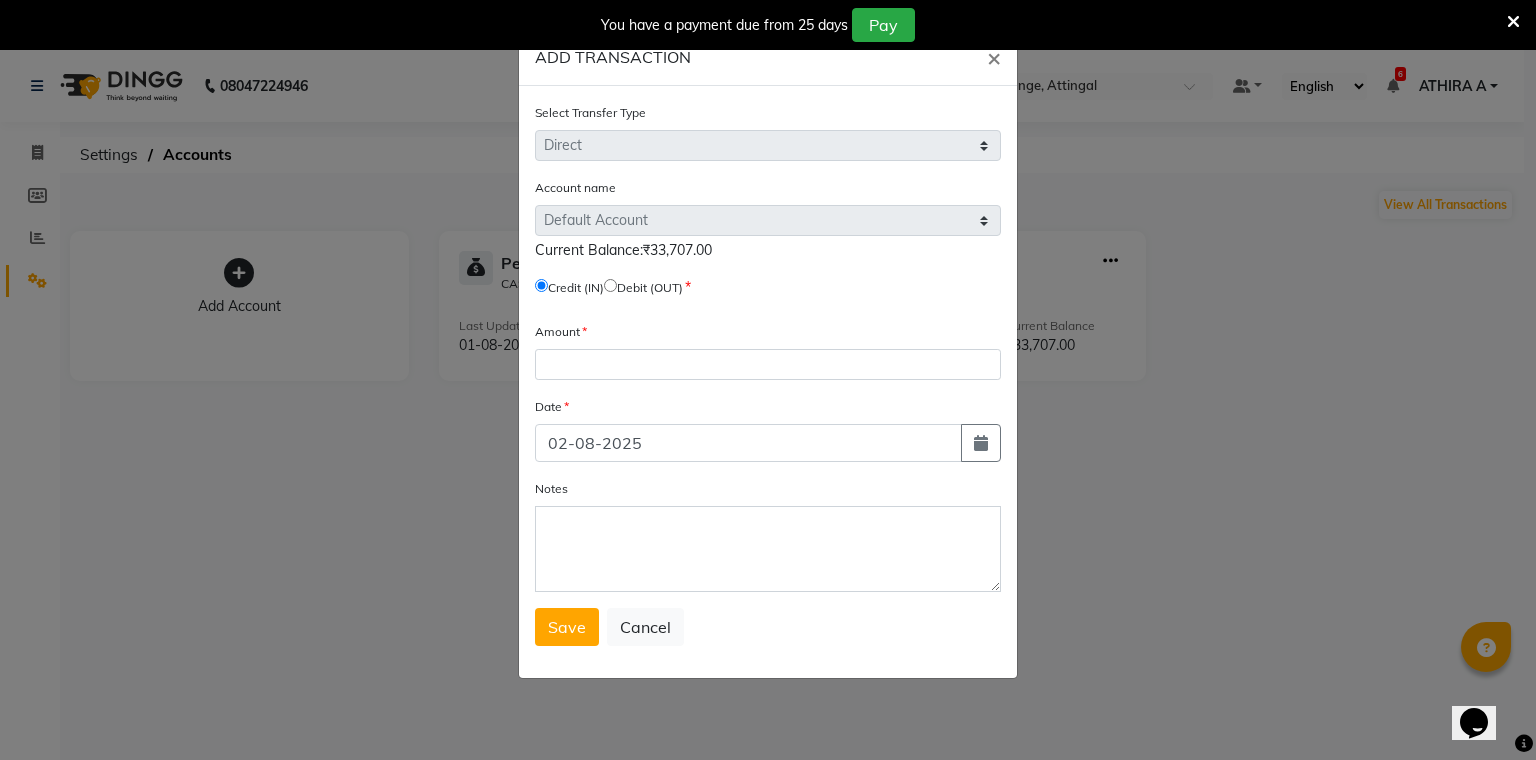 drag, startPoint x: 621, startPoint y: 287, endPoint x: 620, endPoint y: 304, distance: 17.029387 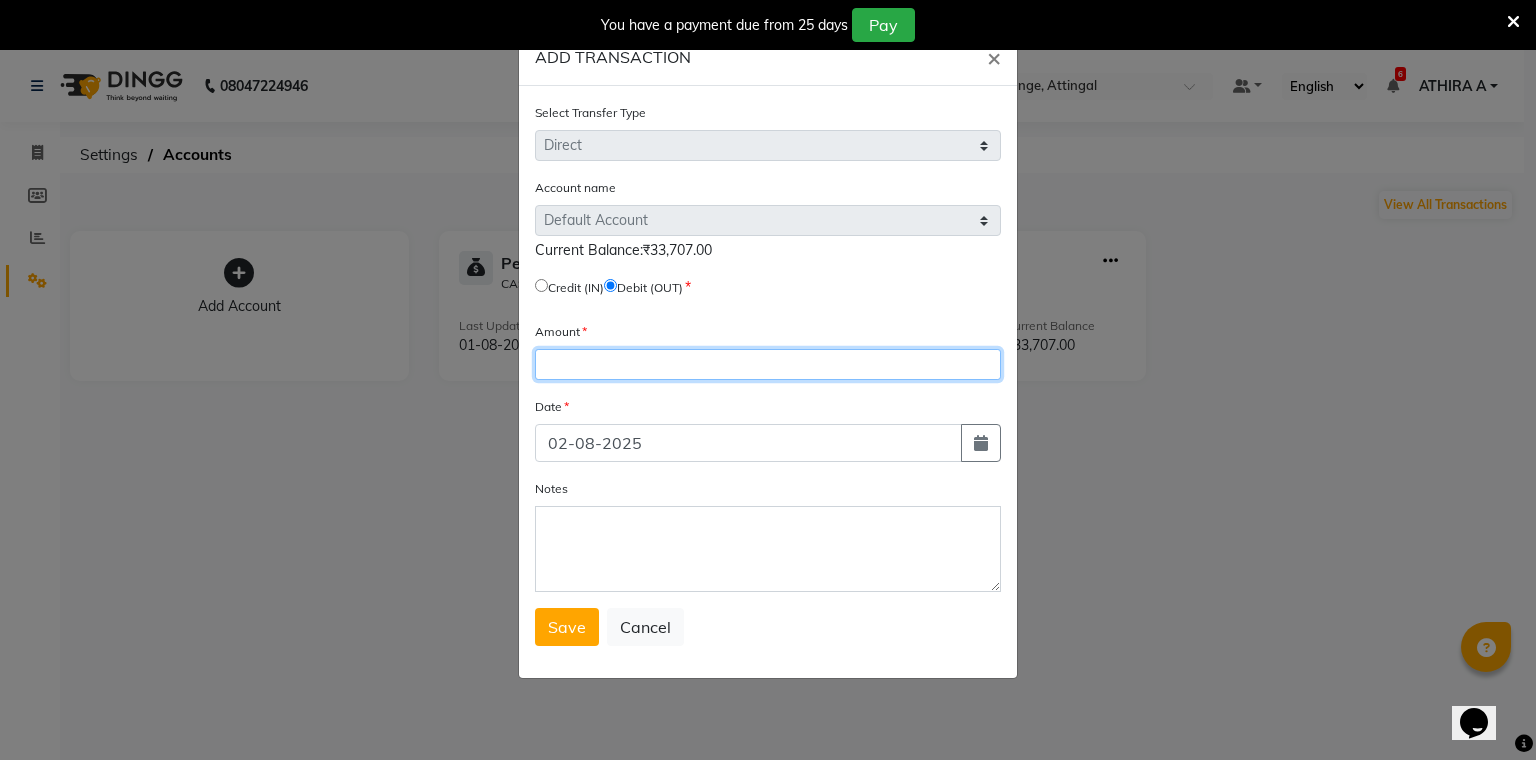 click 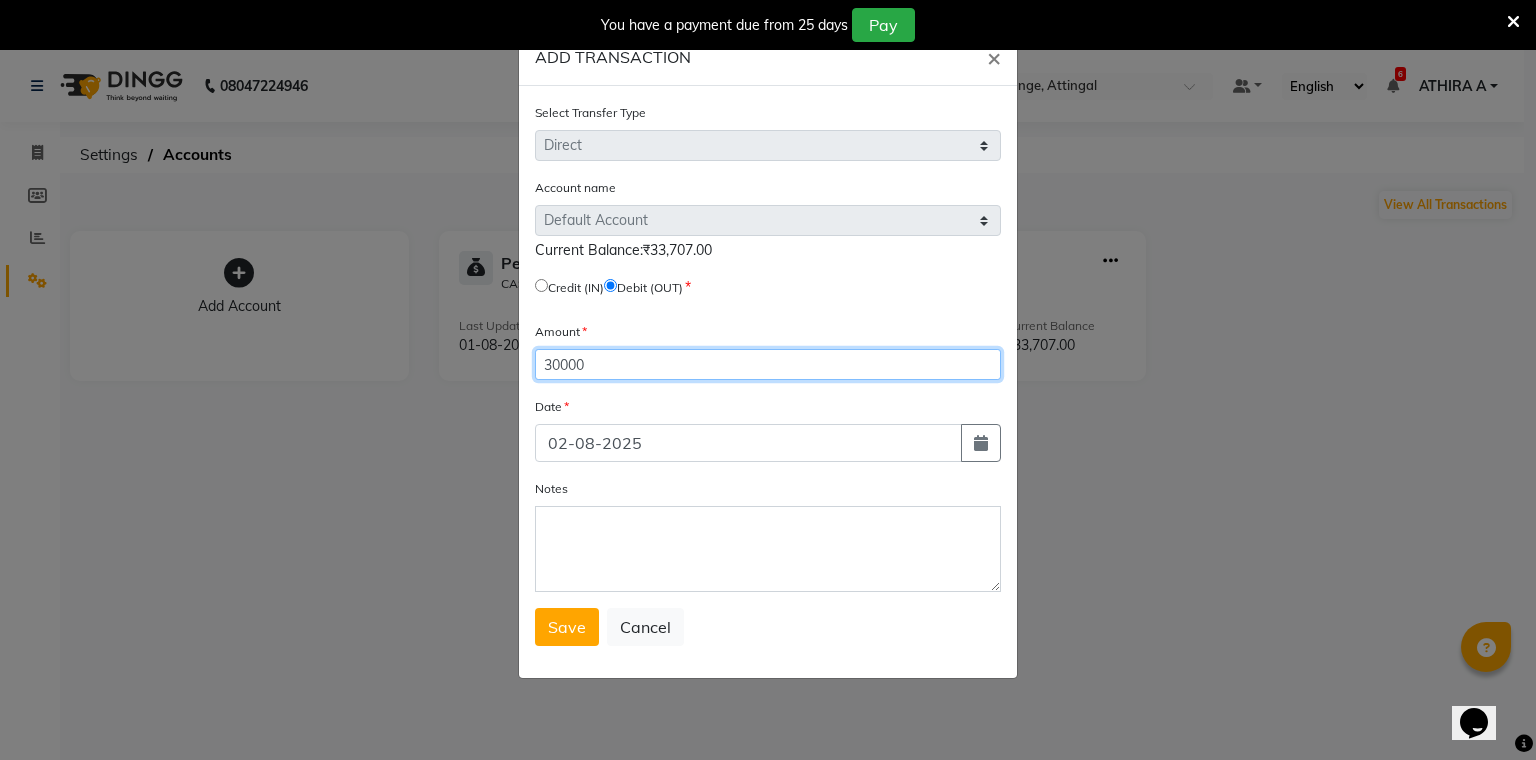 type on "30000" 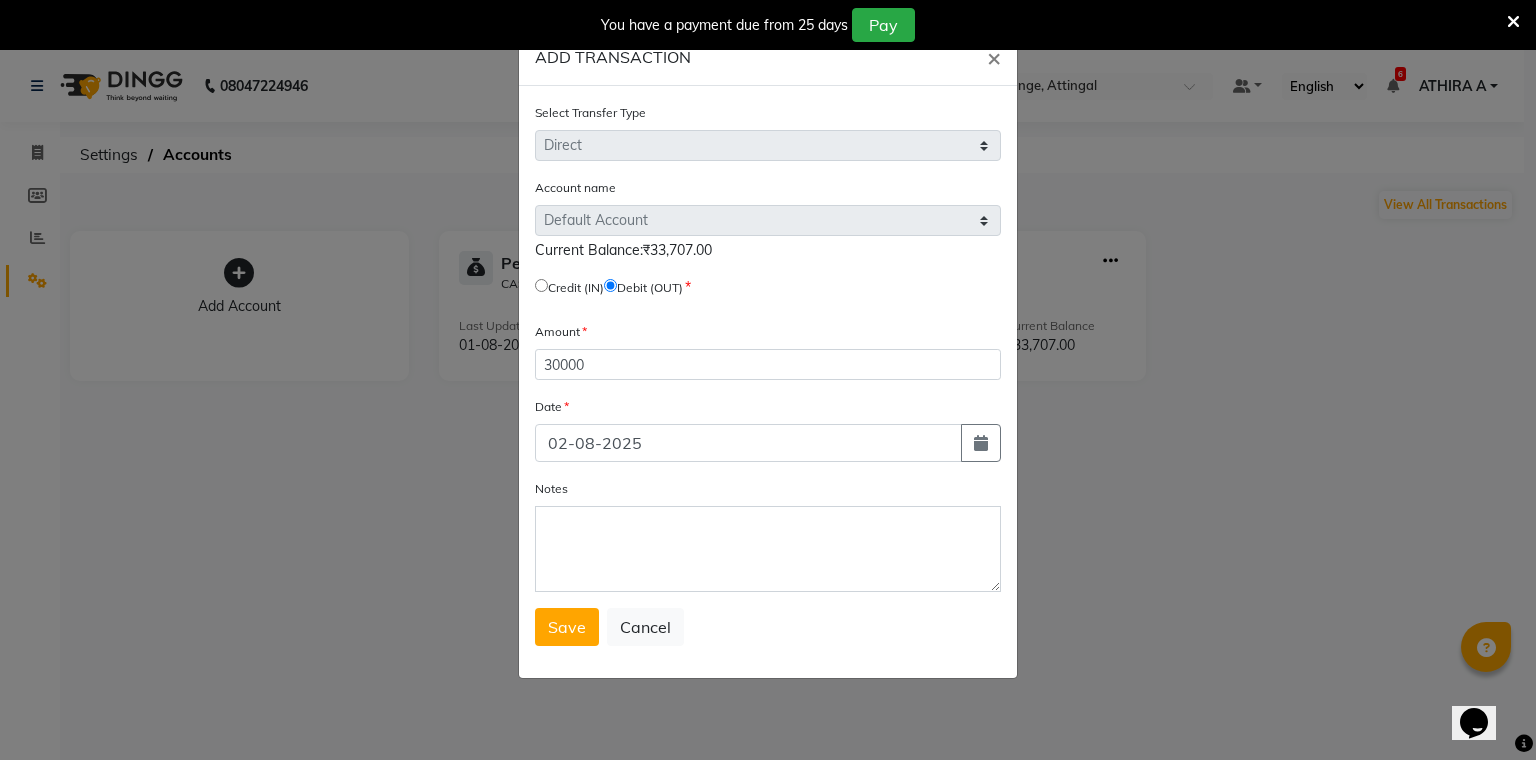 click on "ADD TRANSACTION × Select Transfer Type Select Direct Internal Account name Select Default Account  Current Balance:₹33,707.00   Credit (IN)     Debit (OUT) Amount 30000 Date 02-08-2025 Notes  Save   Cancel" 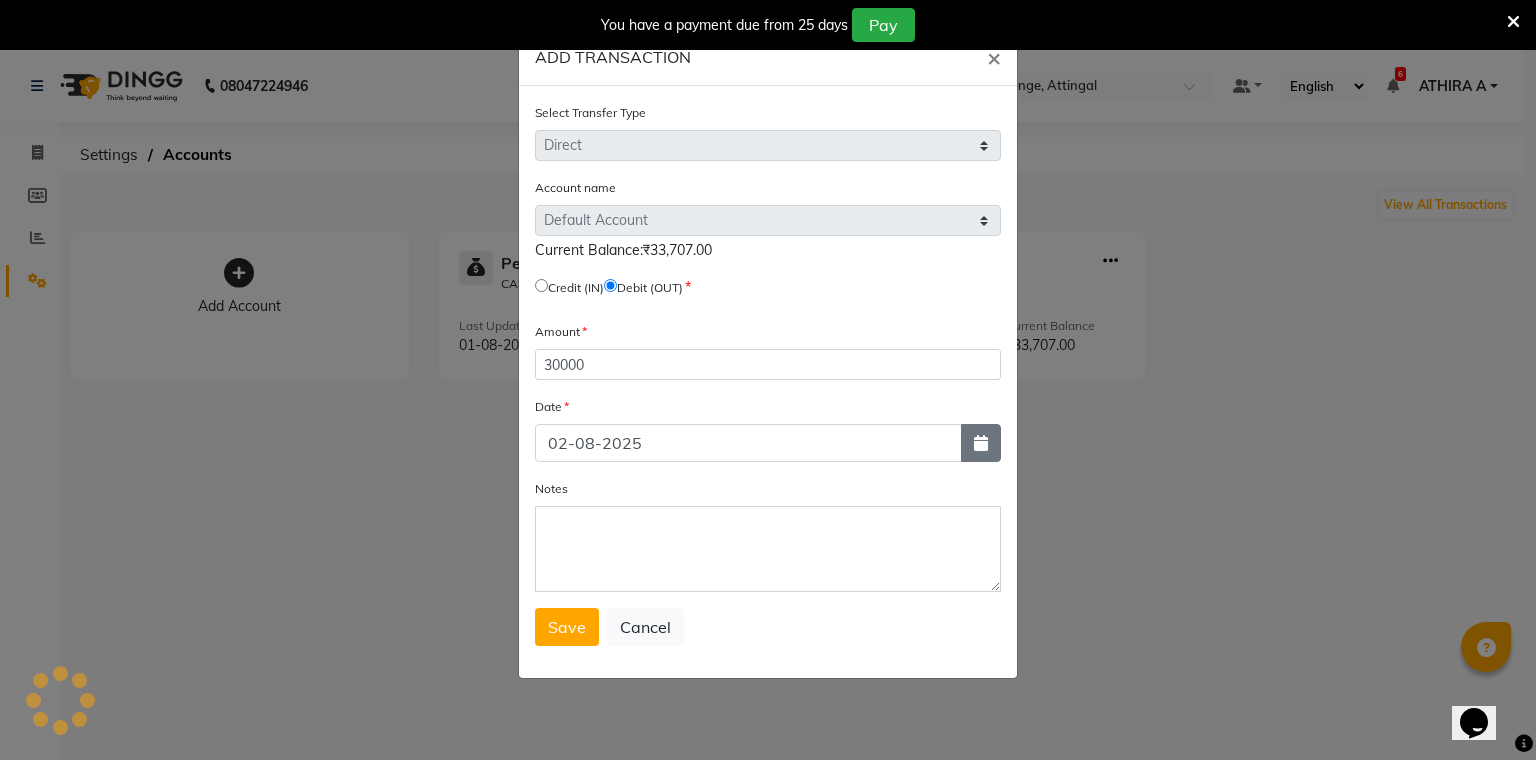 click 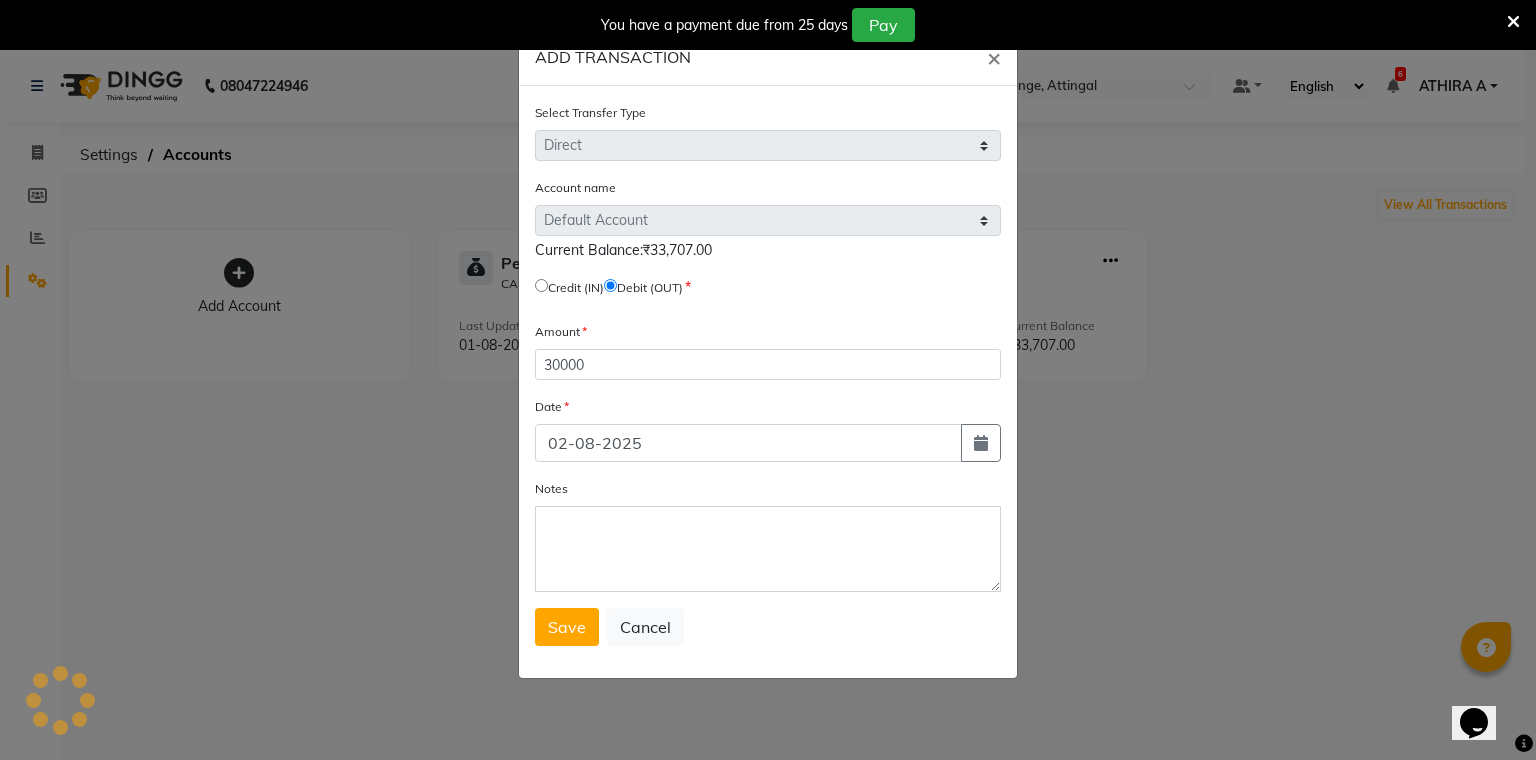 select on "8" 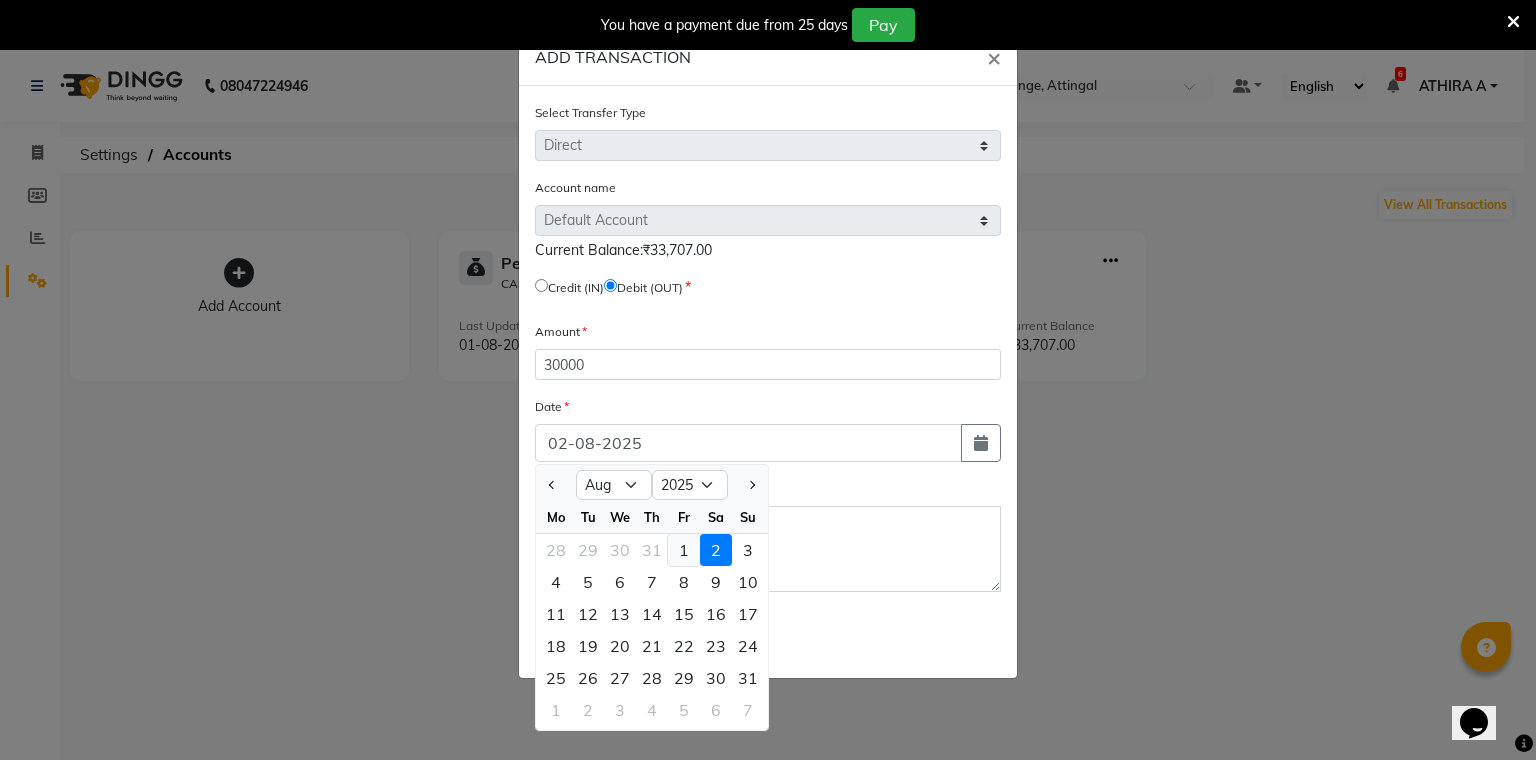 click on "1" 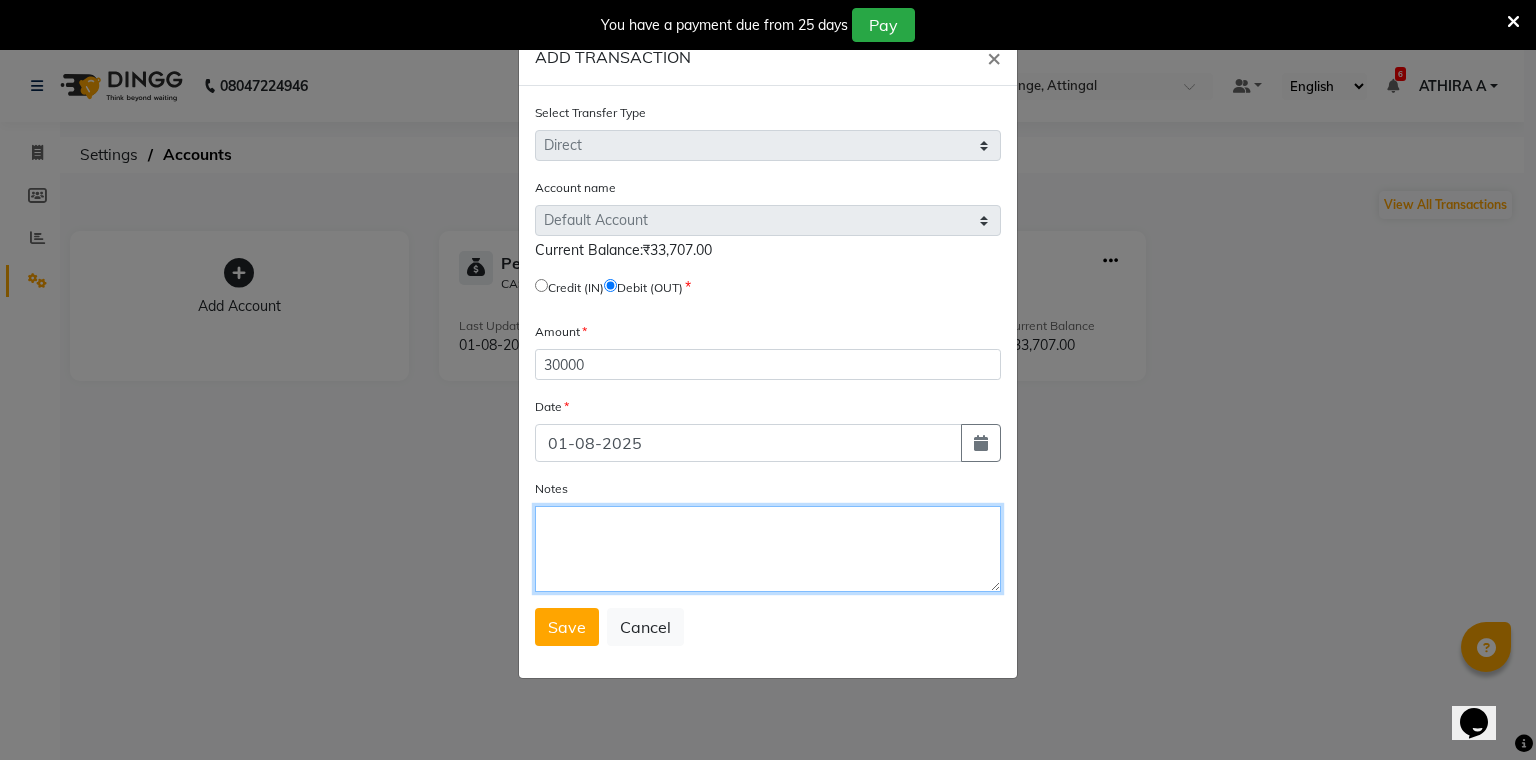 click on "Notes" at bounding box center [768, 549] 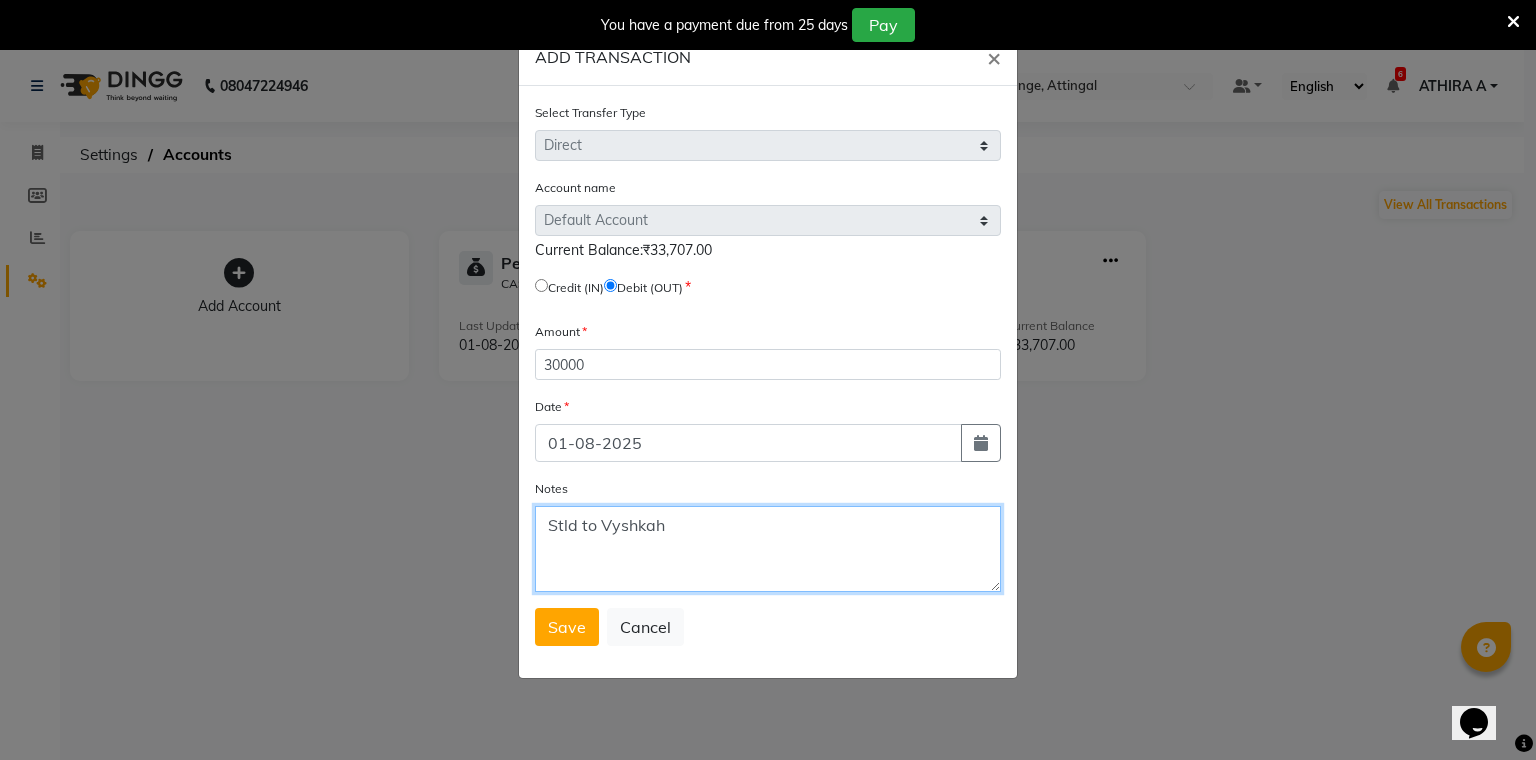 click on "Stld to Vyshkah" at bounding box center (768, 549) 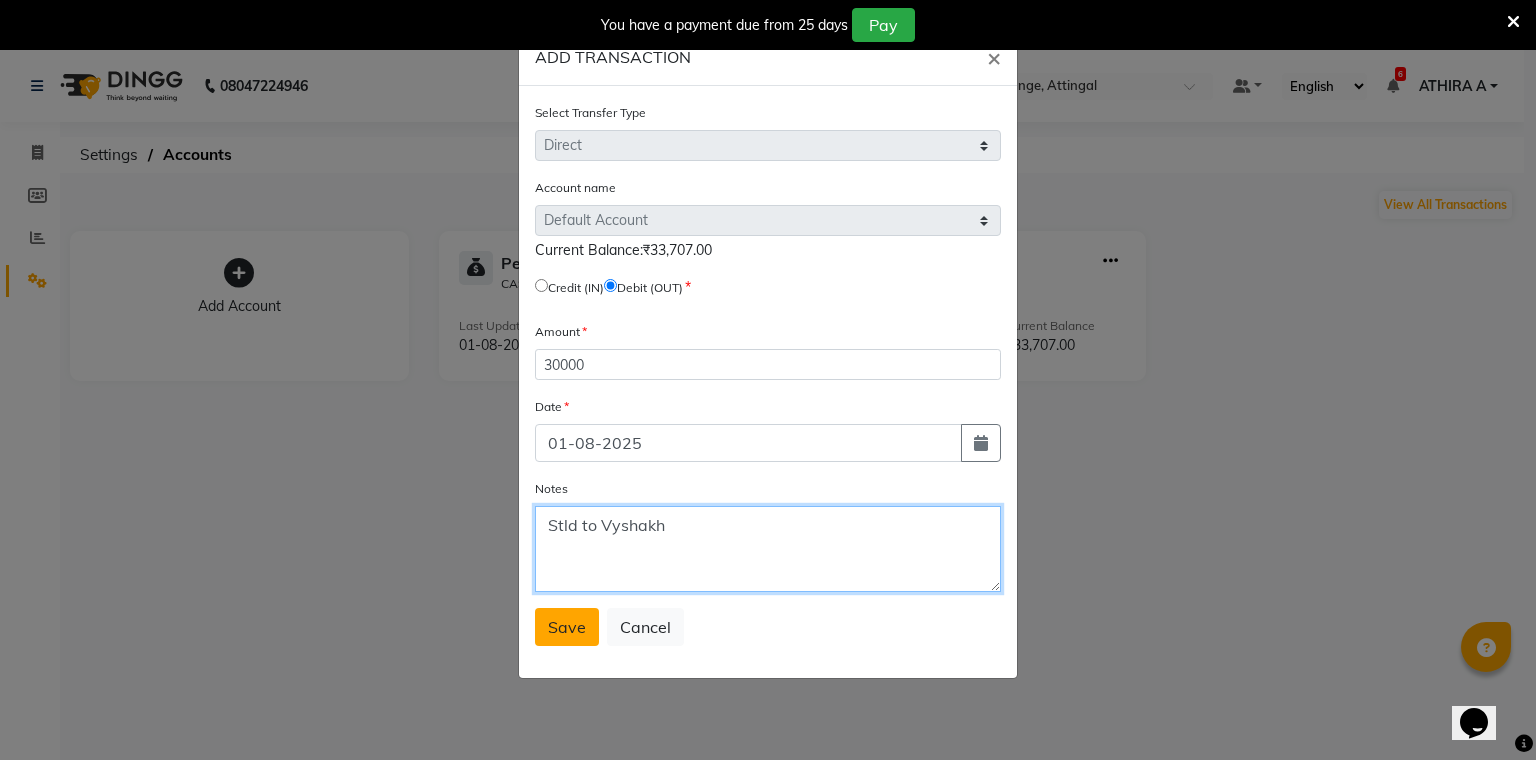 type on "Stld to Vyshakh" 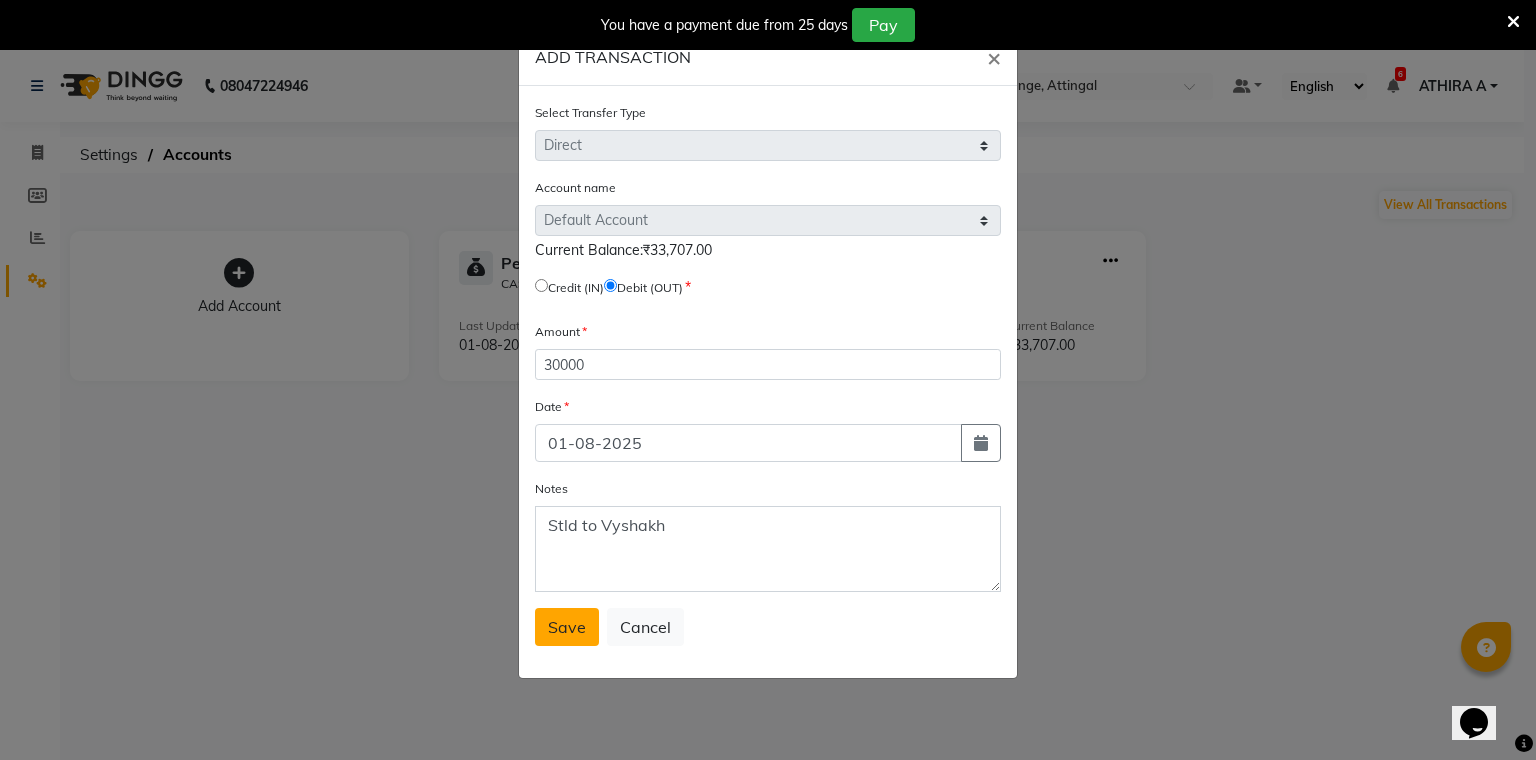 click on "Save" at bounding box center (567, 627) 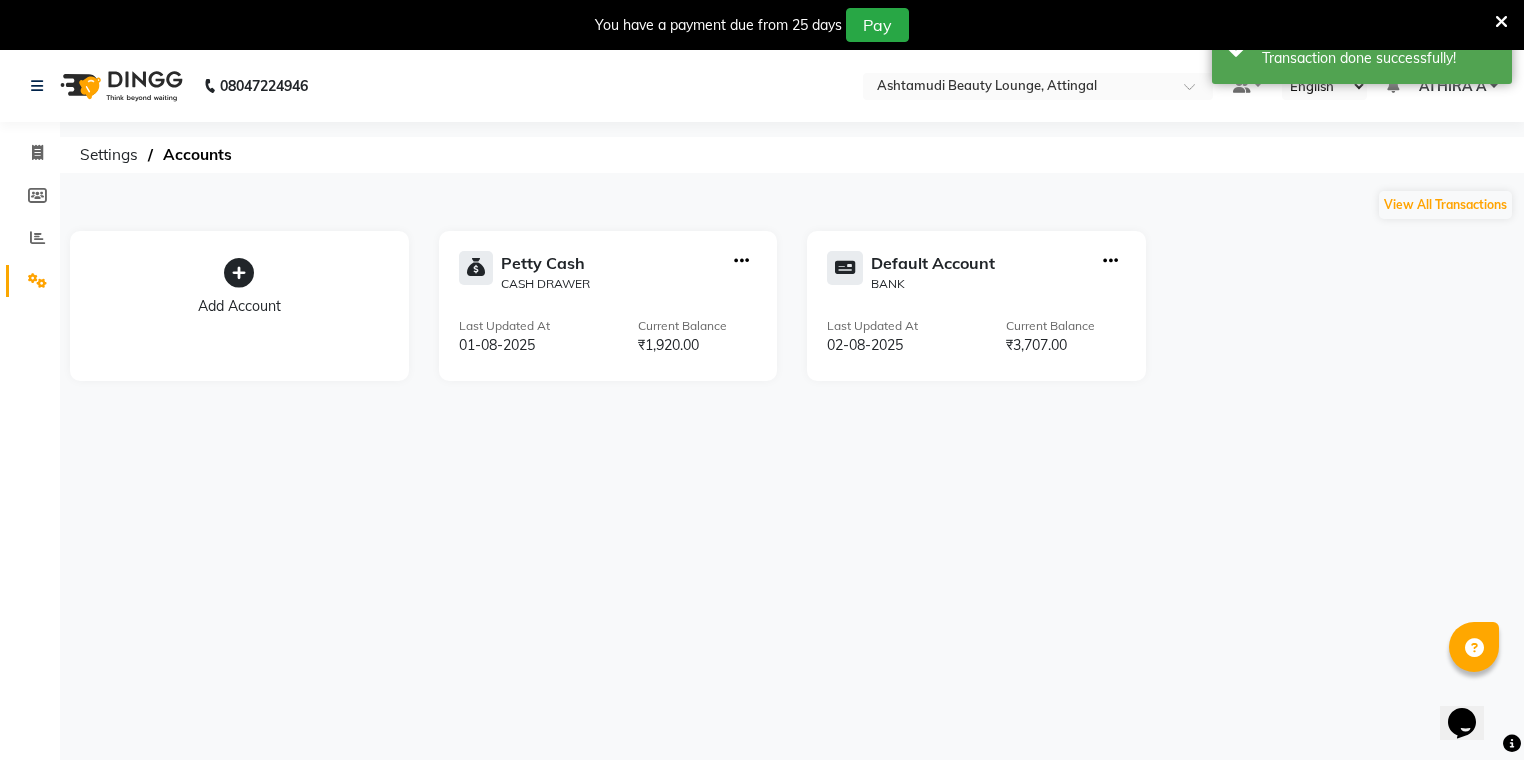 click 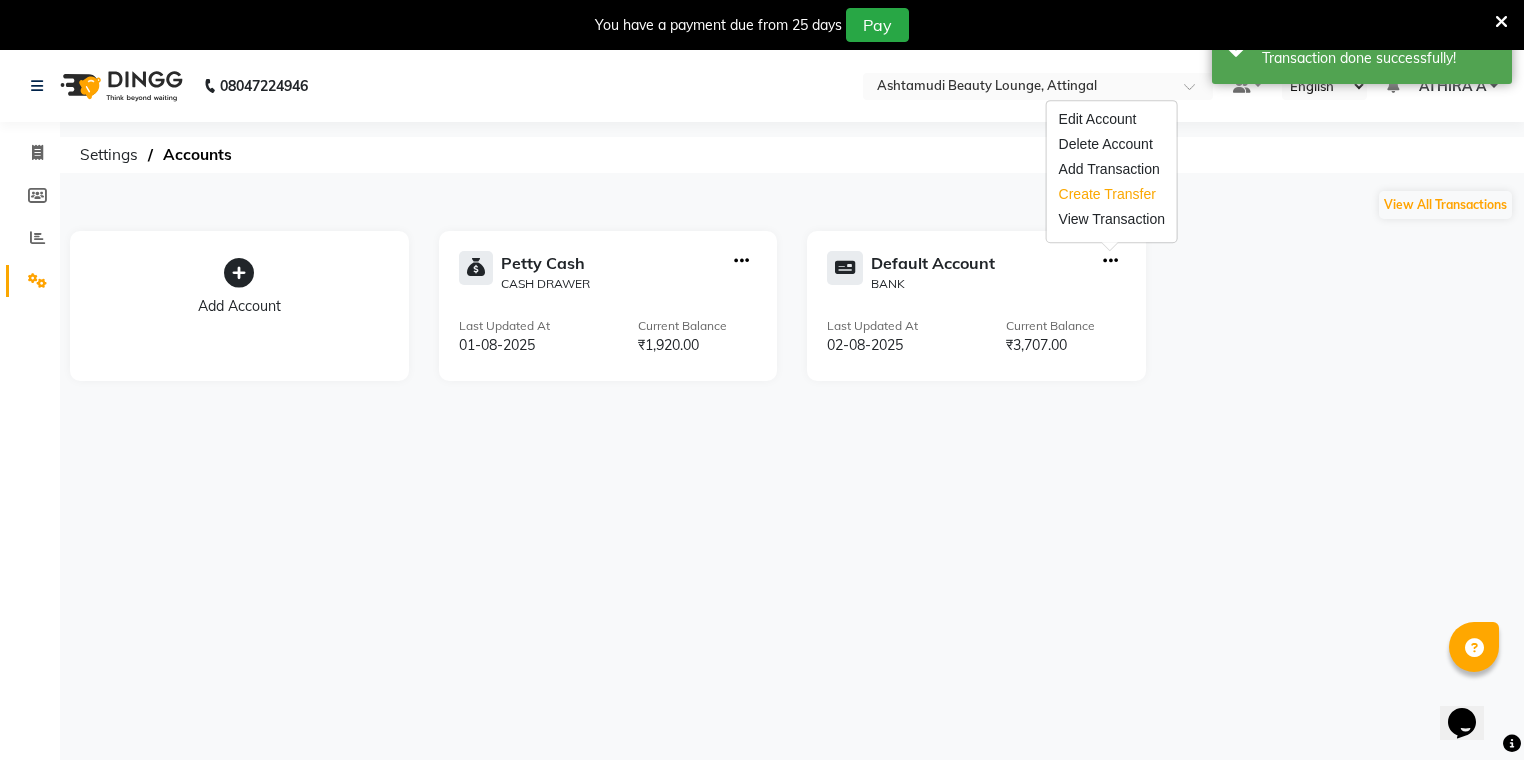 click on "Create Transfer" at bounding box center [1112, 194] 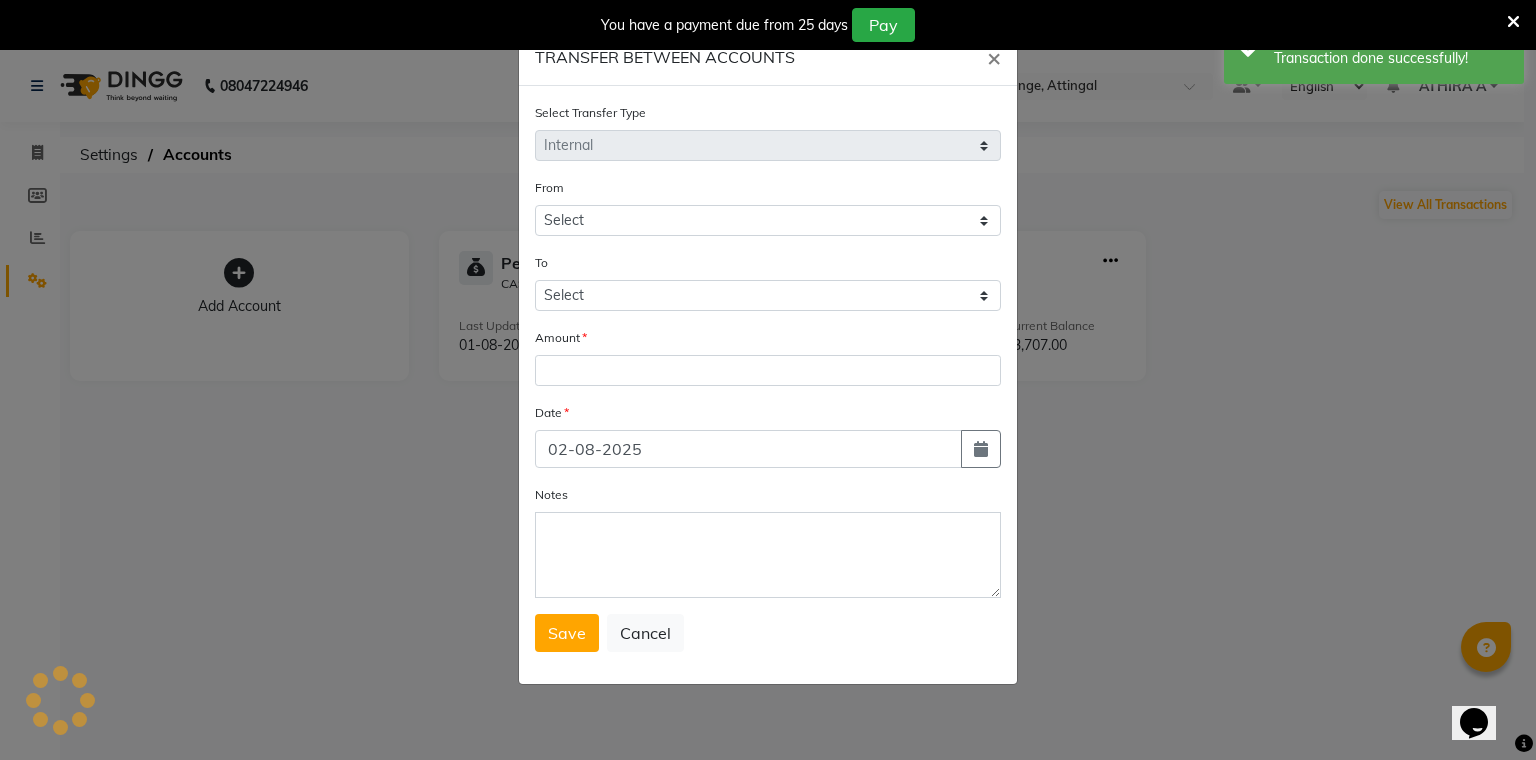 select on "3460" 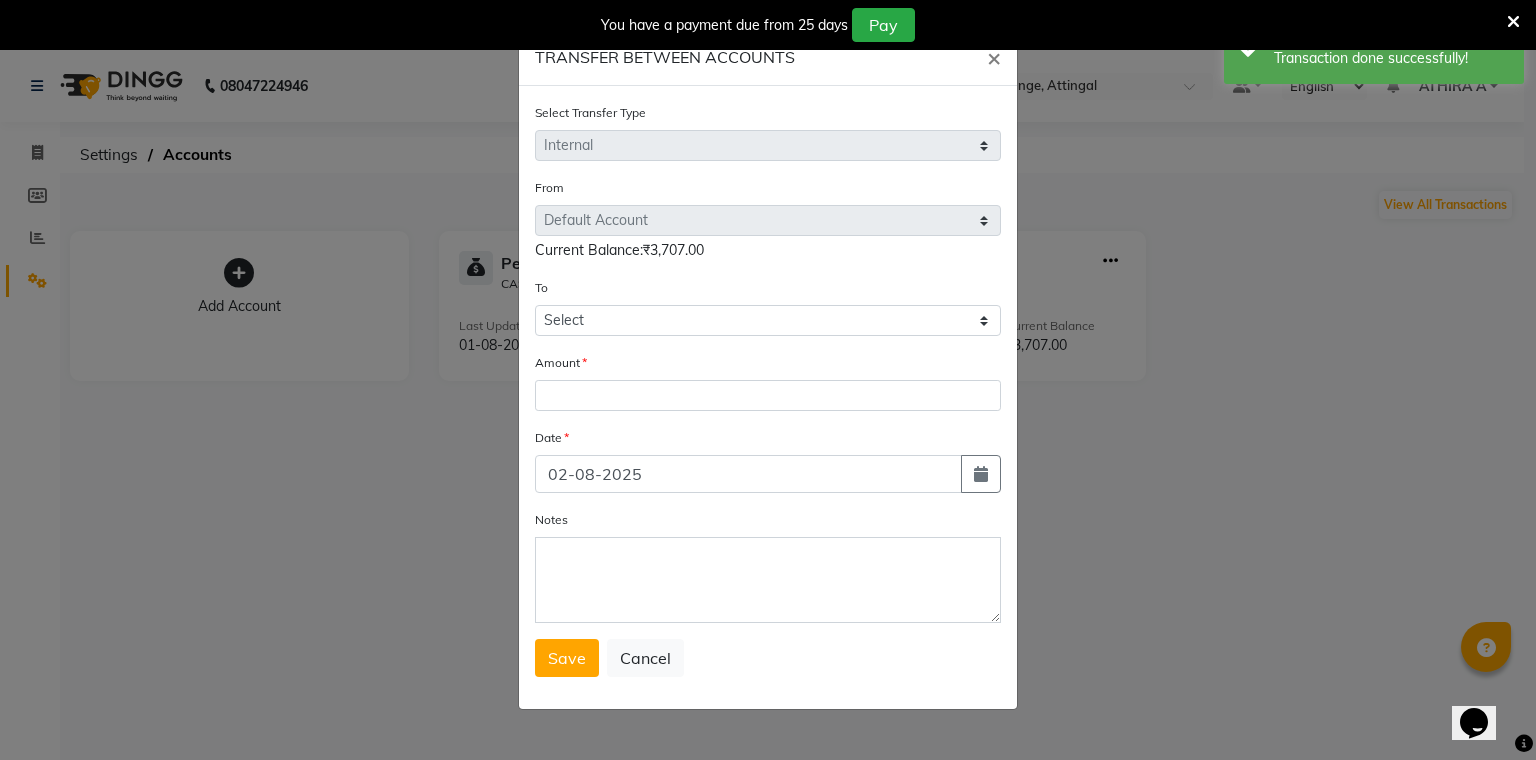 click on "To Select Petty Cash Default Account" 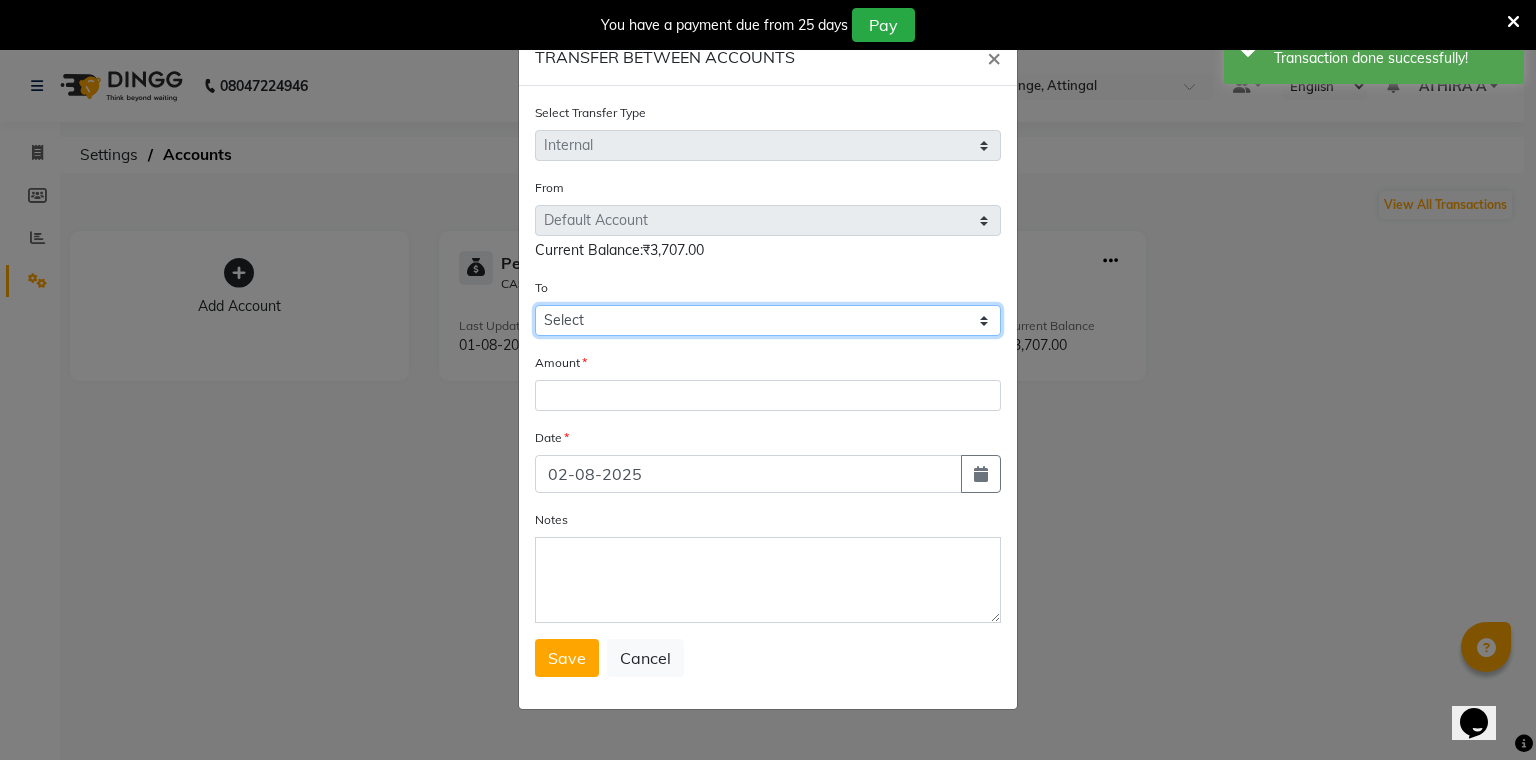 drag, startPoint x: 616, startPoint y: 318, endPoint x: 615, endPoint y: 337, distance: 19.026299 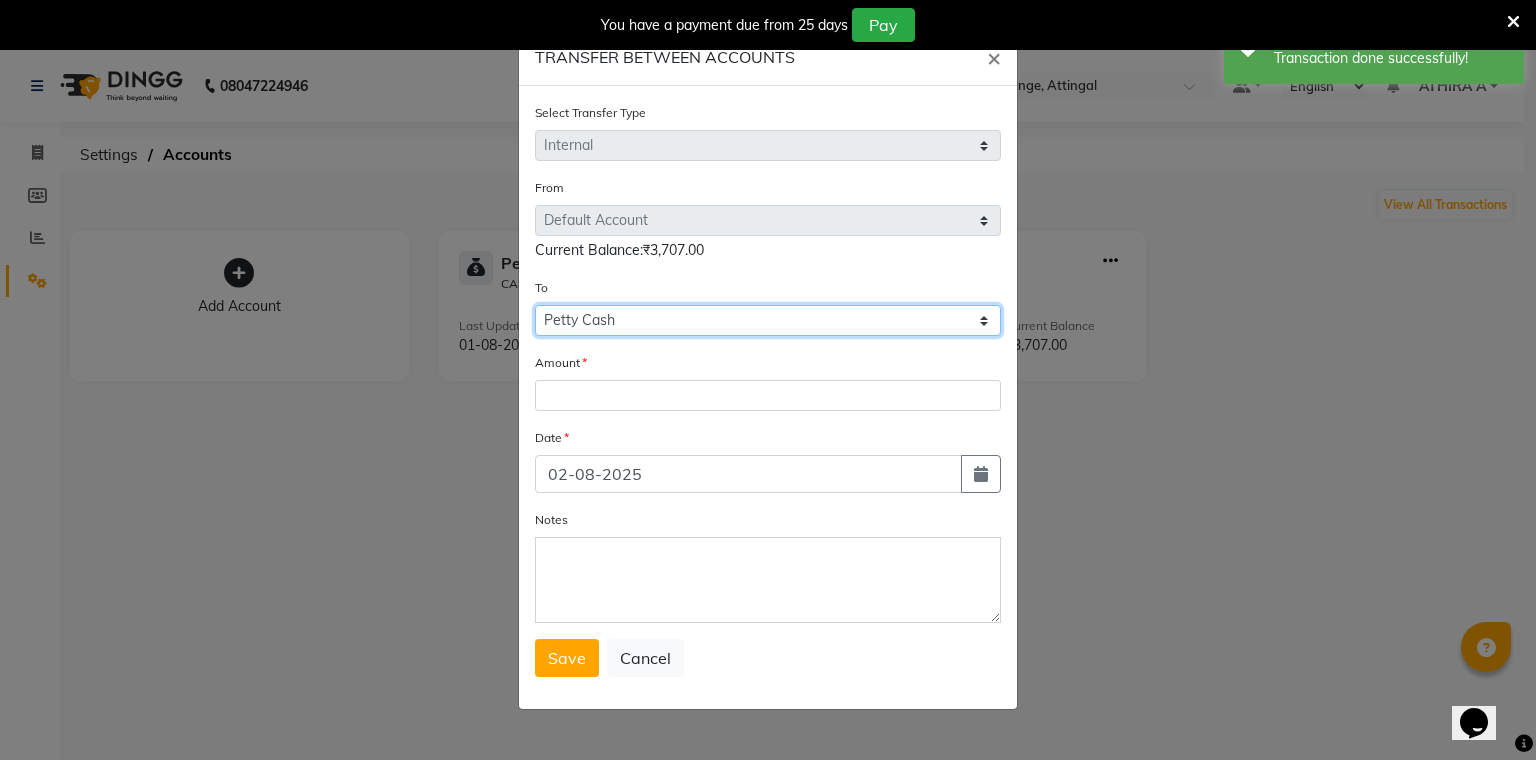 click on "Select Petty Cash Default Account" 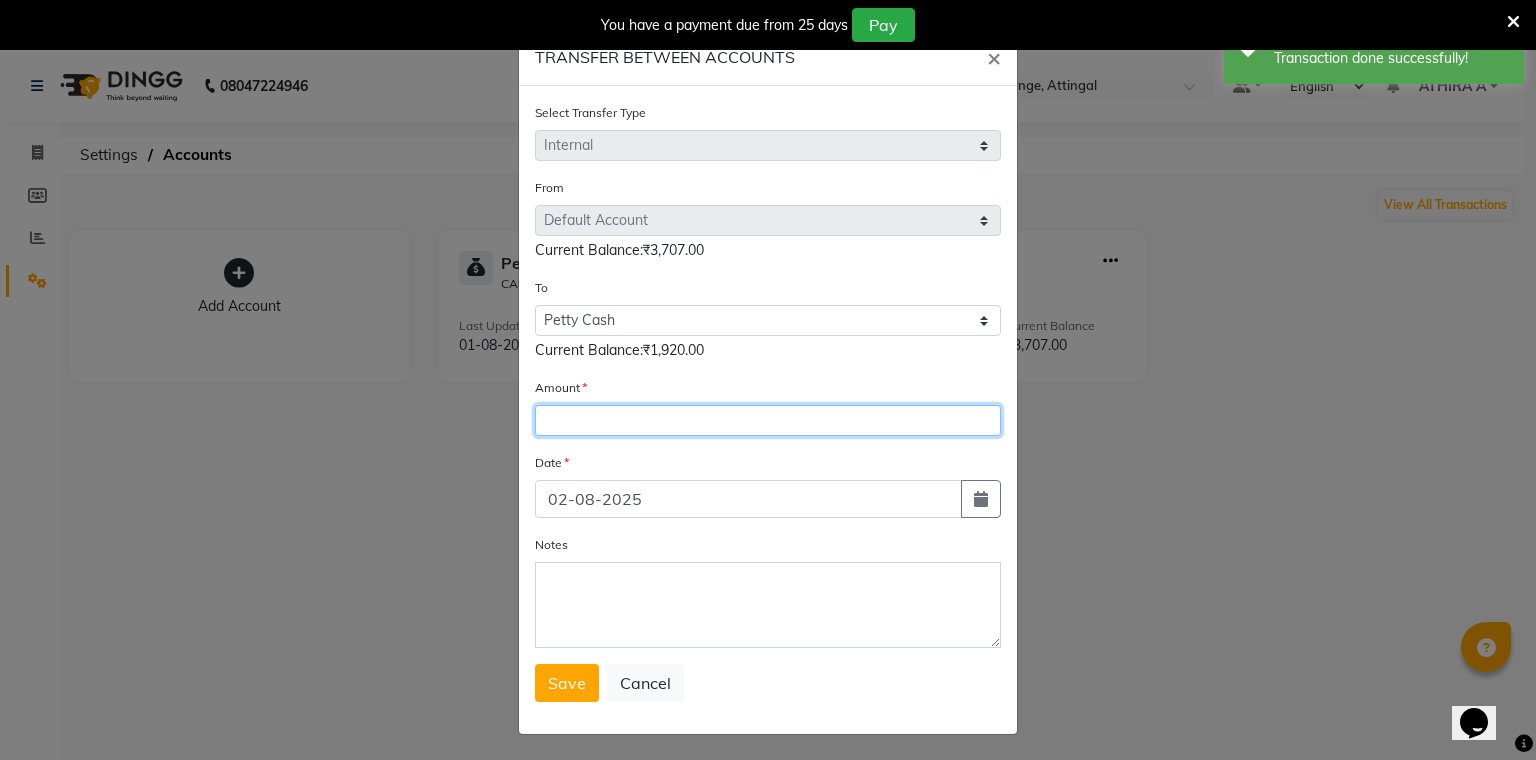 click 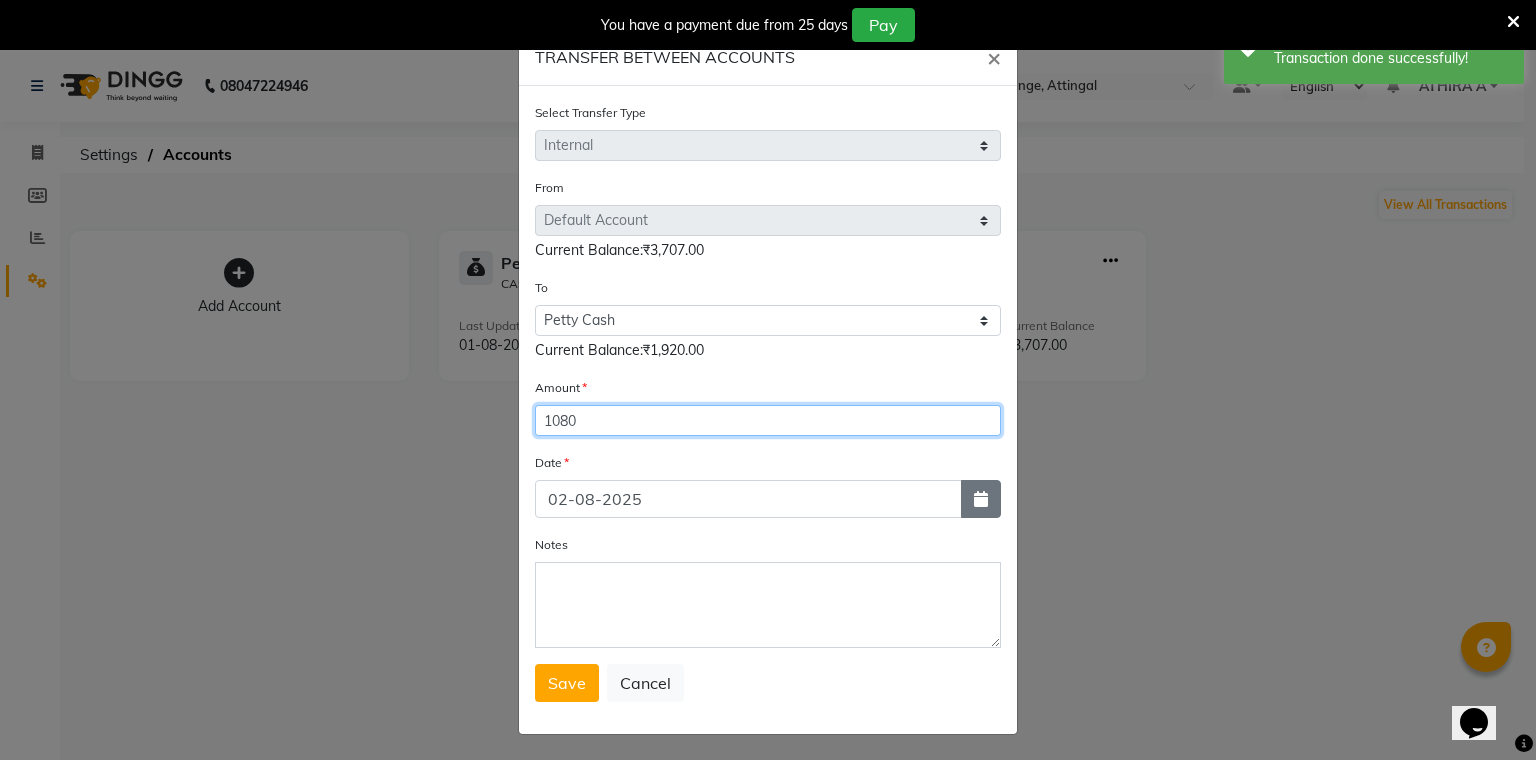 type on "1080" 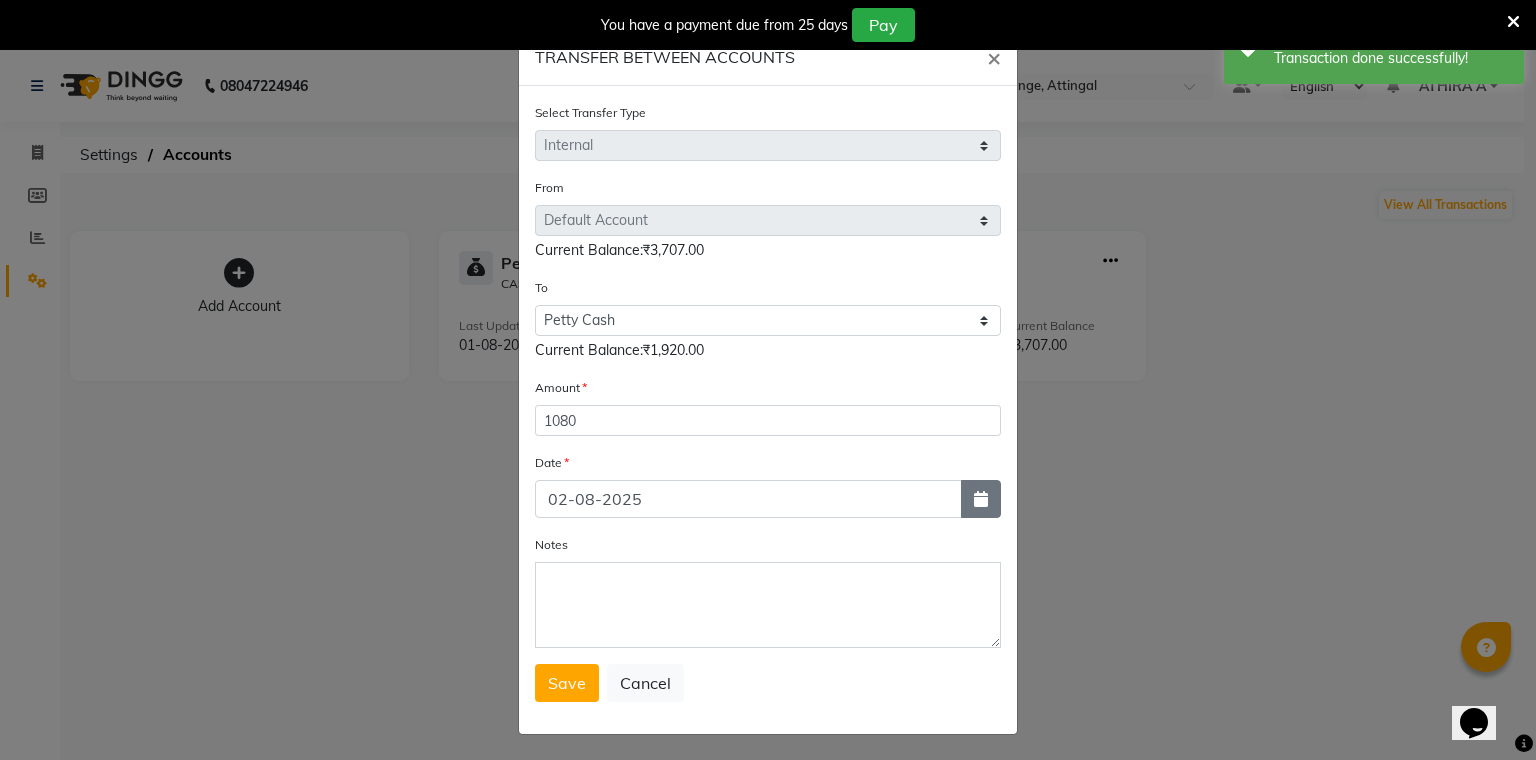 click 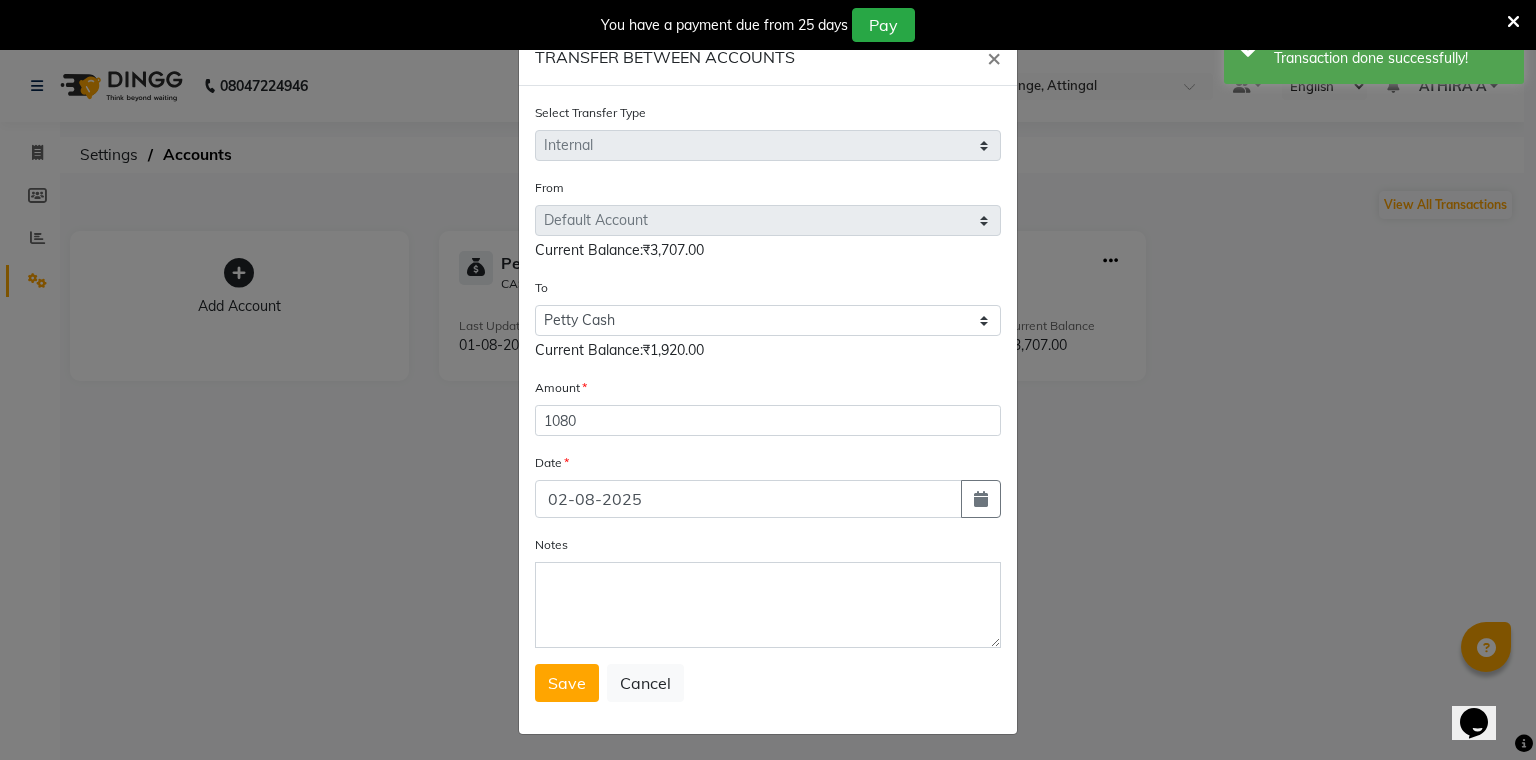 select on "8" 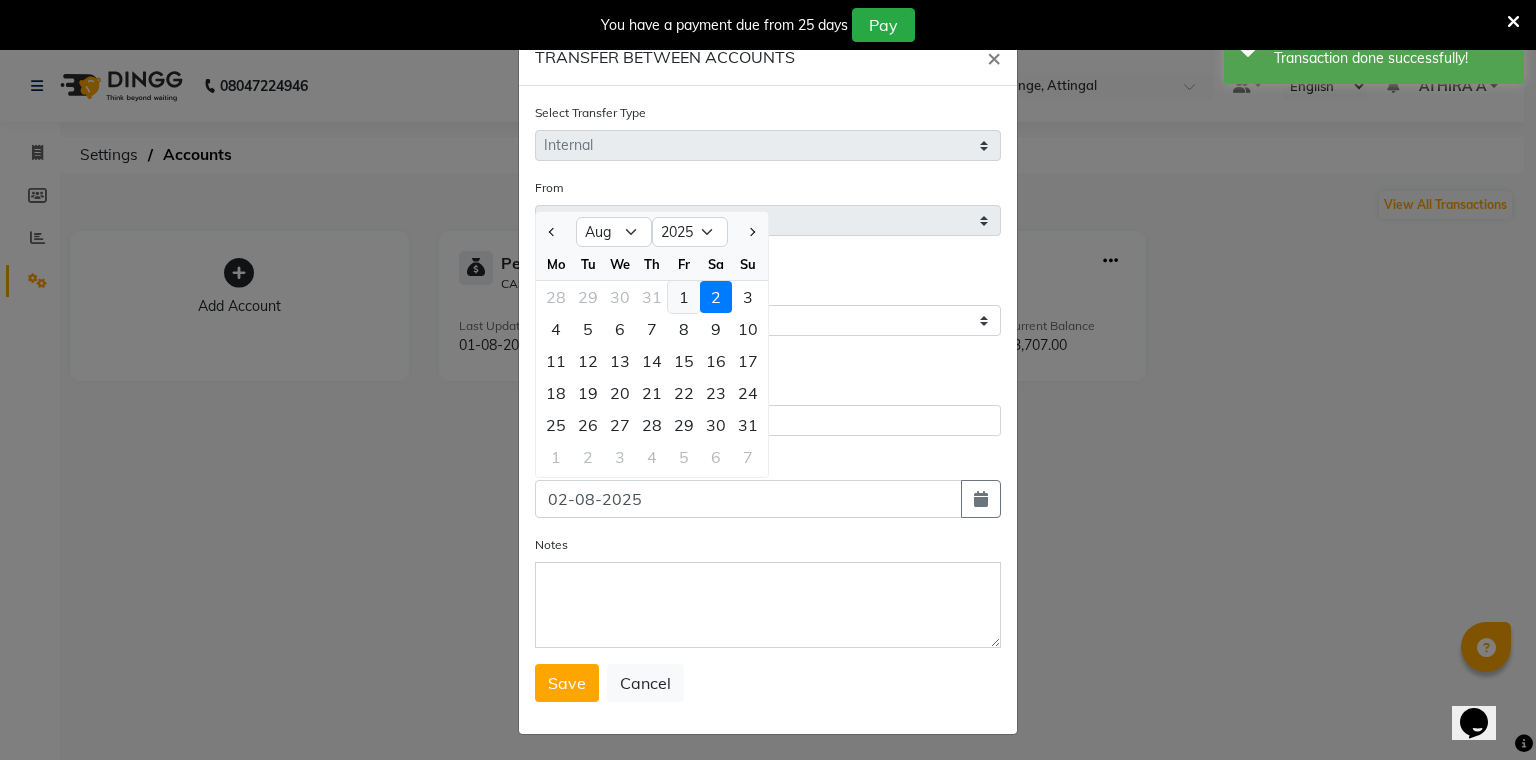 click on "1" 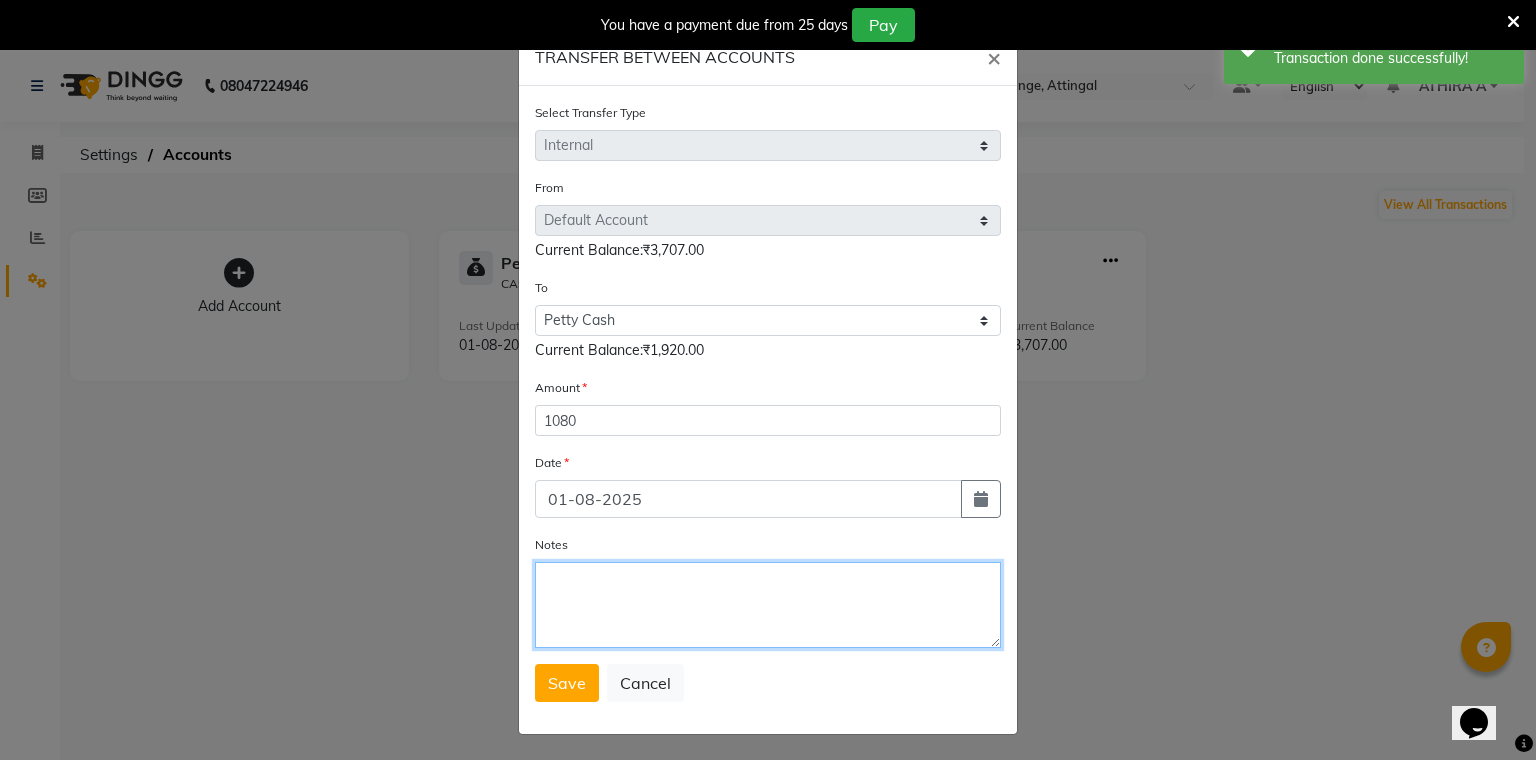 click on "Notes" at bounding box center (768, 605) 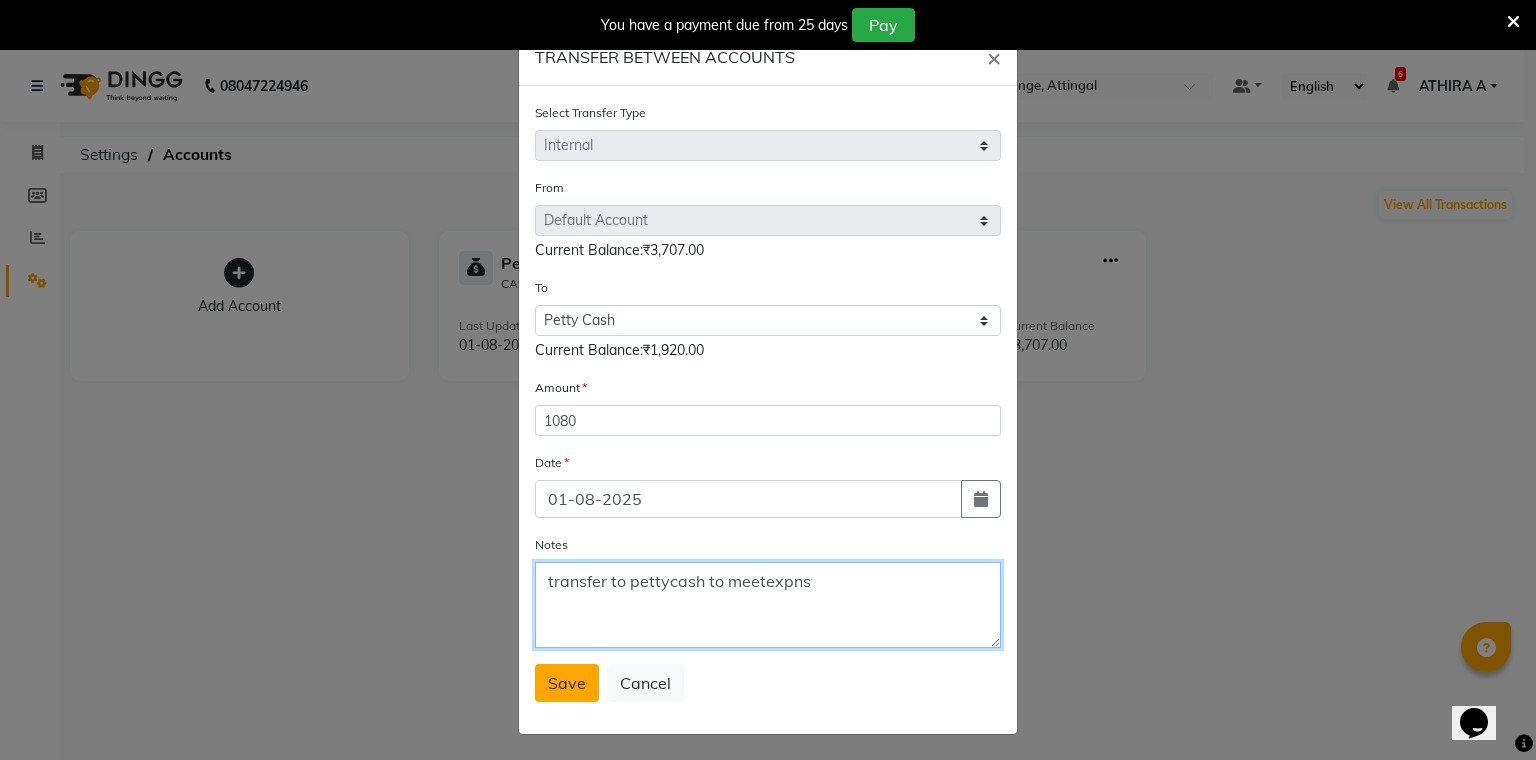 type on "transfer to pettycash to meetexpns" 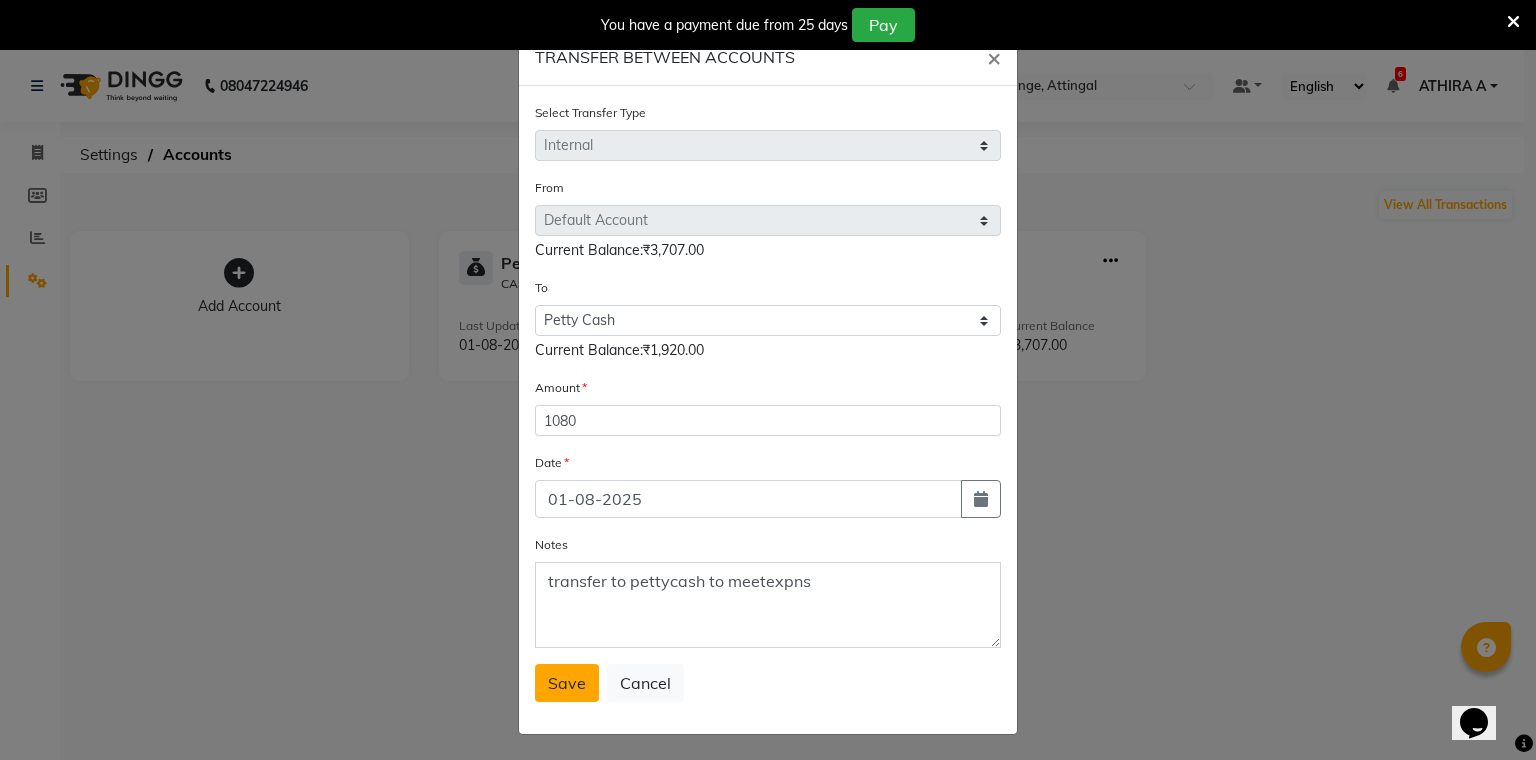click on "Save" at bounding box center (567, 683) 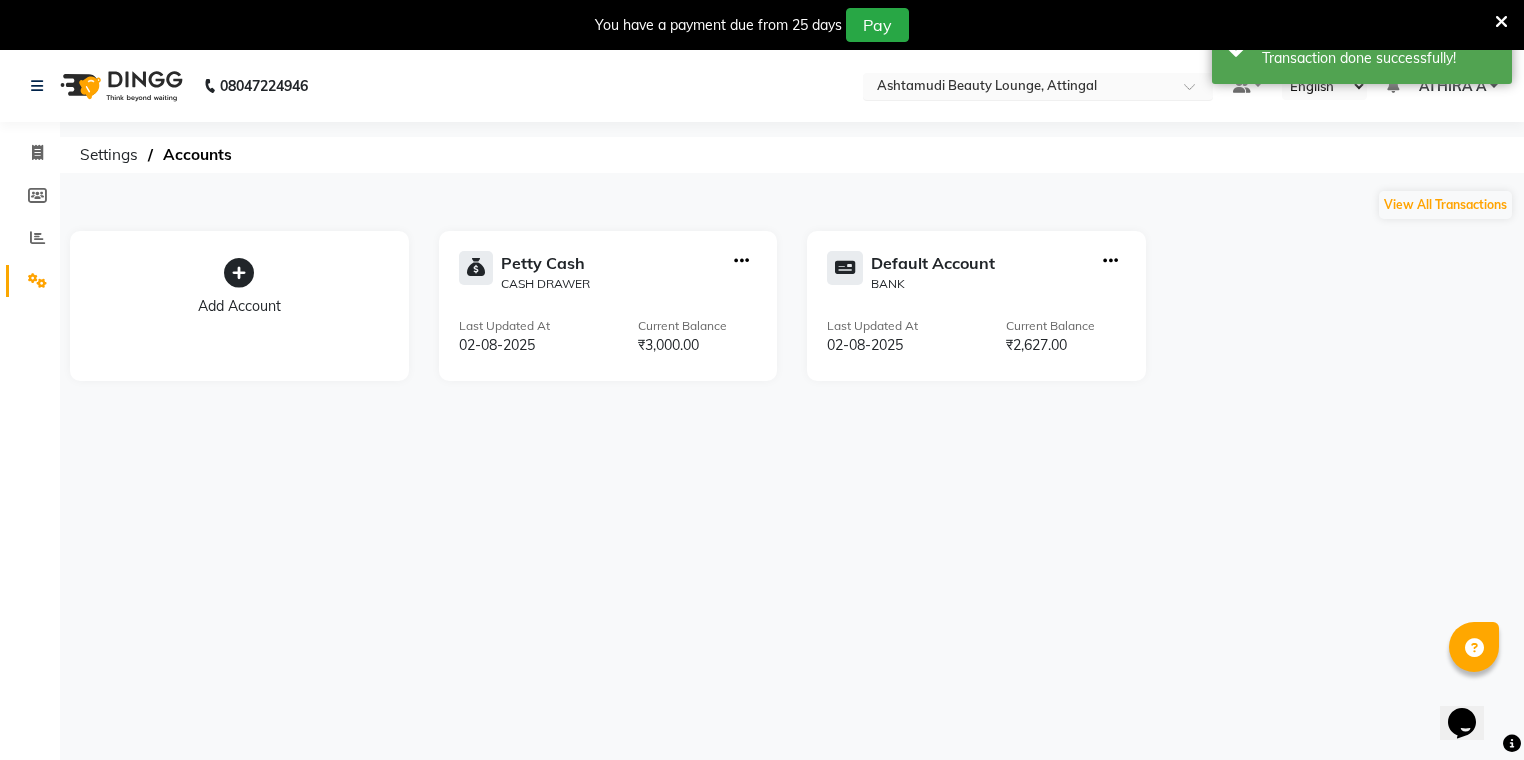 click at bounding box center [1018, 88] 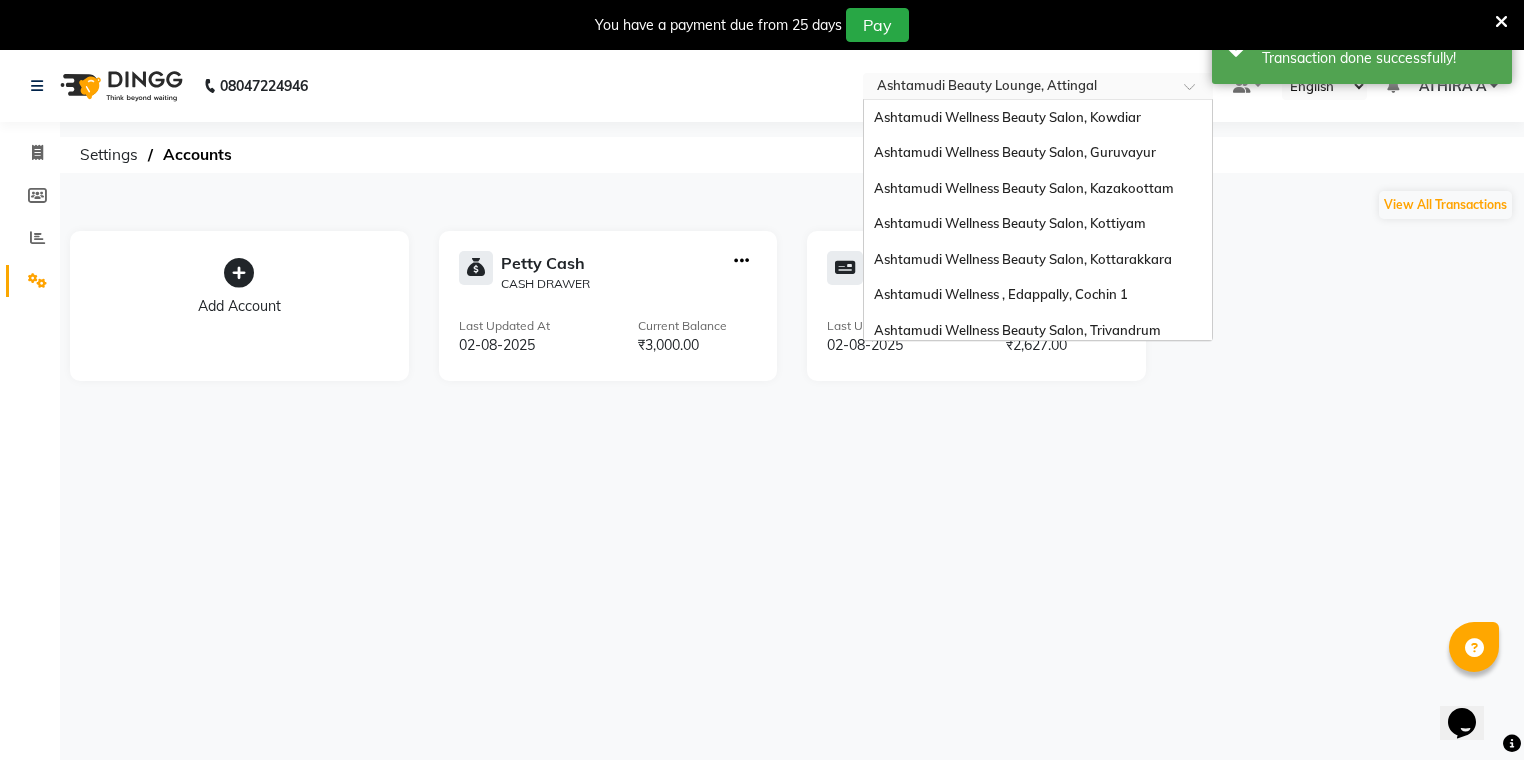scroll, scrollTop: 312, scrollLeft: 0, axis: vertical 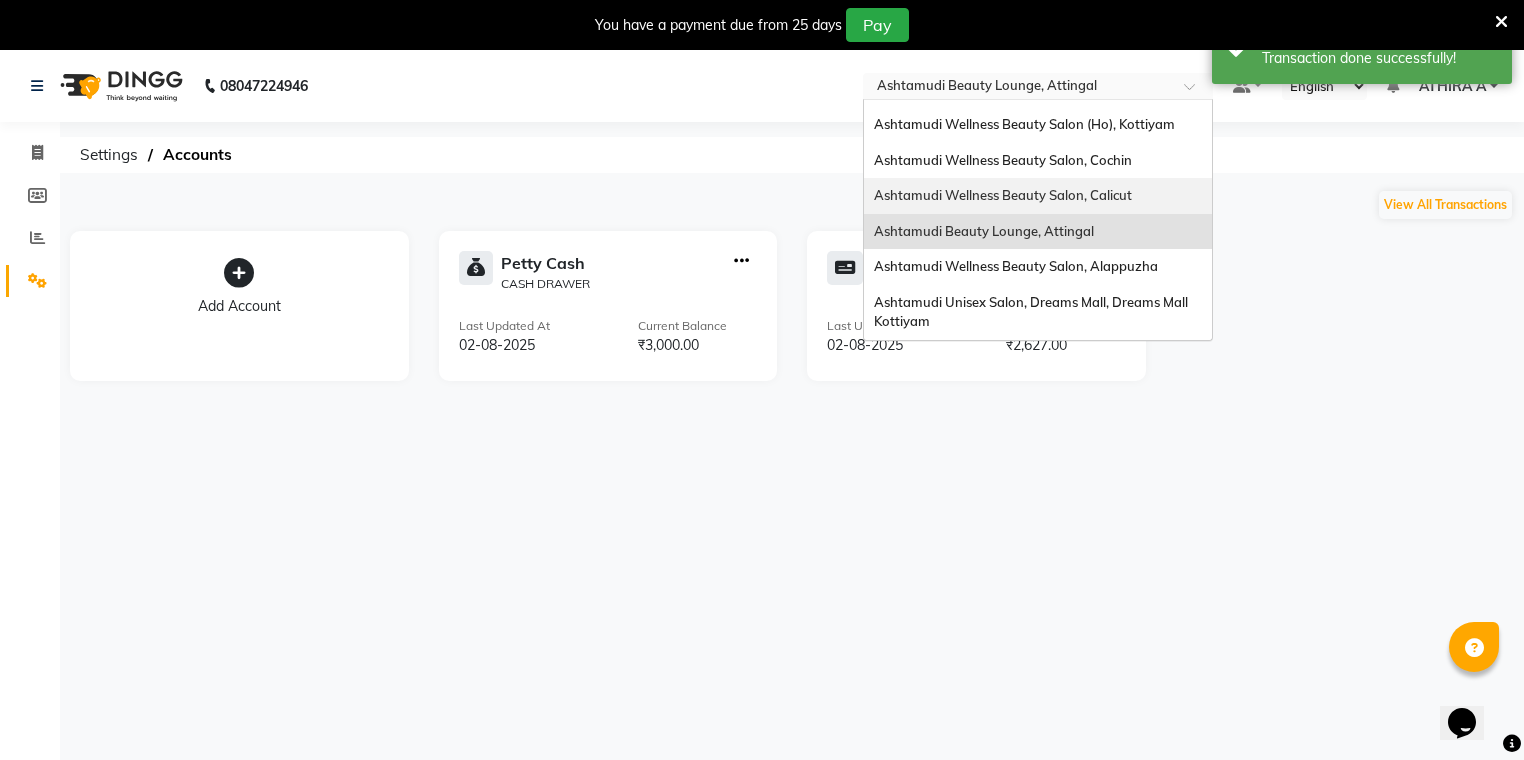 click on "Ashtamudi Wellness Beauty Salon, Calicut" at bounding box center [1038, 196] 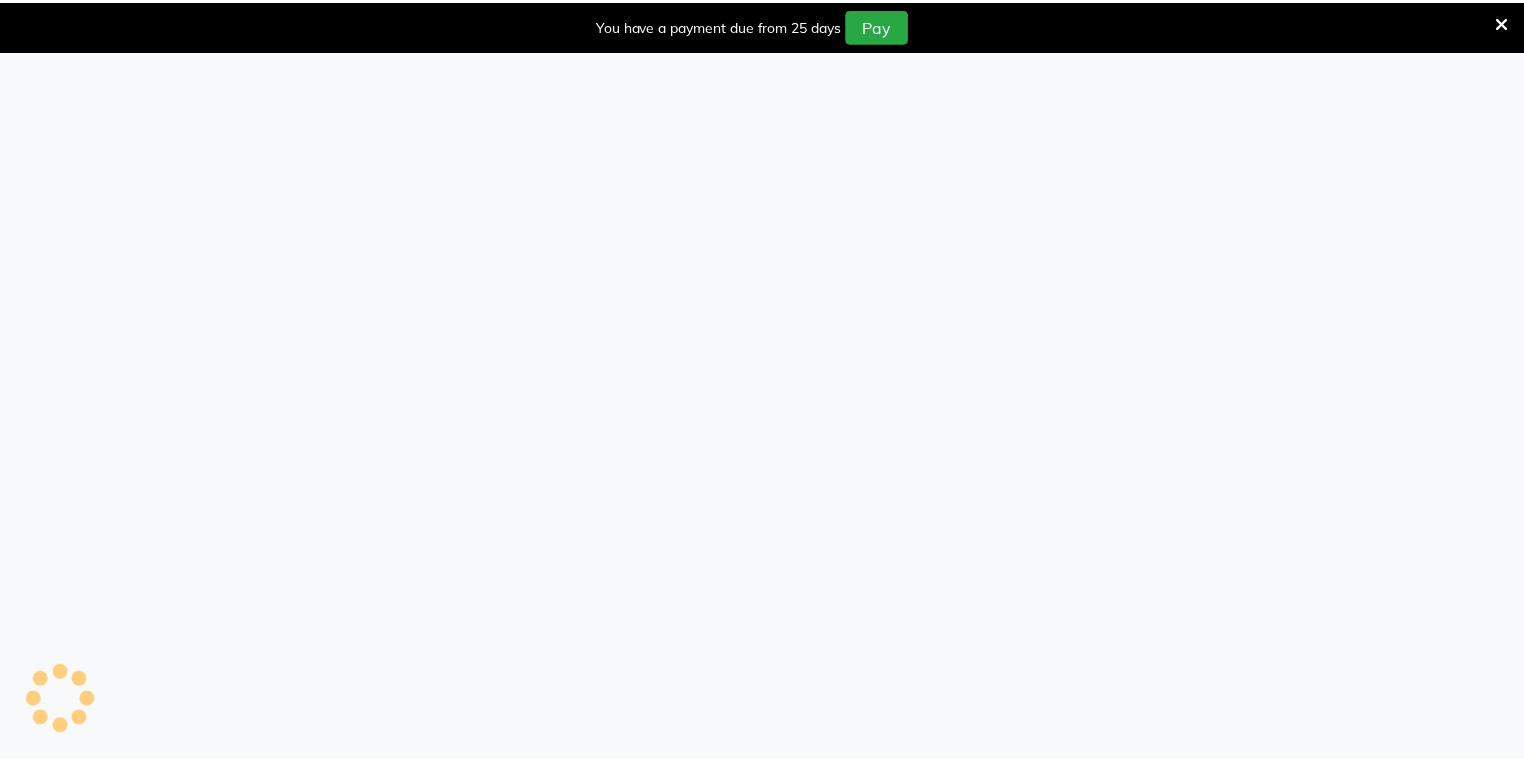 scroll, scrollTop: 0, scrollLeft: 0, axis: both 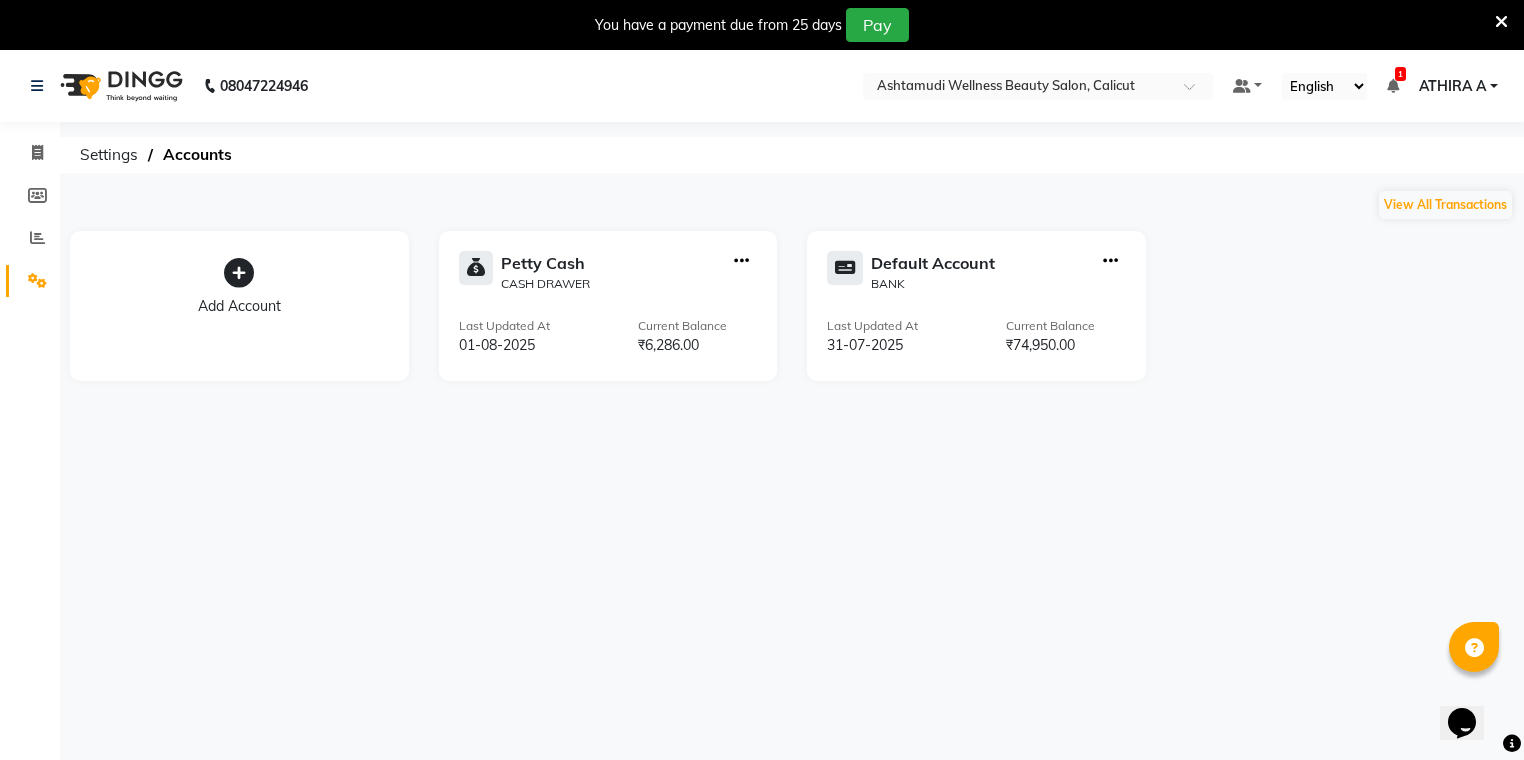click 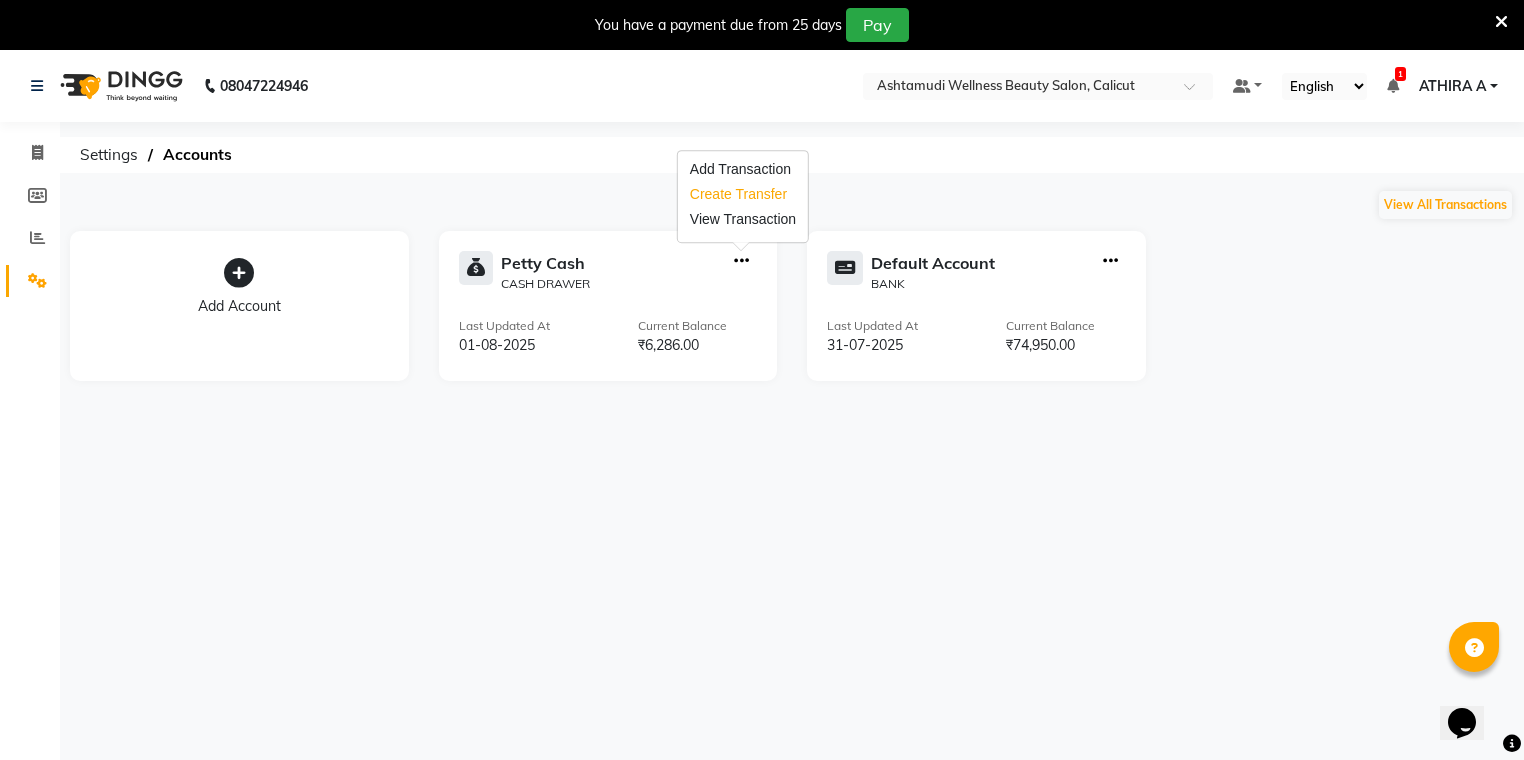 click on "Create Transfer" at bounding box center [743, 194] 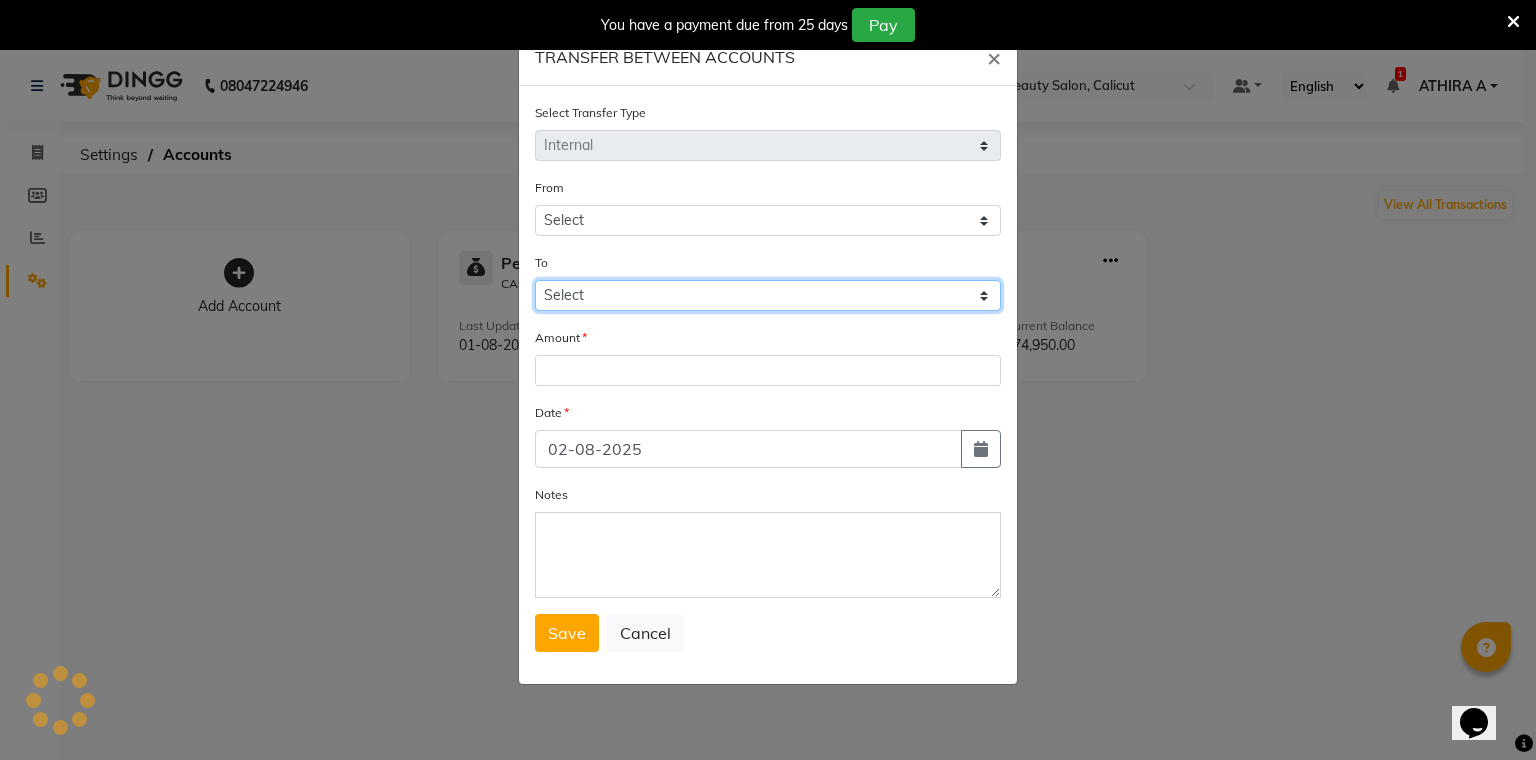 drag, startPoint x: 636, startPoint y: 305, endPoint x: 622, endPoint y: 364, distance: 60.63827 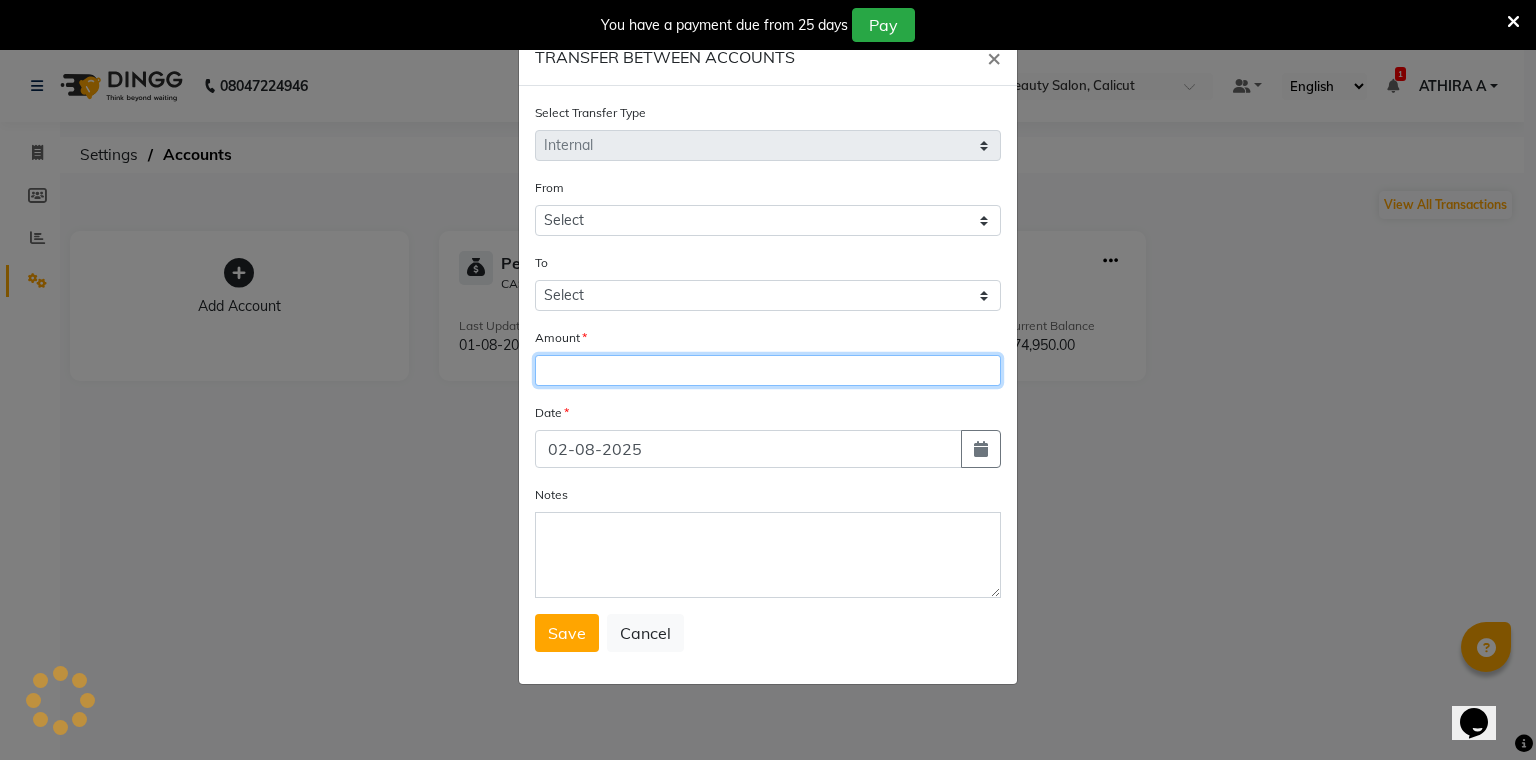 drag, startPoint x: 622, startPoint y: 364, endPoint x: 624, endPoint y: 376, distance: 12.165525 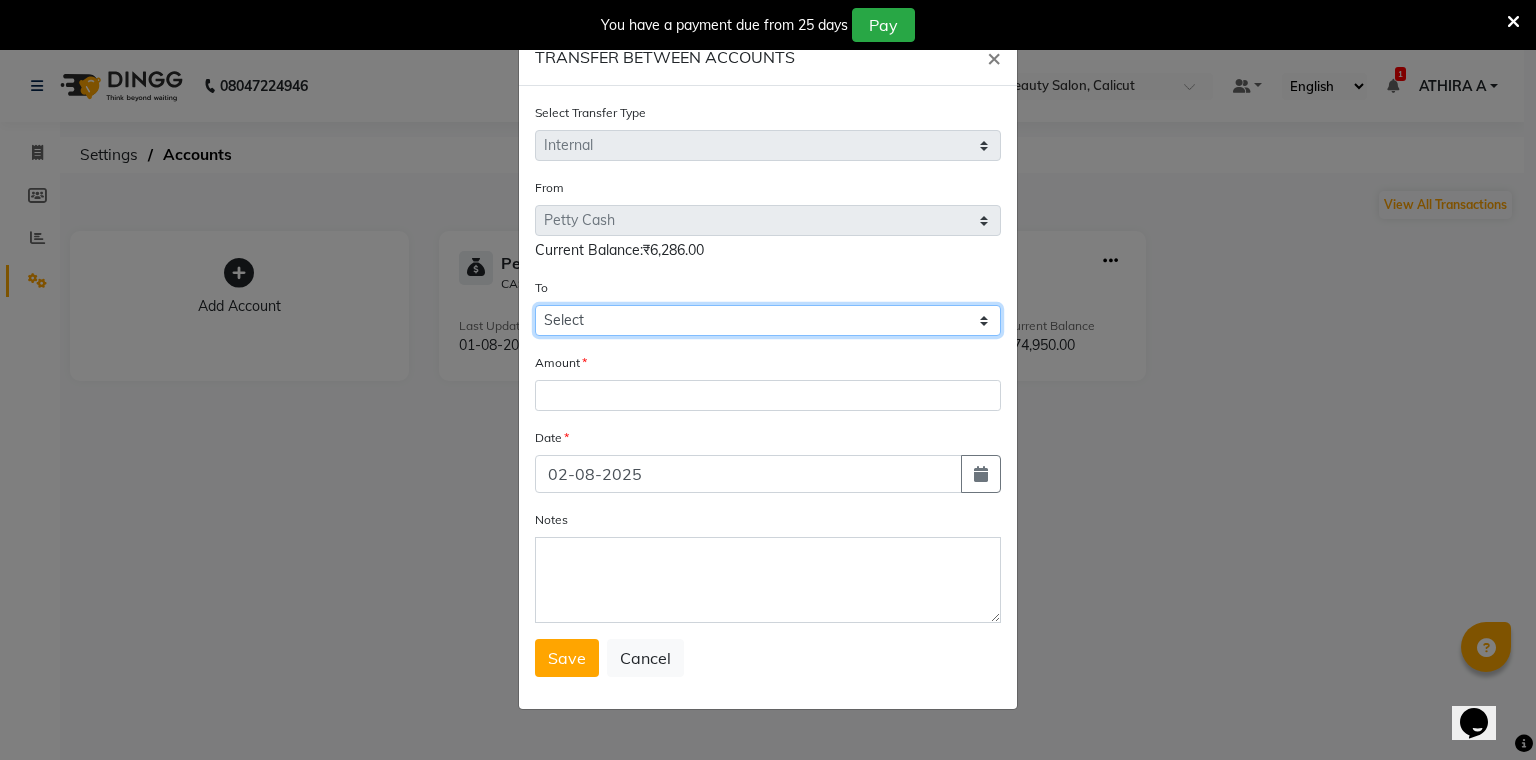 drag, startPoint x: 618, startPoint y: 328, endPoint x: 584, endPoint y: 434, distance: 111.31936 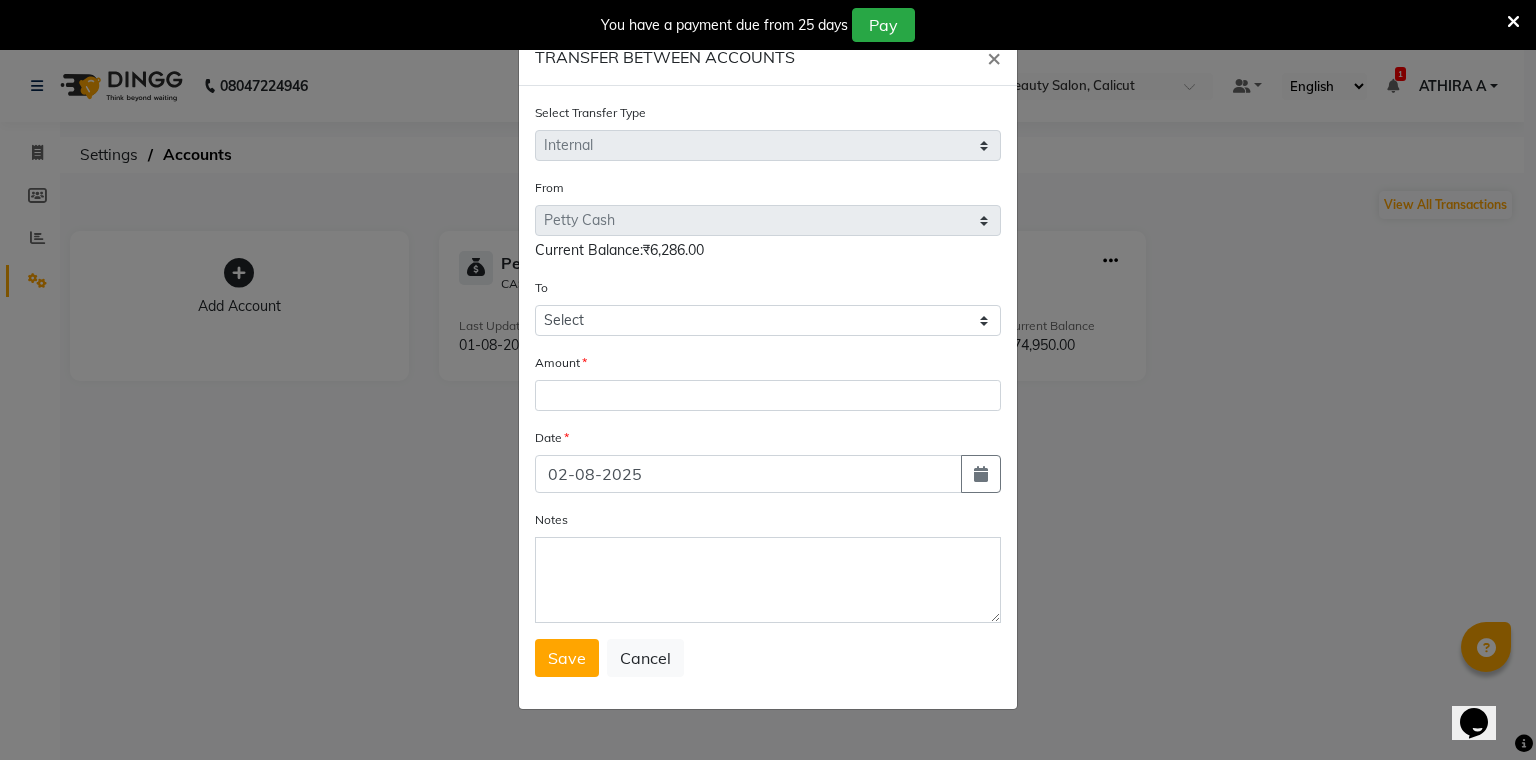 click on "Date" 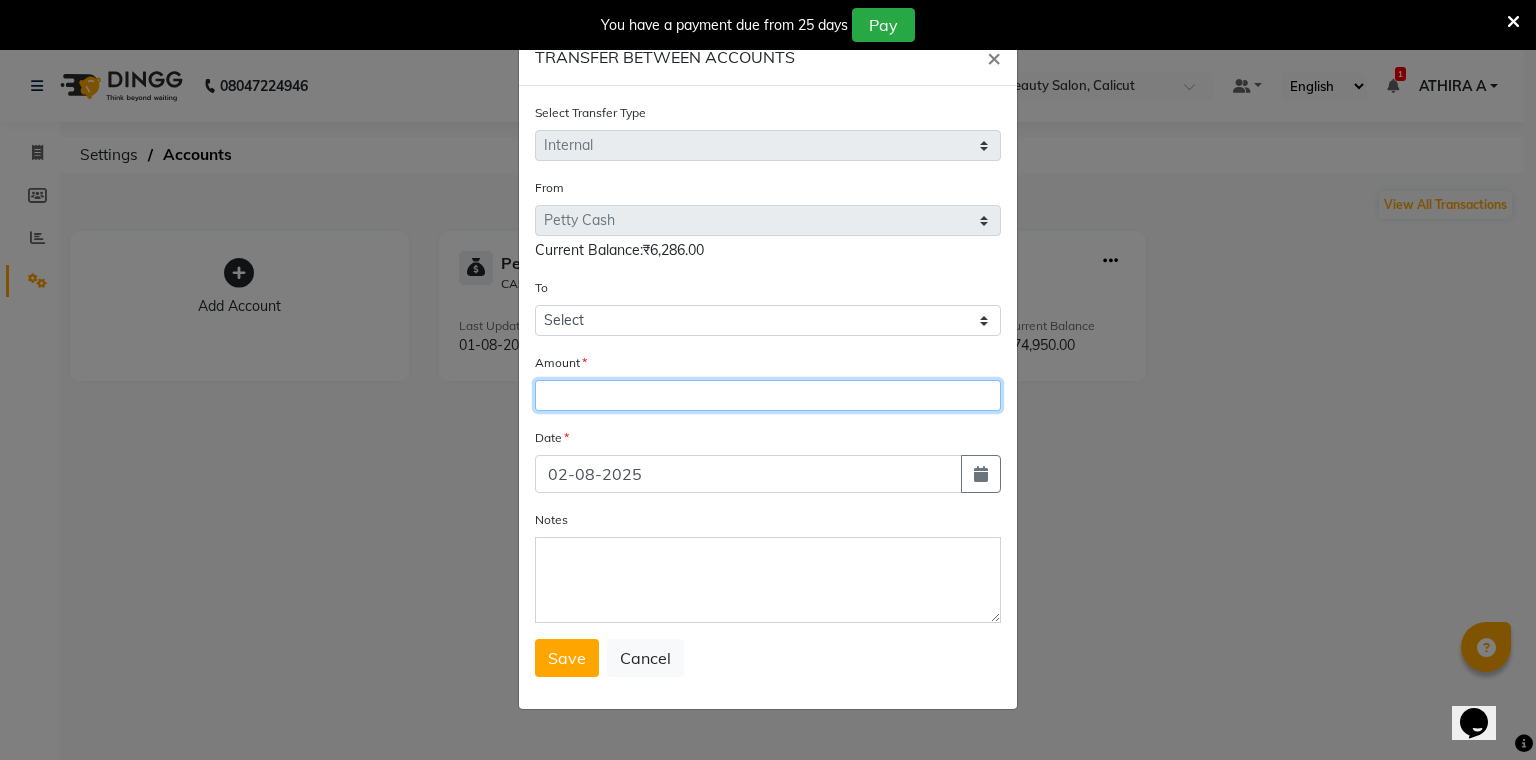 click 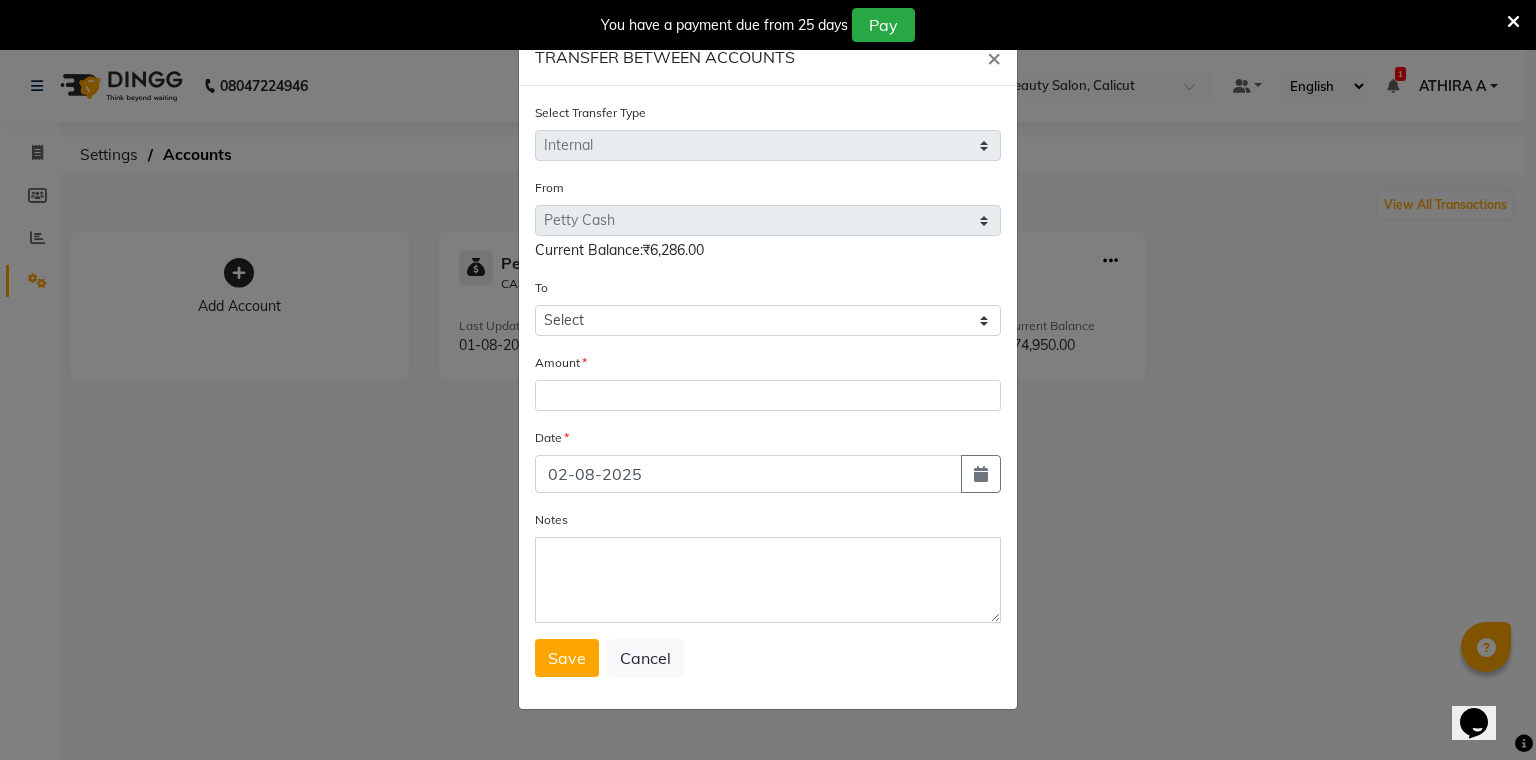 click on "Select Transfer Type Select Direct Internal From Select Petty Cash Default Account  Current Balance:₹6,286.00 To Select Petty Cash Default Account Amount Date 02-08-2025 Notes  Save   Cancel" 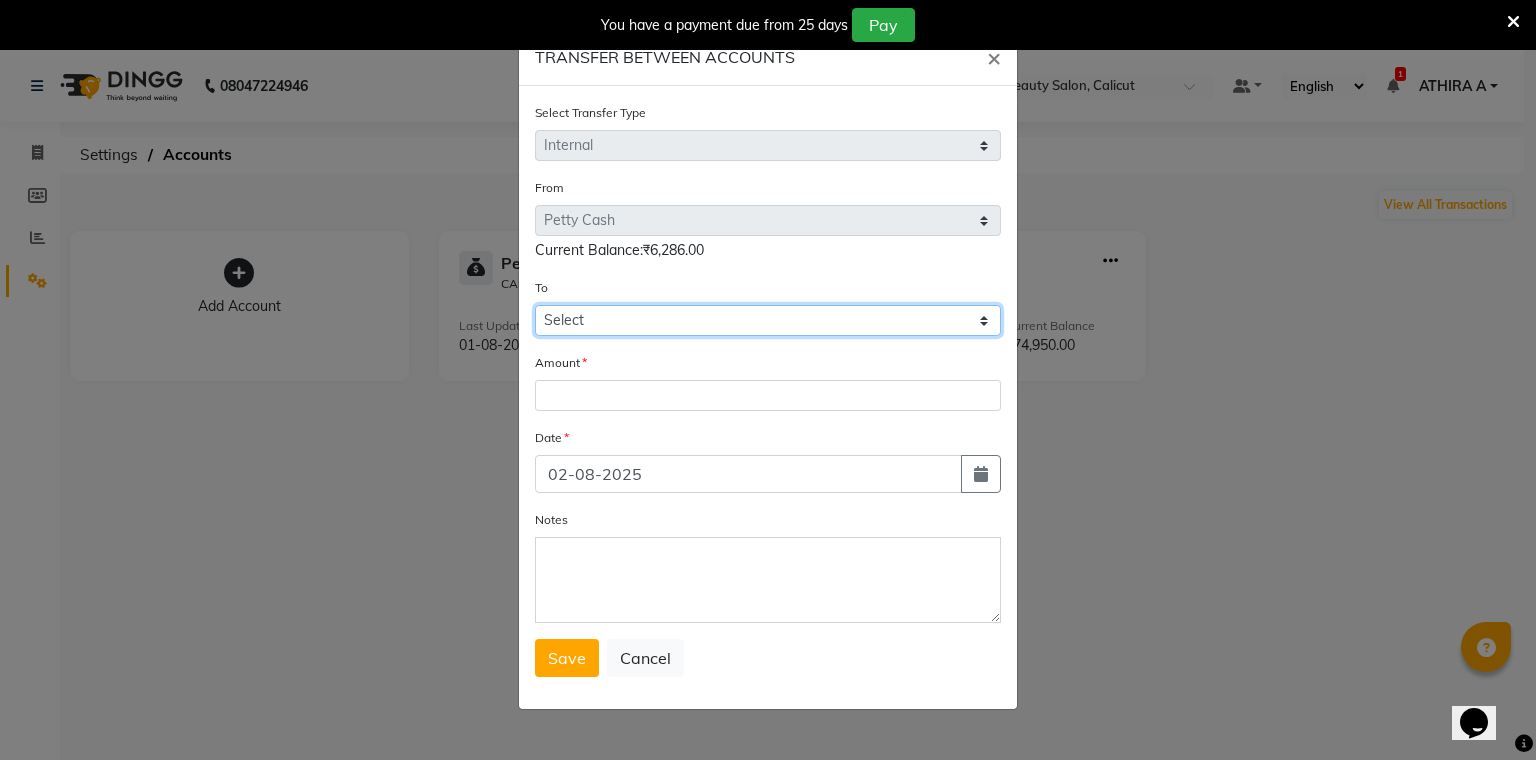 drag, startPoint x: 600, startPoint y: 317, endPoint x: 599, endPoint y: 336, distance: 19.026299 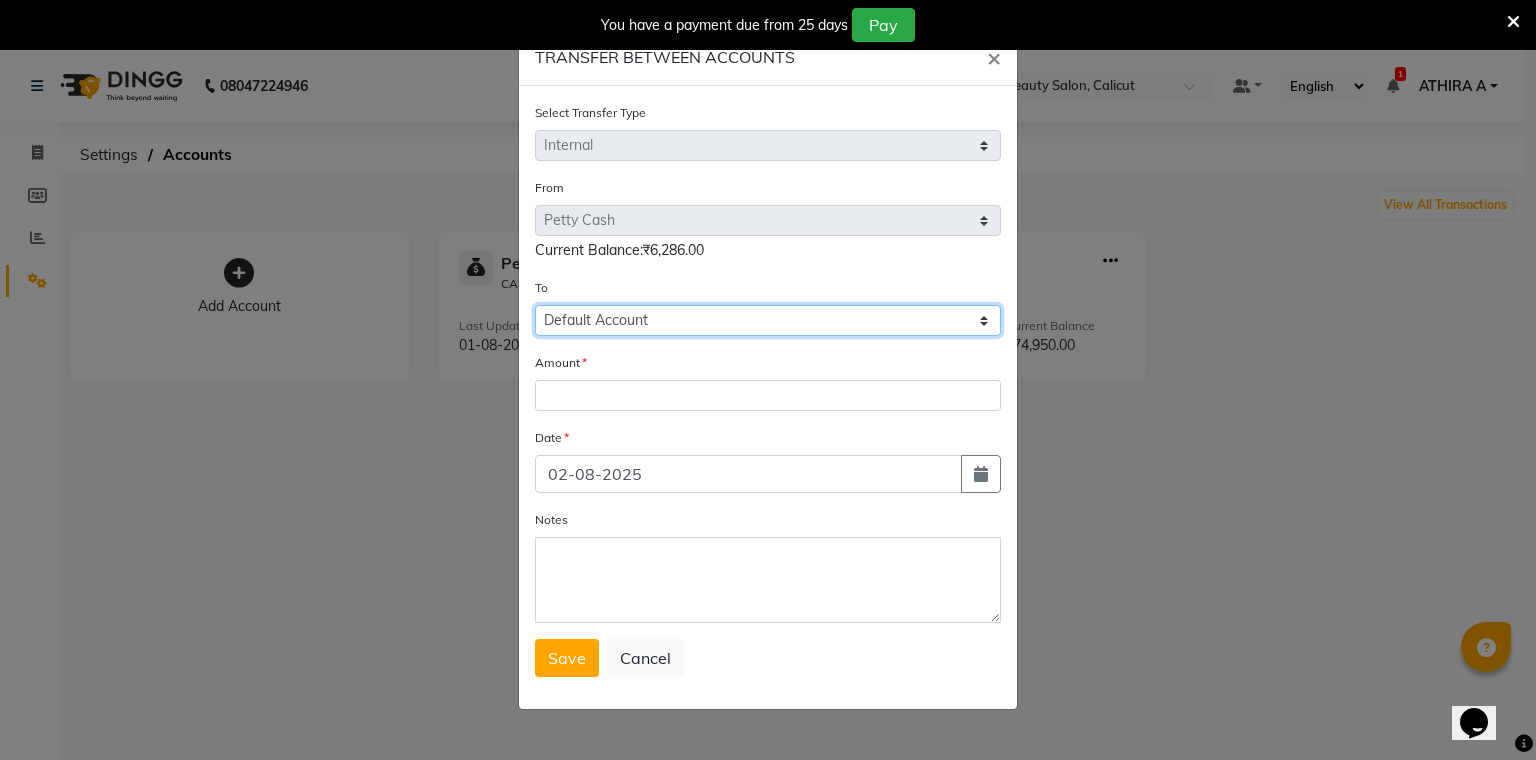 click on "Select Petty Cash Default Account" 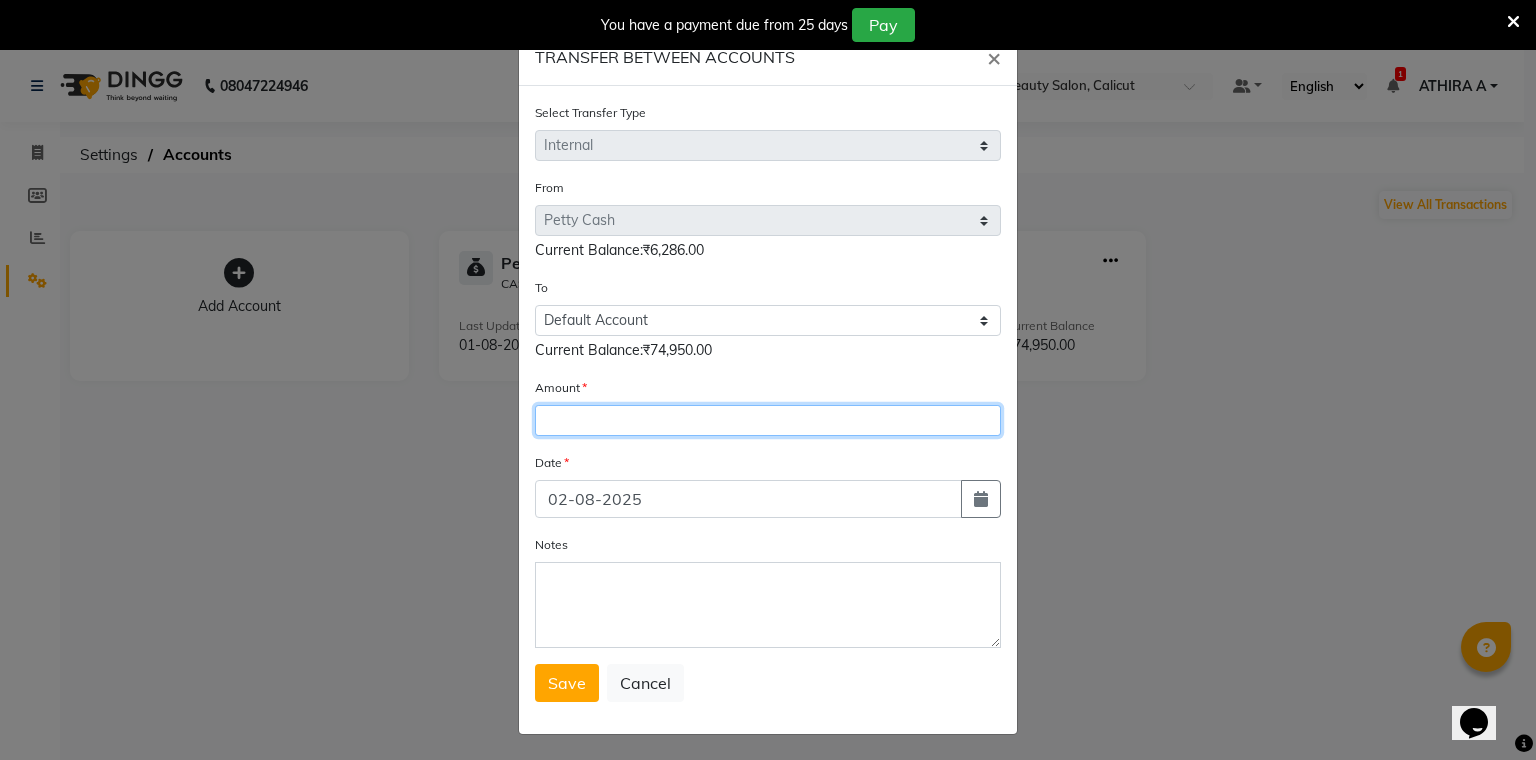 click 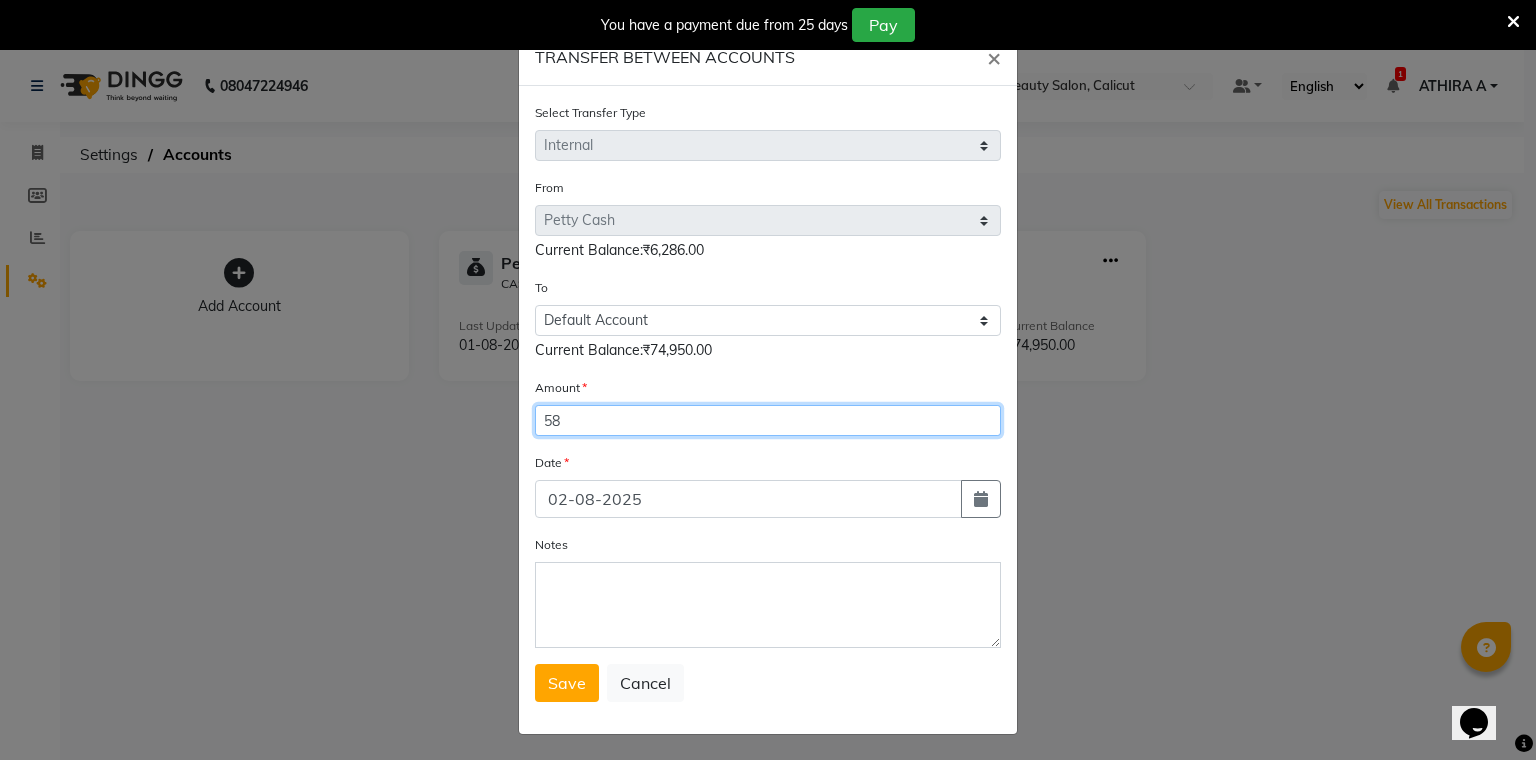 type on "58" 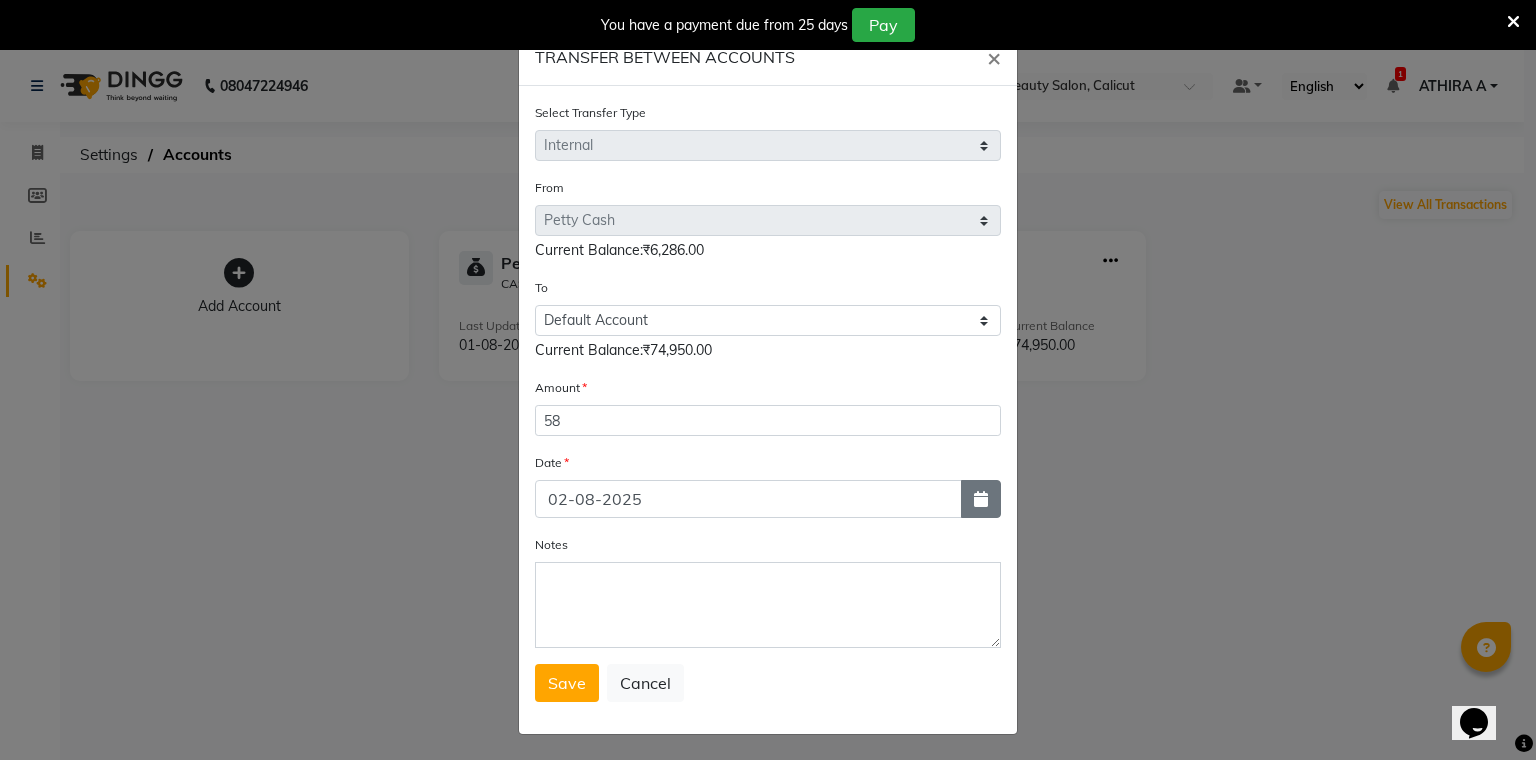 drag, startPoint x: 964, startPoint y: 476, endPoint x: 965, endPoint y: 495, distance: 19.026299 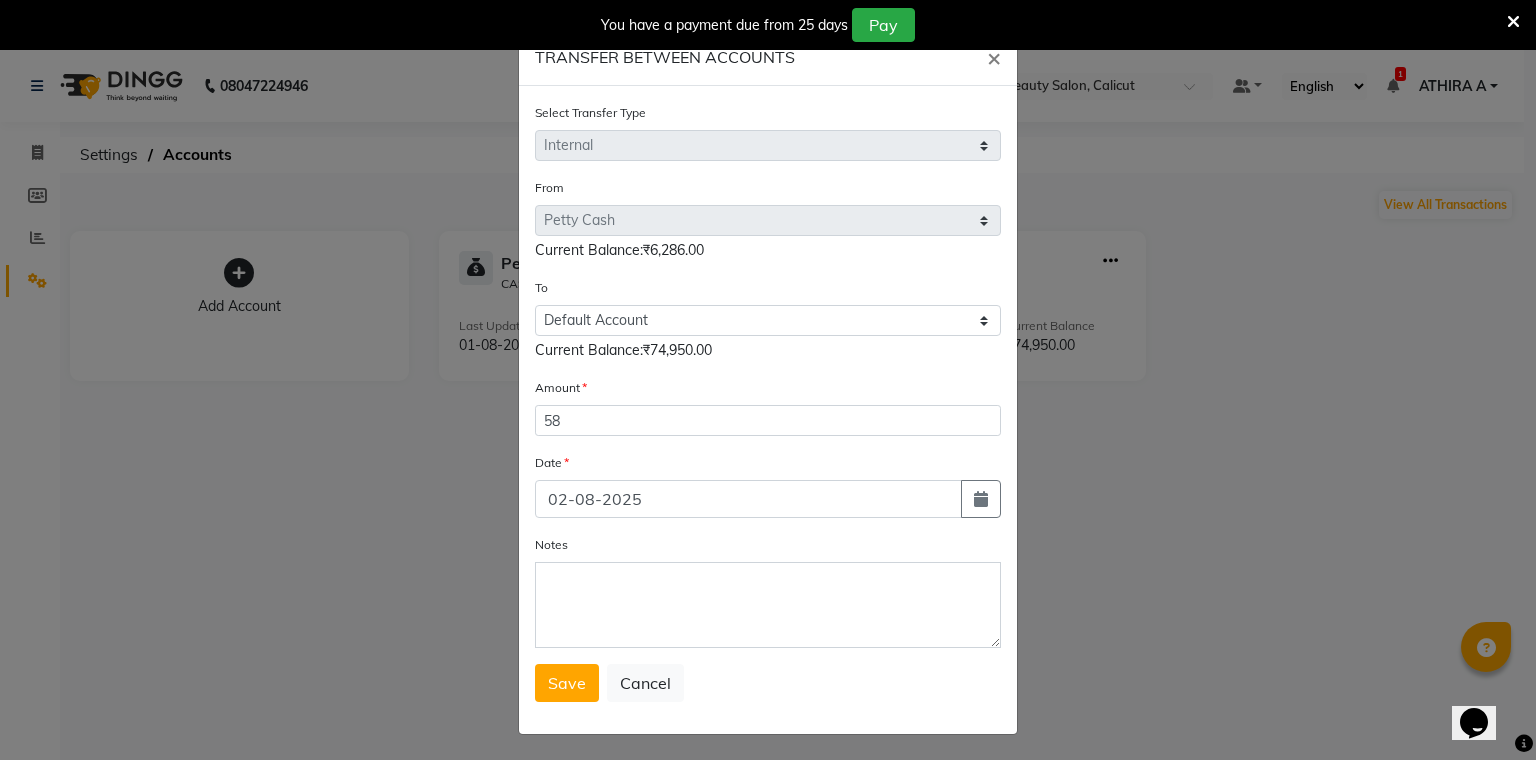 select on "8" 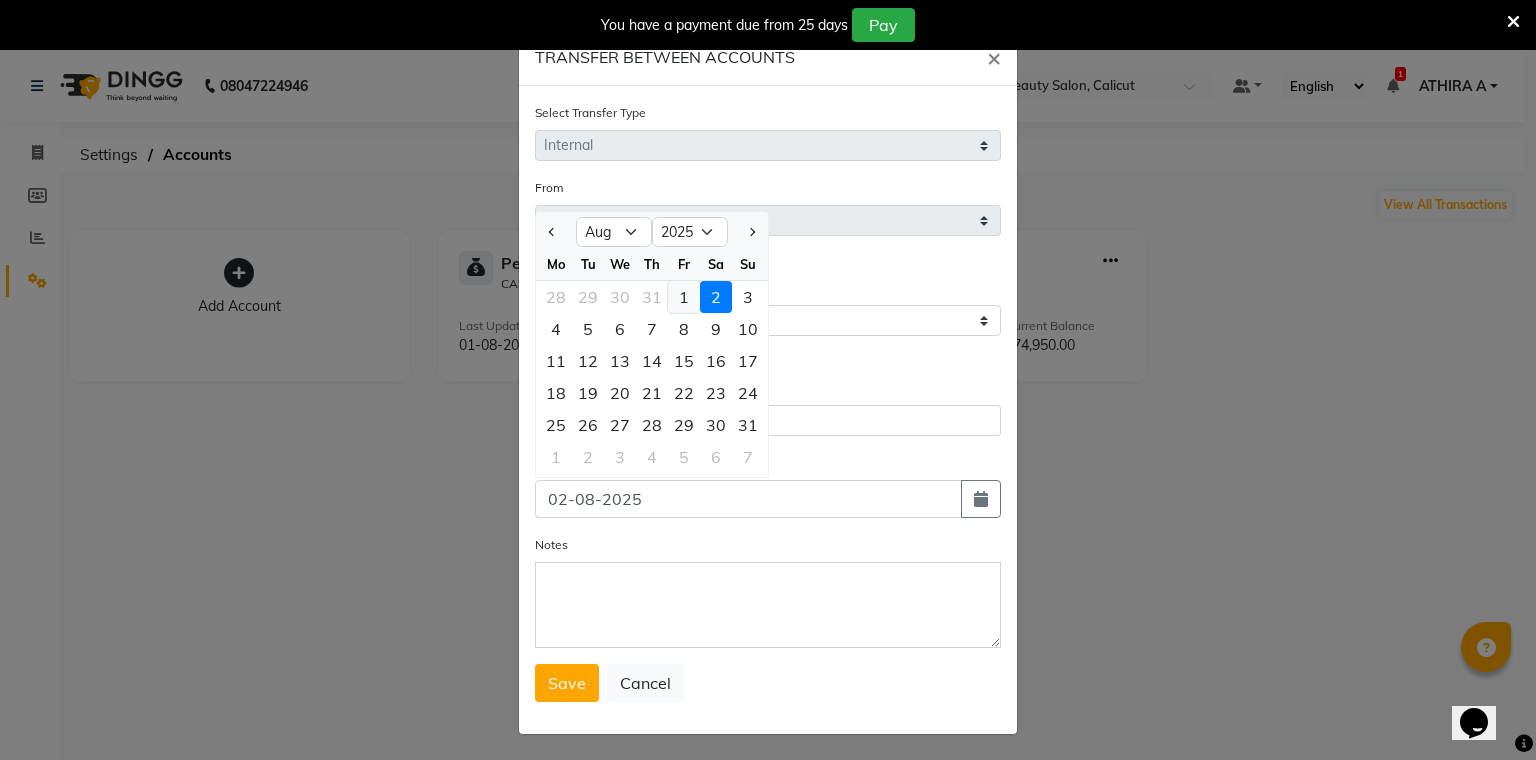 click on "1" 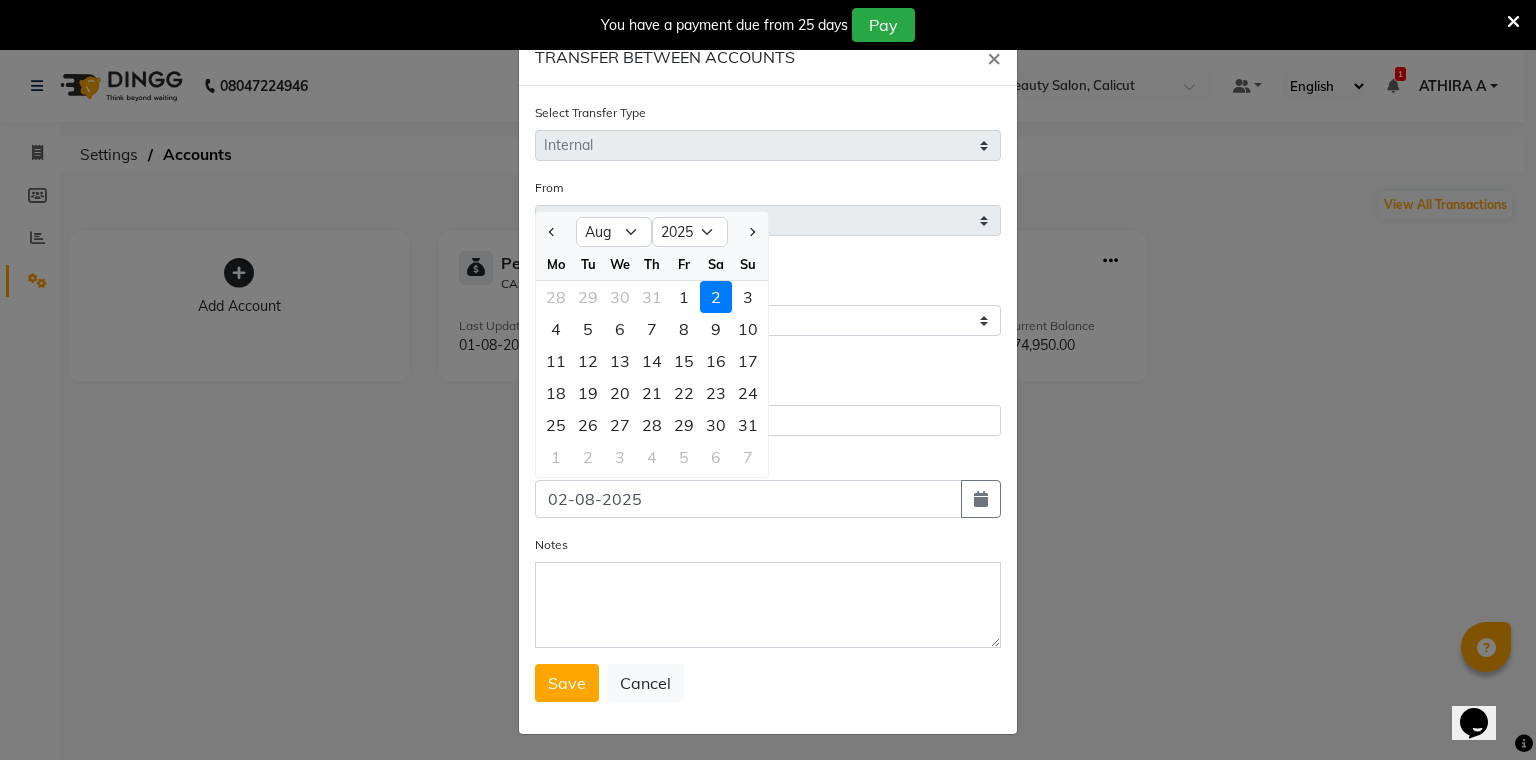 type on "01-08-2025" 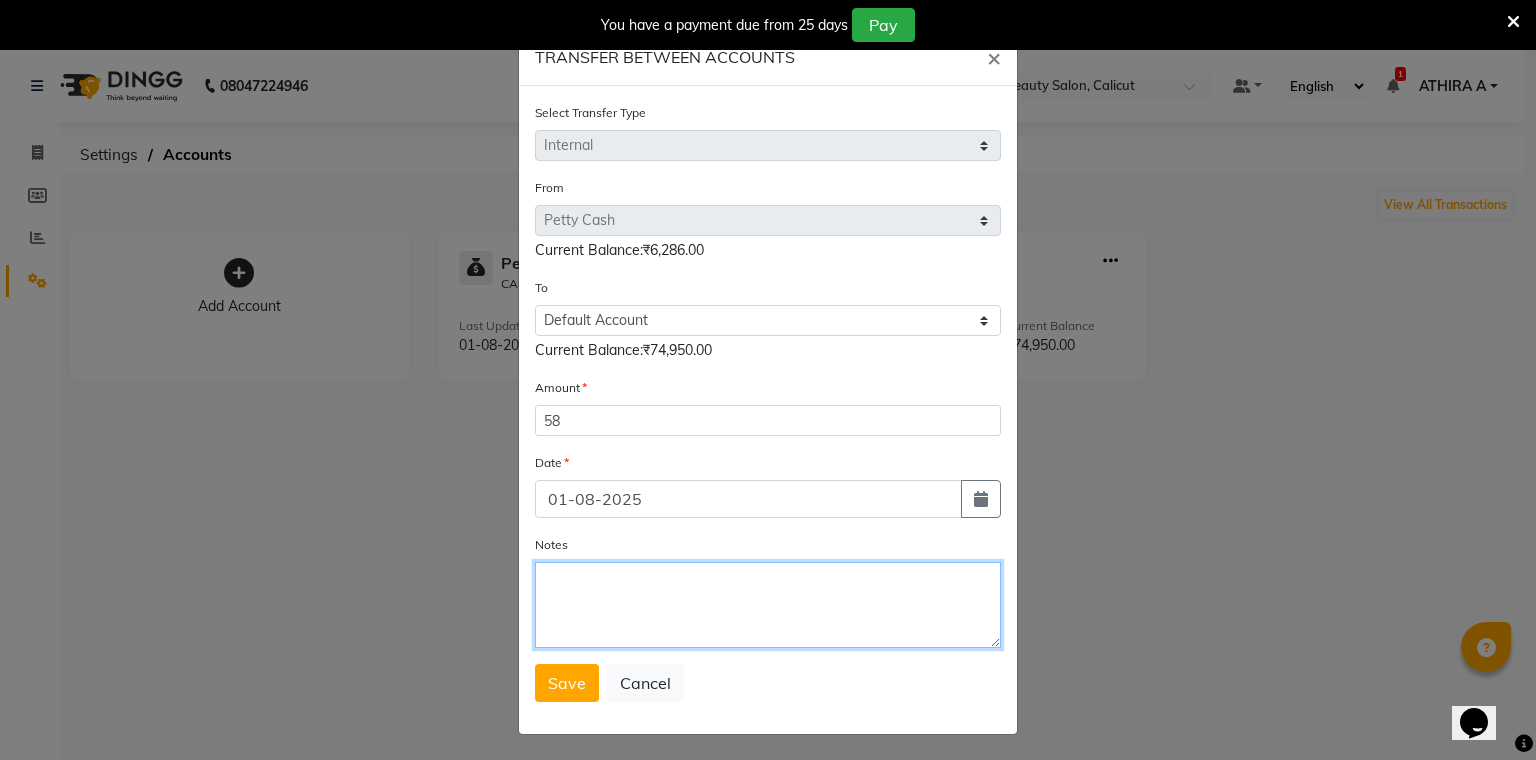 click on "Notes" at bounding box center [768, 605] 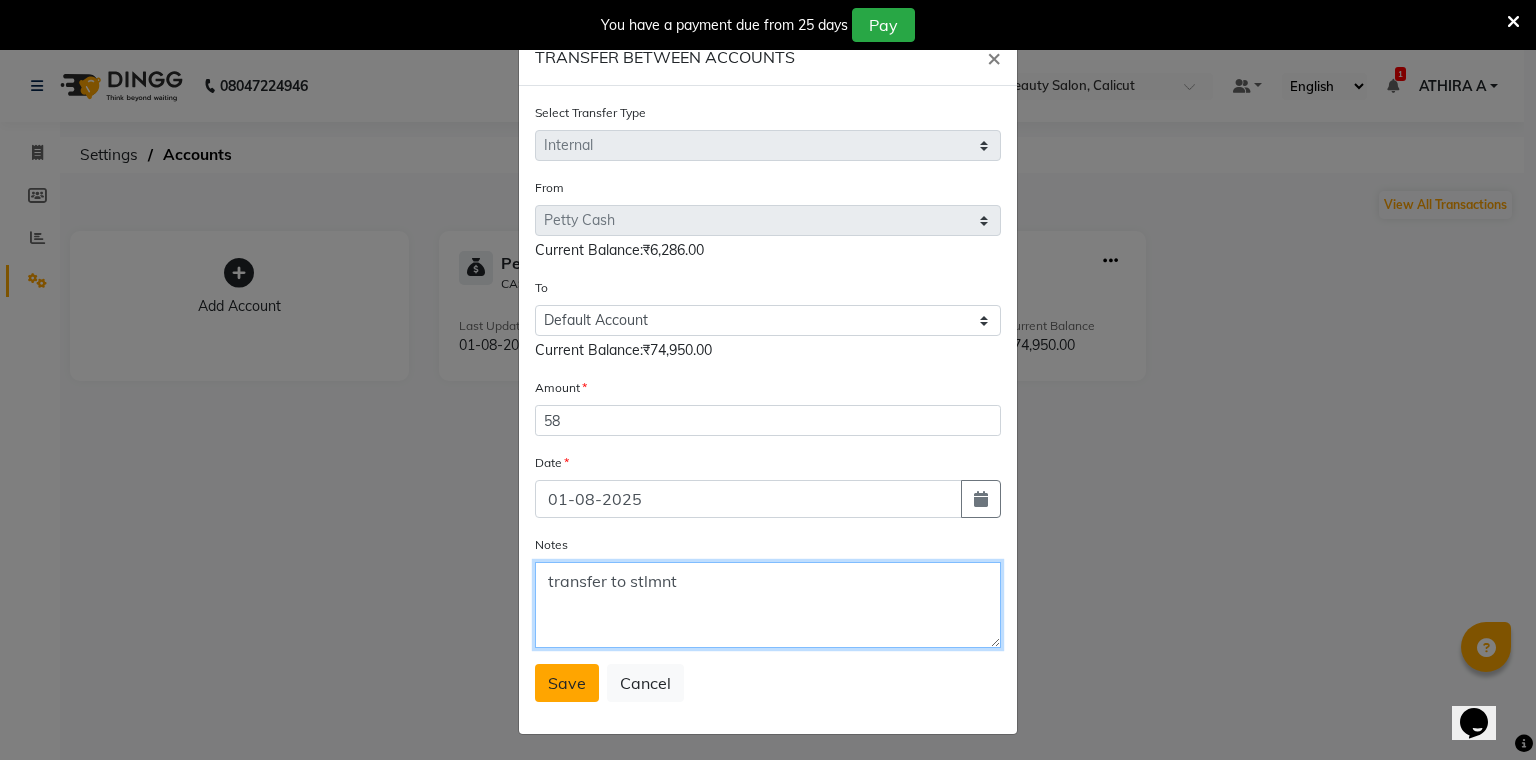 type on "transfer to stlmnt" 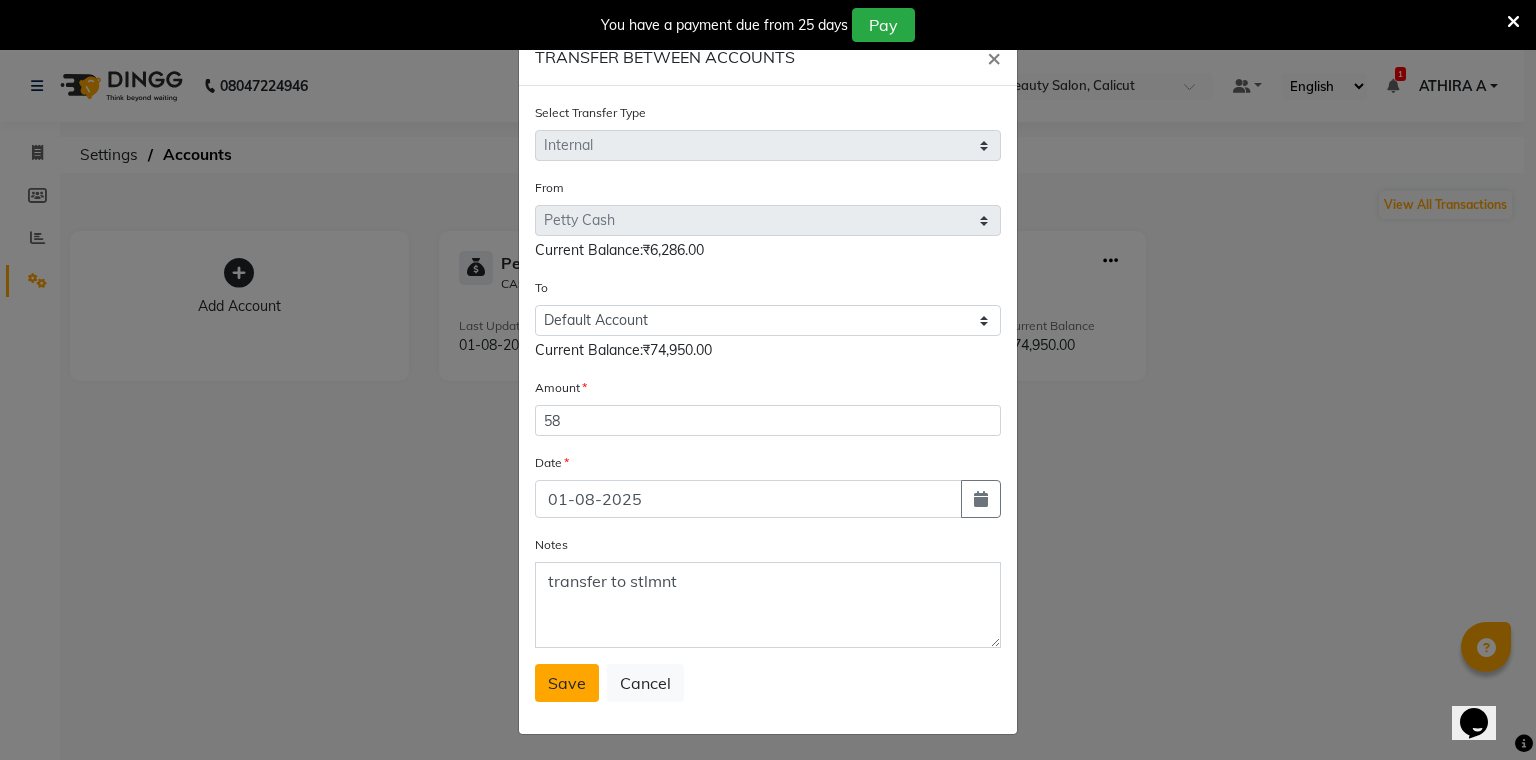 click on "Save" at bounding box center [567, 683] 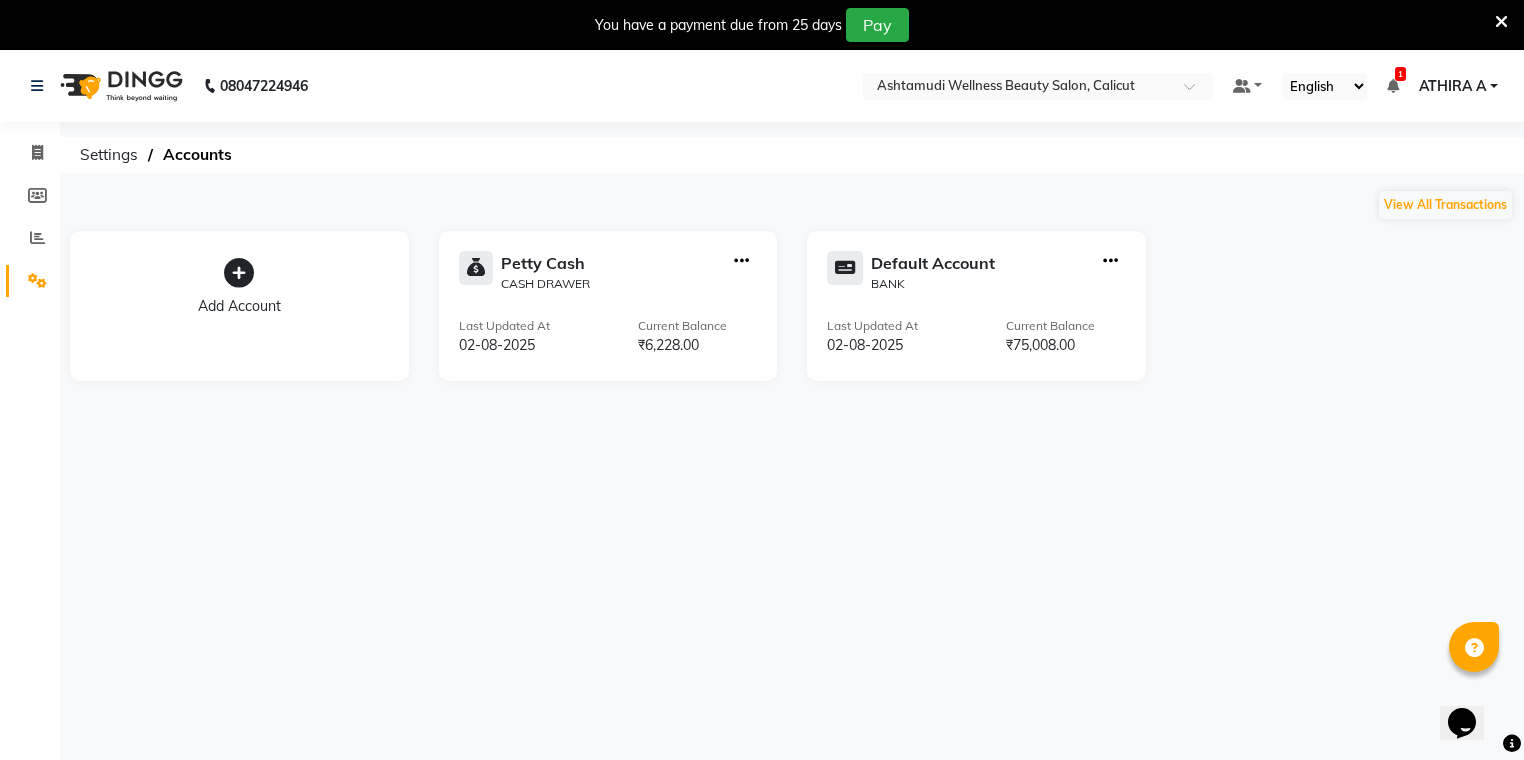 click 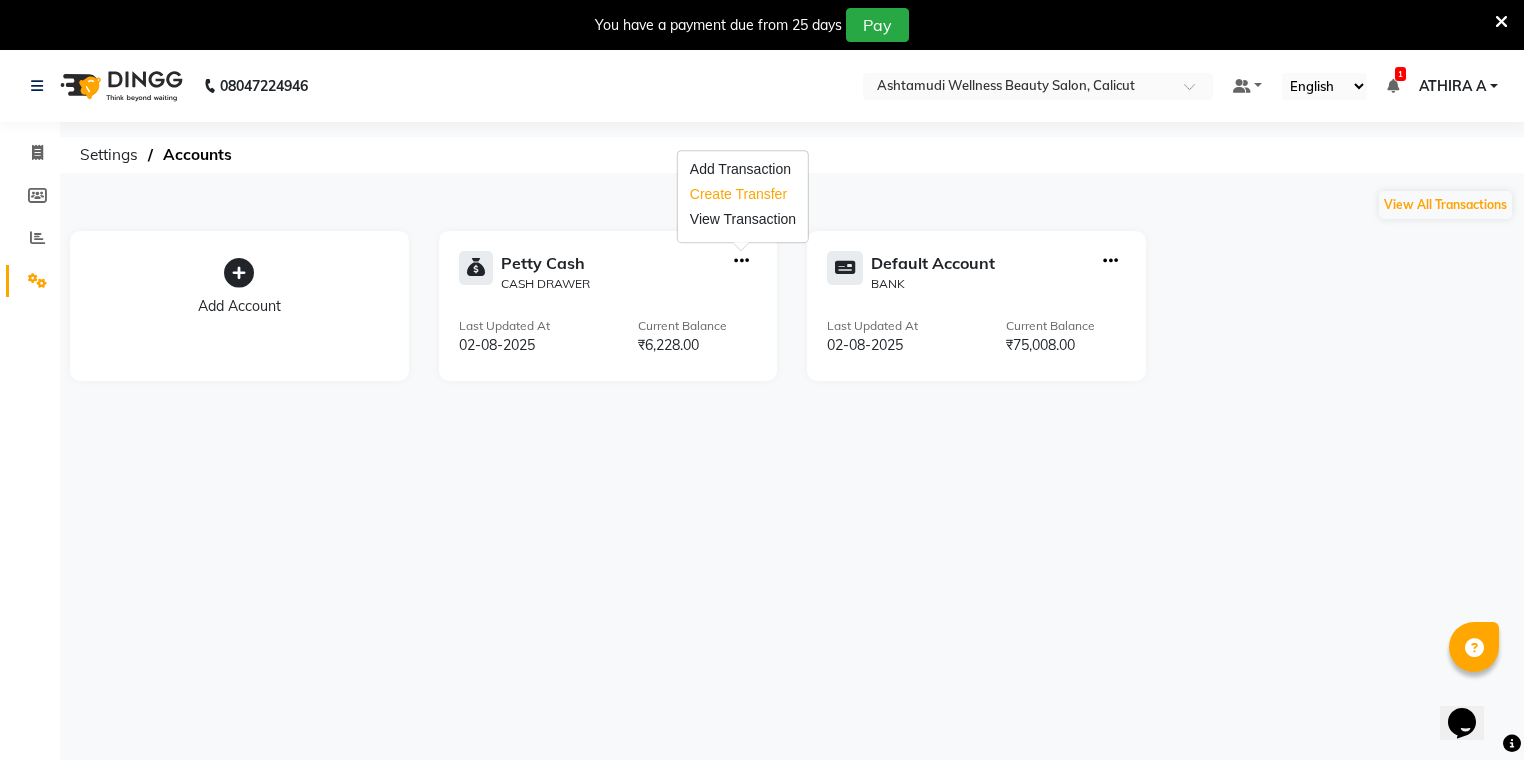 click on "Create Transfer" at bounding box center (743, 194) 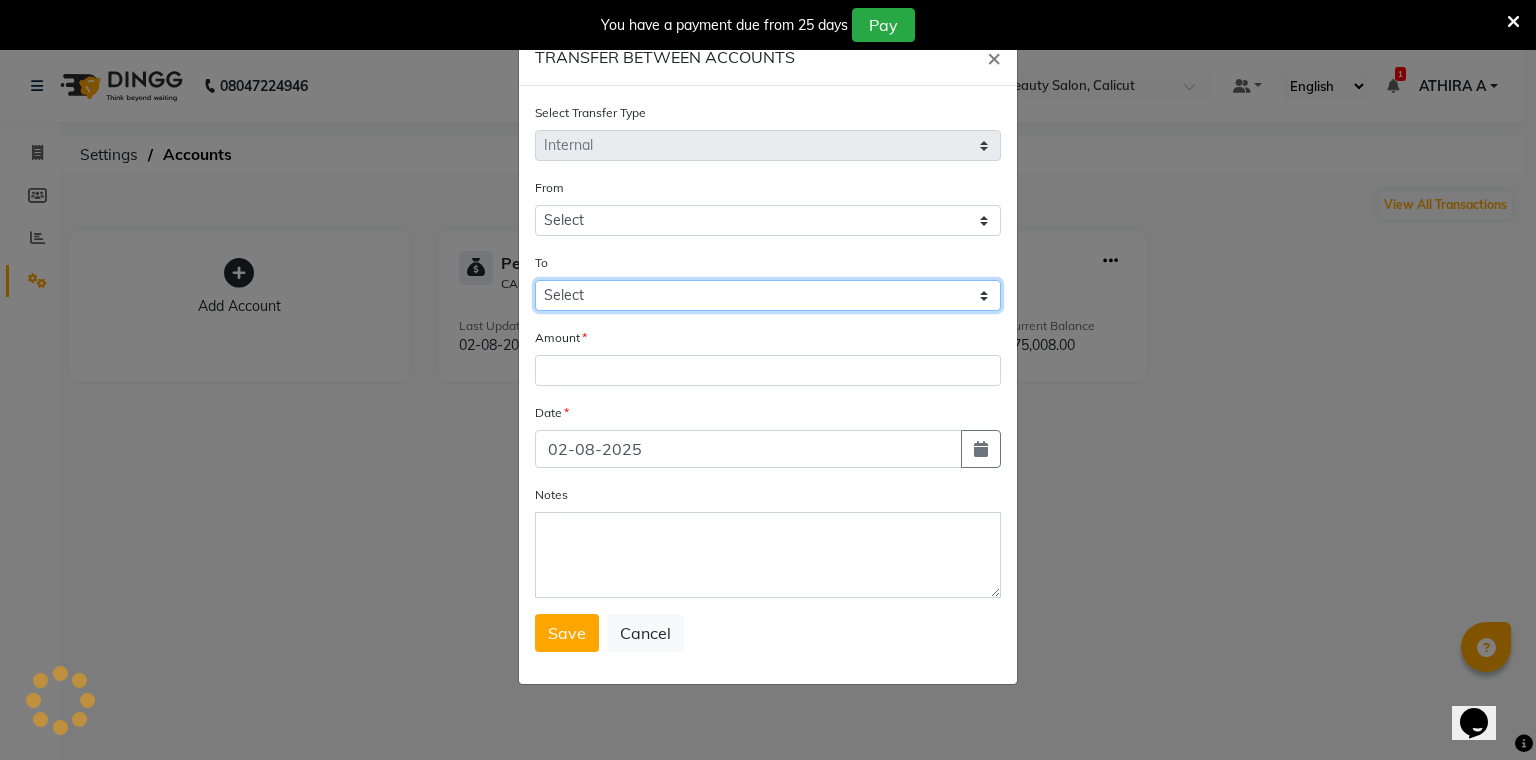 click on "Select" 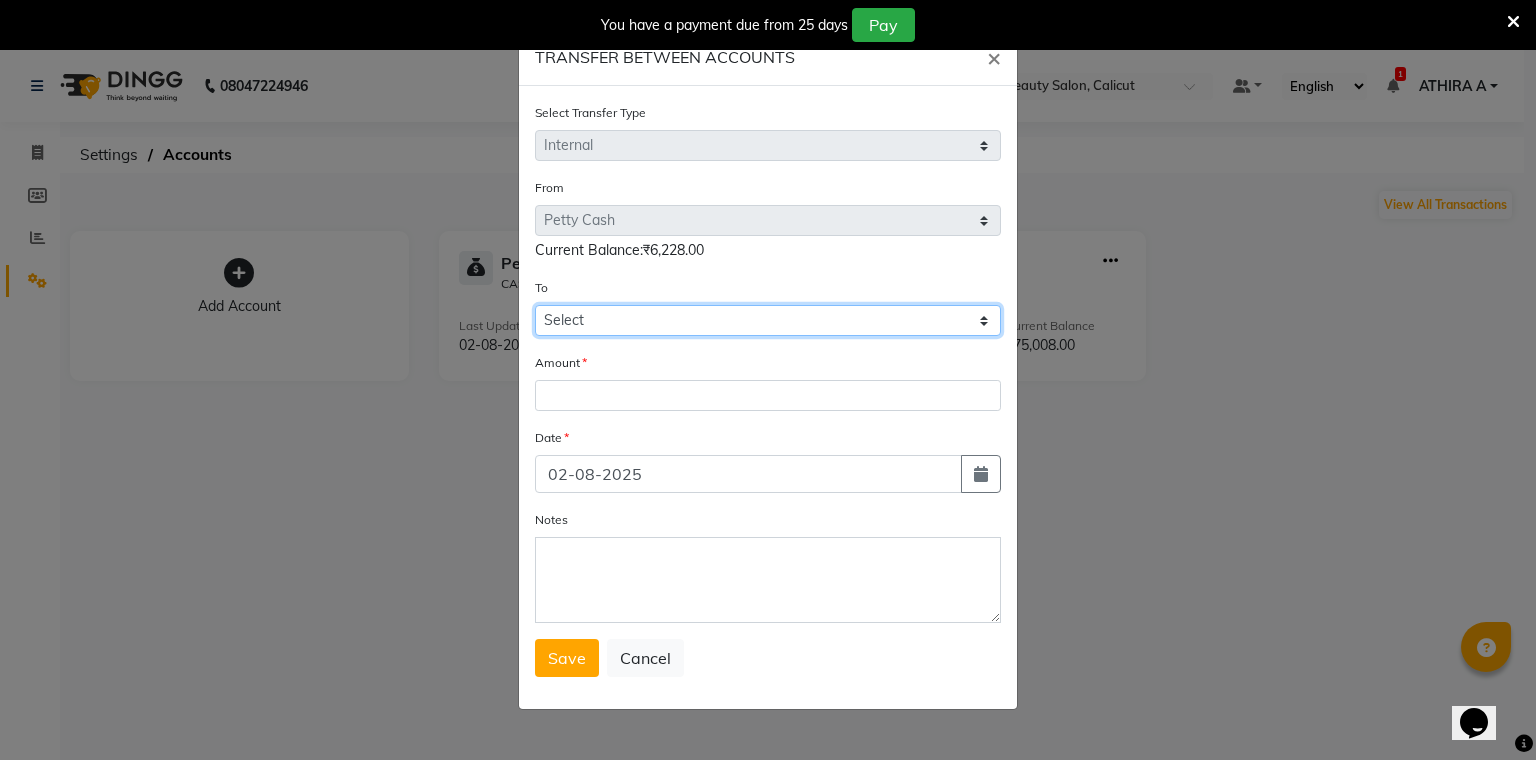 select on "3462" 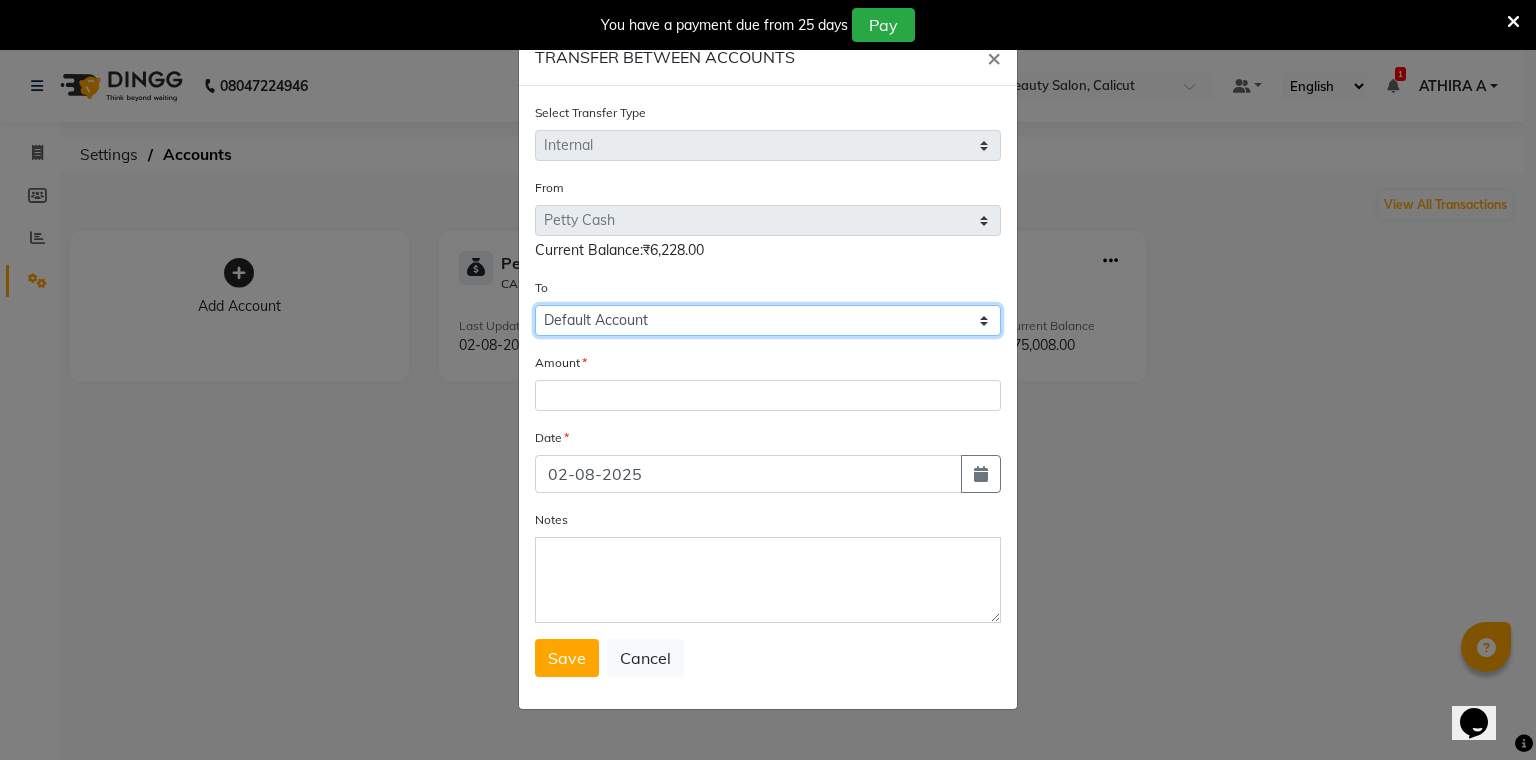 click on "Select Petty Cash Default Account" 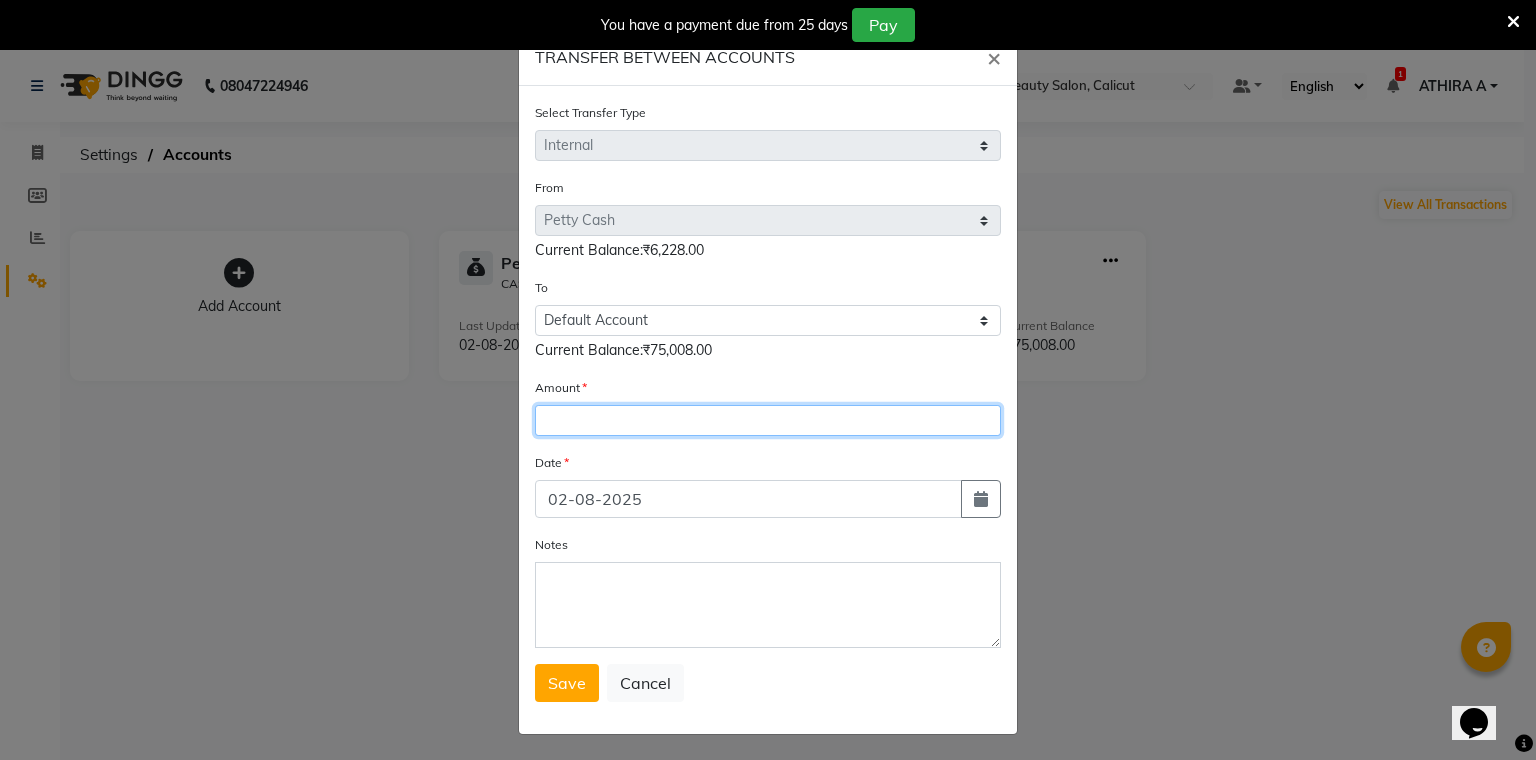 click 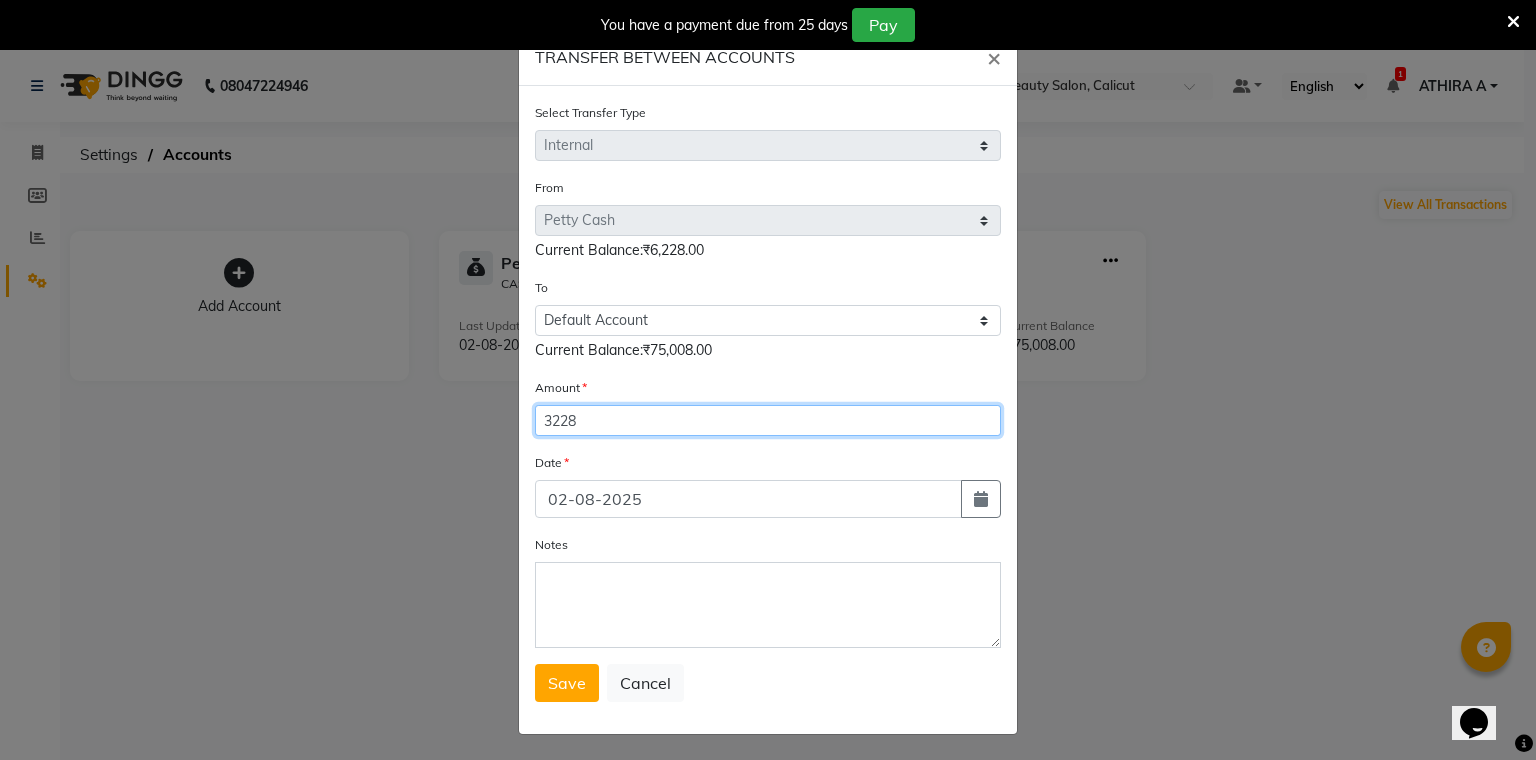 type on "3228" 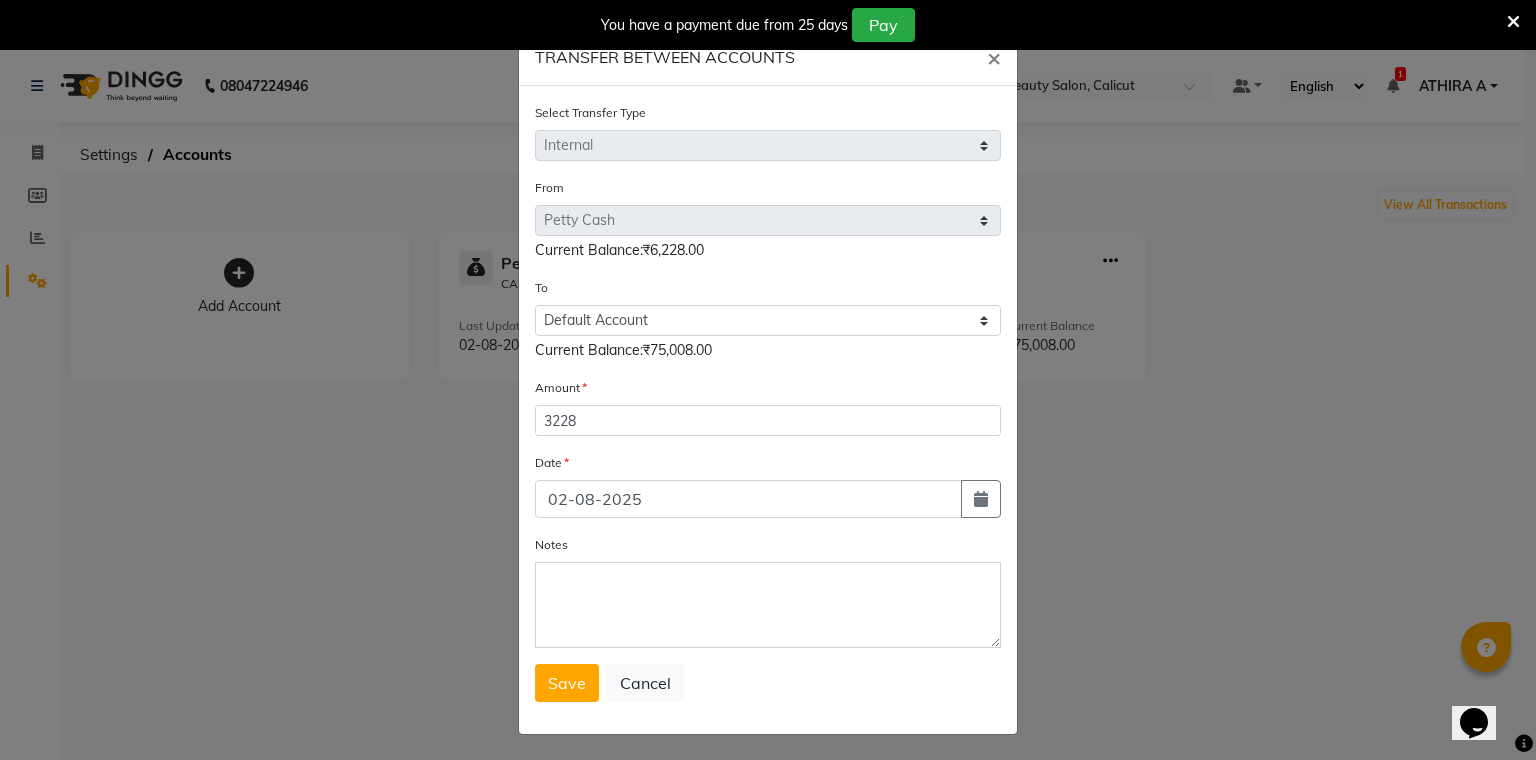 click on "Date" 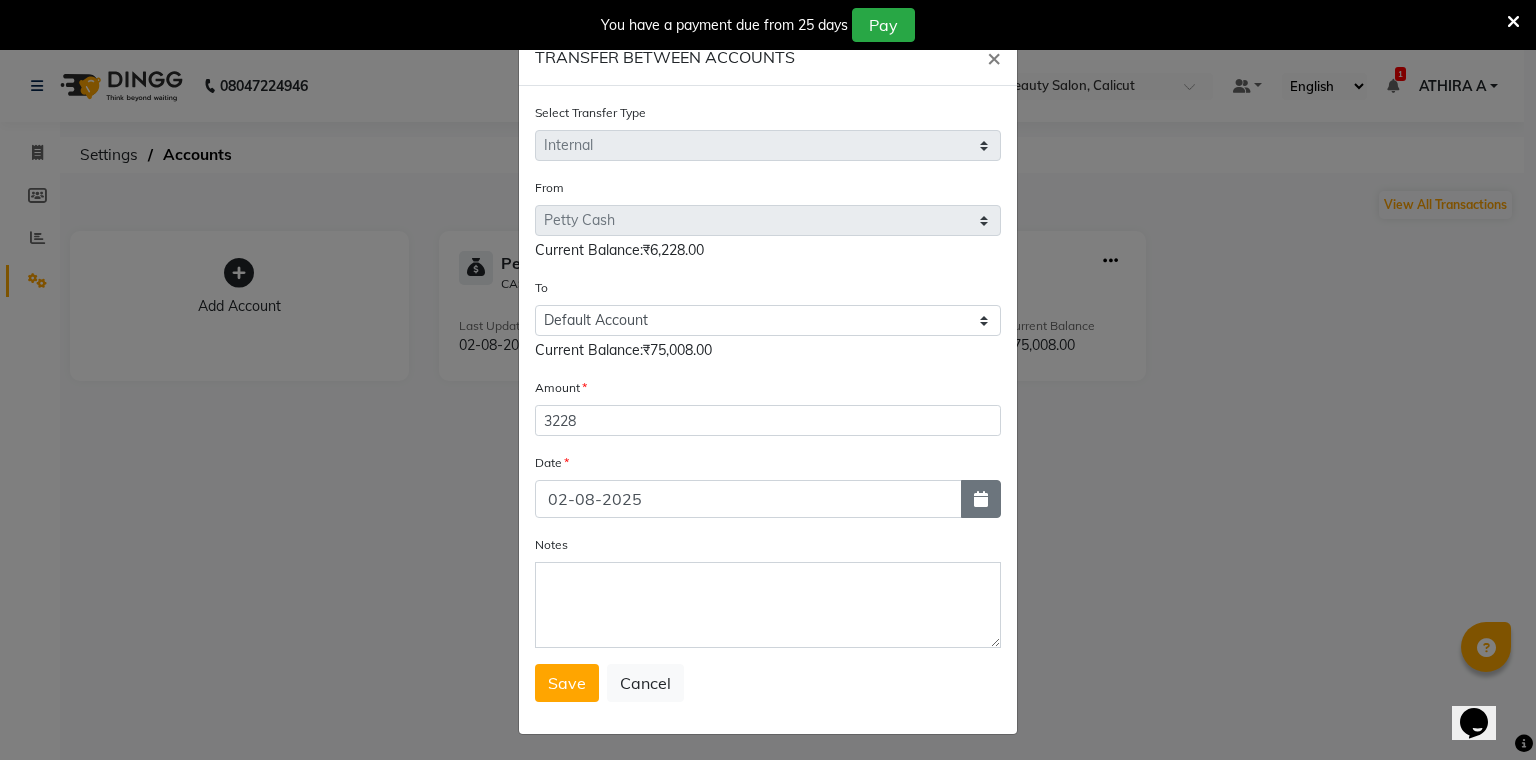 click 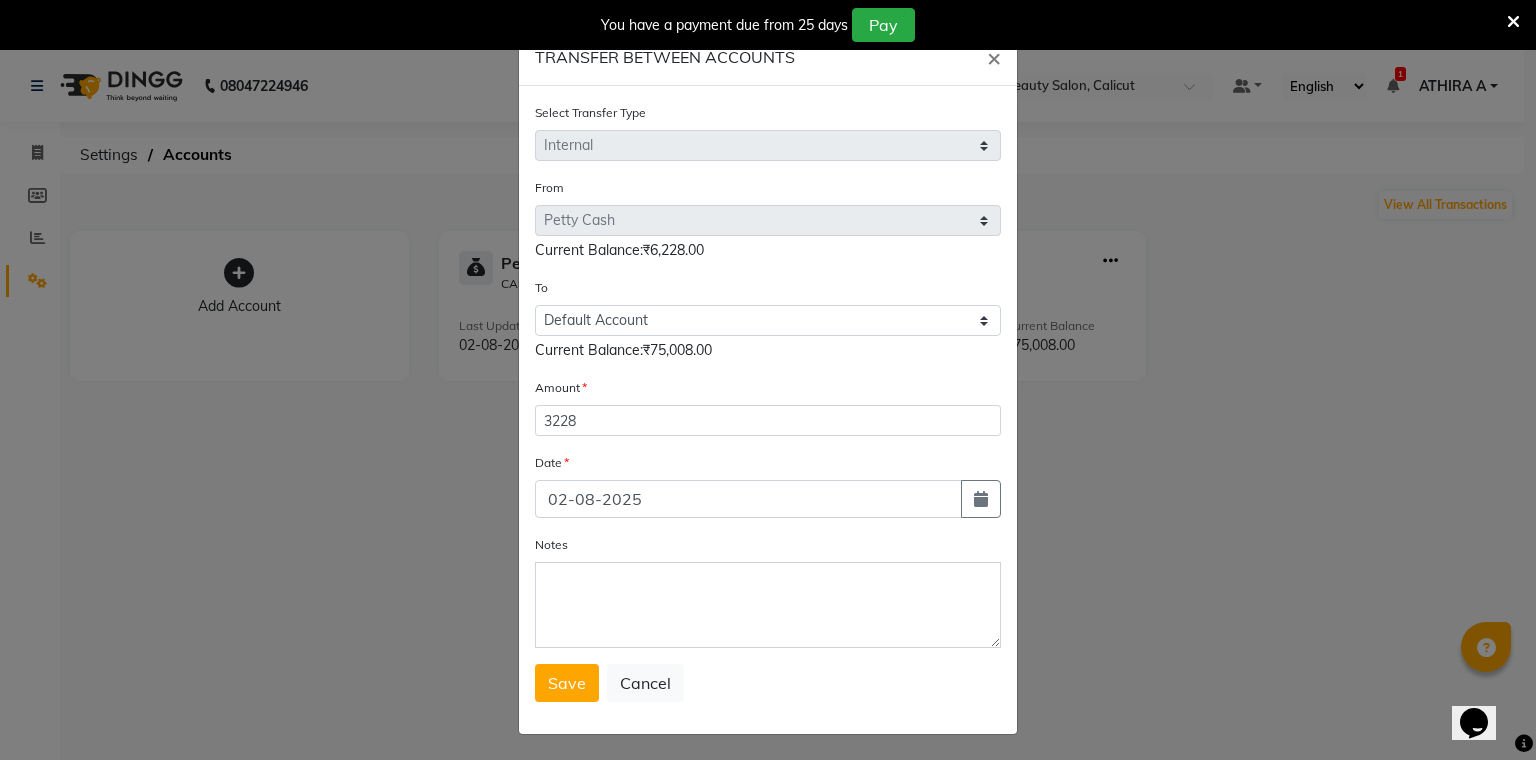 select on "8" 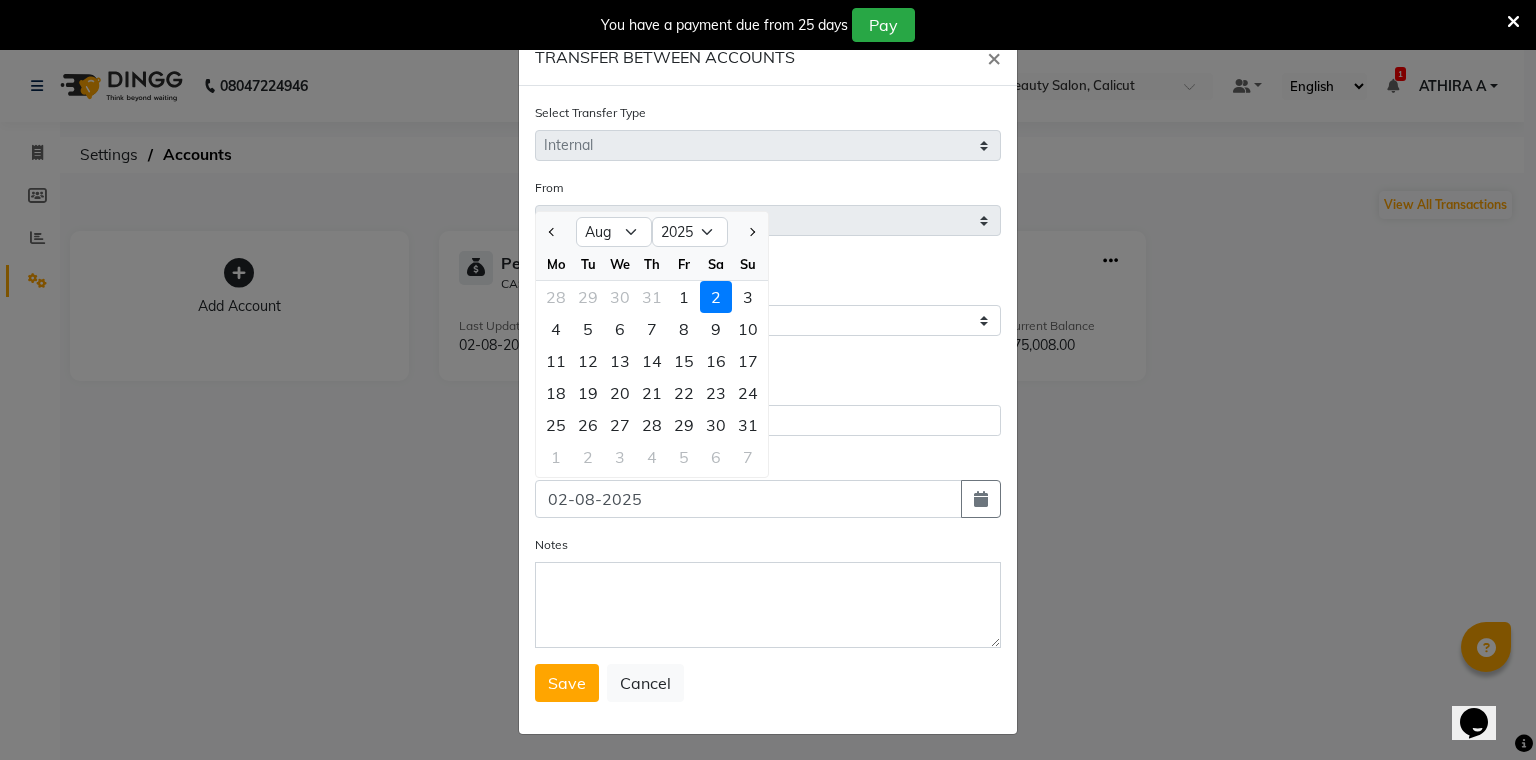 click on "Mo" 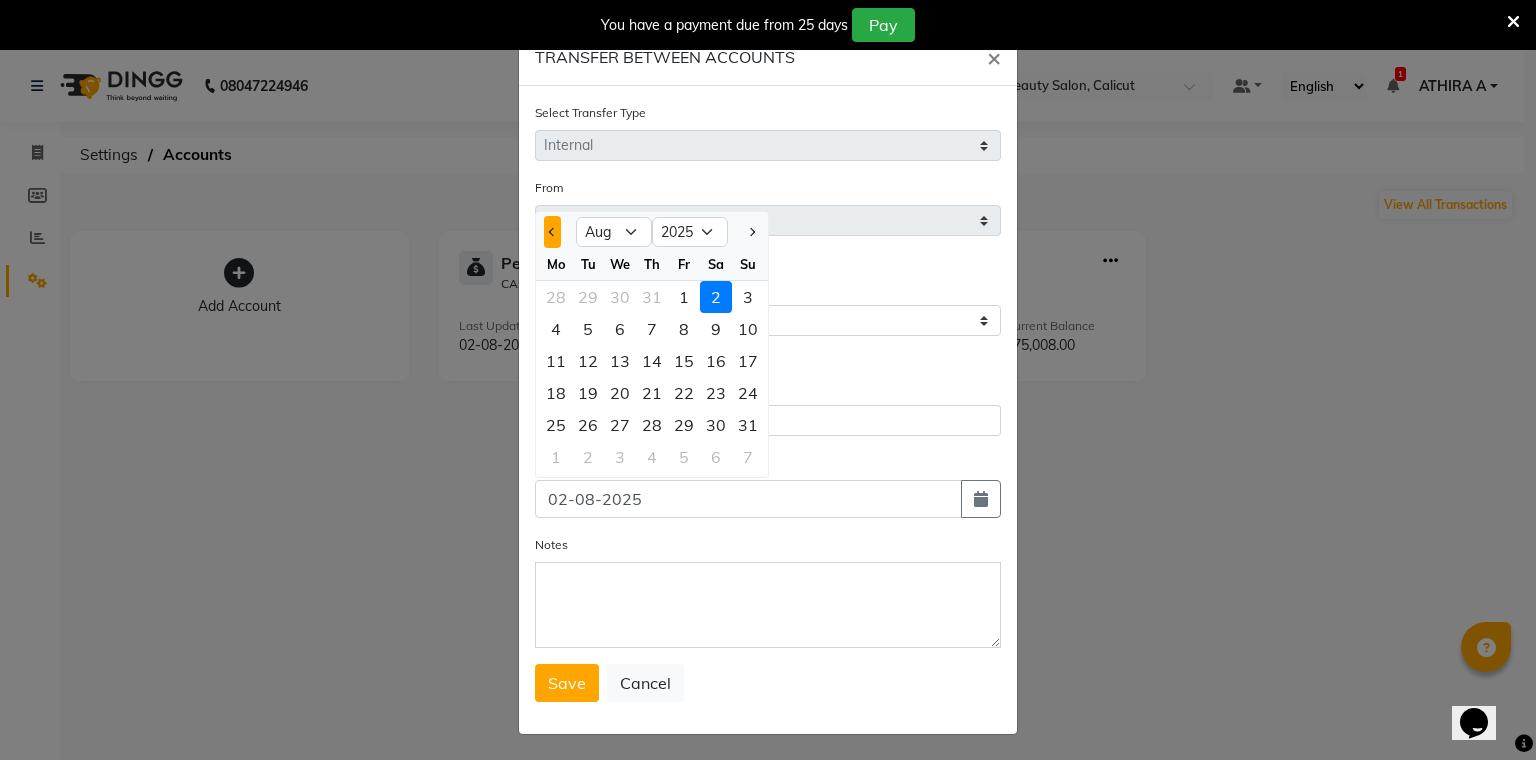 click 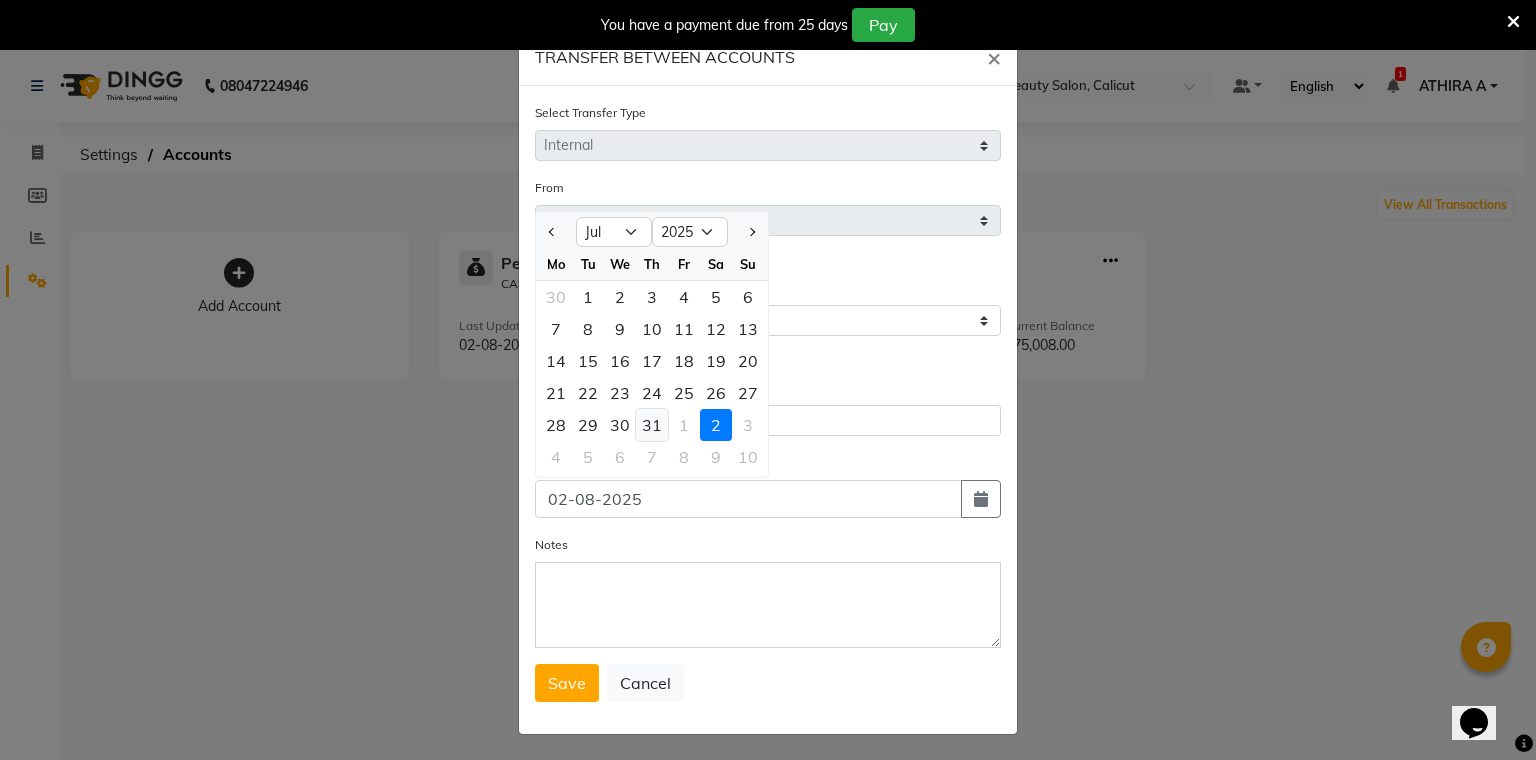 click on "31" 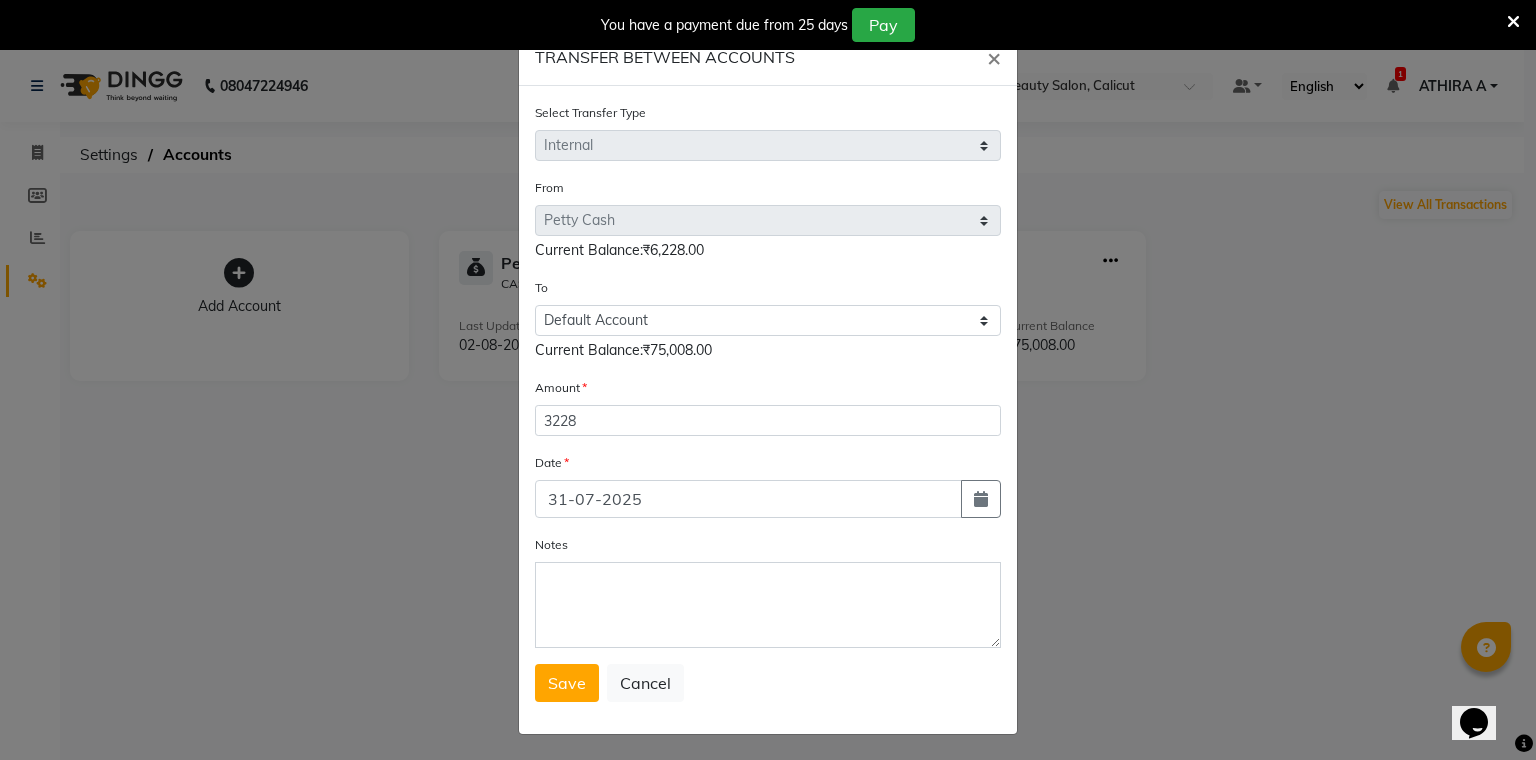 drag, startPoint x: 638, startPoint y: 552, endPoint x: 624, endPoint y: 593, distance: 43.32436 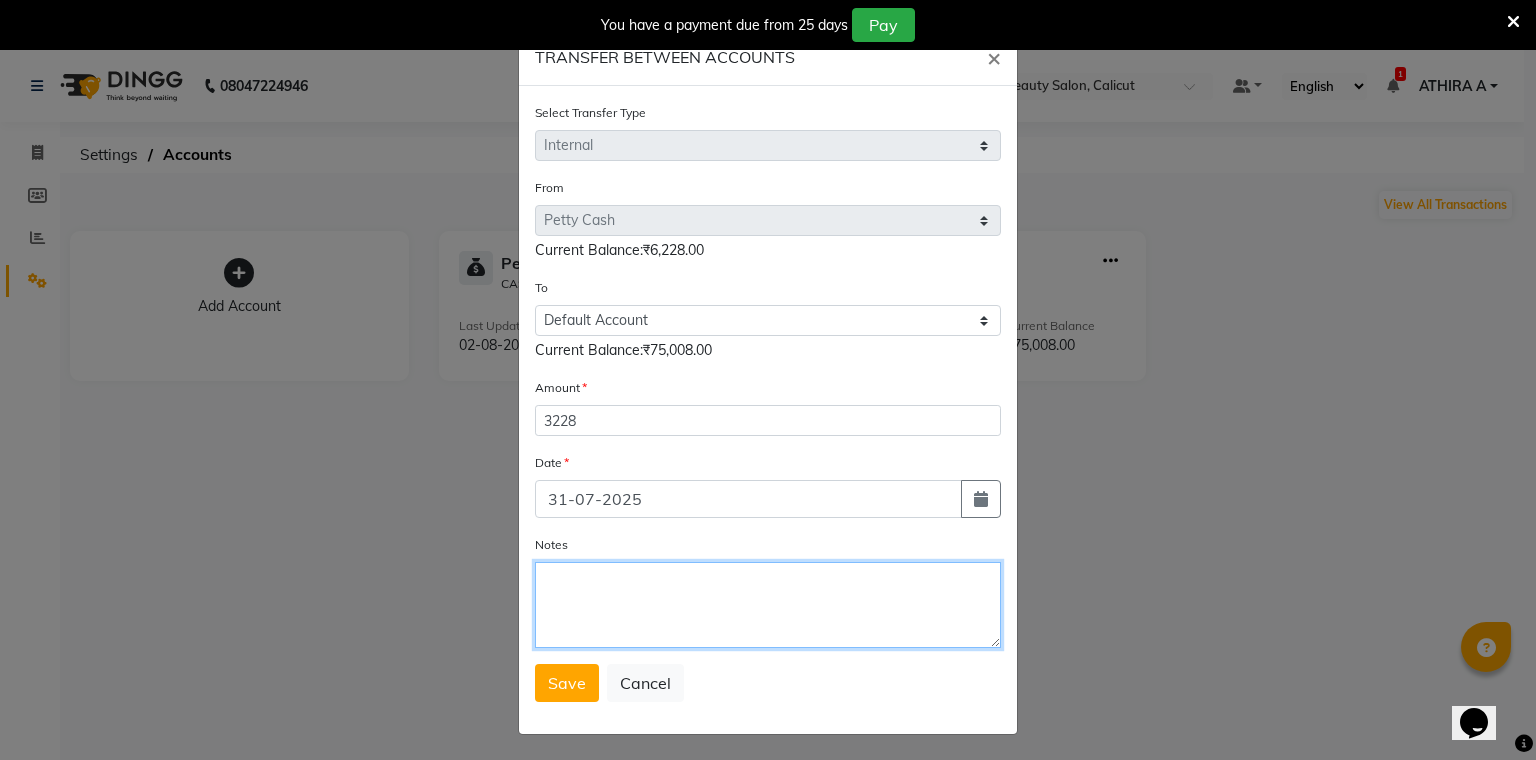 click on "Notes" at bounding box center (768, 605) 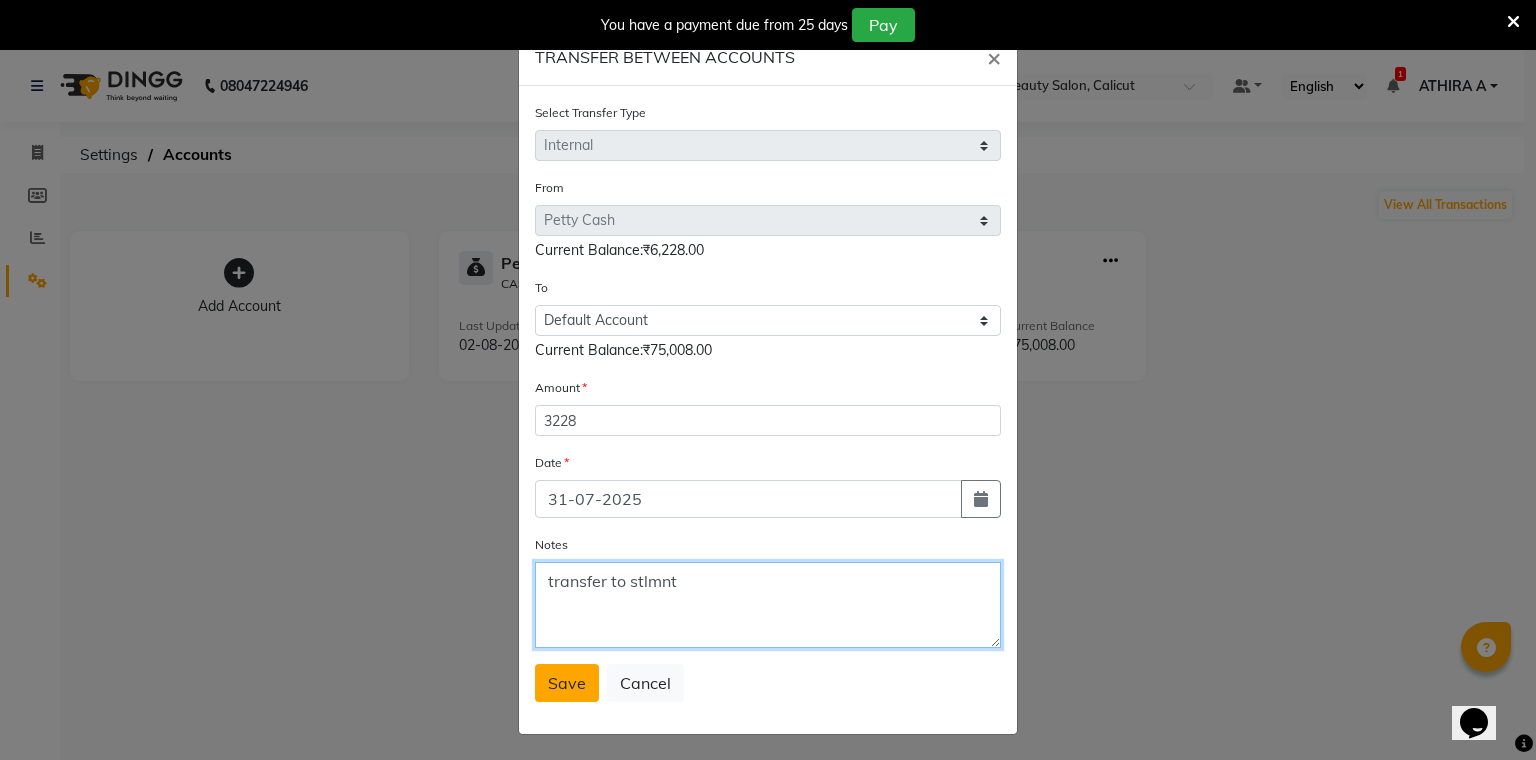type on "transfer to stlmnt" 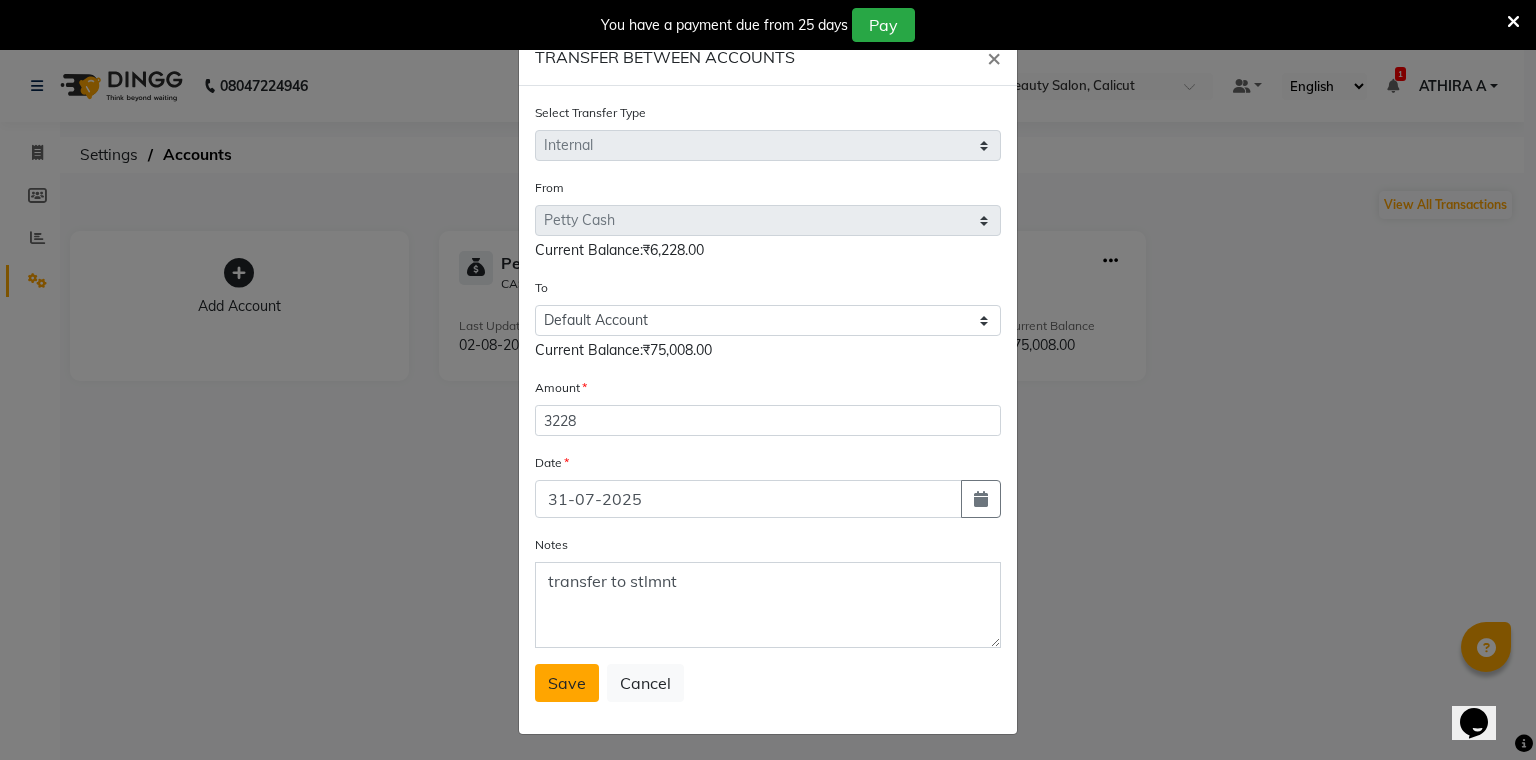 click on "Save" at bounding box center (567, 683) 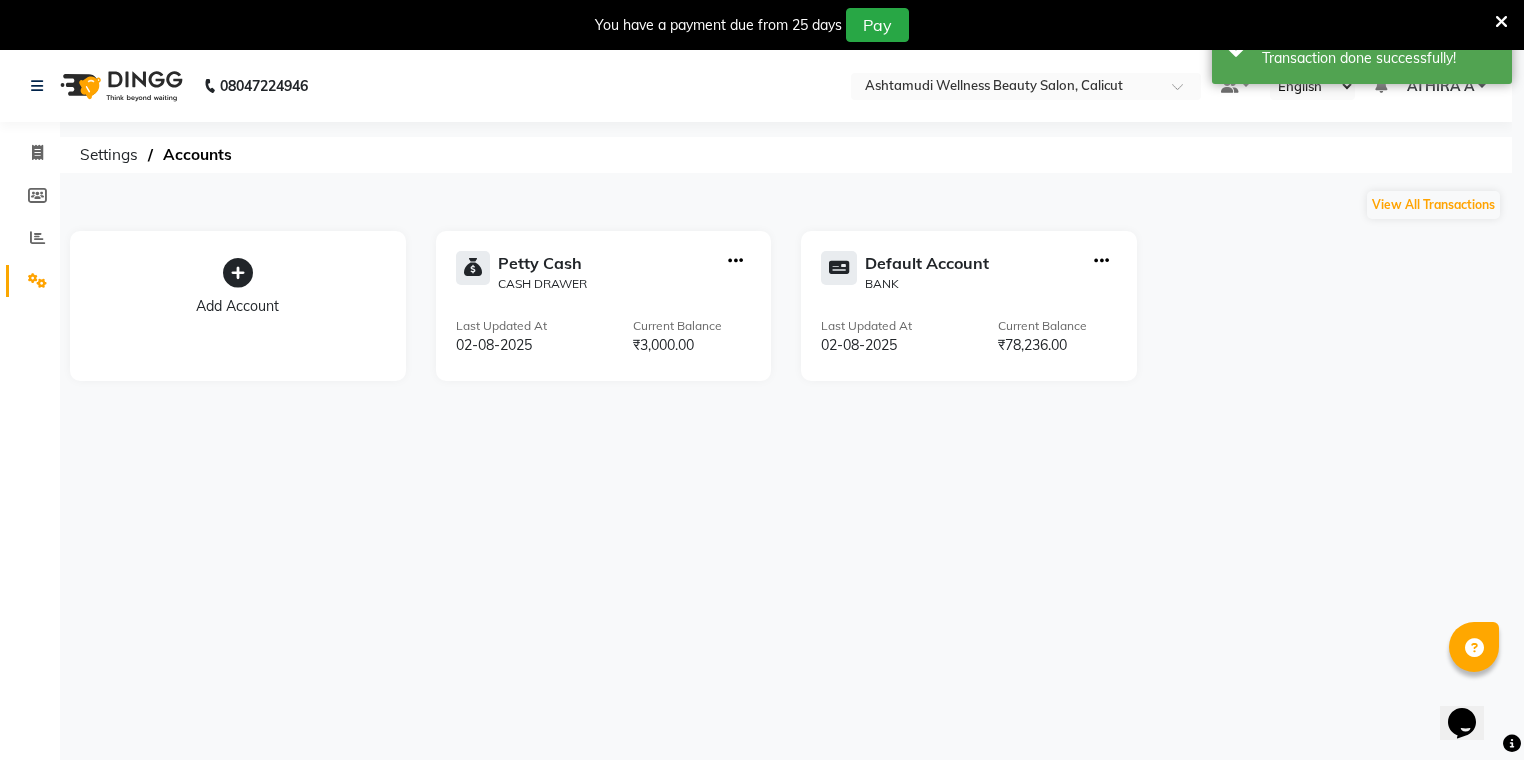 click at bounding box center [1006, 88] 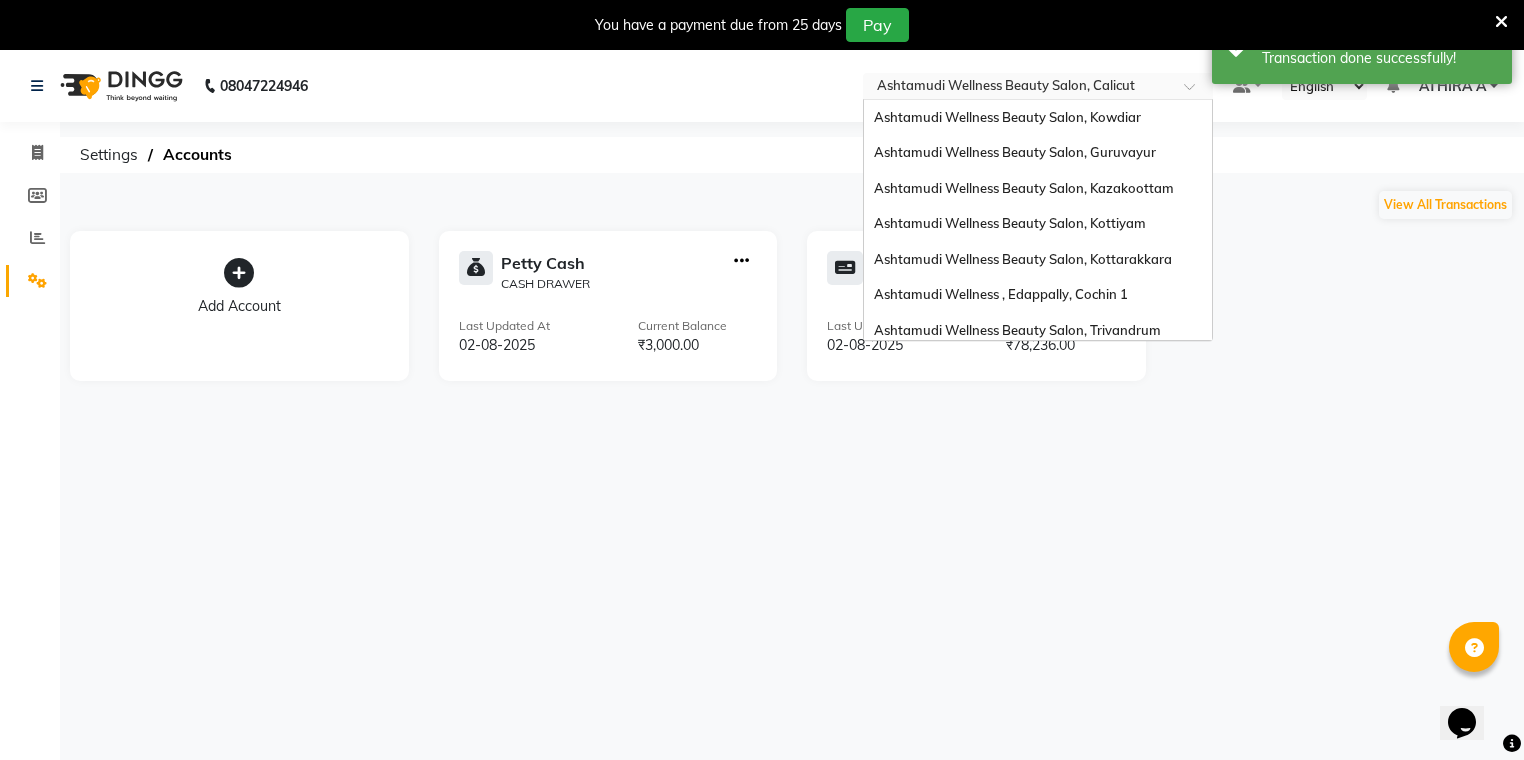 scroll, scrollTop: 312, scrollLeft: 0, axis: vertical 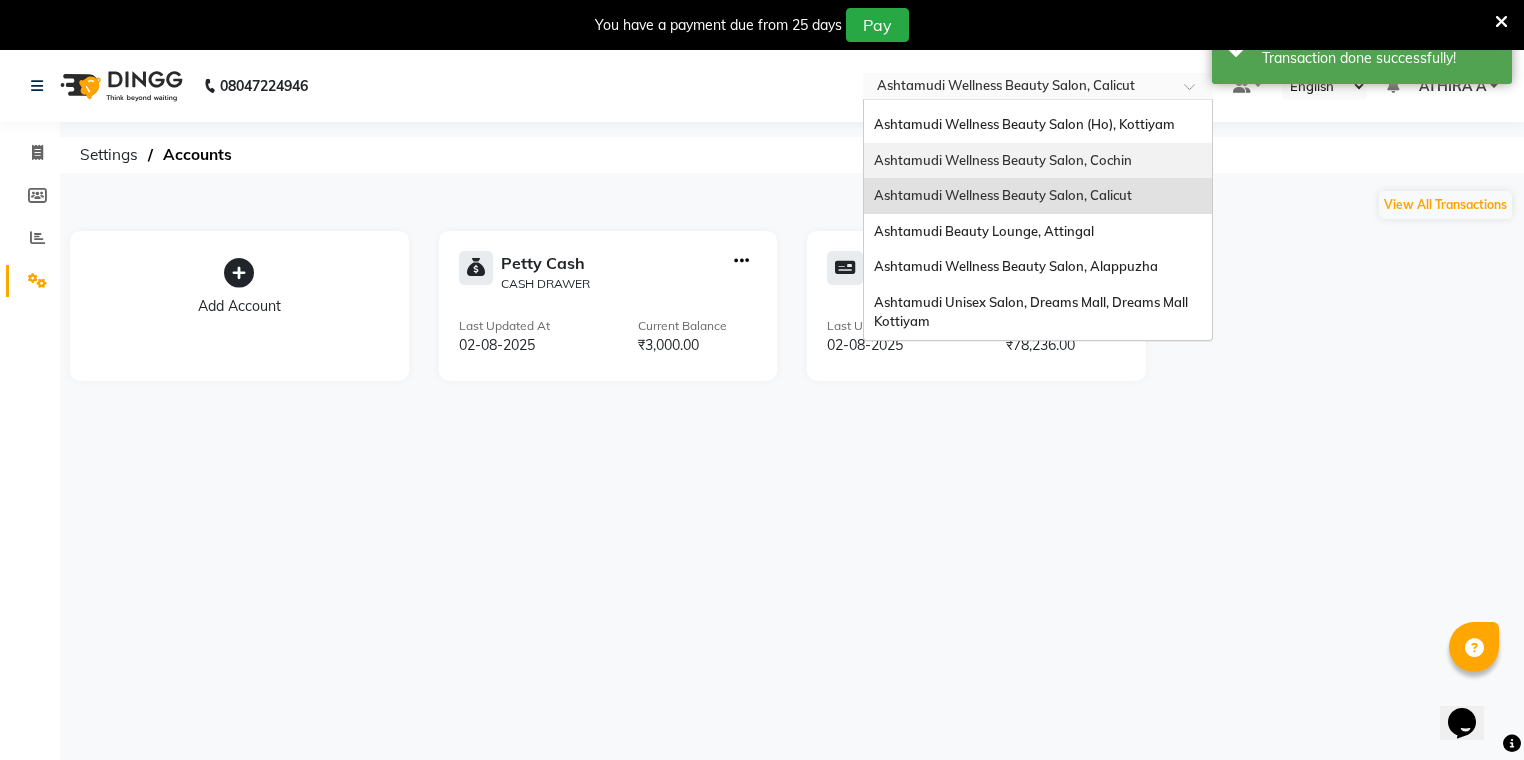 click on "Ashtamudi Wellness Beauty Salon, Cochin" at bounding box center [1038, 161] 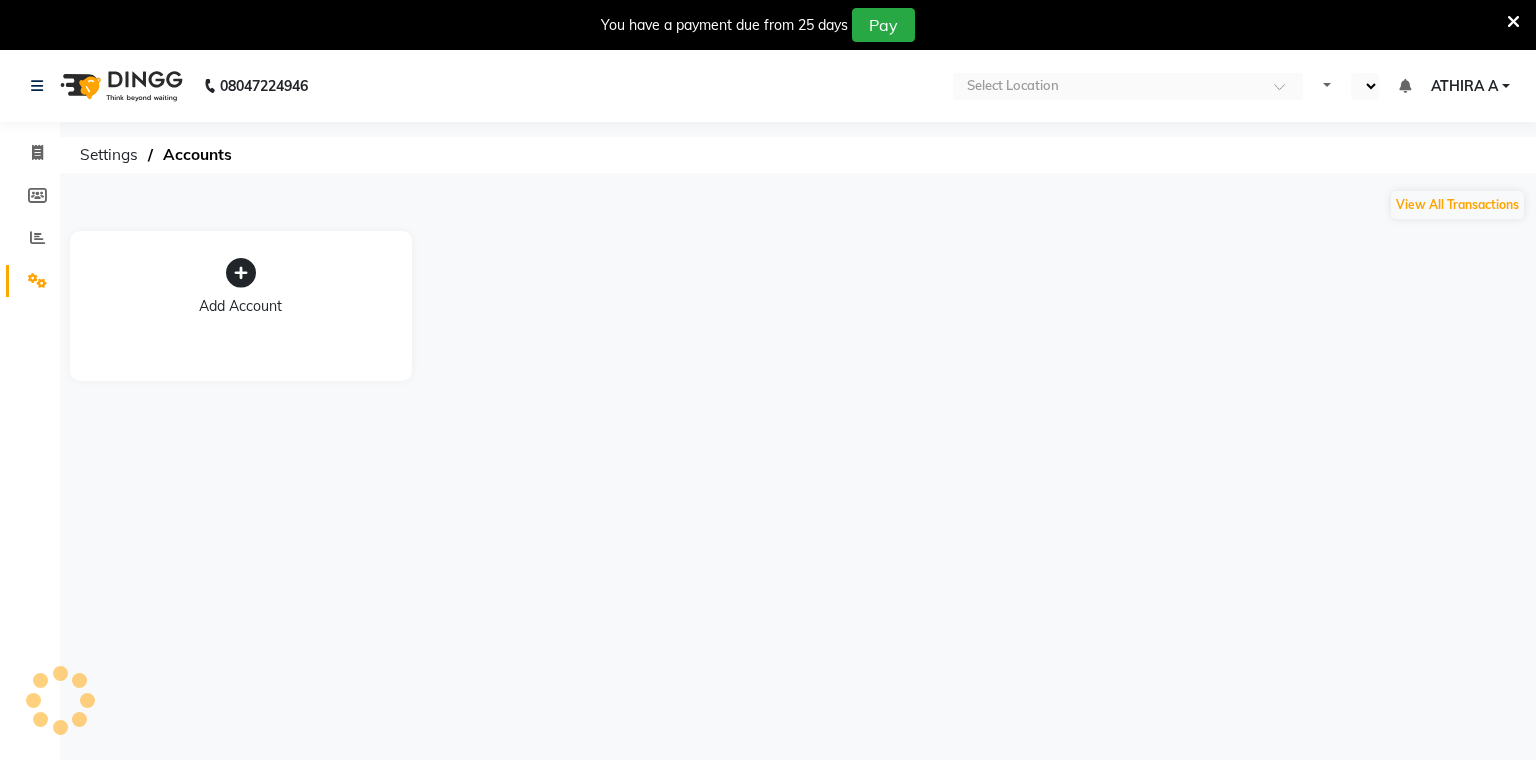 select on "en" 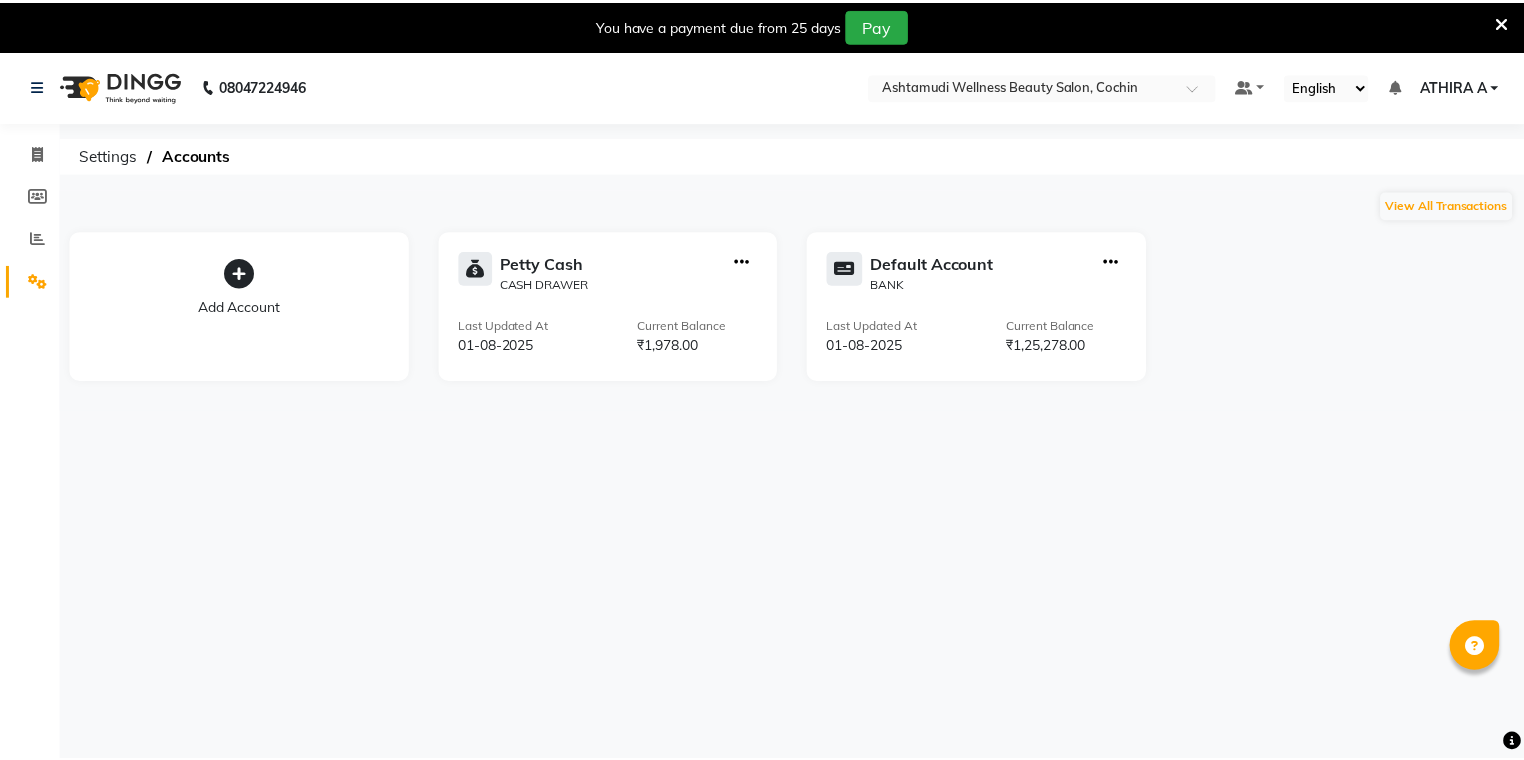 scroll, scrollTop: 0, scrollLeft: 0, axis: both 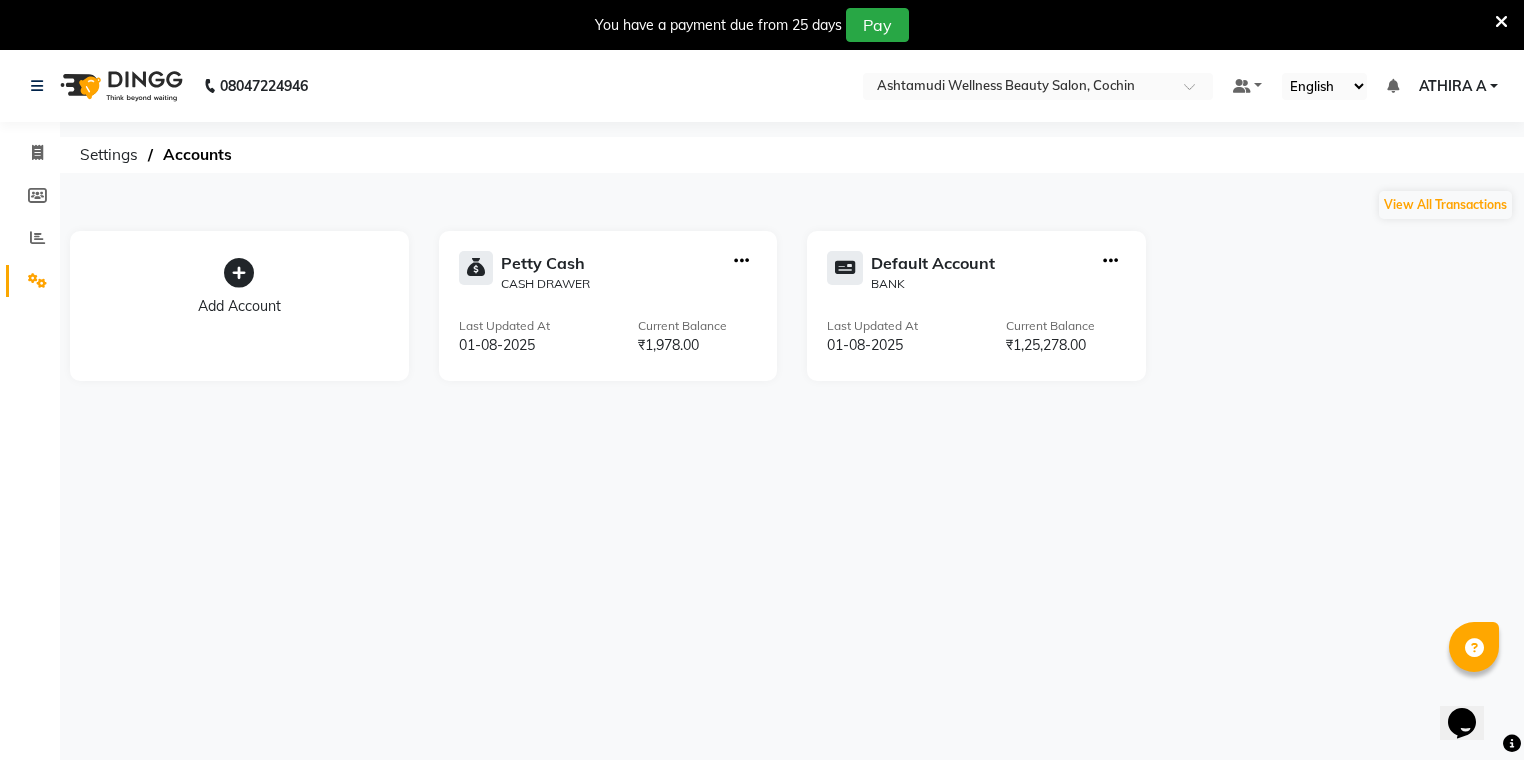 click 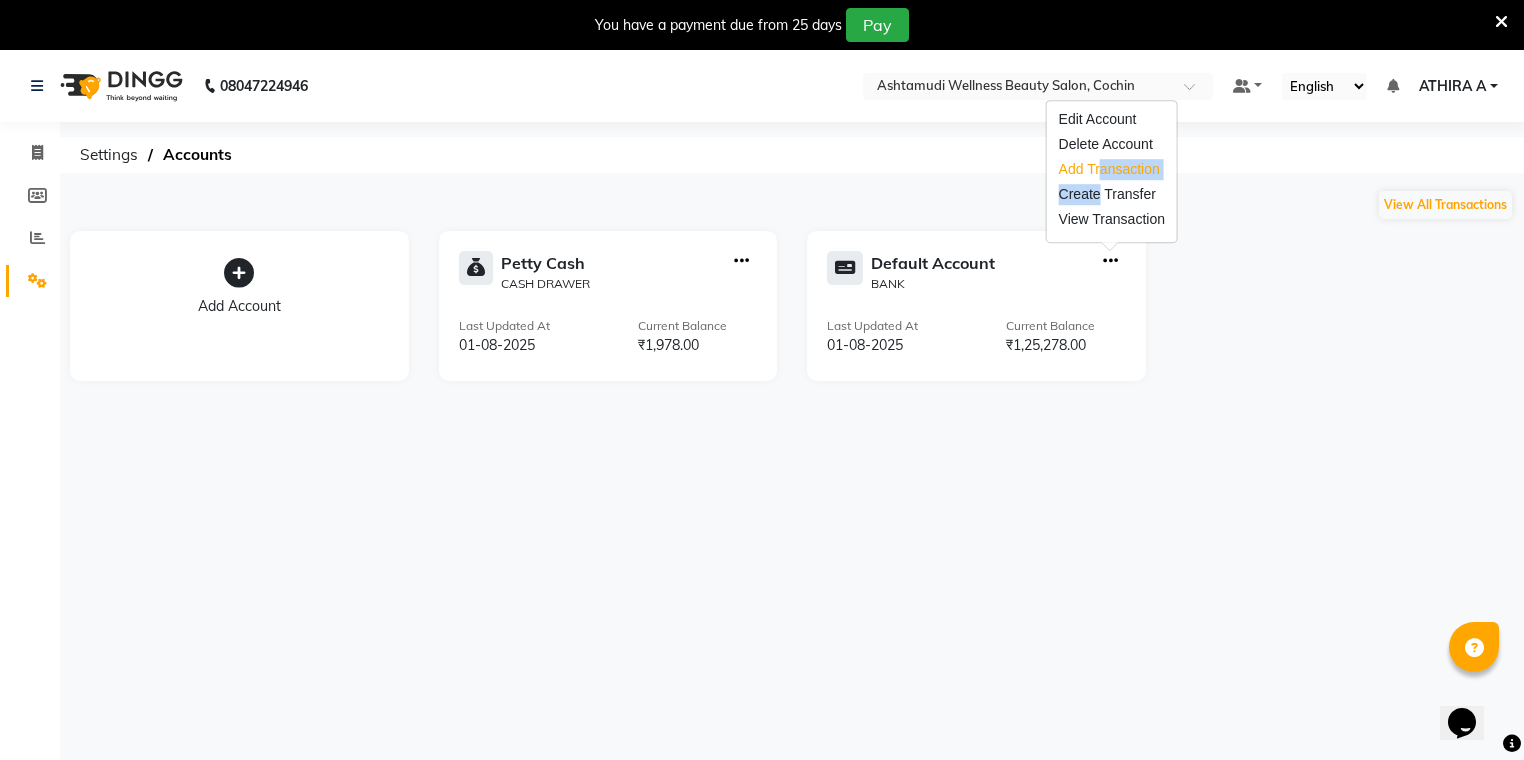 click on "Edit Account  Delete Account  Add Transaction   Create Transfer View Transaction" at bounding box center [1112, 171] 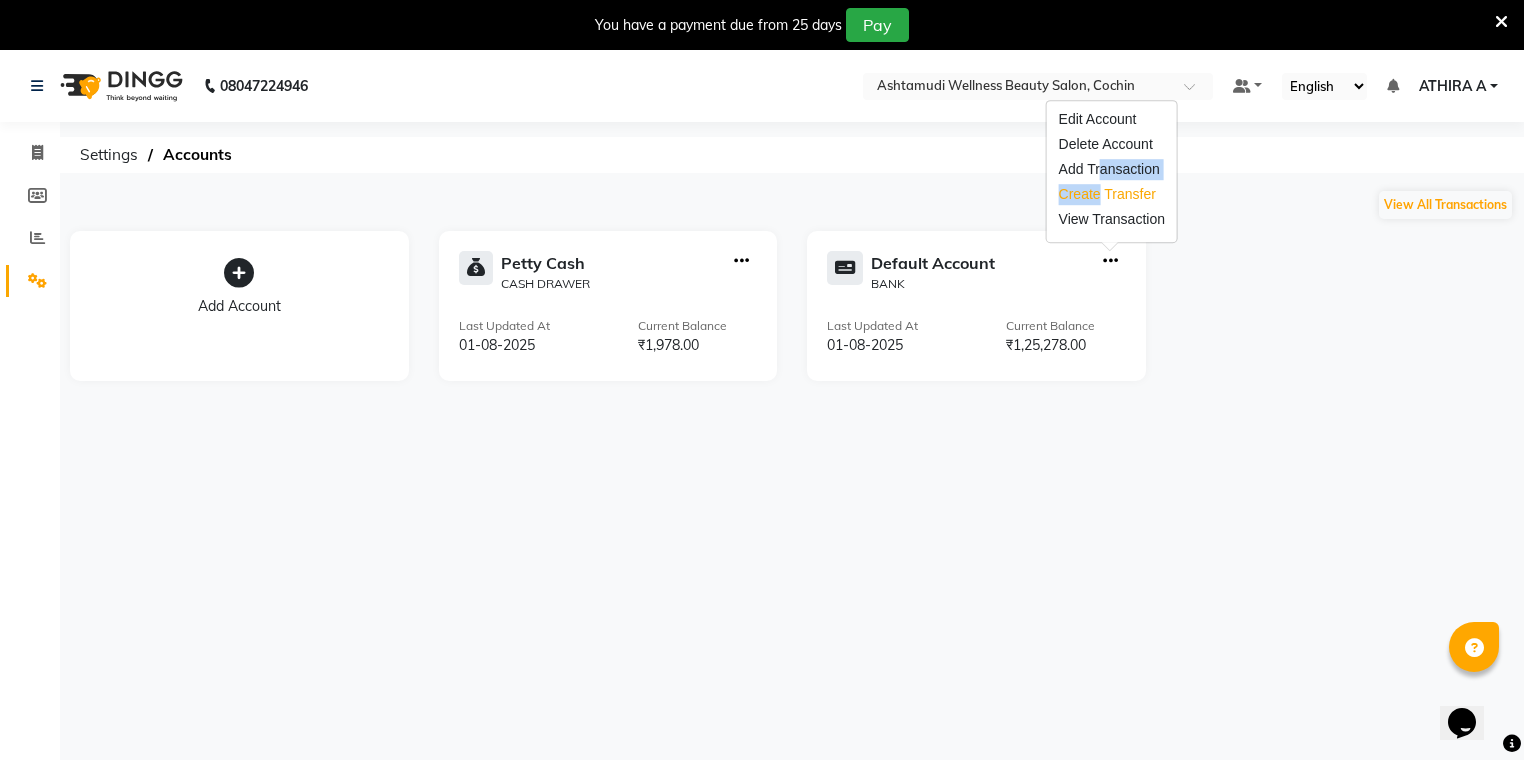 click on "Create Transfer" at bounding box center (1112, 194) 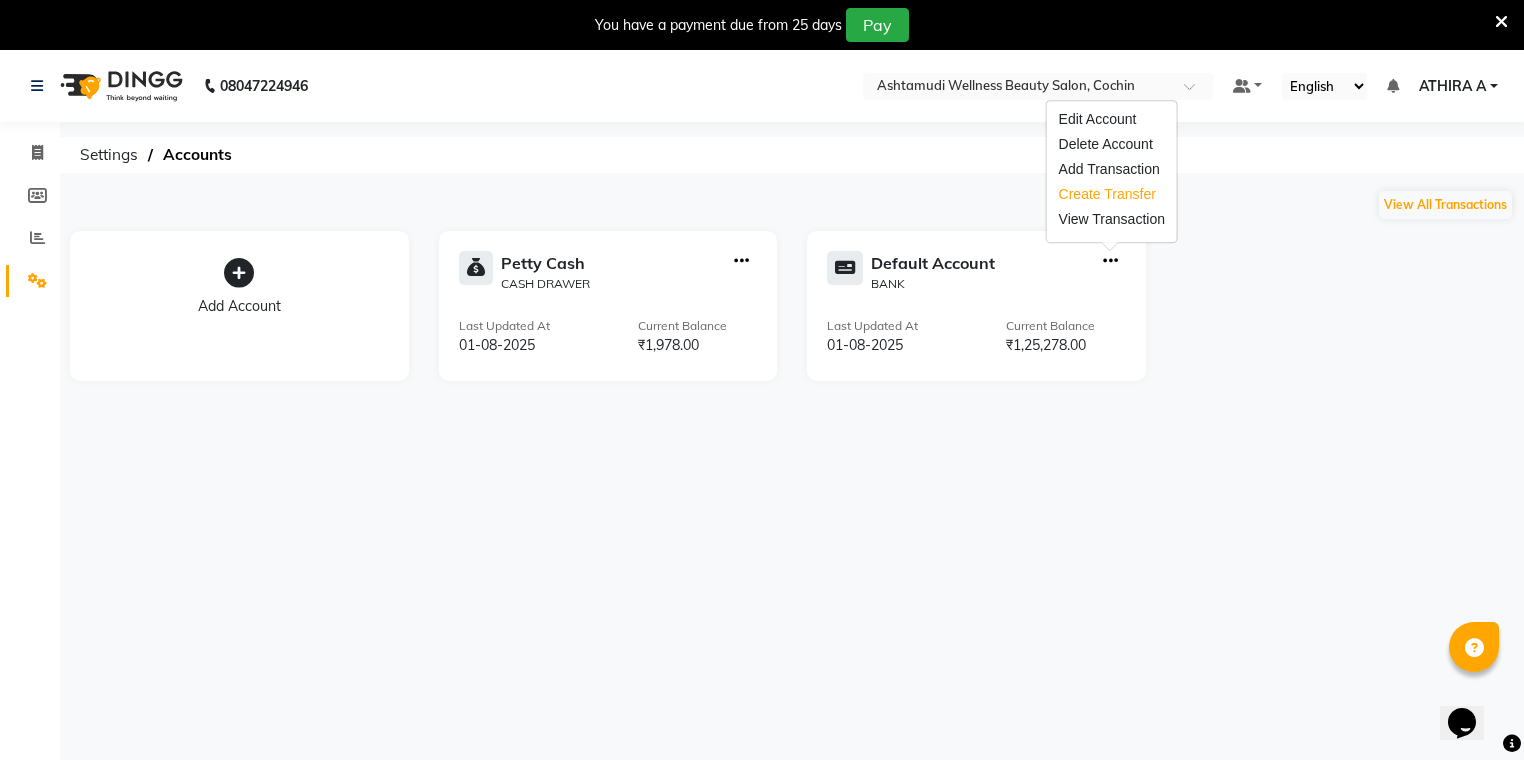 select on "internal transfer" 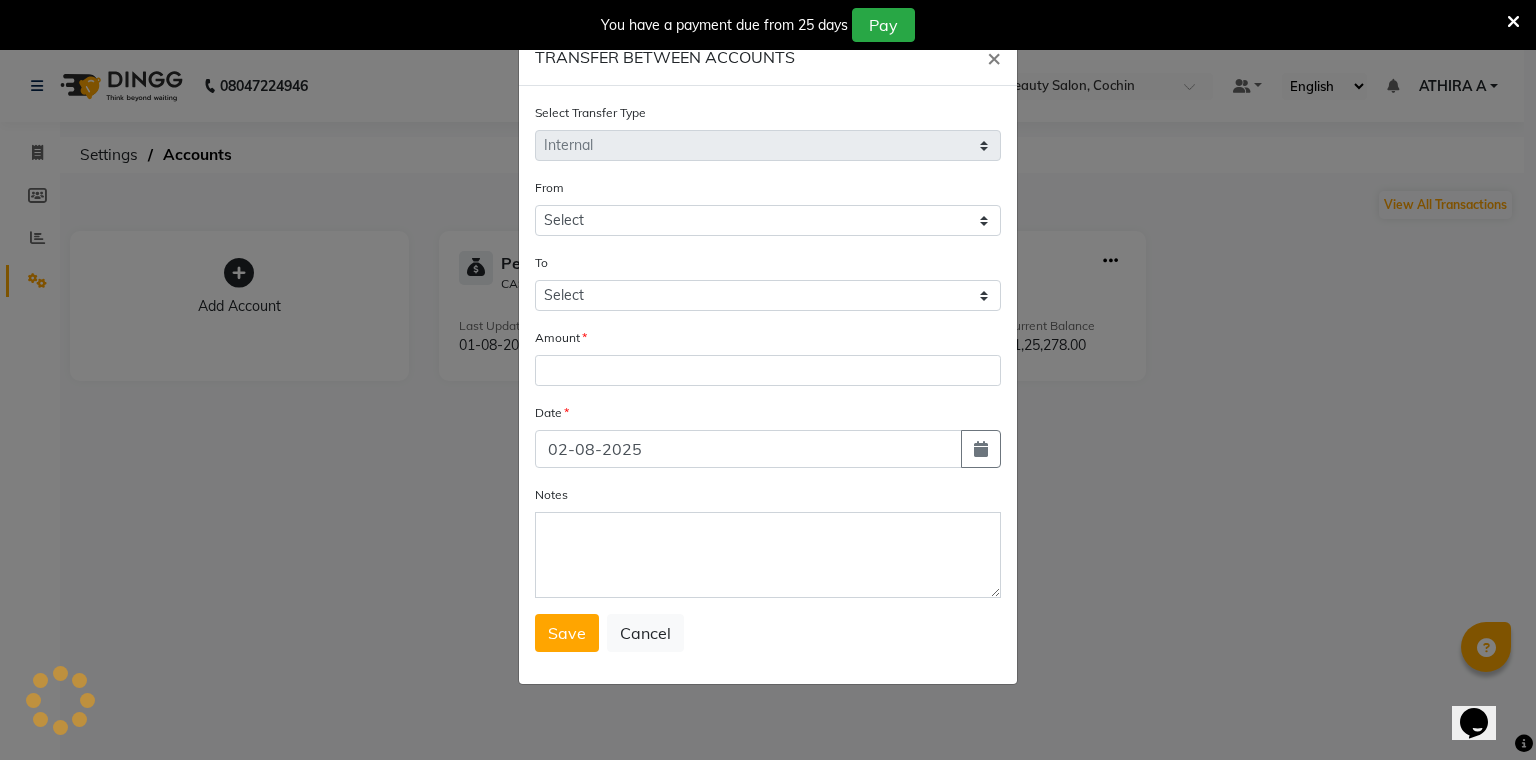 select on "3464" 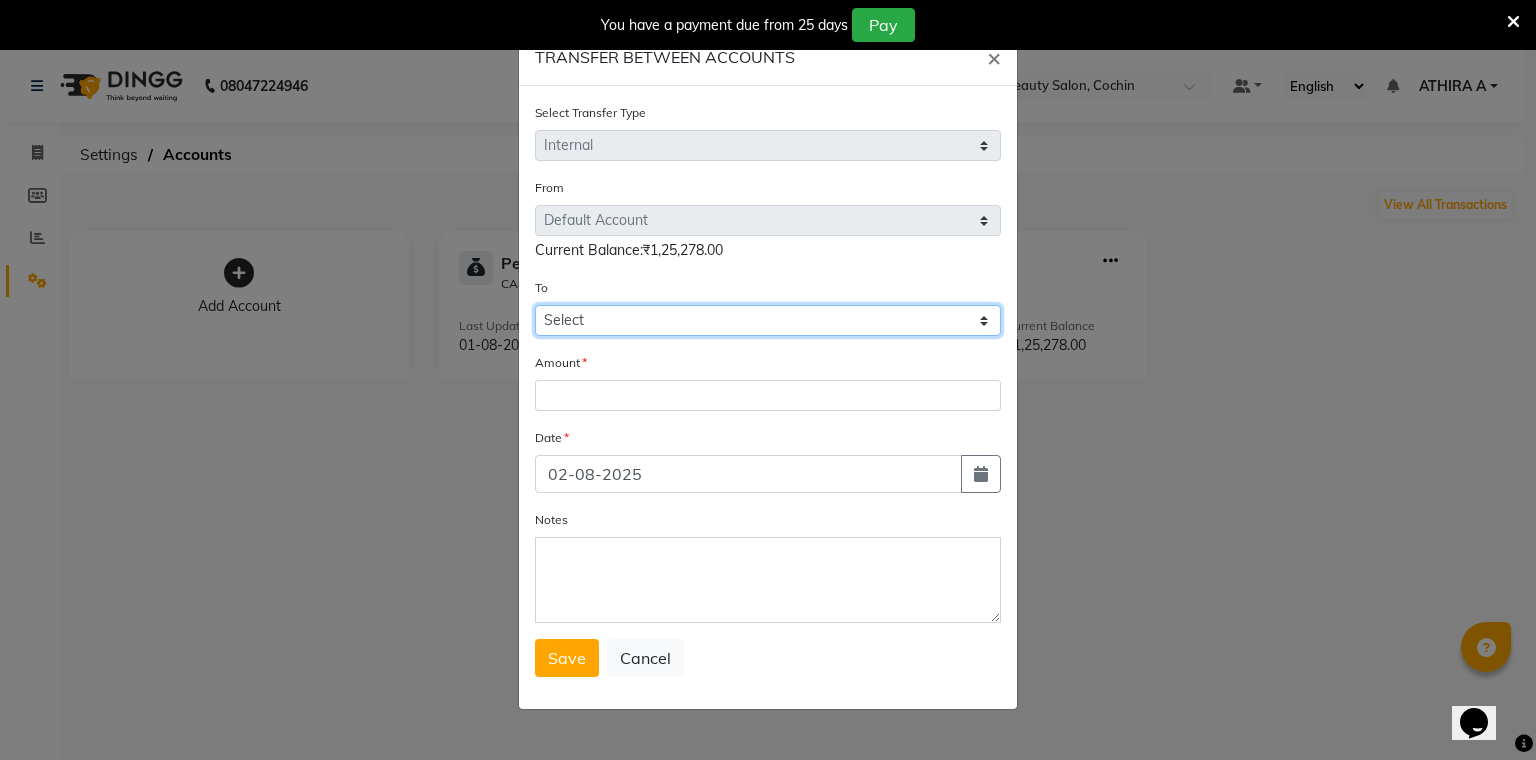 click on "Select Transfer Type Select Direct Internal From Select Petty Cash Default Account  Current Balance:₹1,25,278.00 To Select Petty Cash Default Account Amount Date [DATE] Notes  Save   Cancel" 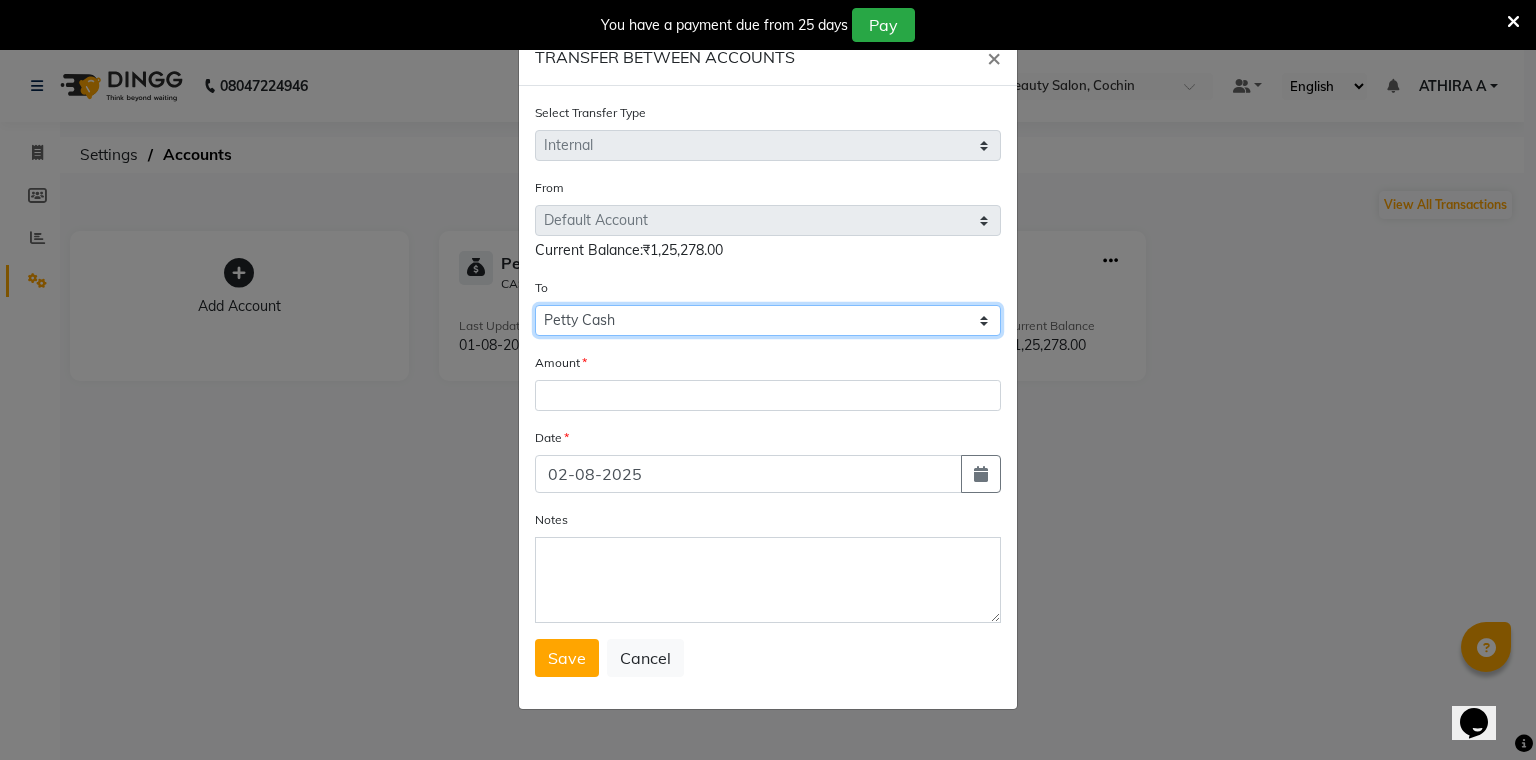 click on "Select Petty Cash Default Account" 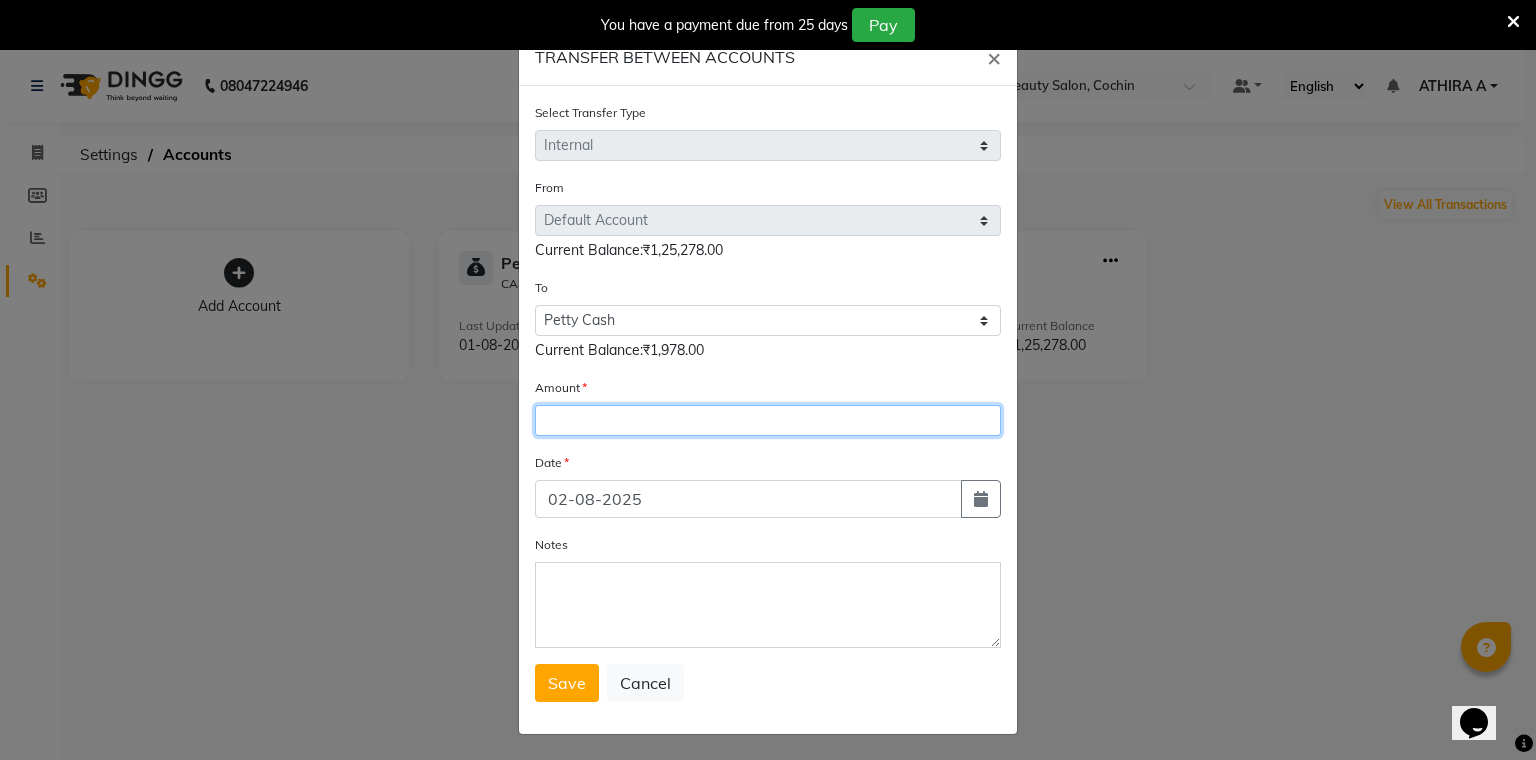 click 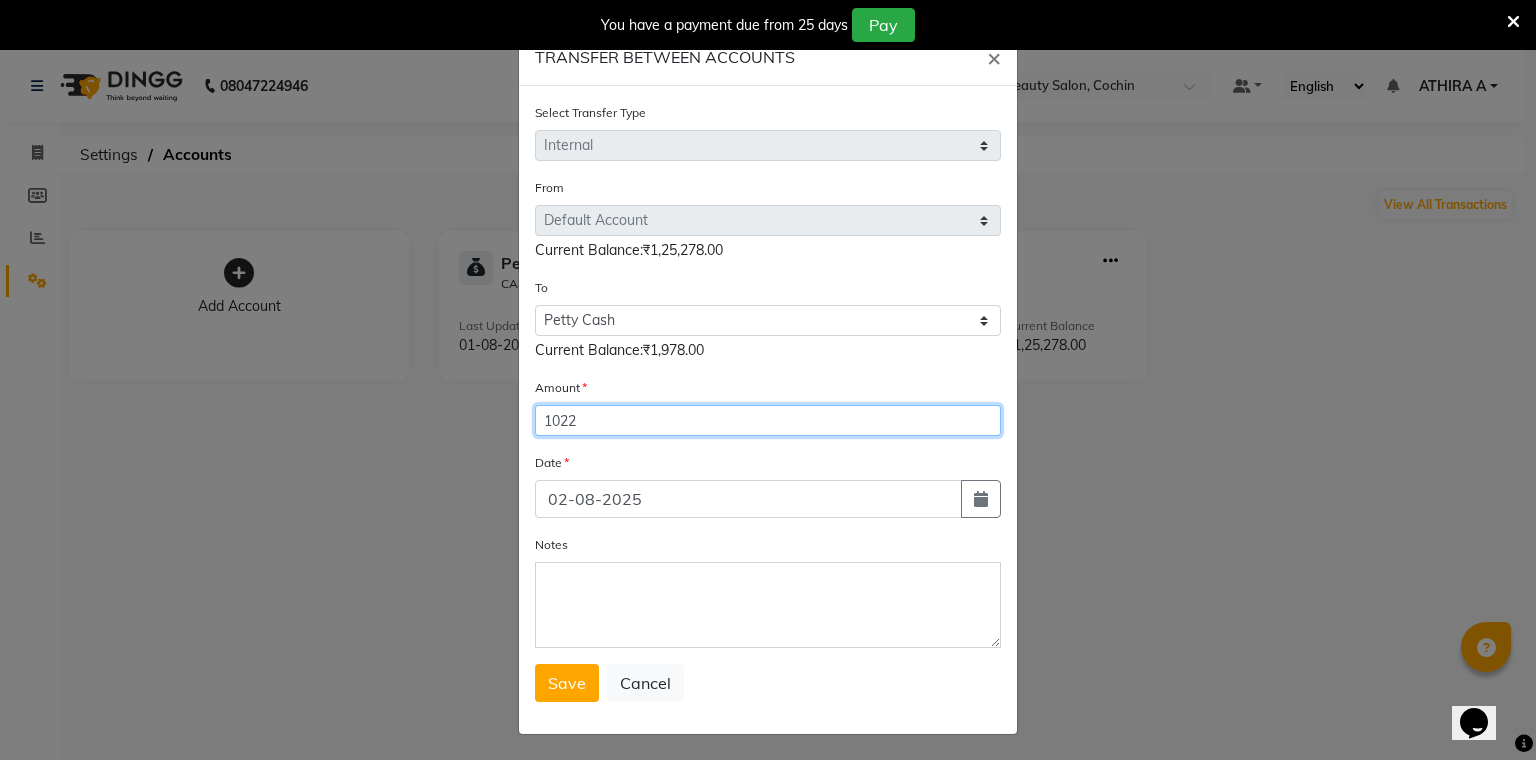 type on "1022" 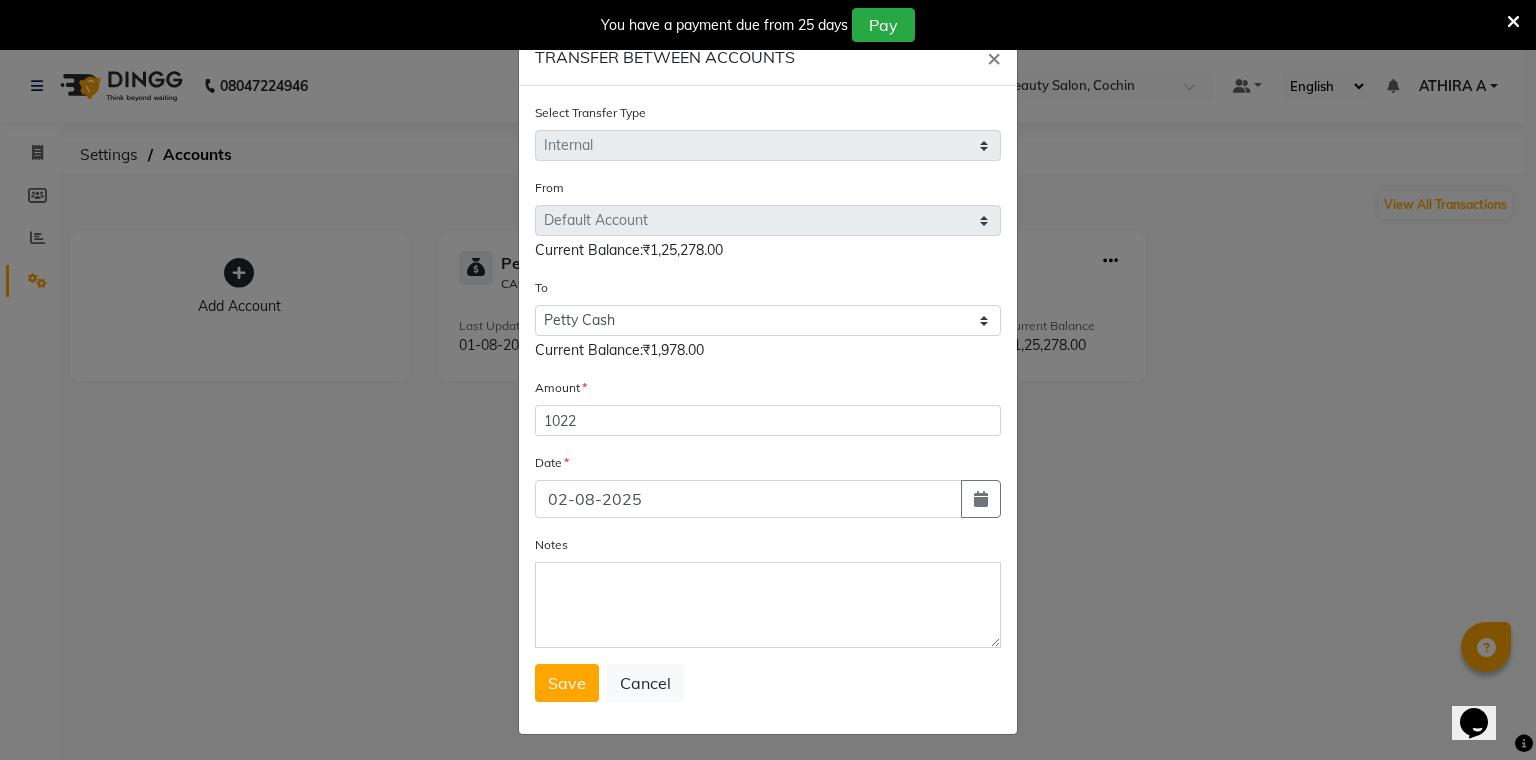 drag, startPoint x: 968, startPoint y: 530, endPoint x: 967, endPoint y: 492, distance: 38.013157 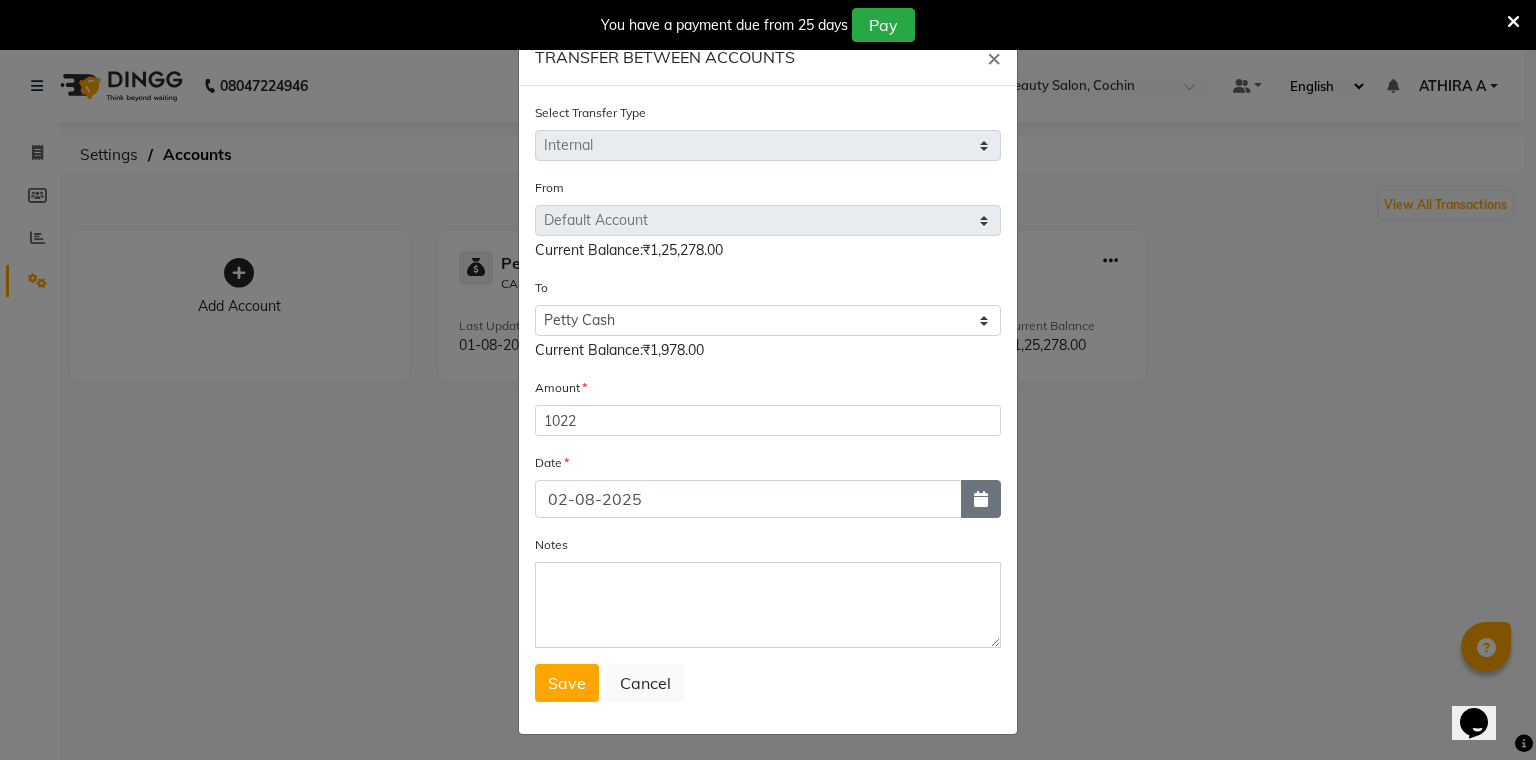 click 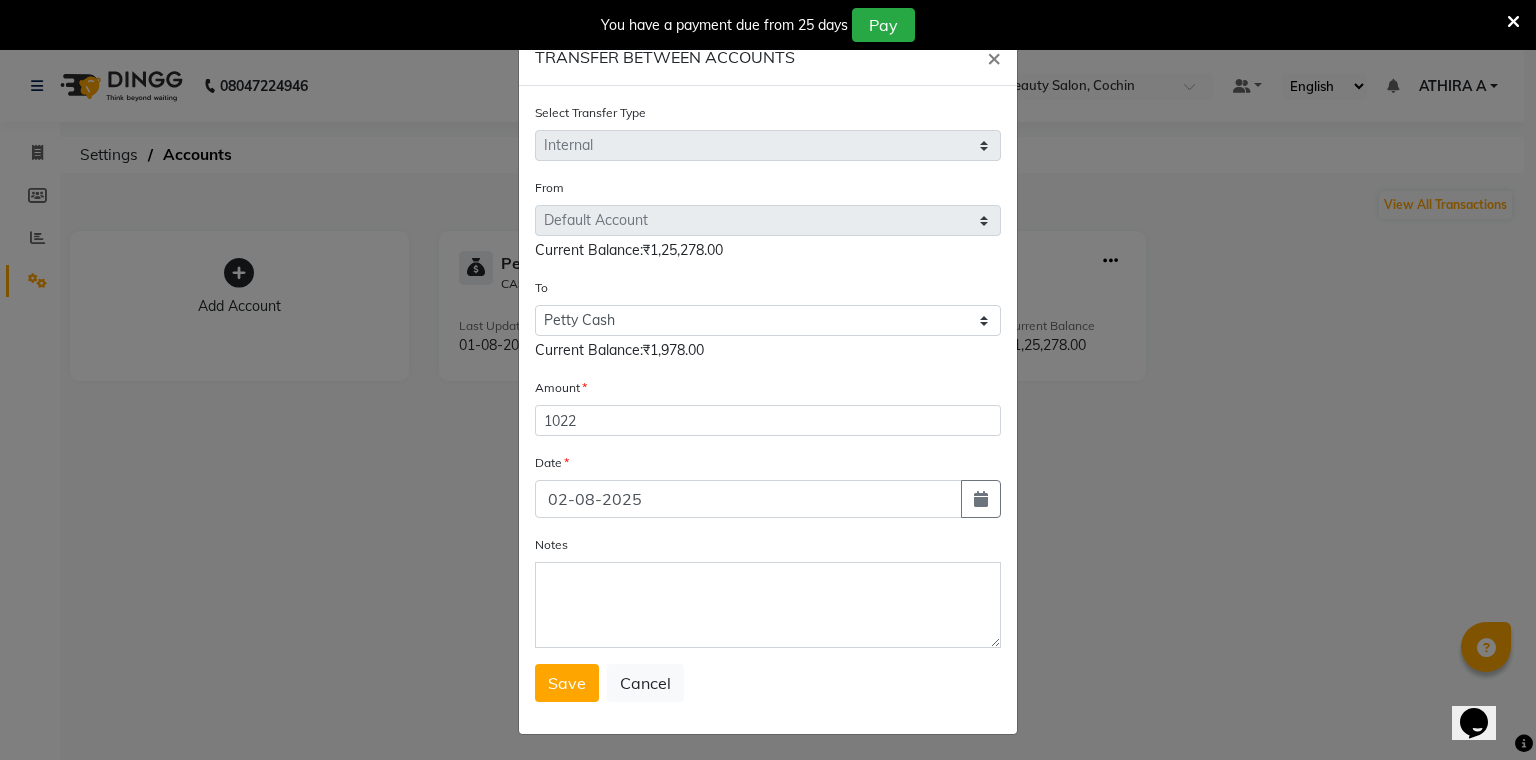 select on "8" 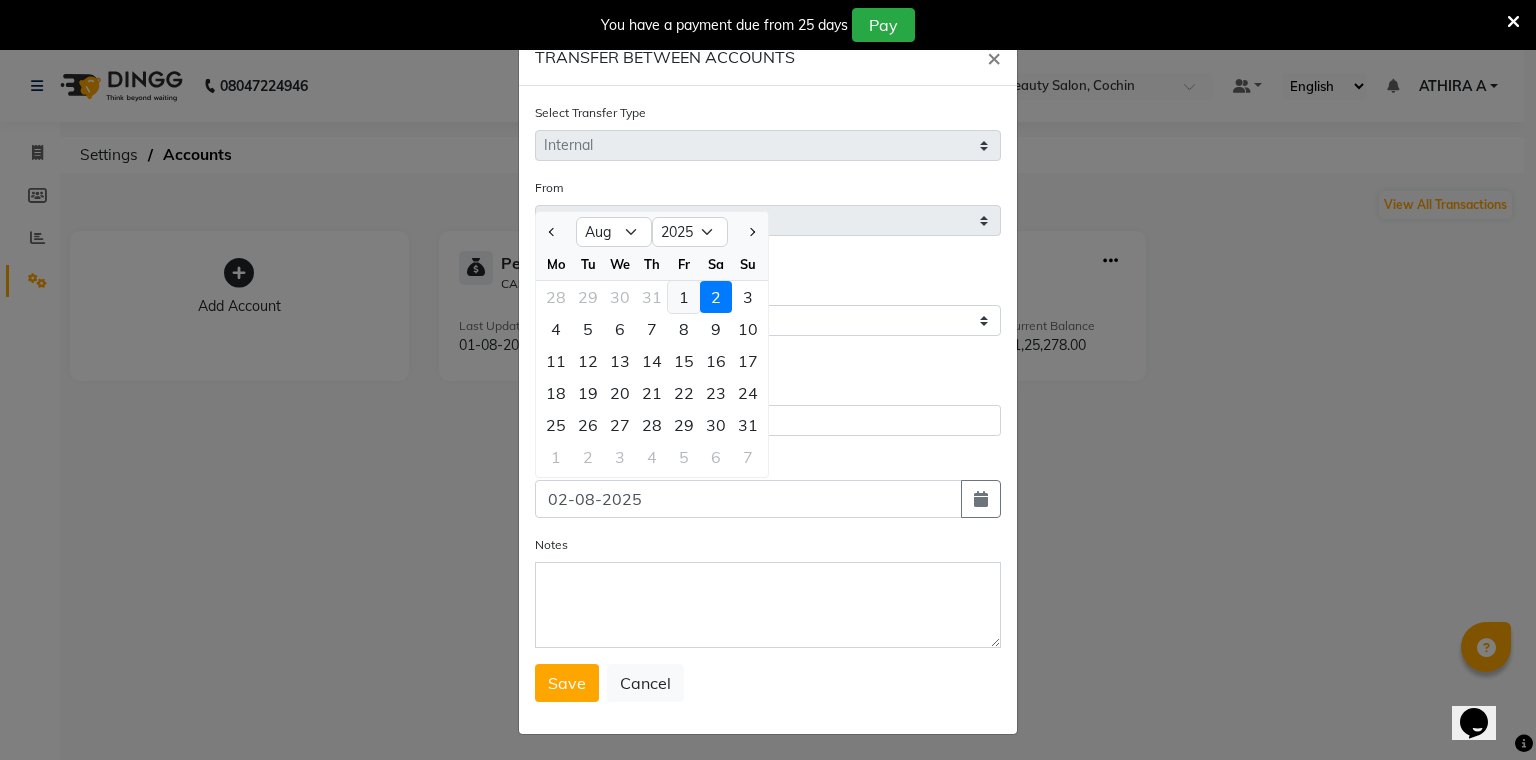 click on "1" 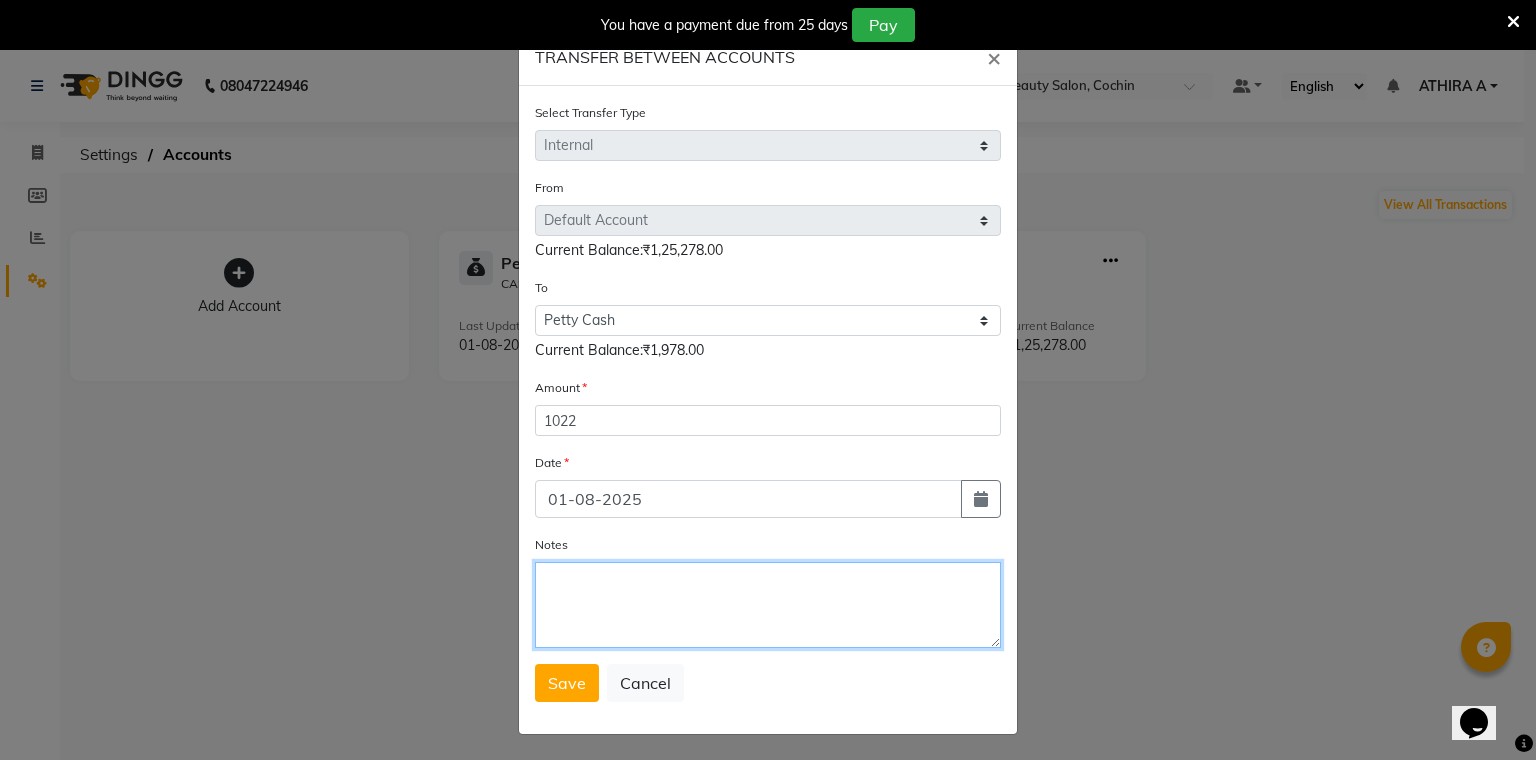 click on "Notes" at bounding box center [768, 605] 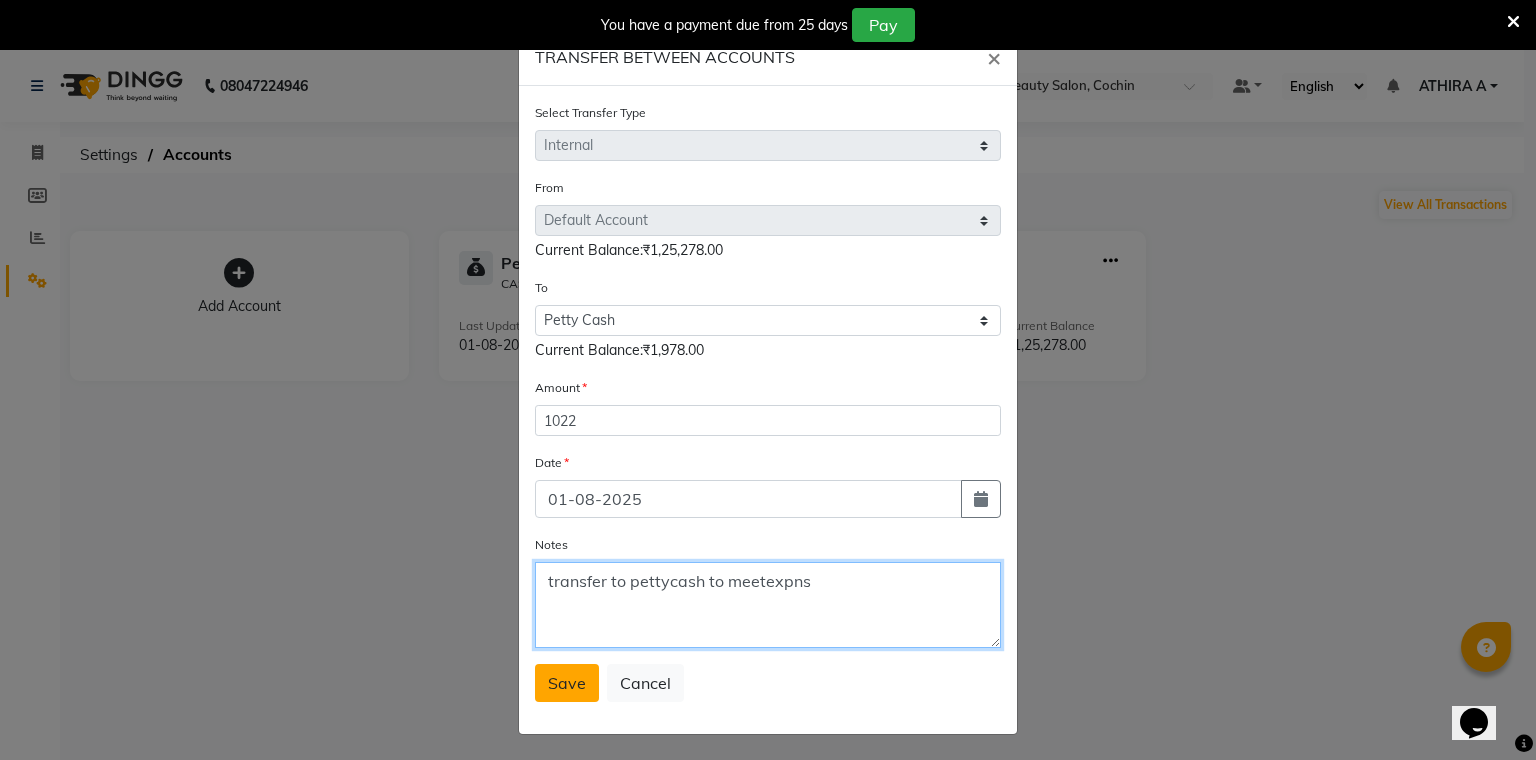 type on "transfer to pettycash to meetexpns" 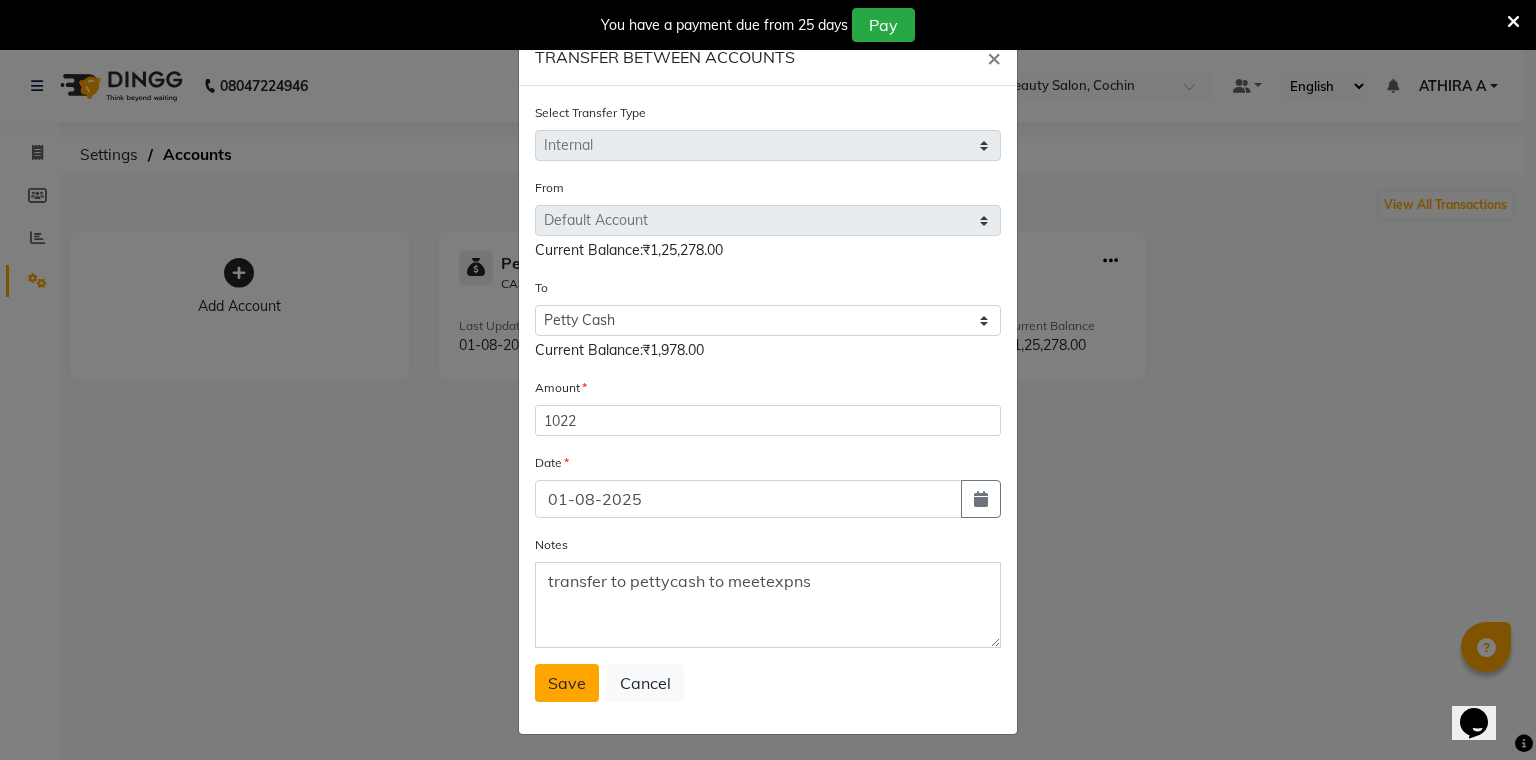 click on "Save" at bounding box center [567, 683] 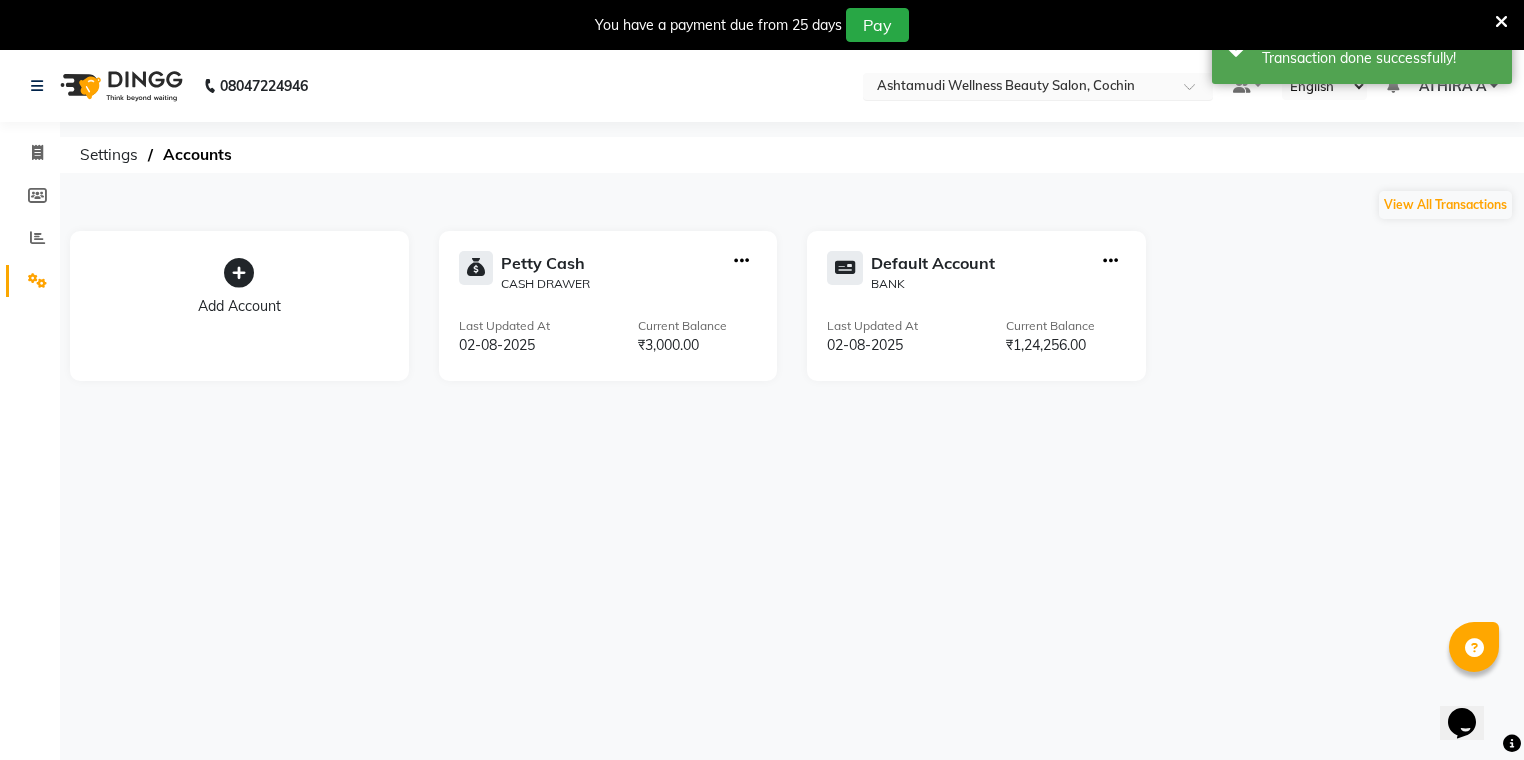 click at bounding box center (1018, 88) 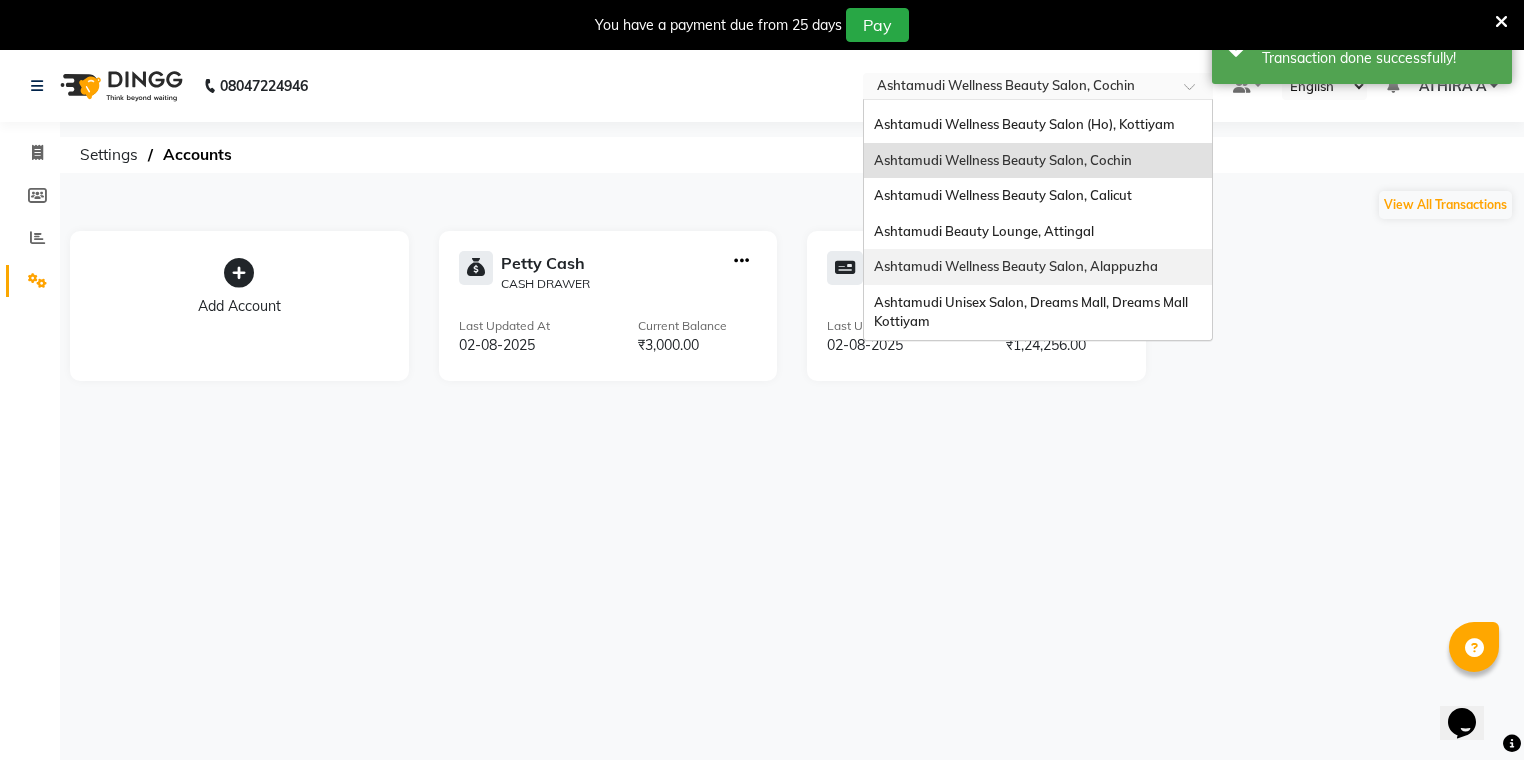 scroll, scrollTop: 0, scrollLeft: 0, axis: both 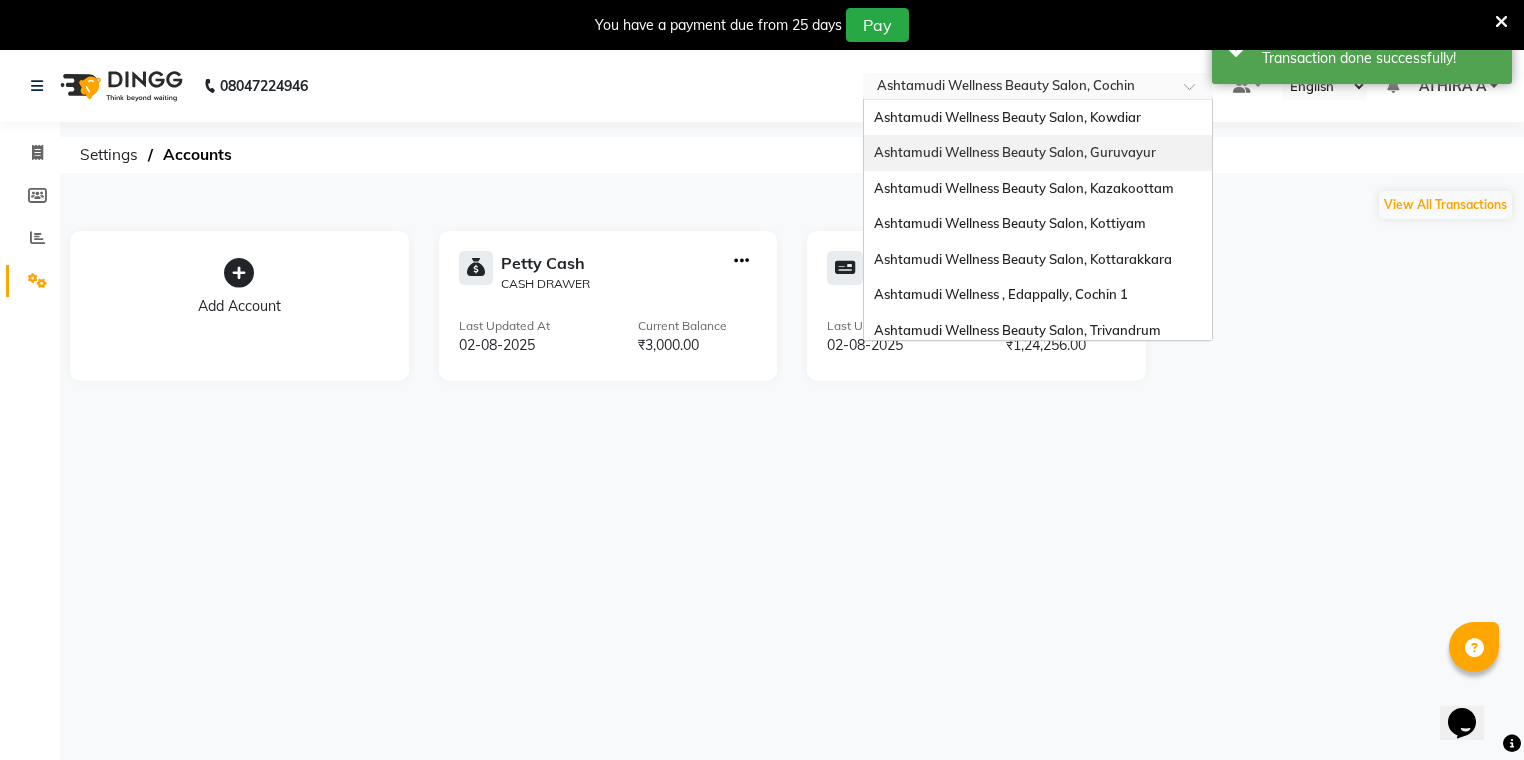 click on "Ashtamudi Wellness Beauty Salon, Guruvayur" at bounding box center (1015, 152) 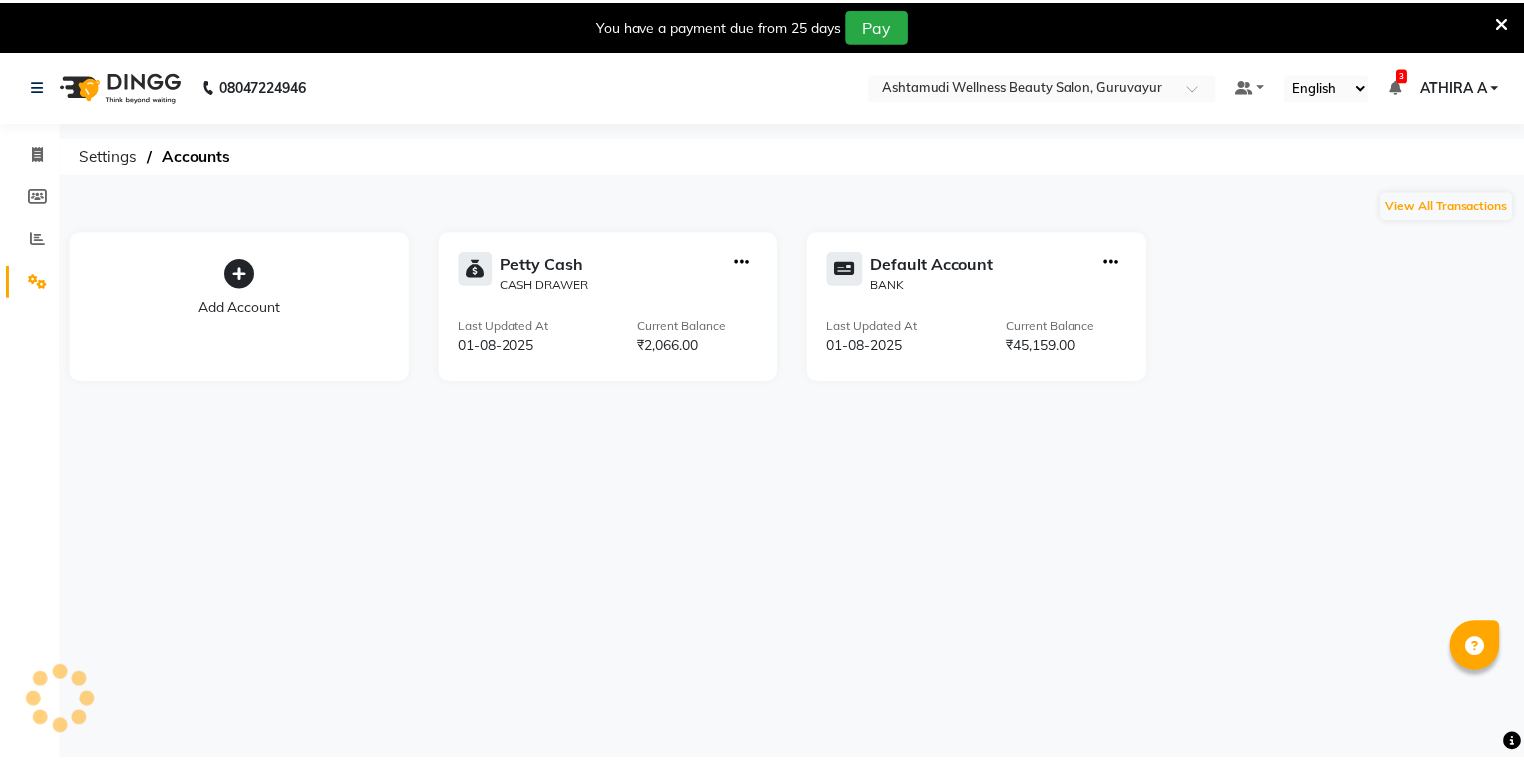 scroll, scrollTop: 0, scrollLeft: 0, axis: both 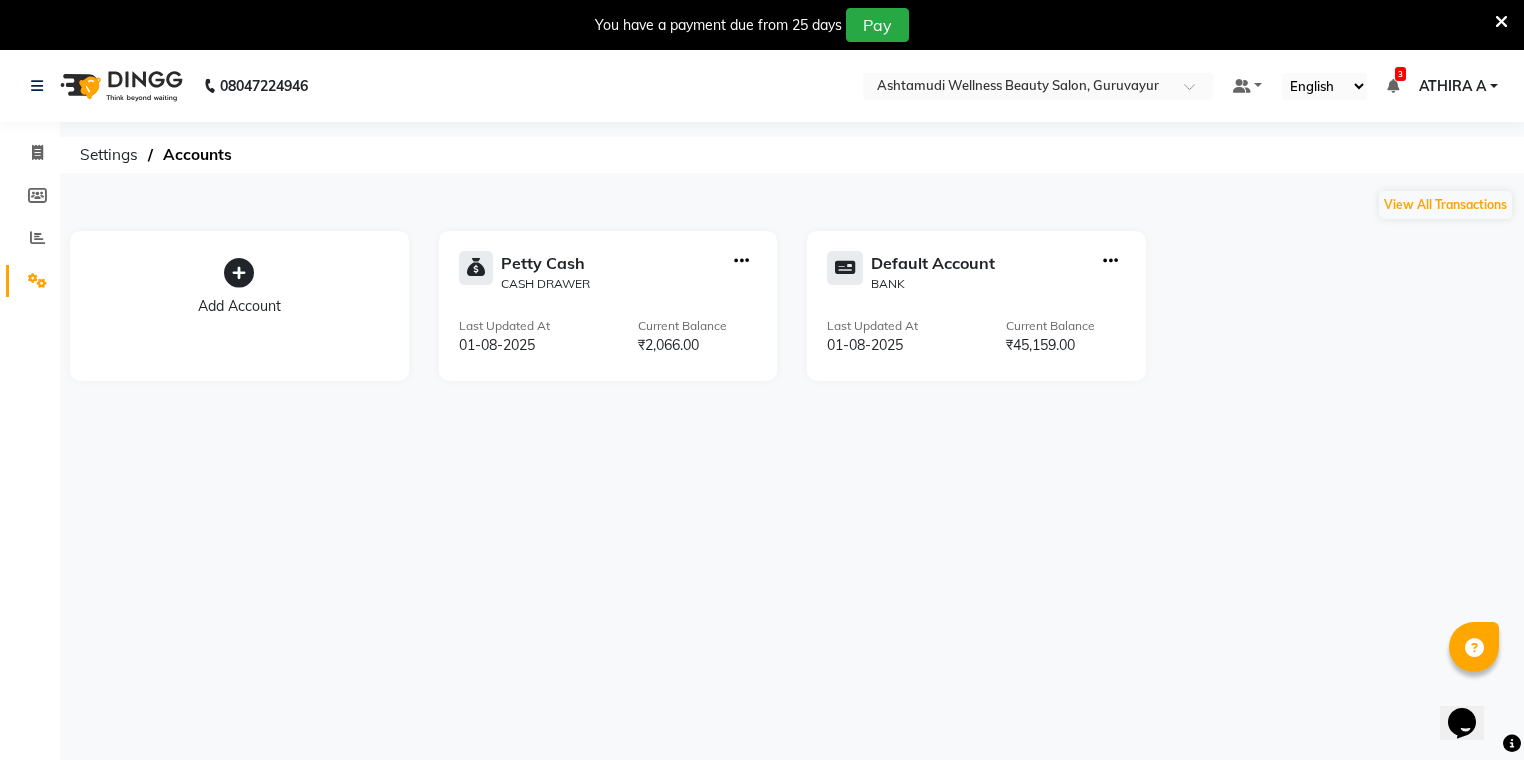 click 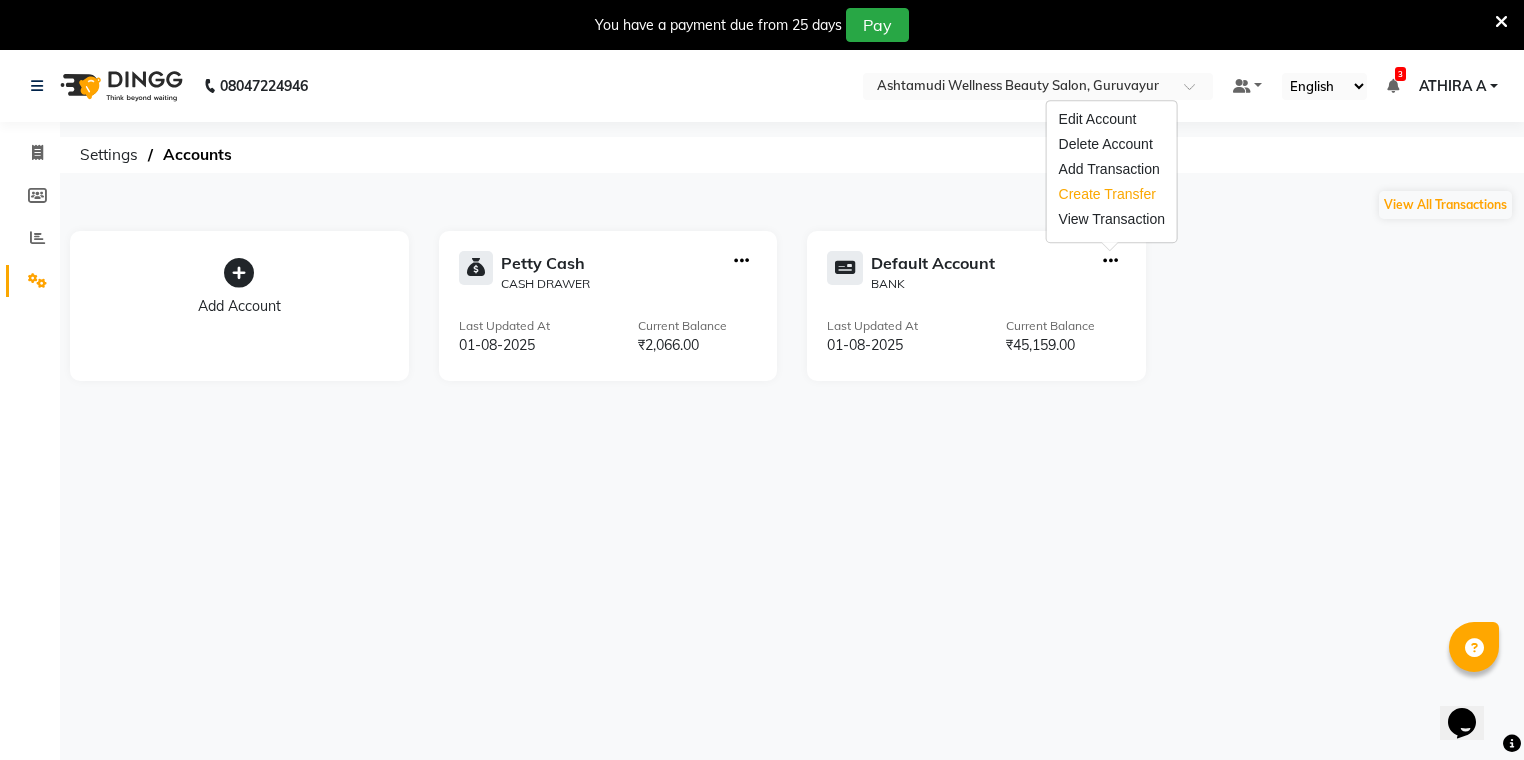 click on "Create Transfer" at bounding box center (1112, 194) 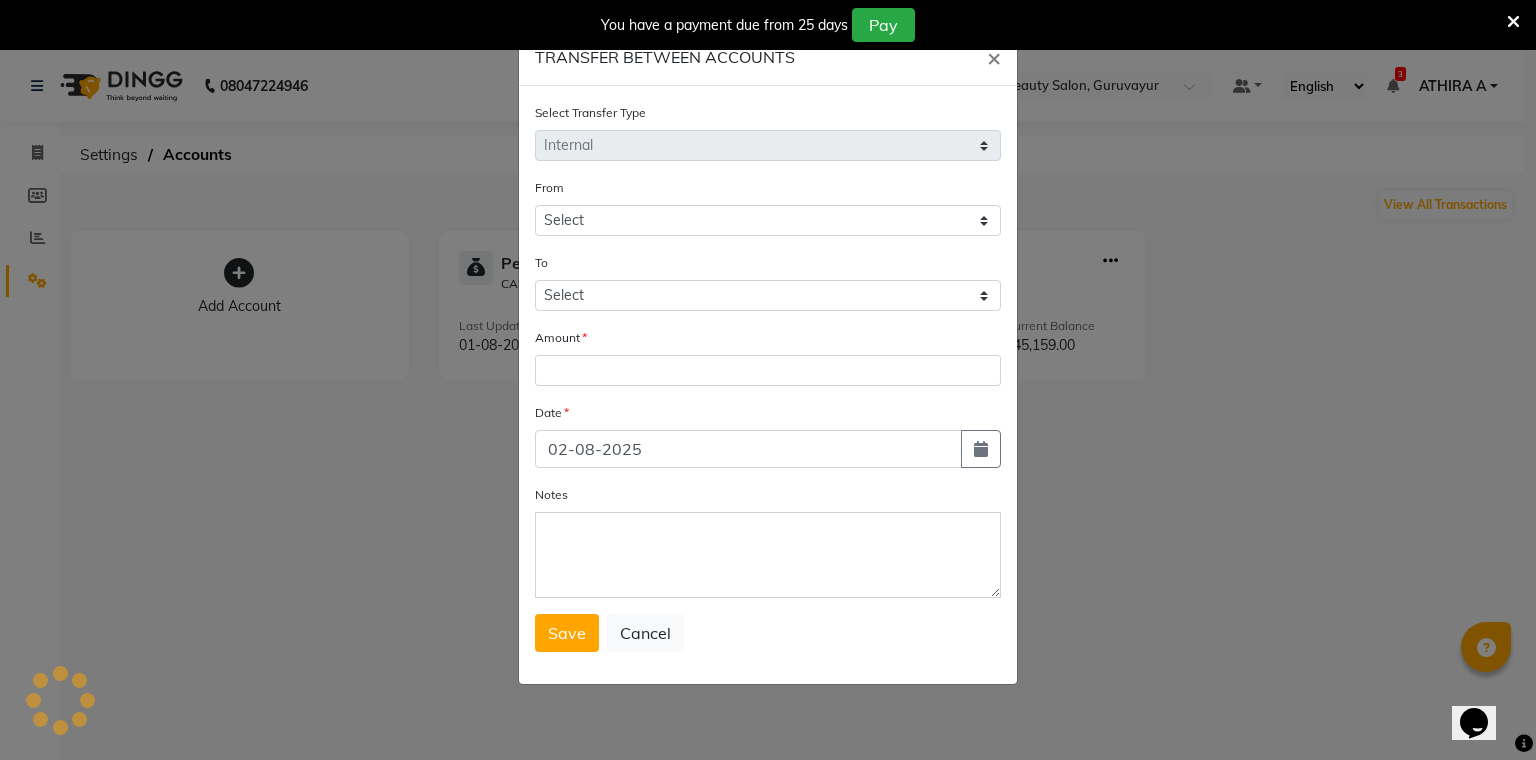 select on "3493" 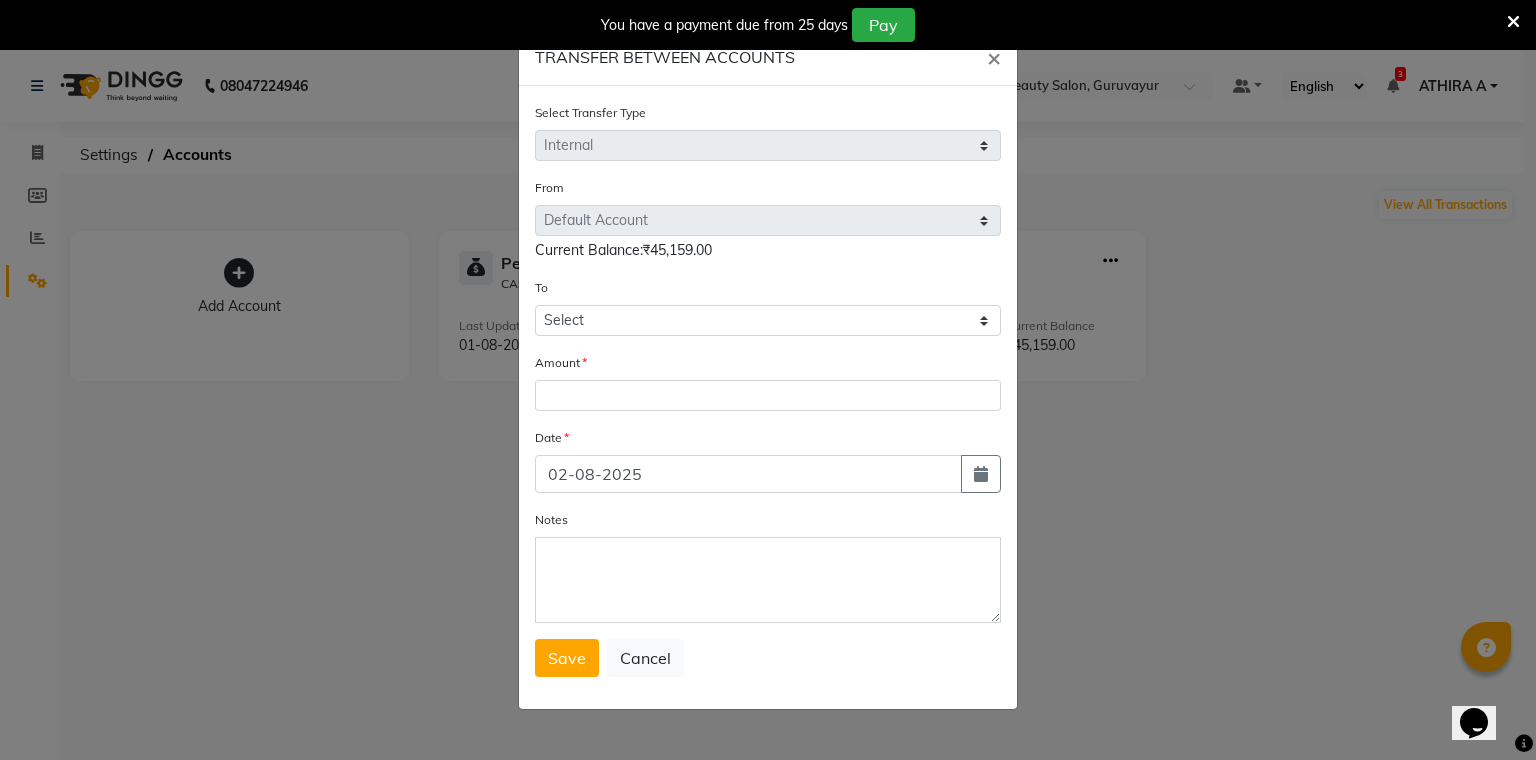 drag, startPoint x: 653, startPoint y: 302, endPoint x: 645, endPoint y: 342, distance: 40.792156 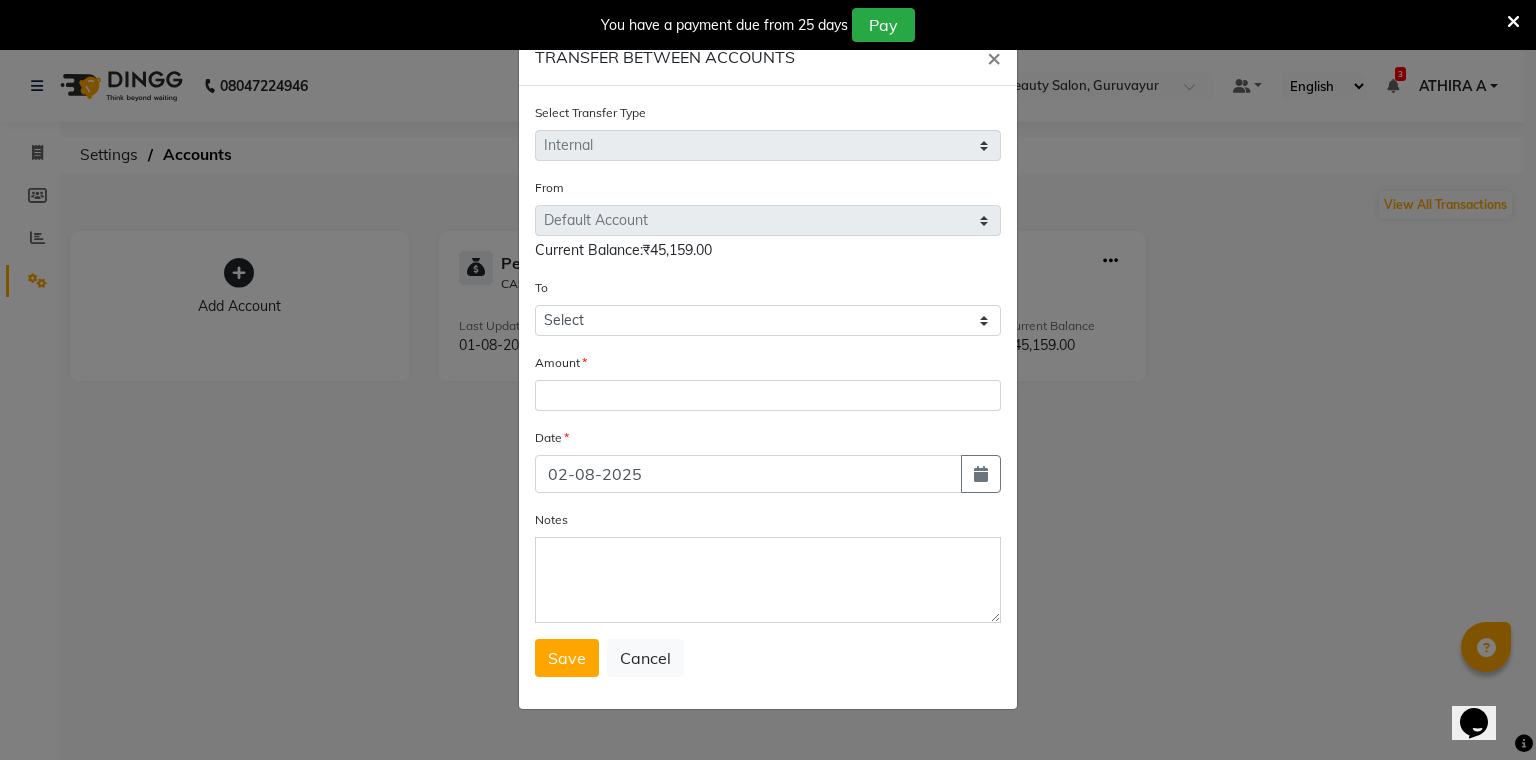 click on "Select Transfer Type Select Direct Internal From Select Petty Cash Default Account  Current Balance:₹45,159.00 To Select Petty Cash Default Account Amount Date 02-08-2025 Notes  Save   Cancel" 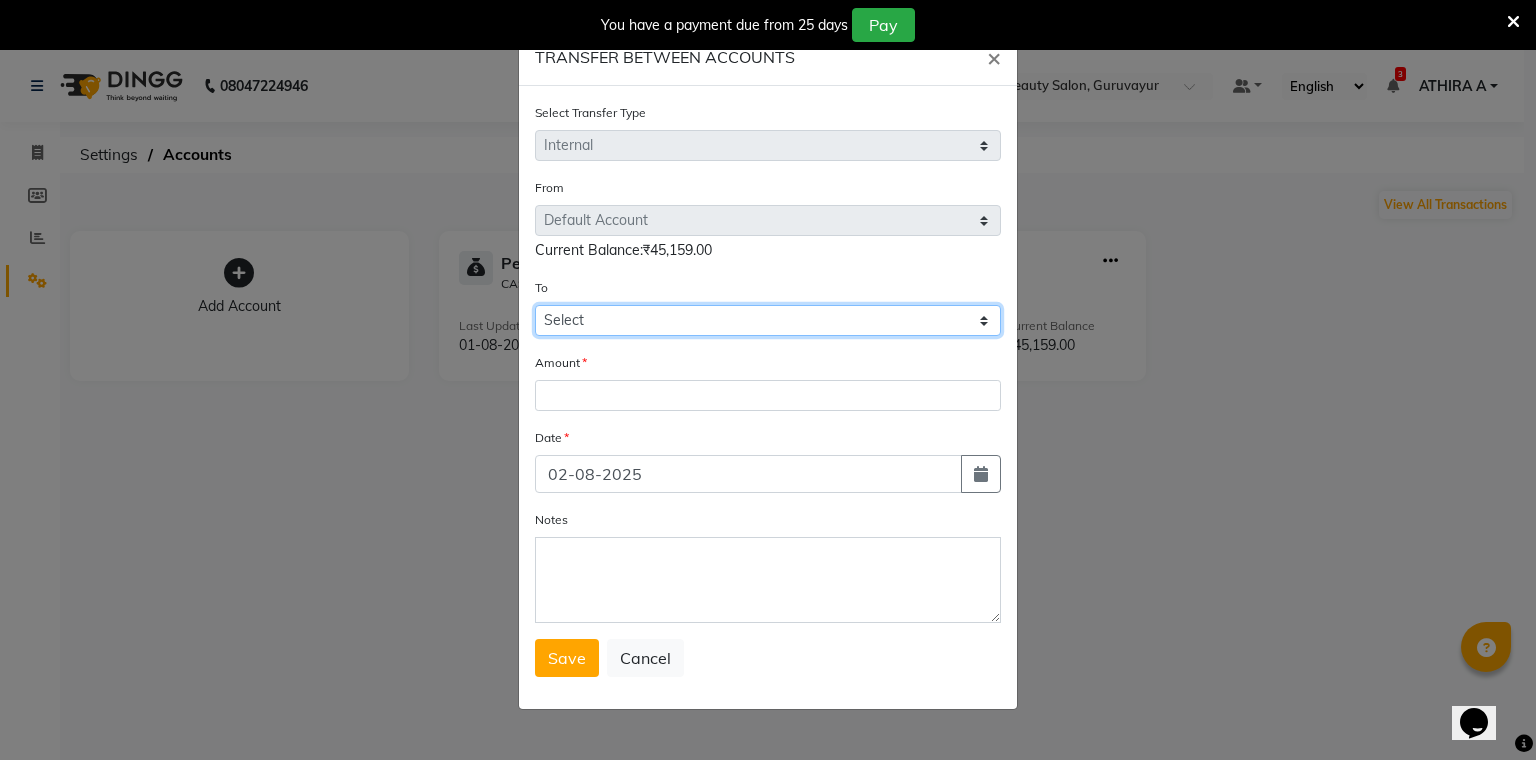 drag, startPoint x: 652, startPoint y: 320, endPoint x: 652, endPoint y: 334, distance: 14 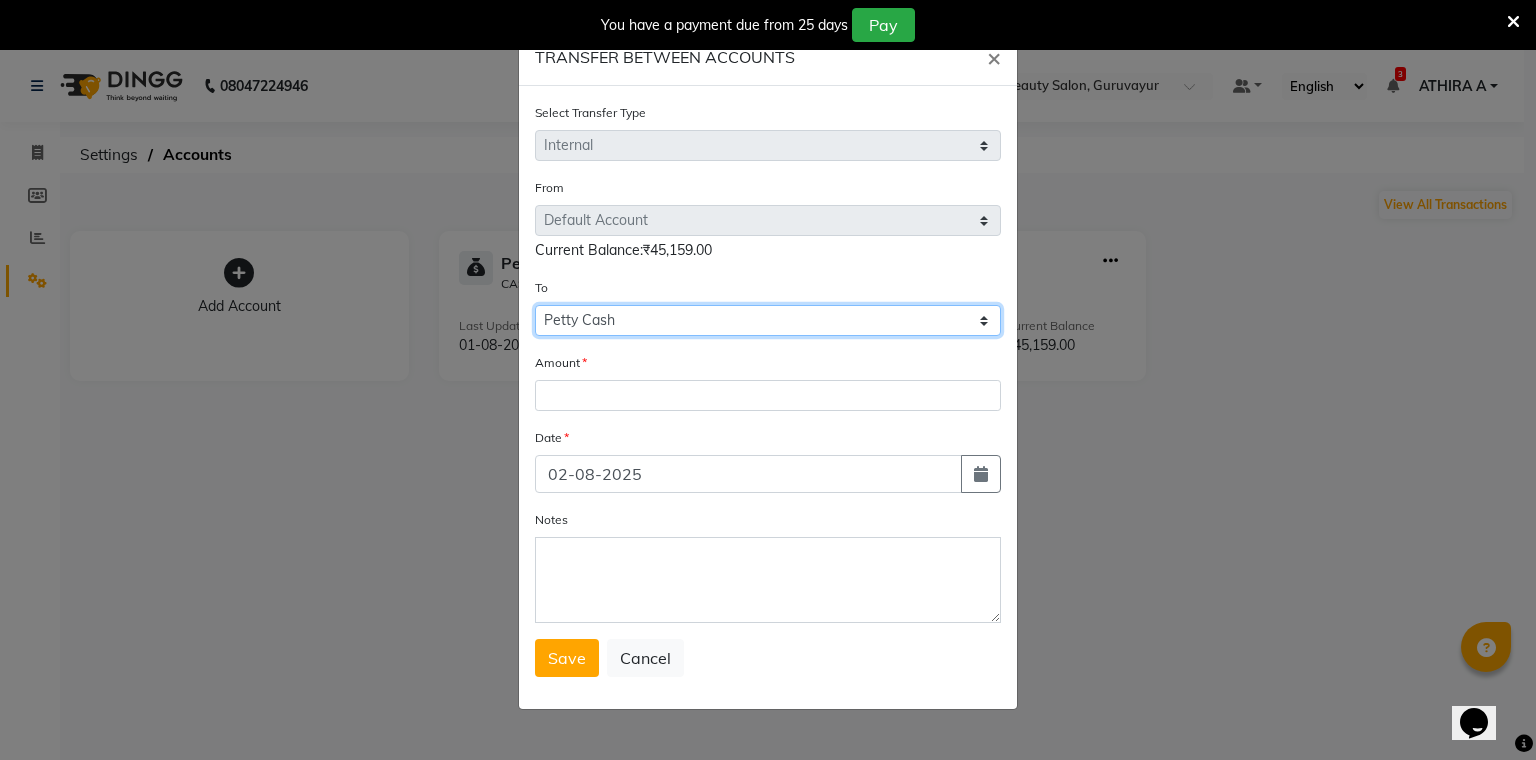 click on "Select Petty Cash Default Account" 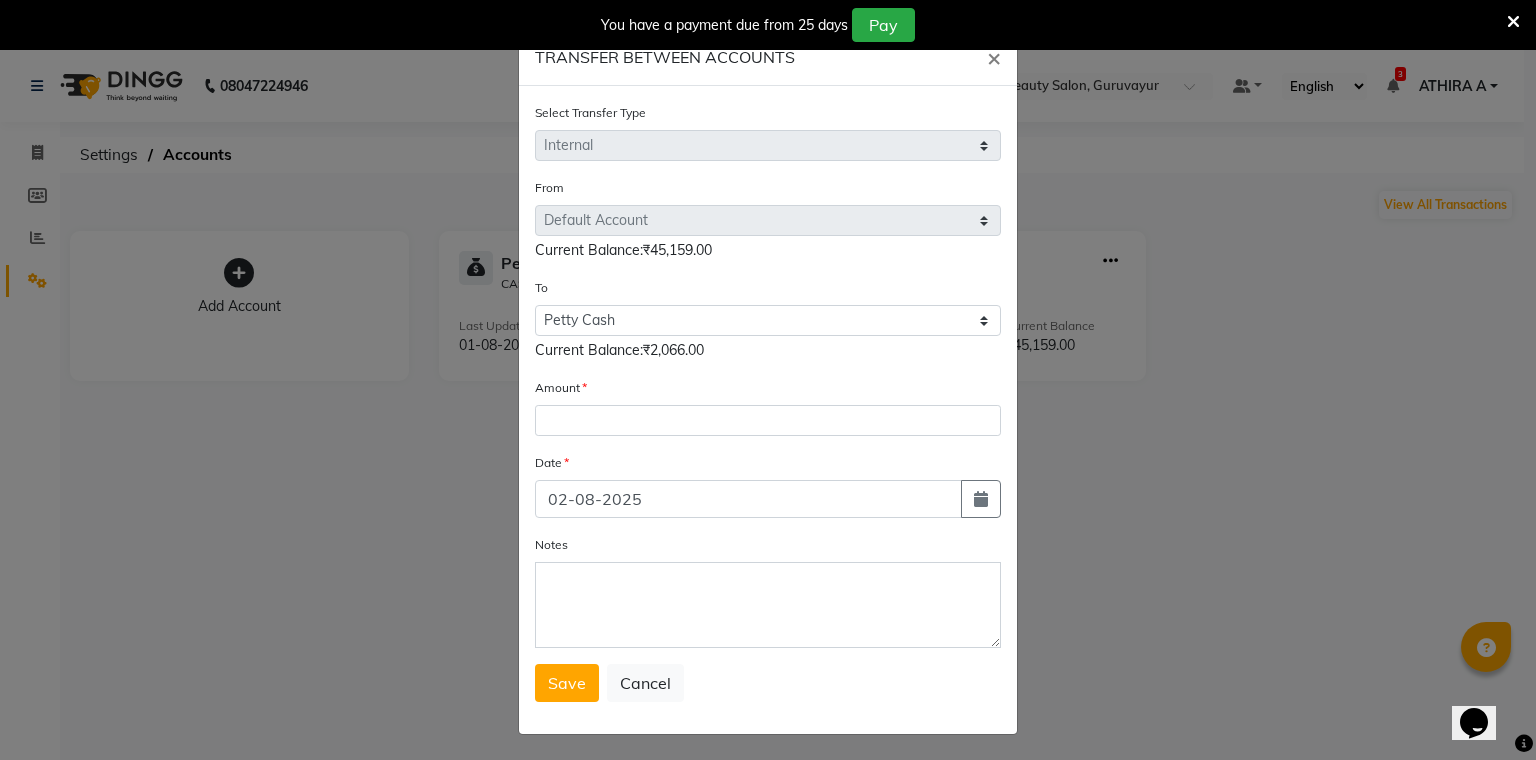 click on "Amount" 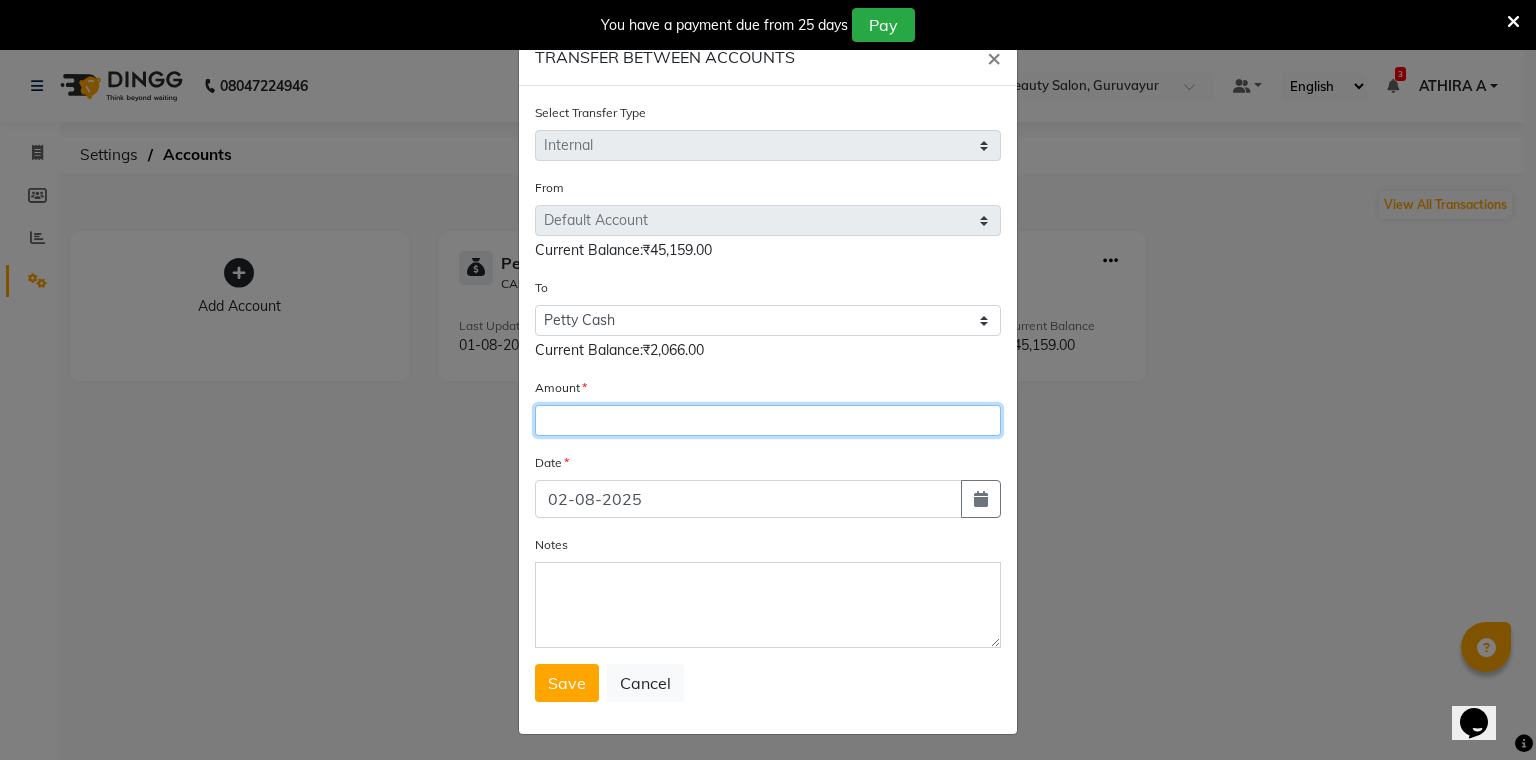 click 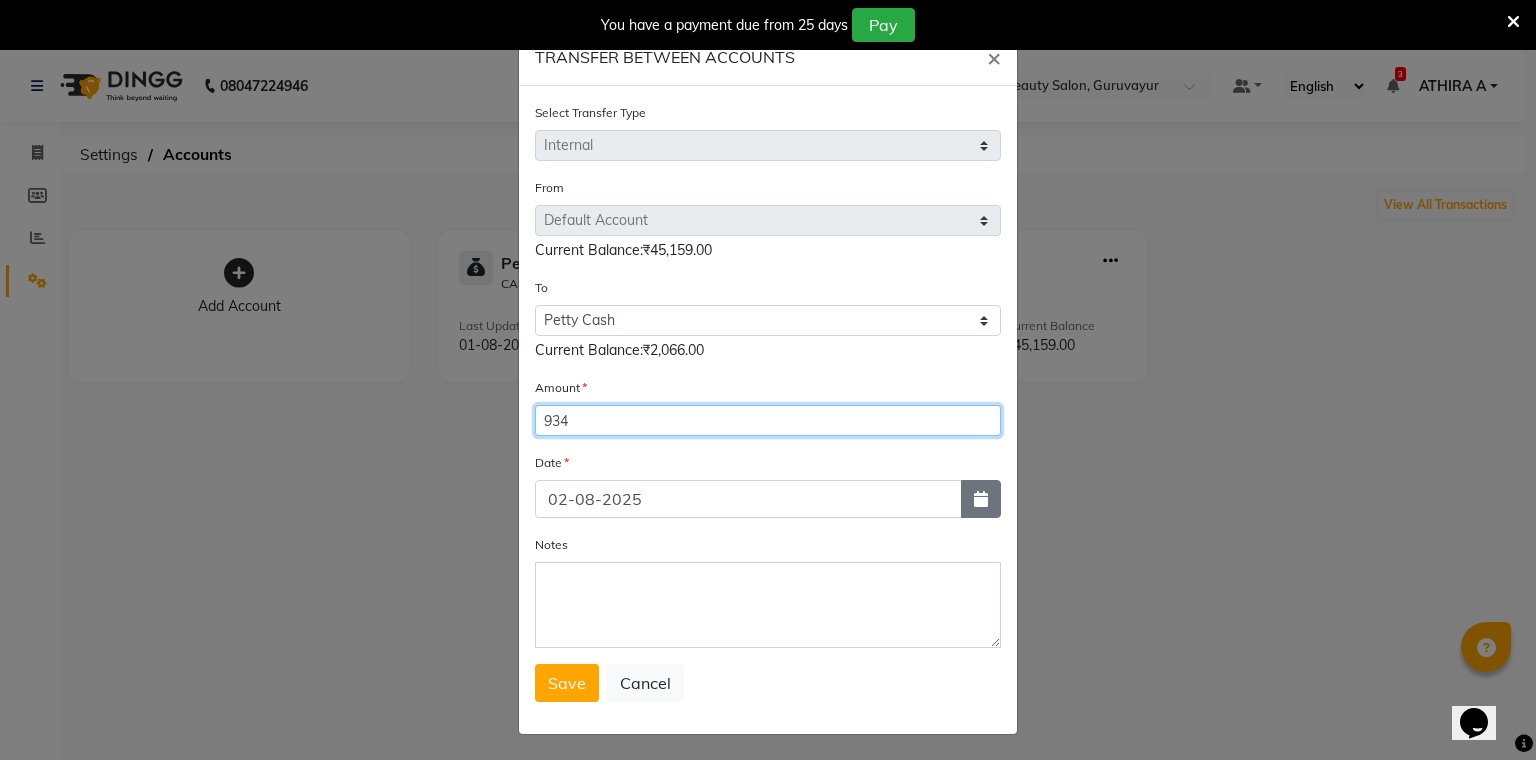 type on "934" 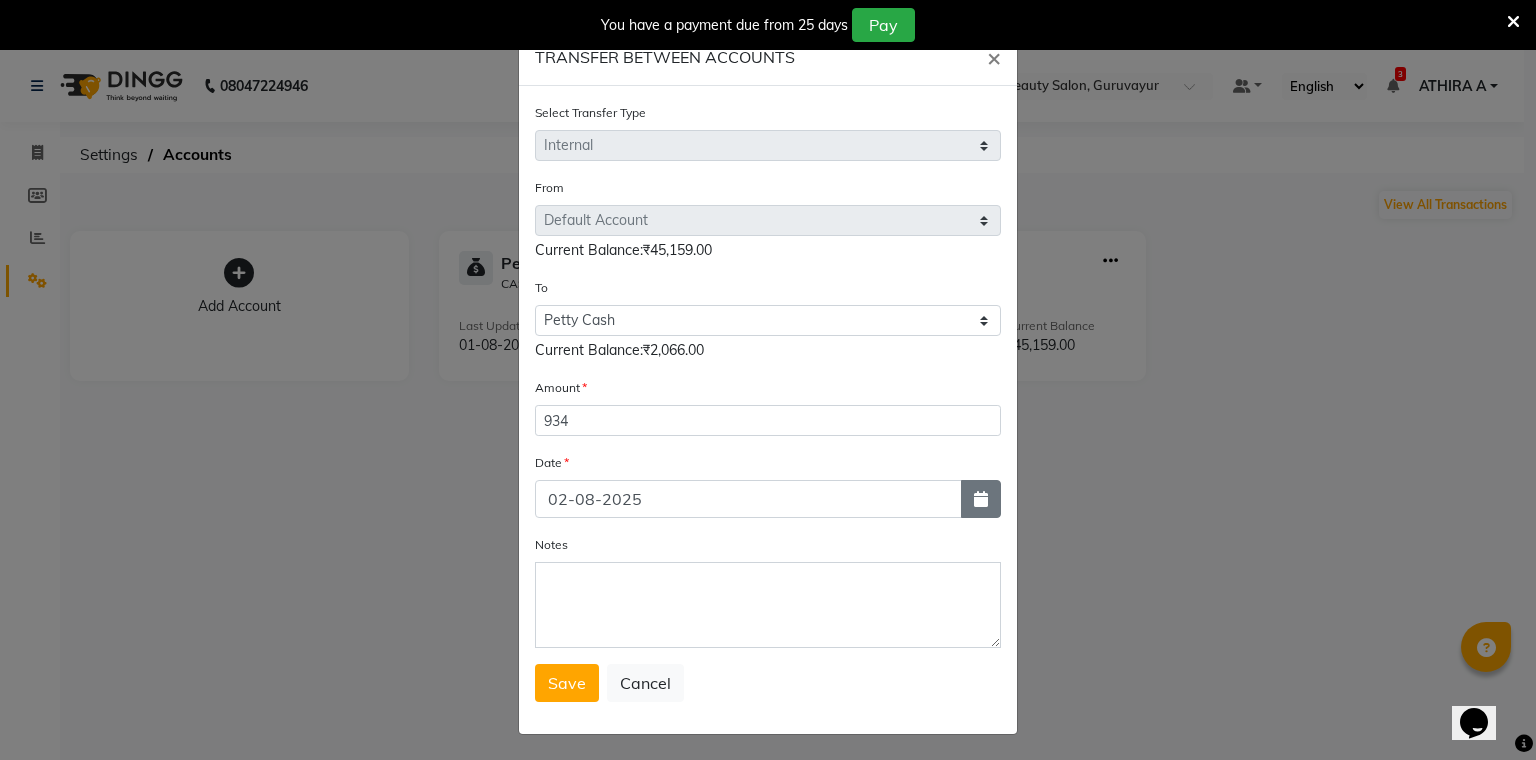click 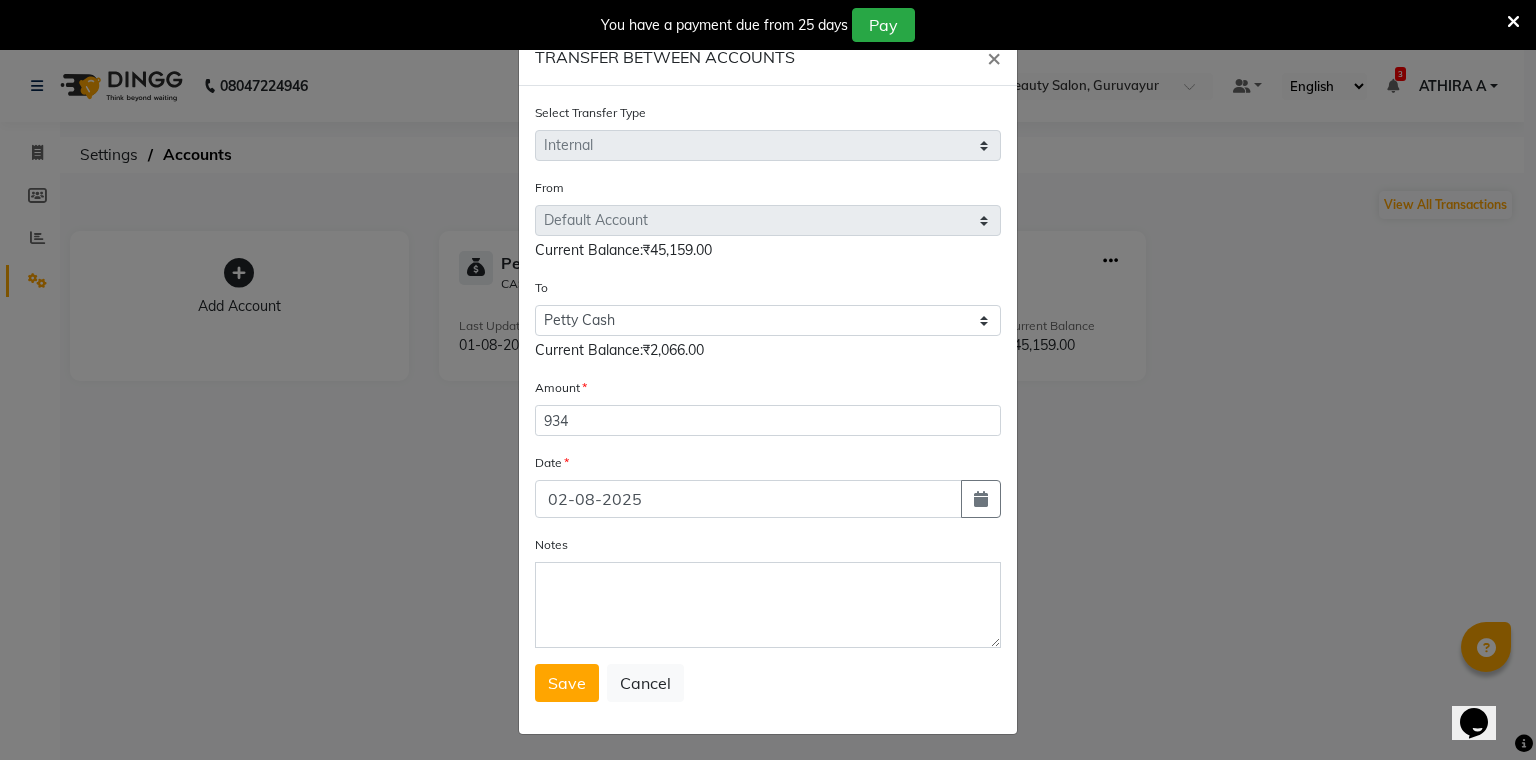 select on "8" 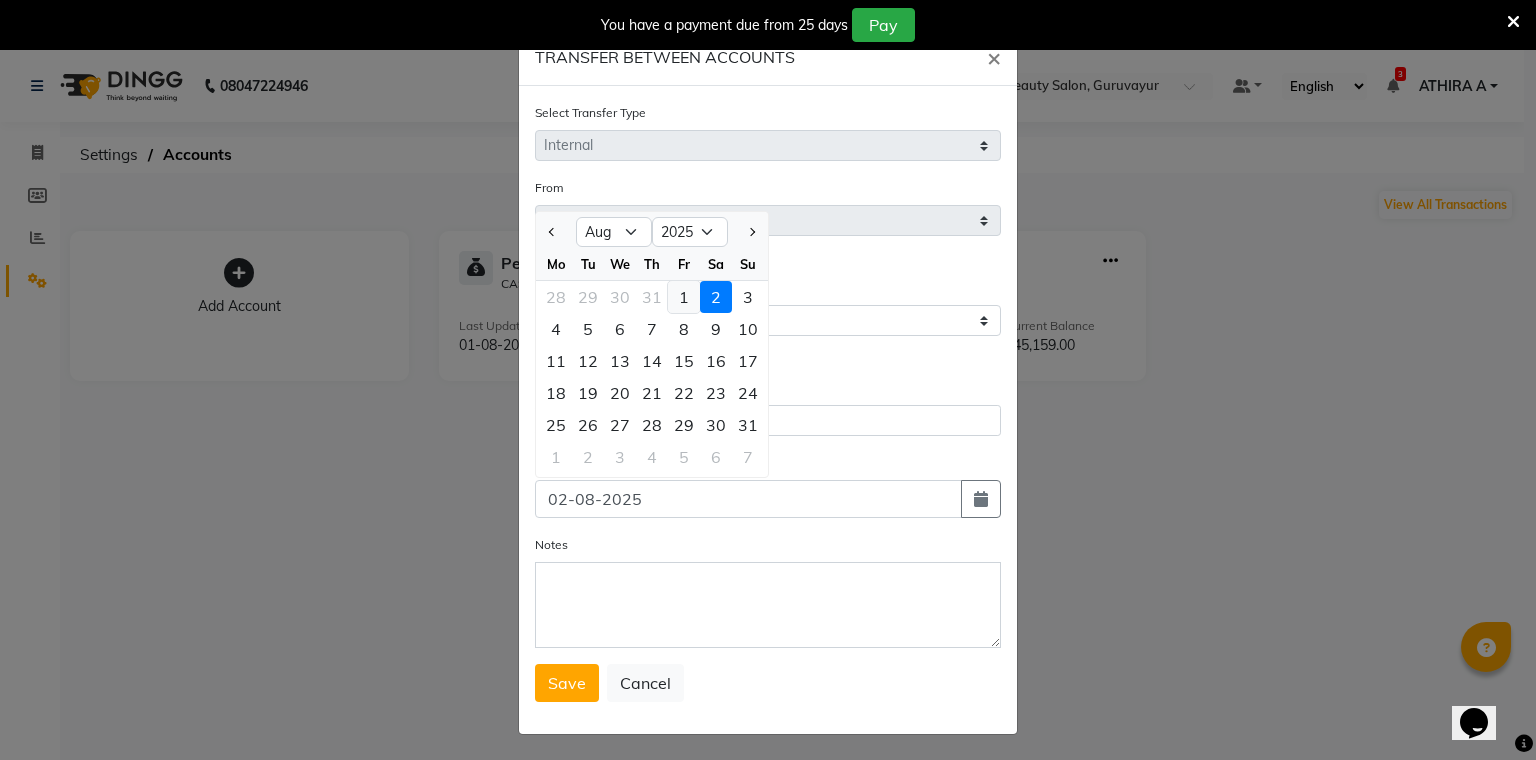 click on "1" 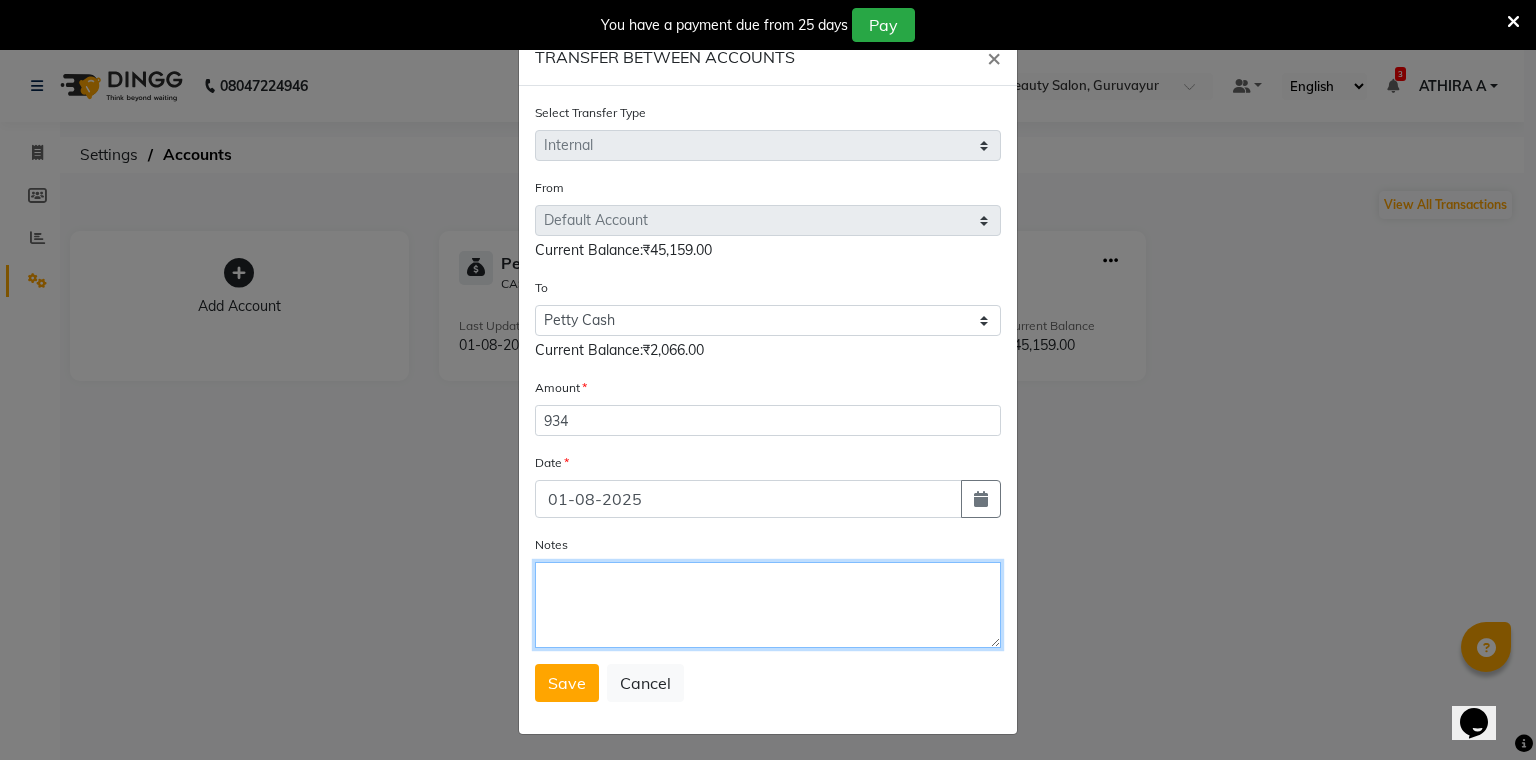 click on "Notes" at bounding box center [768, 605] 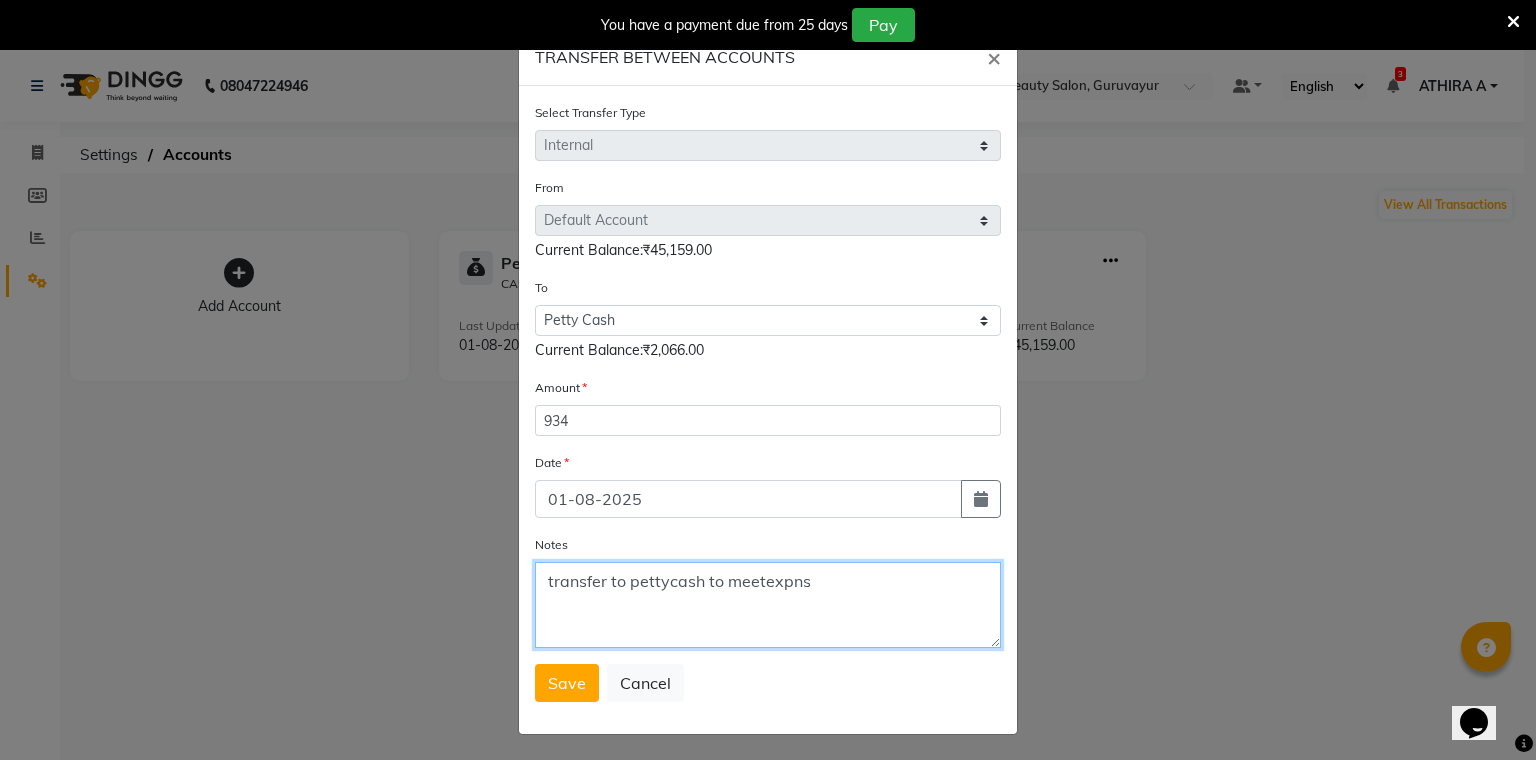 type on "transfer to pettycash to meetexpns" 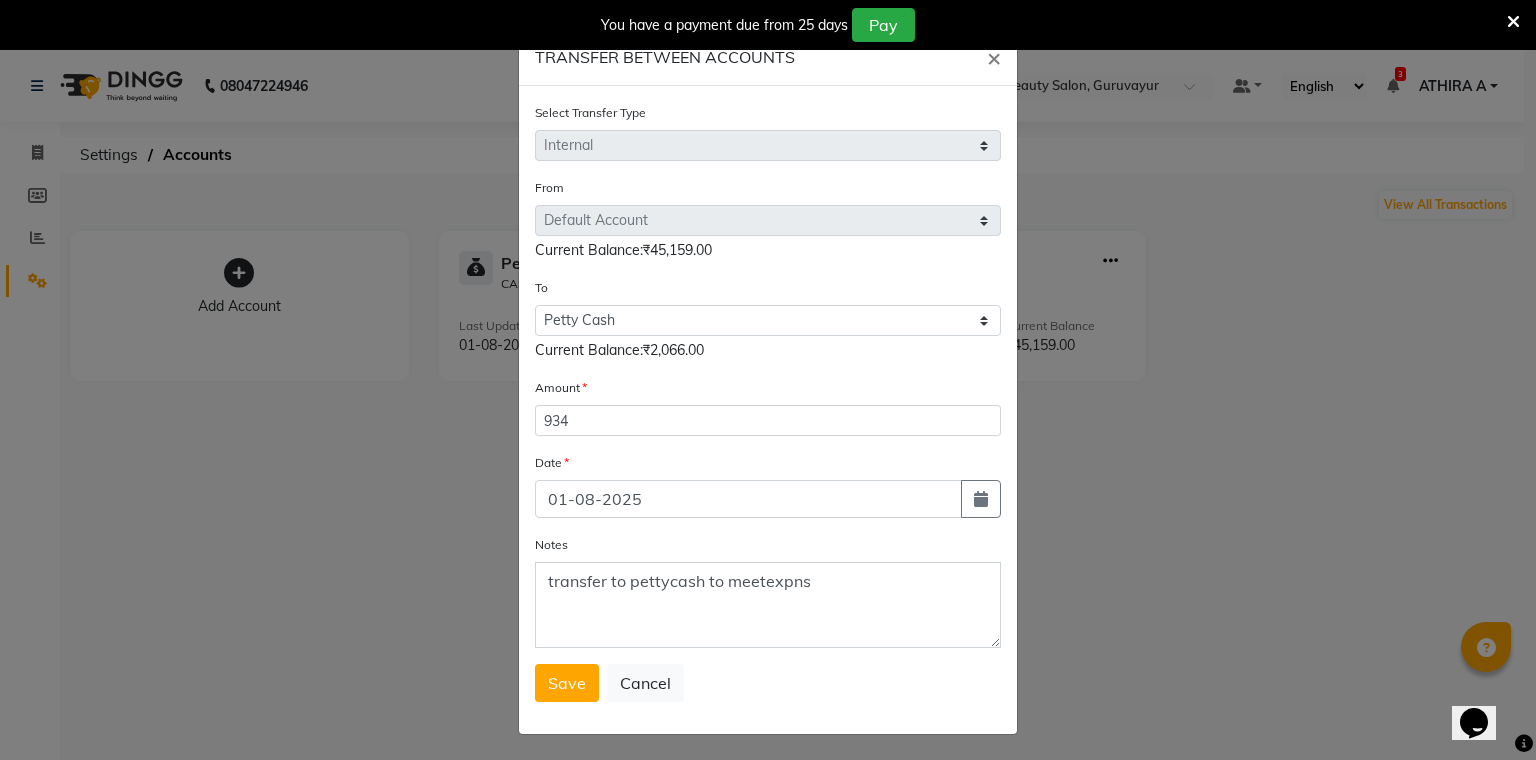 click on "TRANSFER BETWEEN ACCOUNTS × Select Transfer Type Select Direct Internal From Select Petty Cash Default Account  Current Balance:₹45,159.00 To Select Petty Cash Default Account Current Balance:₹2,066.00 Amount 934 Date 01-08-2025 Notes transfer to pettycash to meetexpns  Save   Cancel" 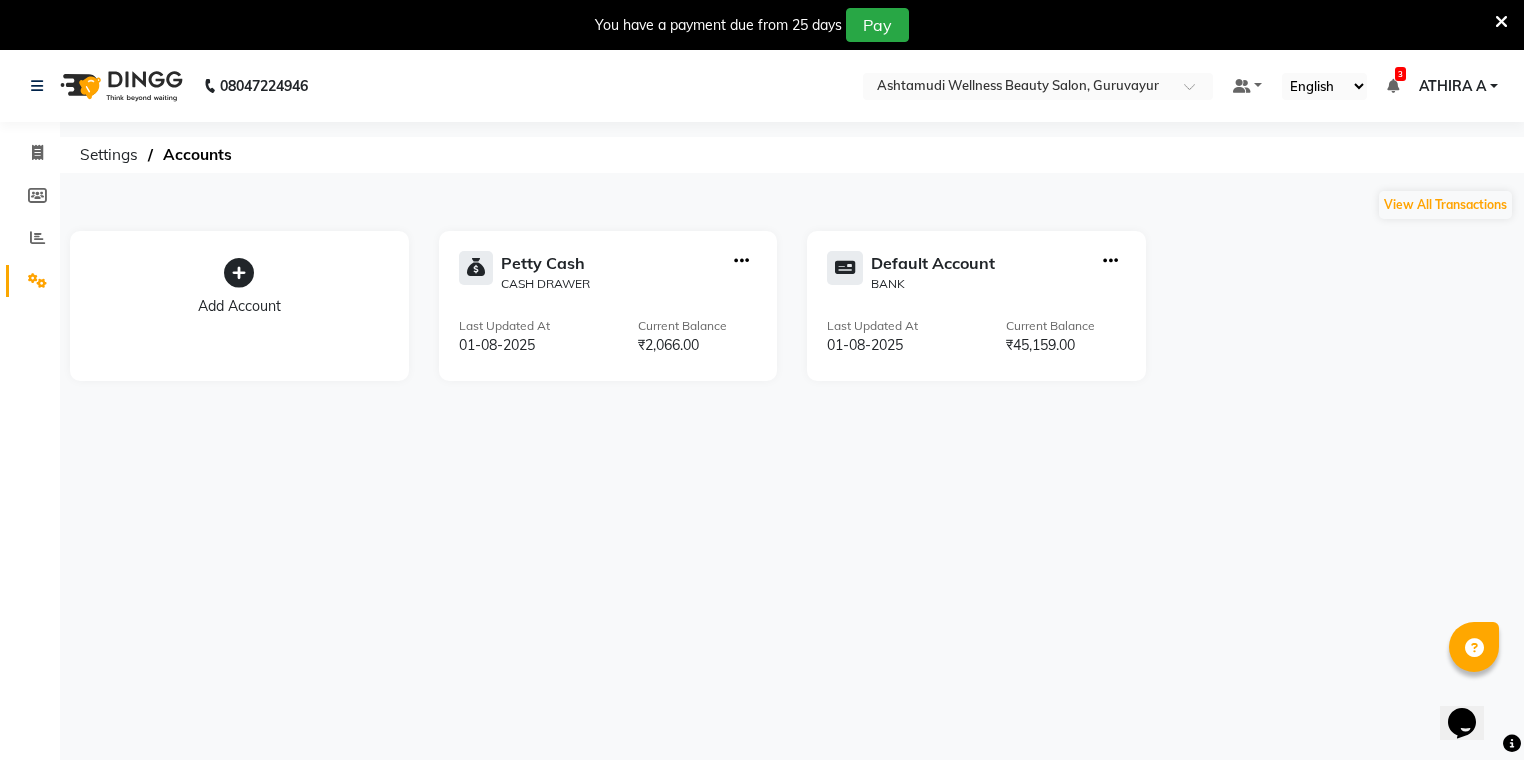 click 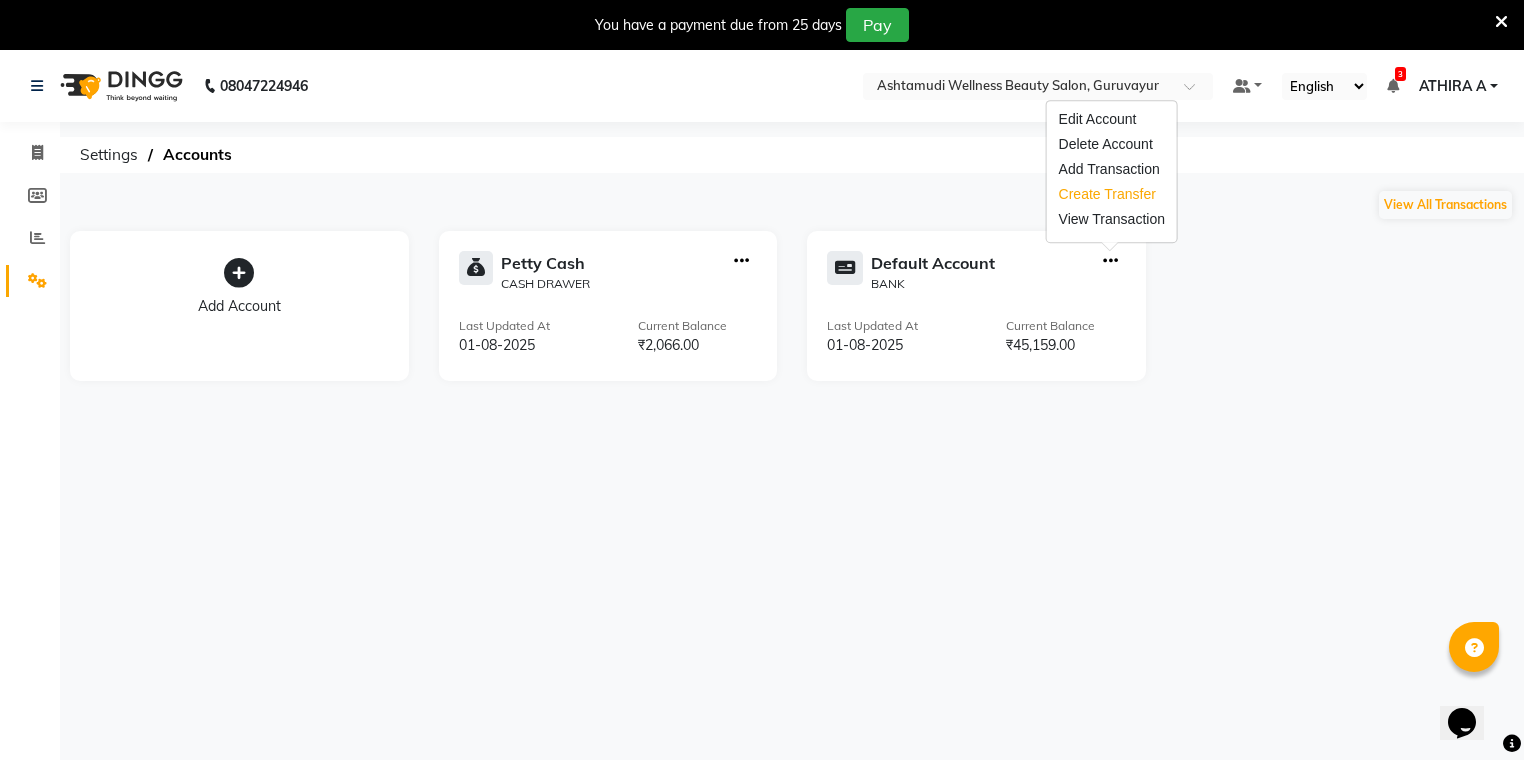 click on "Create Transfer" at bounding box center (1112, 194) 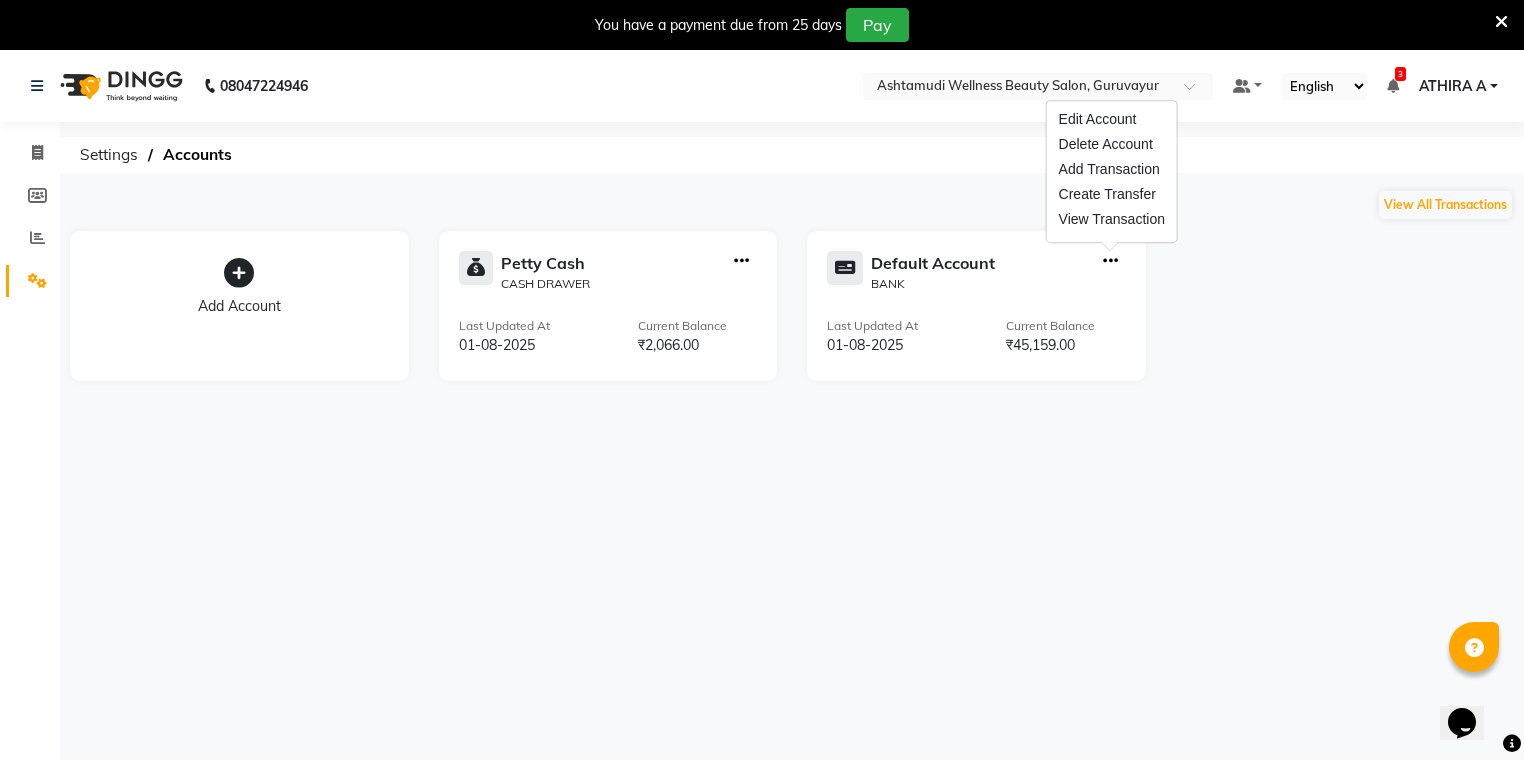 select on "internal transfer" 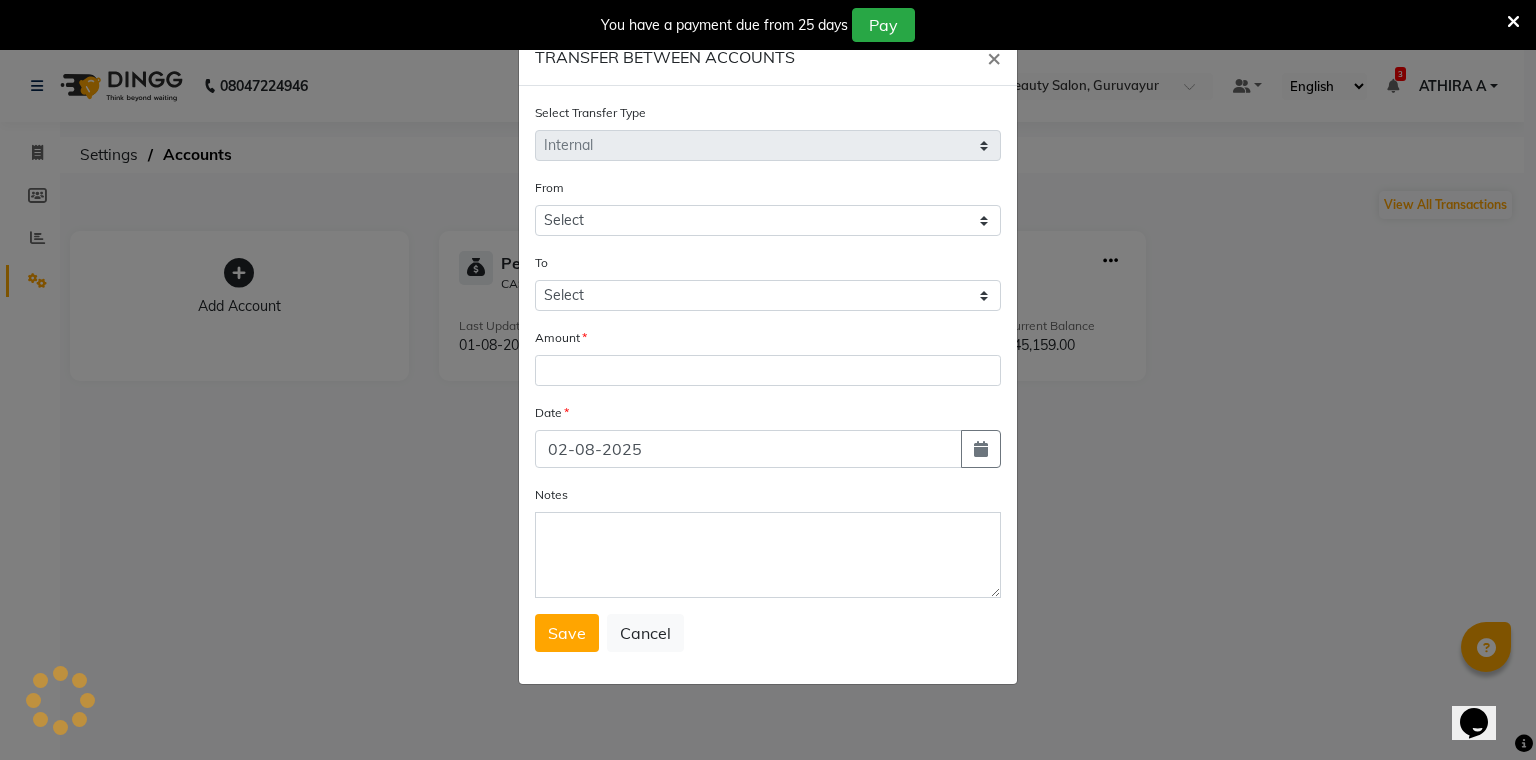 click on "To Select" 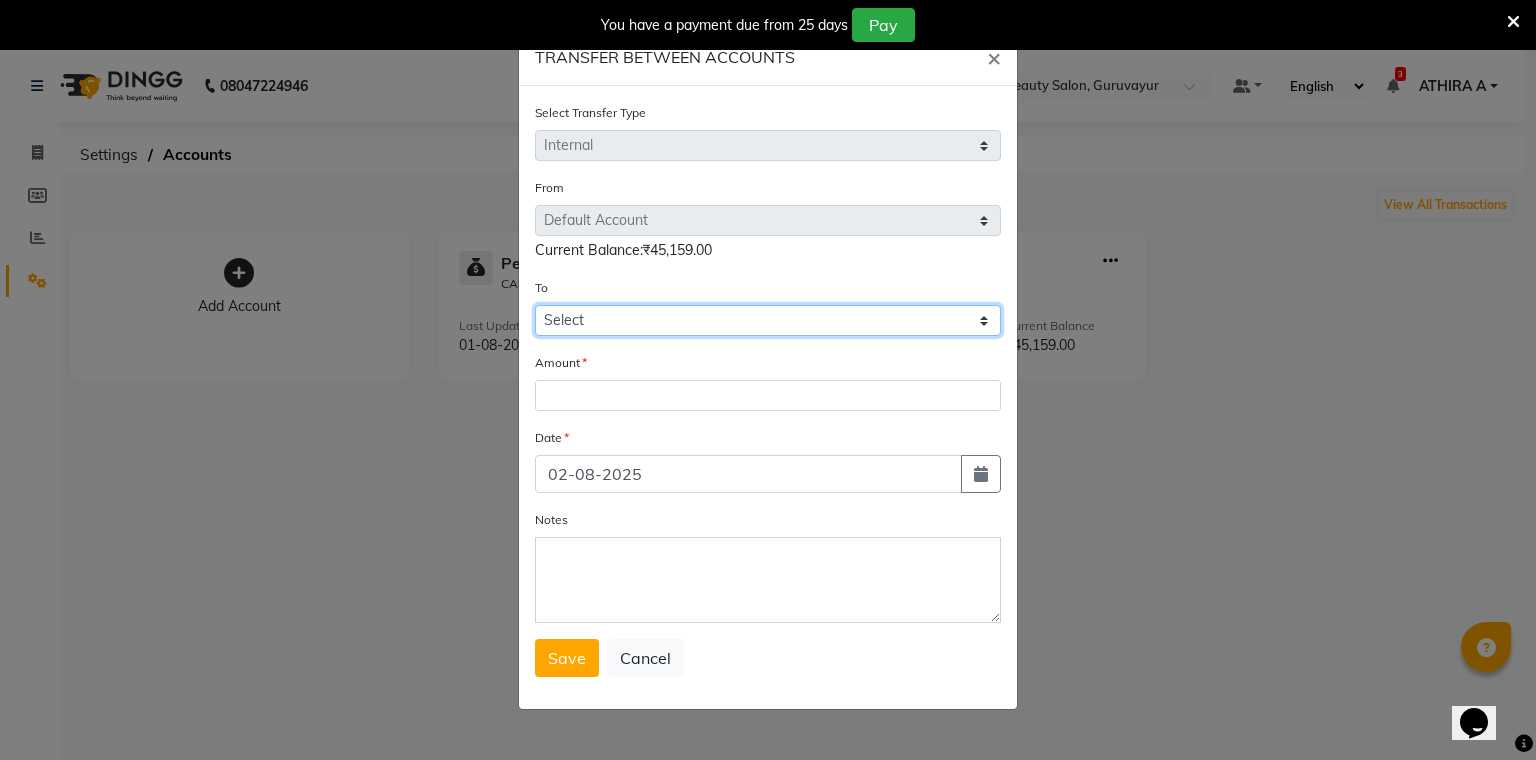 drag, startPoint x: 588, startPoint y: 319, endPoint x: 585, endPoint y: 336, distance: 17.262676 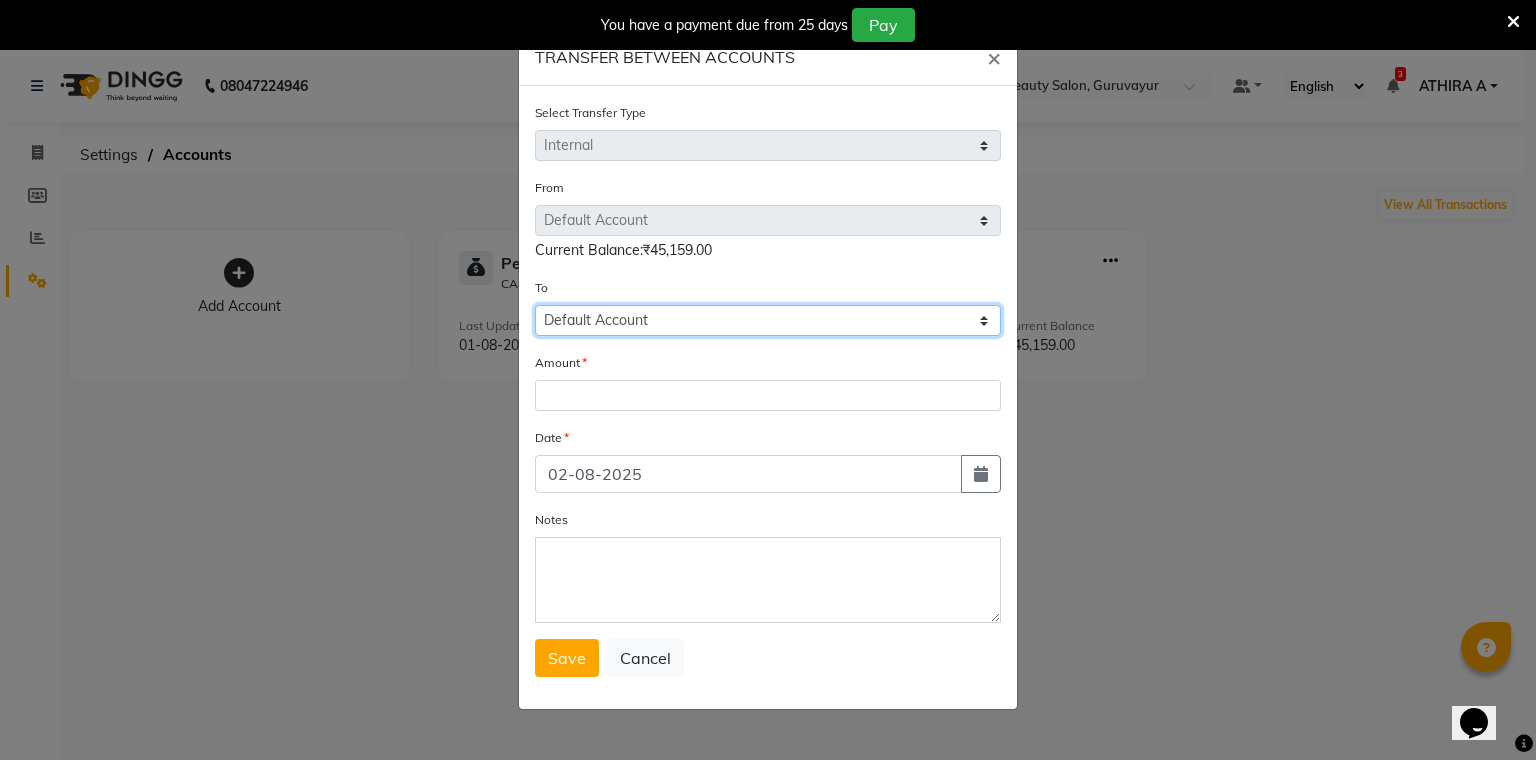 click on "Select Petty Cash Default Account" 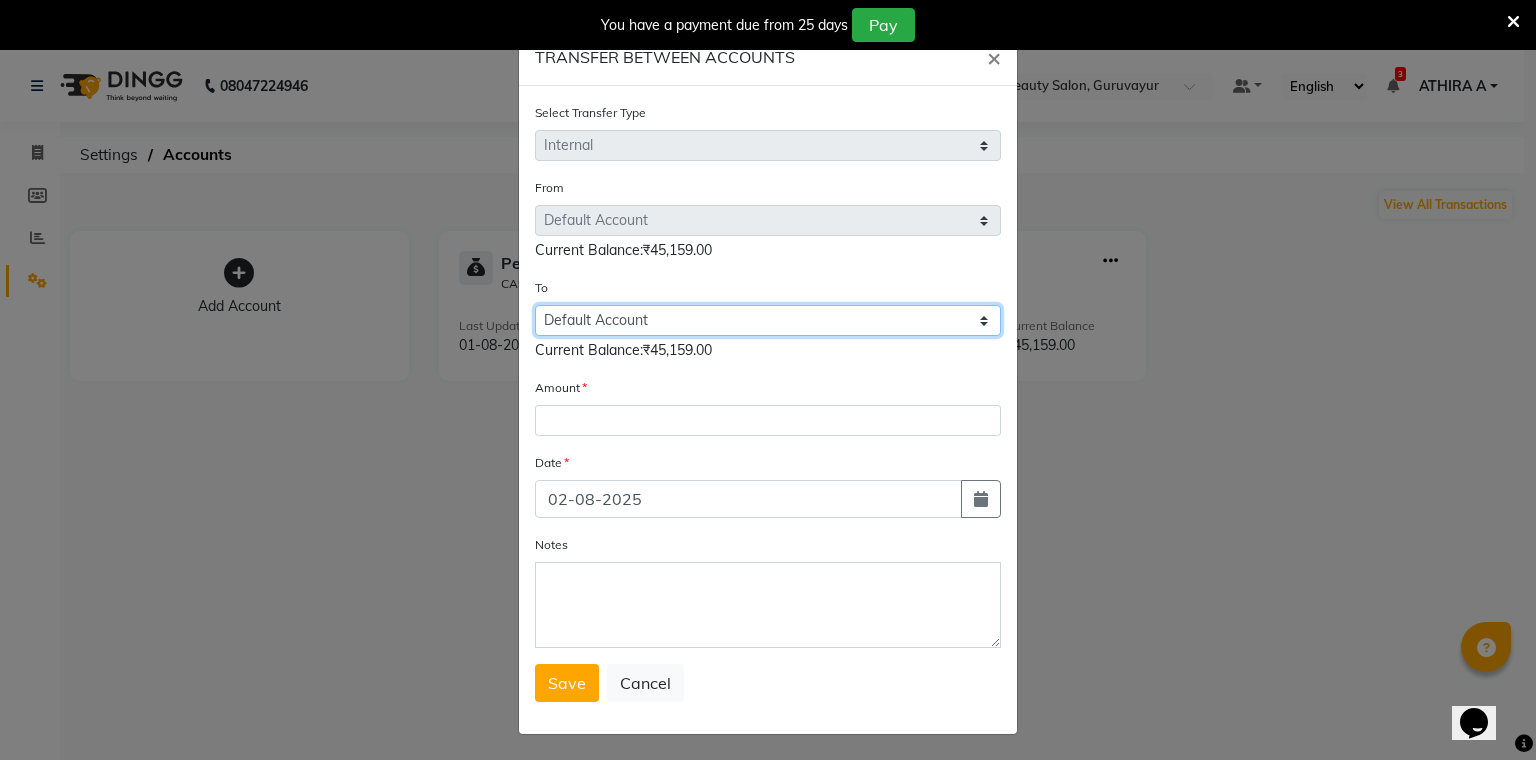 click on "Select Petty Cash Default Account" 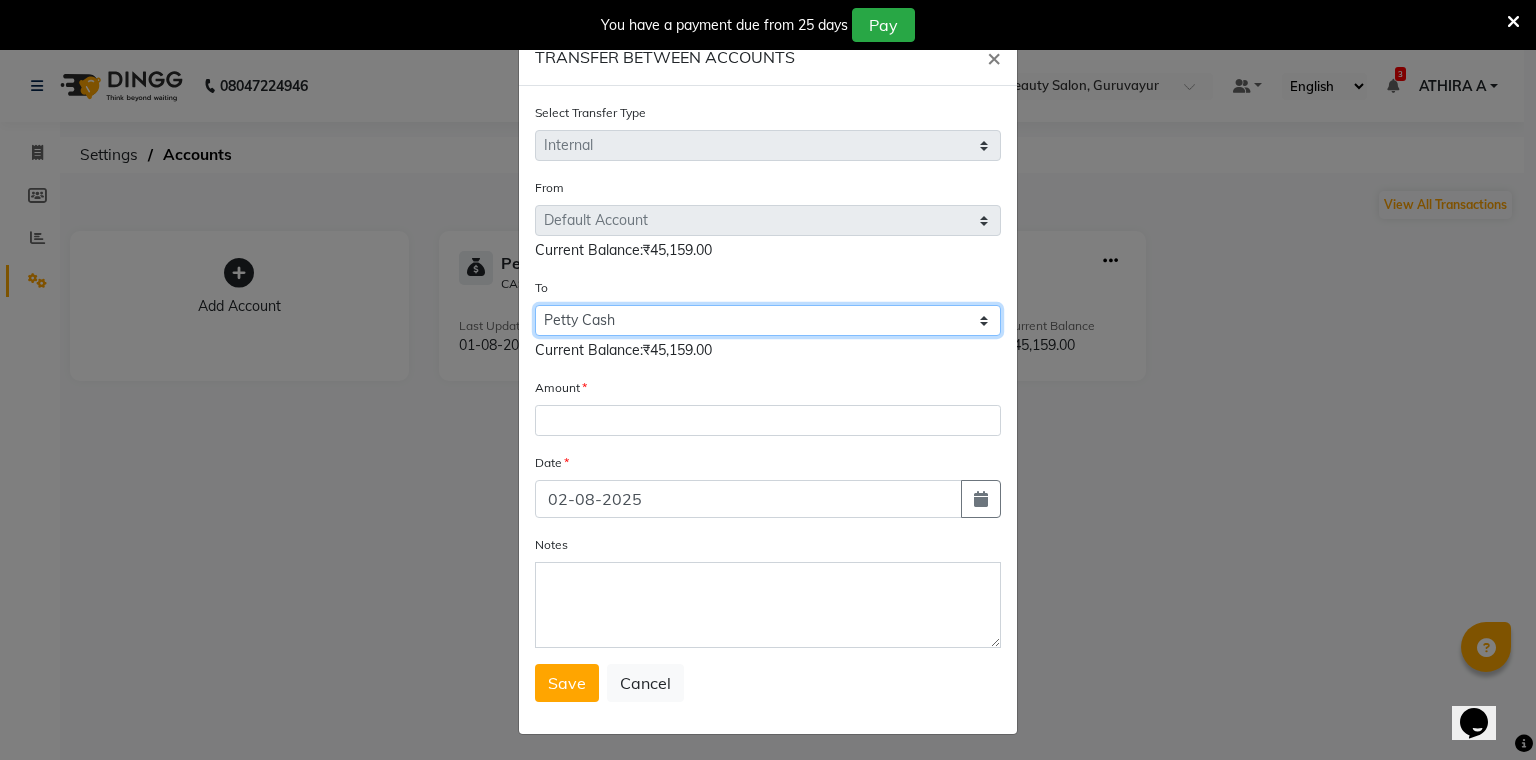 click on "Select Petty Cash Default Account" 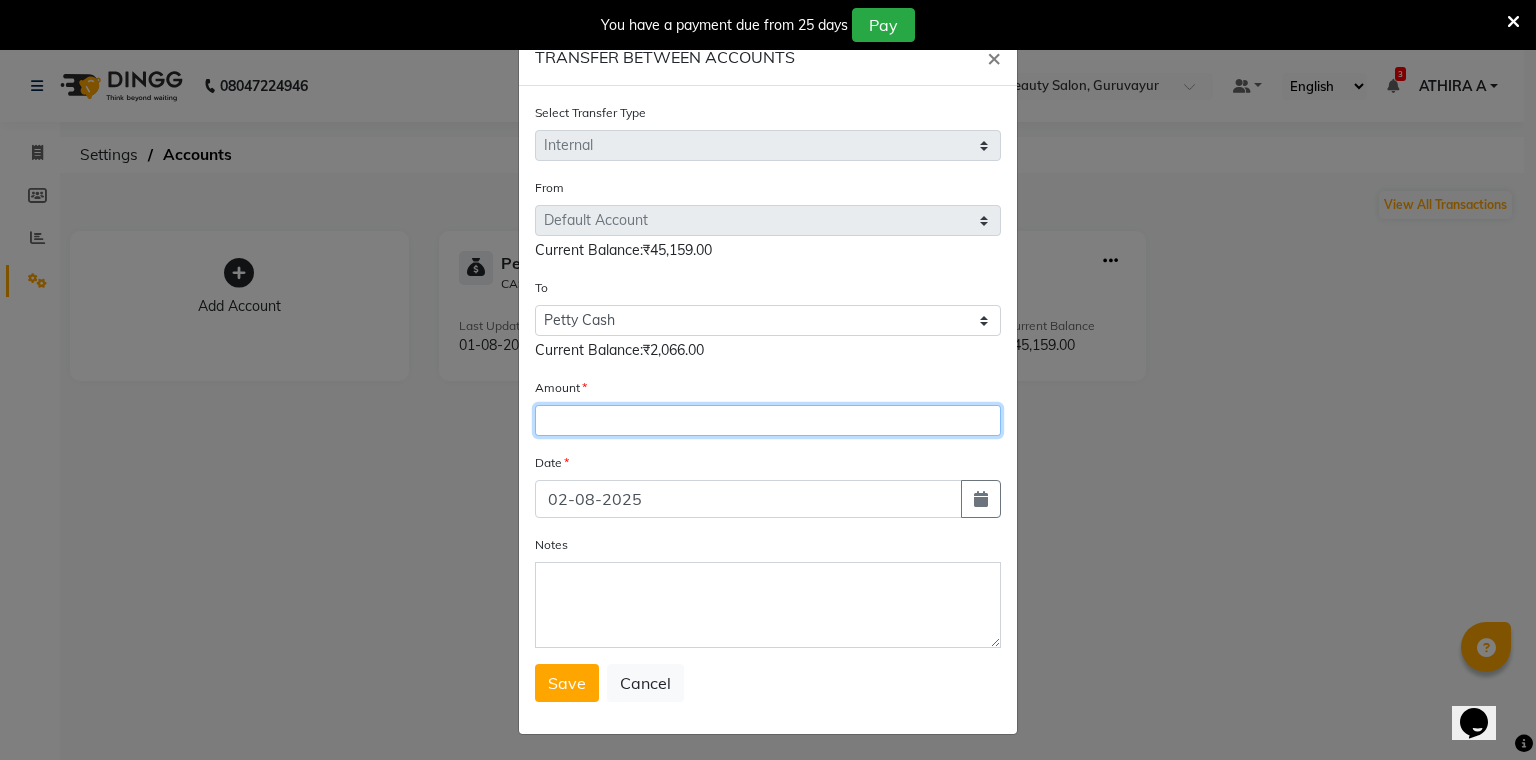 click 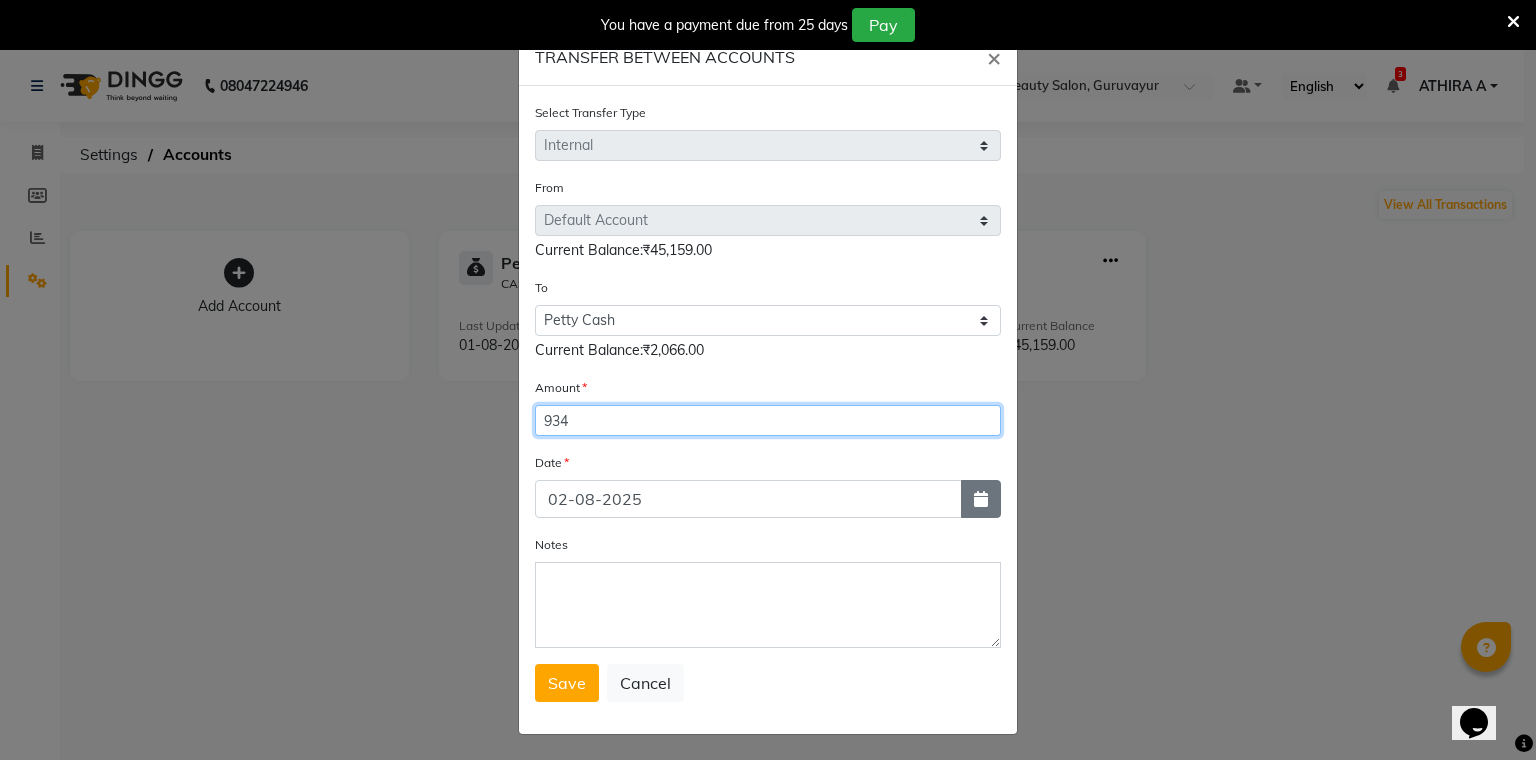 type on "934" 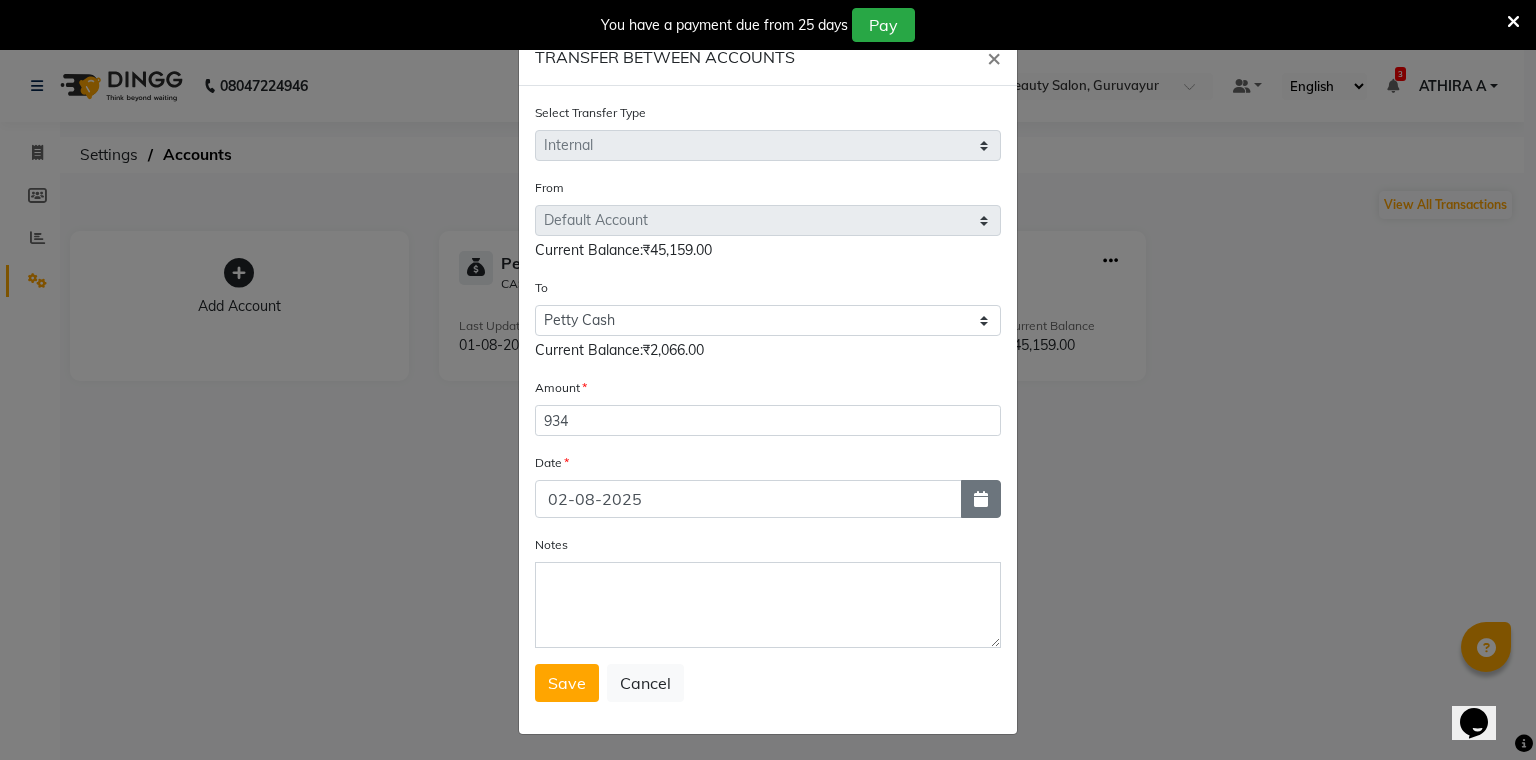 click 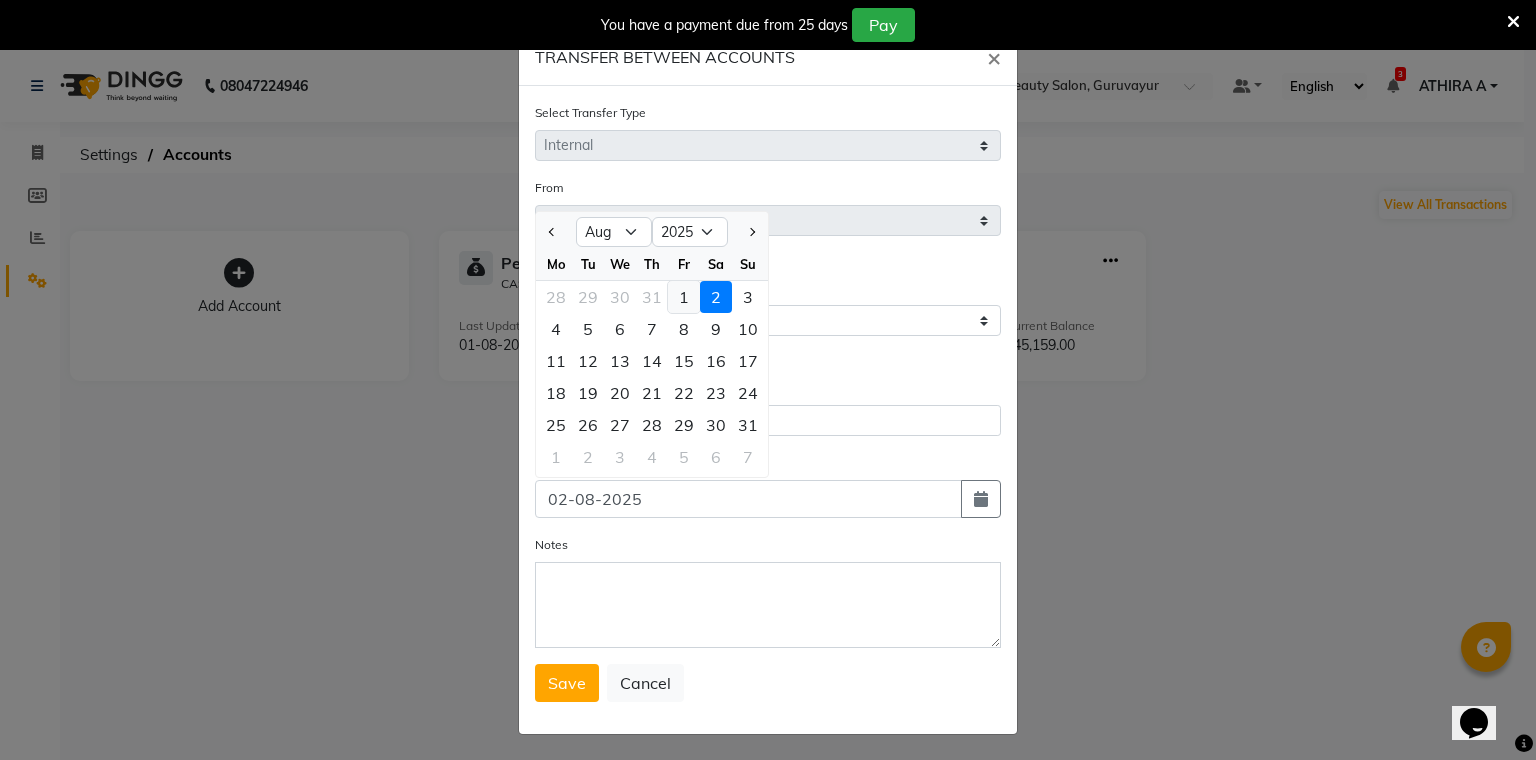 click on "1" 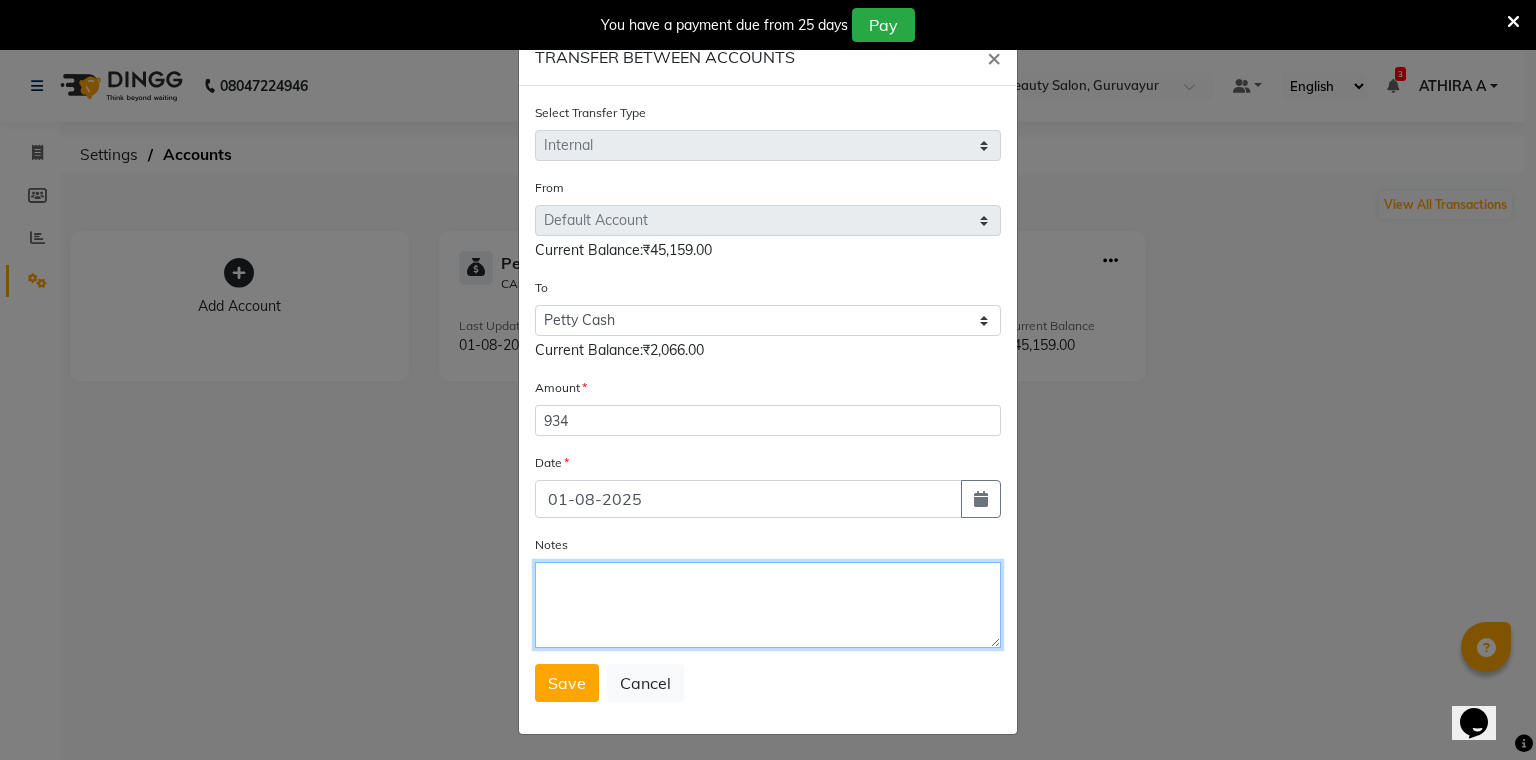 drag, startPoint x: 767, startPoint y: 606, endPoint x: 766, endPoint y: 621, distance: 15.033297 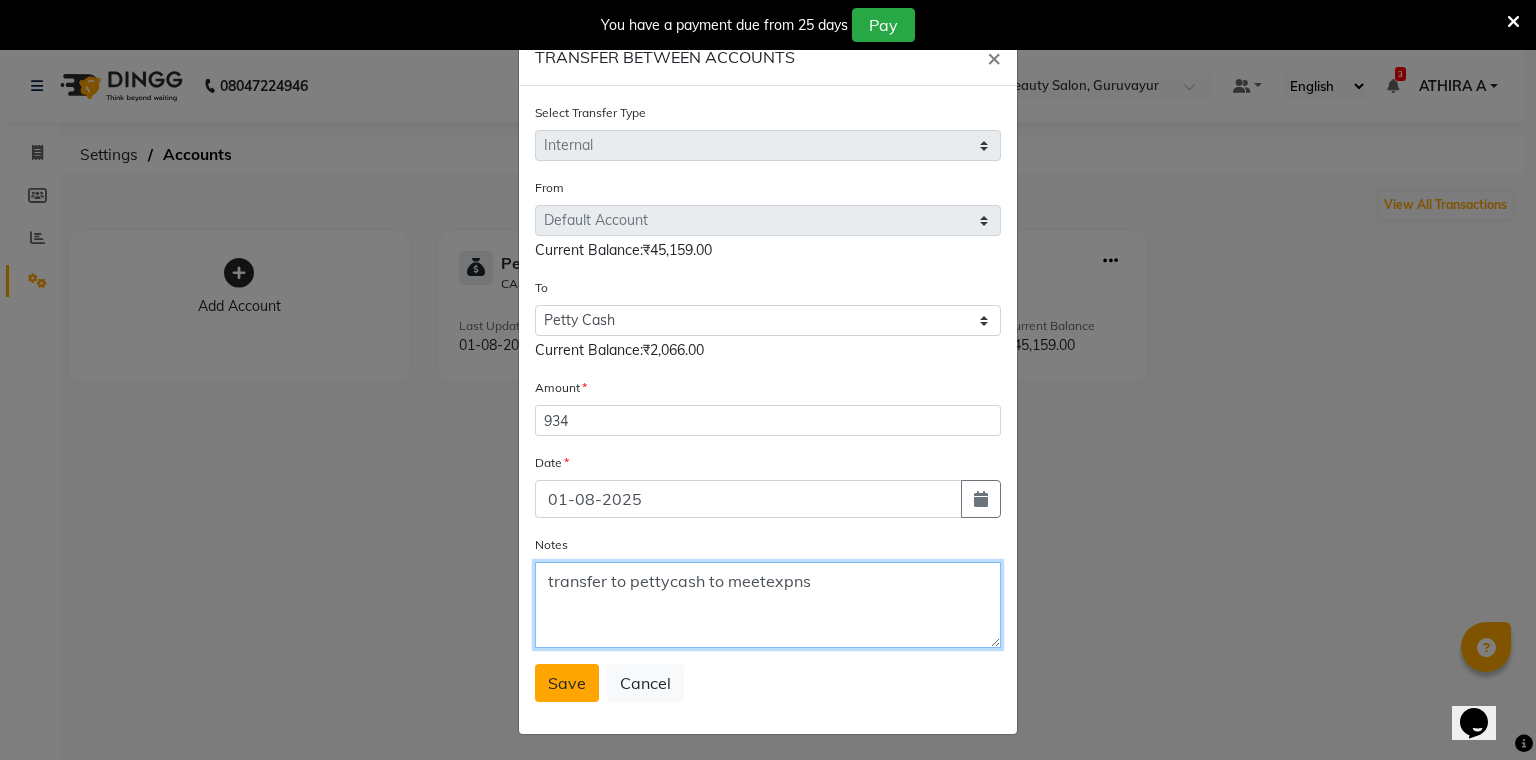 type on "transfer to pettycash to meetexpns" 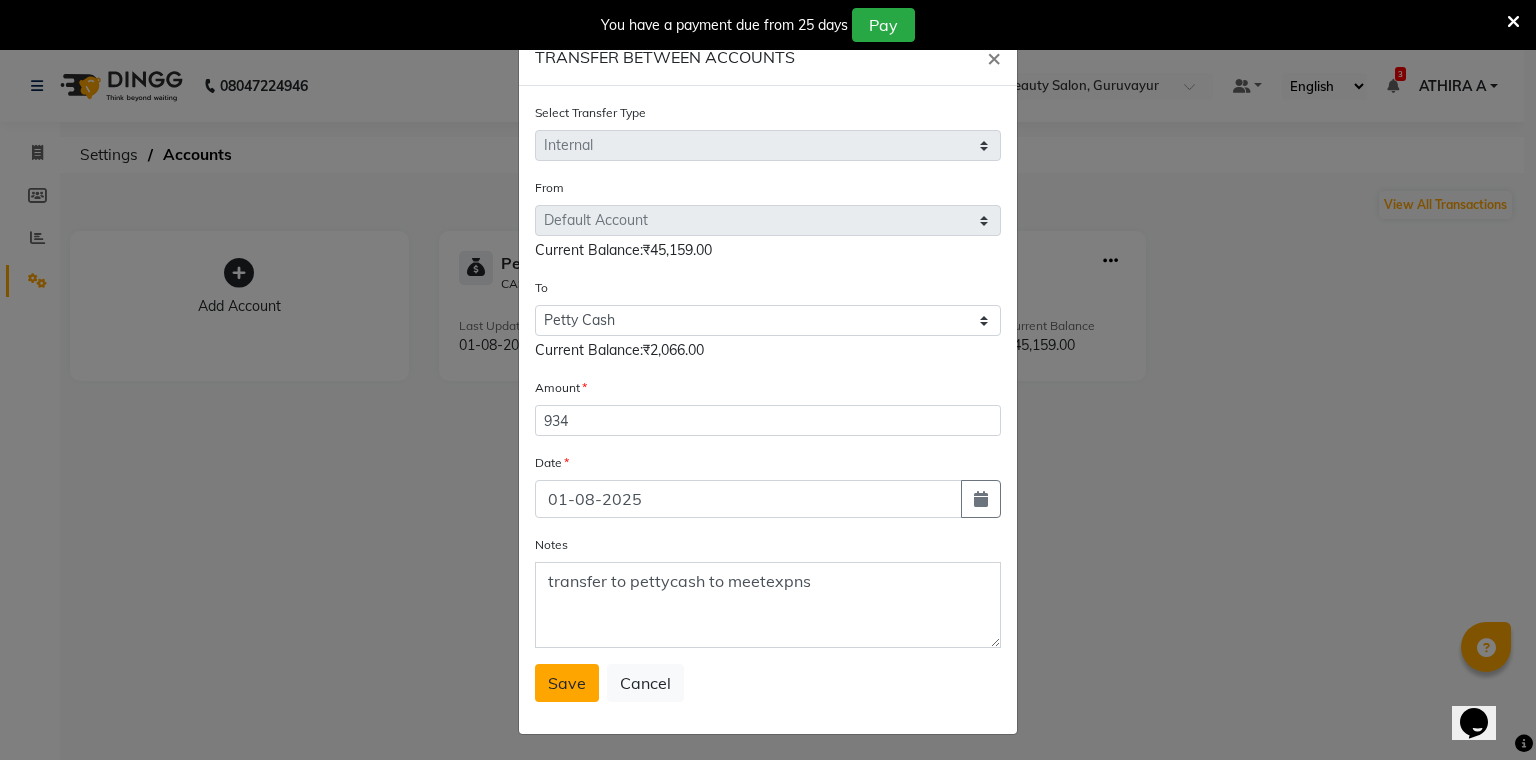 click on "Save" at bounding box center (567, 683) 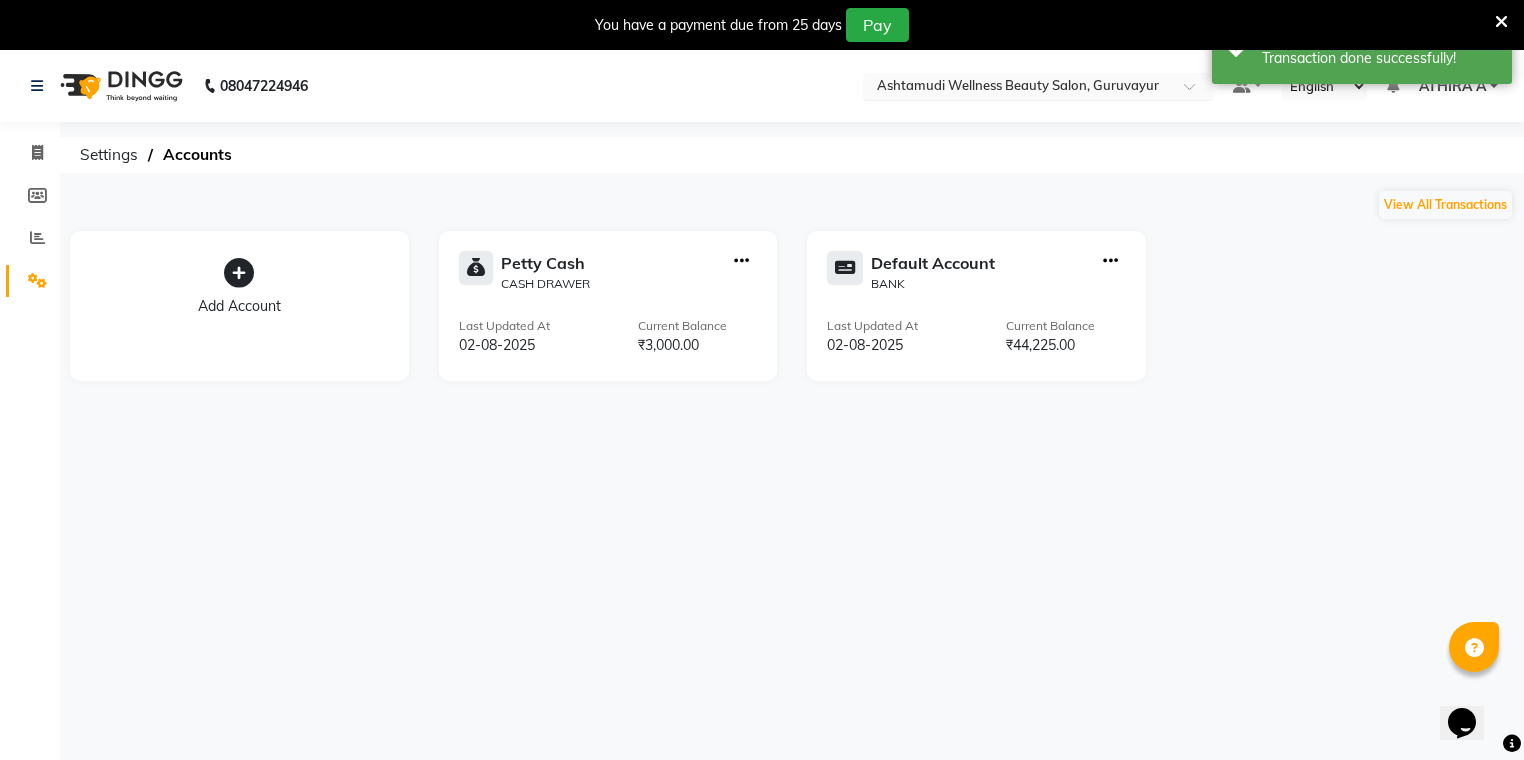 click at bounding box center [1018, 88] 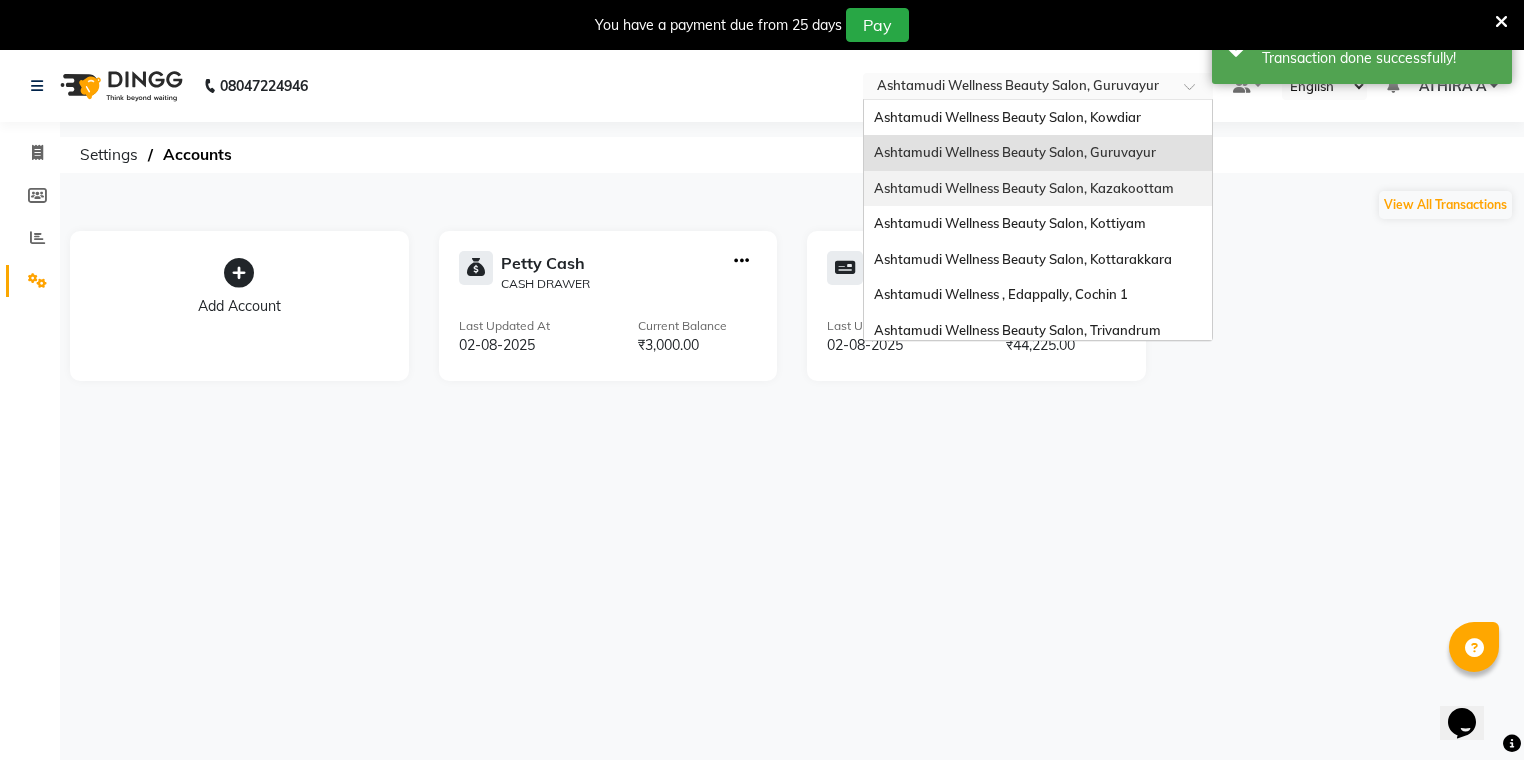 click on "Ashtamudi Wellness Beauty Salon, Kazakoottam" at bounding box center [1024, 188] 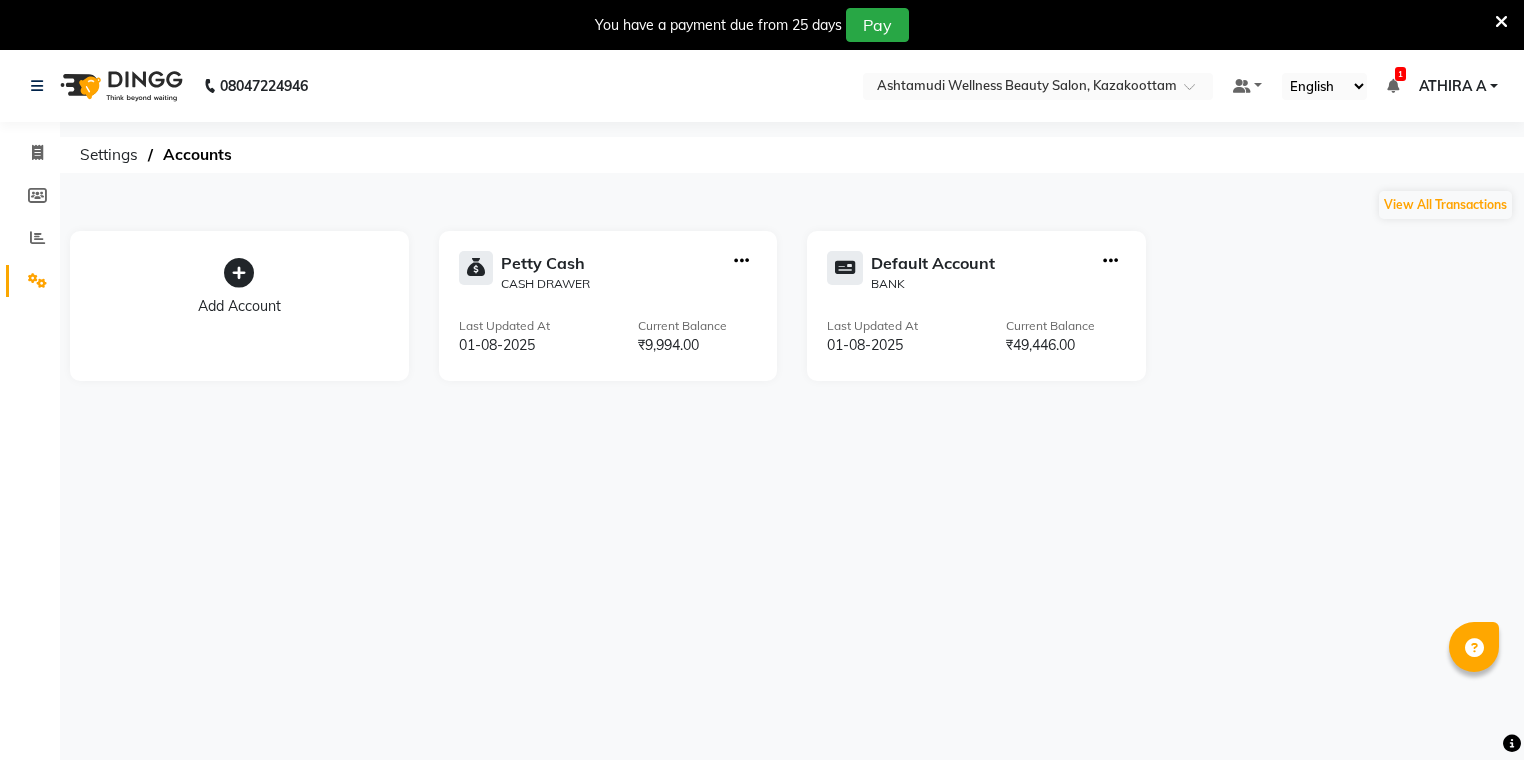scroll, scrollTop: 0, scrollLeft: 0, axis: both 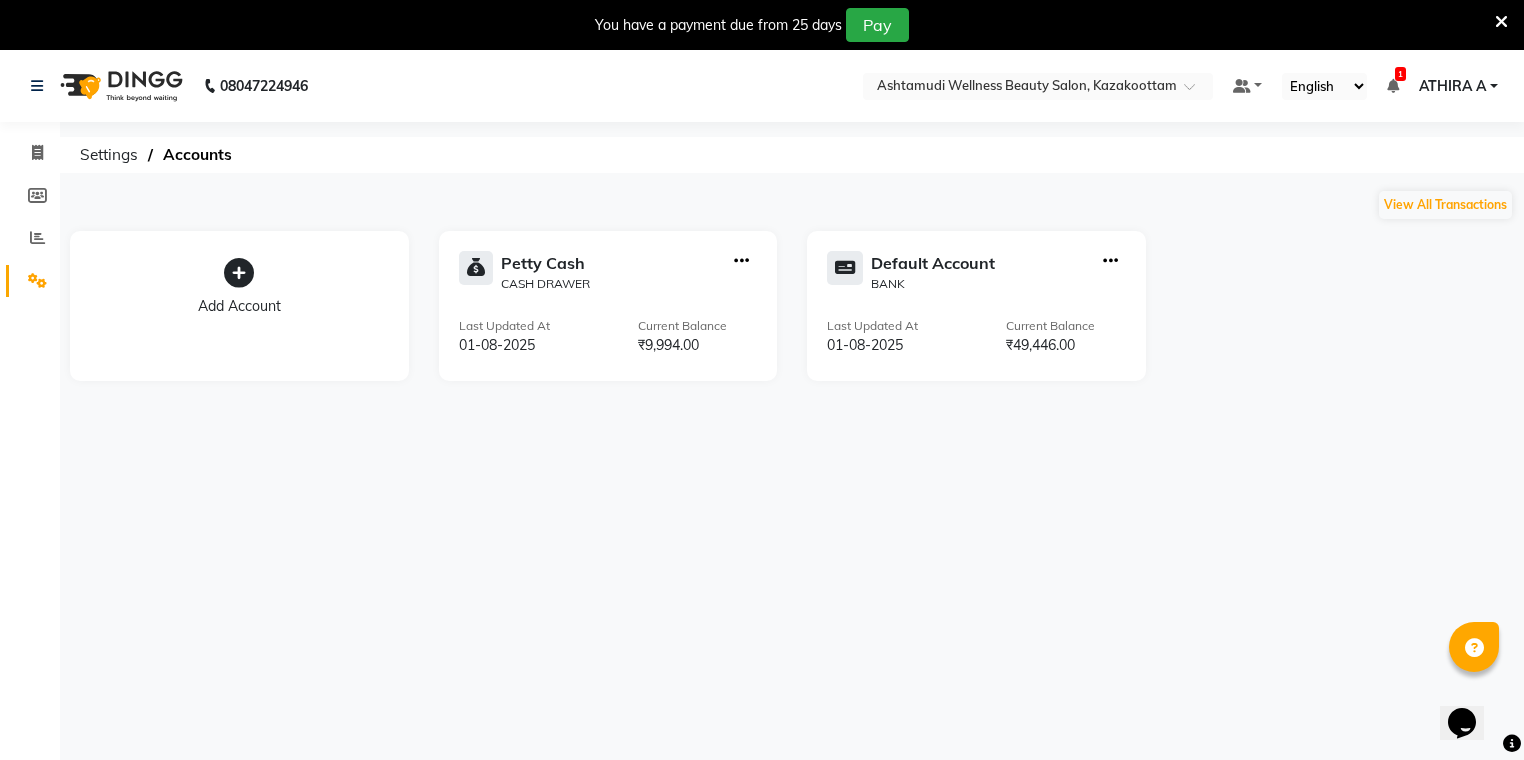 click on "Petty Cash  CASH DRAWER" 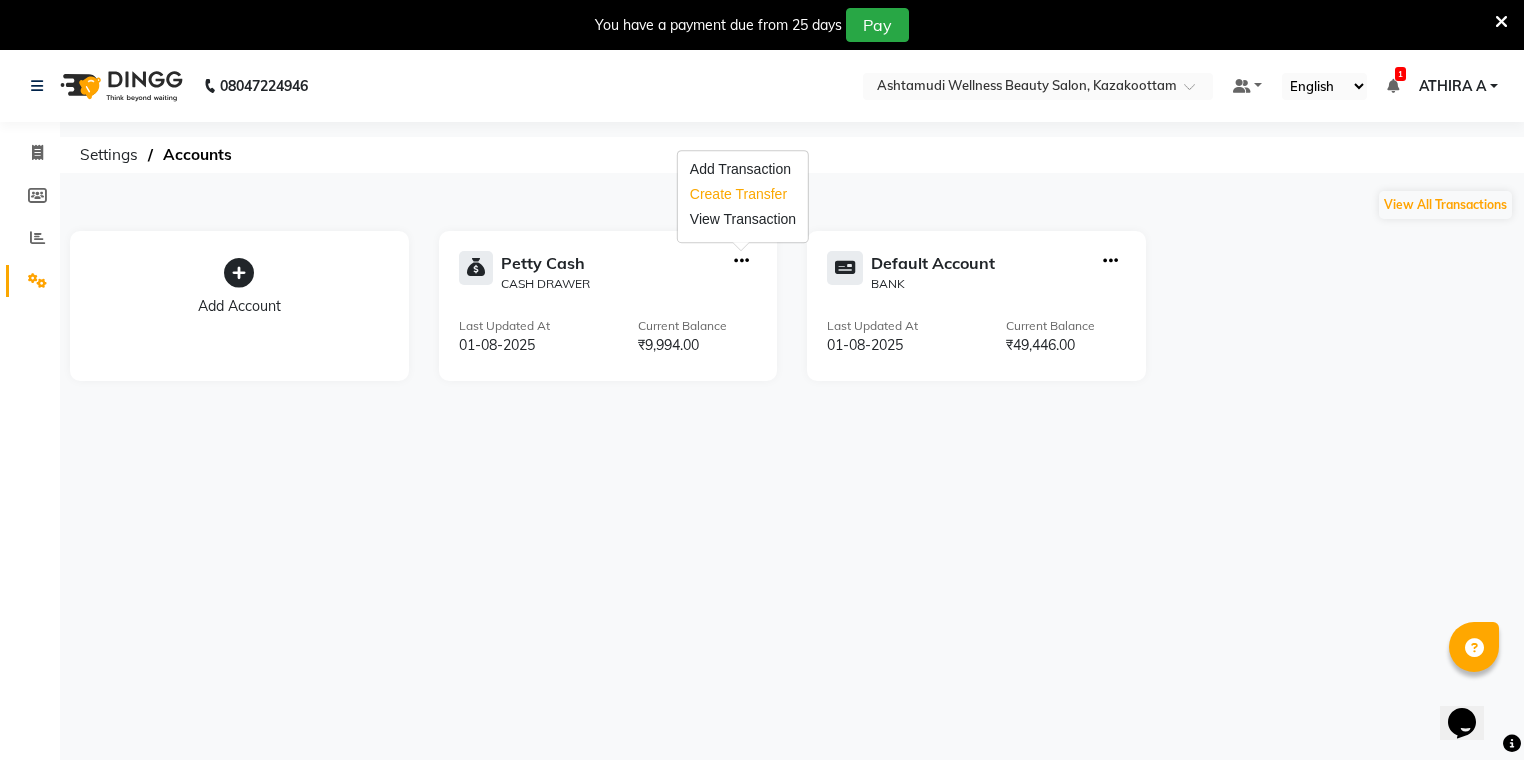 click on "Create Transfer" at bounding box center [743, 194] 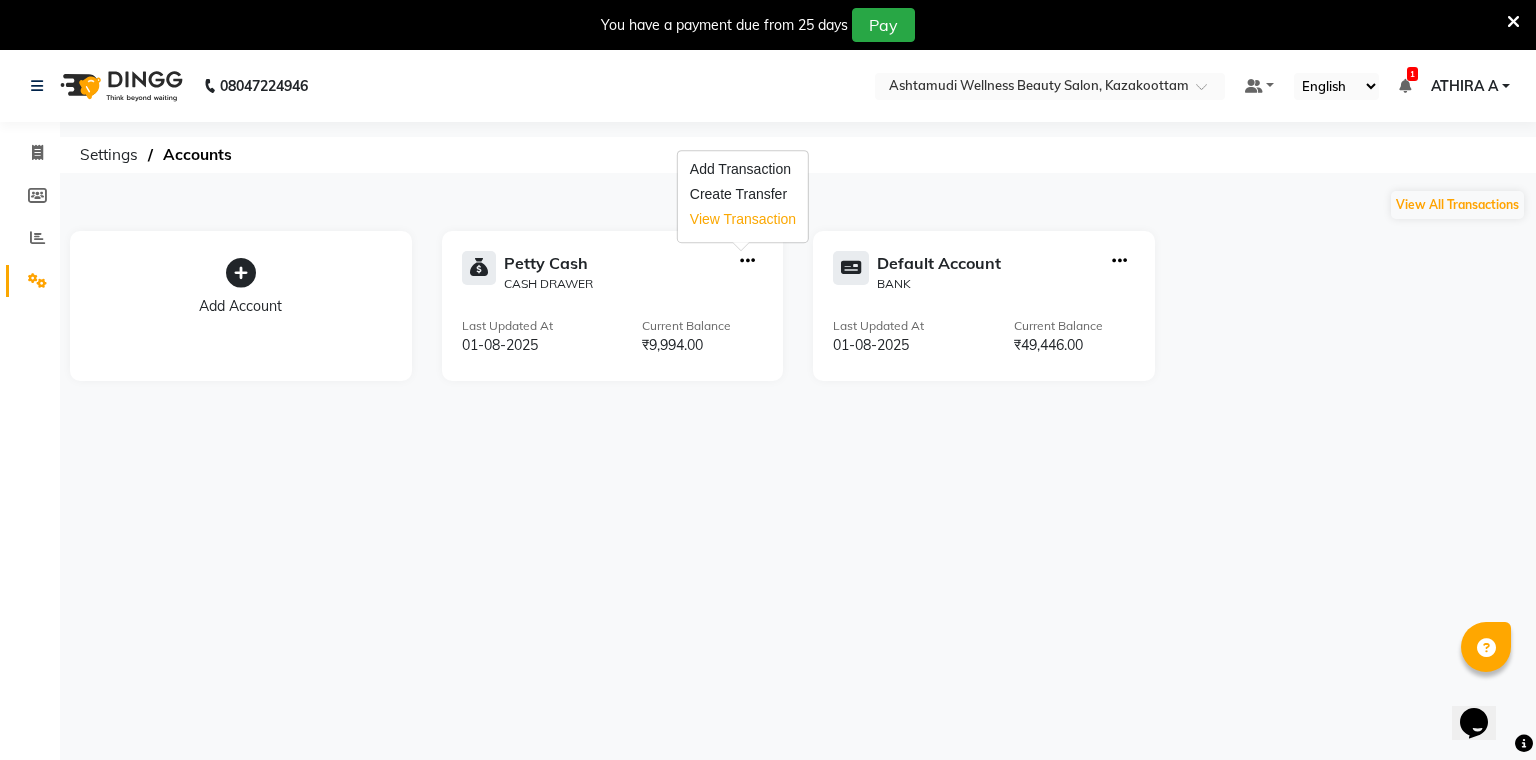 select on "internal transfer" 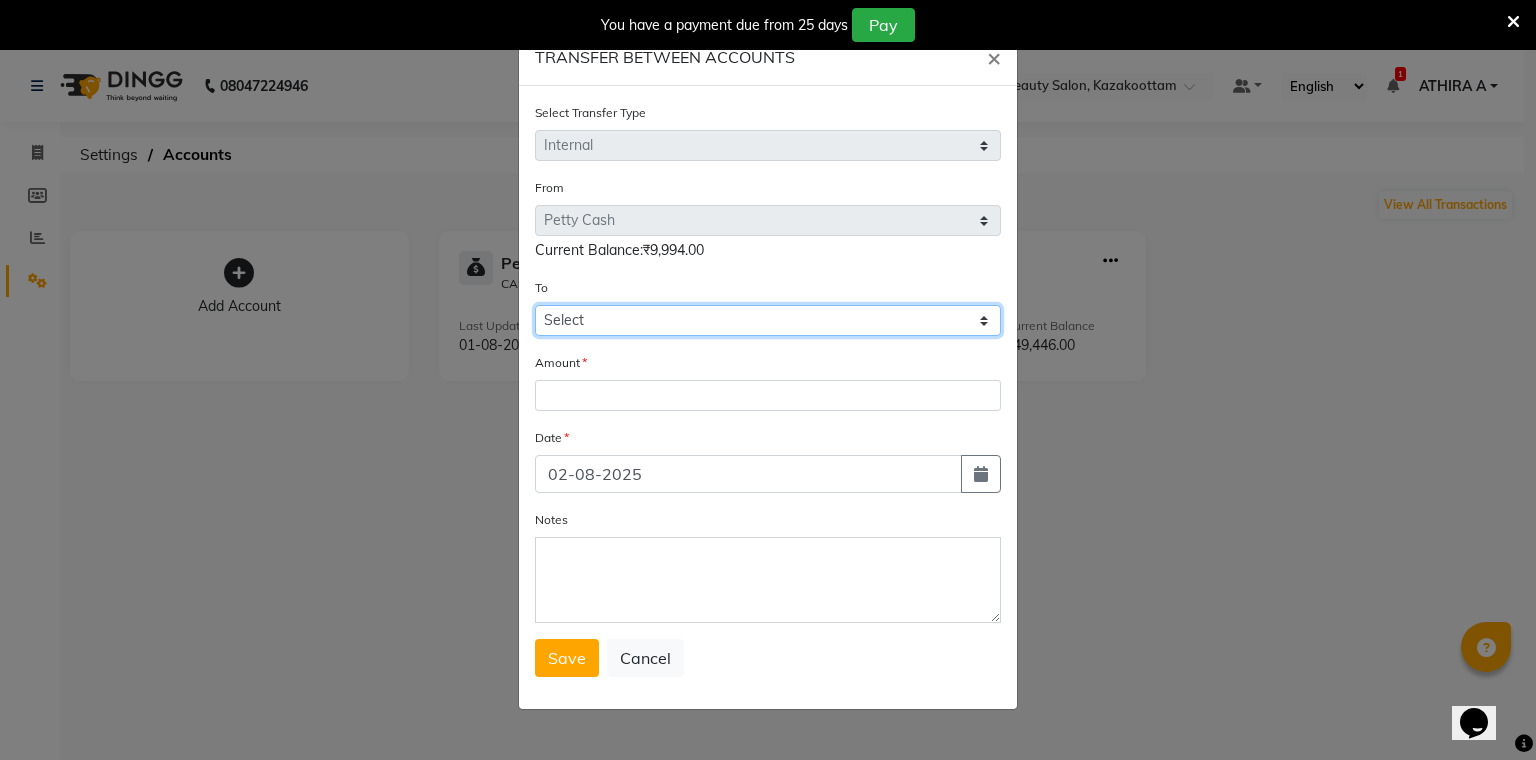 drag, startPoint x: 630, startPoint y: 332, endPoint x: 631, endPoint y: 344, distance: 12.0415945 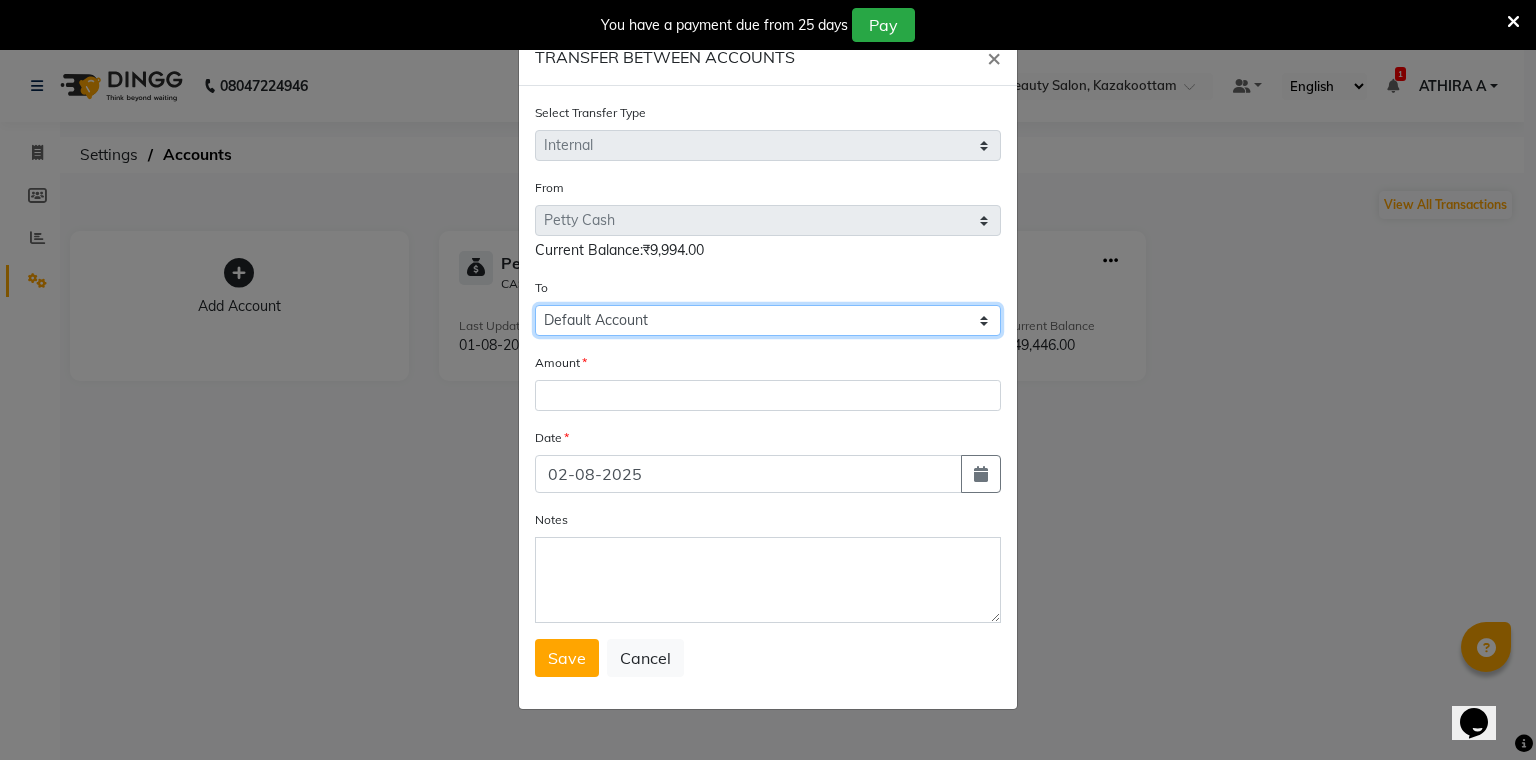 click on "Select Petty Cash Default Account" 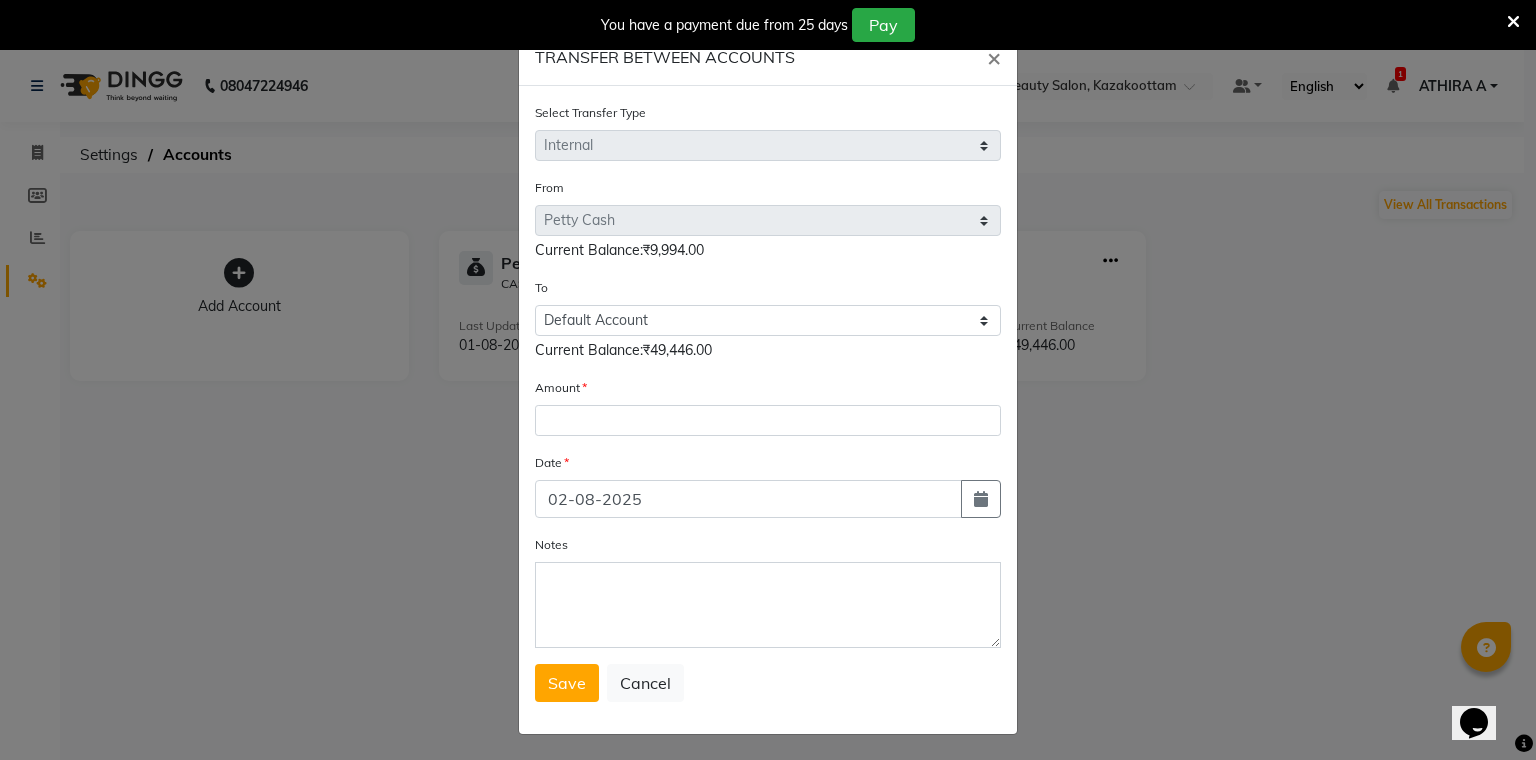 click on "Amount" 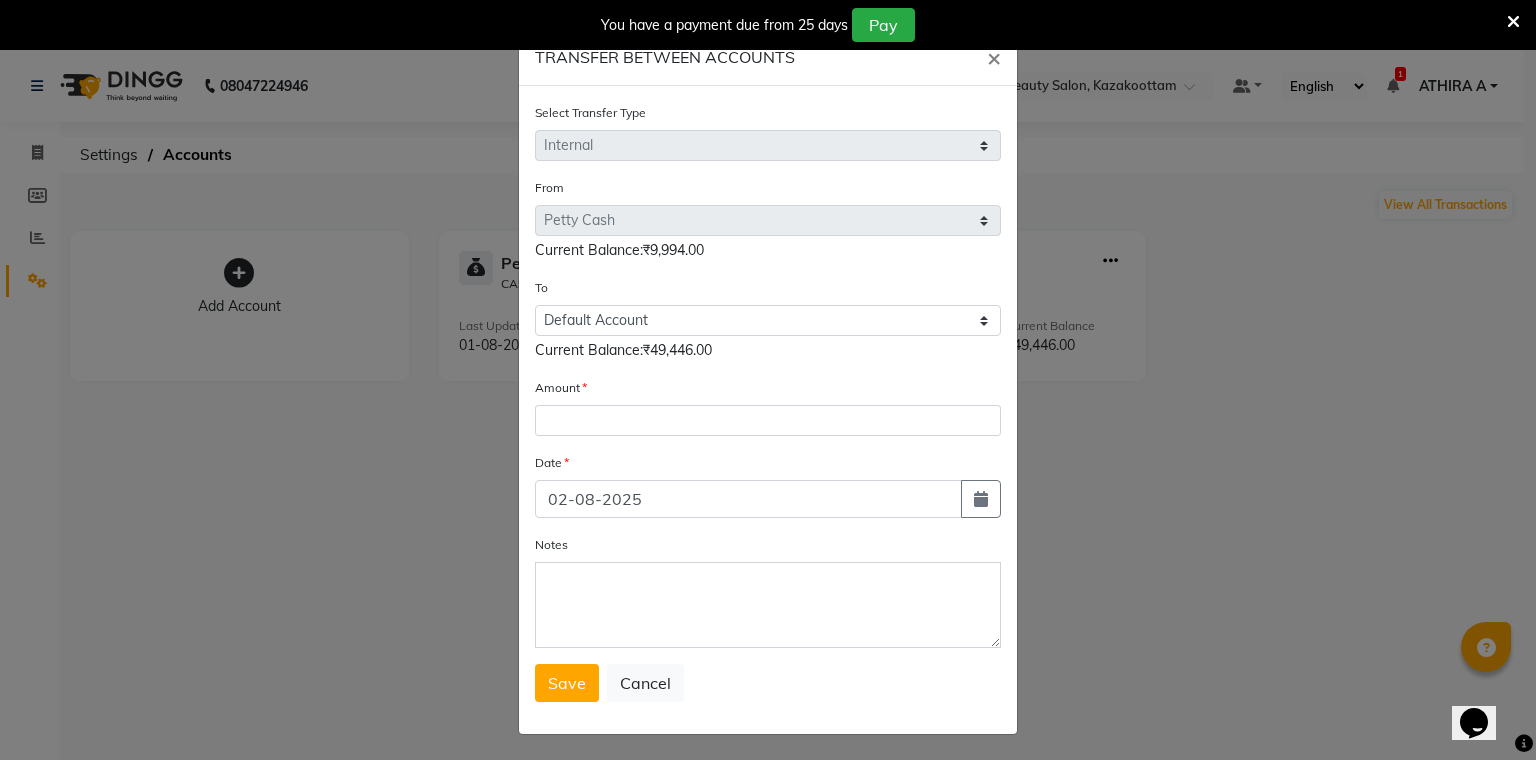 click on "Amount" 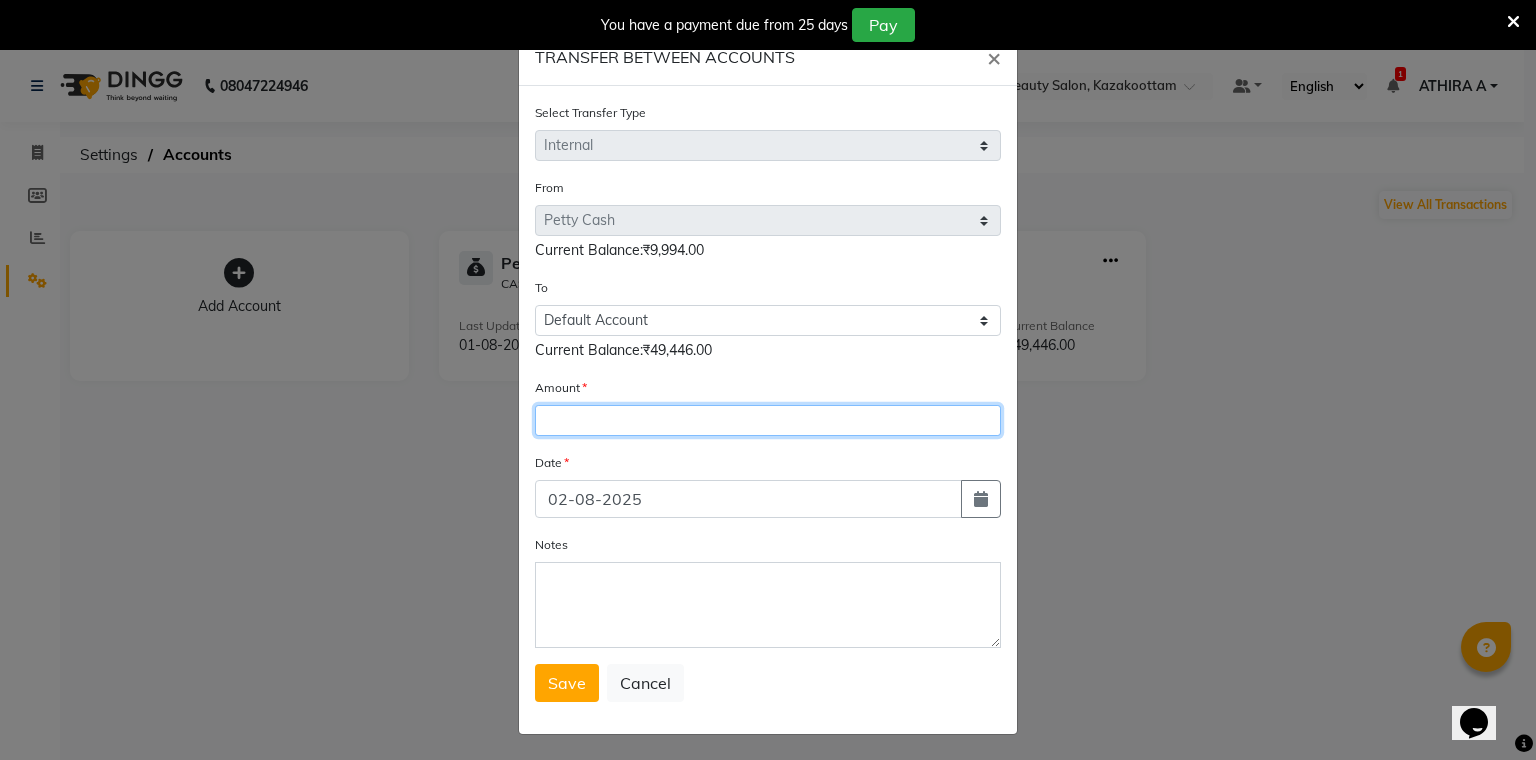 click 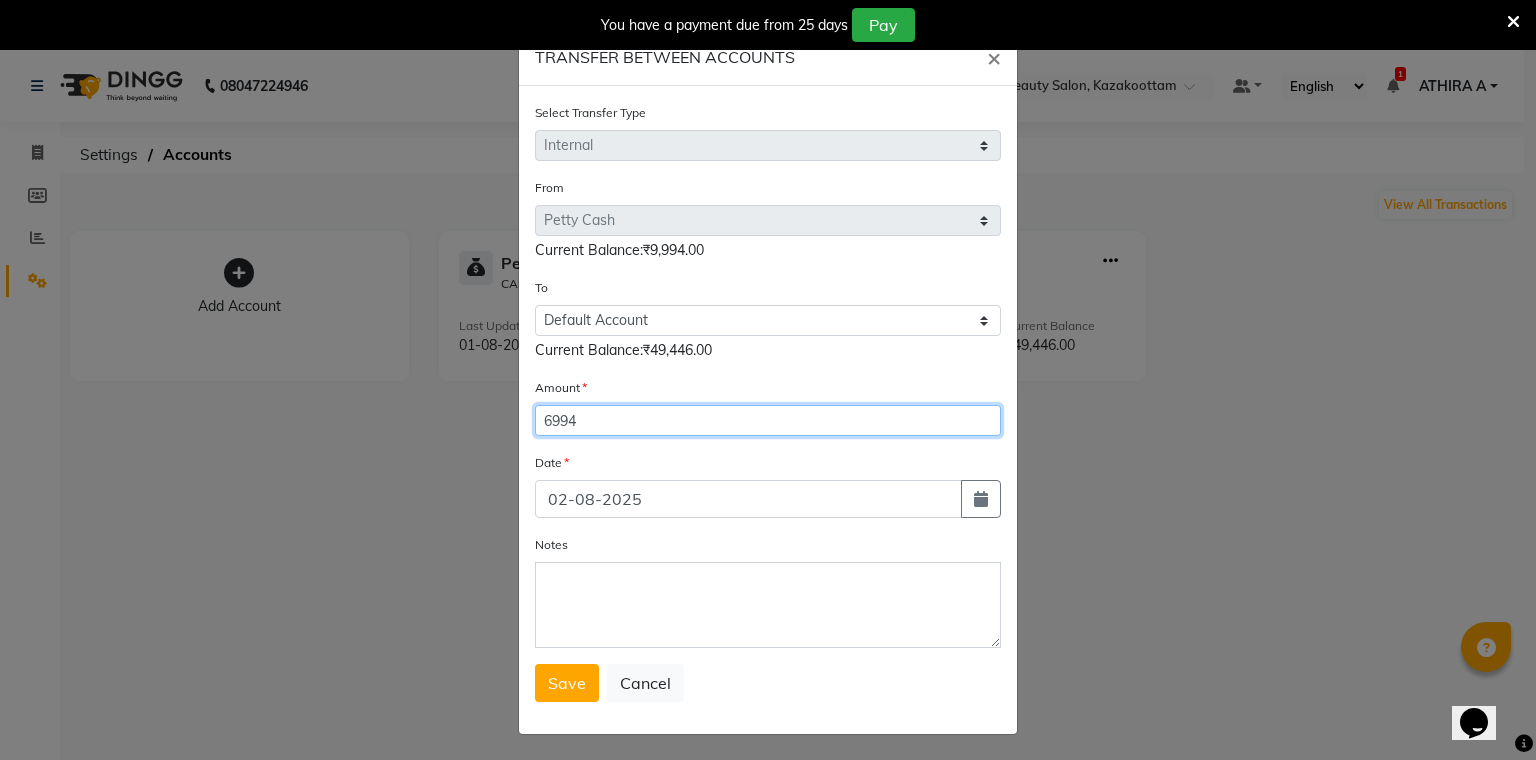 type on "6994" 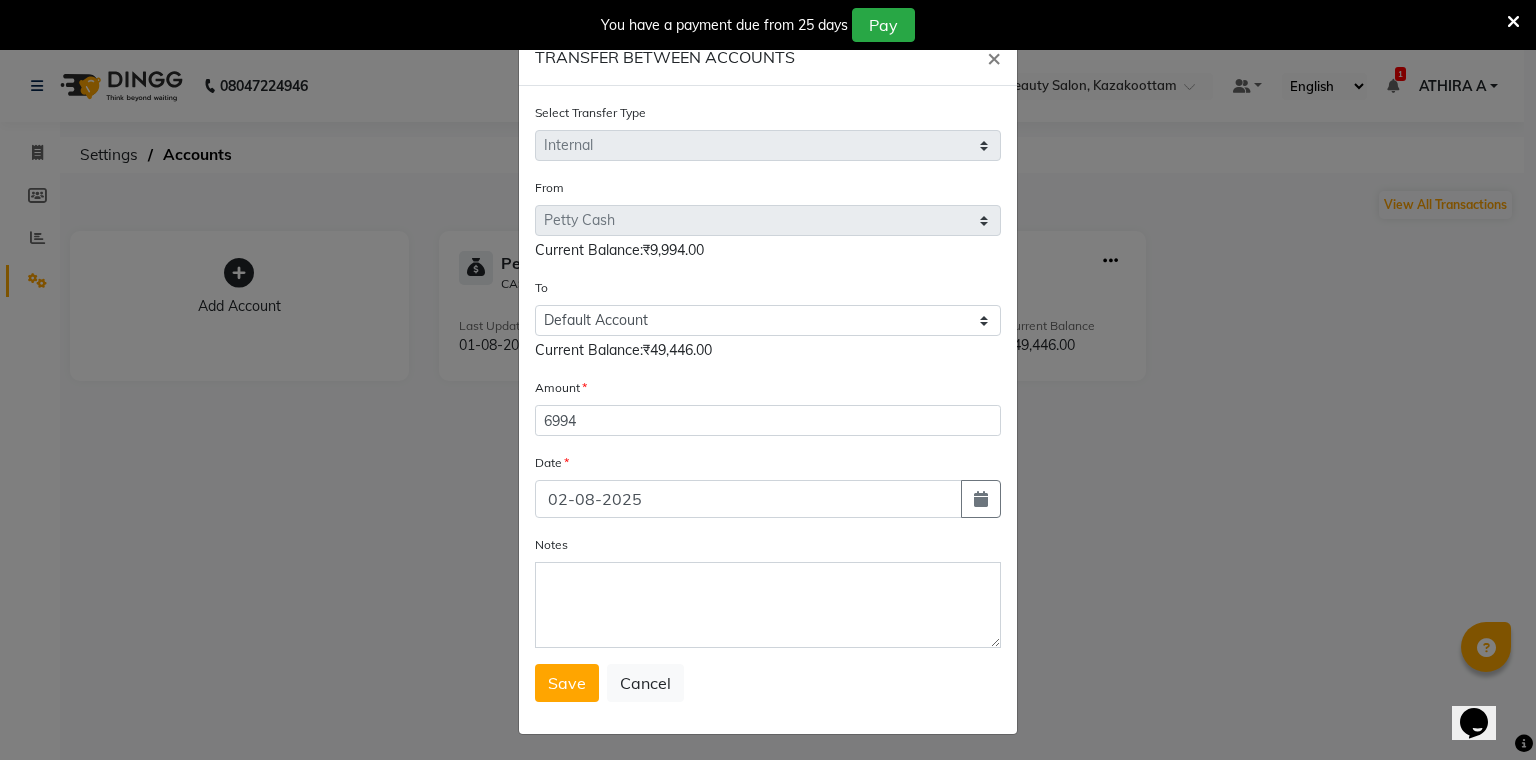 click on "Select Transfer Type Select Direct Internal From Select Petty Cash Default Account  Current Balance:₹9,994.00 To Select Petty Cash Default Account Current Balance:₹49,446.00 Amount 6994 Date 02-08-2025 Notes  Save   Cancel" 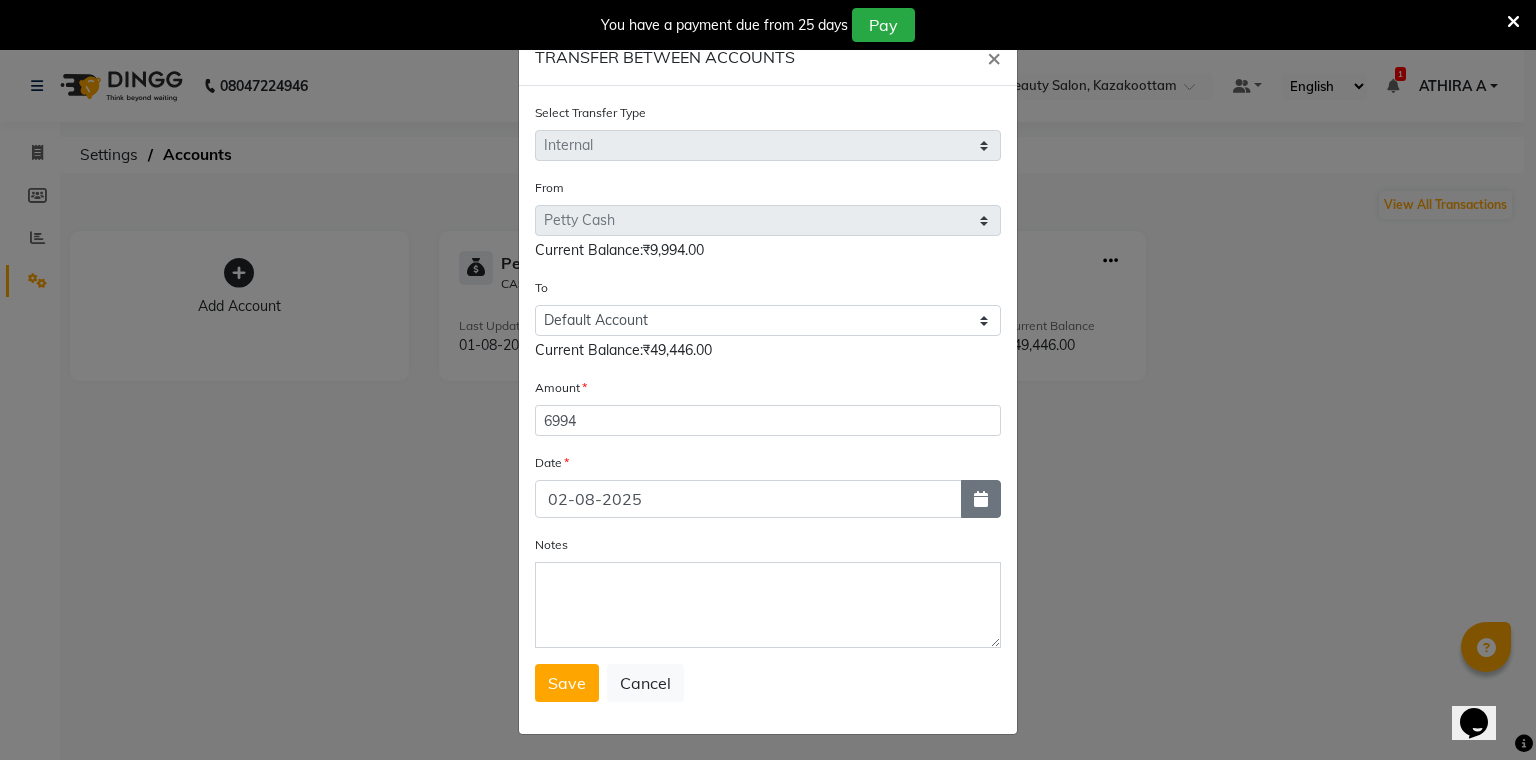 click 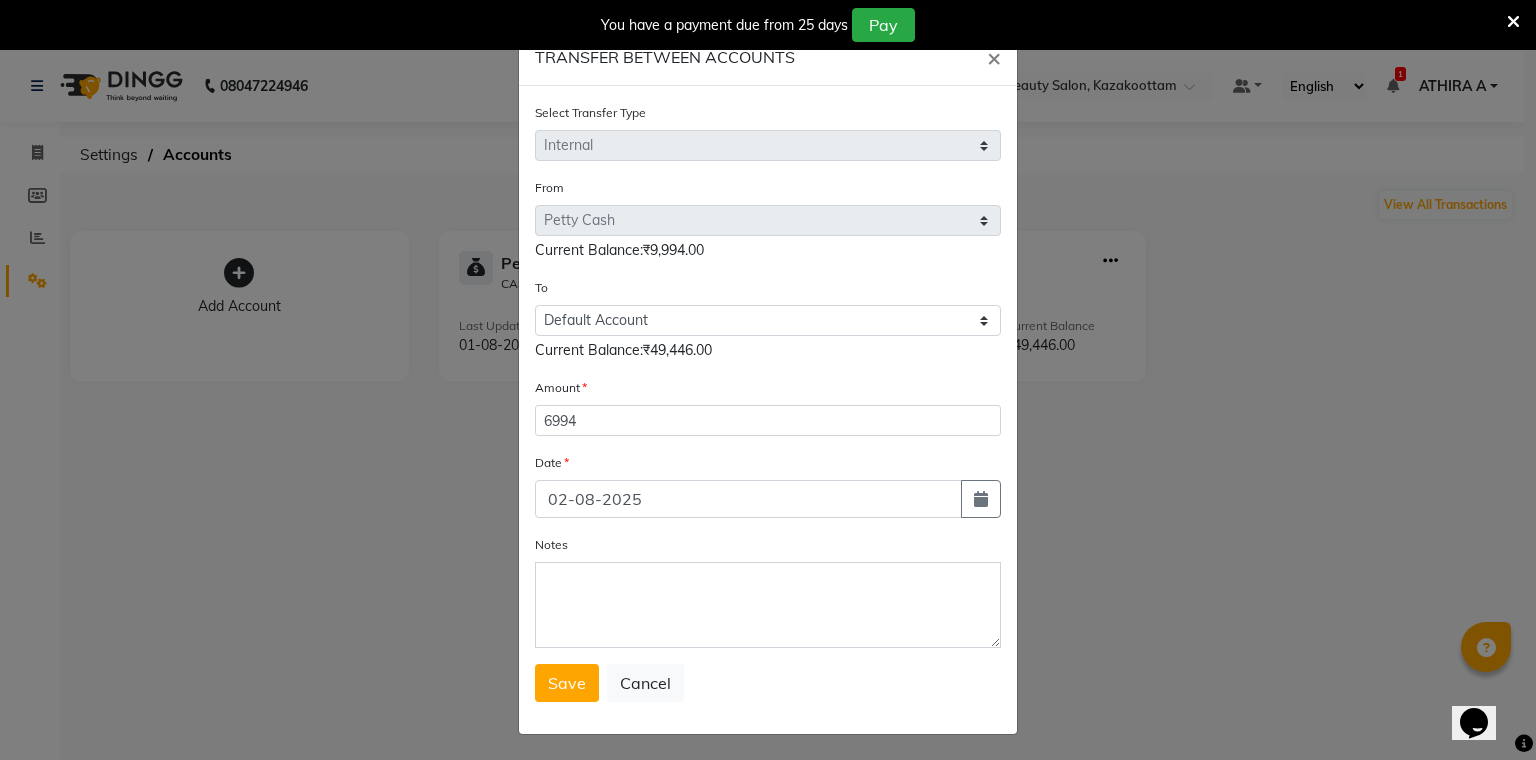select on "8" 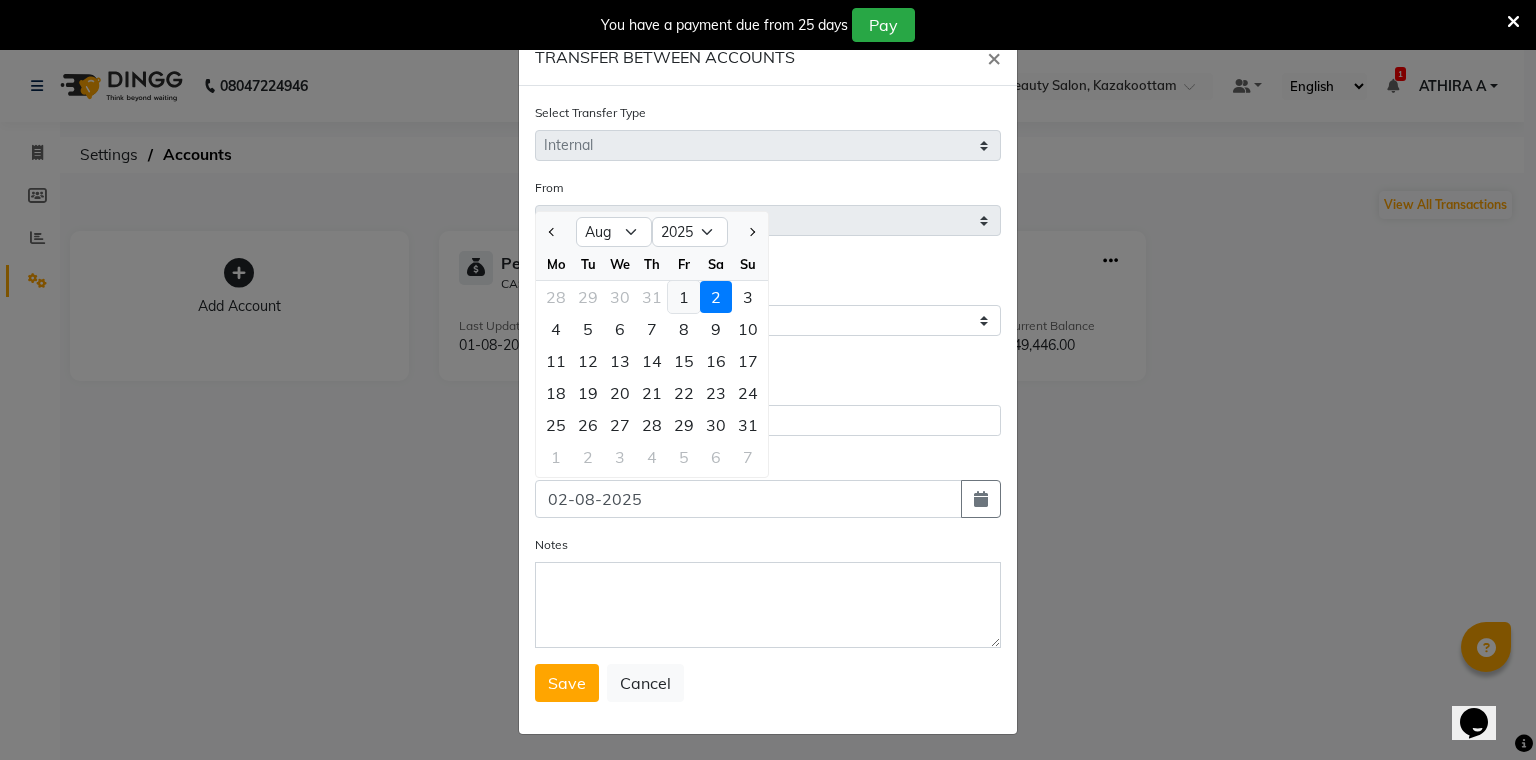 click on "1" 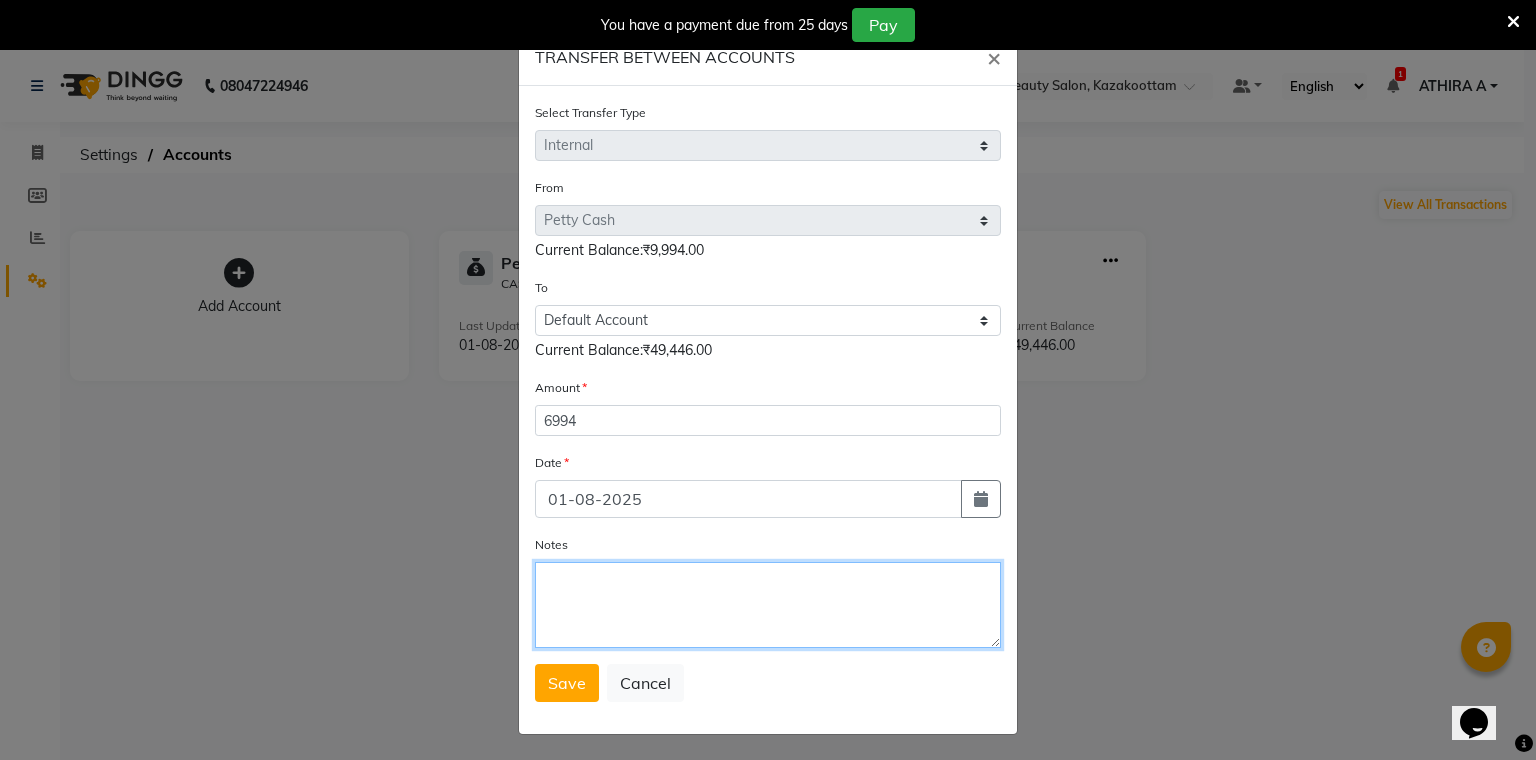 click on "Notes" at bounding box center [768, 605] 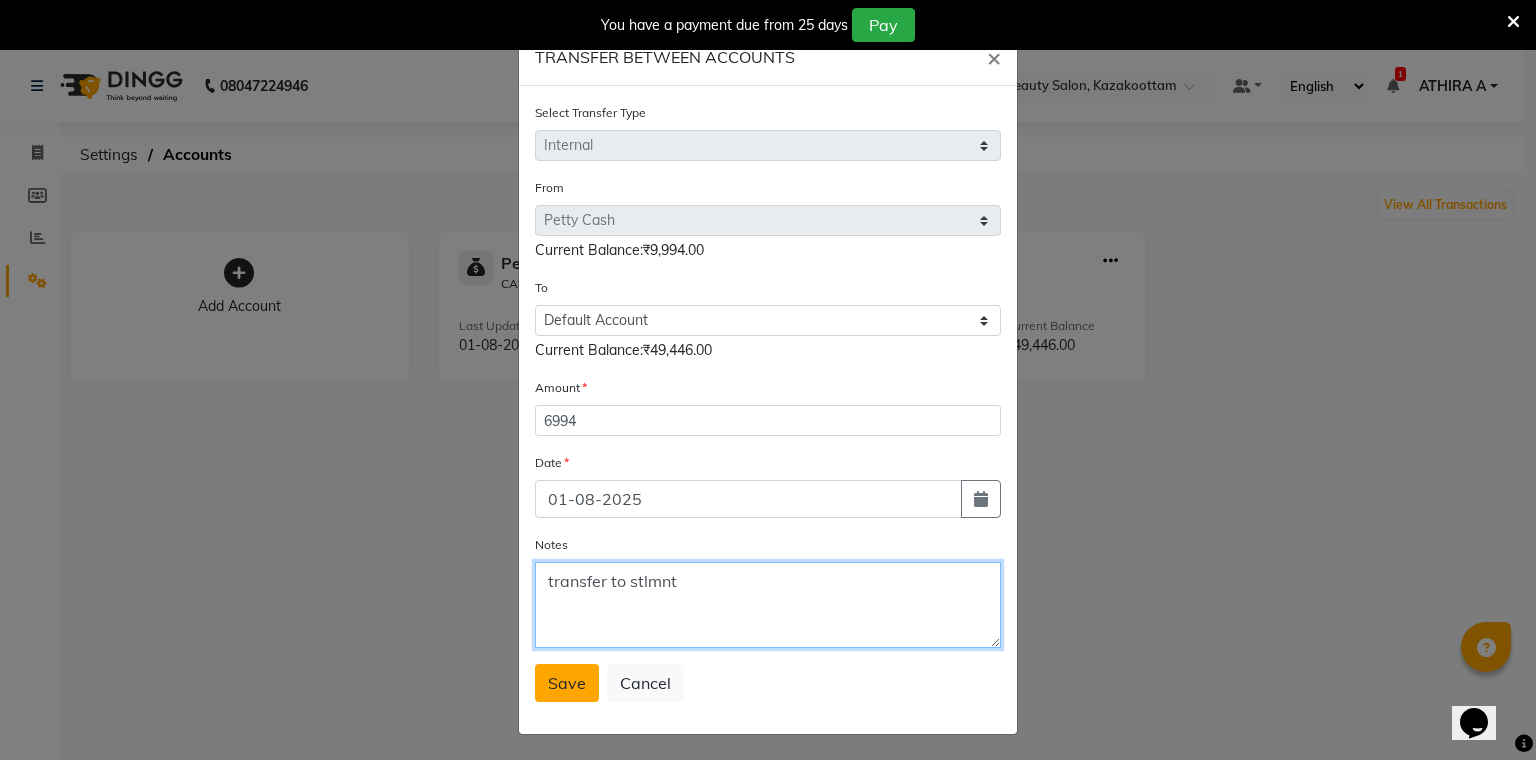 type on "transfer to stlmnt" 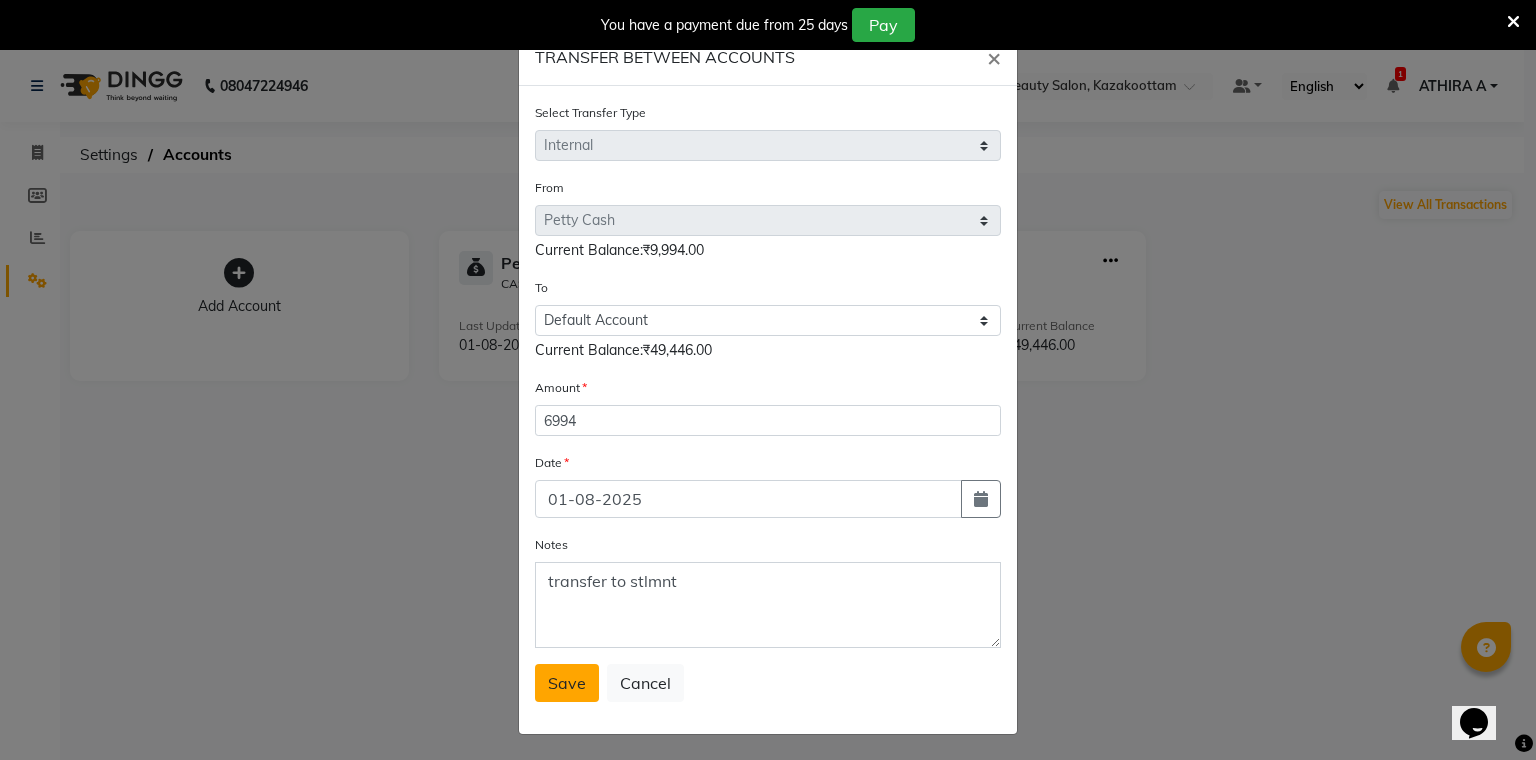 click on "Save" at bounding box center [567, 683] 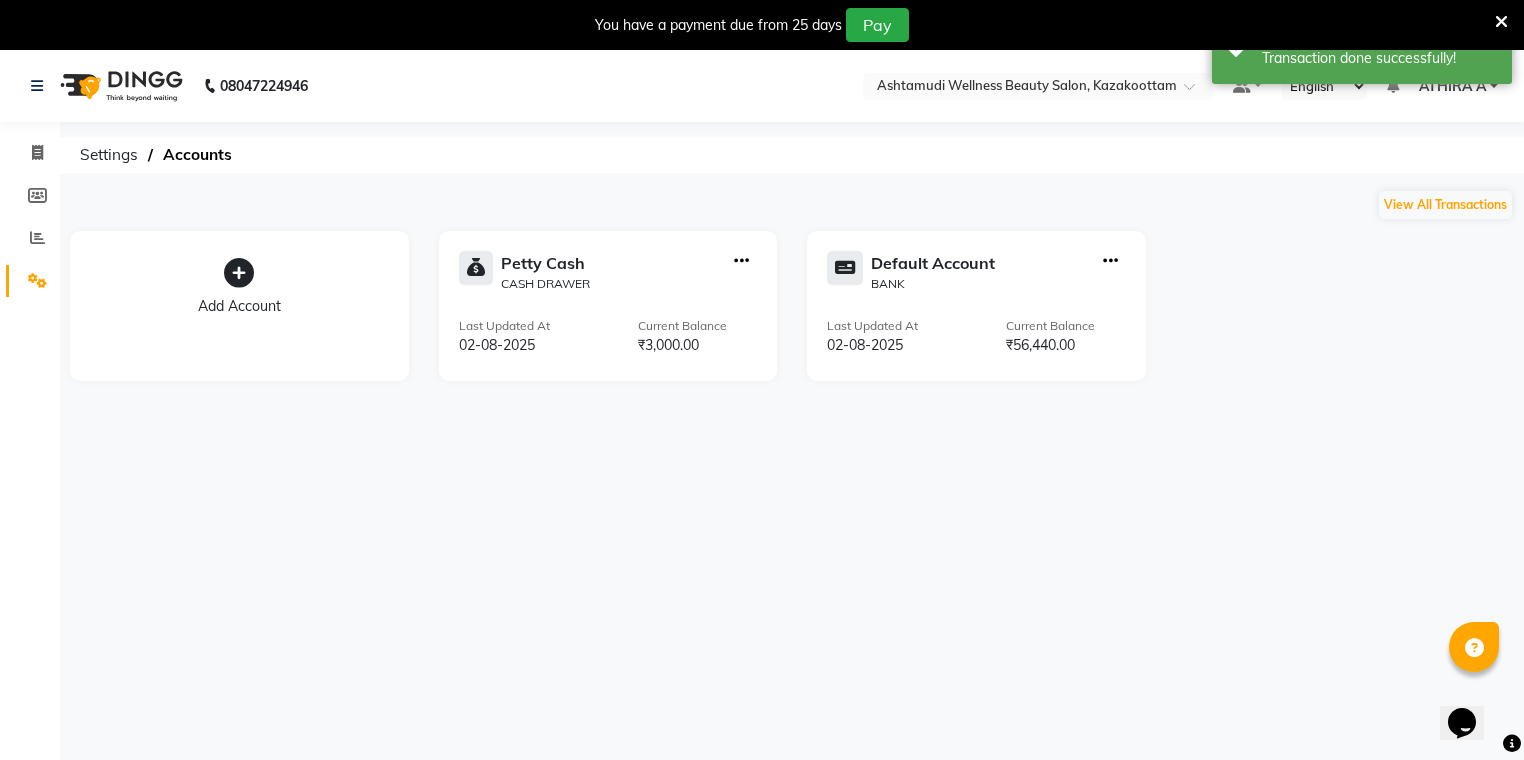 click 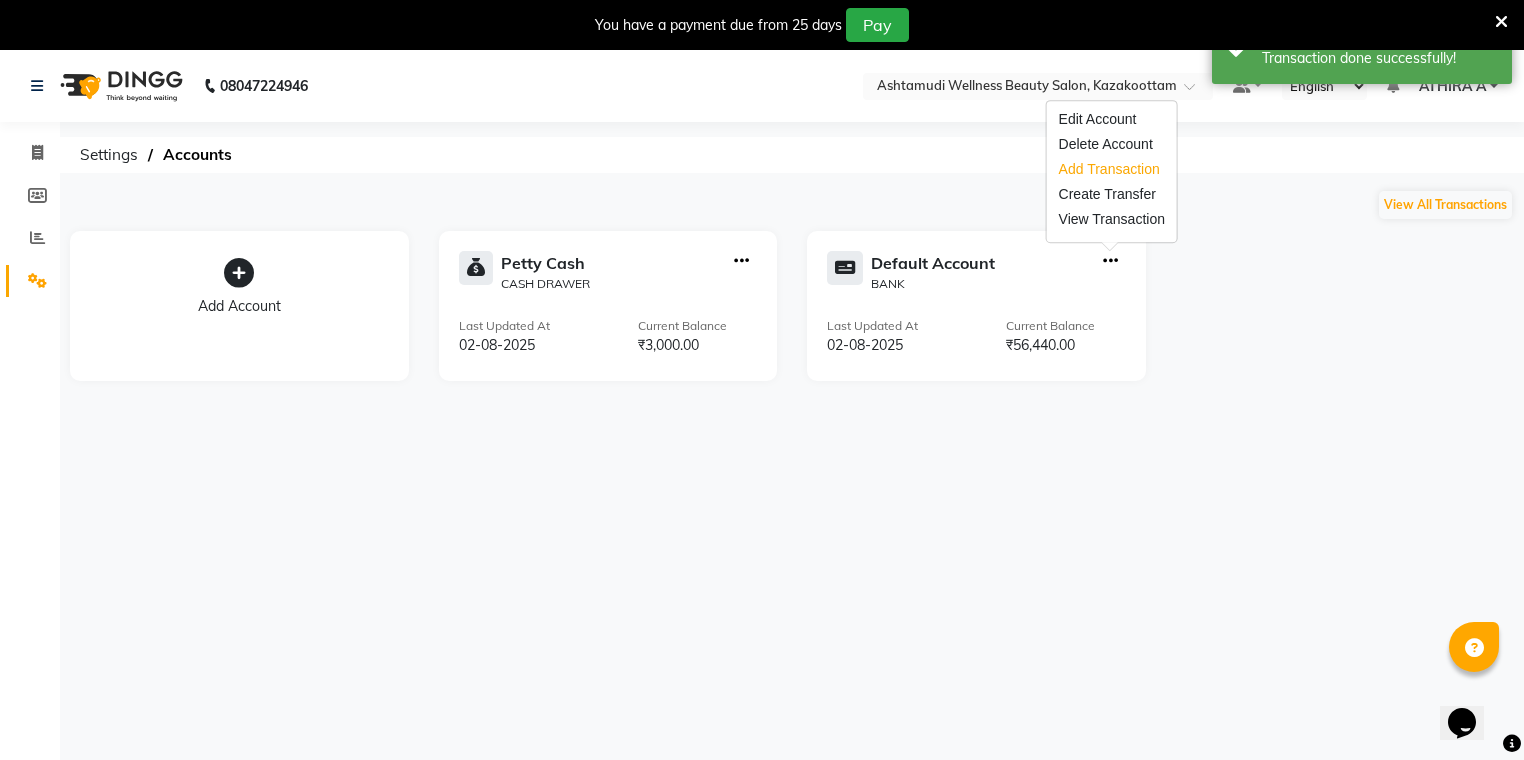 click on "Add Transaction" at bounding box center (1112, 169) 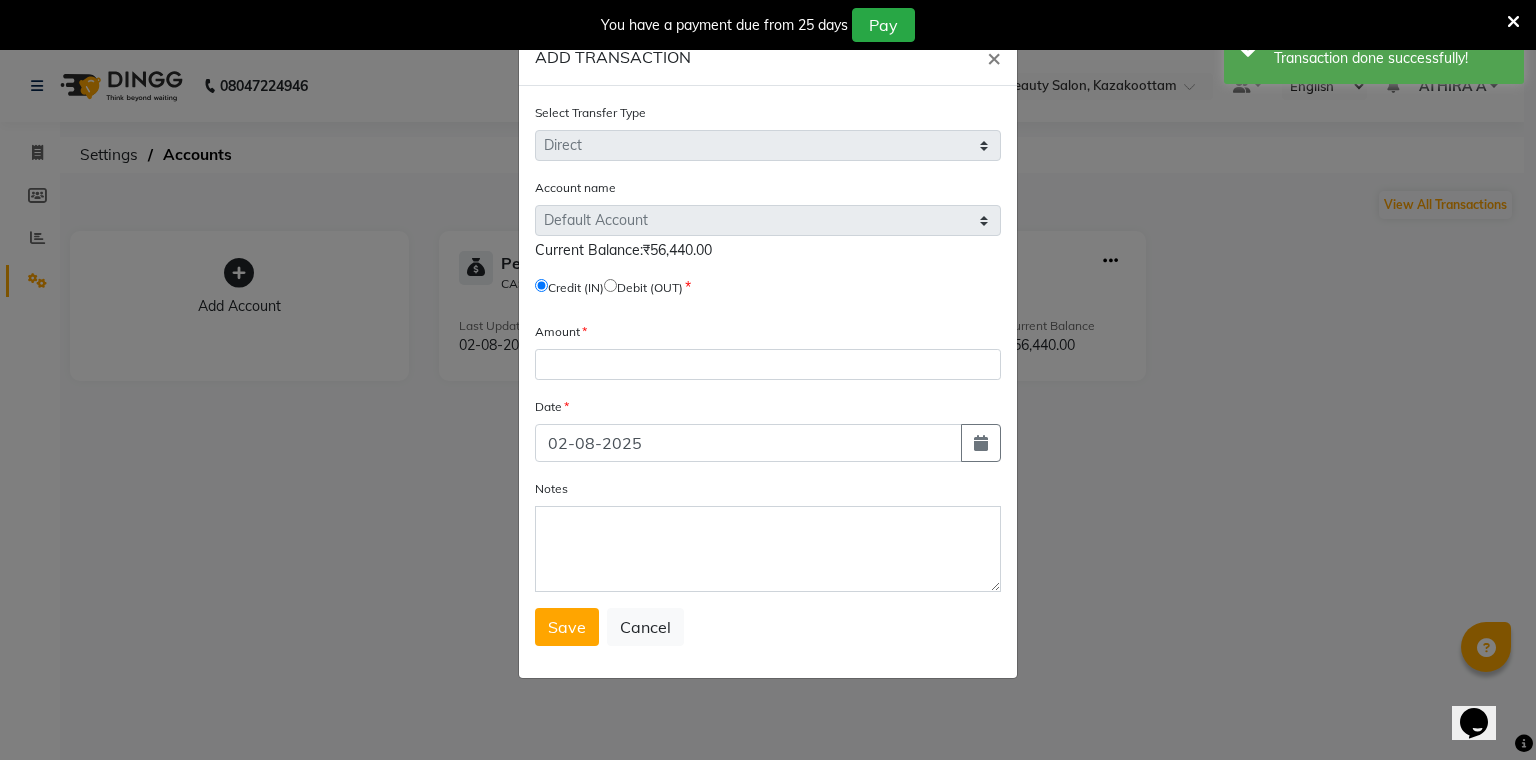 click 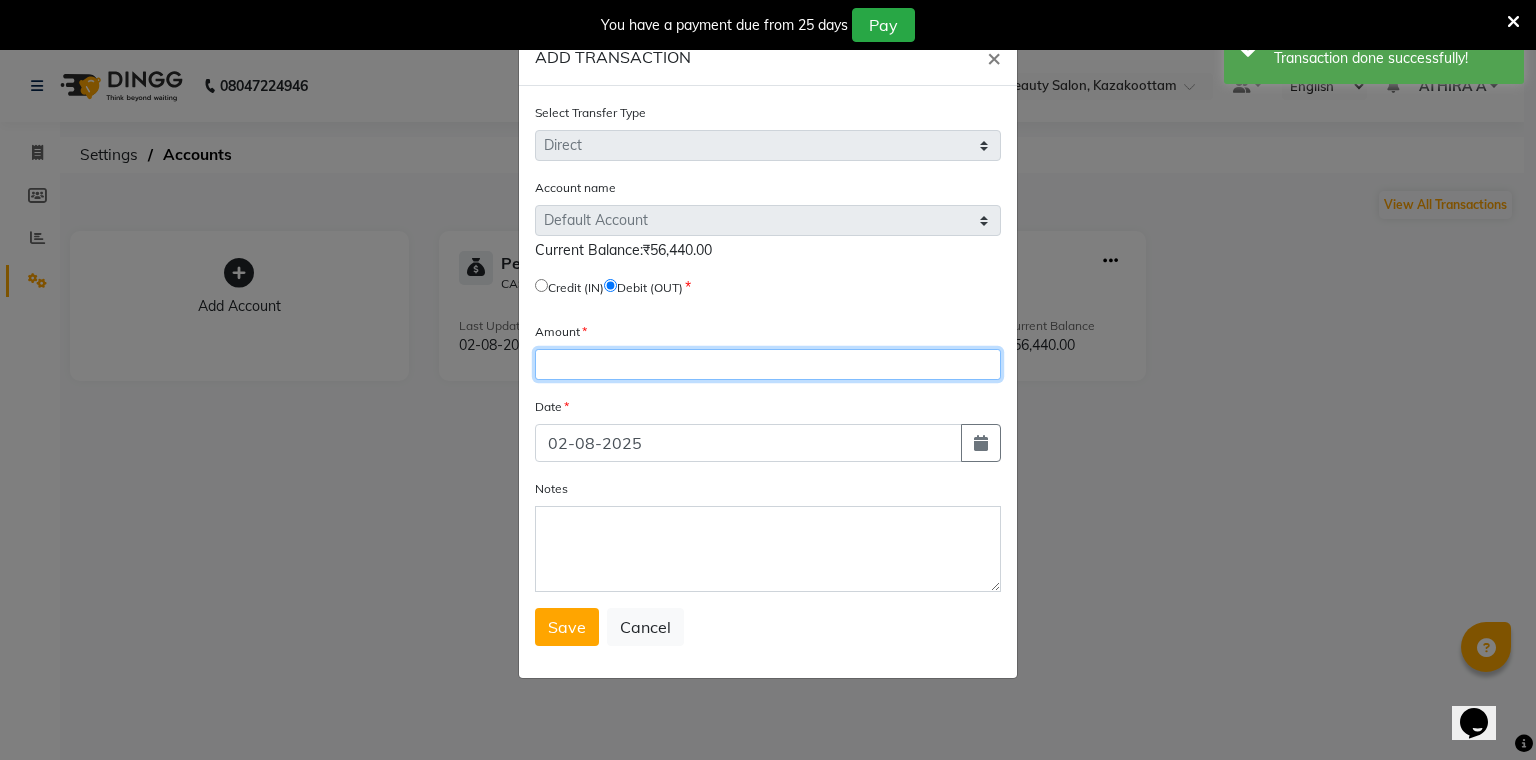 click 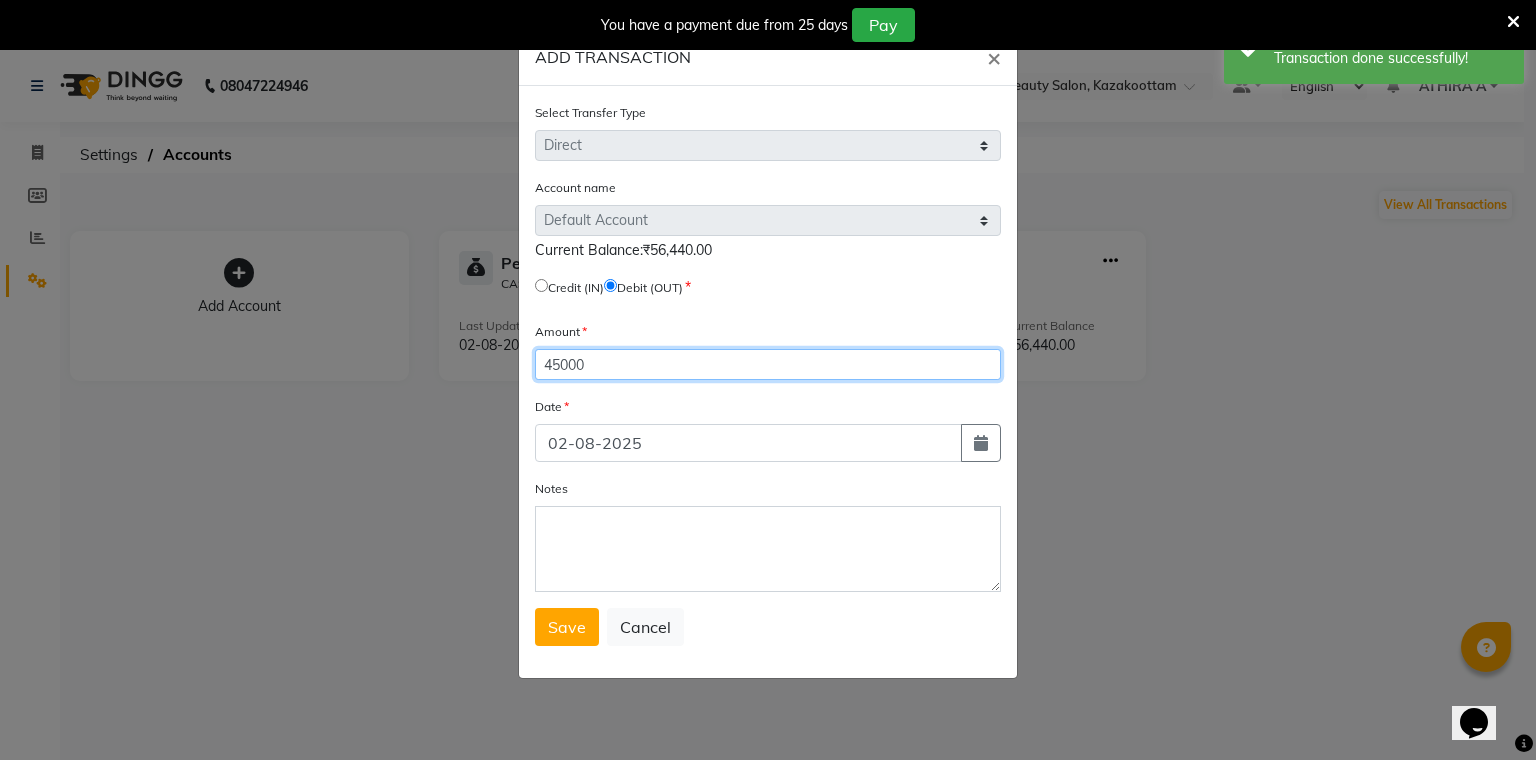 type on "45000" 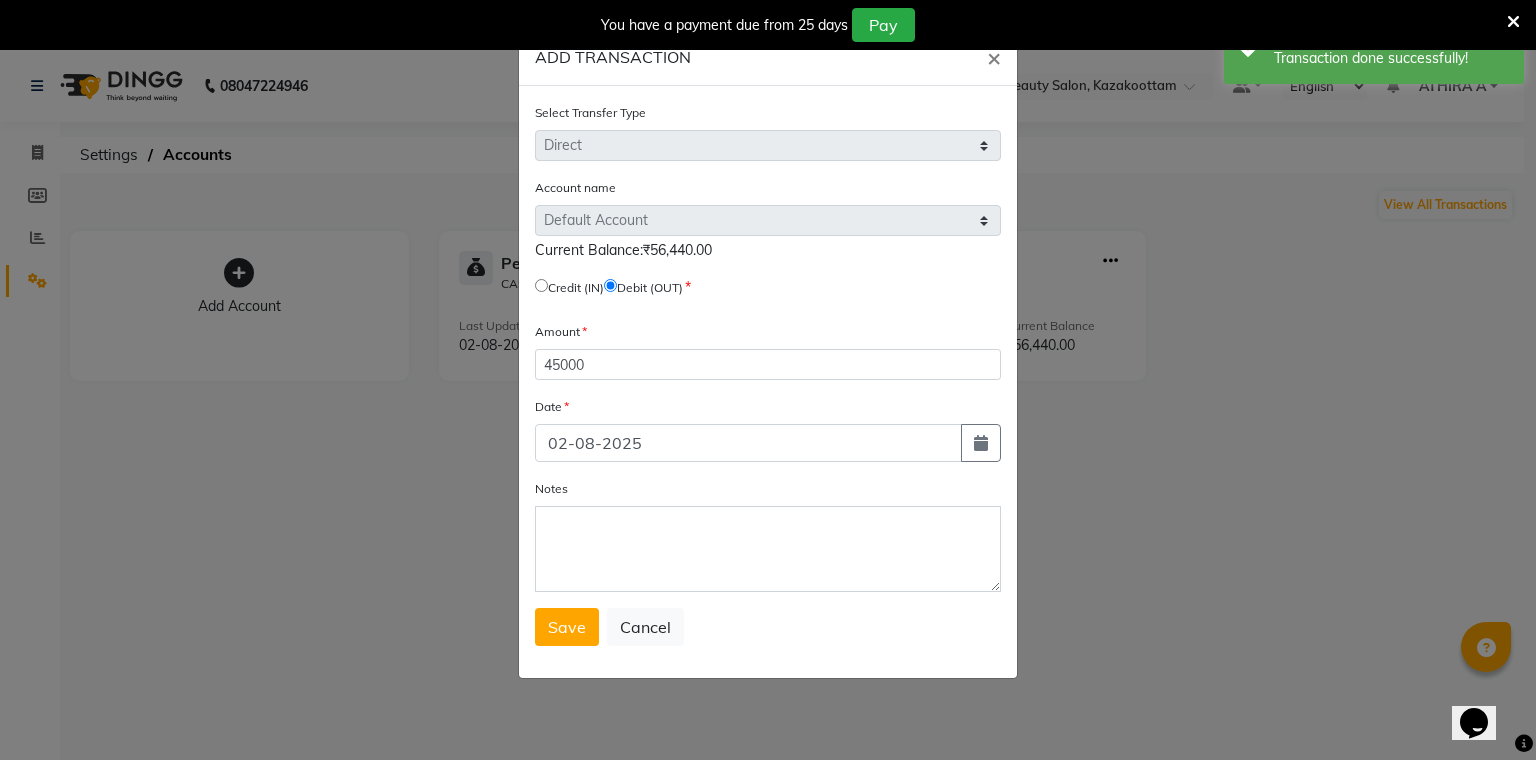 click 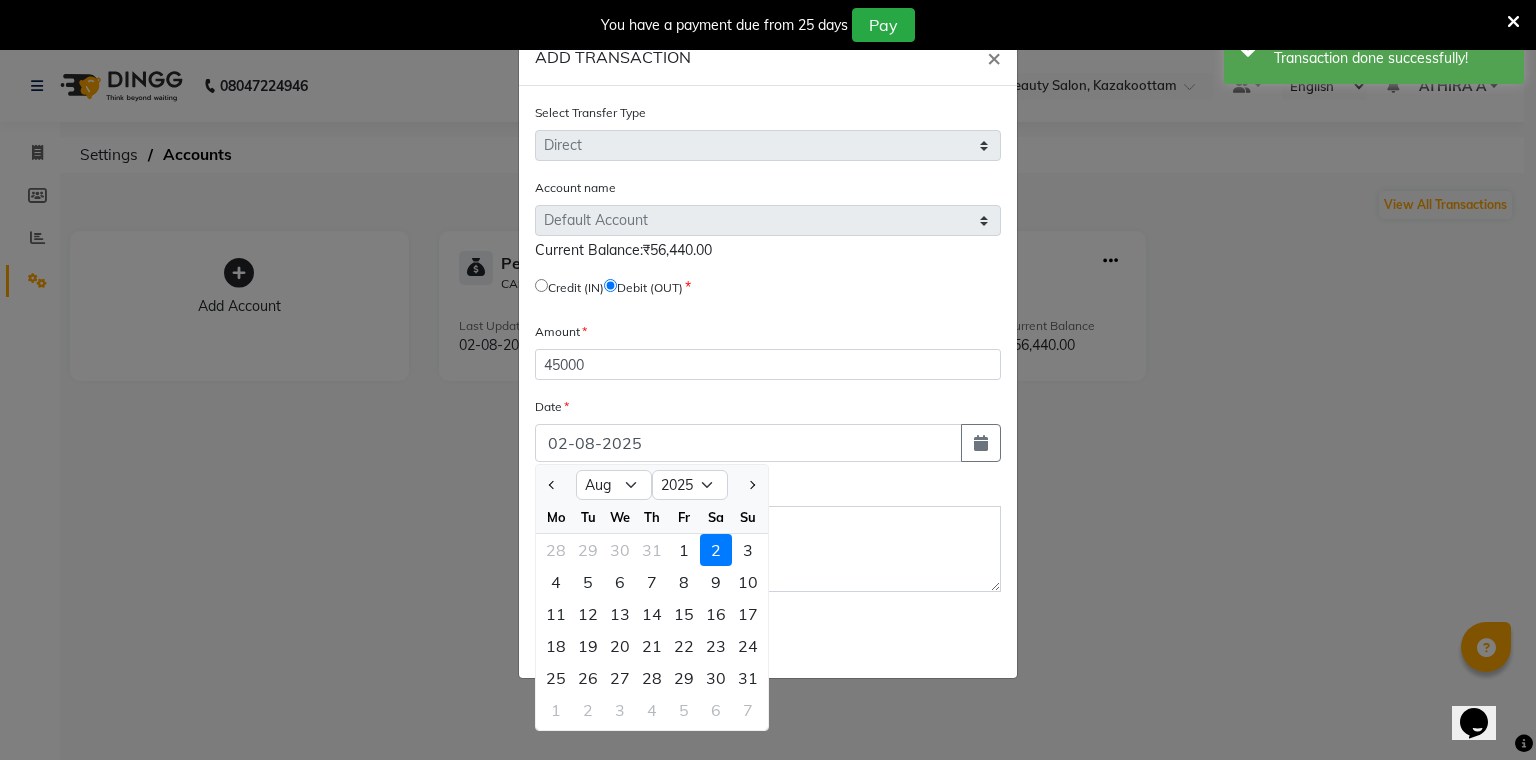 drag, startPoint x: 684, startPoint y: 544, endPoint x: 674, endPoint y: 532, distance: 15.6205 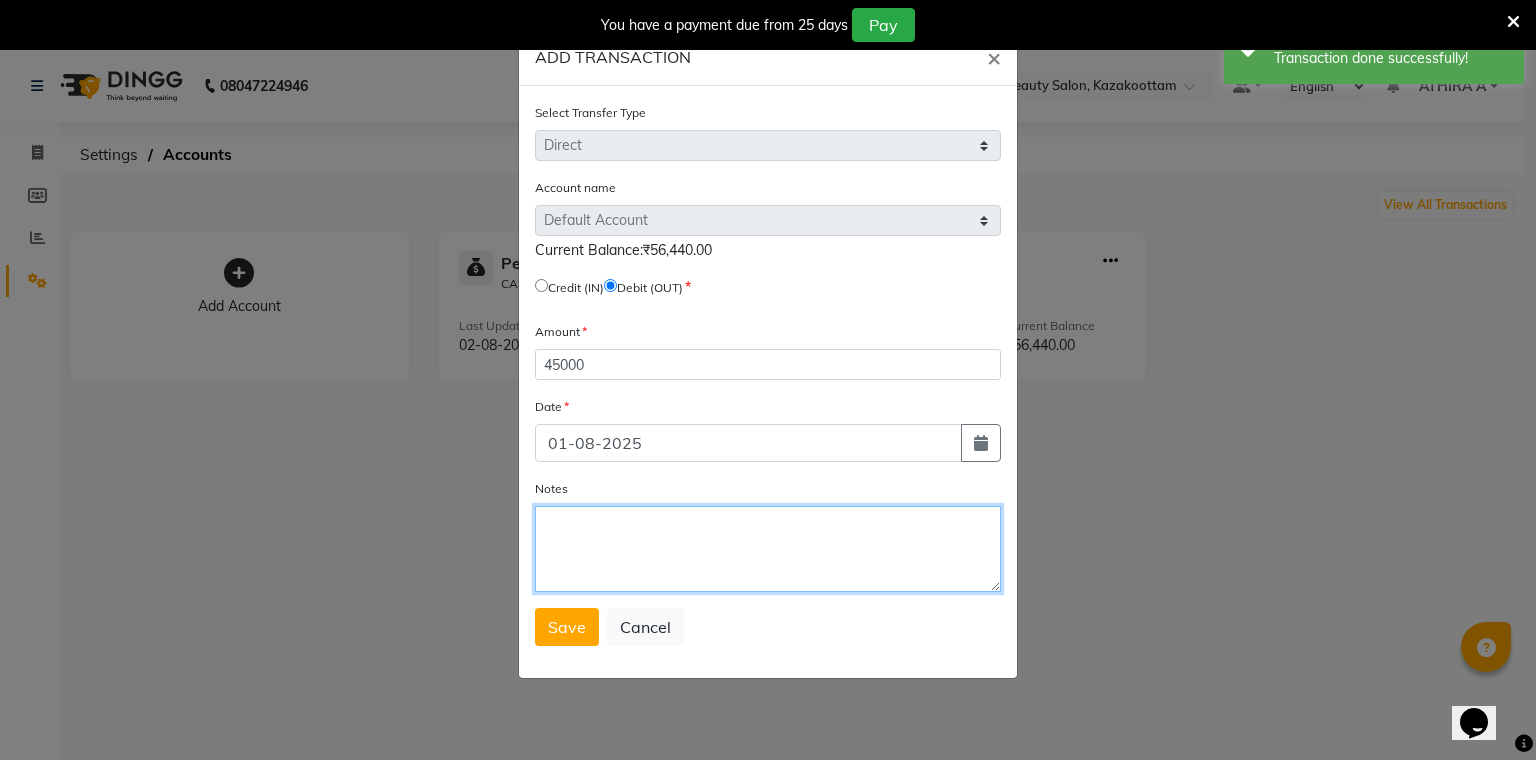 click on "Notes" at bounding box center [768, 549] 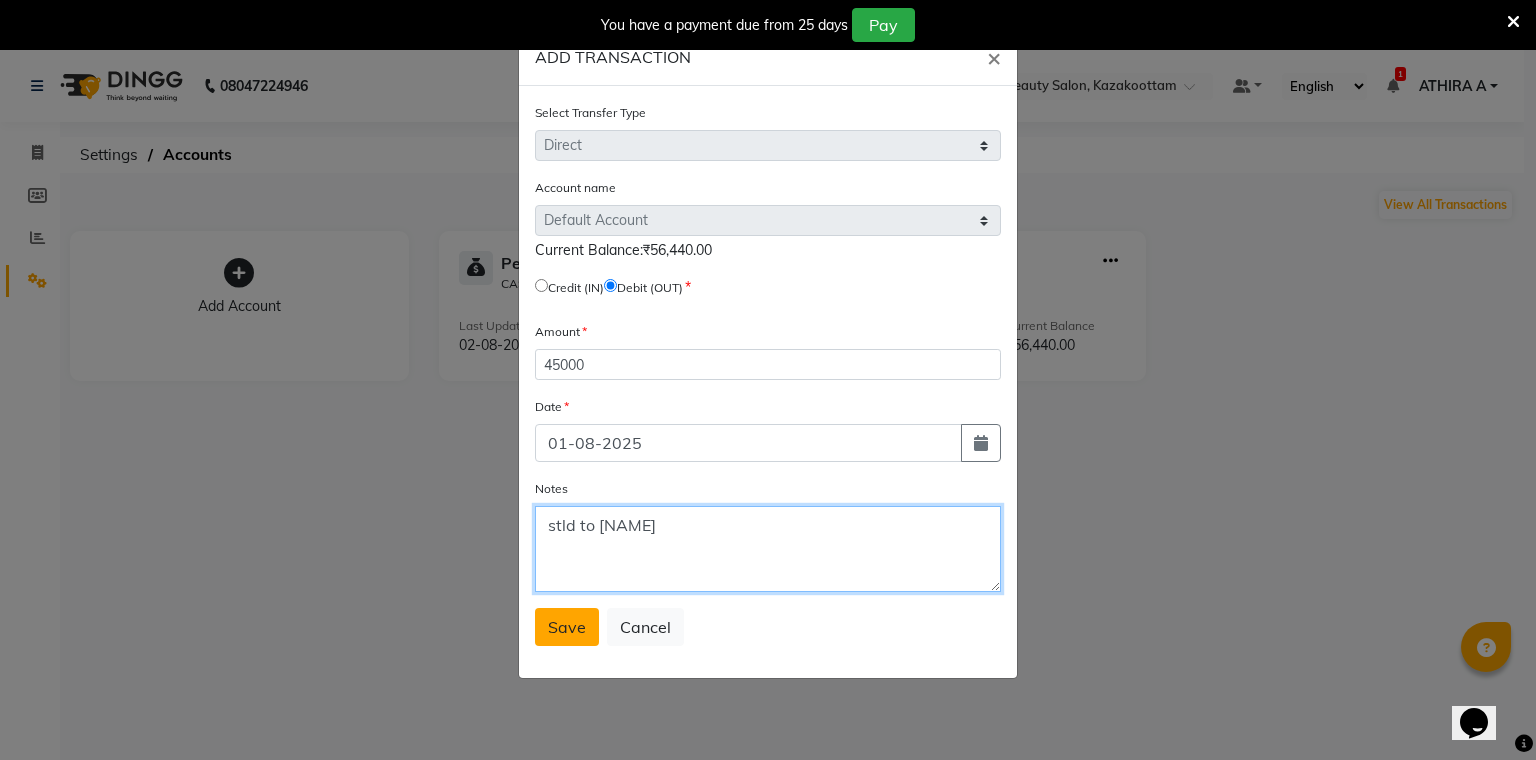 type on "stld to Vyshakh" 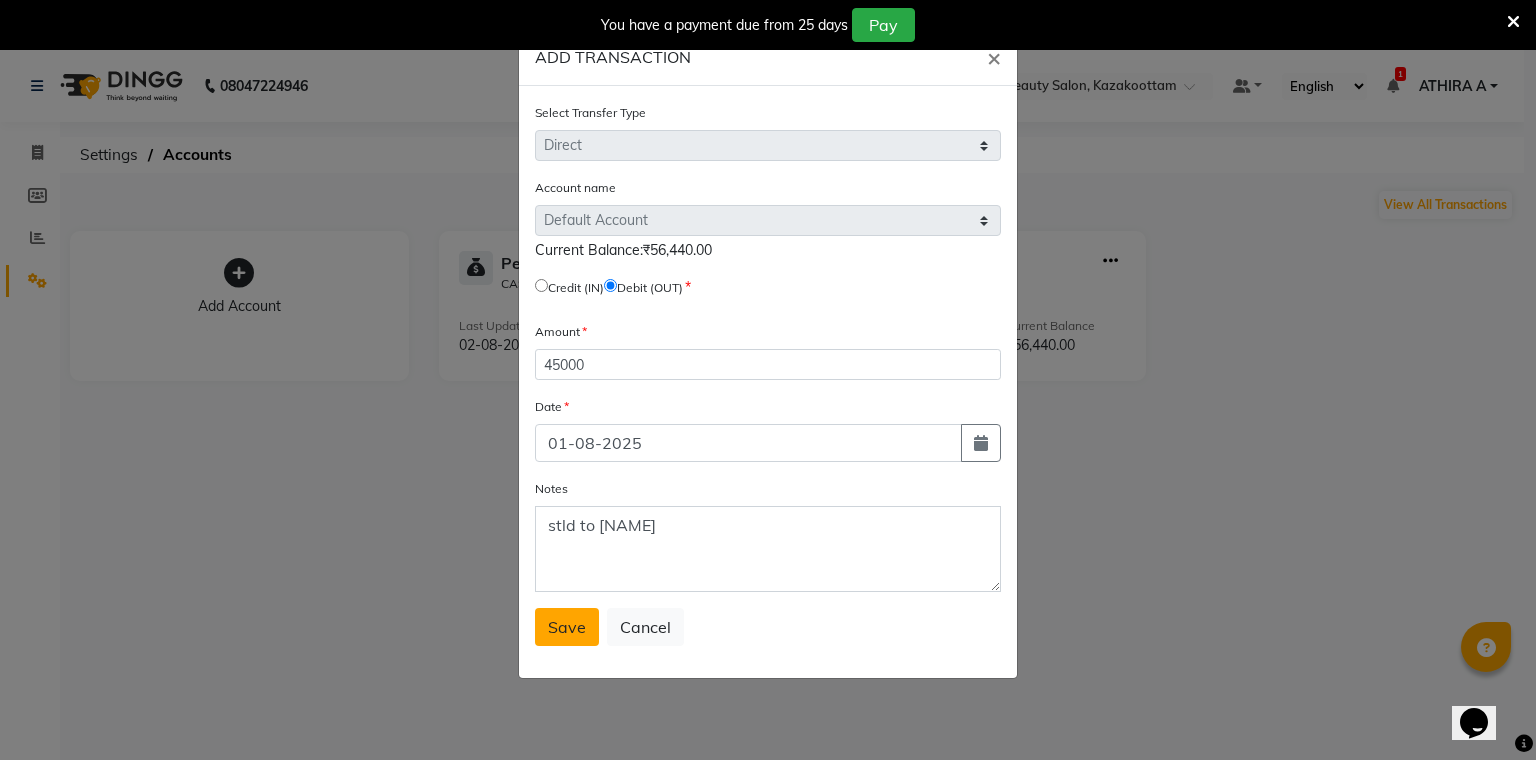 click on "Save" at bounding box center [567, 627] 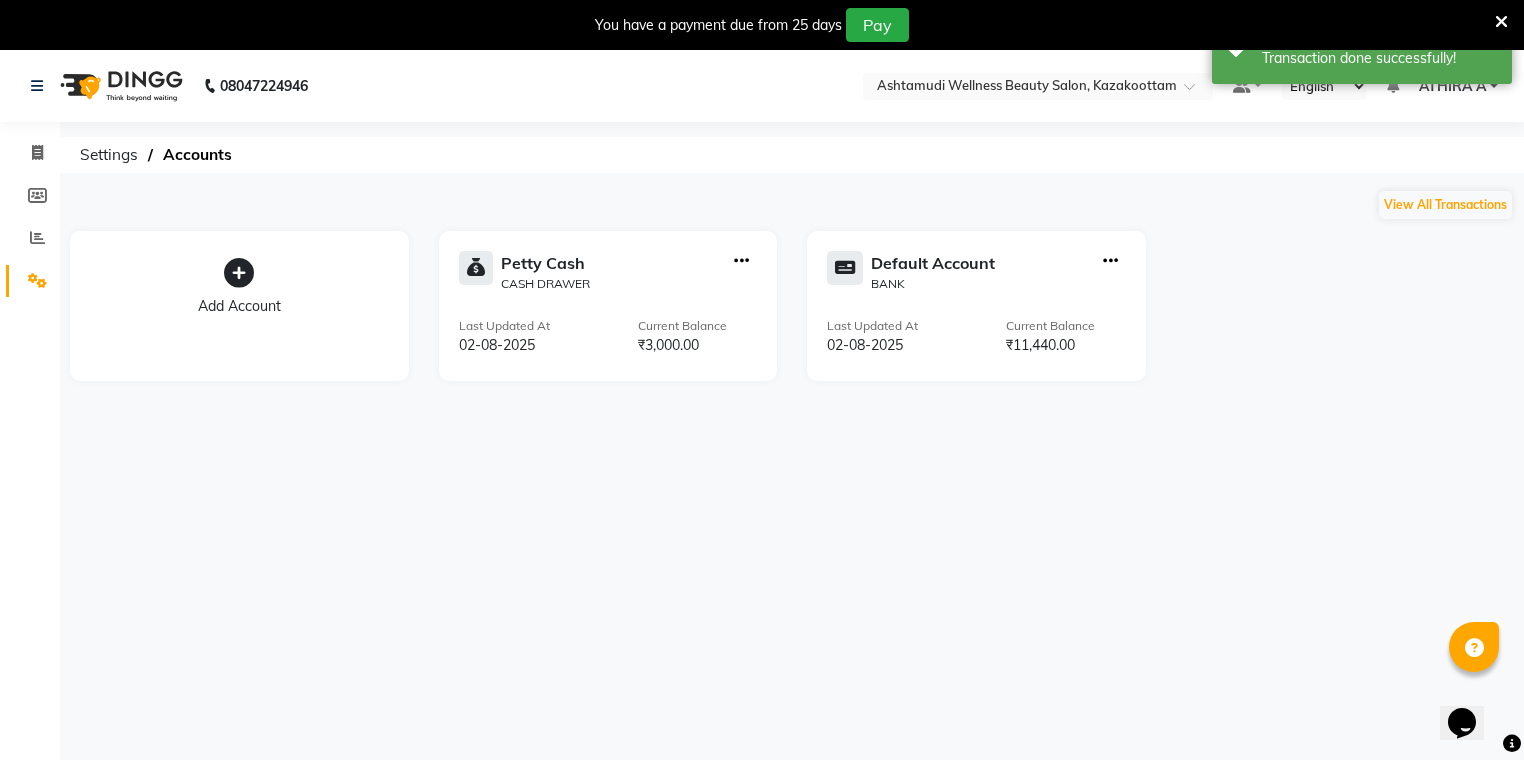 click on "Settings  Accounts" 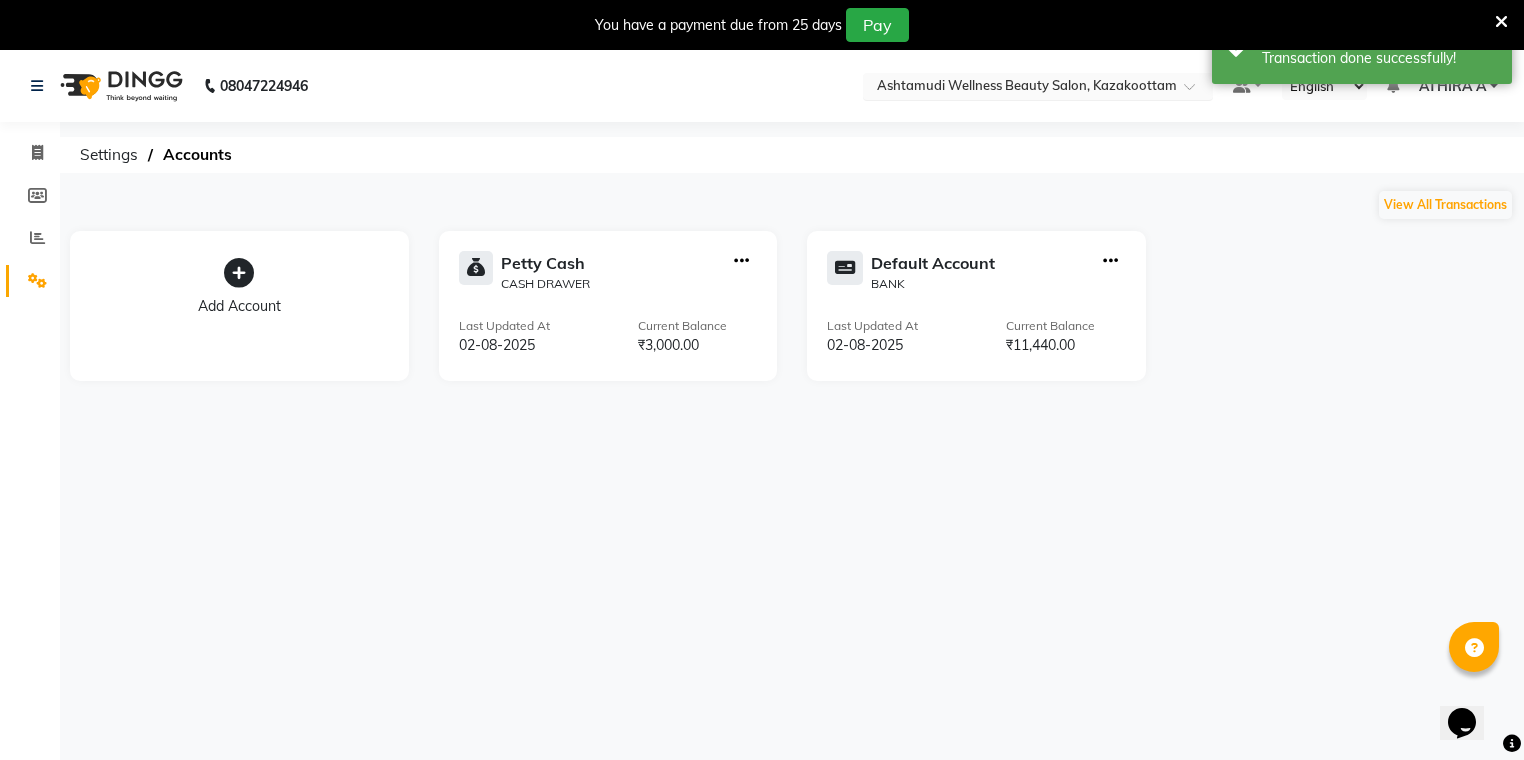 click at bounding box center [1018, 88] 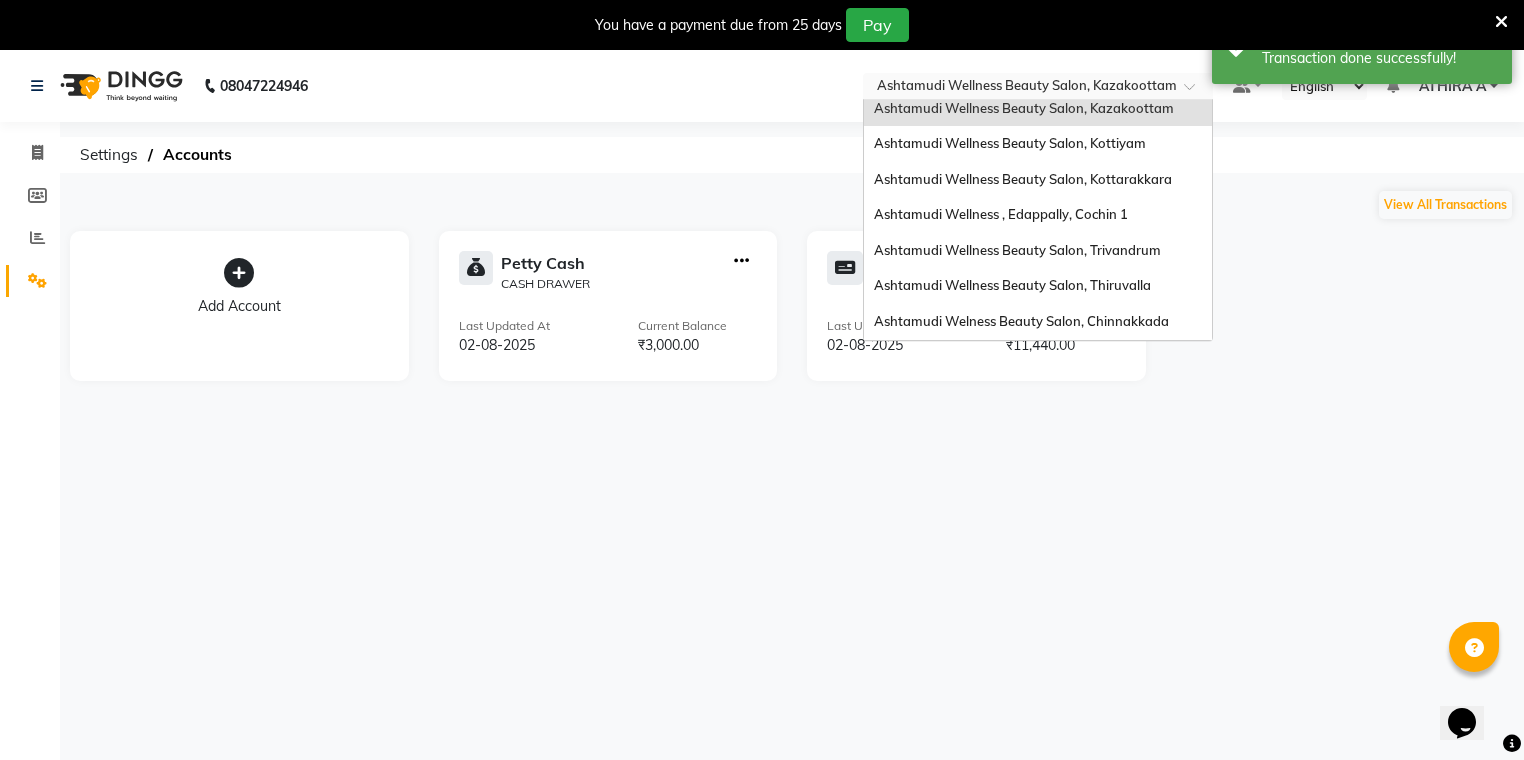scroll, scrollTop: 240, scrollLeft: 0, axis: vertical 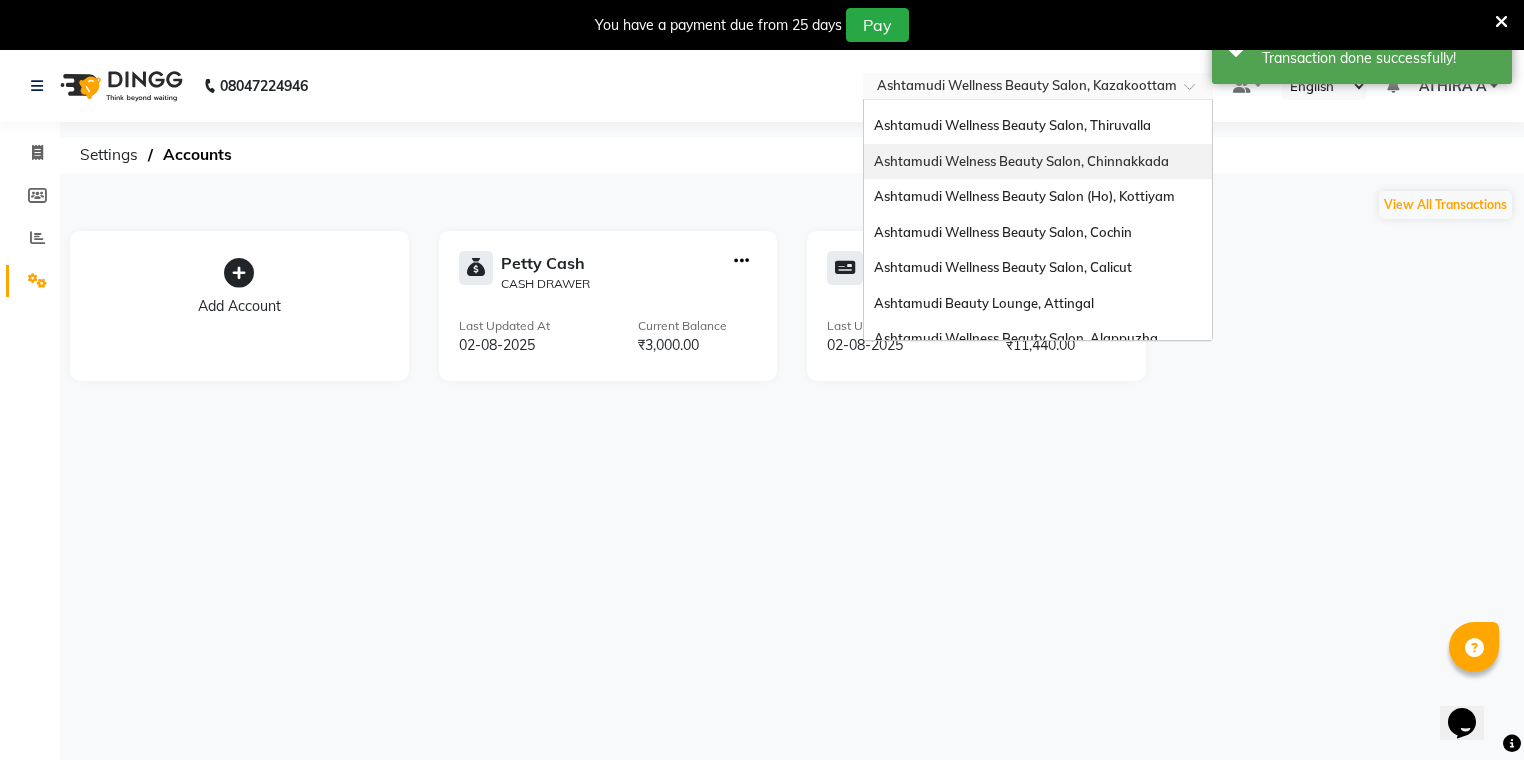 click on "Ashtamudi Welness Beauty Salon, Chinnakkada" at bounding box center [1038, 162] 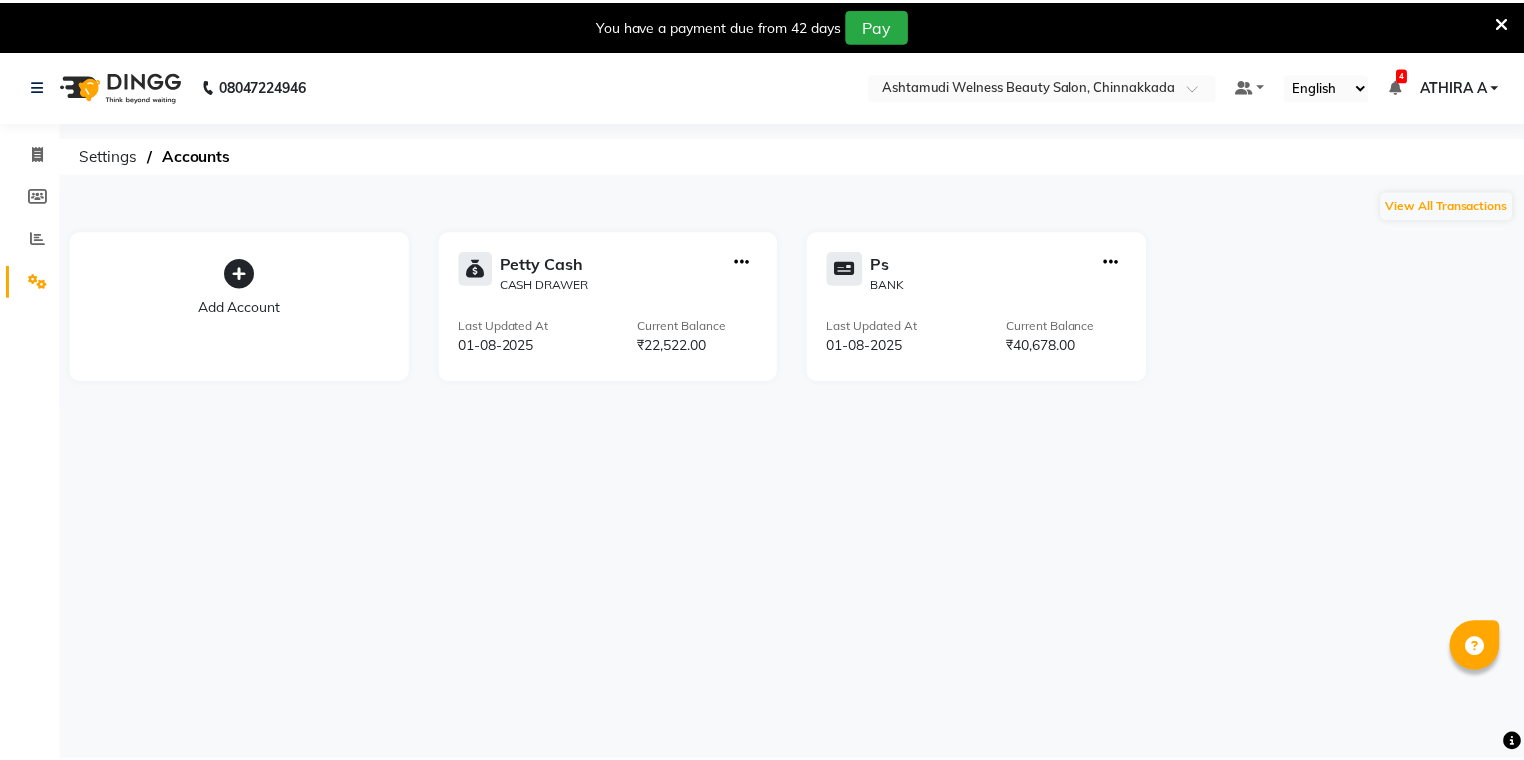 scroll, scrollTop: 0, scrollLeft: 0, axis: both 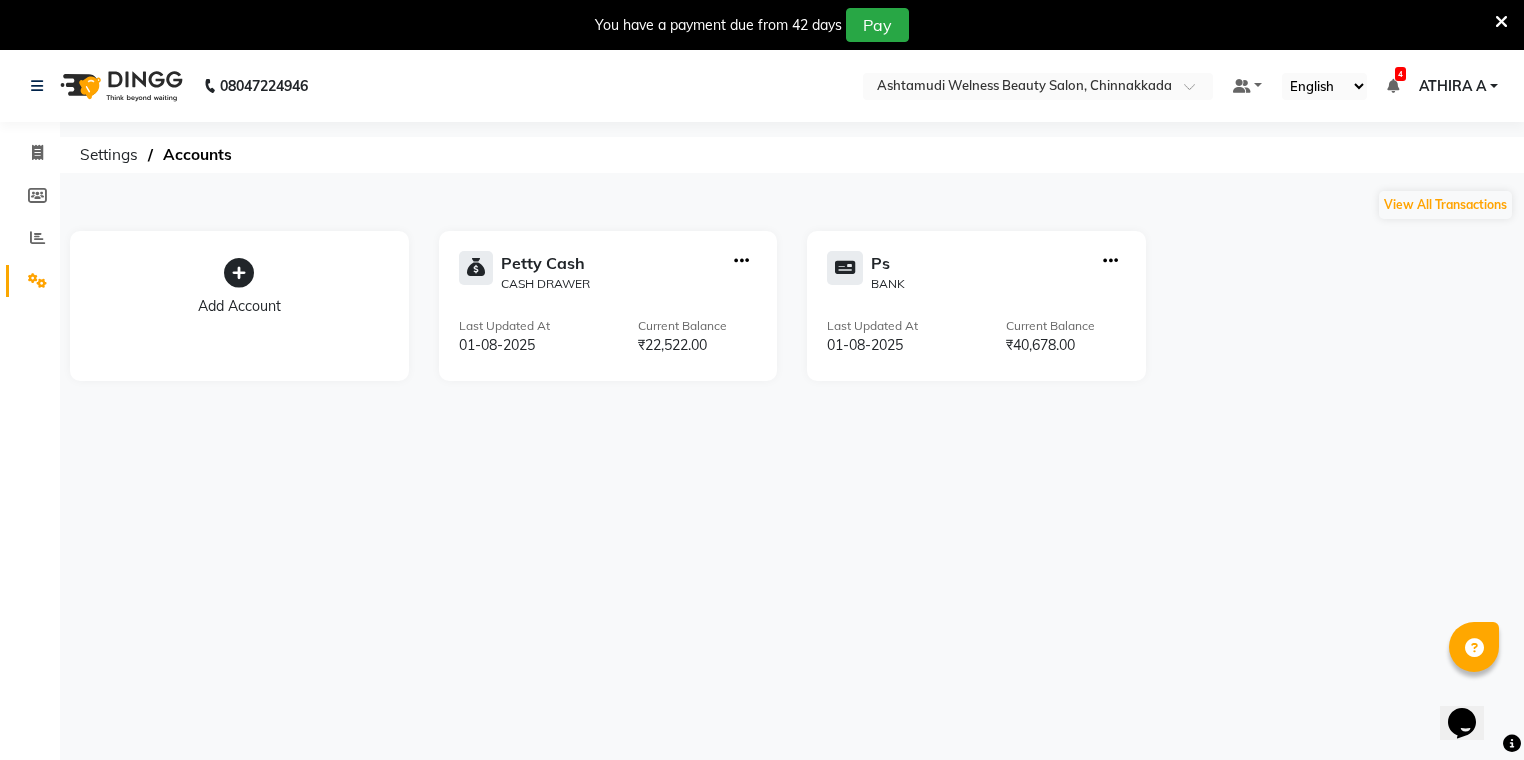 click 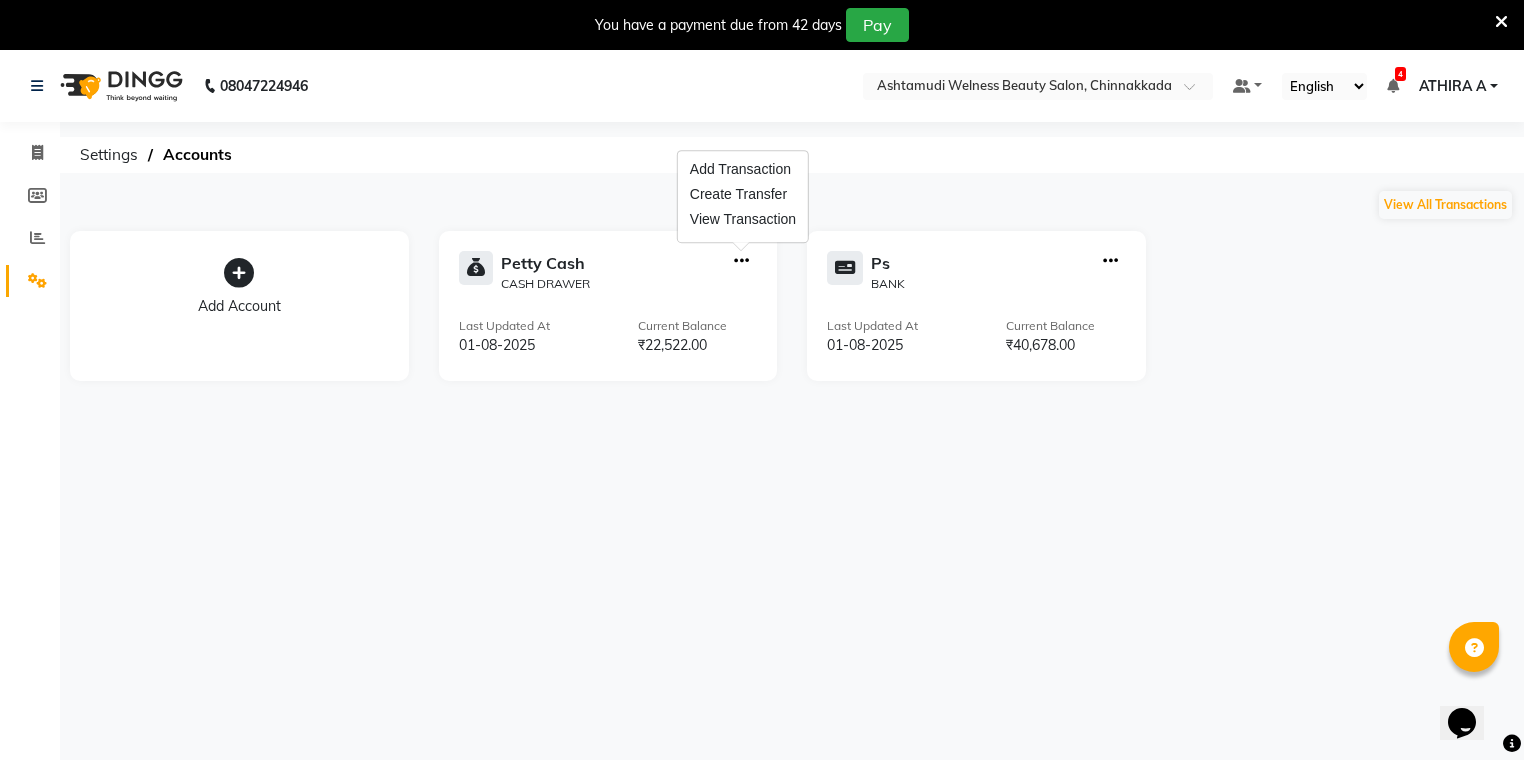 click 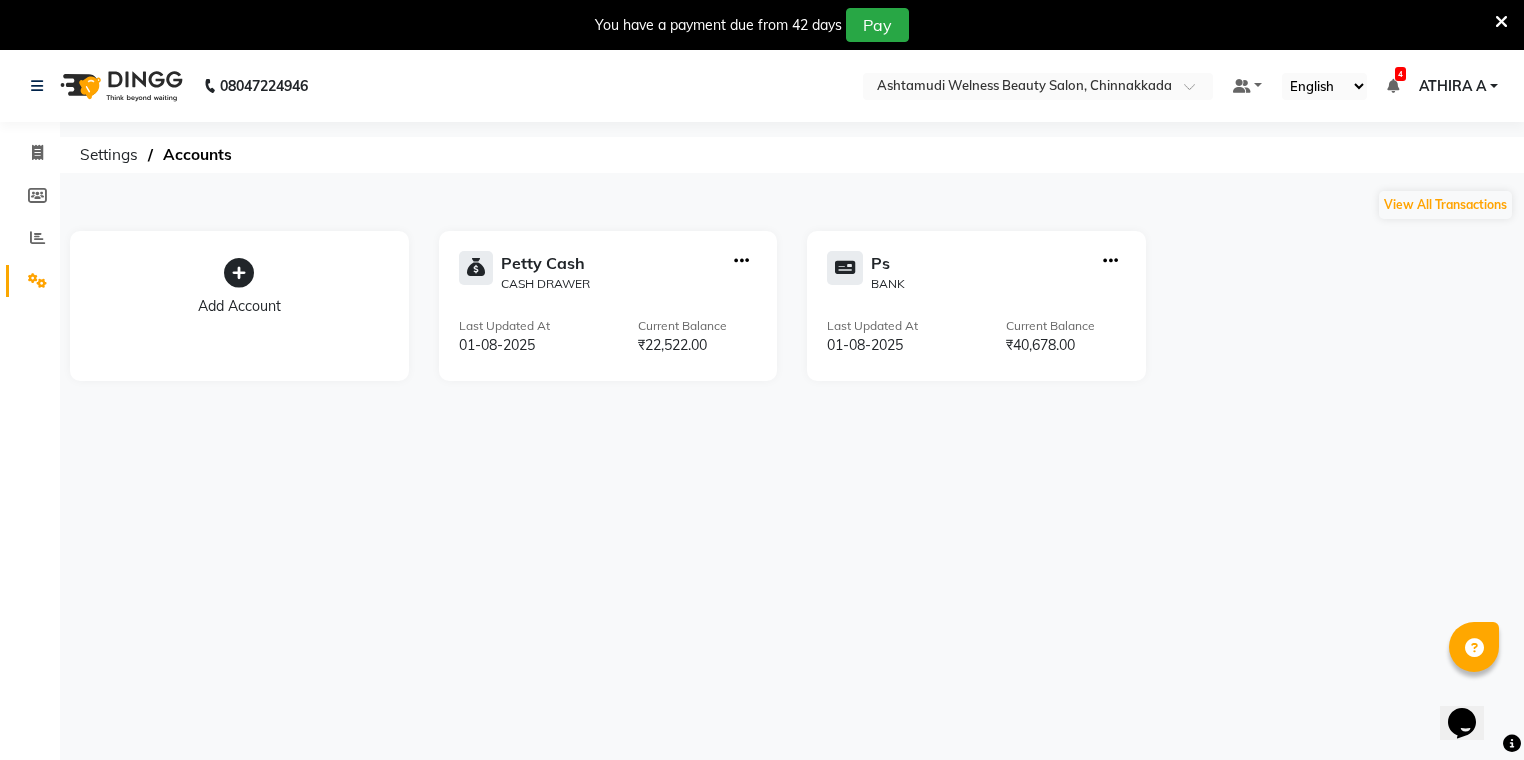drag, startPoint x: 736, startPoint y: 247, endPoint x: 729, endPoint y: 269, distance: 23.086792 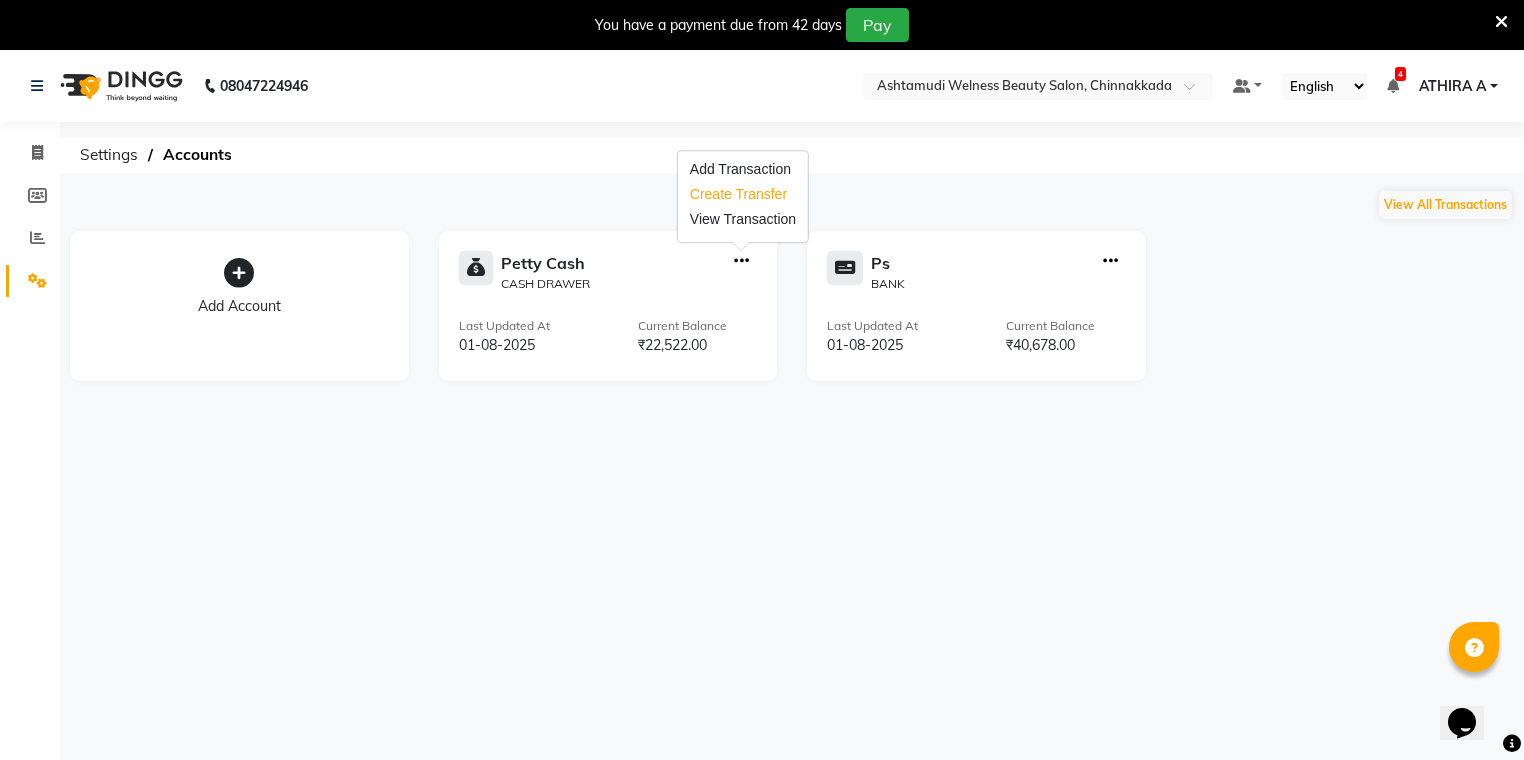click on "Create Transfer" at bounding box center (743, 194) 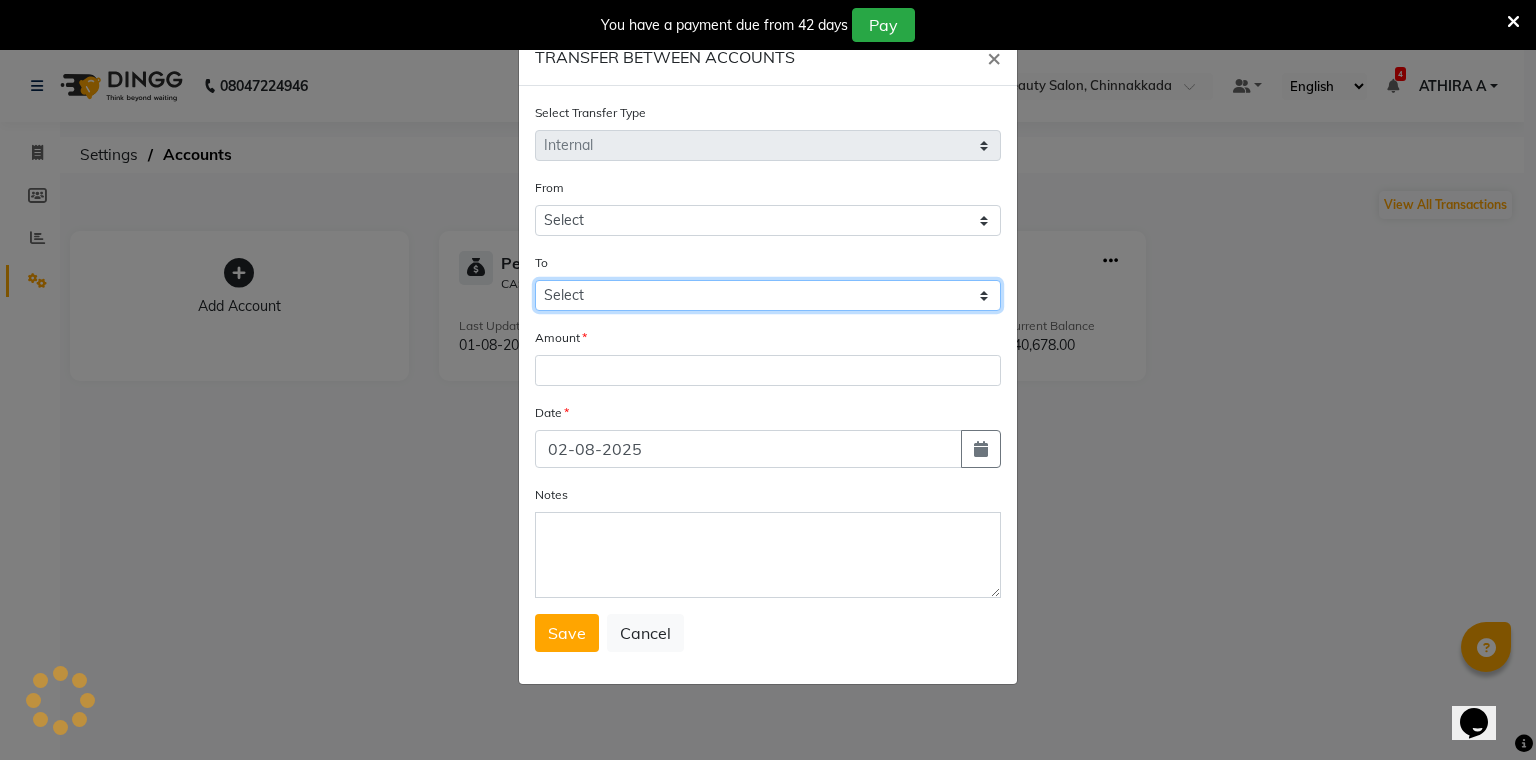 select on "3351" 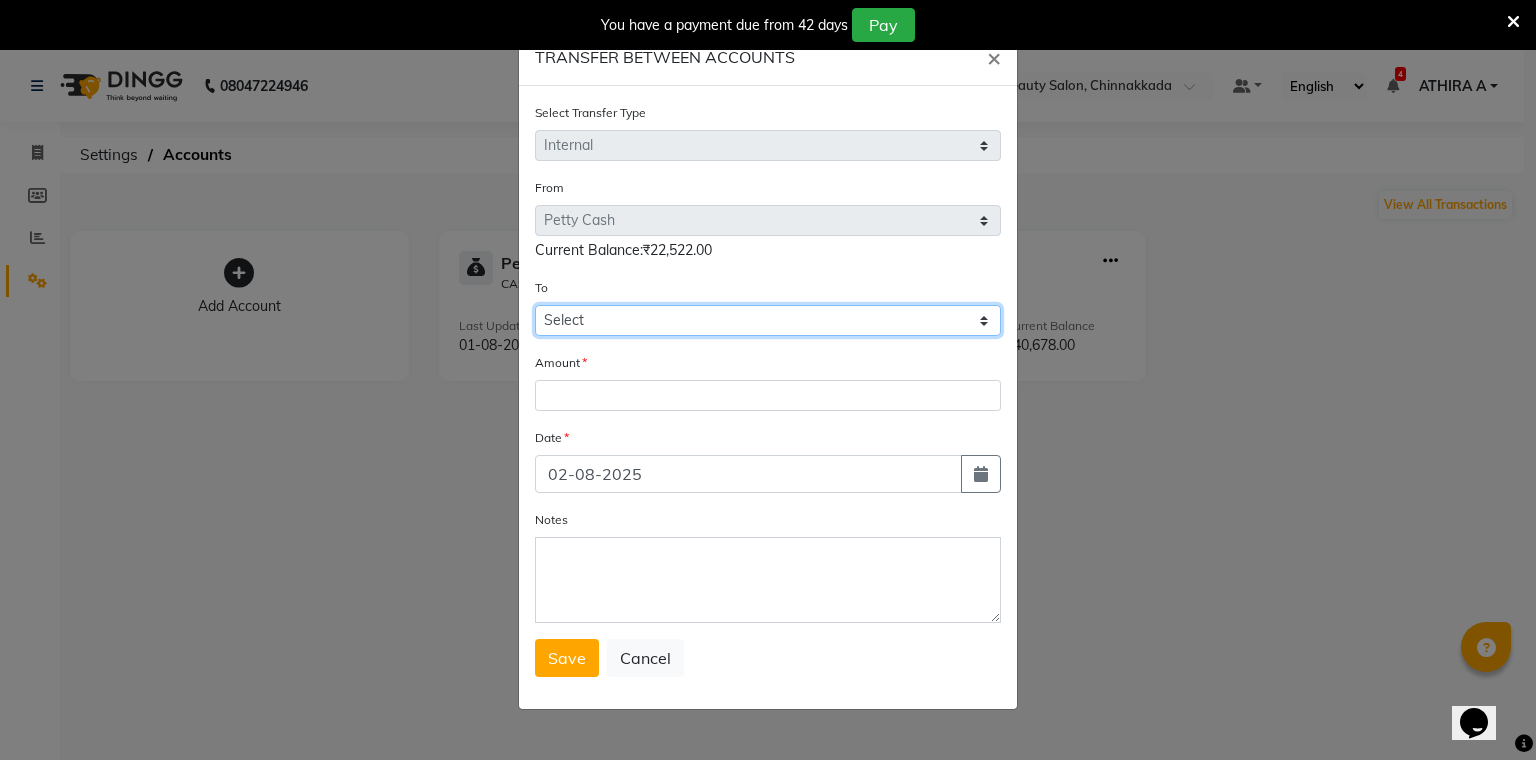 drag, startPoint x: 644, startPoint y: 311, endPoint x: 647, endPoint y: 328, distance: 17.262676 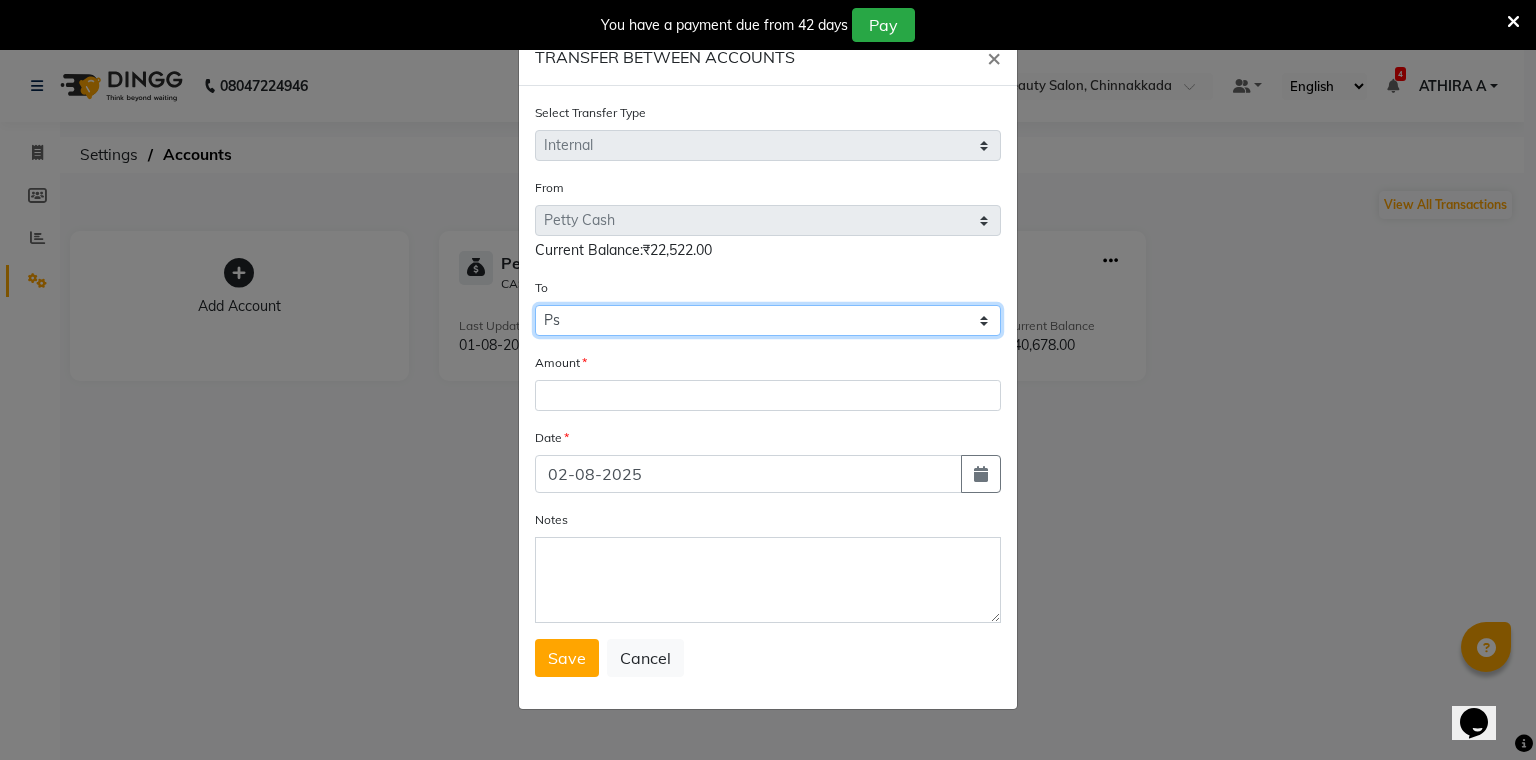 click on "Select Petty Cash Ps" 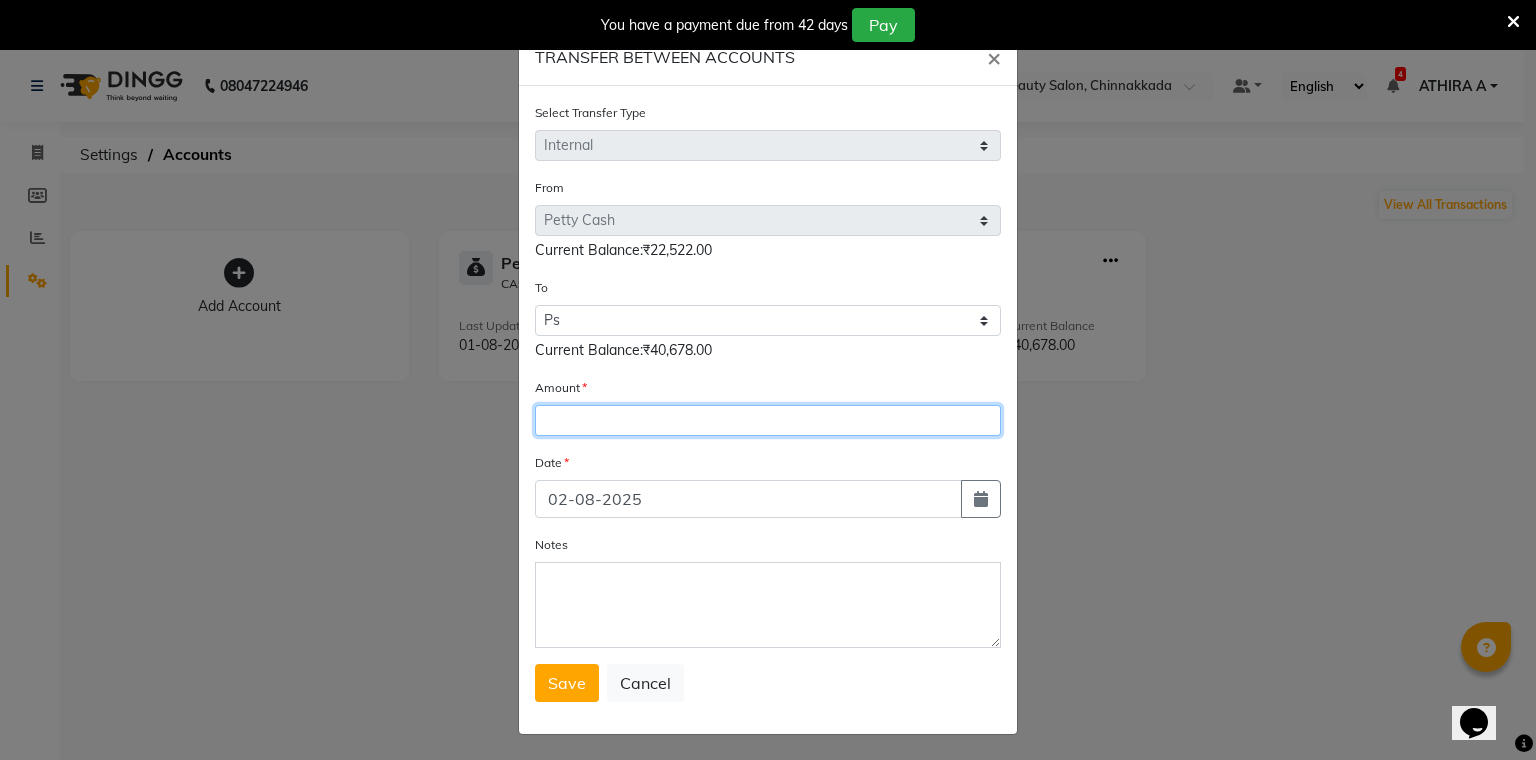 click 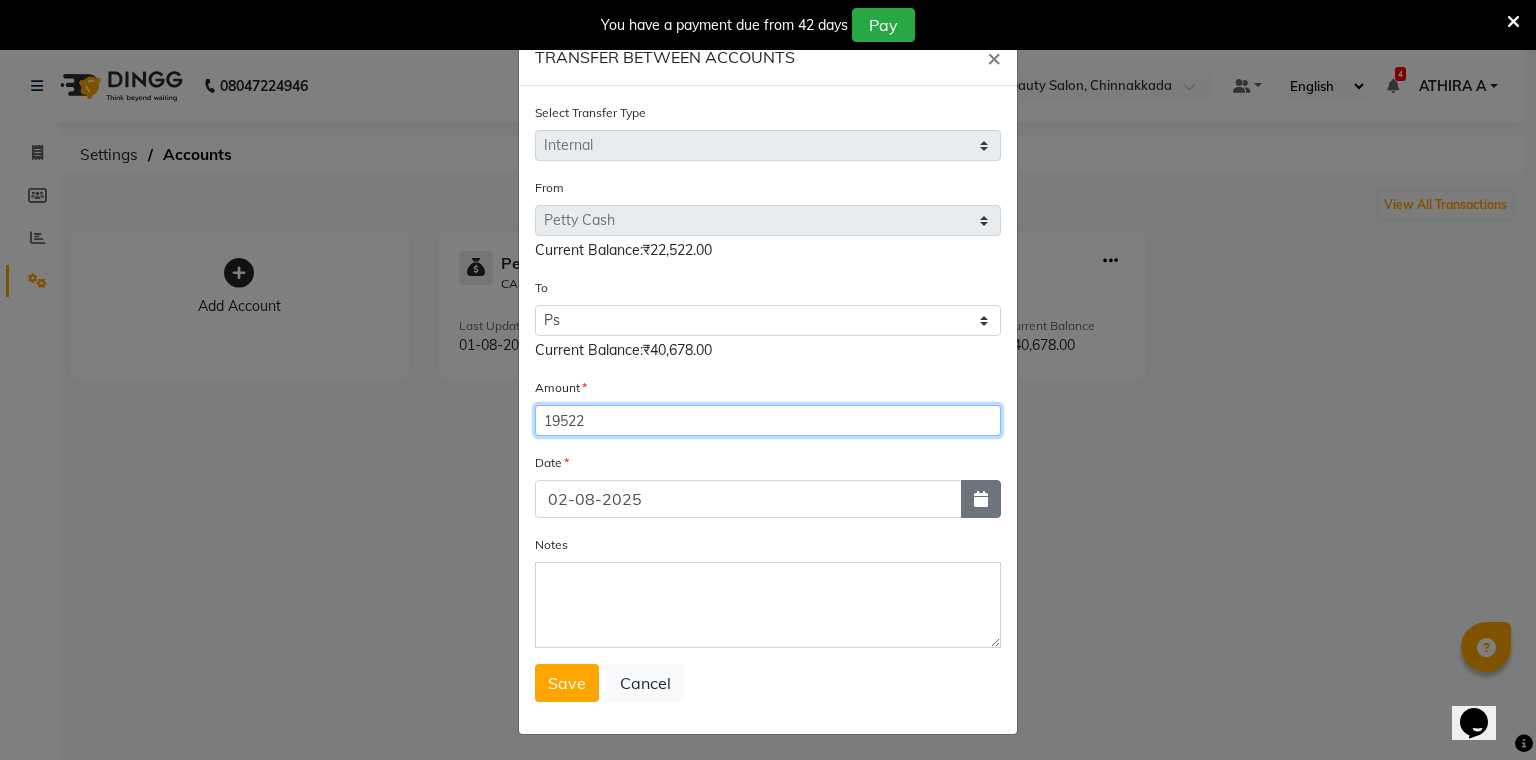 type on "19522" 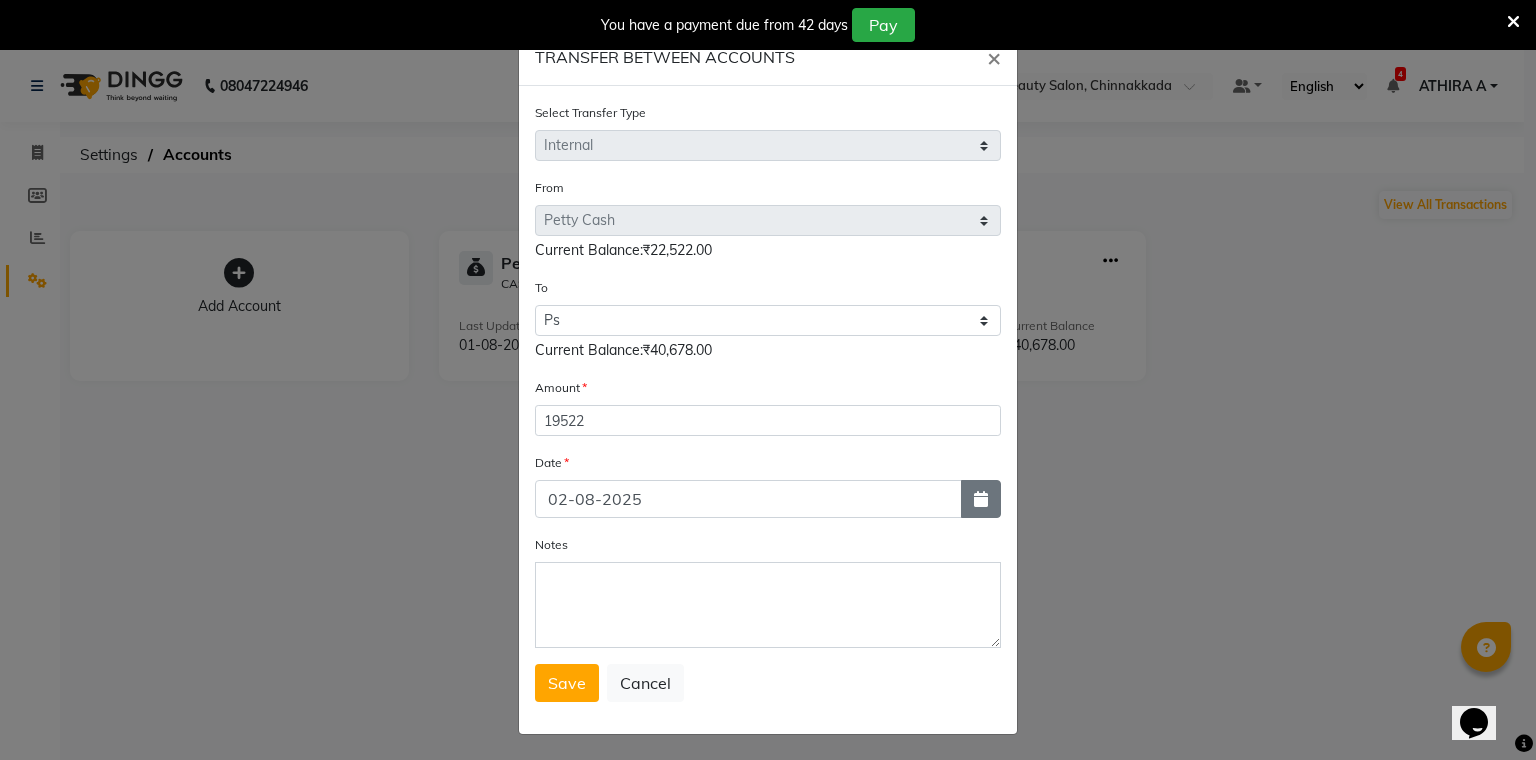 click 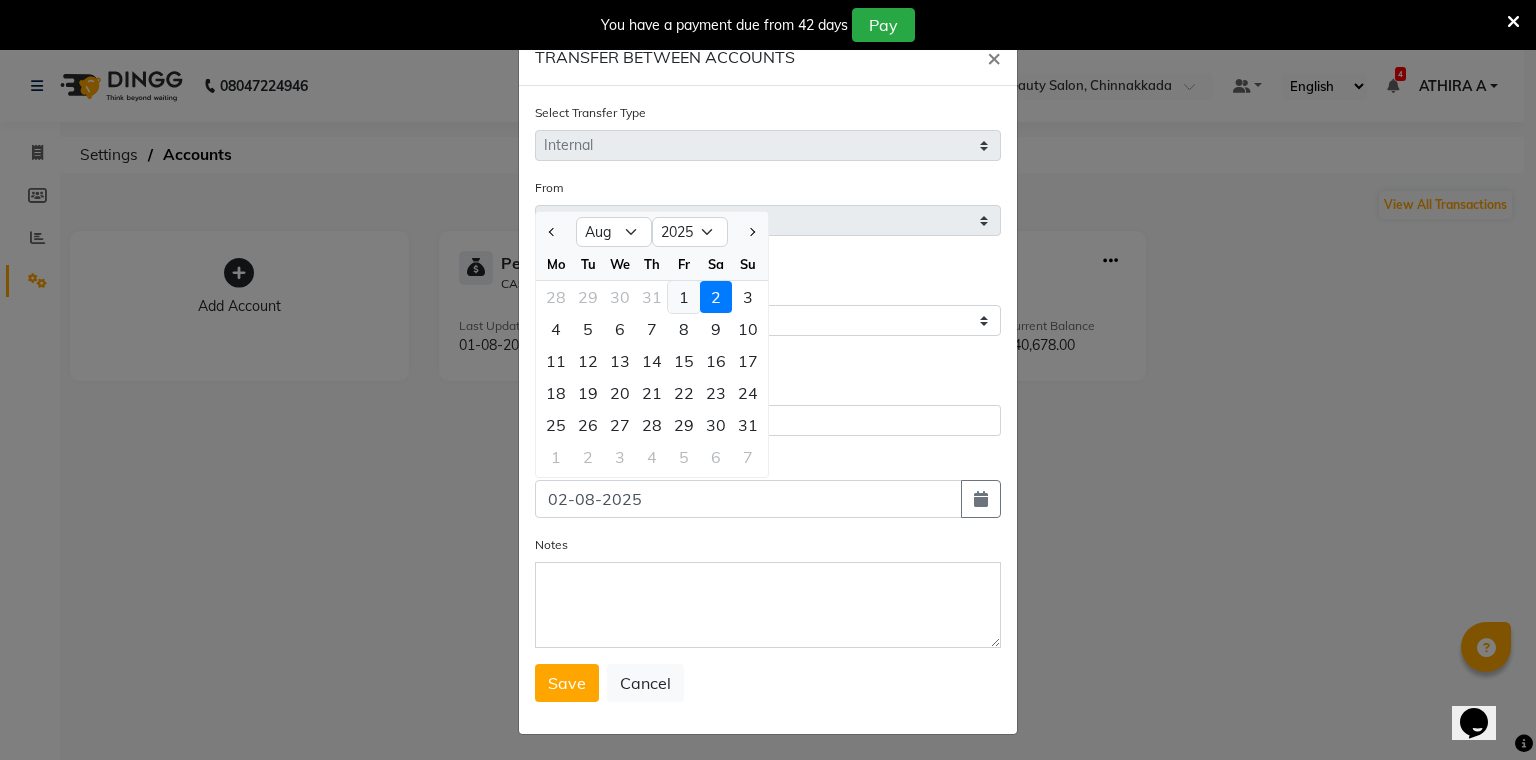 click on "1" 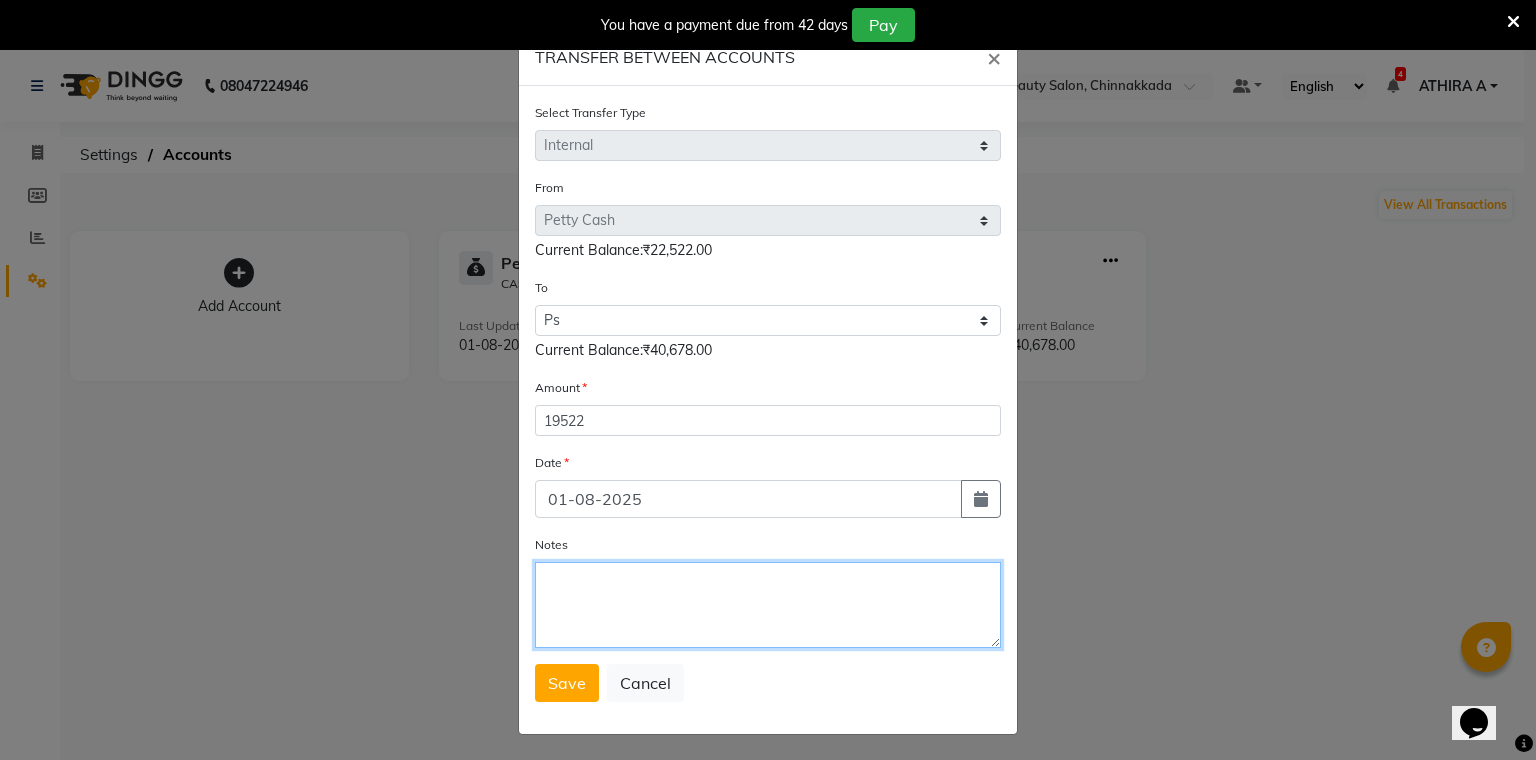 click on "Notes" at bounding box center (768, 605) 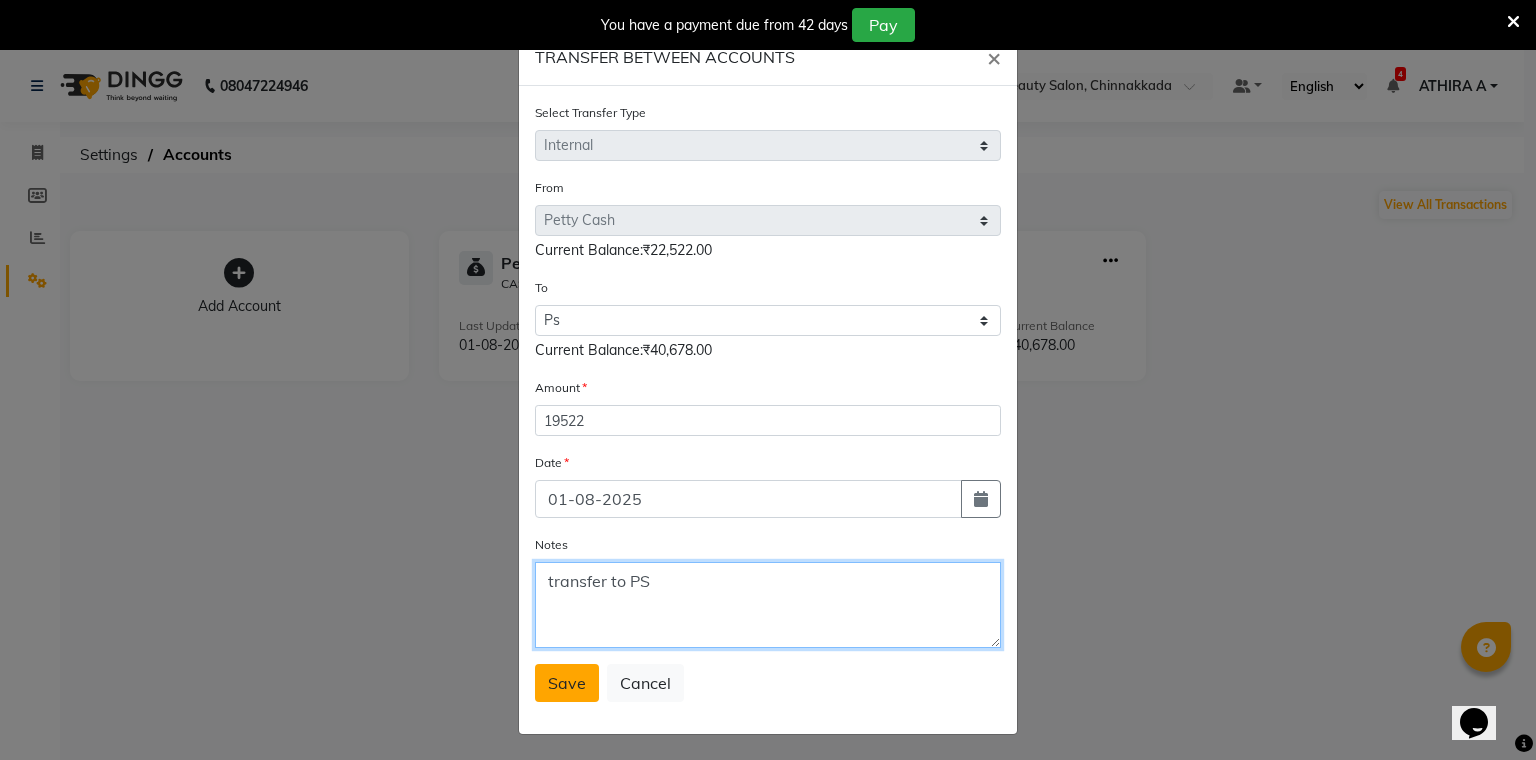 type on "transfer to PS" 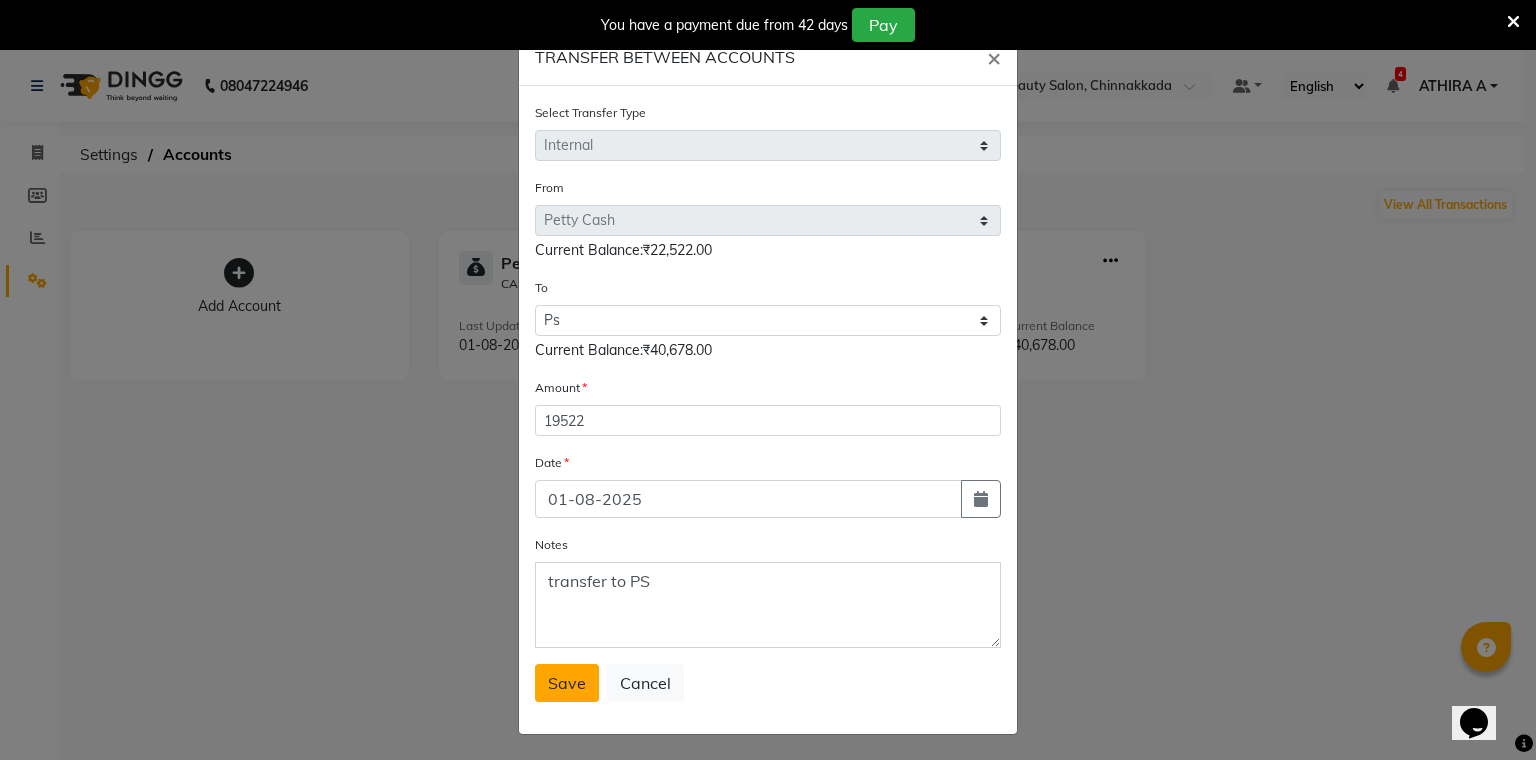 click on "Save" at bounding box center [567, 683] 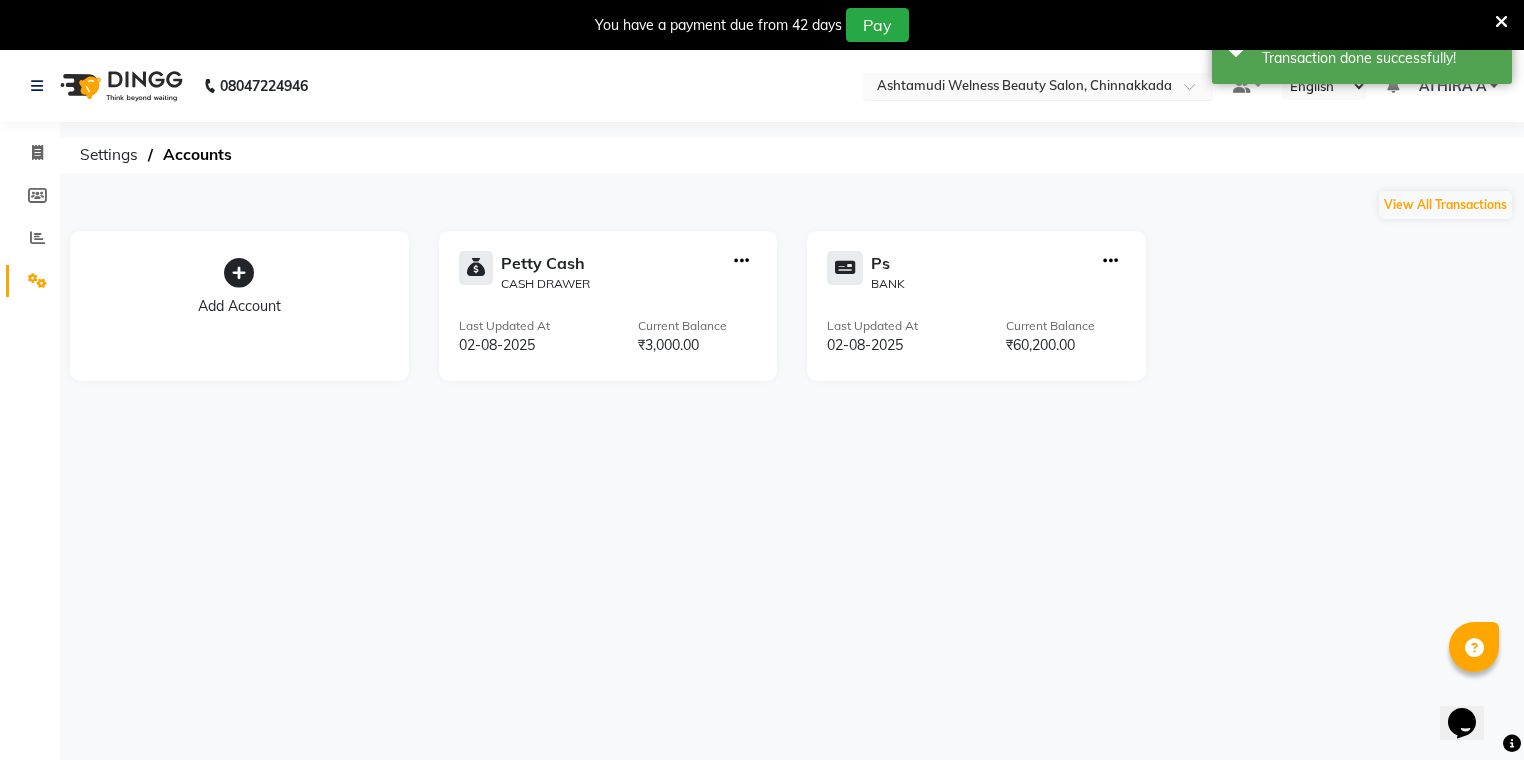 click at bounding box center [1018, 88] 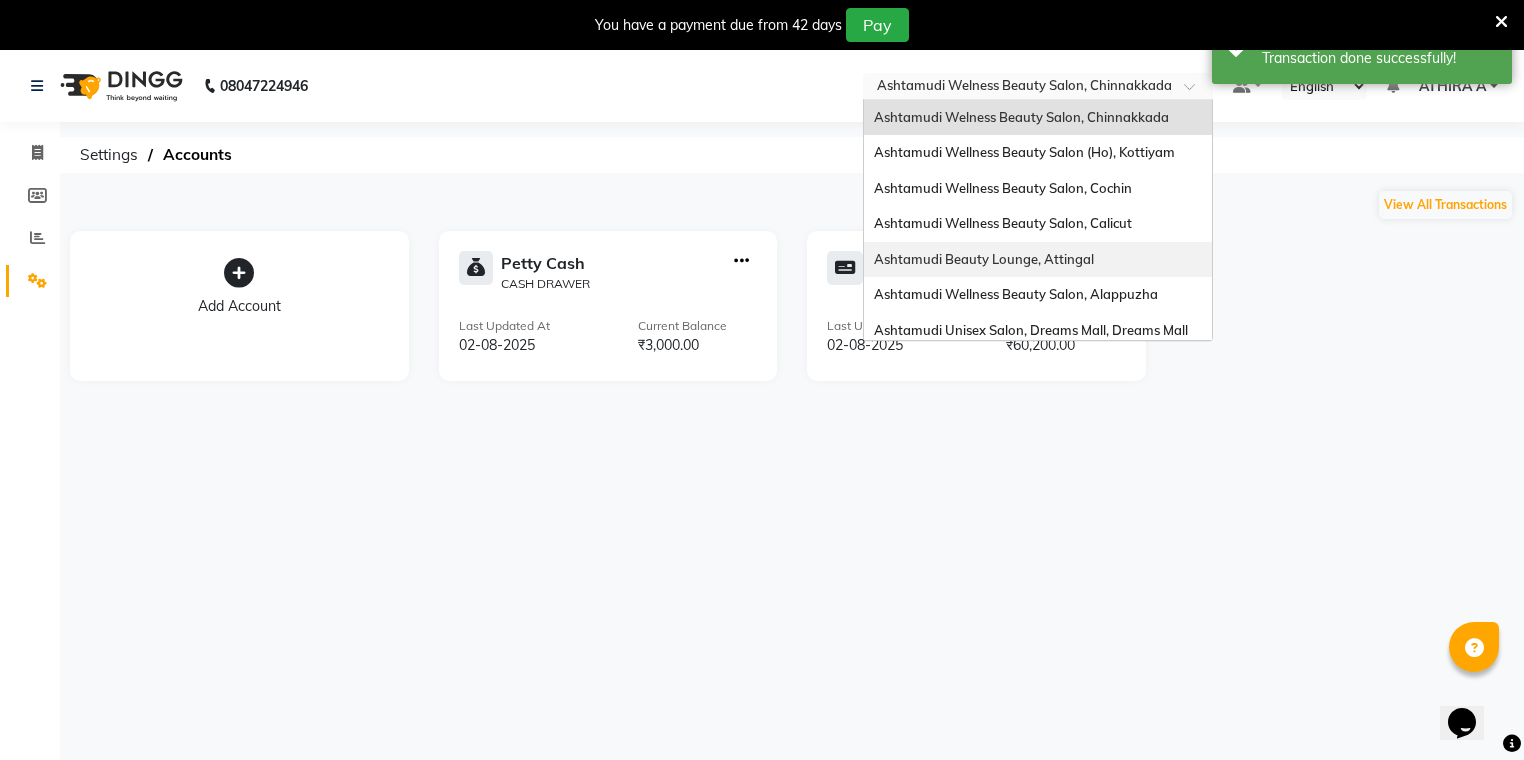scroll, scrollTop: 0, scrollLeft: 0, axis: both 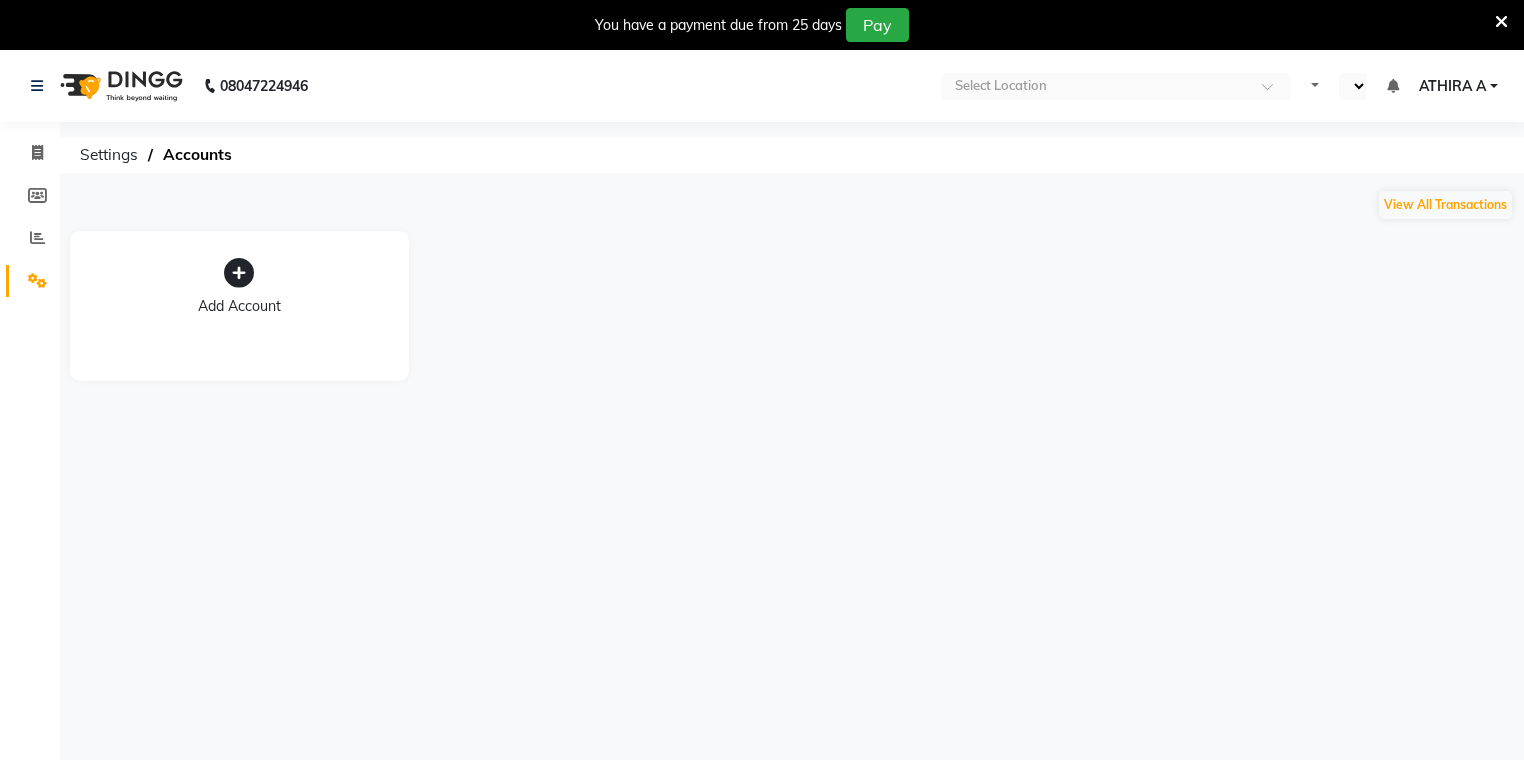 select on "en" 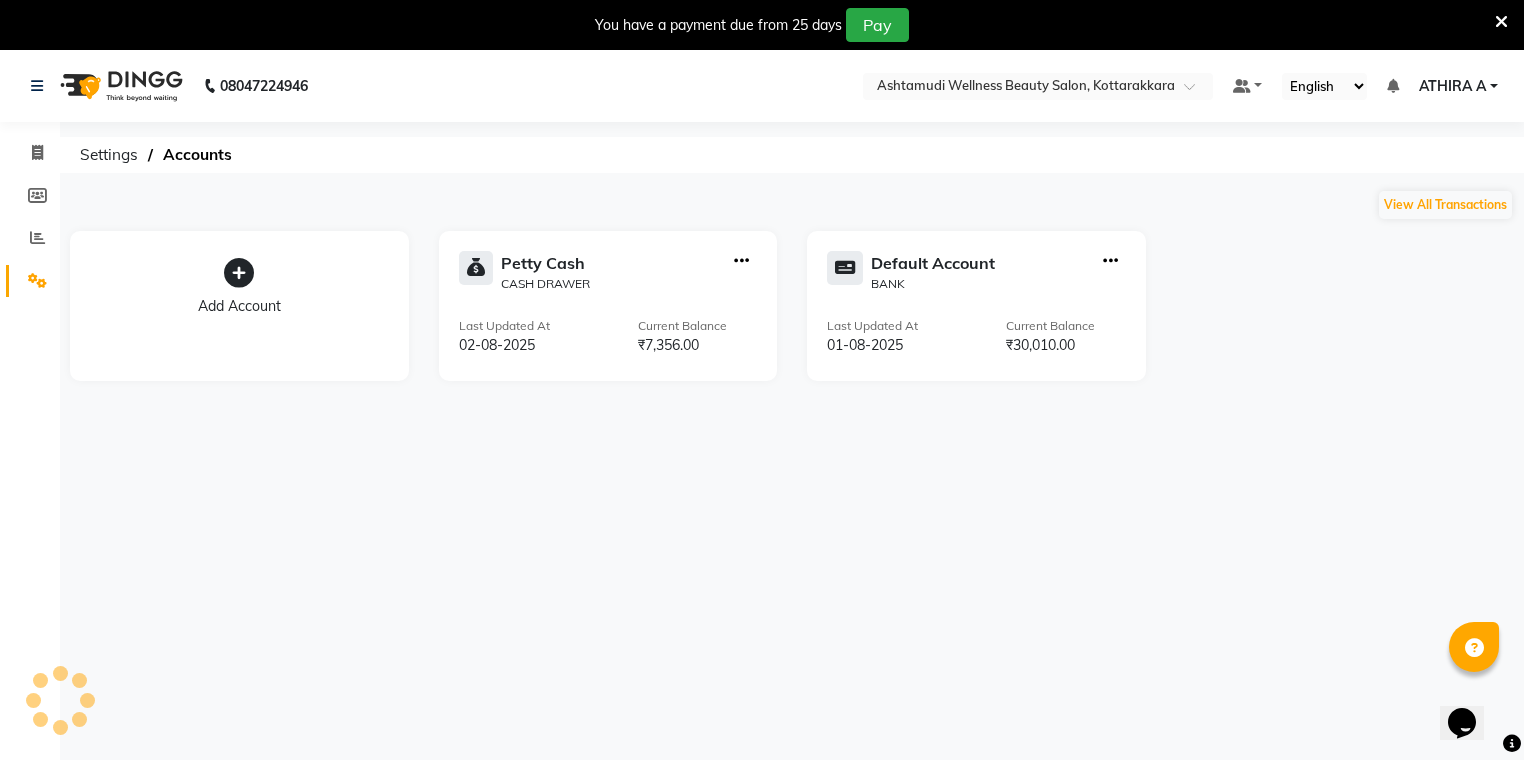 scroll, scrollTop: 0, scrollLeft: 0, axis: both 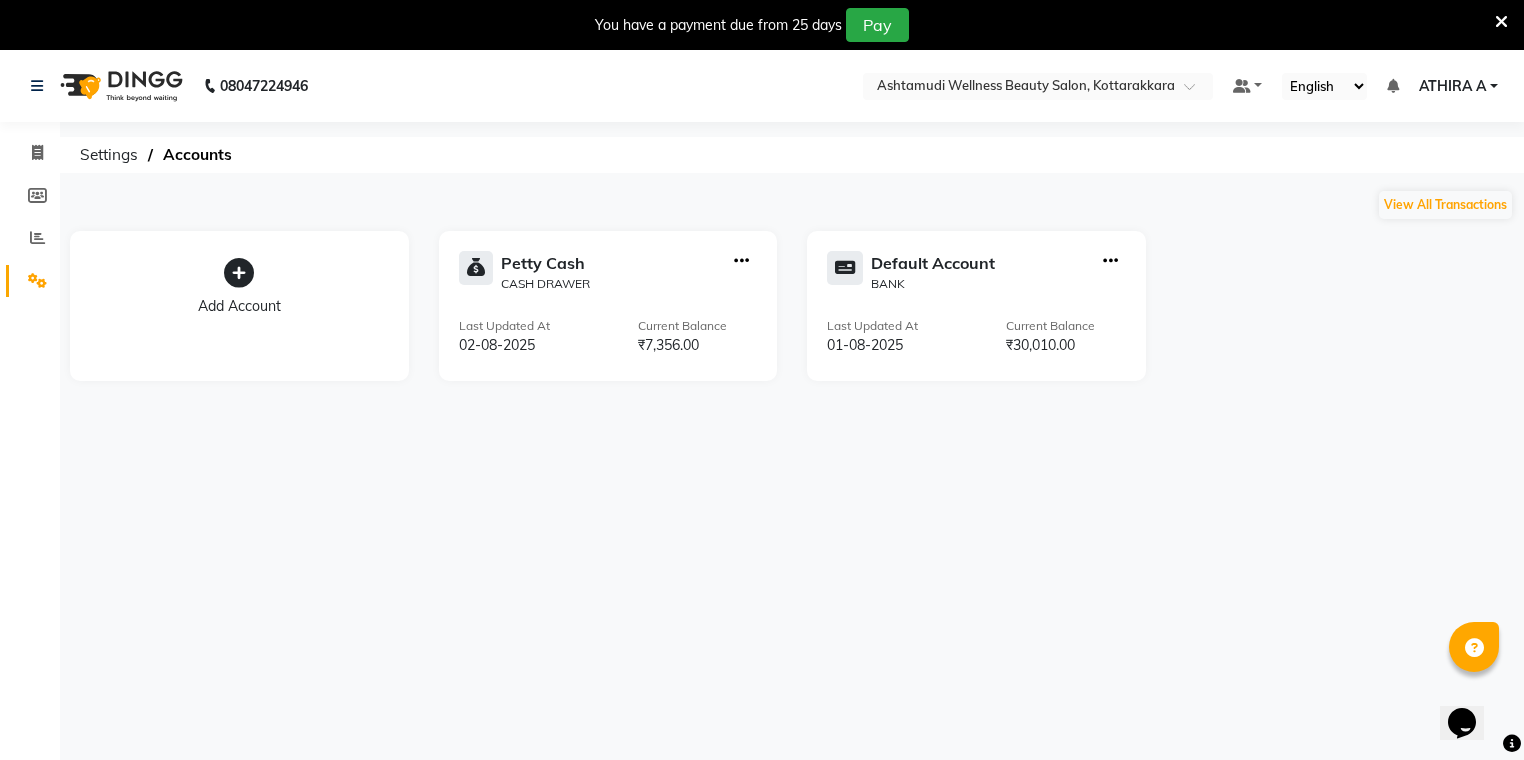 click 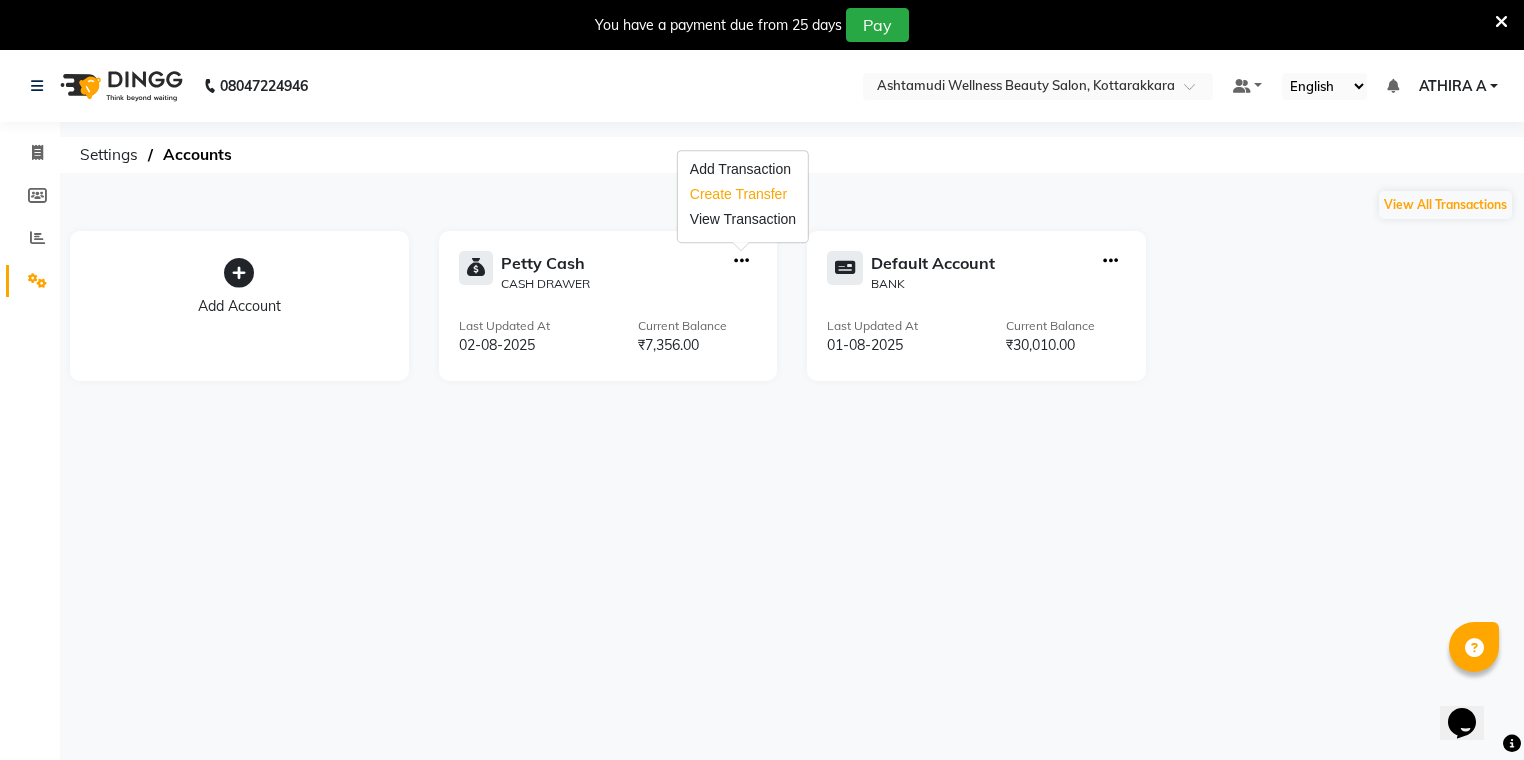 click on "Create Transfer" at bounding box center [743, 194] 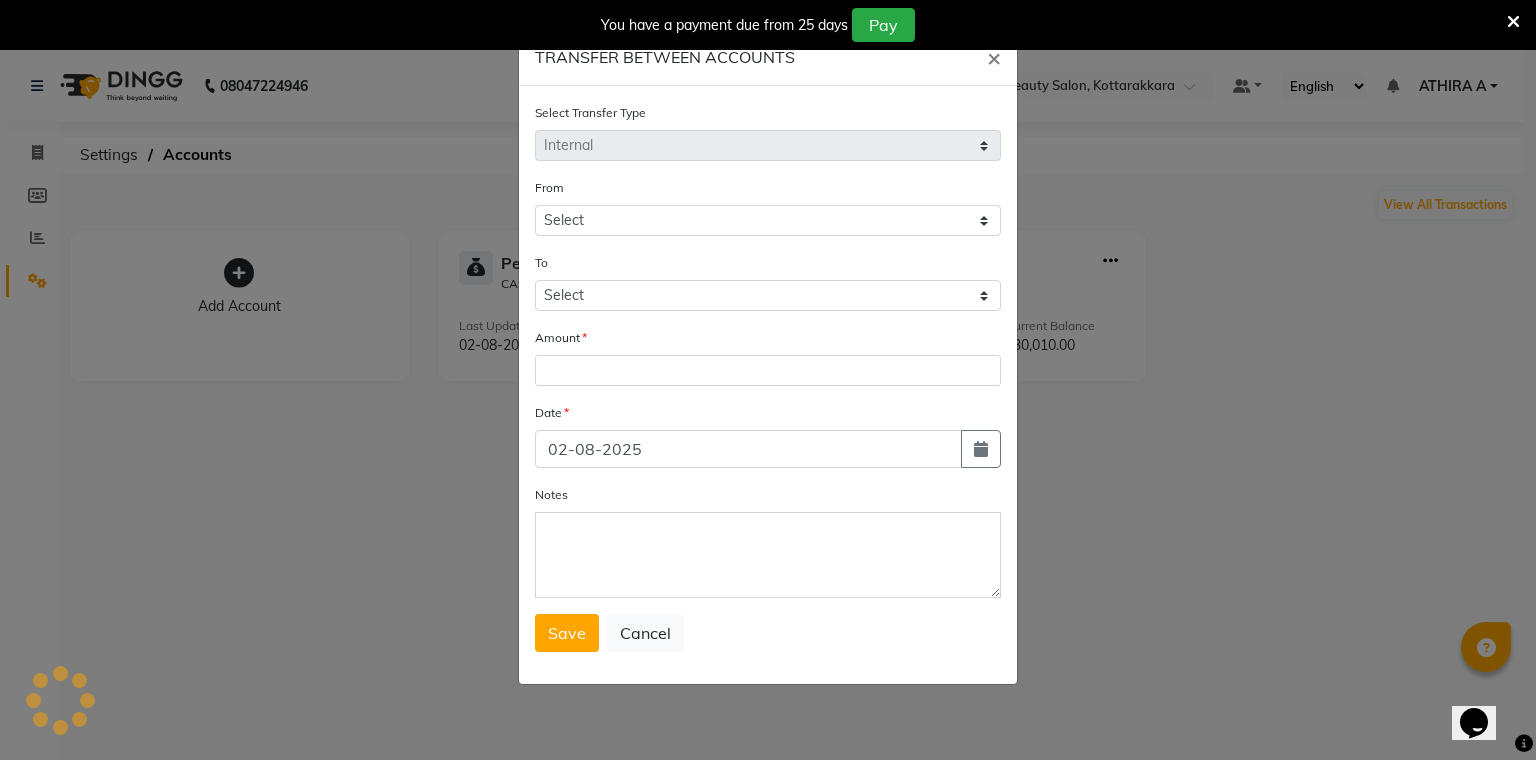 select on "3496" 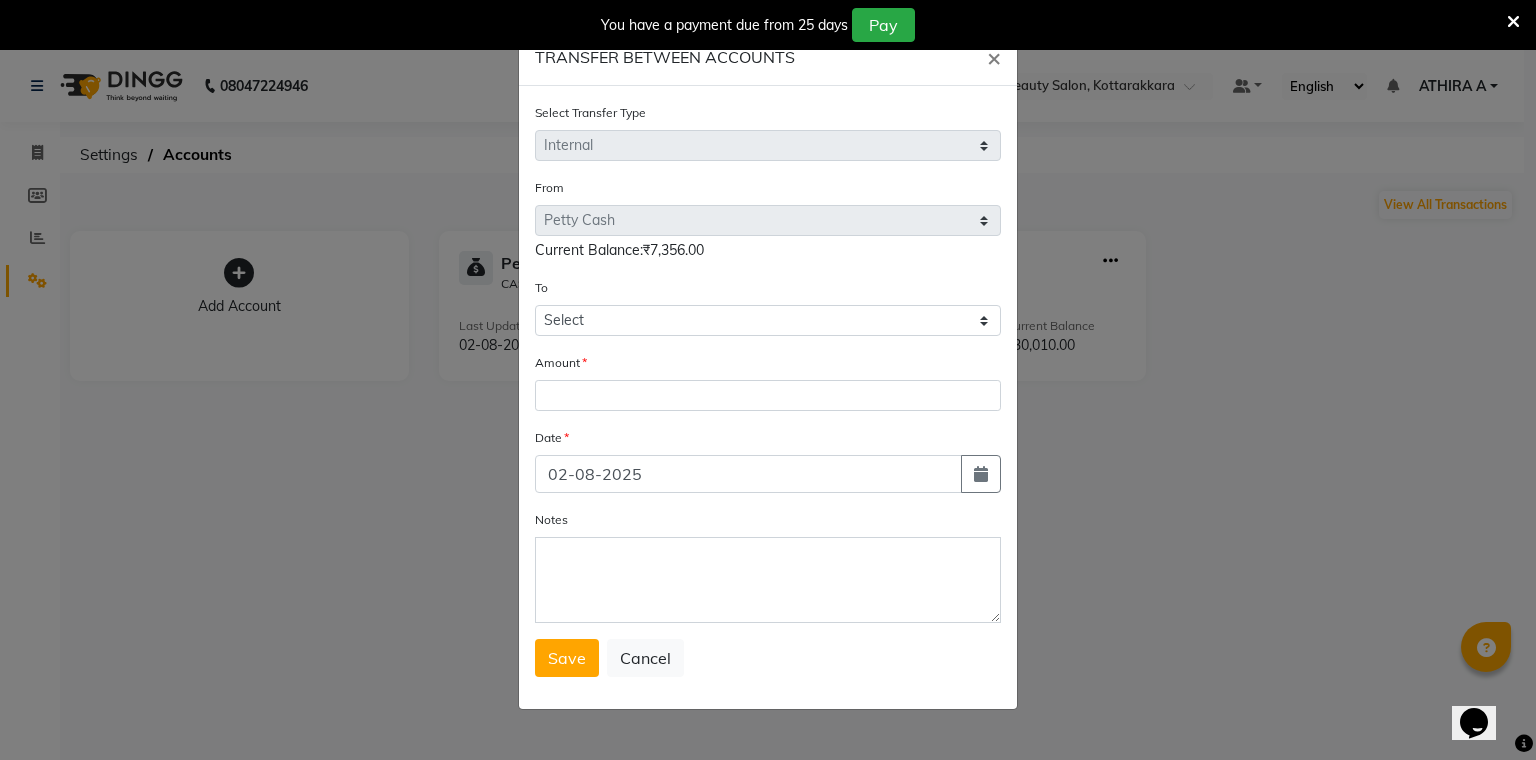 click on "To Select Petty Cash Default Account" 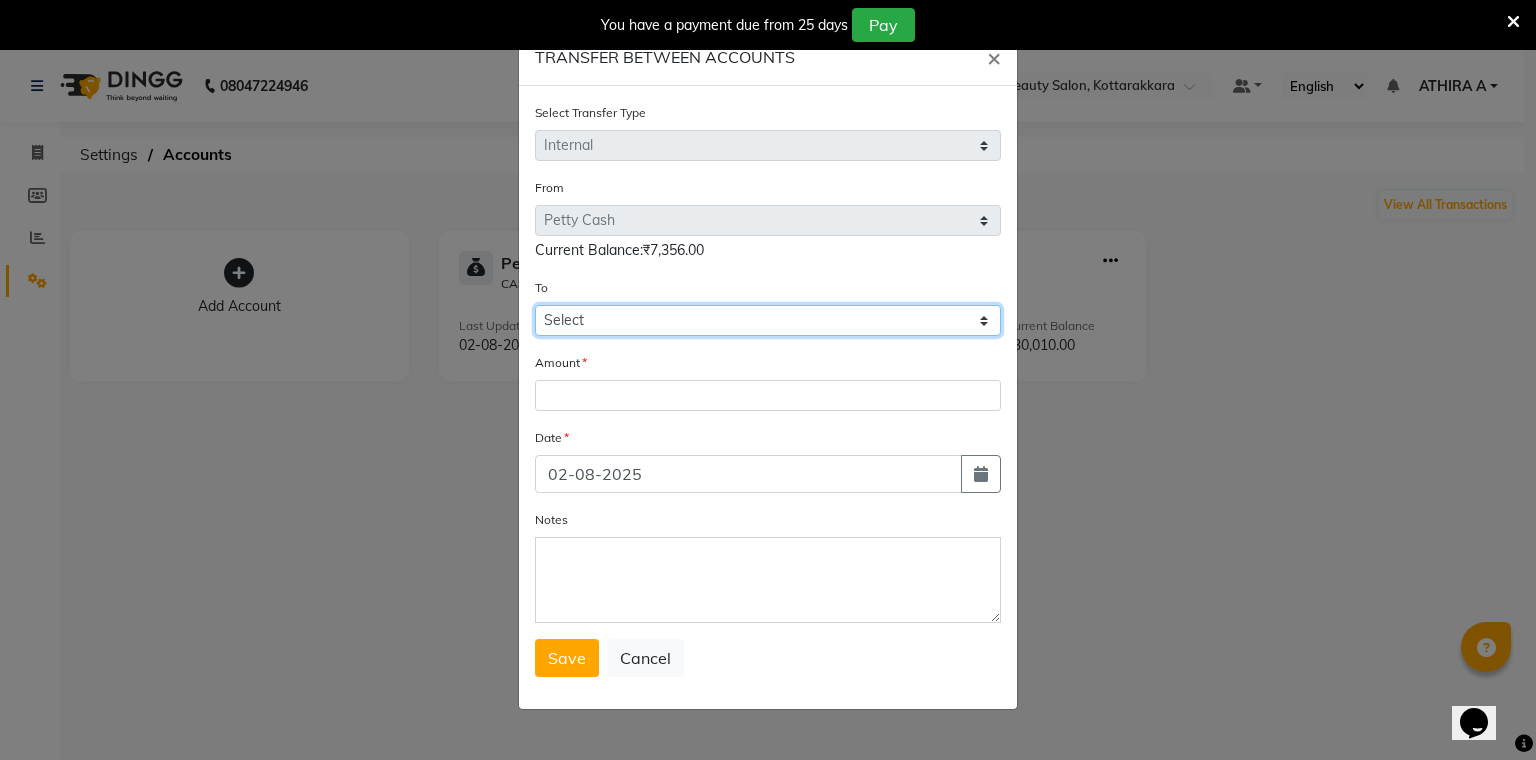 click on "Select Petty Cash Default Account" 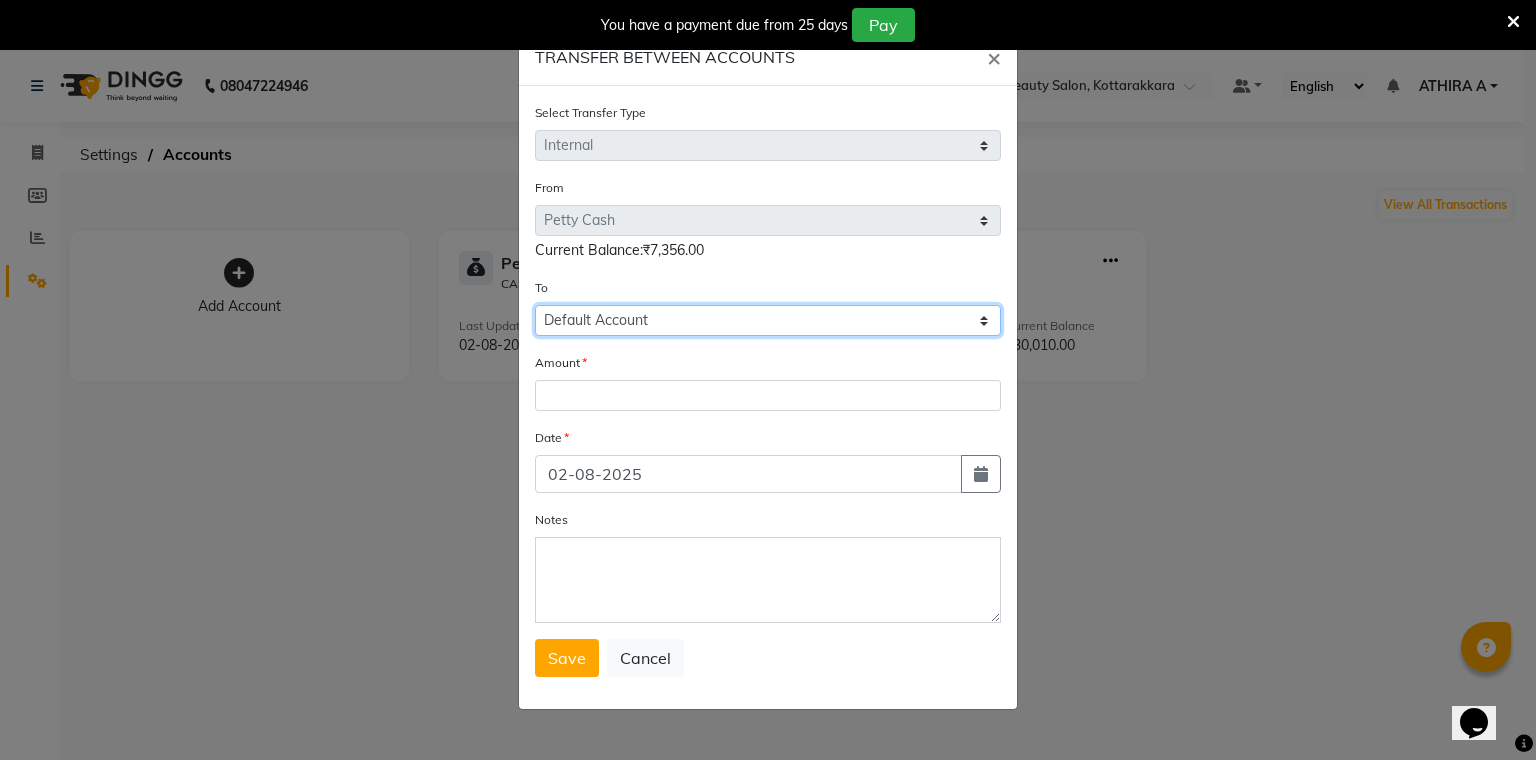 click on "Select Petty Cash Default Account" 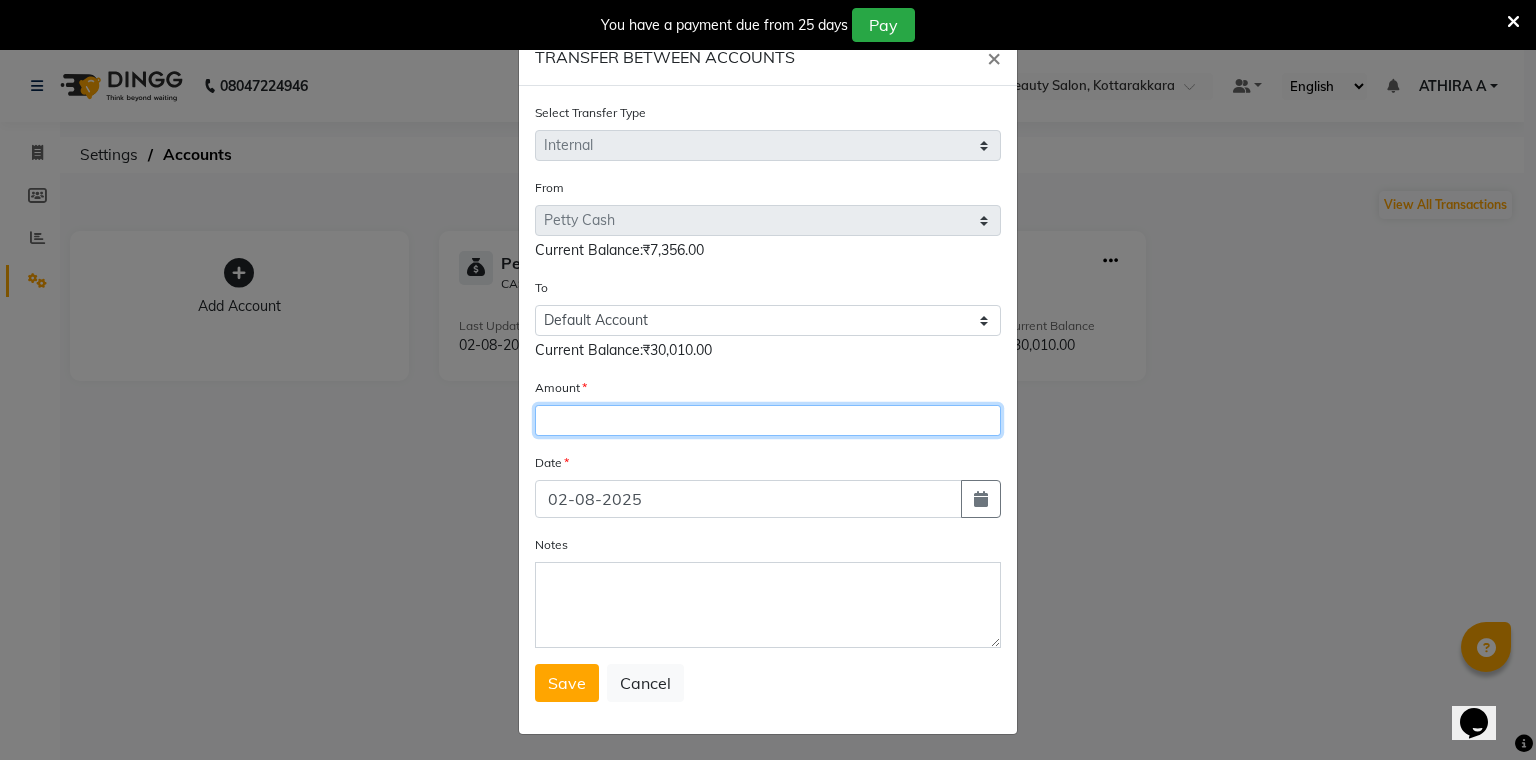 click 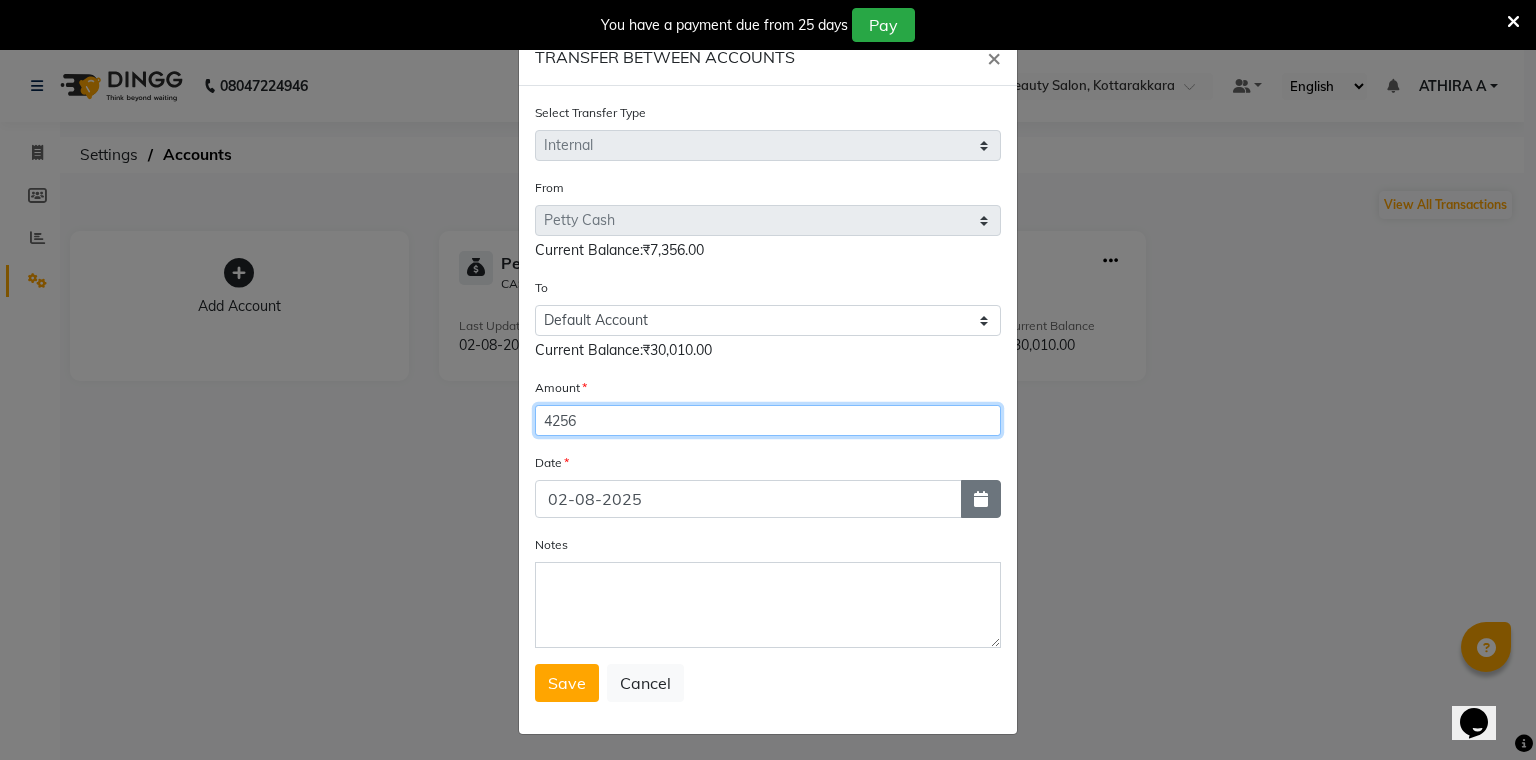 type on "4256" 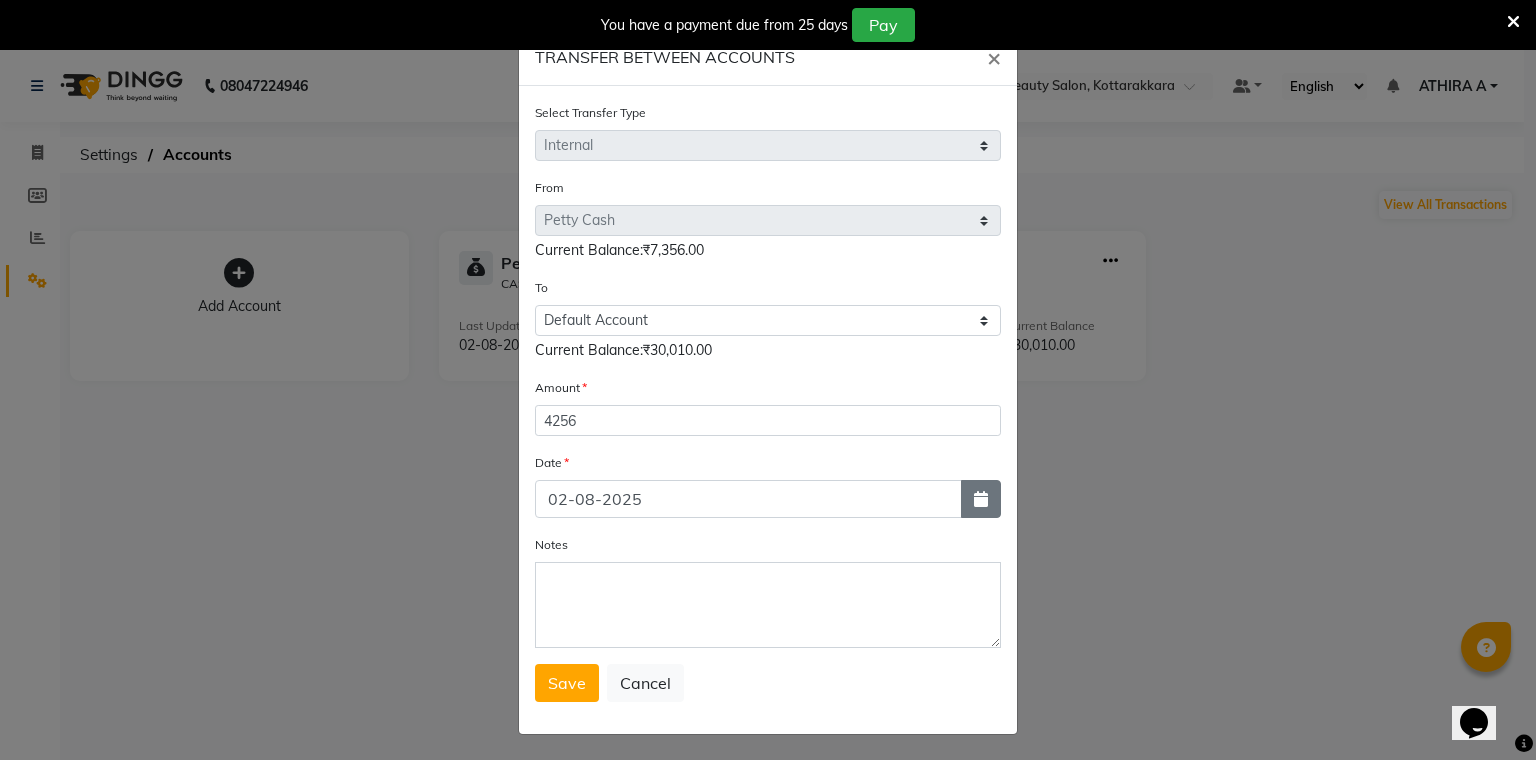 click 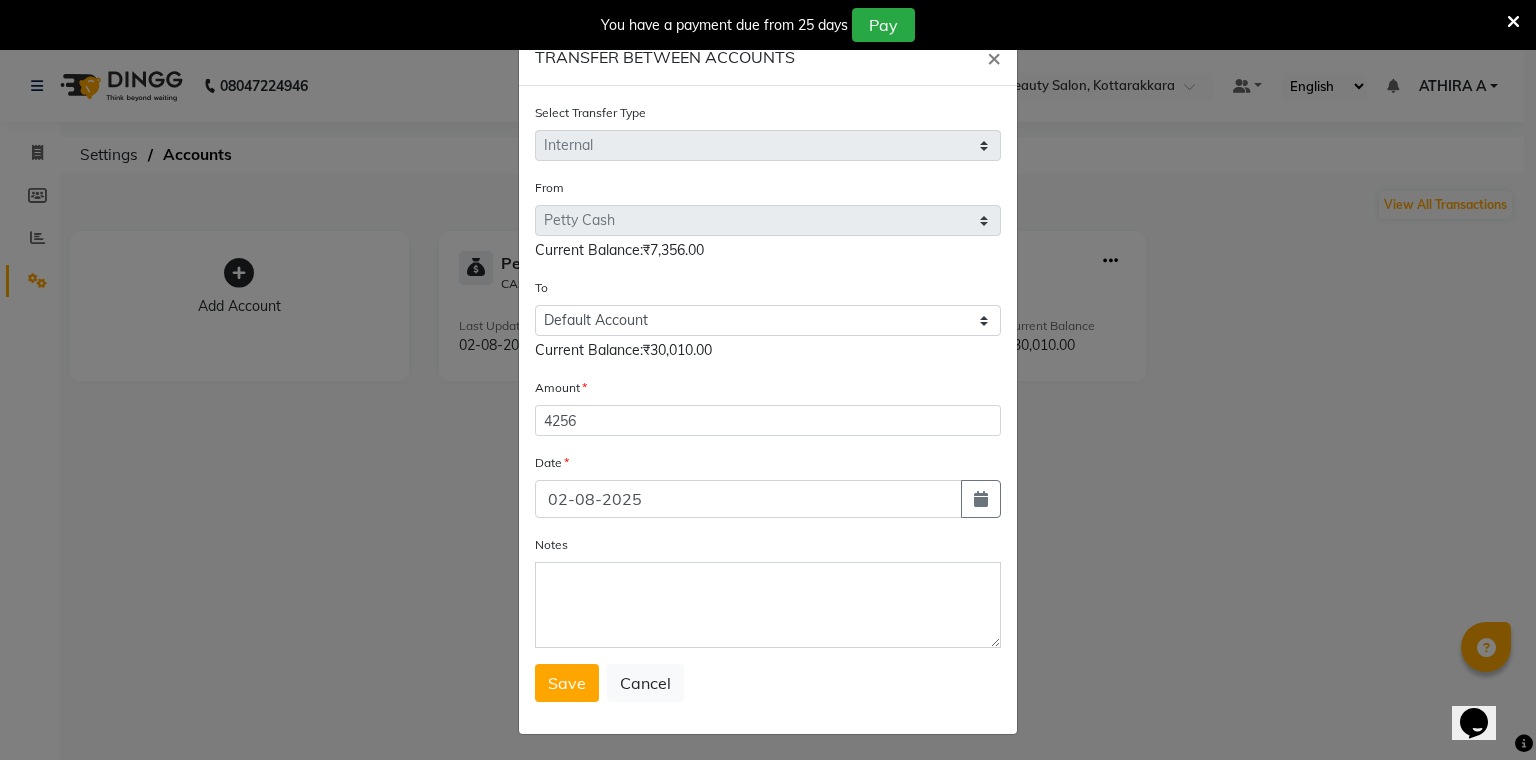 select on "8" 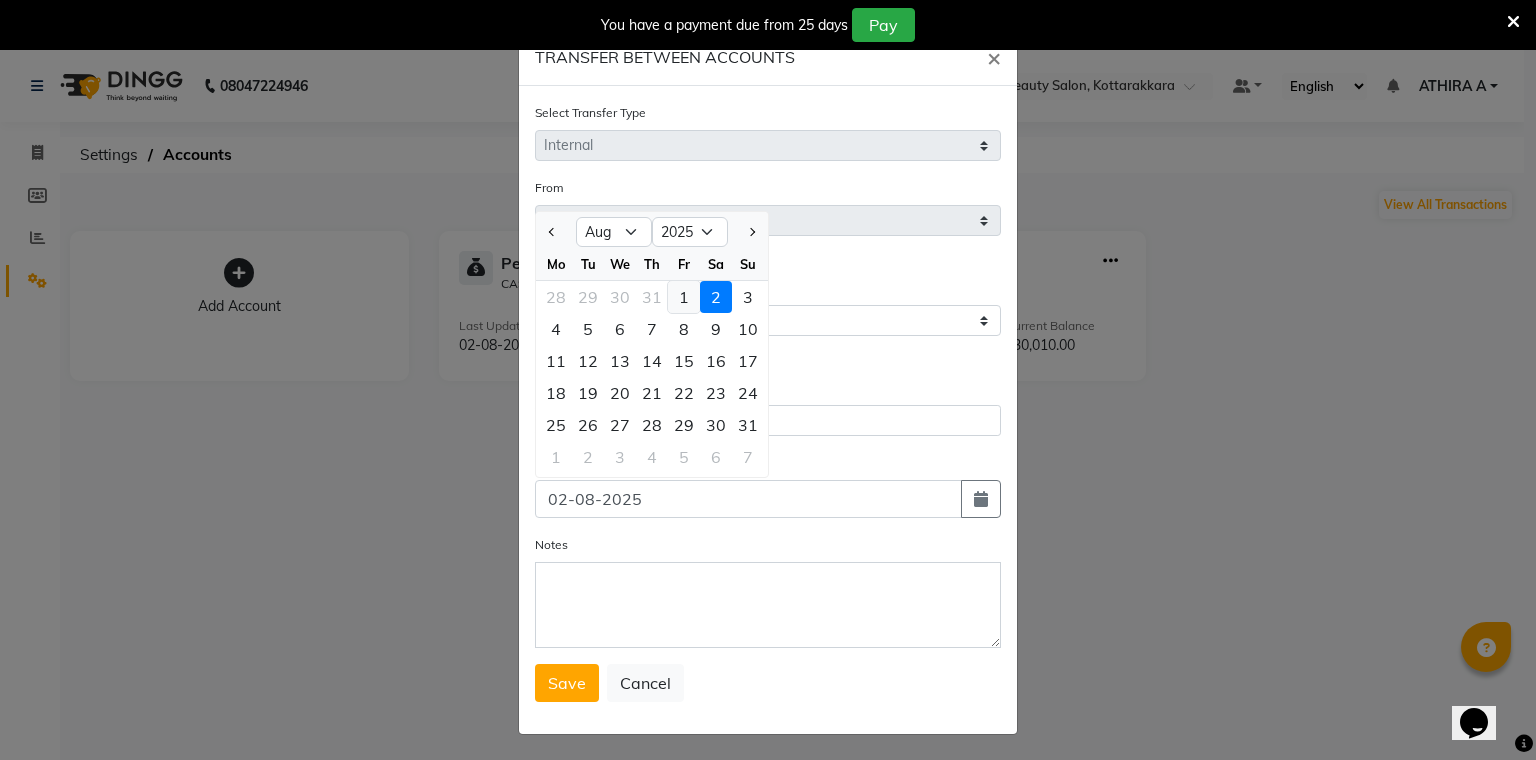 click on "1" 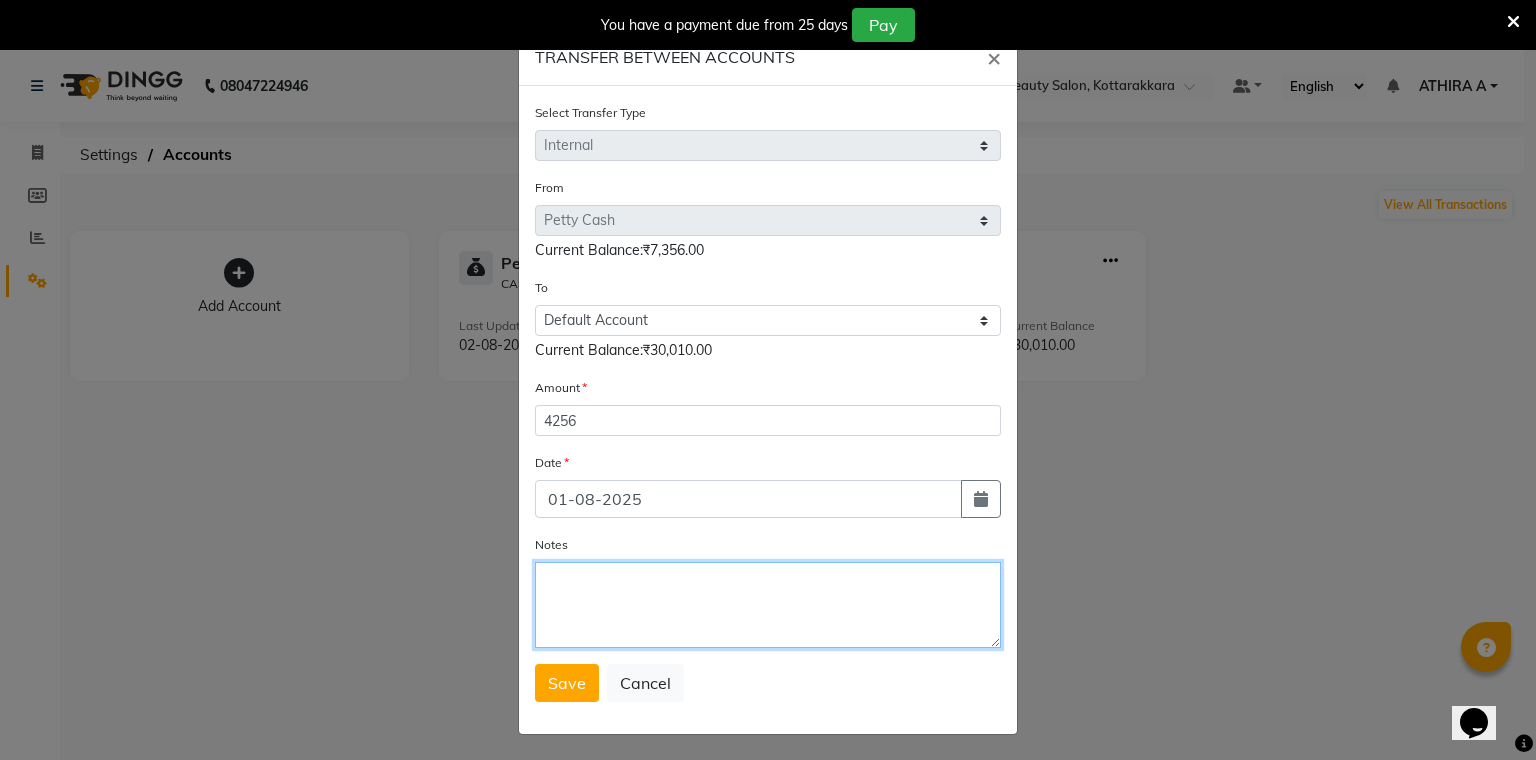 click on "Notes" at bounding box center [768, 605] 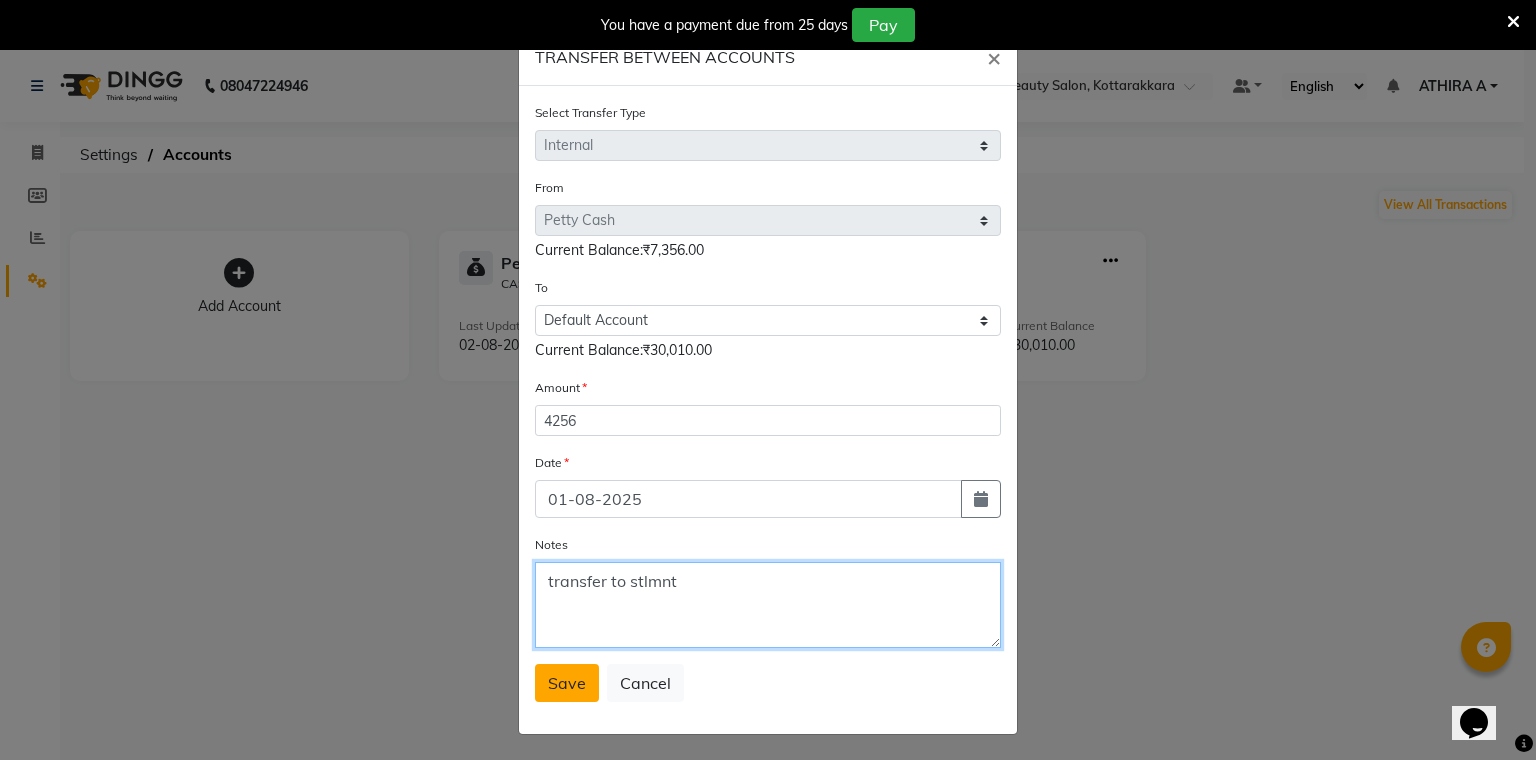 type on "transfer to stlmnt" 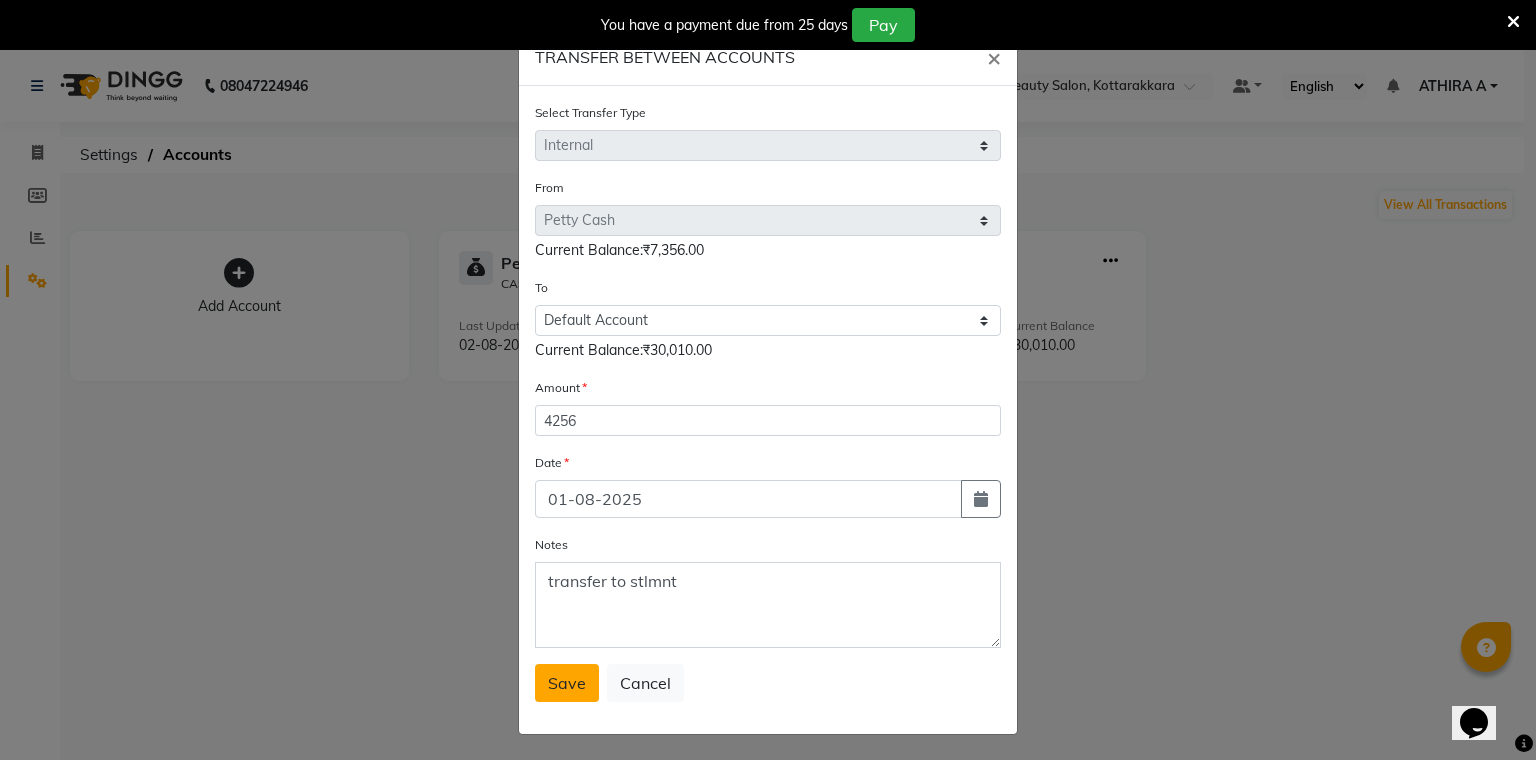 click on "Save" at bounding box center (567, 683) 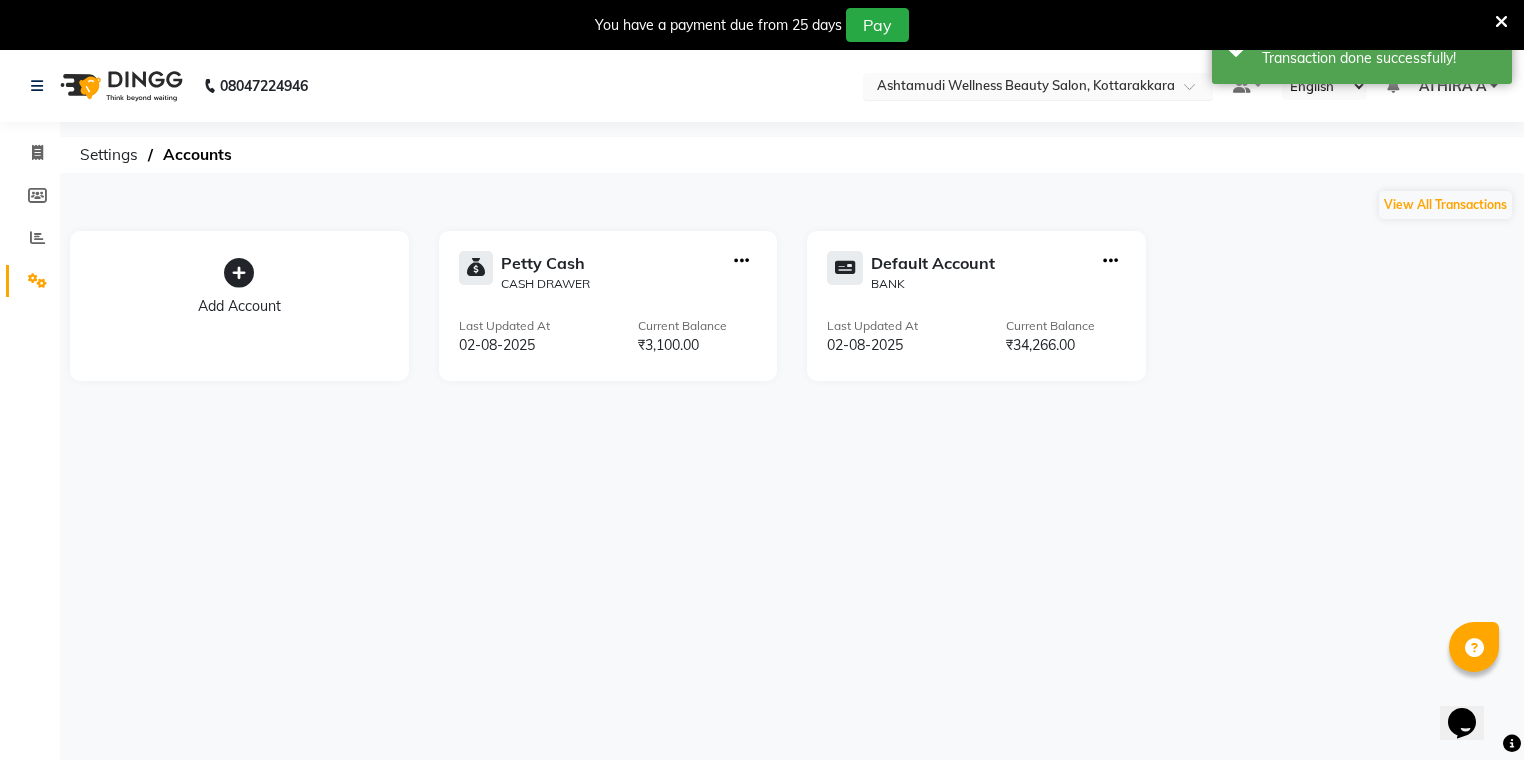click at bounding box center [1018, 88] 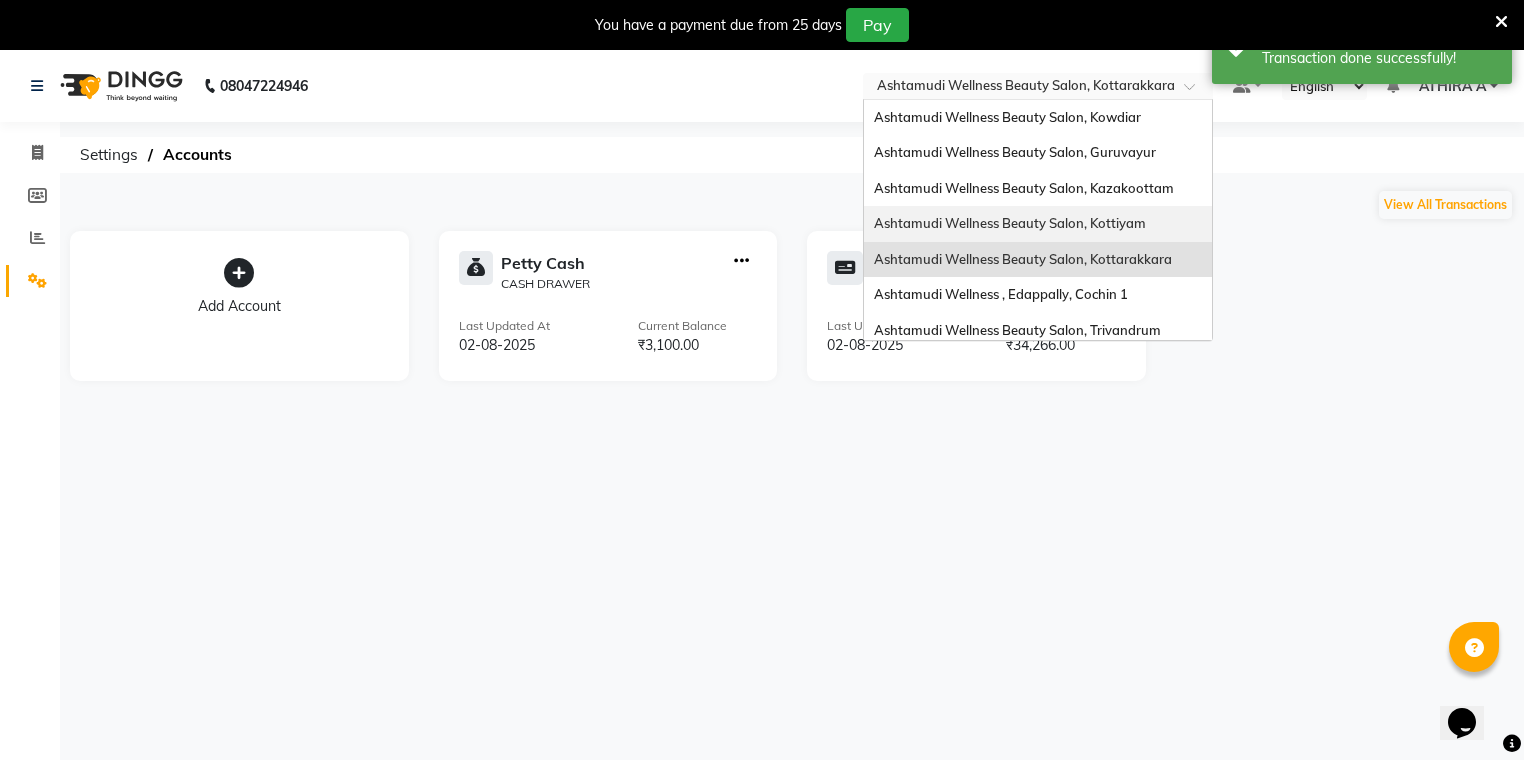click on "Ashtamudi Wellness Beauty Salon, Kottiyam" at bounding box center (1010, 223) 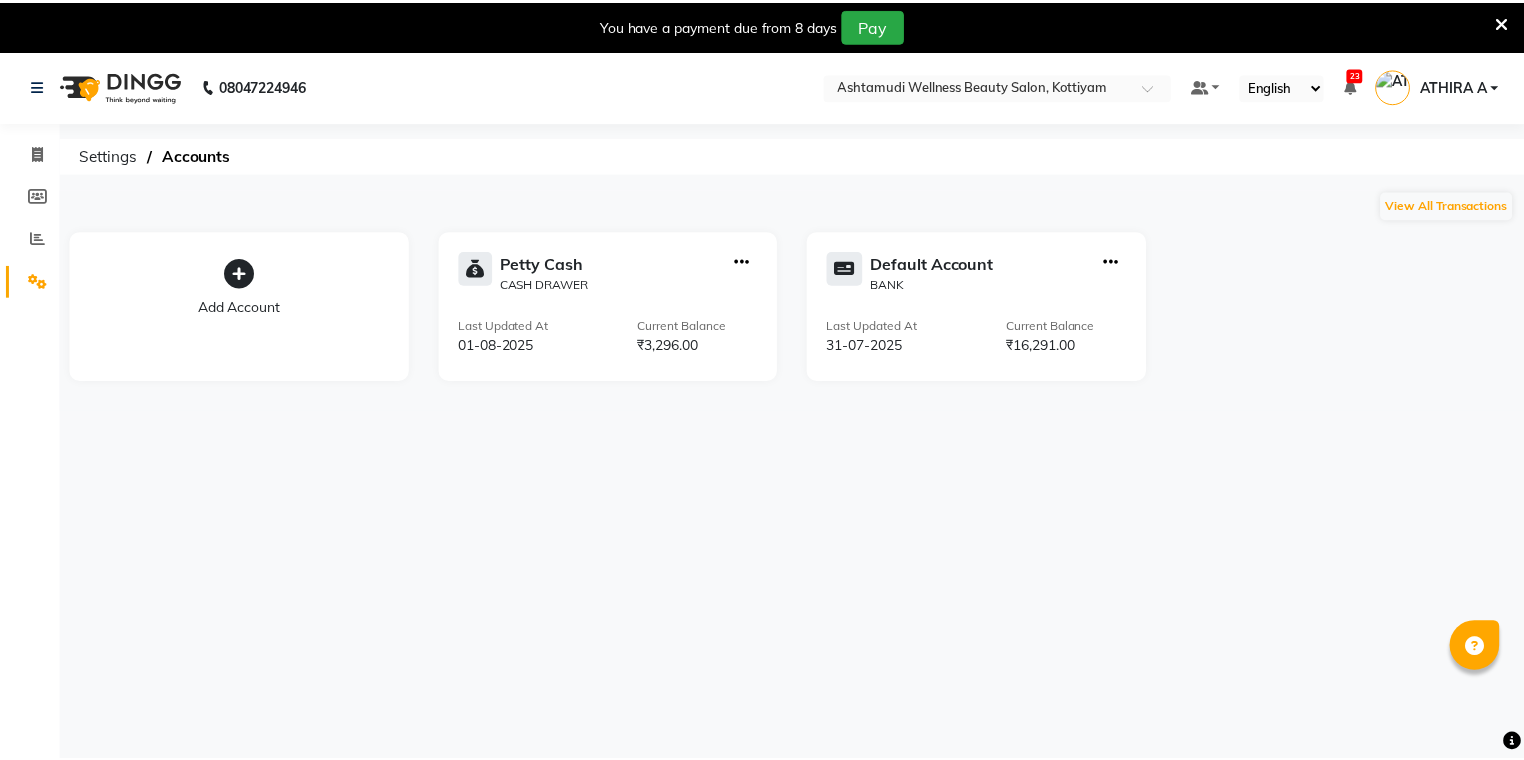 scroll, scrollTop: 0, scrollLeft: 0, axis: both 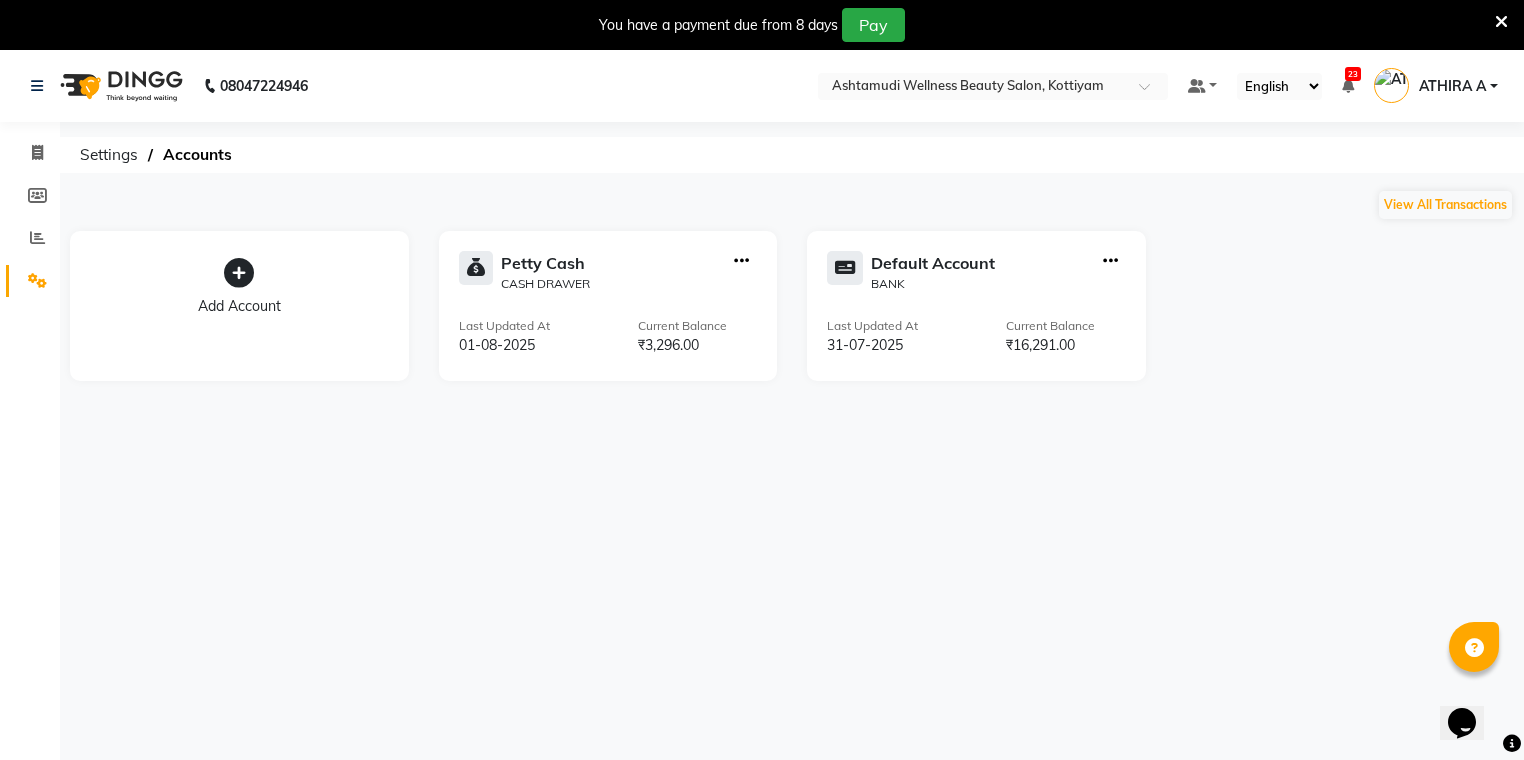 click 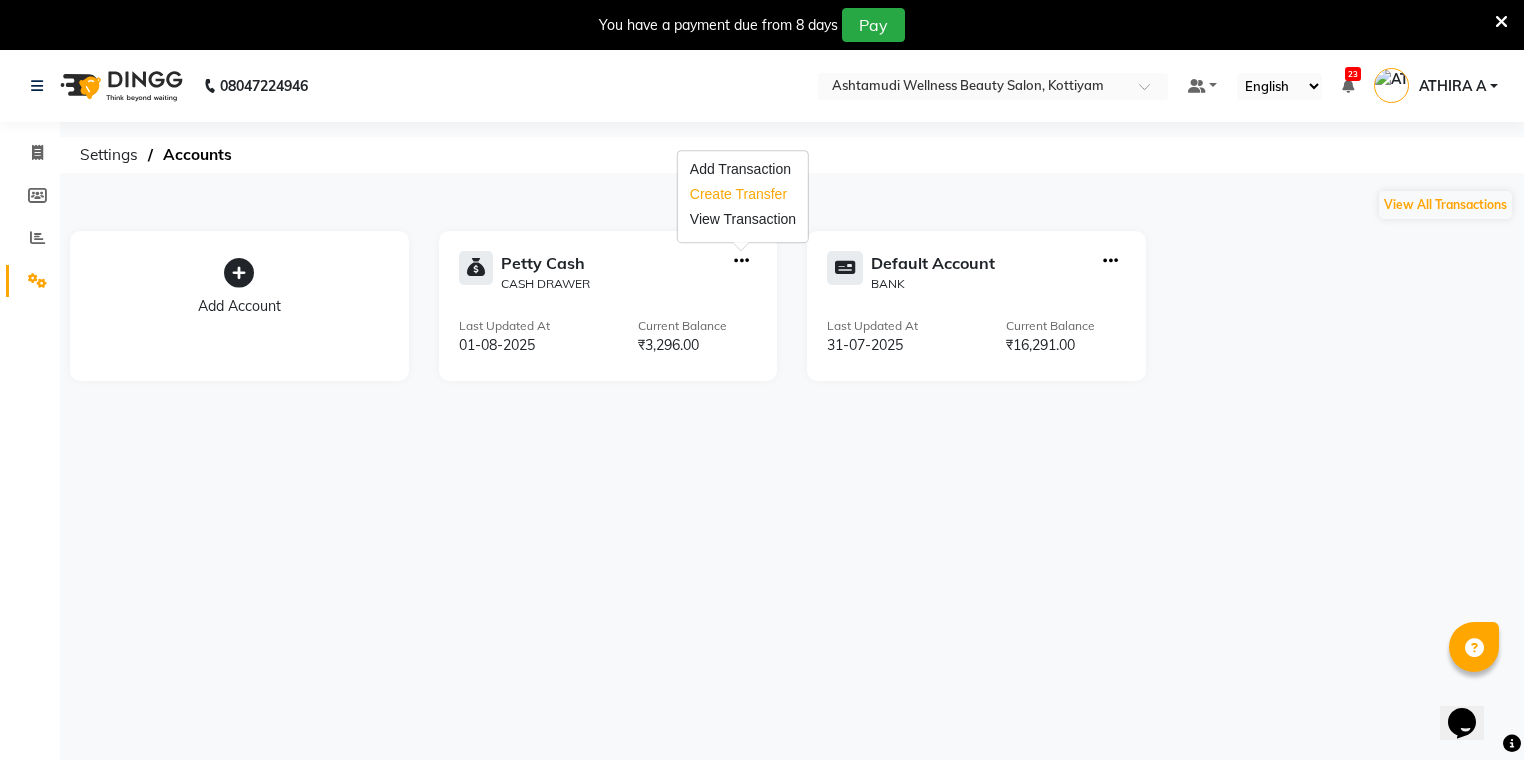 click on "Create Transfer" at bounding box center [743, 194] 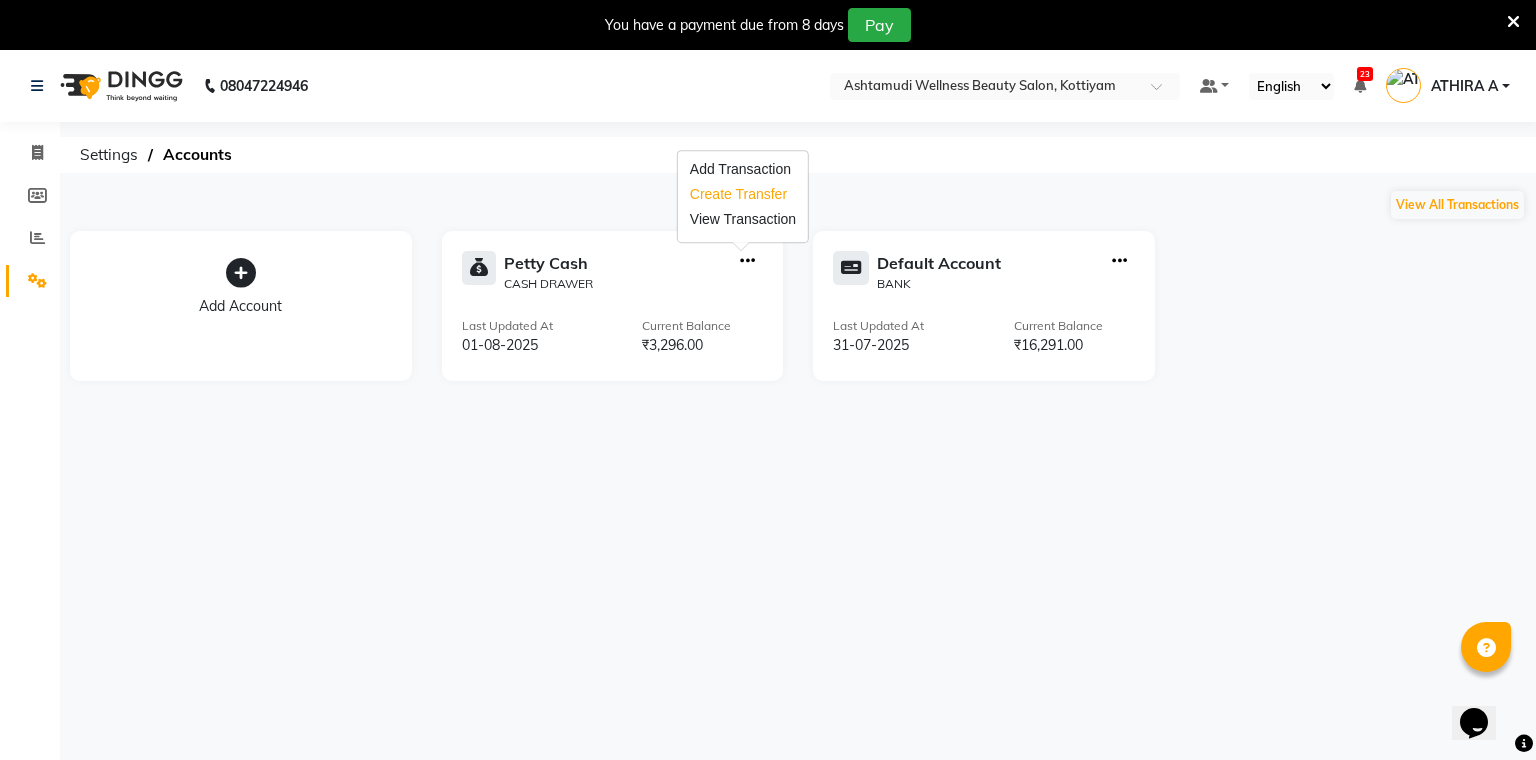 select on "internal transfer" 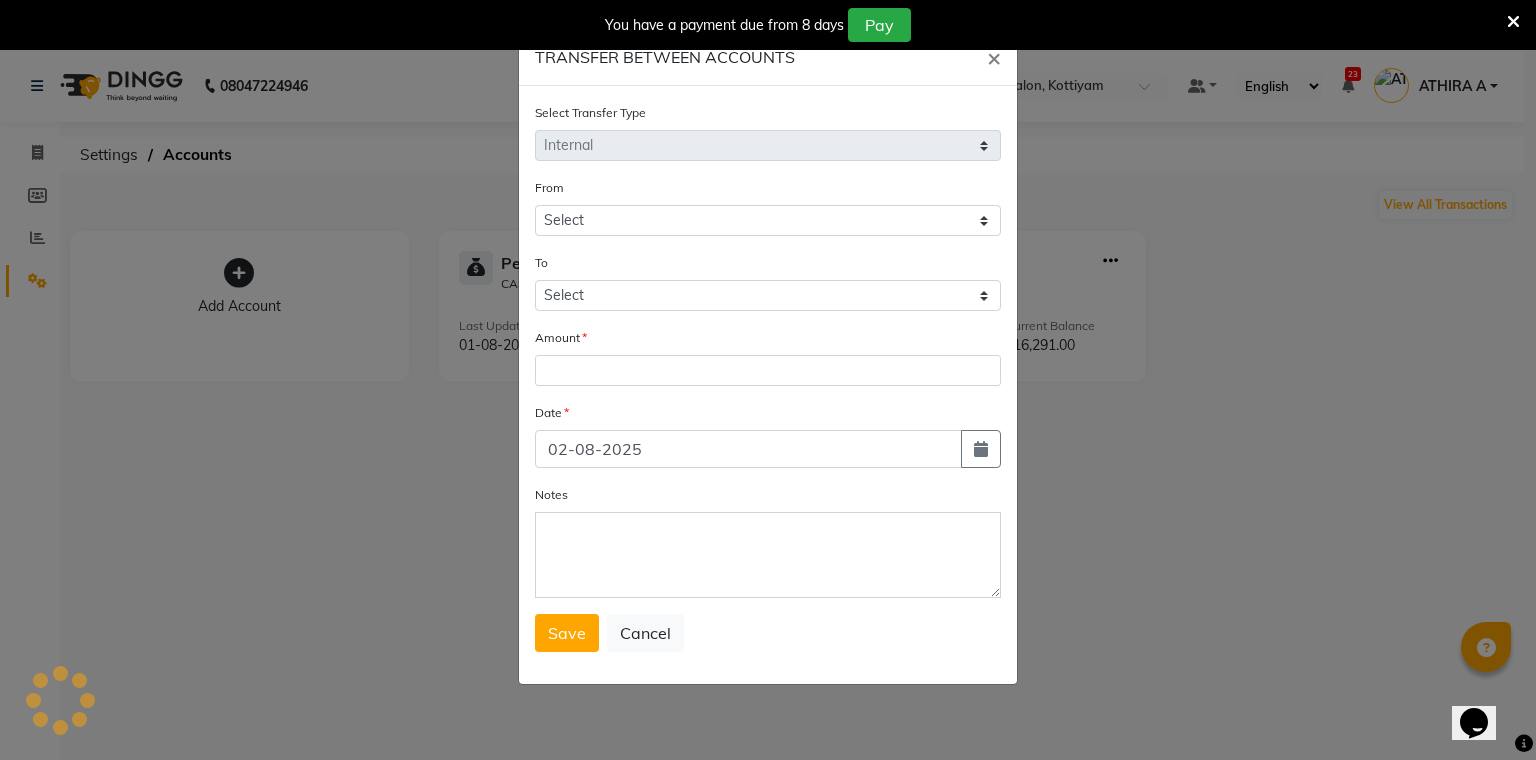 select on "3508" 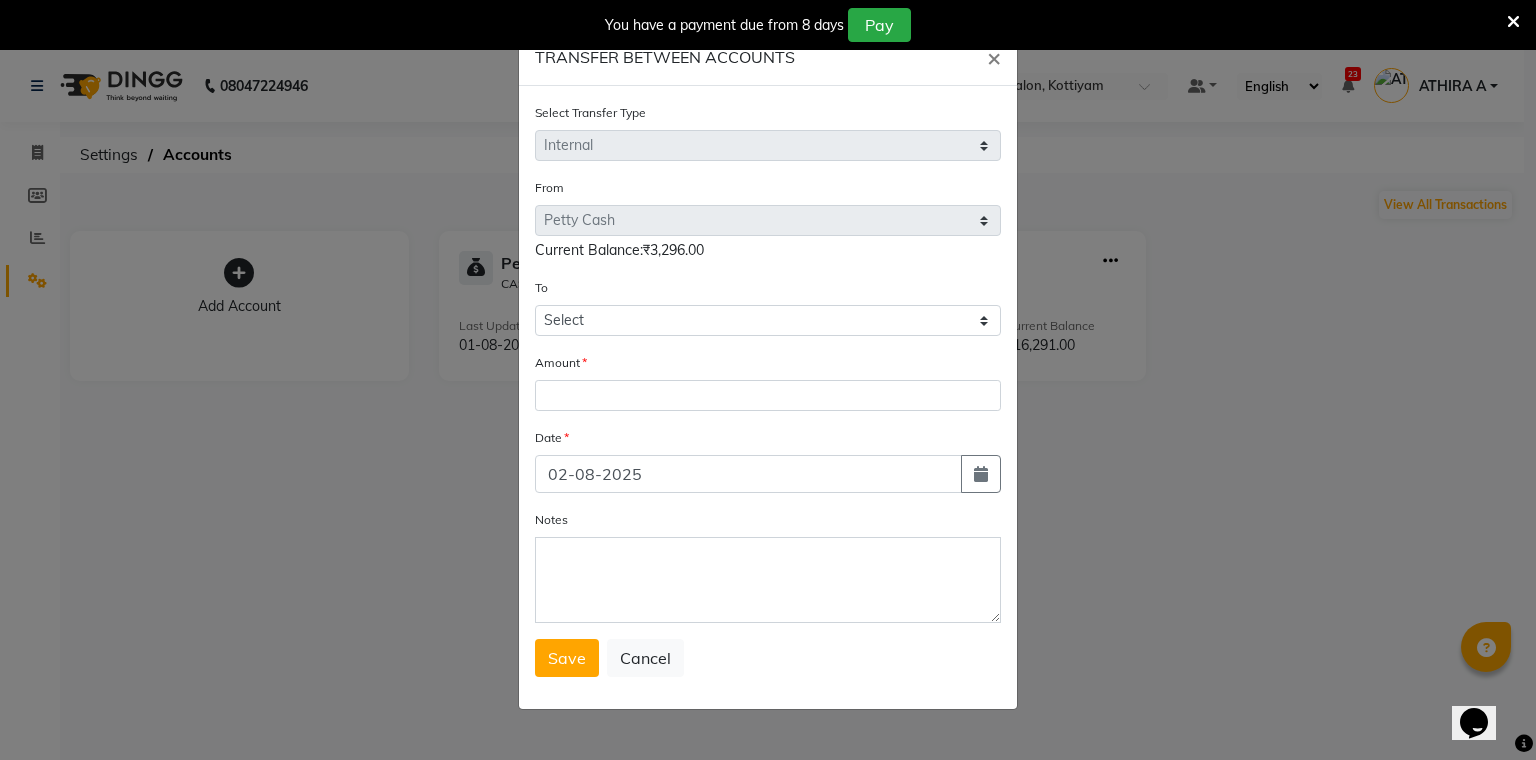 click on "To Select Petty Cash Default Account" 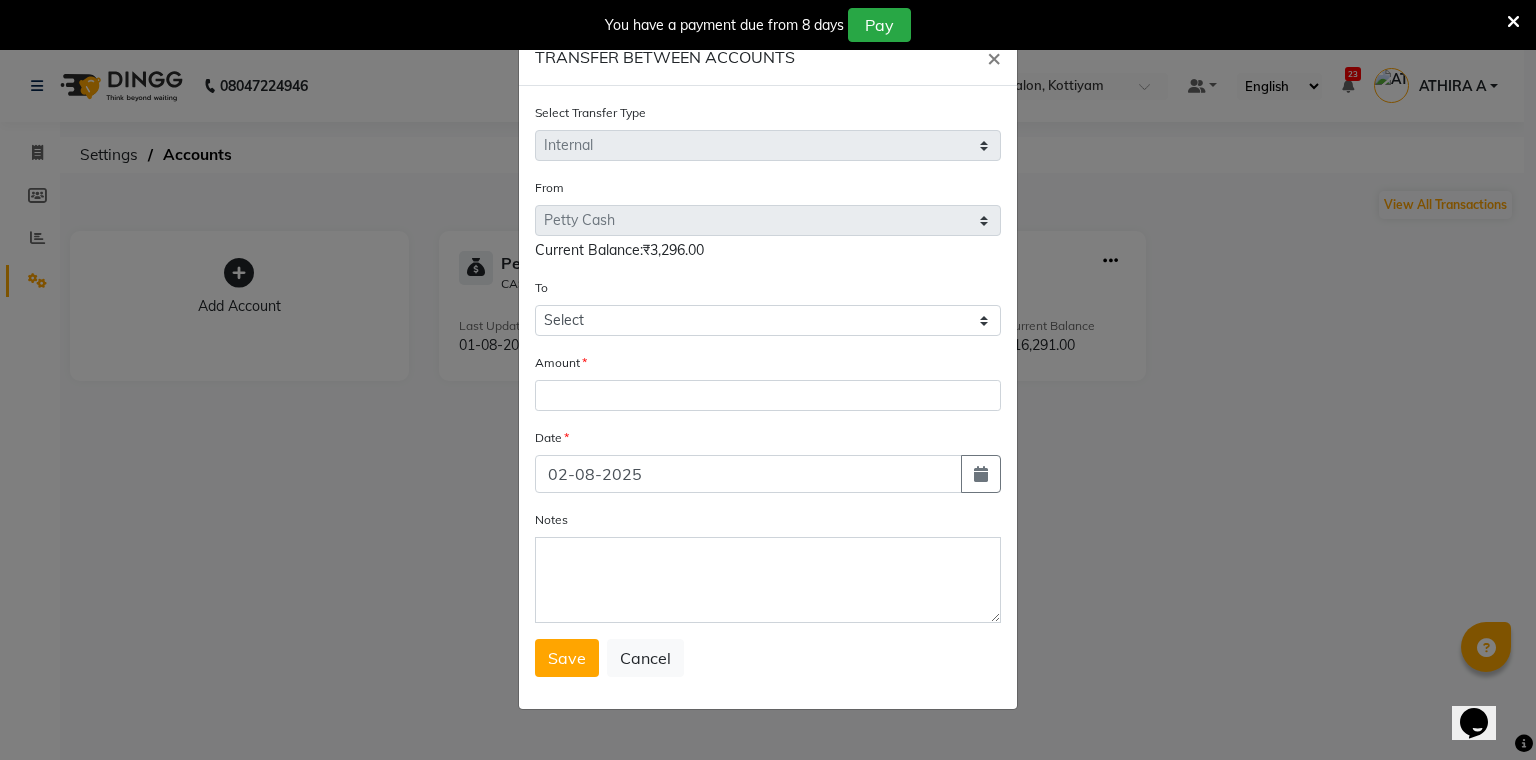 click on "Select Transfer Type Select Direct Internal From Select Petty Cash Default Account  Current Balance:₹3,296.00 To Select Petty Cash Default Account Amount Date 02-08-2025 Notes  Save   Cancel" 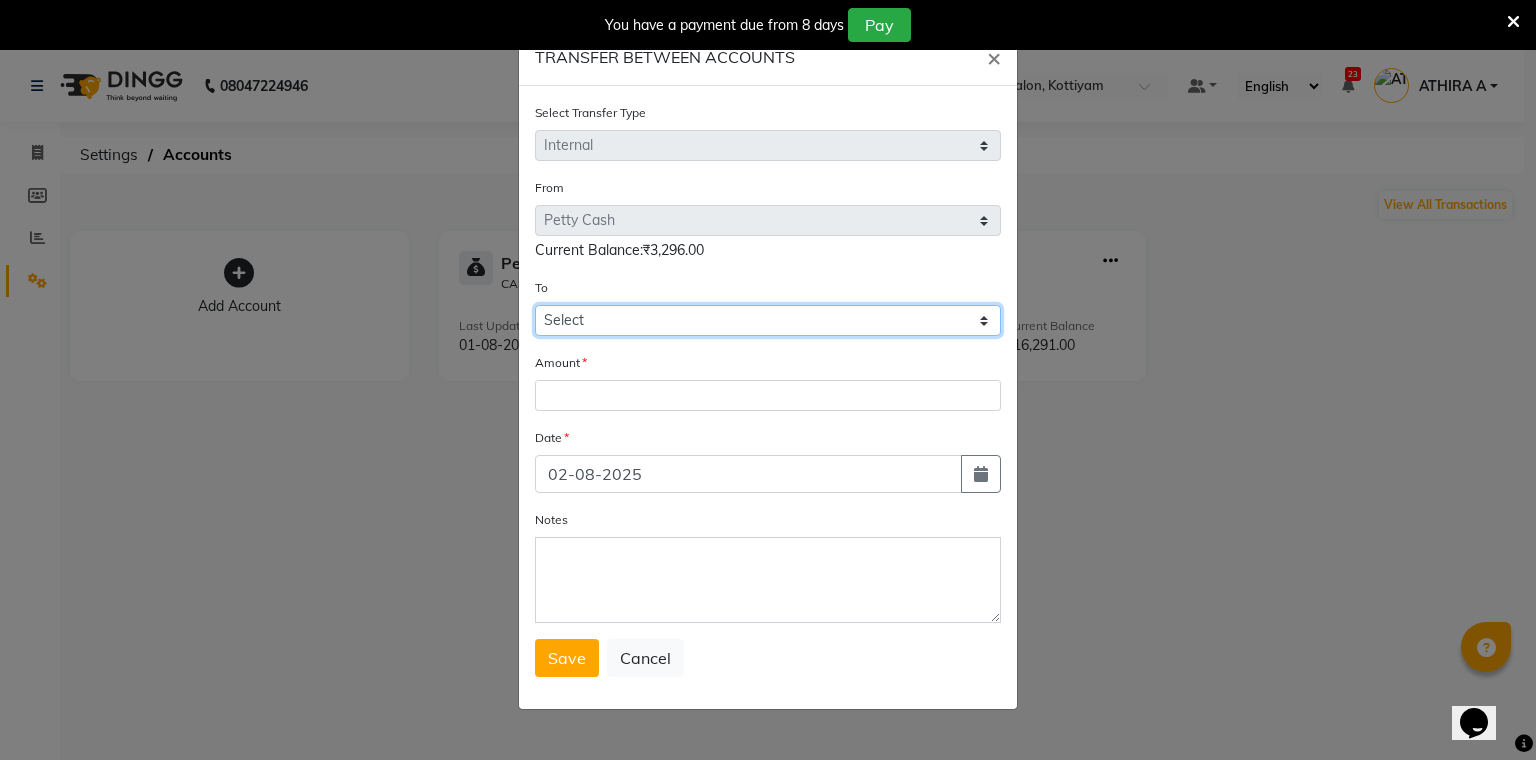 drag, startPoint x: 648, startPoint y: 322, endPoint x: 647, endPoint y: 337, distance: 15.033297 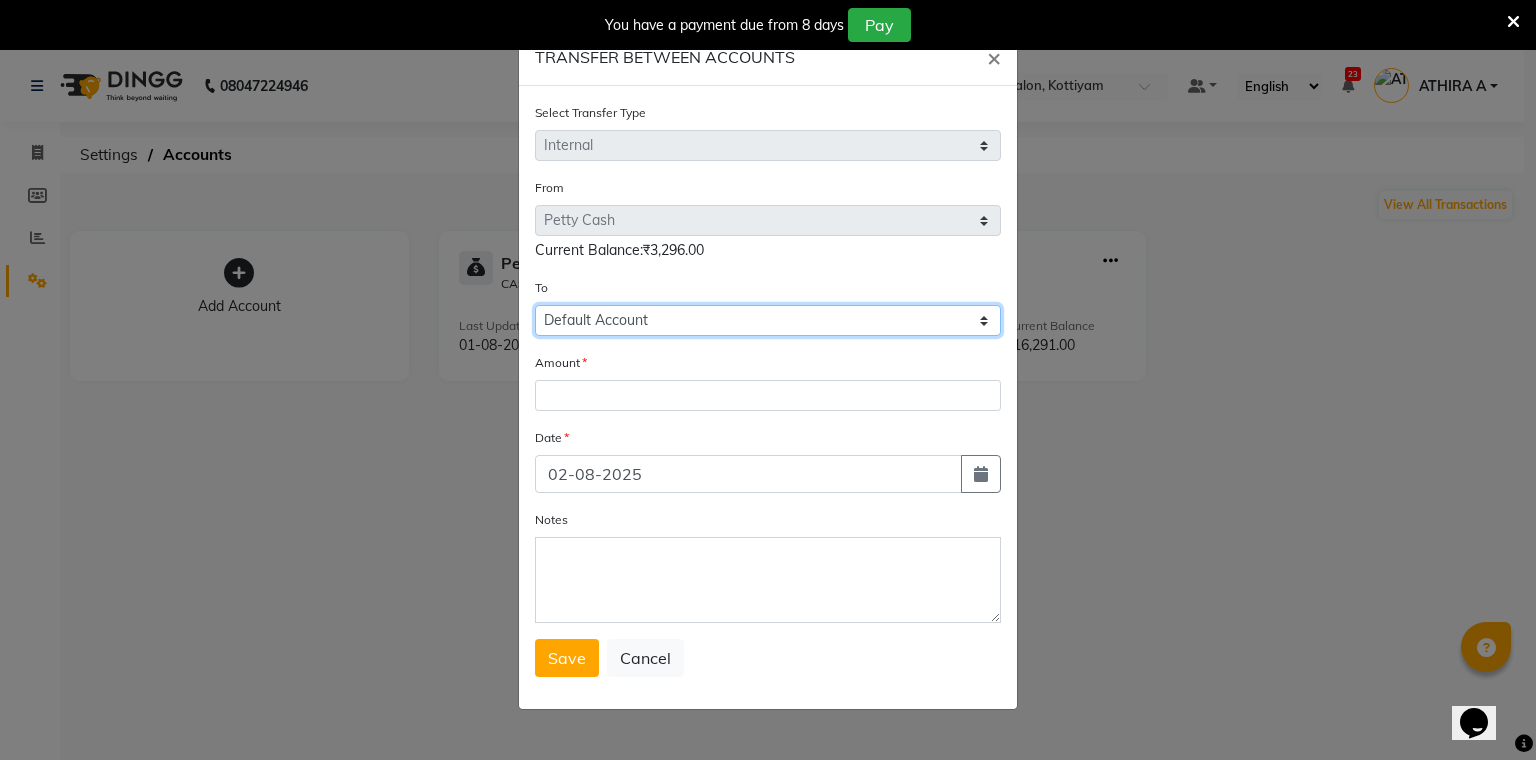 click on "Select Petty Cash Default Account" 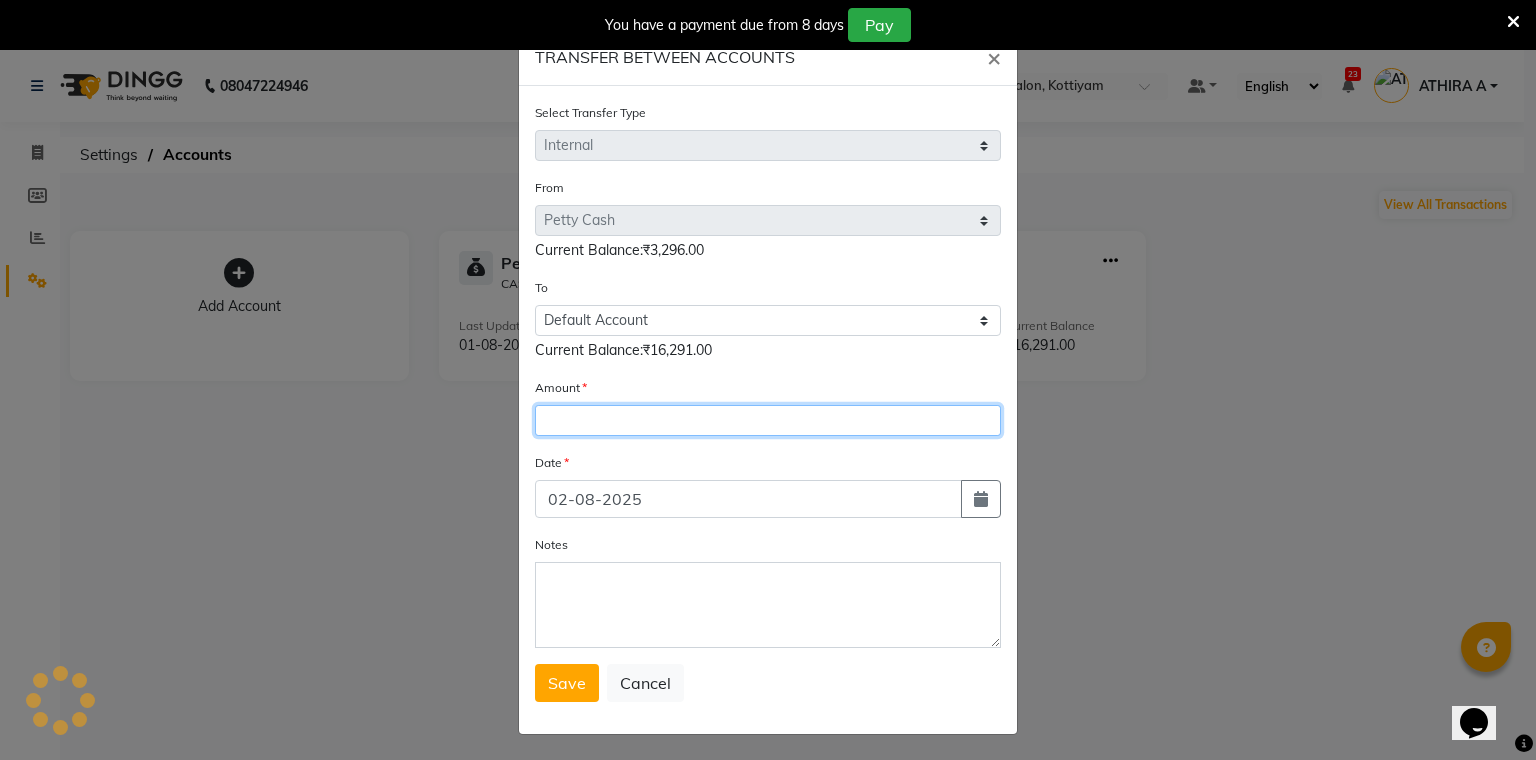 click 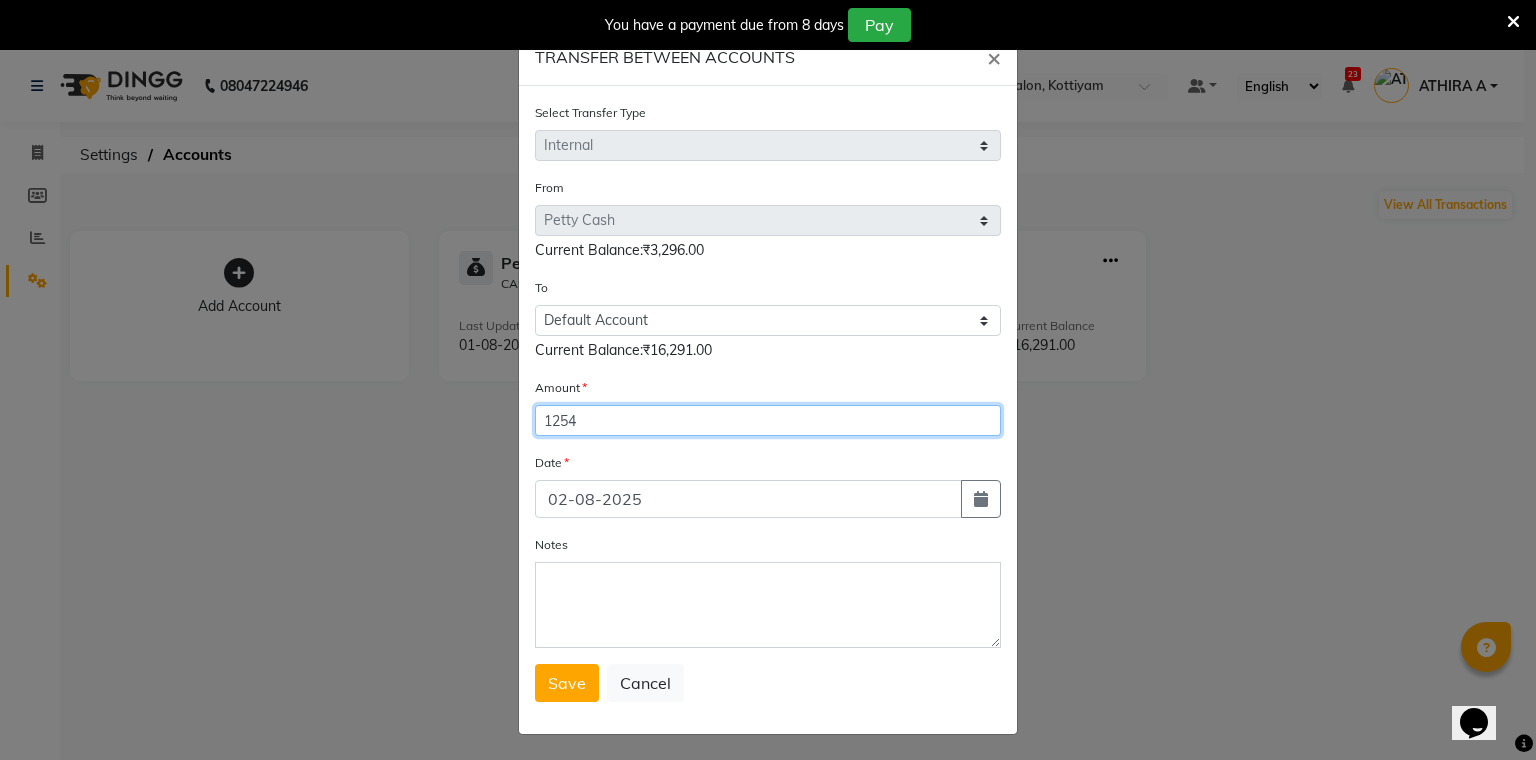 type on "1254" 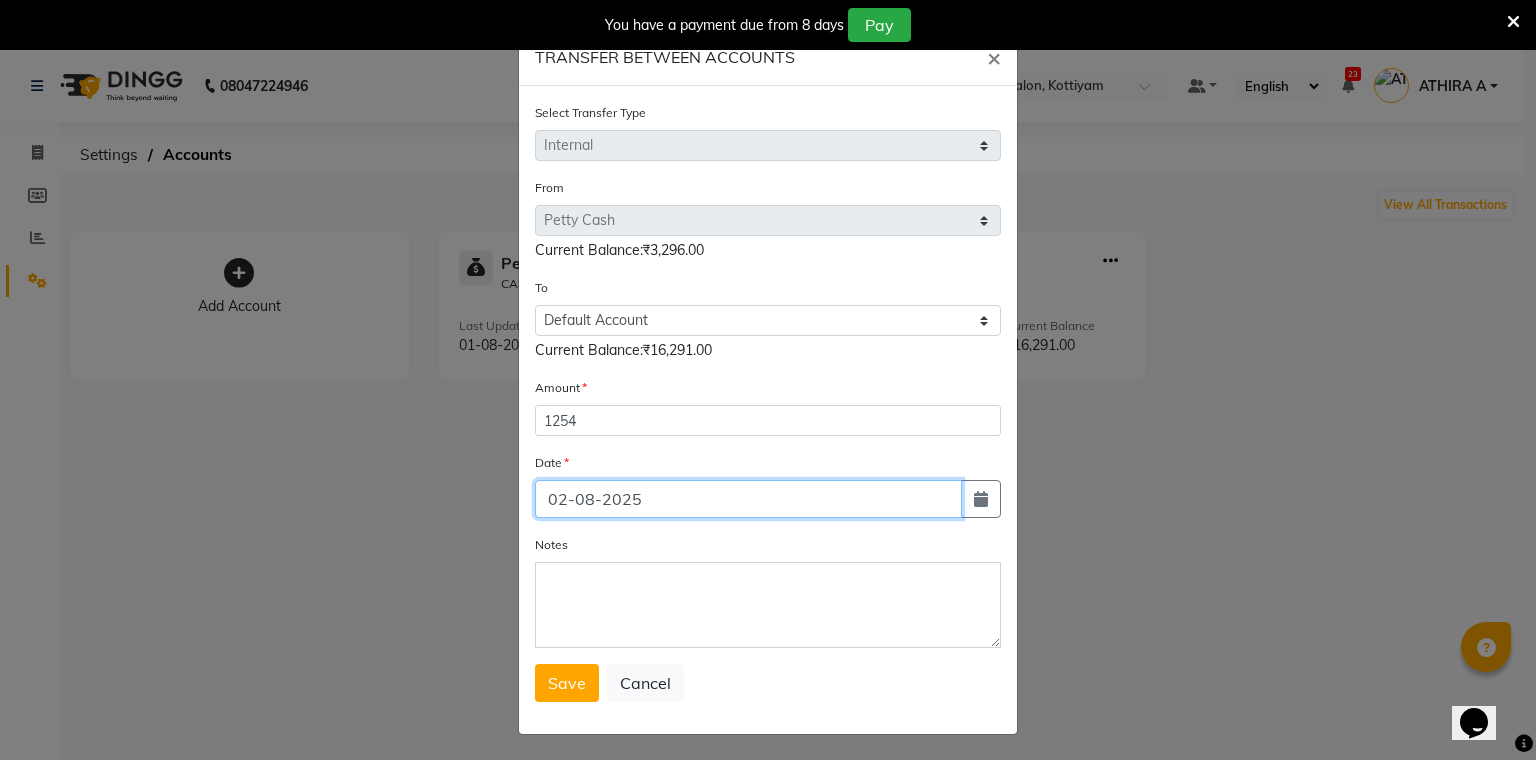 click on "02-08-2025" 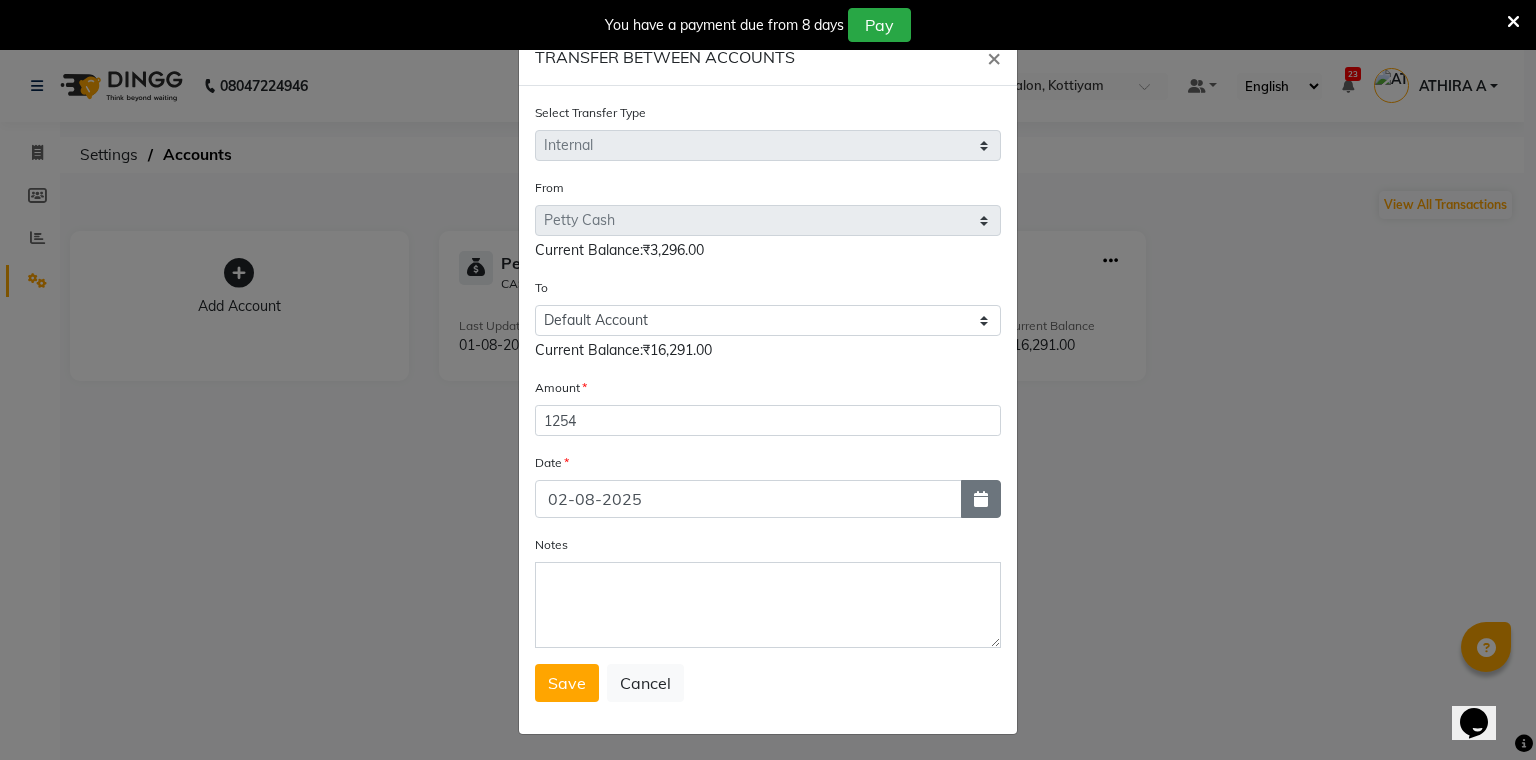 click 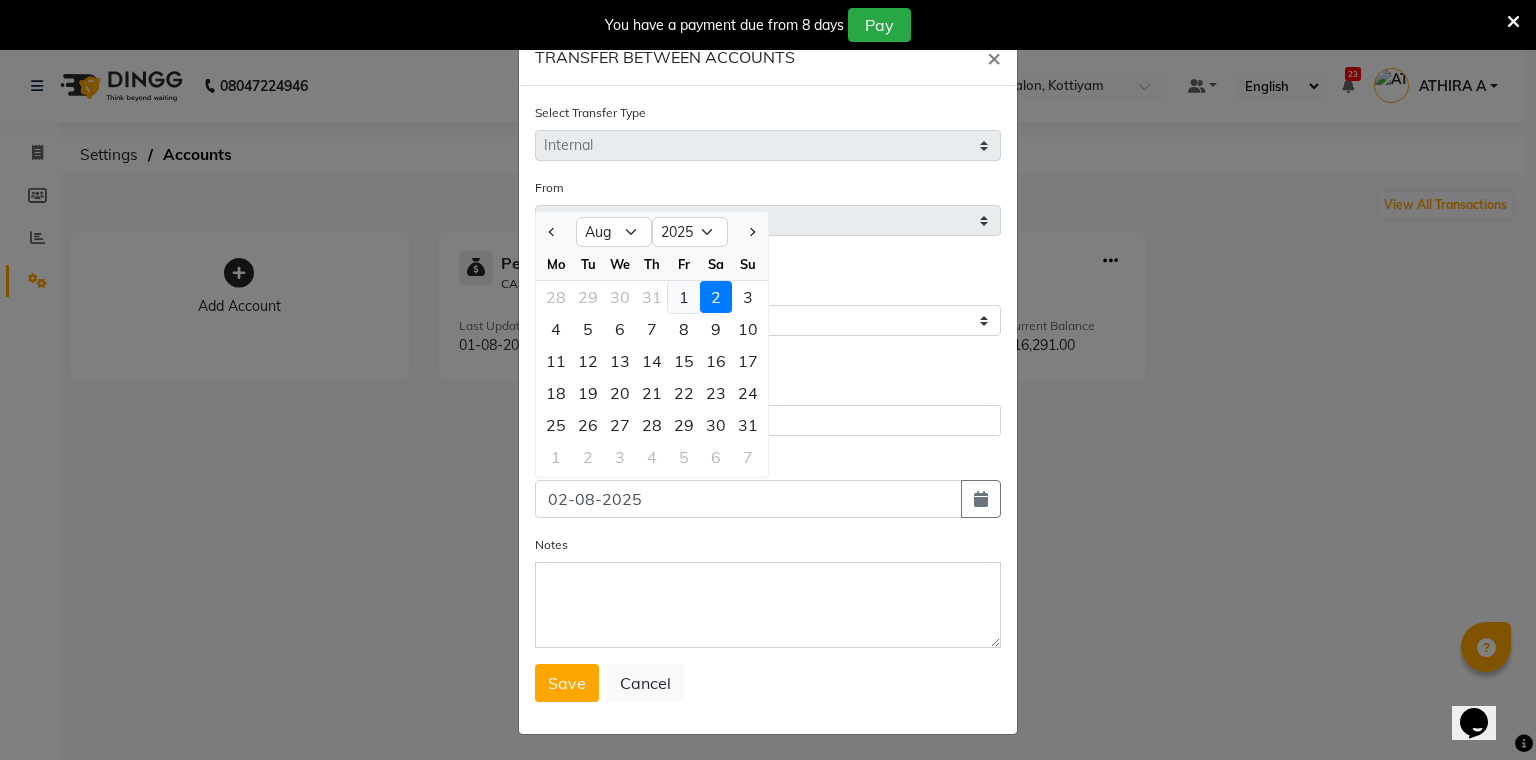 click on "1" 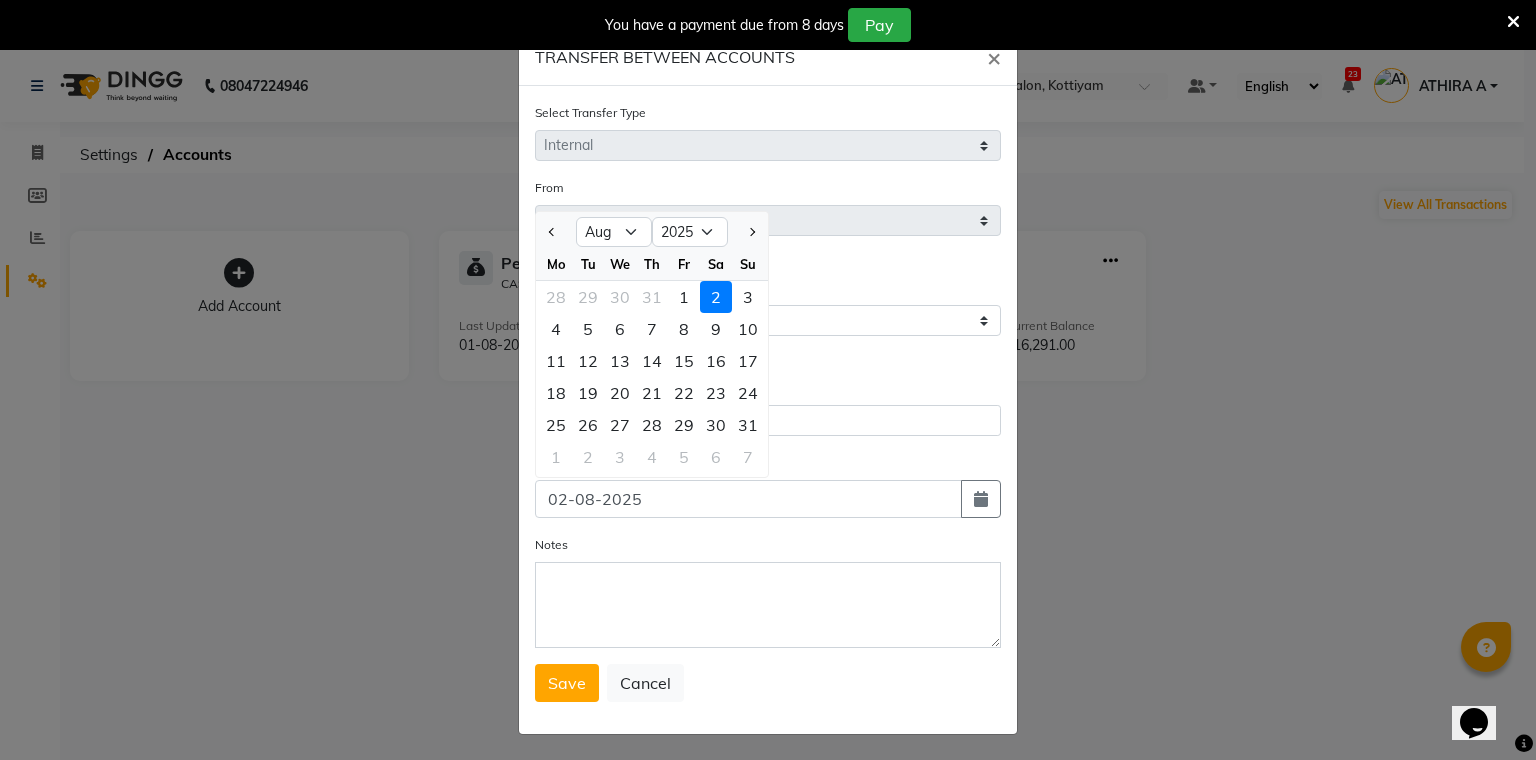 type on "01-08-2025" 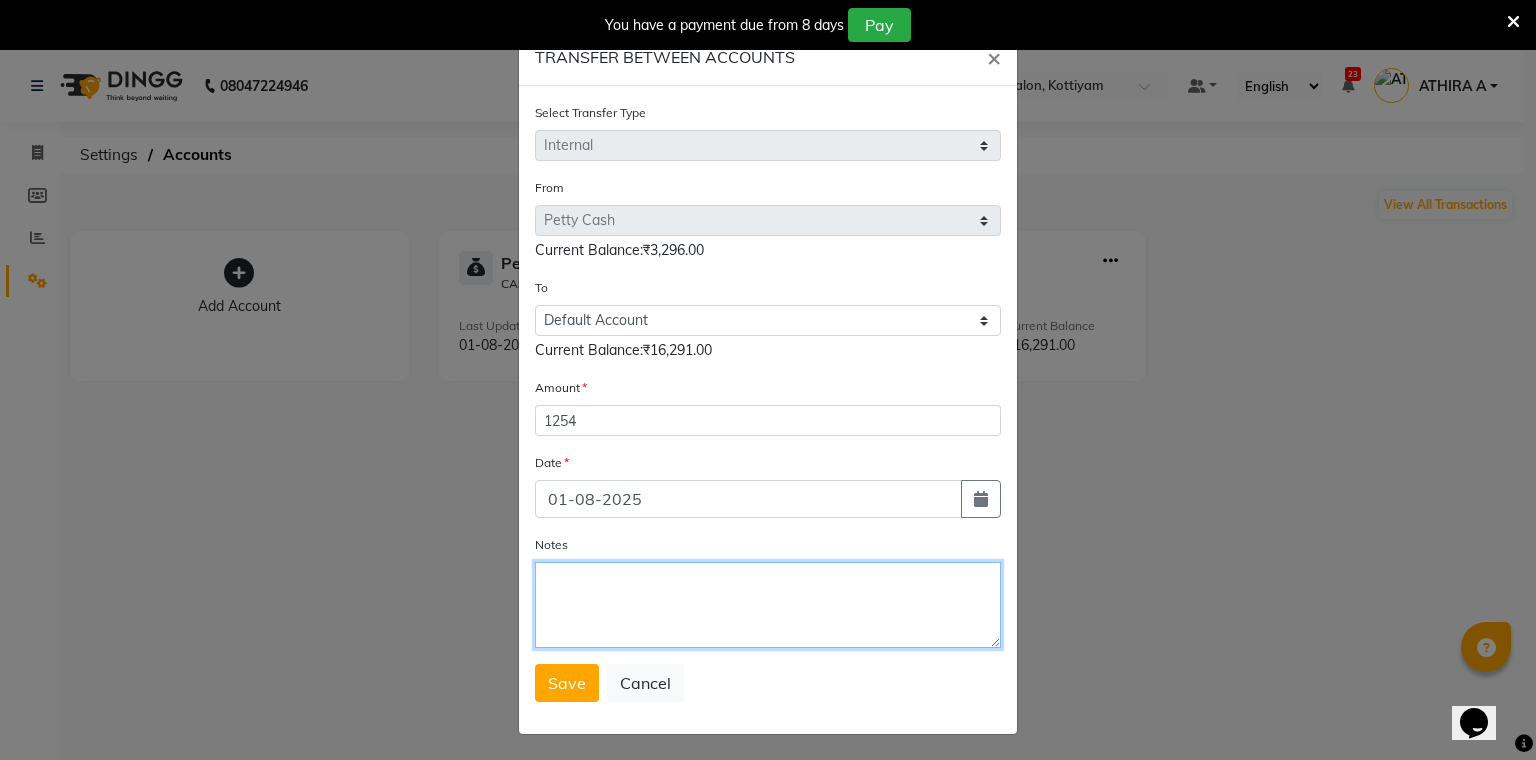 click on "Notes" at bounding box center [768, 605] 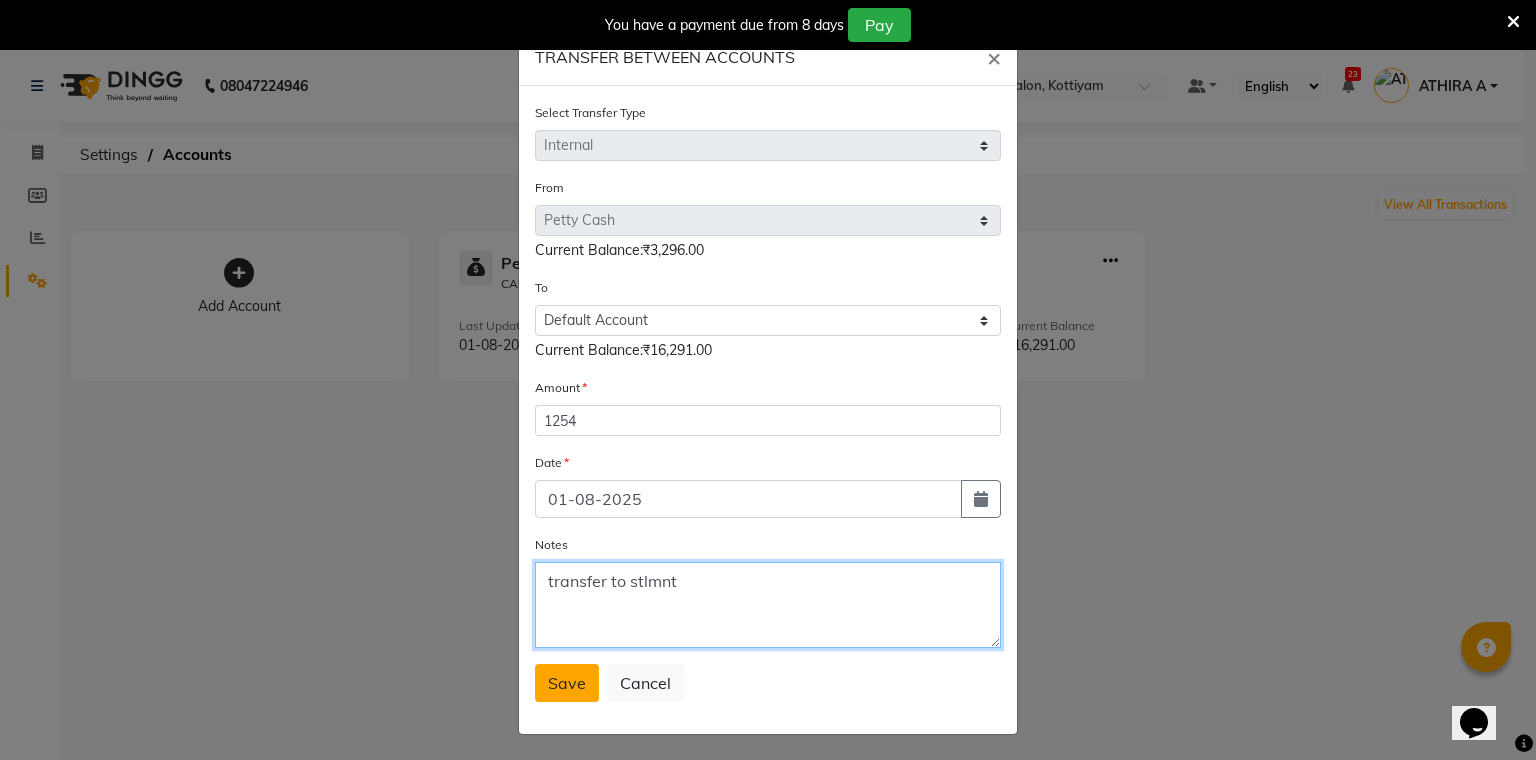 type on "transfer to stlmnt" 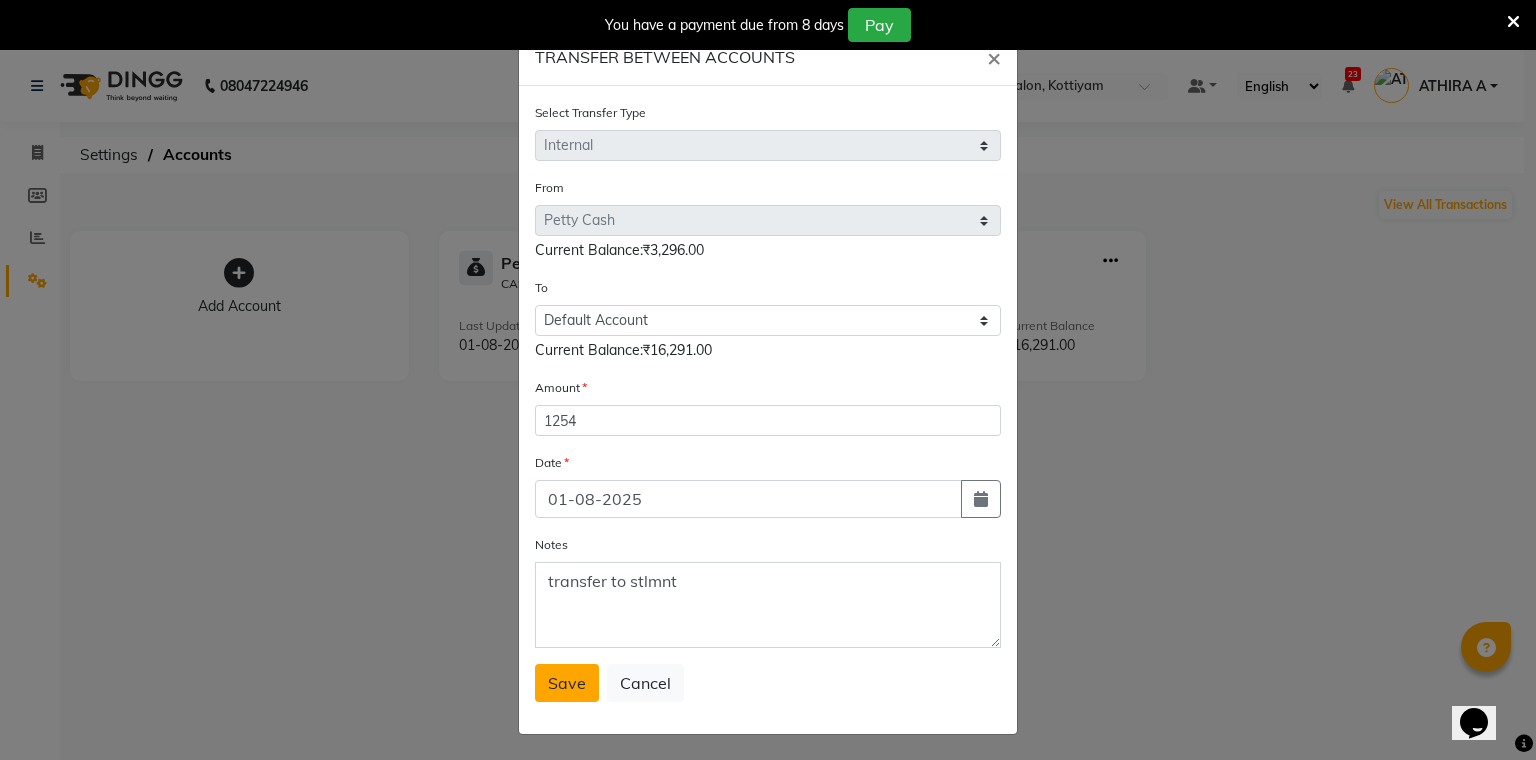 click on "Save" at bounding box center (567, 683) 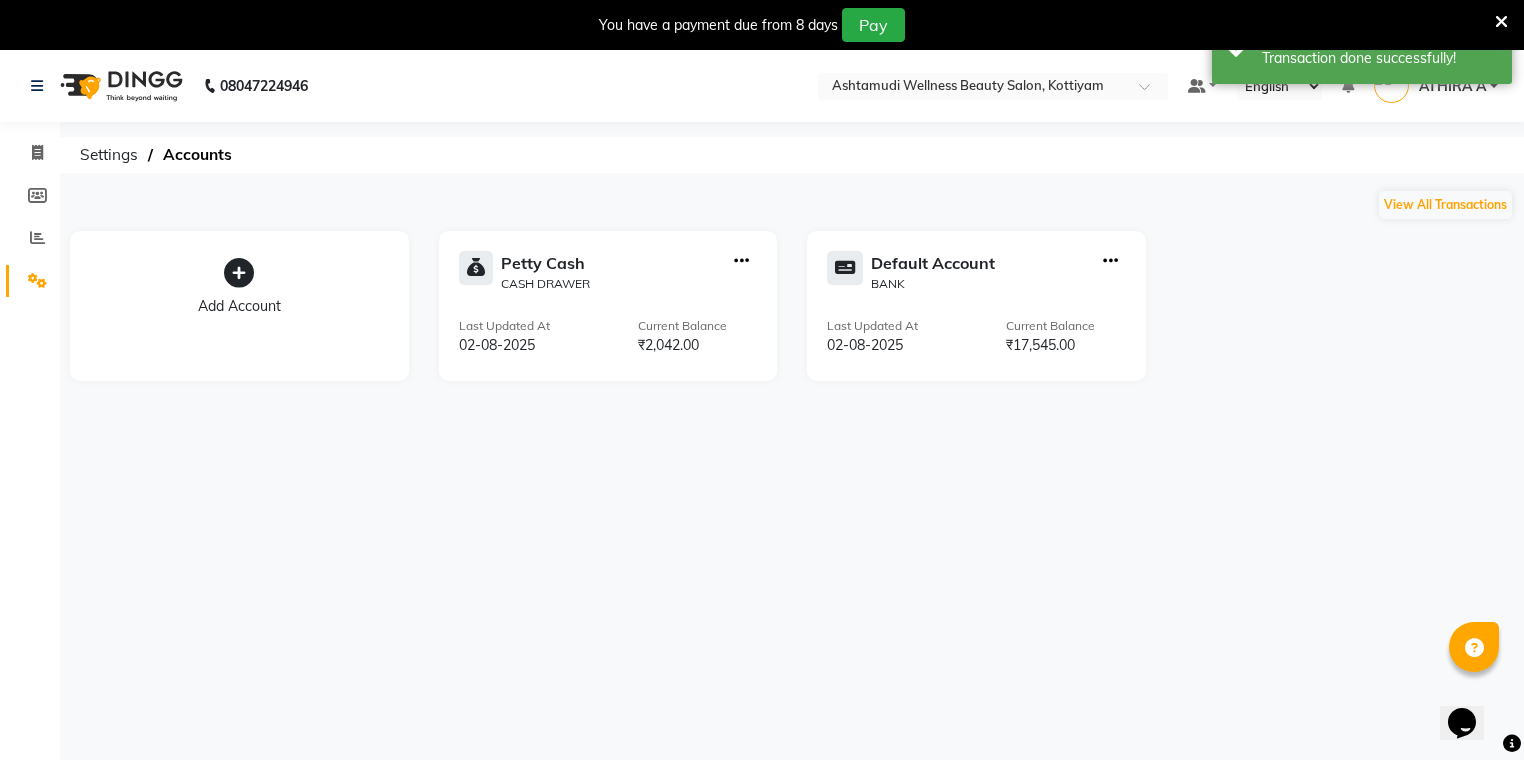 click 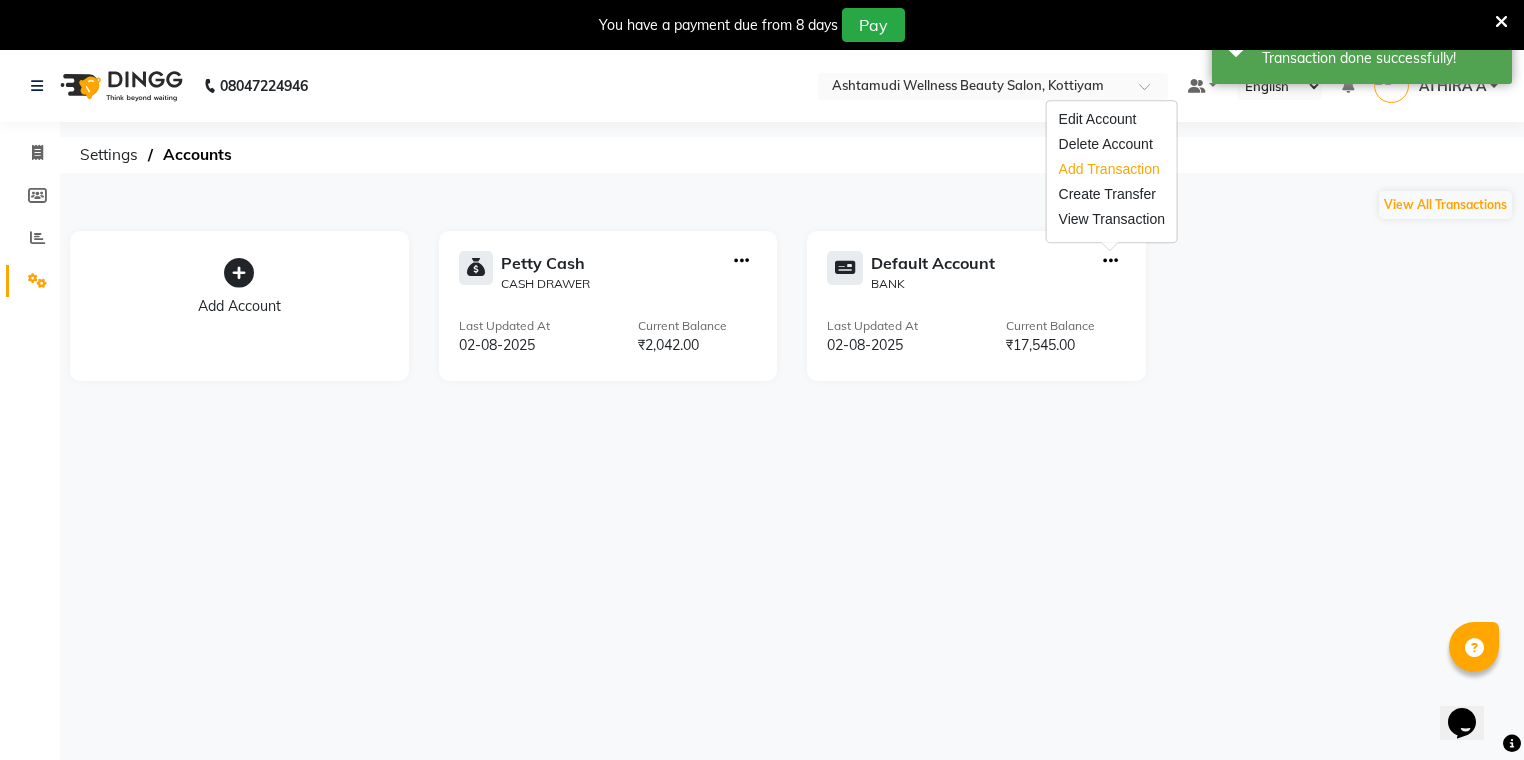 click on "Add Transaction" at bounding box center [1112, 169] 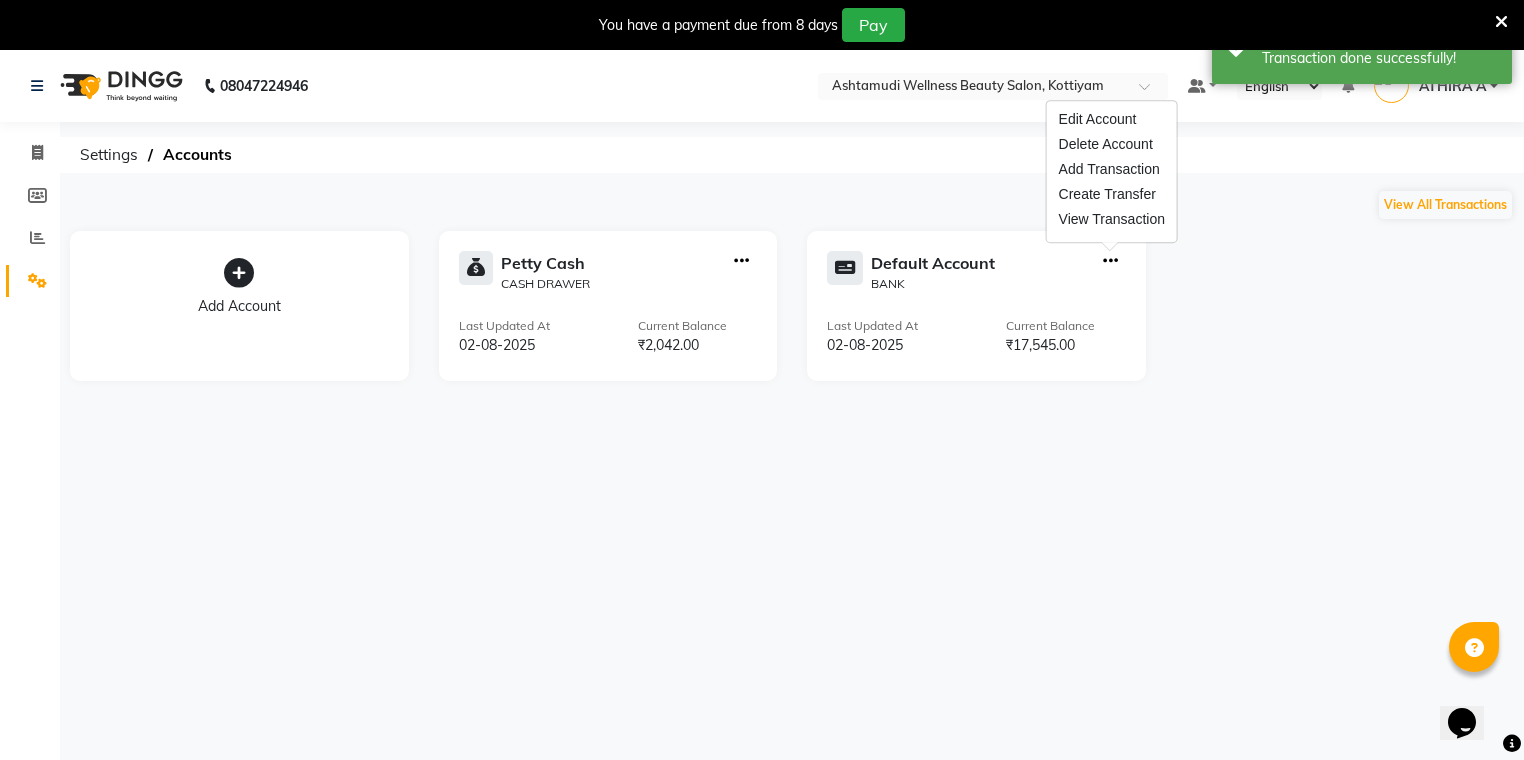 select on "direct" 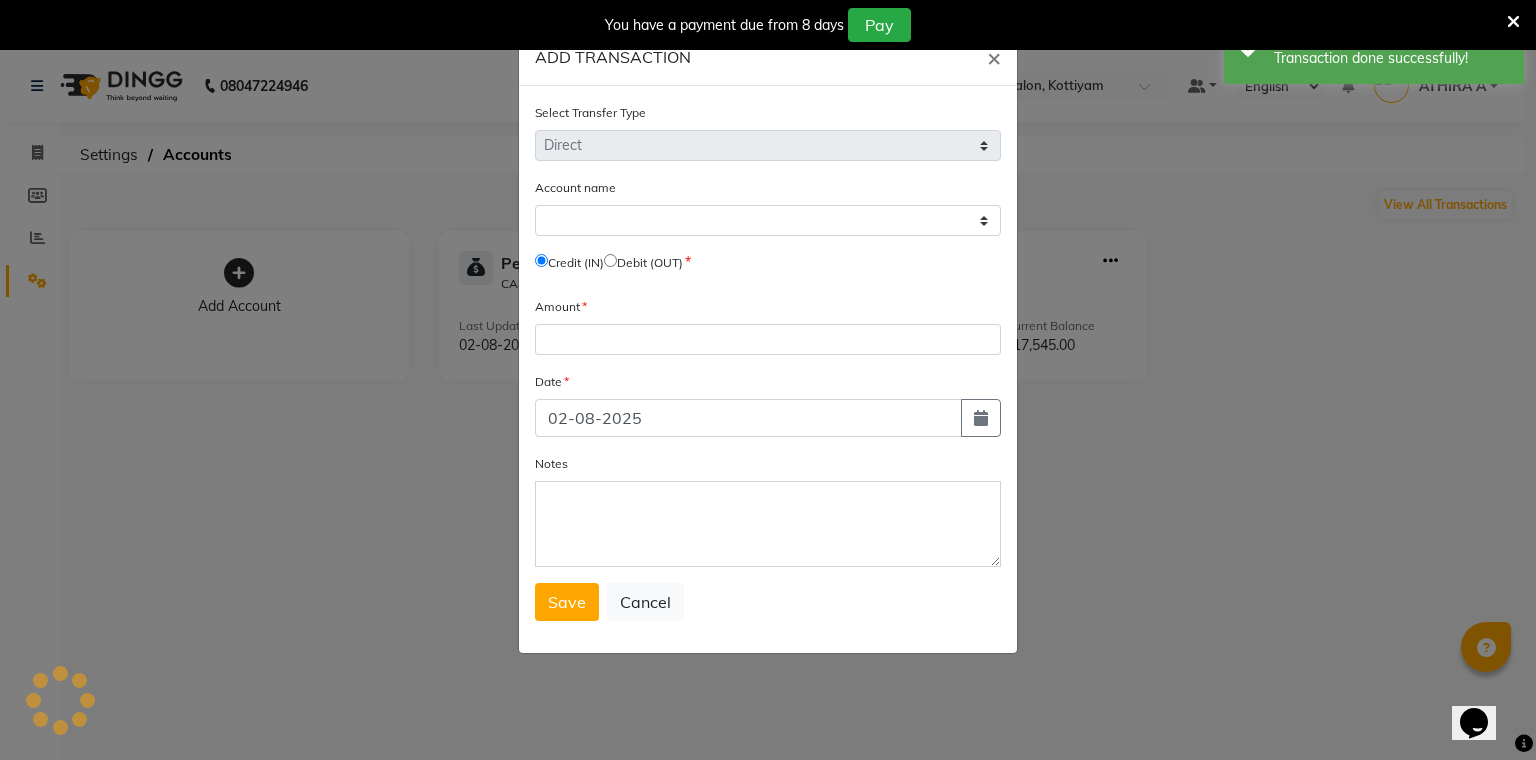 select on "3509" 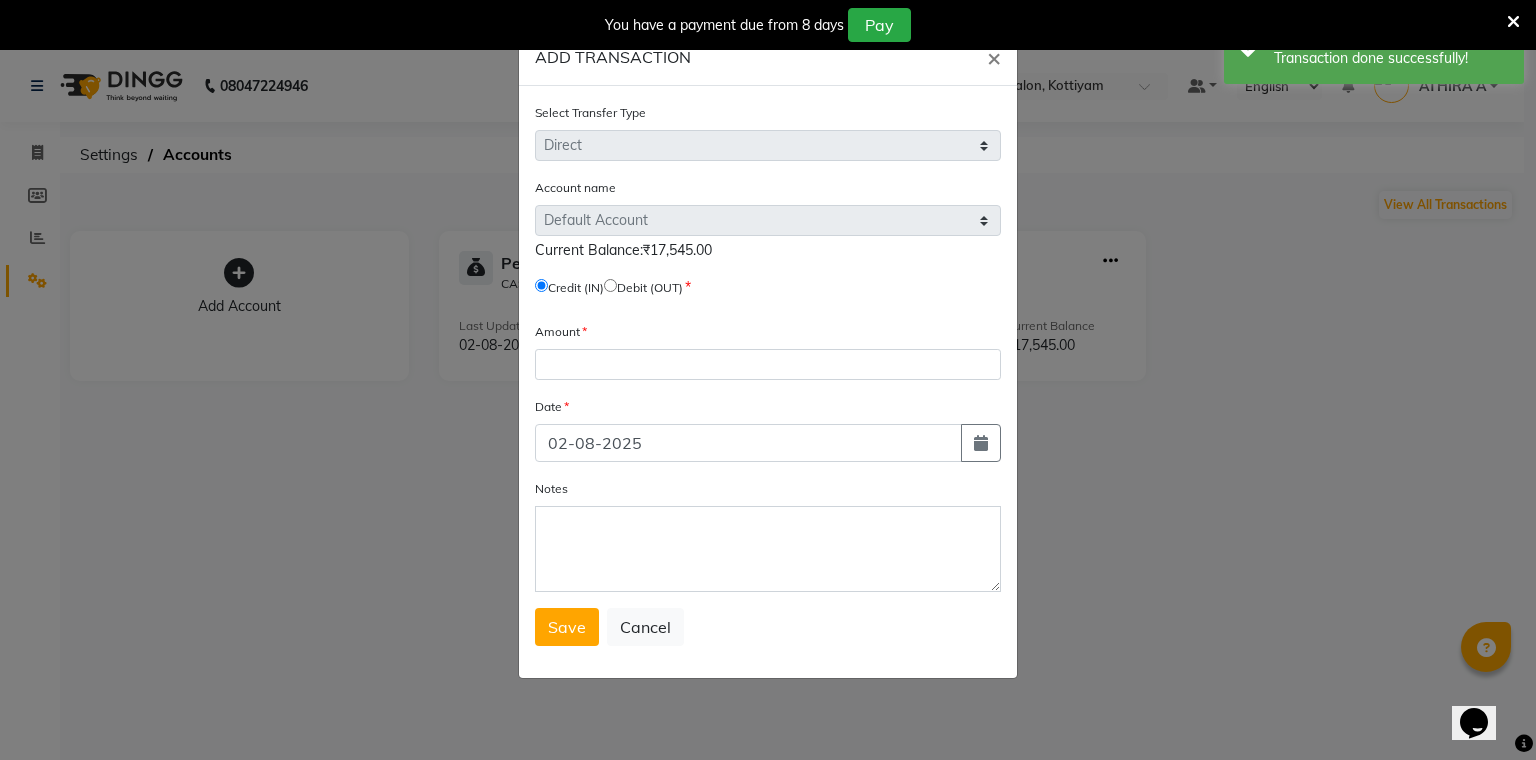 drag, startPoint x: 592, startPoint y: 321, endPoint x: 598, endPoint y: 360, distance: 39.45884 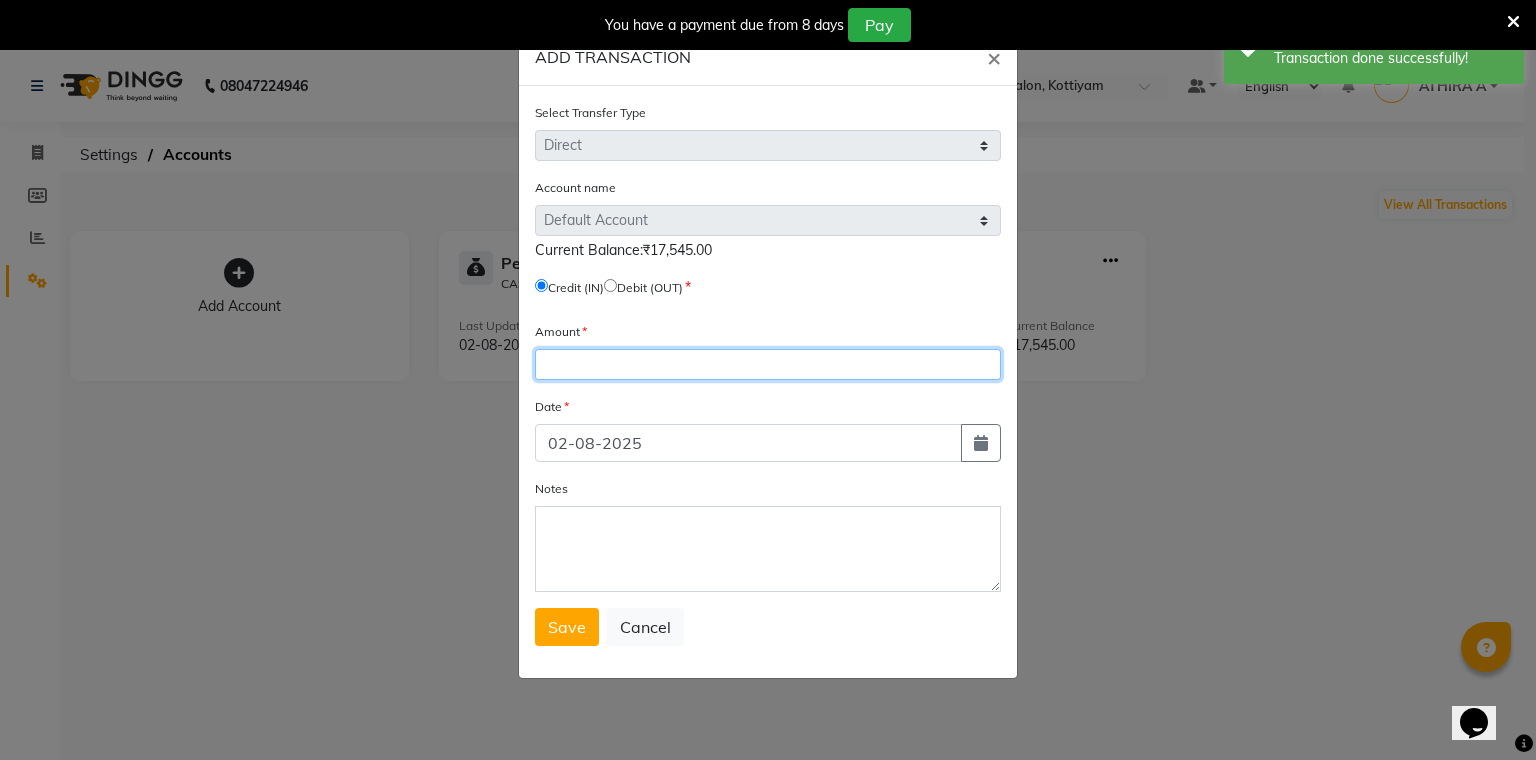 click 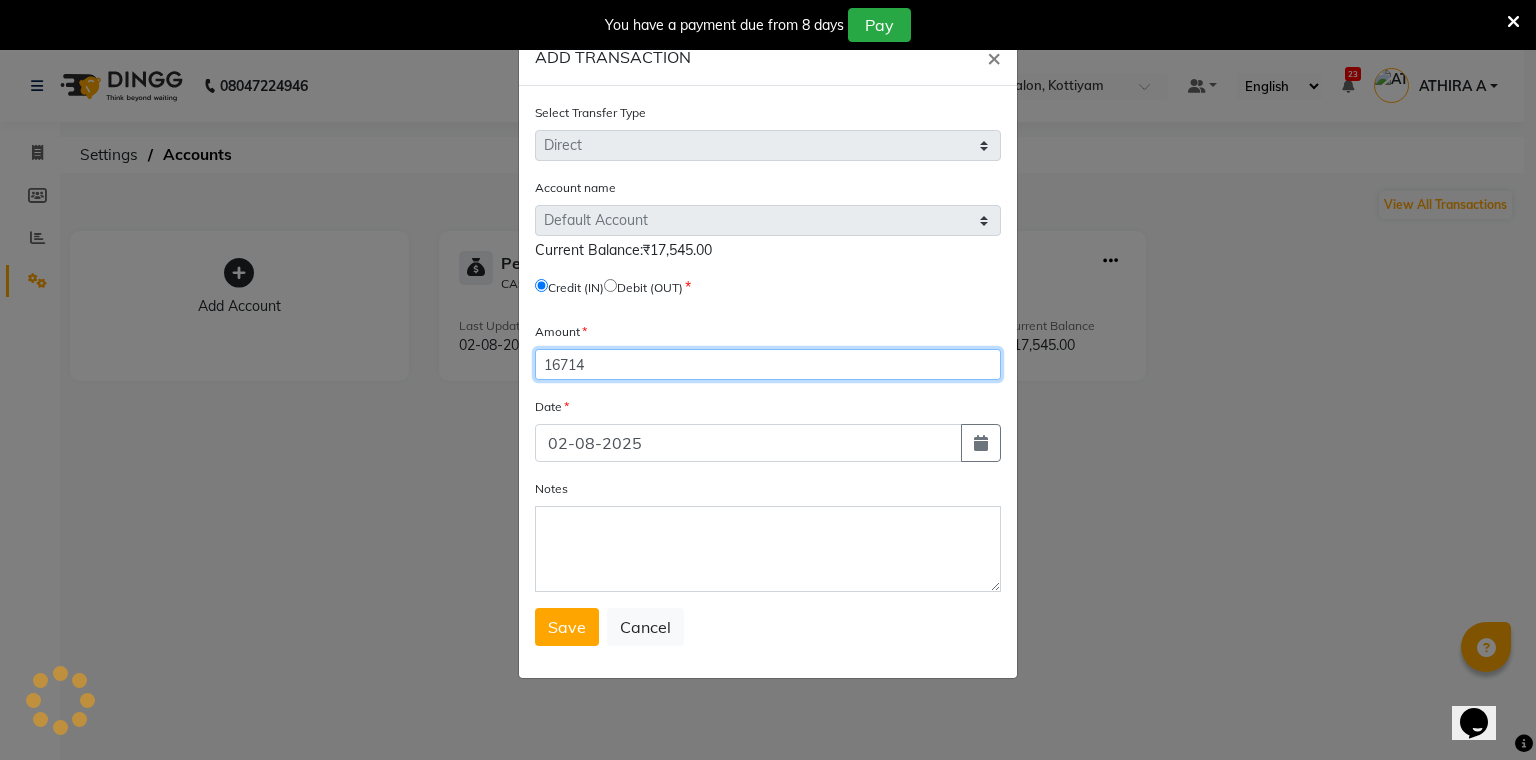 type on "16714" 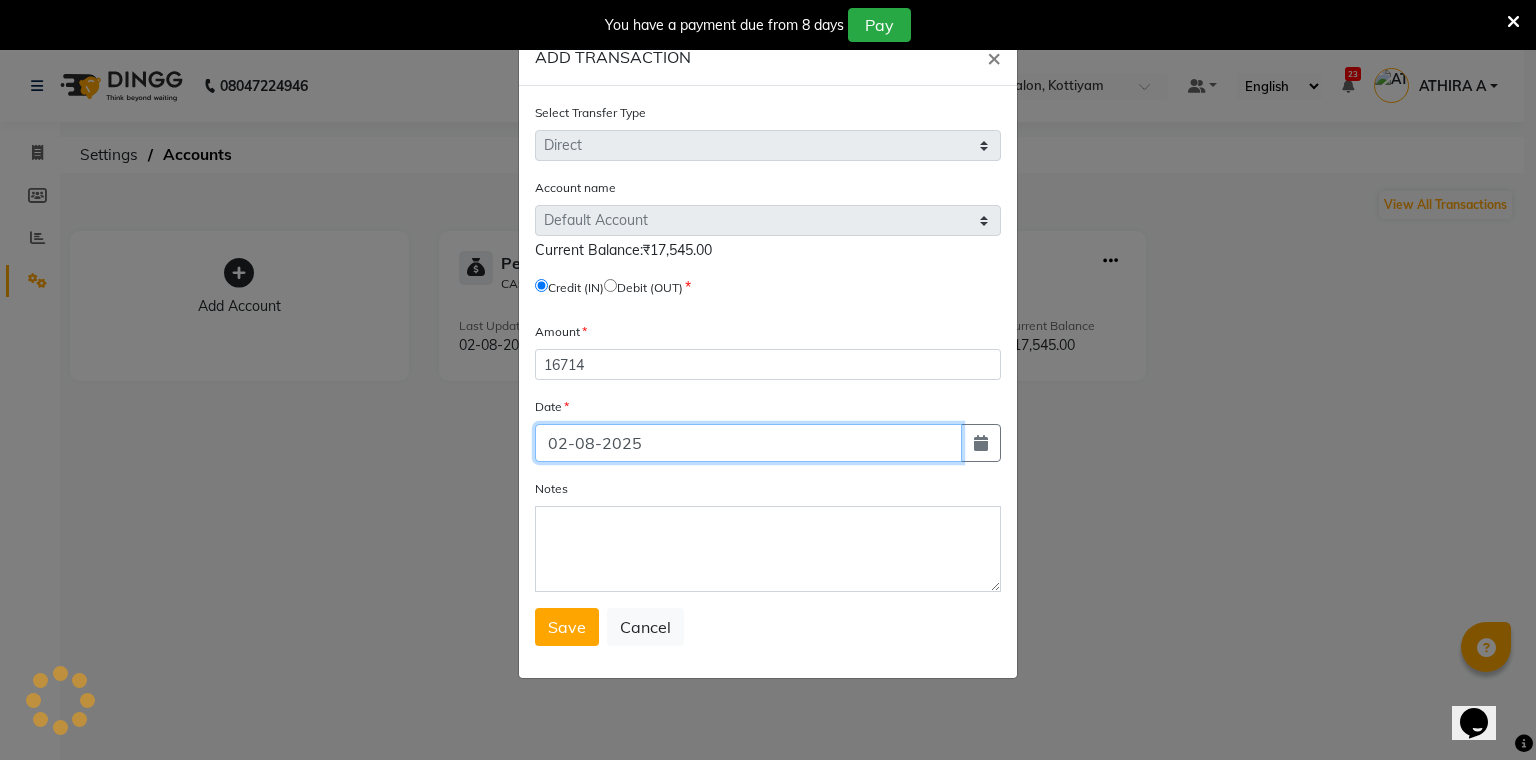 click on "02-08-2025" 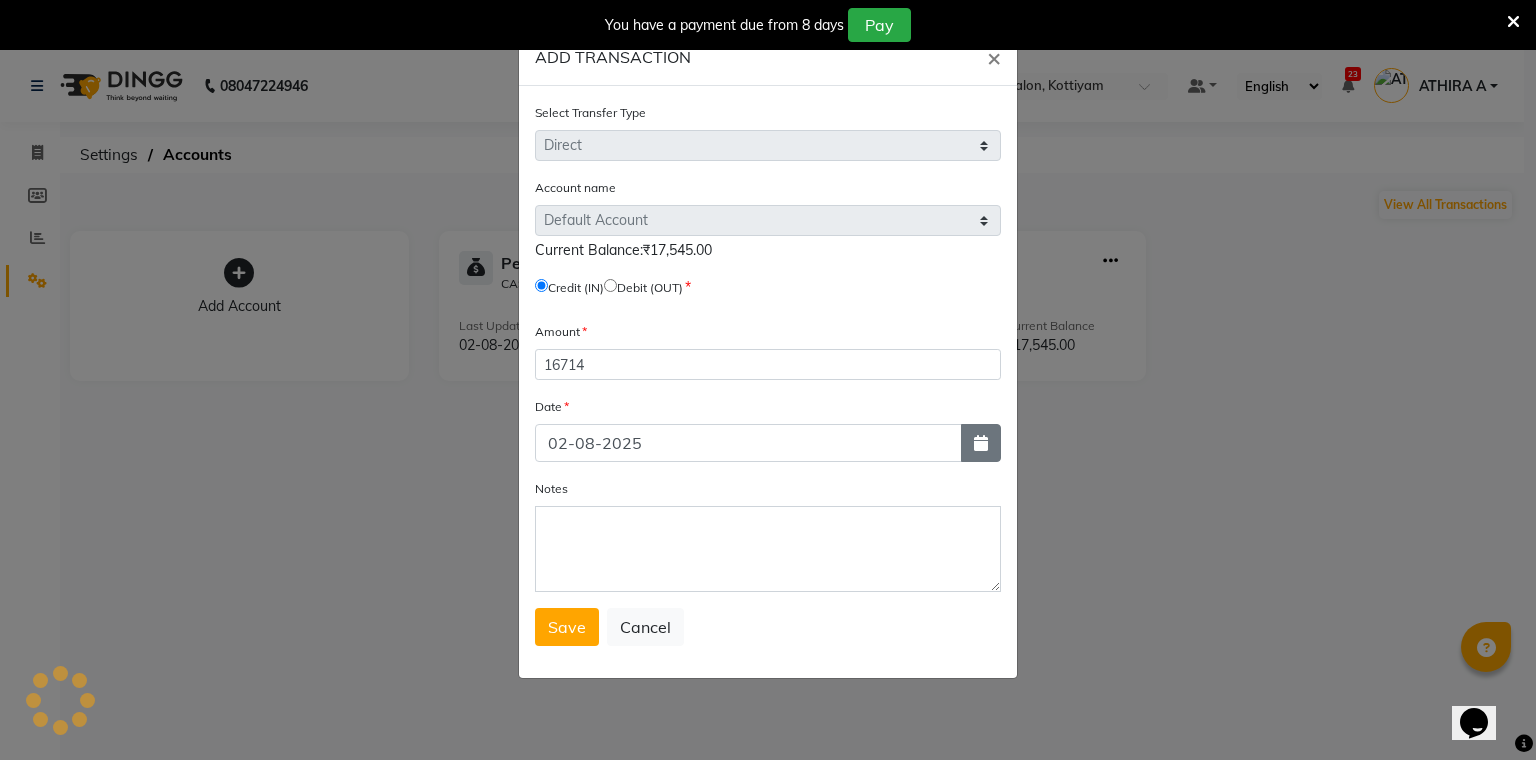 click 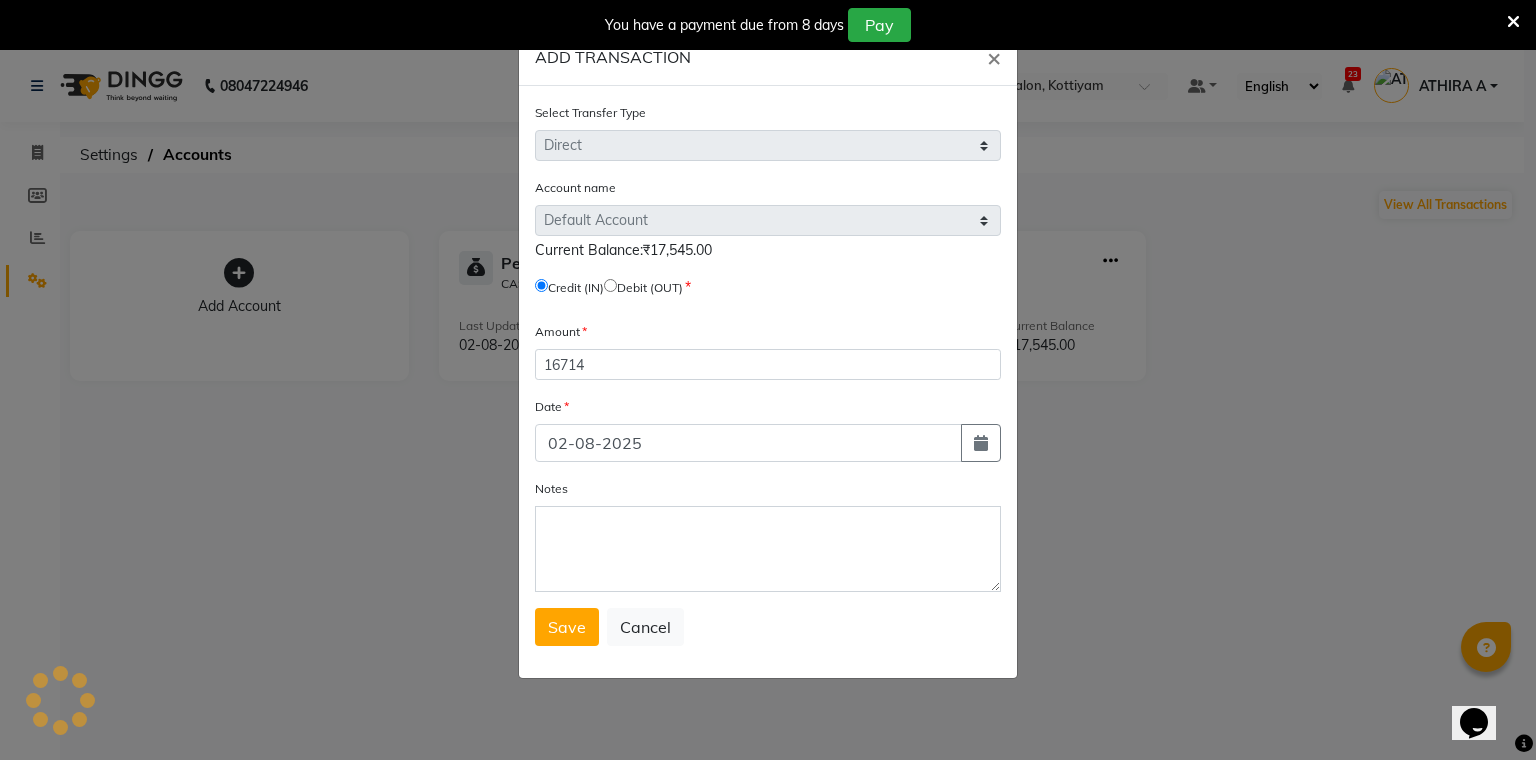 select on "8" 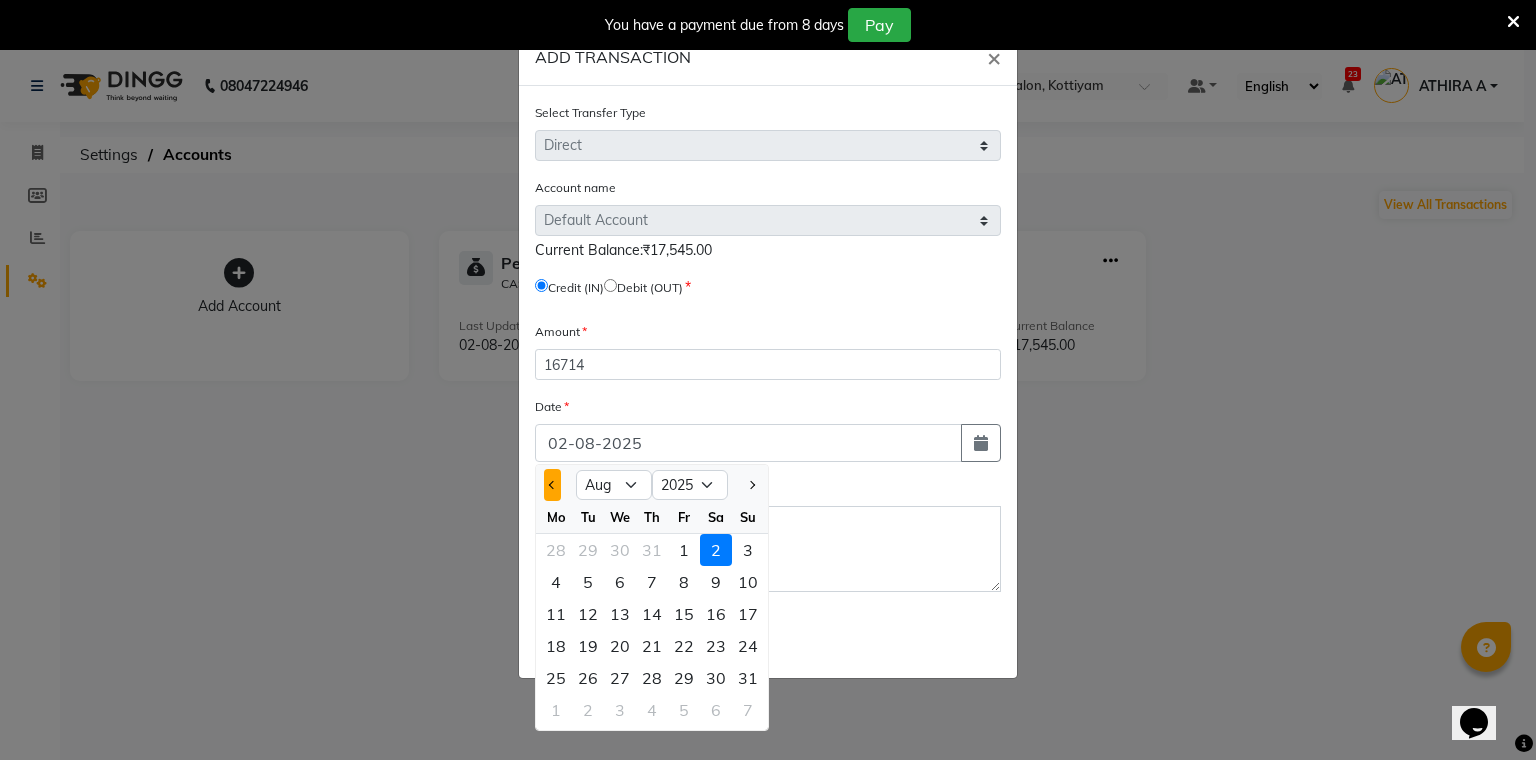 click 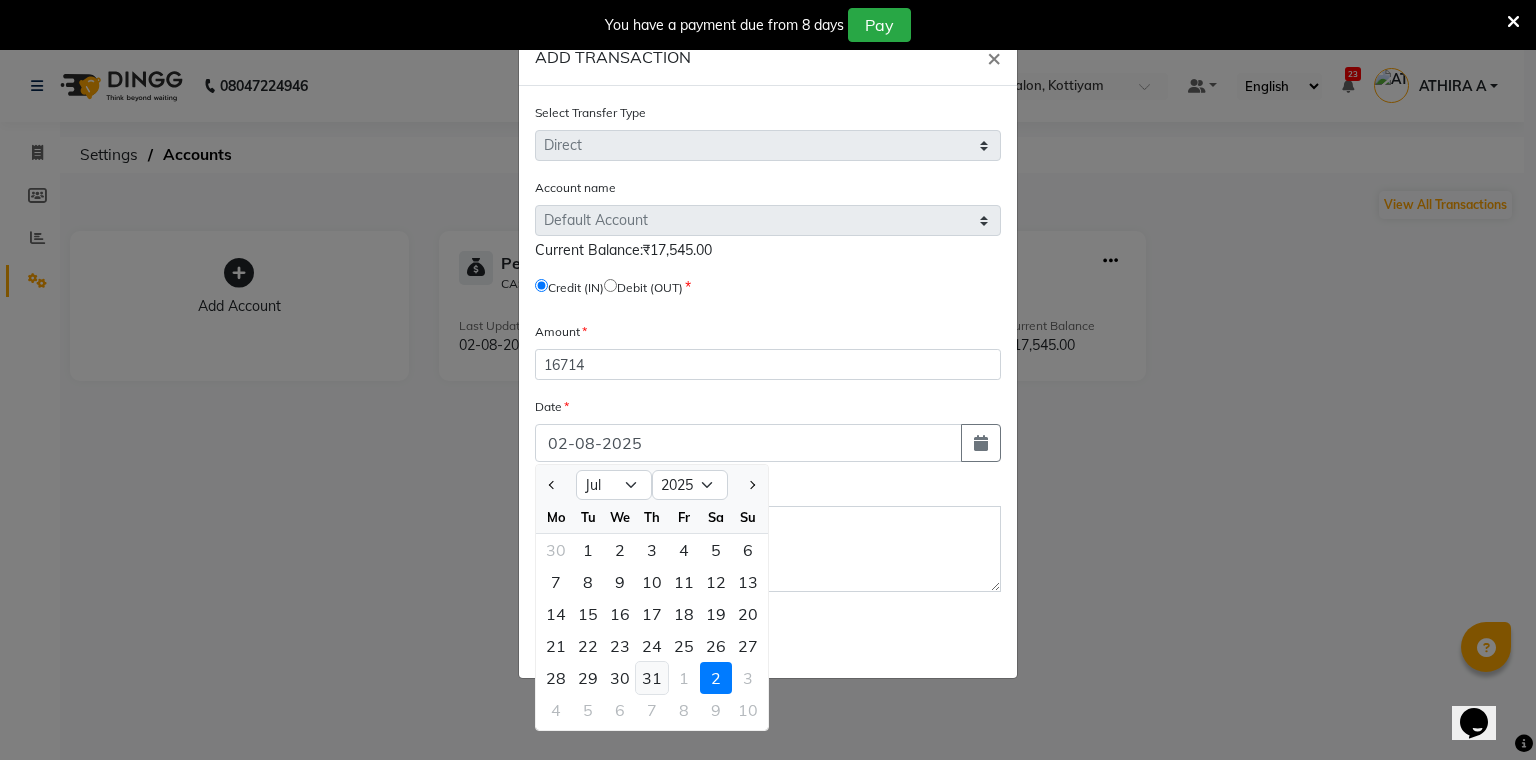 click on "31" 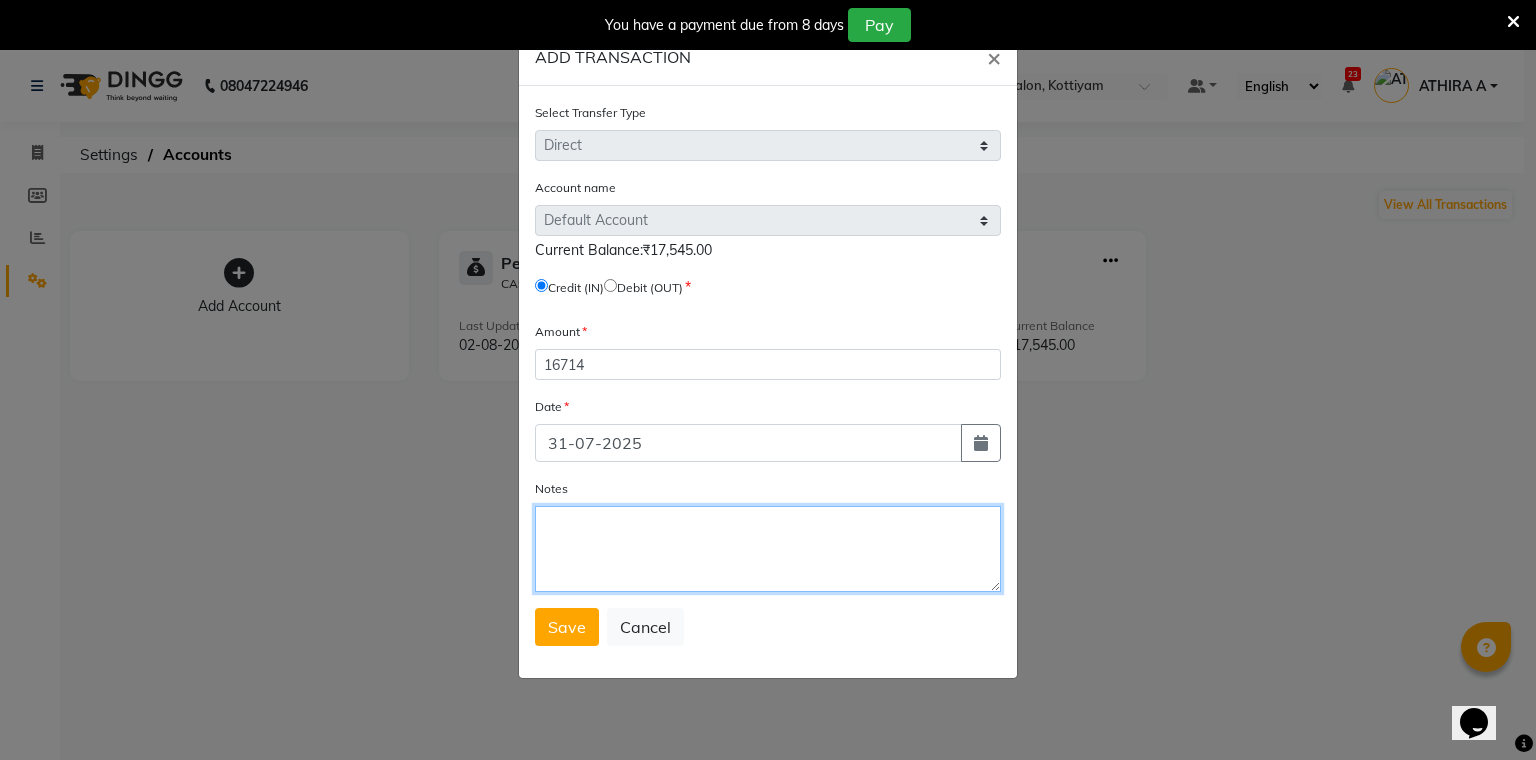 click on "Notes" at bounding box center [768, 549] 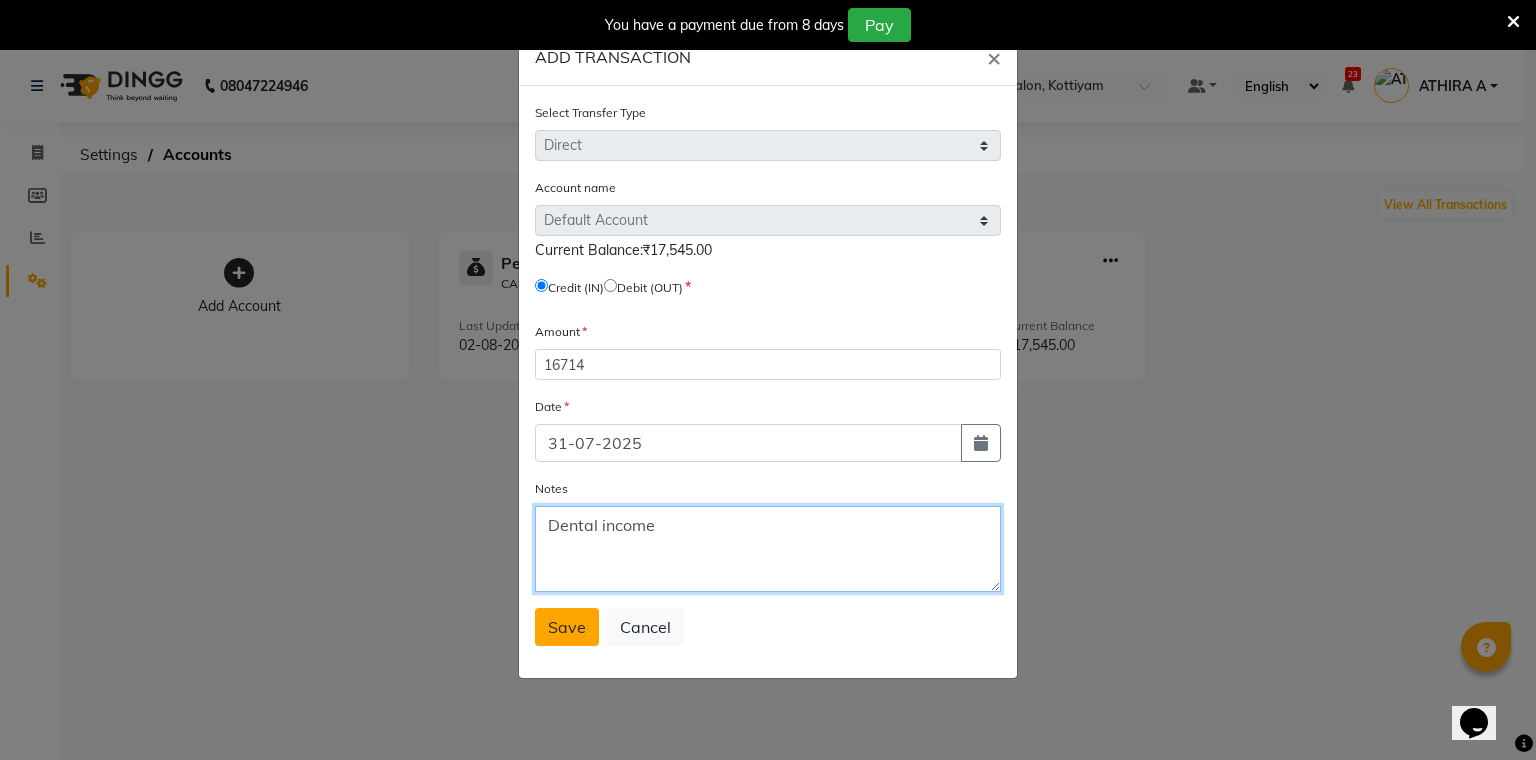 type on "Dental income" 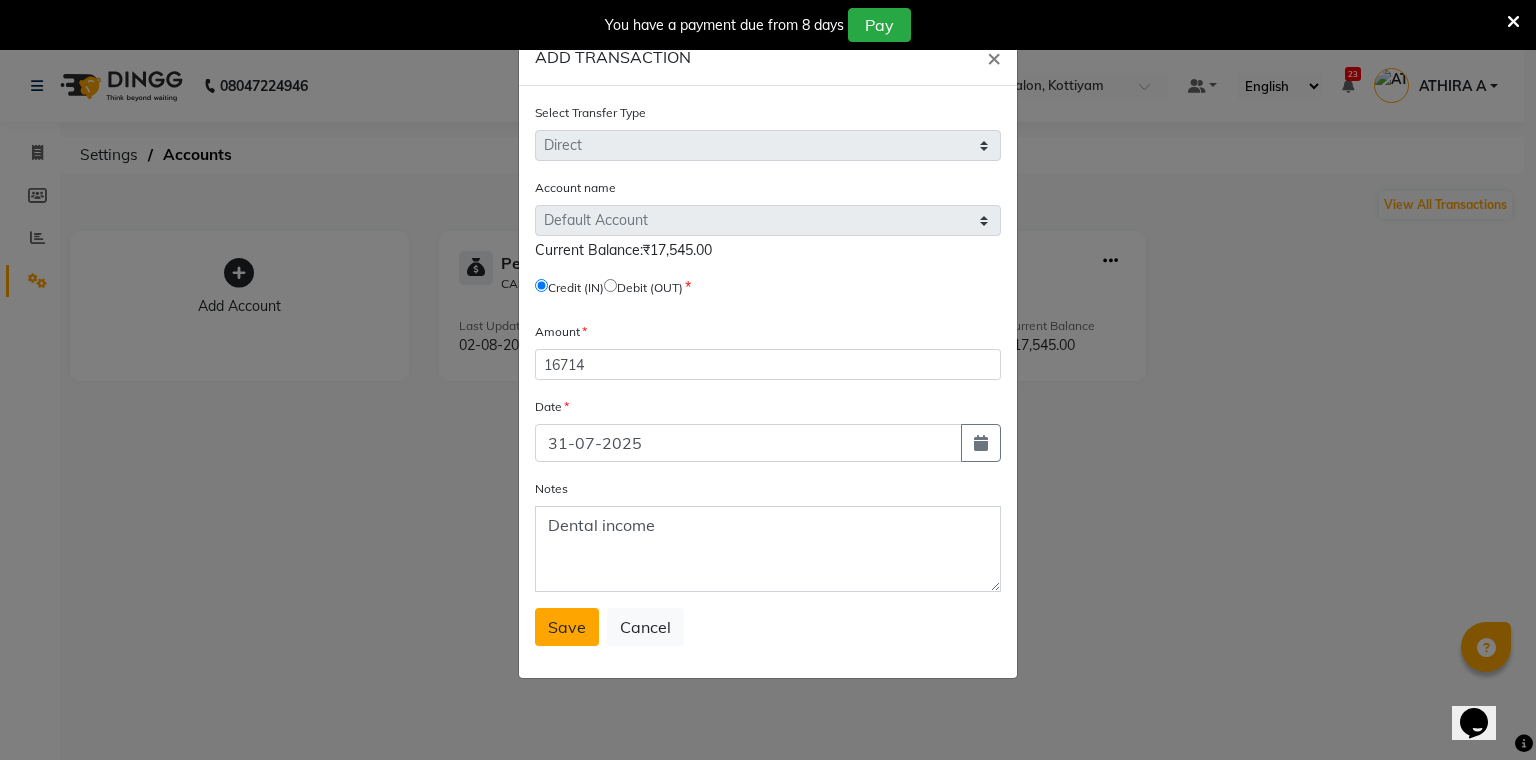 click on "Save" at bounding box center [567, 627] 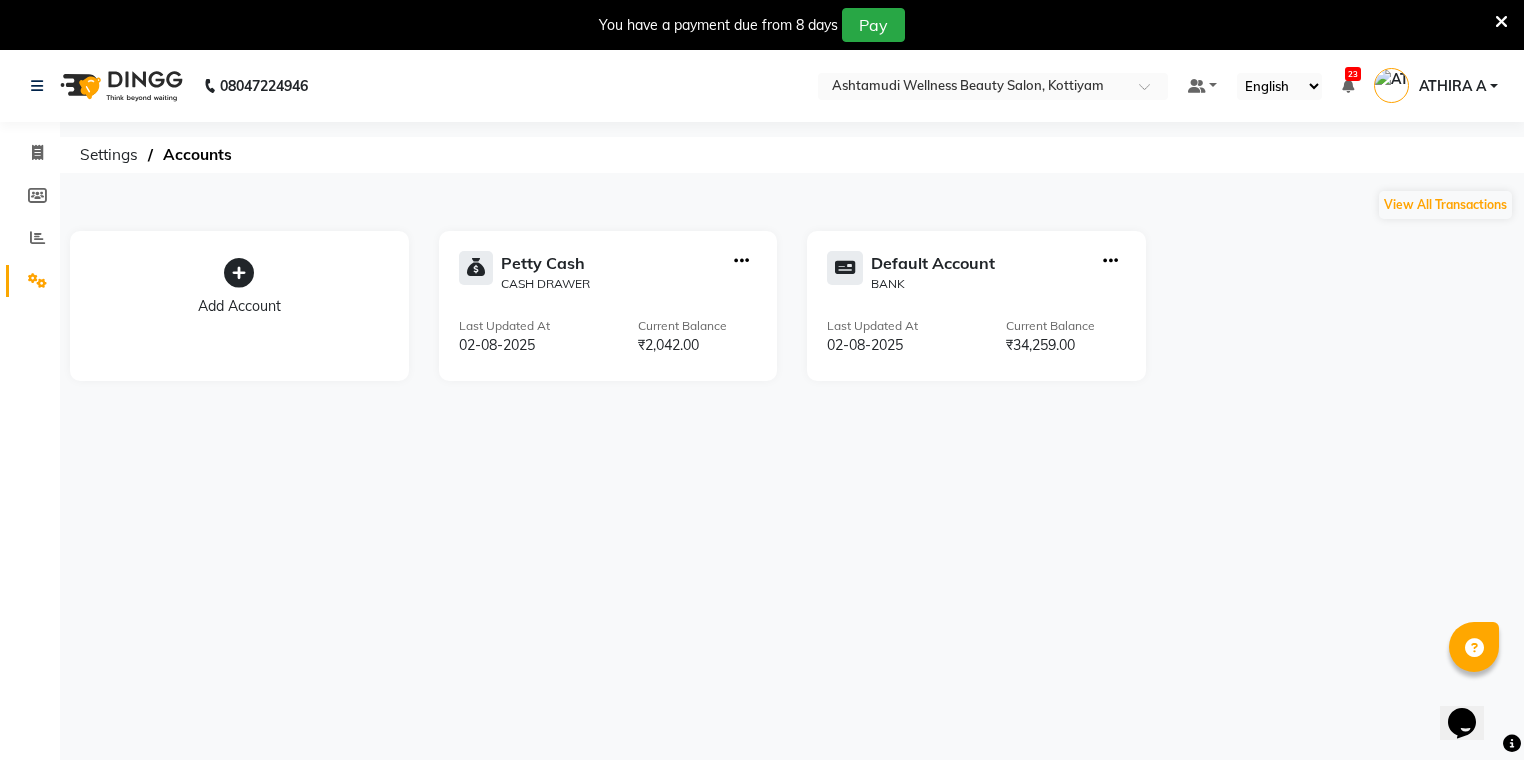 click 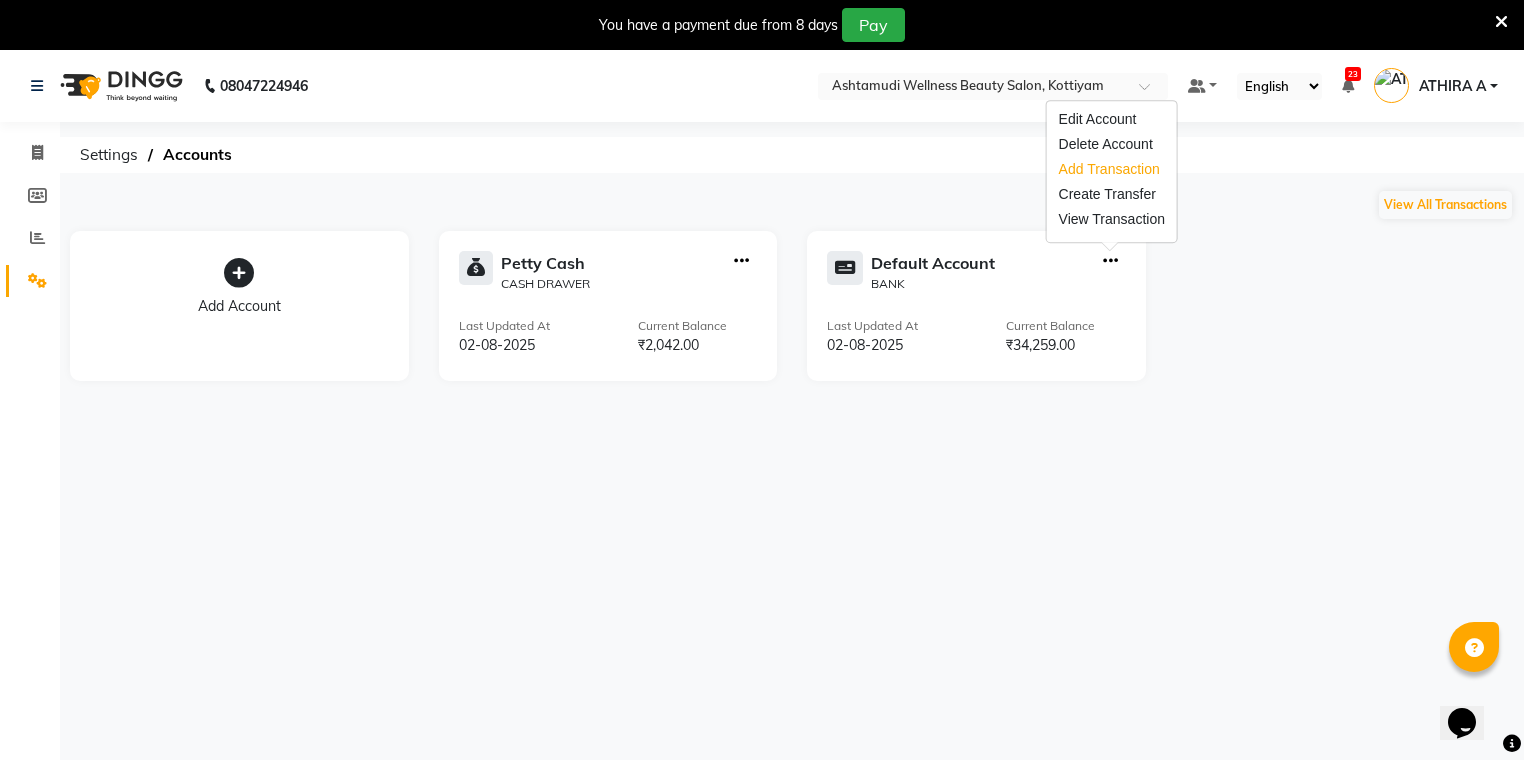 click on "Add Transaction" at bounding box center [1112, 169] 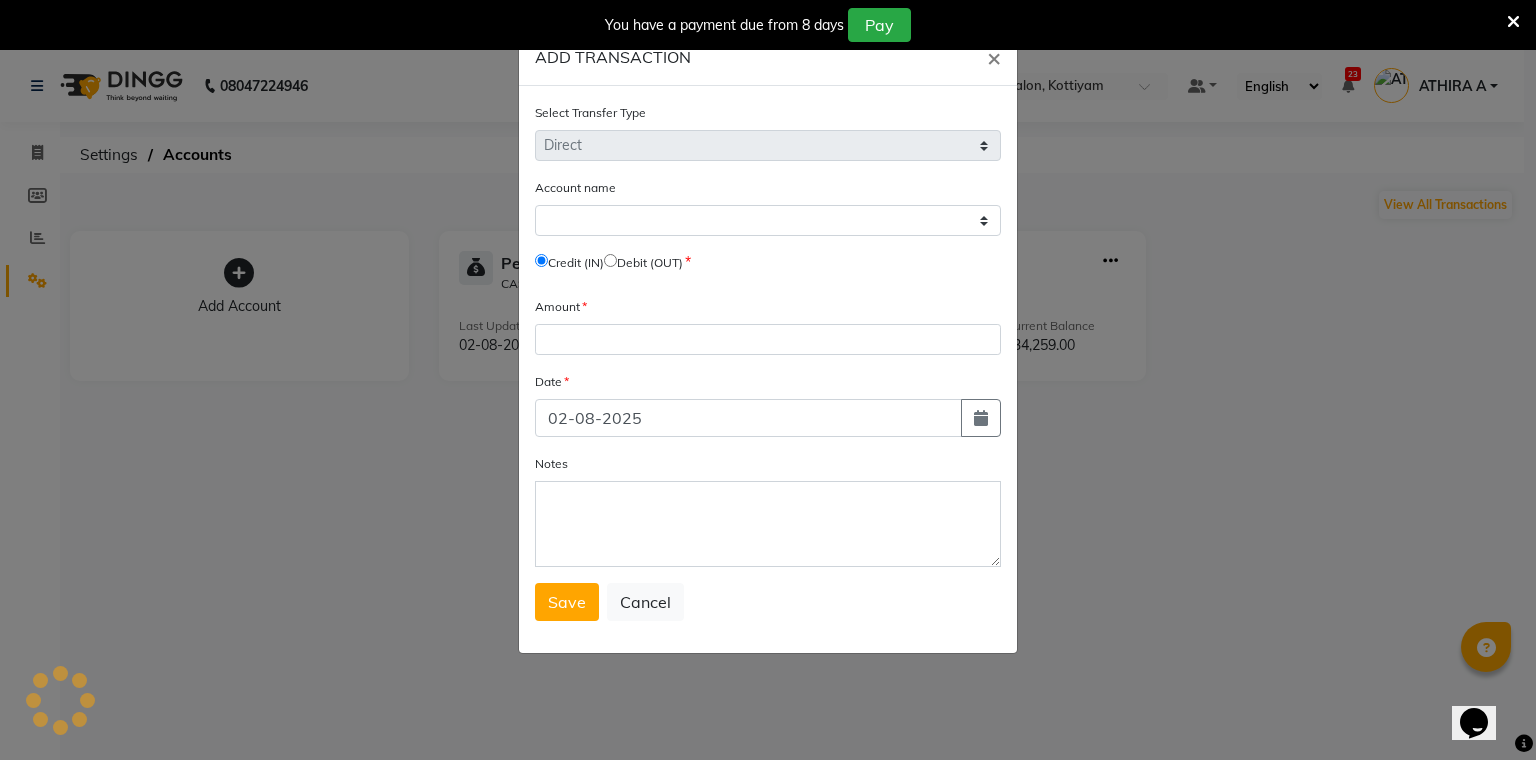 select on "3509" 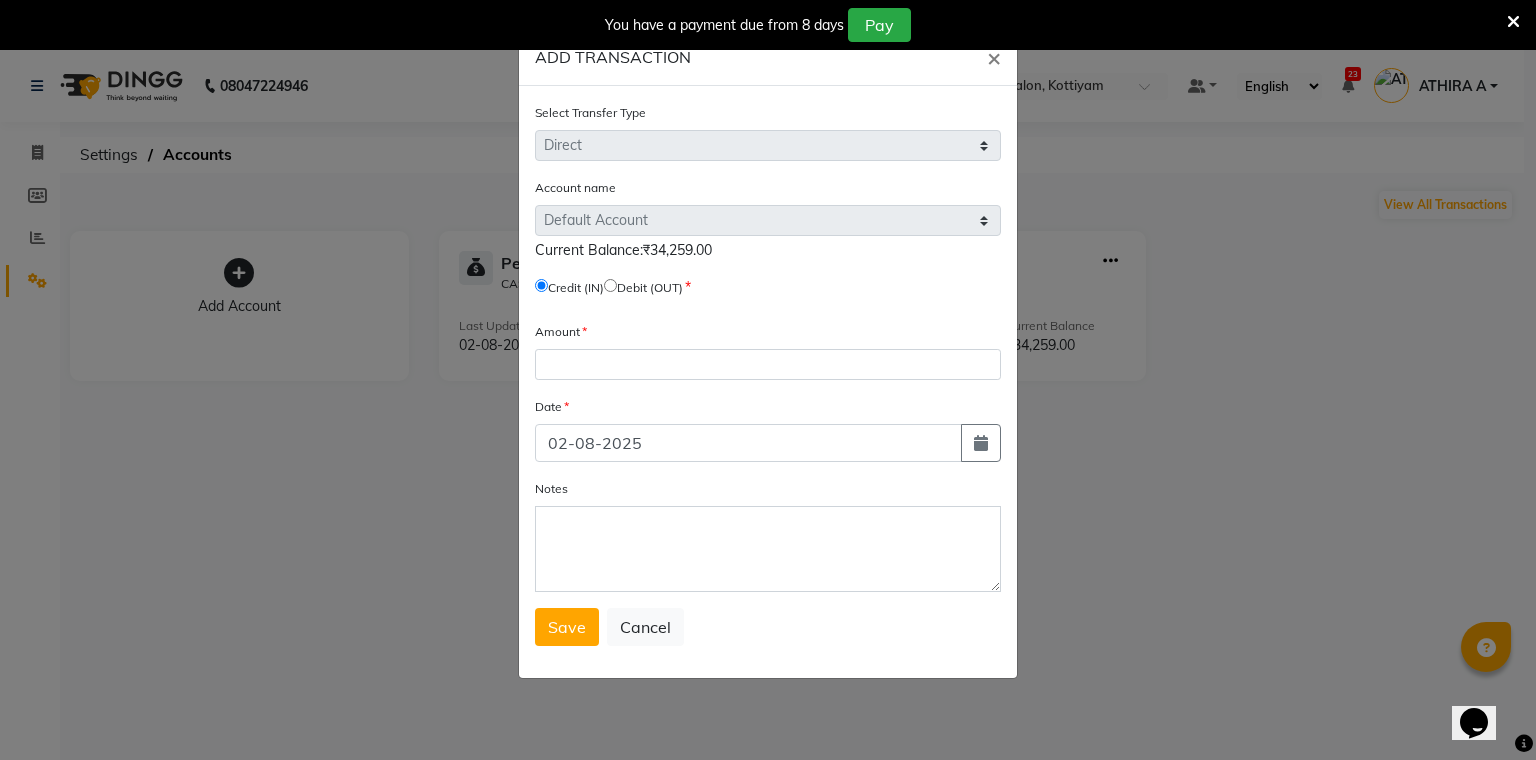 click 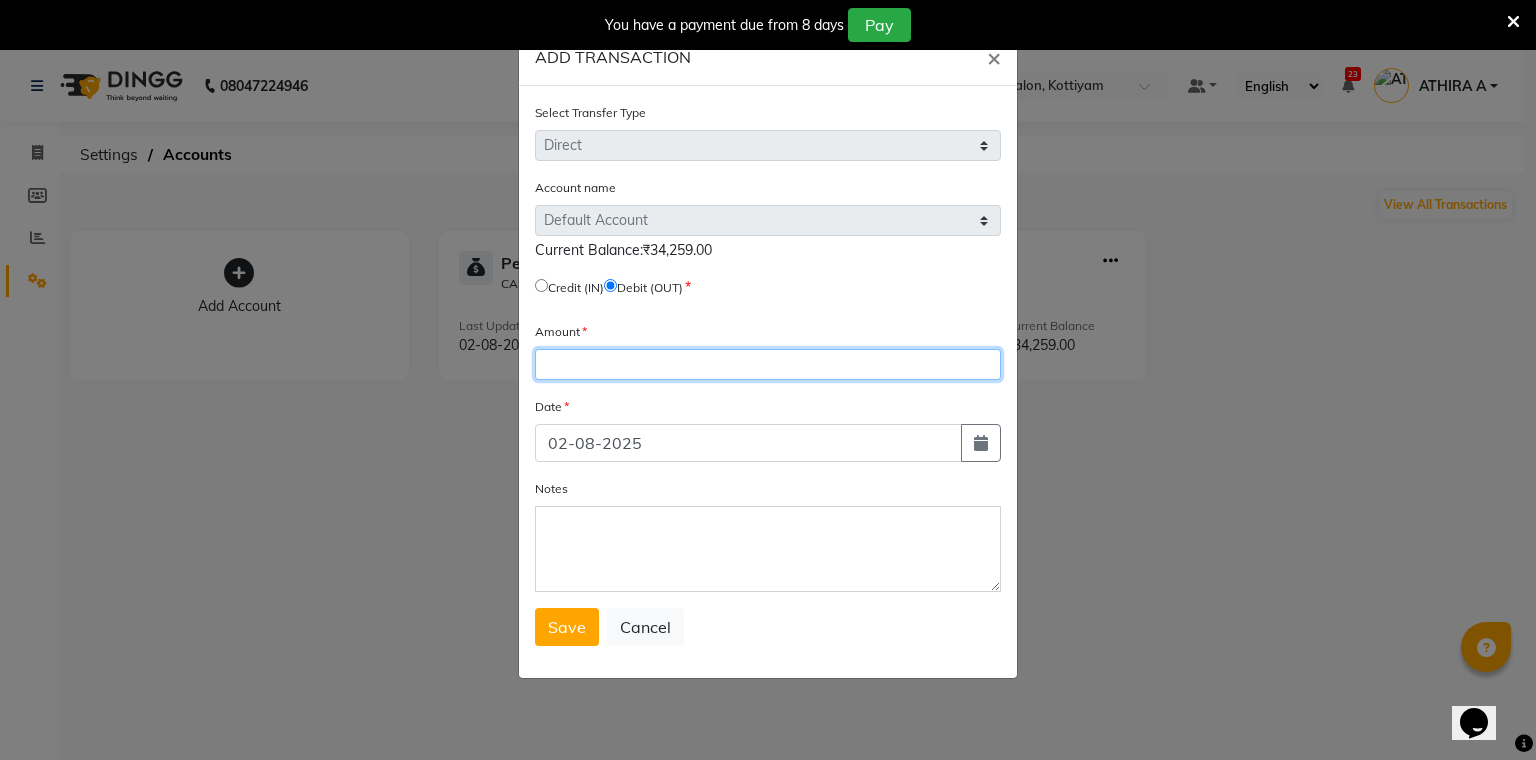 click 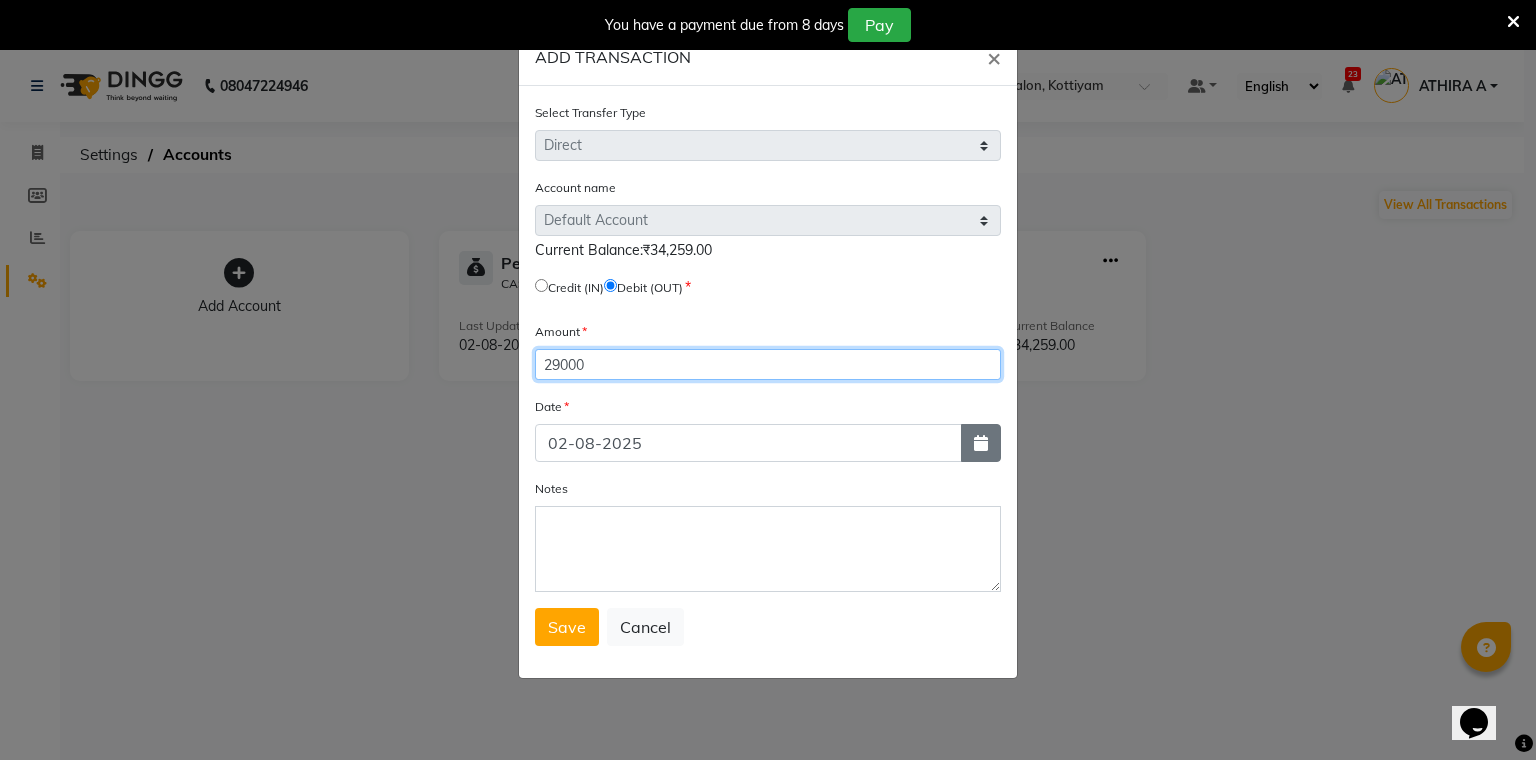 type on "29000" 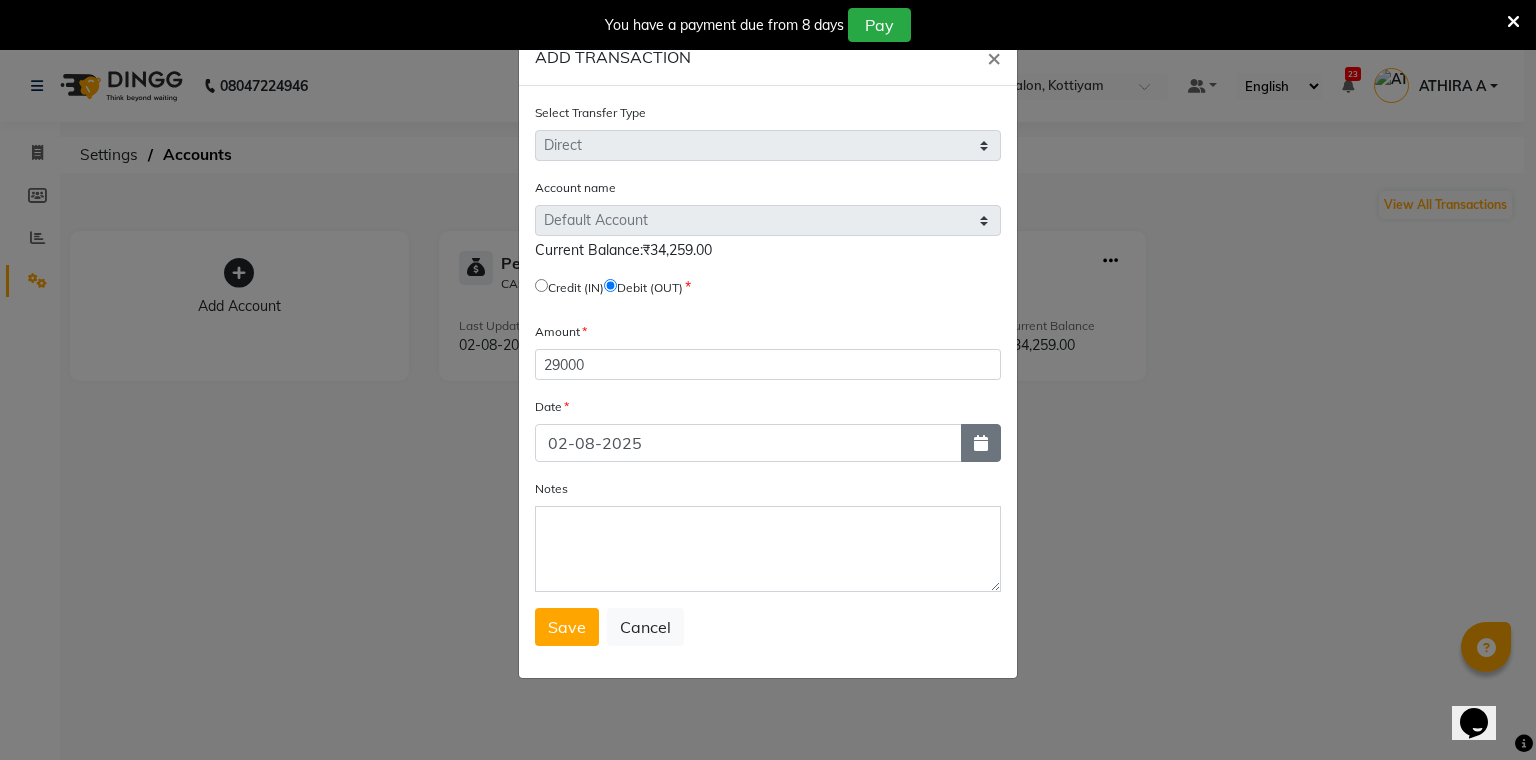 click 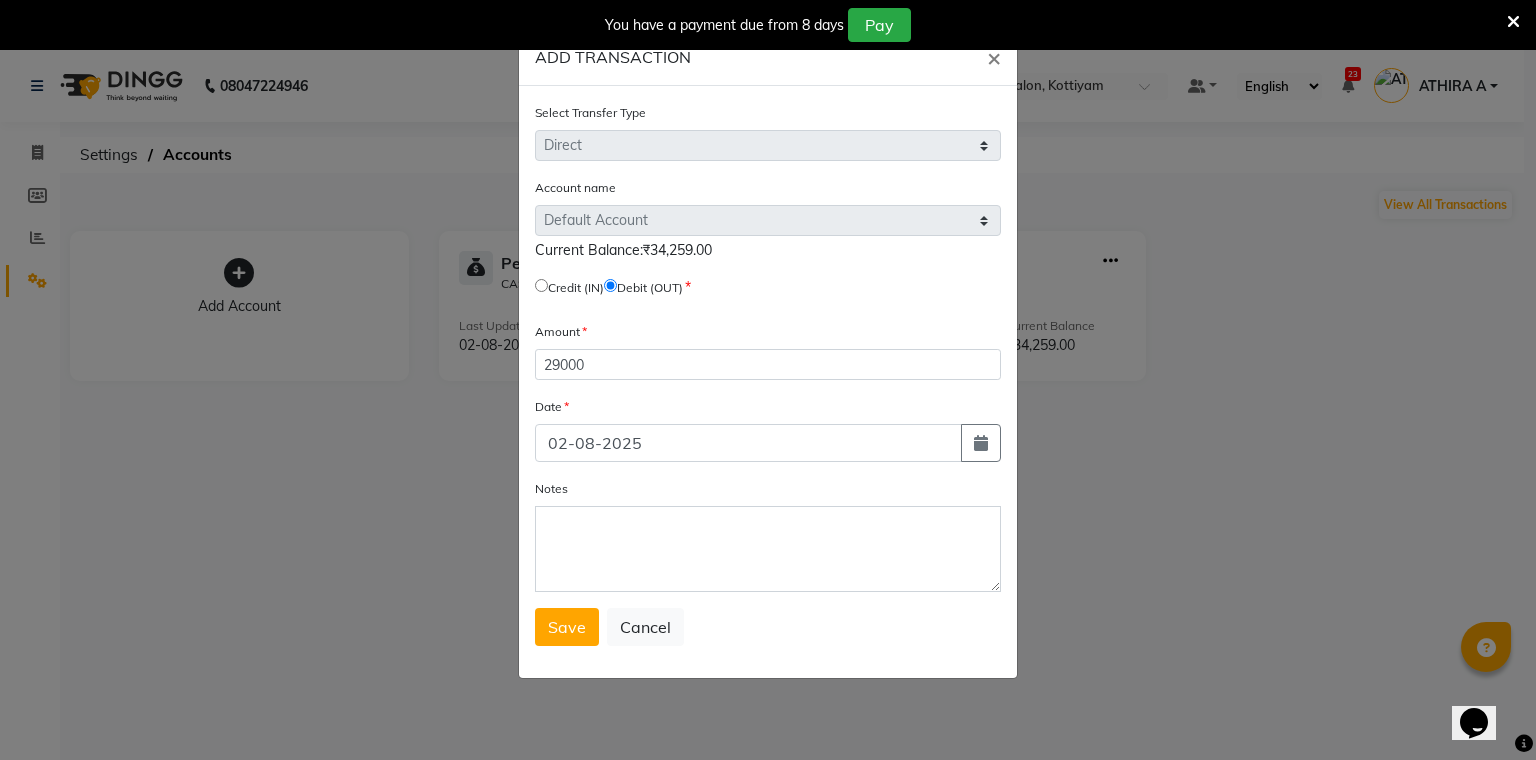 select on "8" 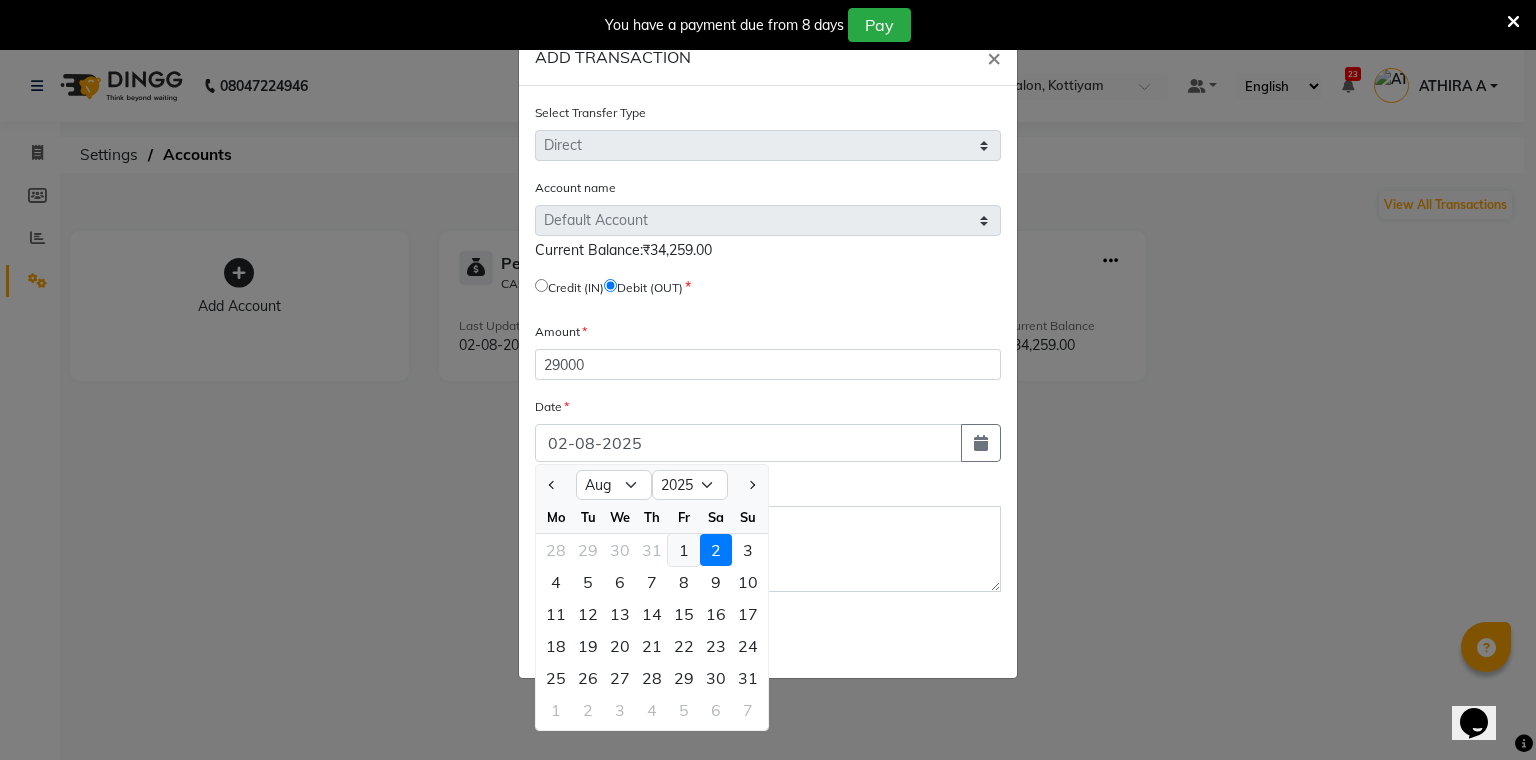 click on "1" 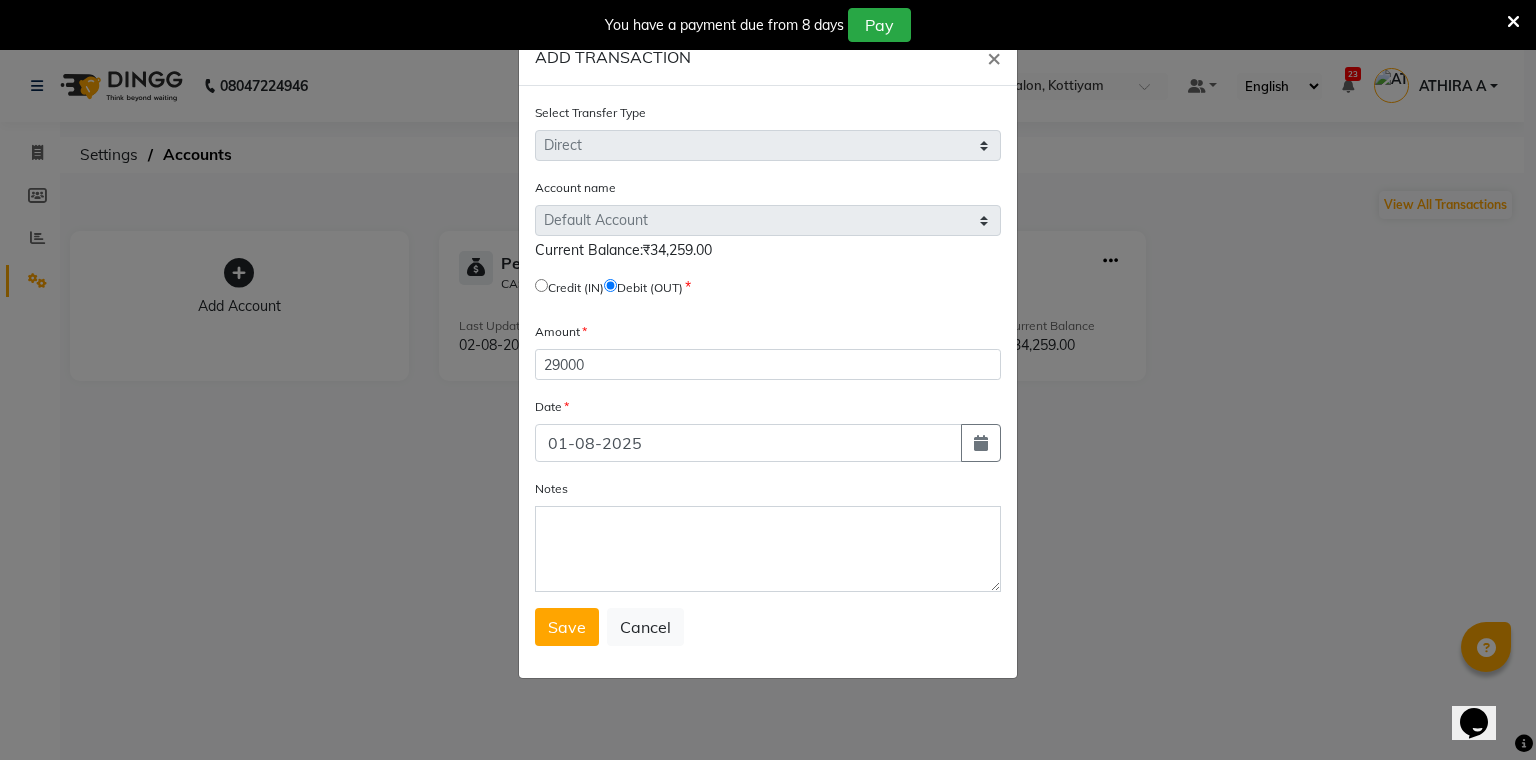 click on "Notes" 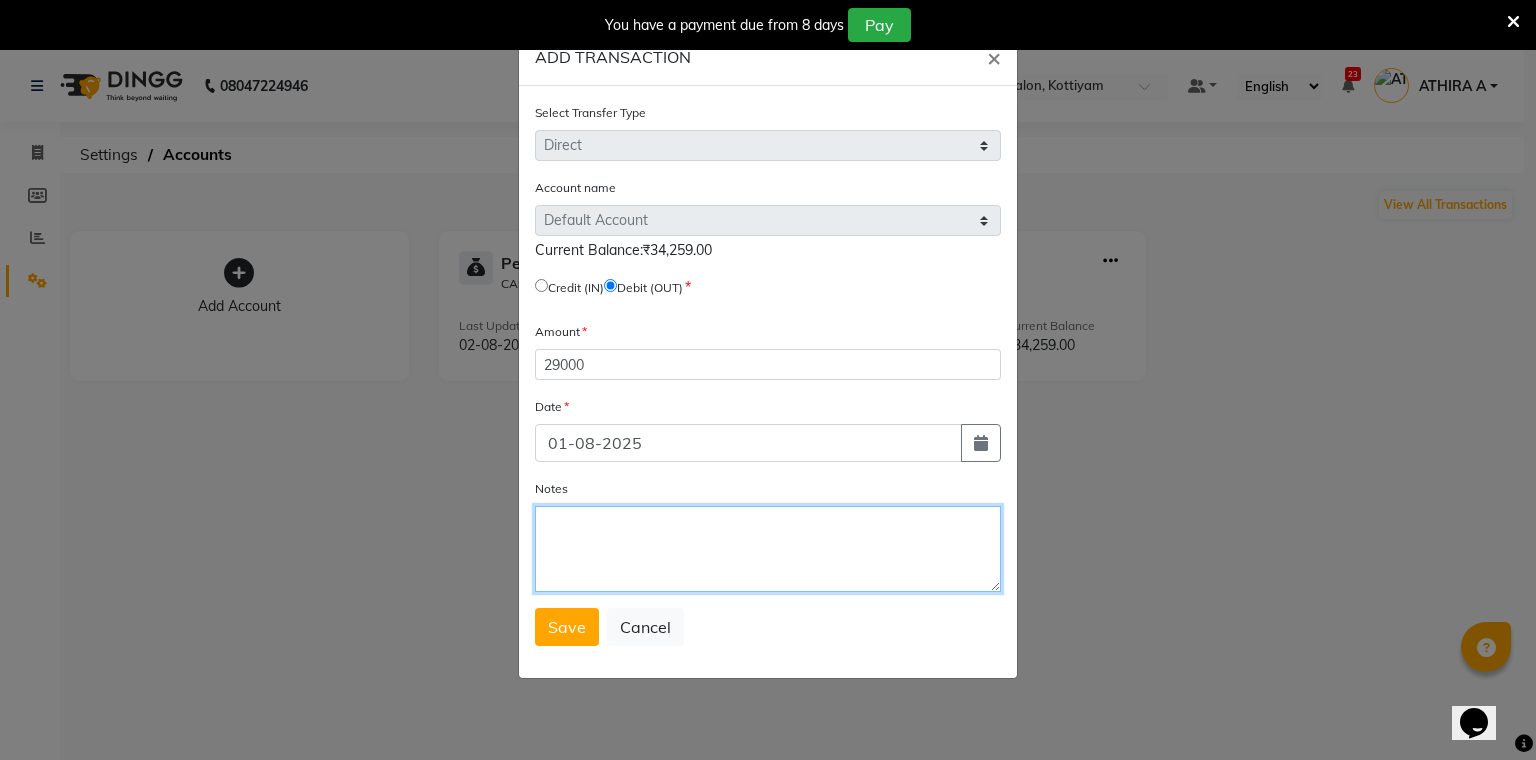 click on "Notes" at bounding box center (768, 549) 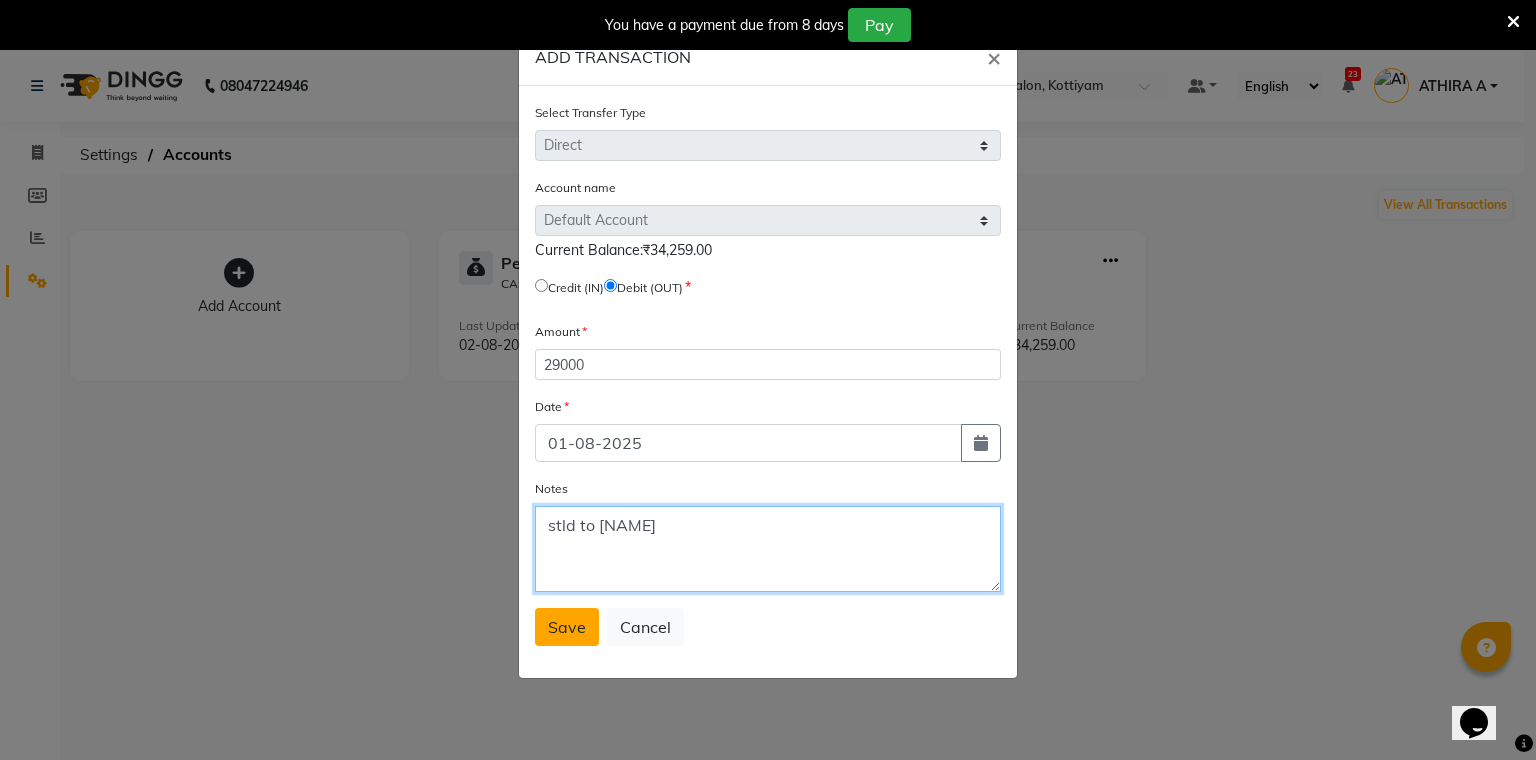 type on "stld to Vyshakh" 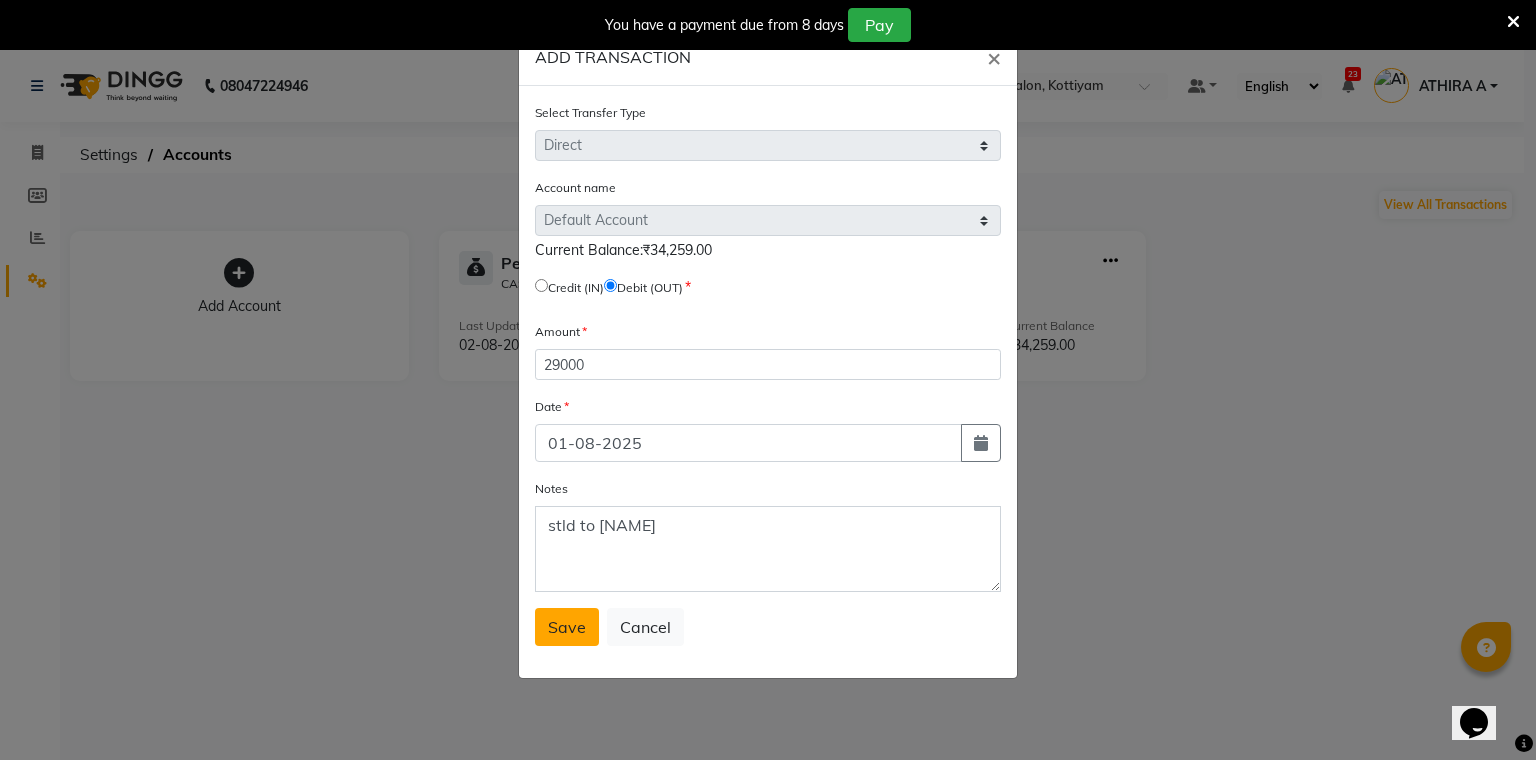 click on "Save" at bounding box center (567, 627) 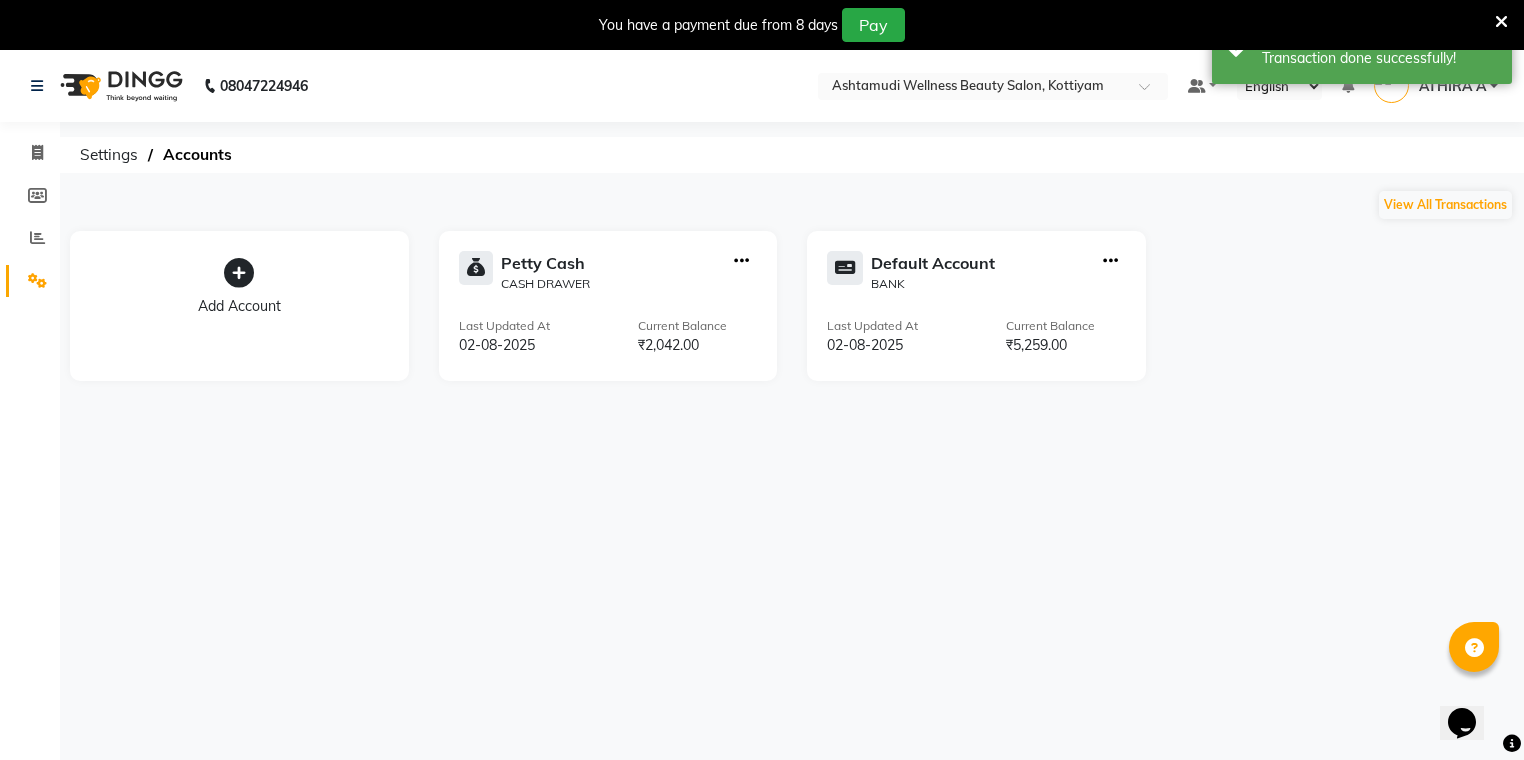click 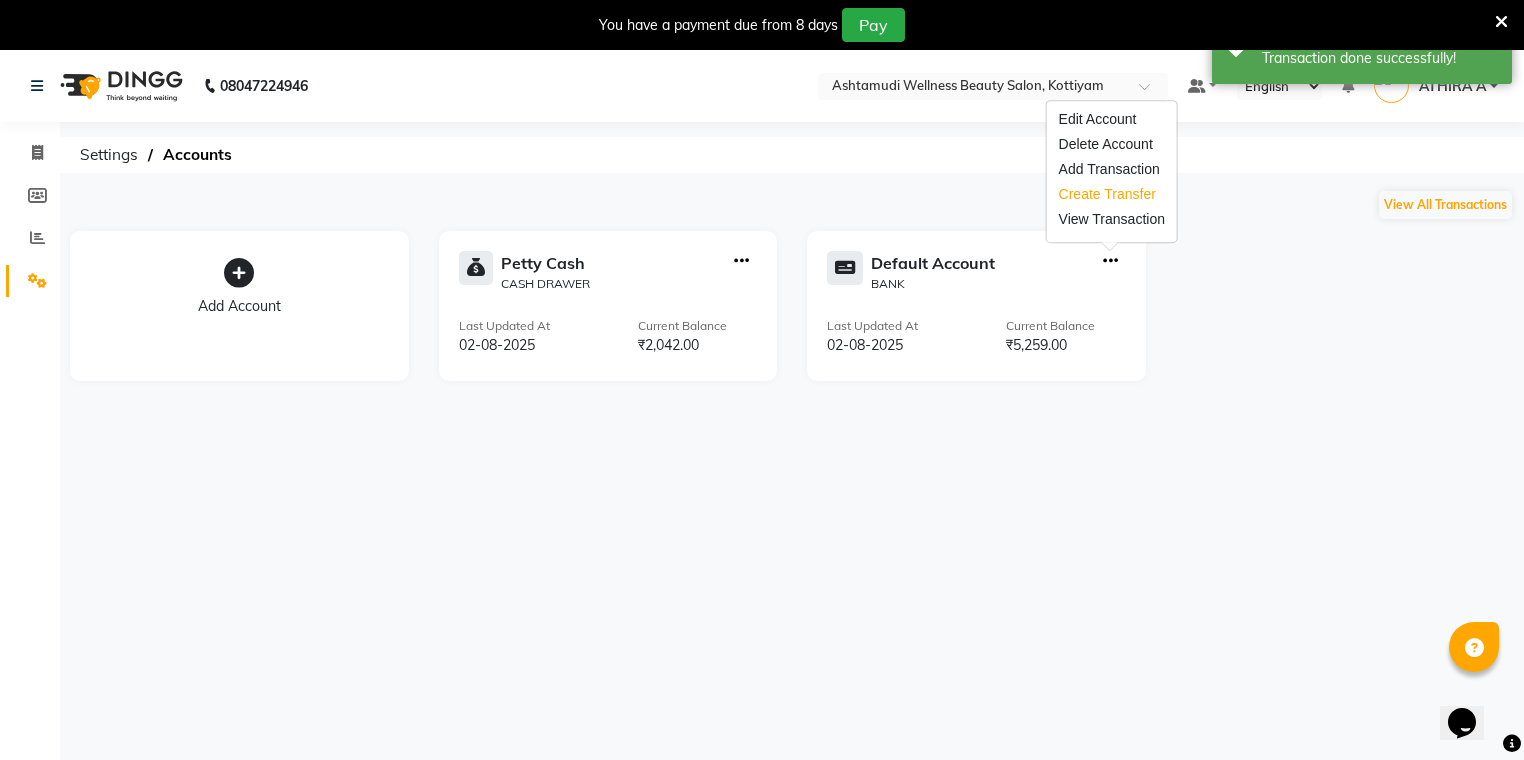 click on "Create Transfer" at bounding box center (1112, 194) 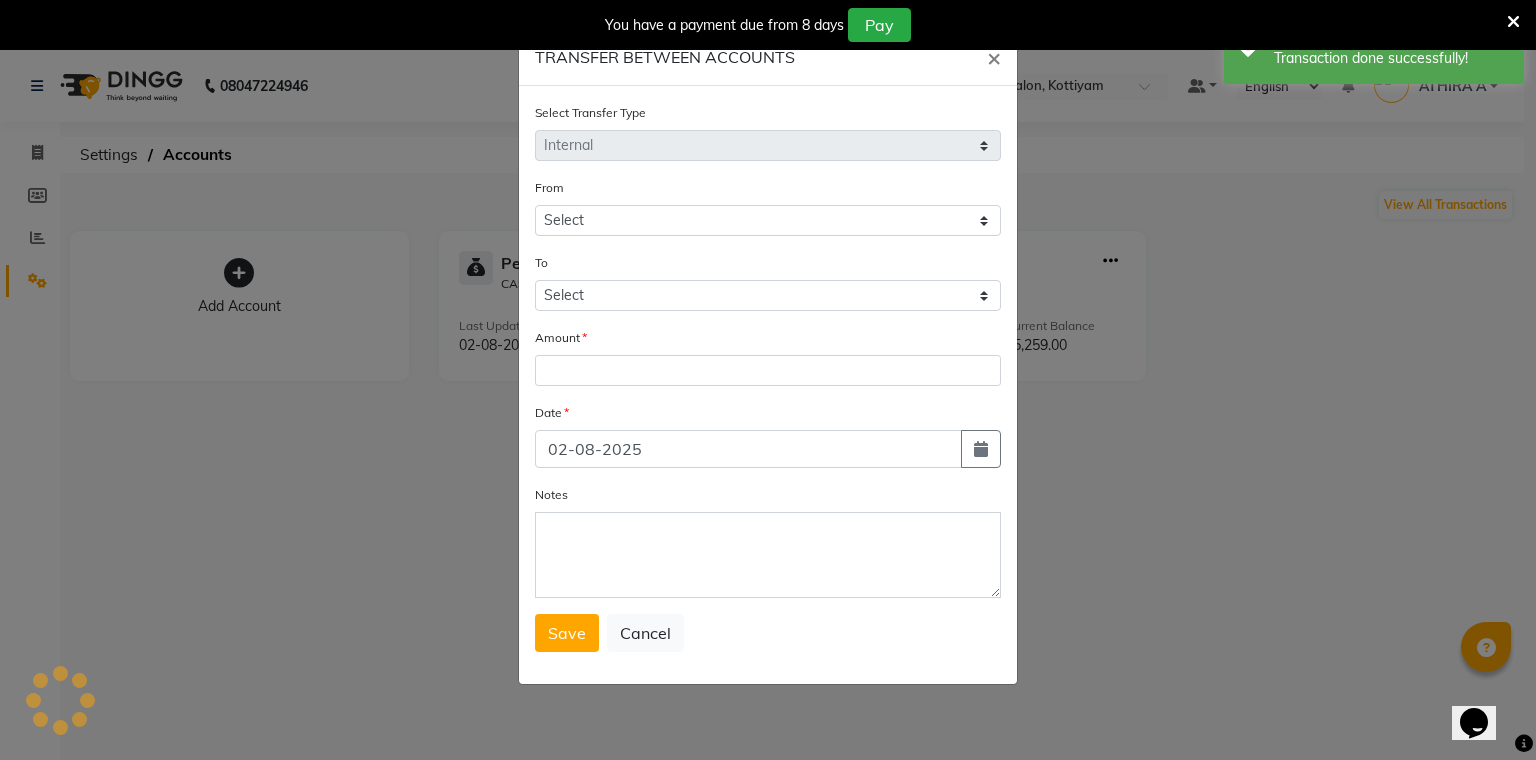 select on "3509" 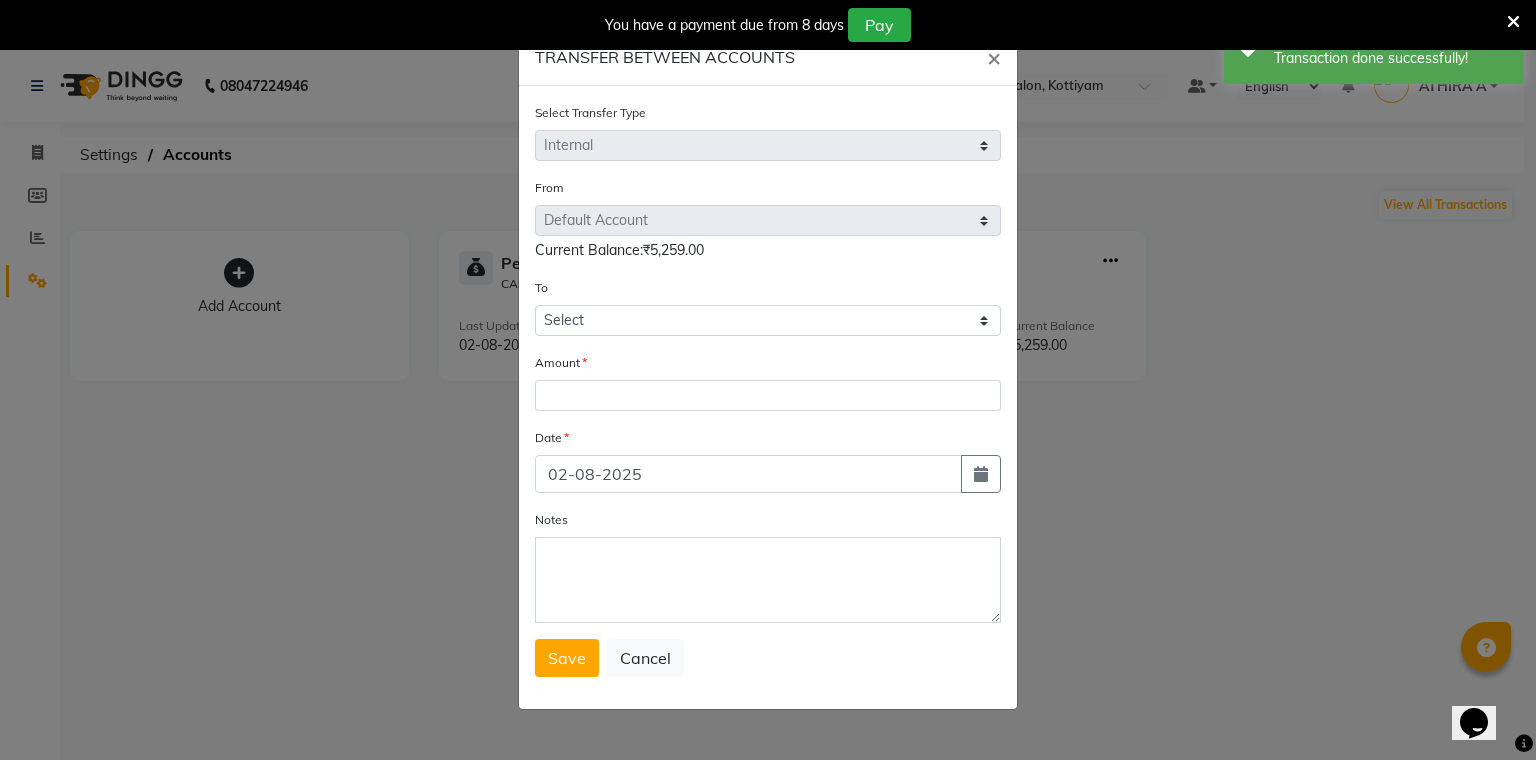 click on "Select Transfer Type Select Direct Internal From Select Petty Cash Default Account  Current Balance:₹5,259.00 To Select Petty Cash Default Account Amount Date 02-08-2025 Notes  Save   Cancel" 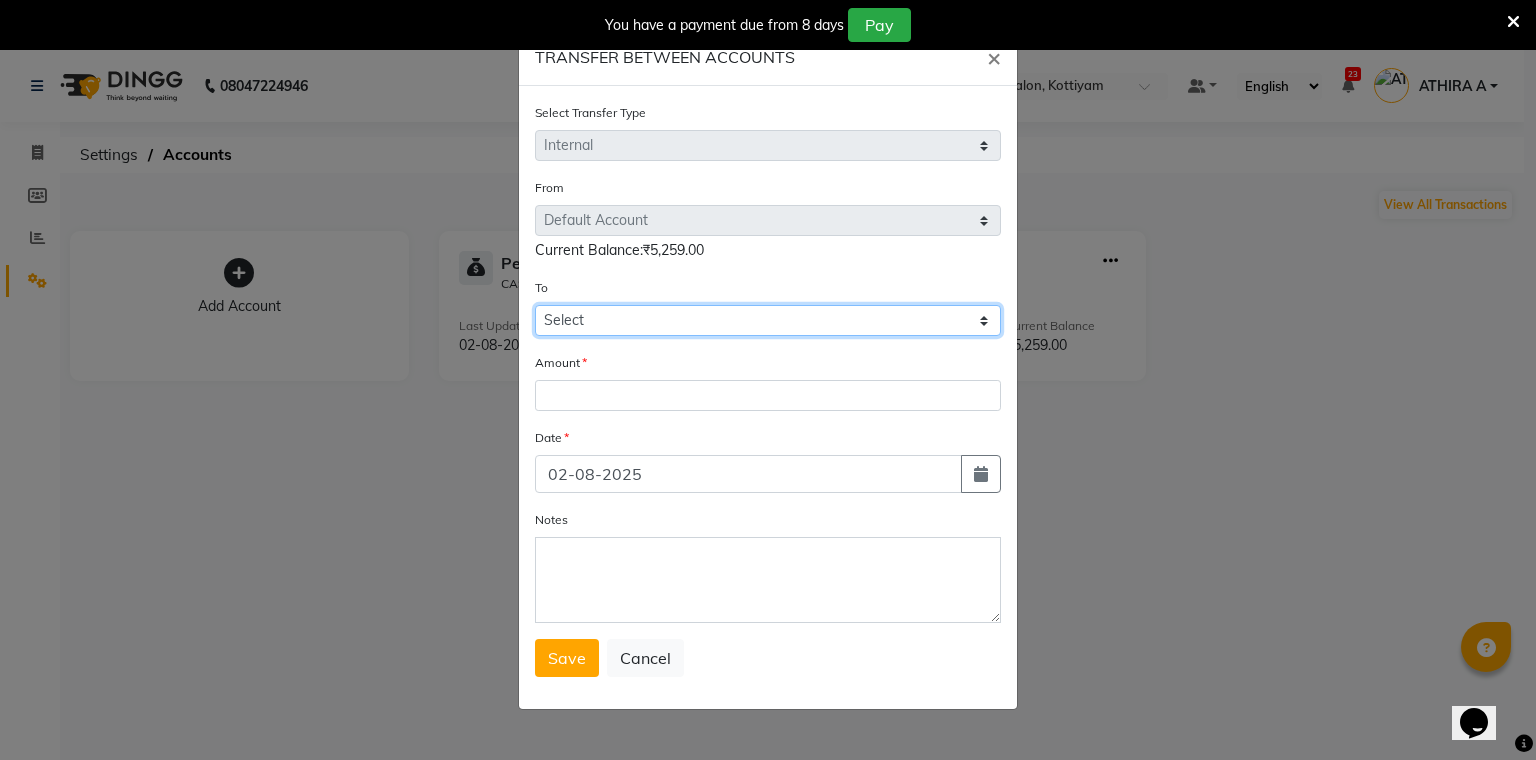 click on "Select Petty Cash Default Account" 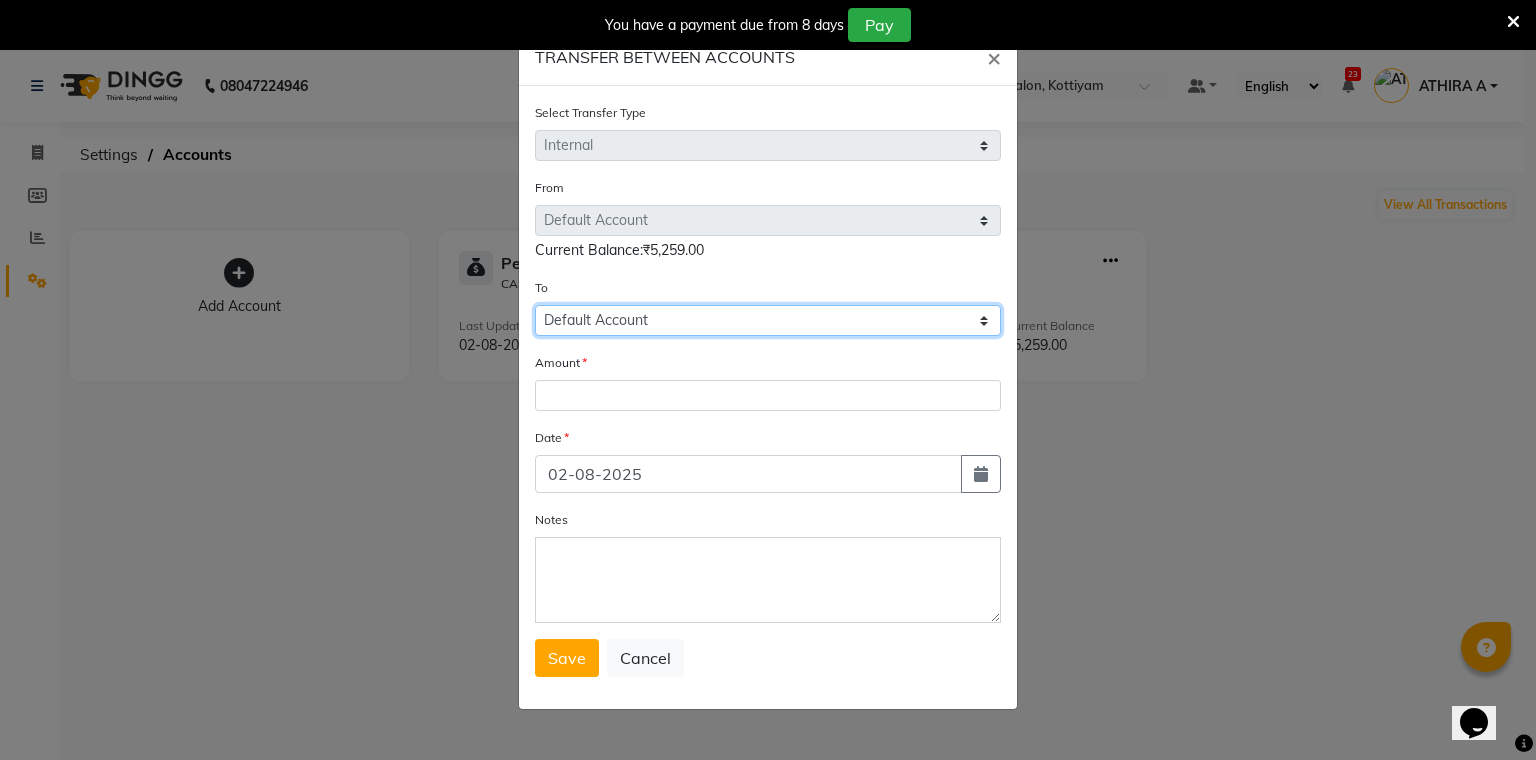 click on "Select Petty Cash Default Account" 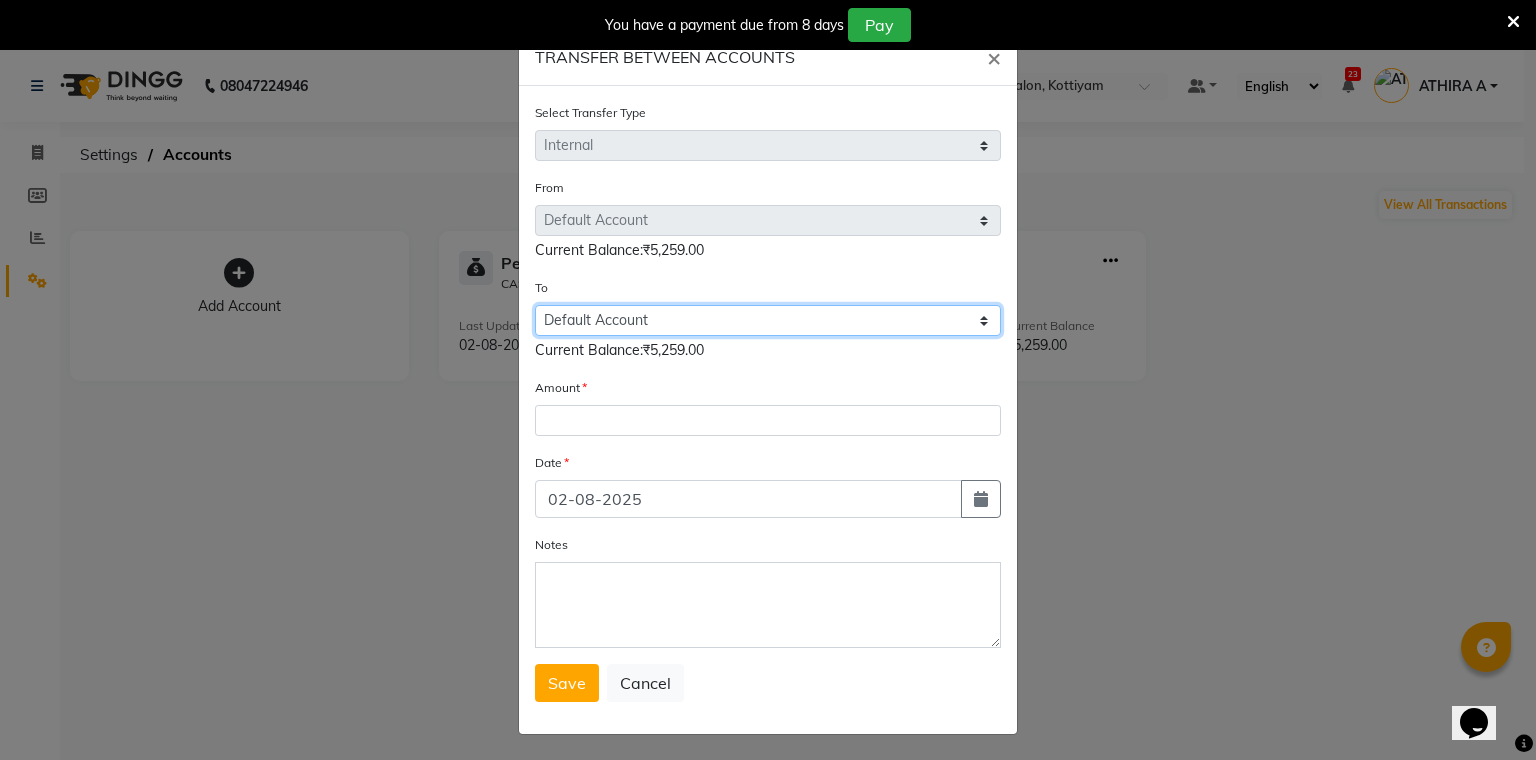 drag, startPoint x: 620, startPoint y: 321, endPoint x: 616, endPoint y: 335, distance: 14.56022 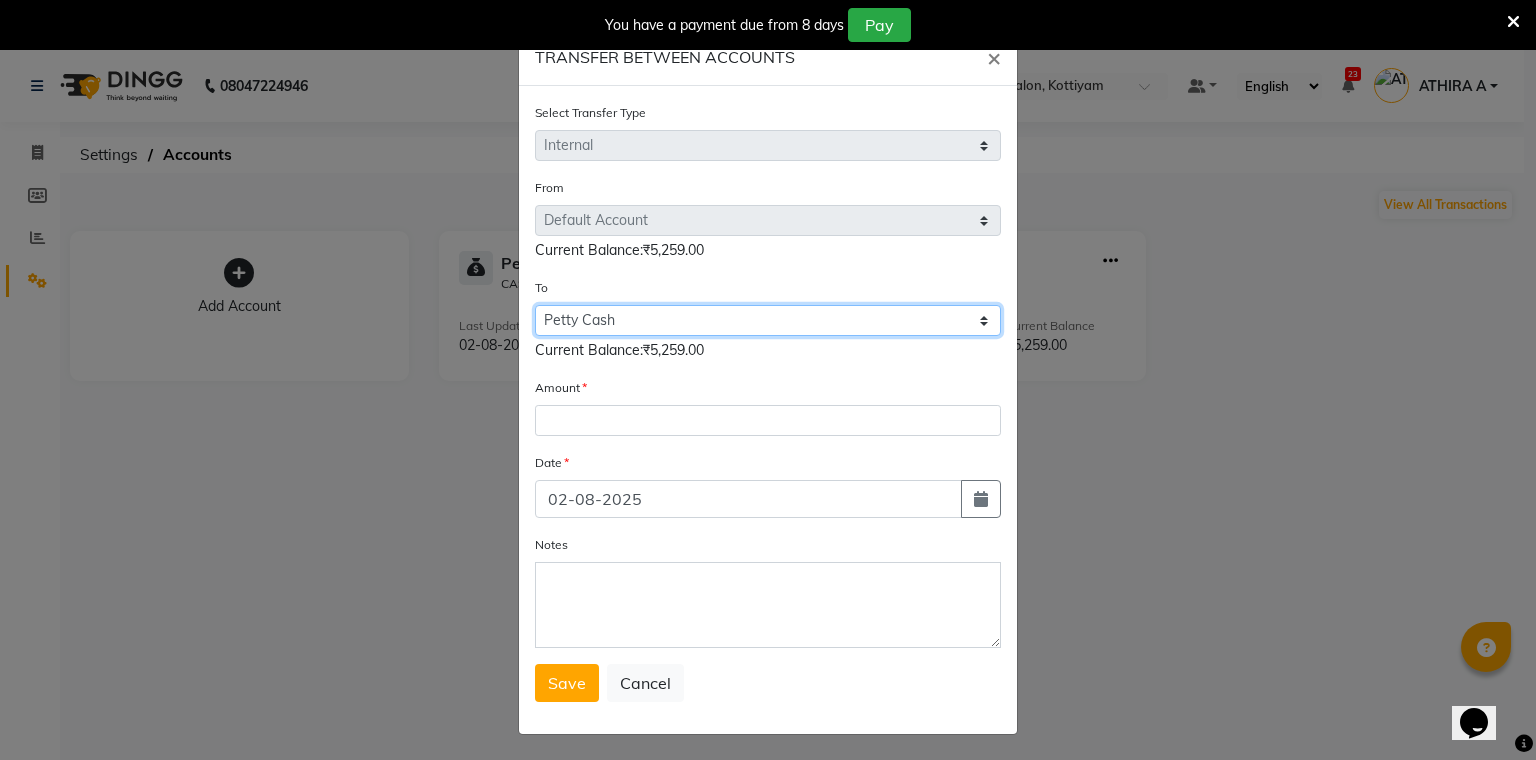 click on "Select Petty Cash Default Account" 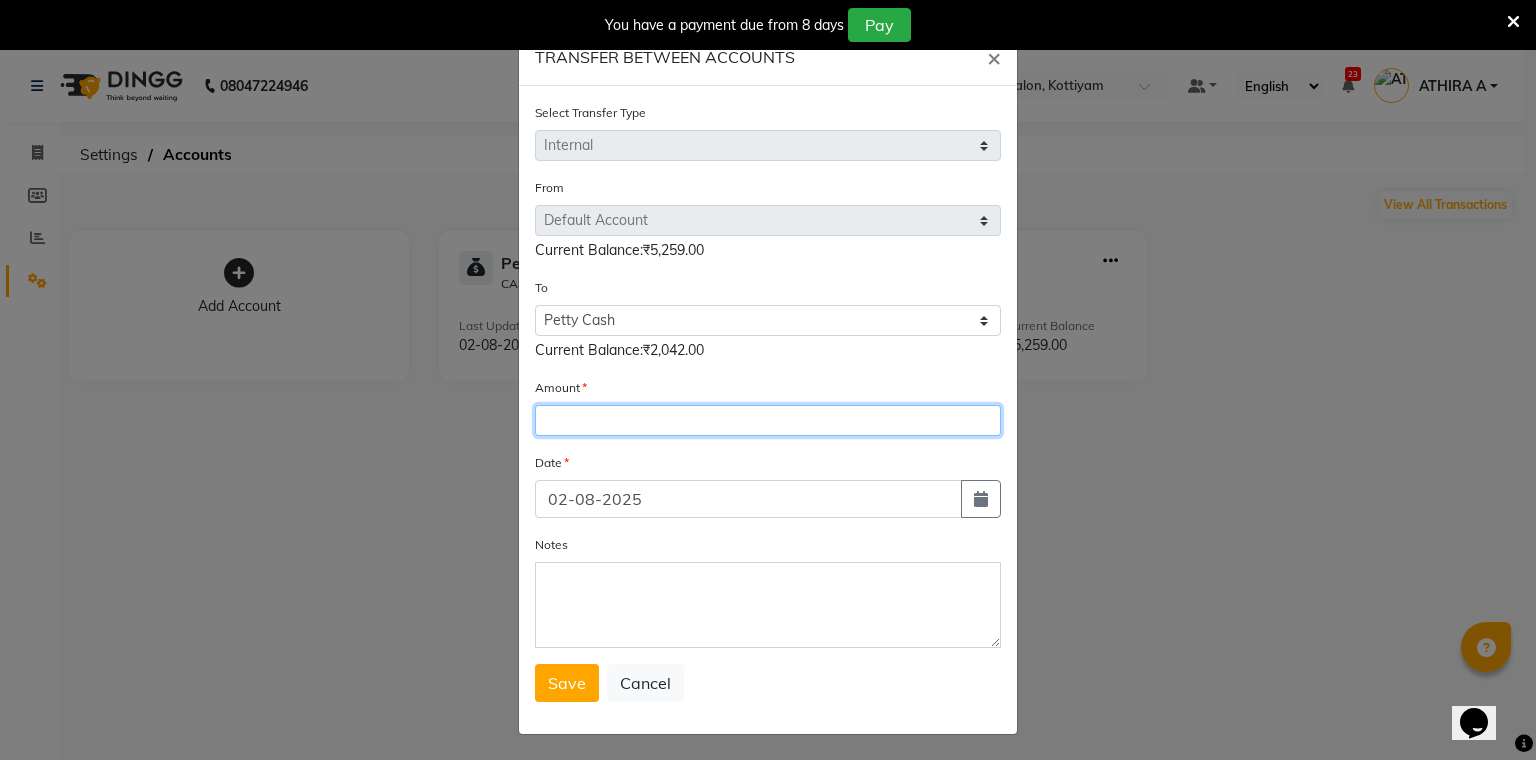 click 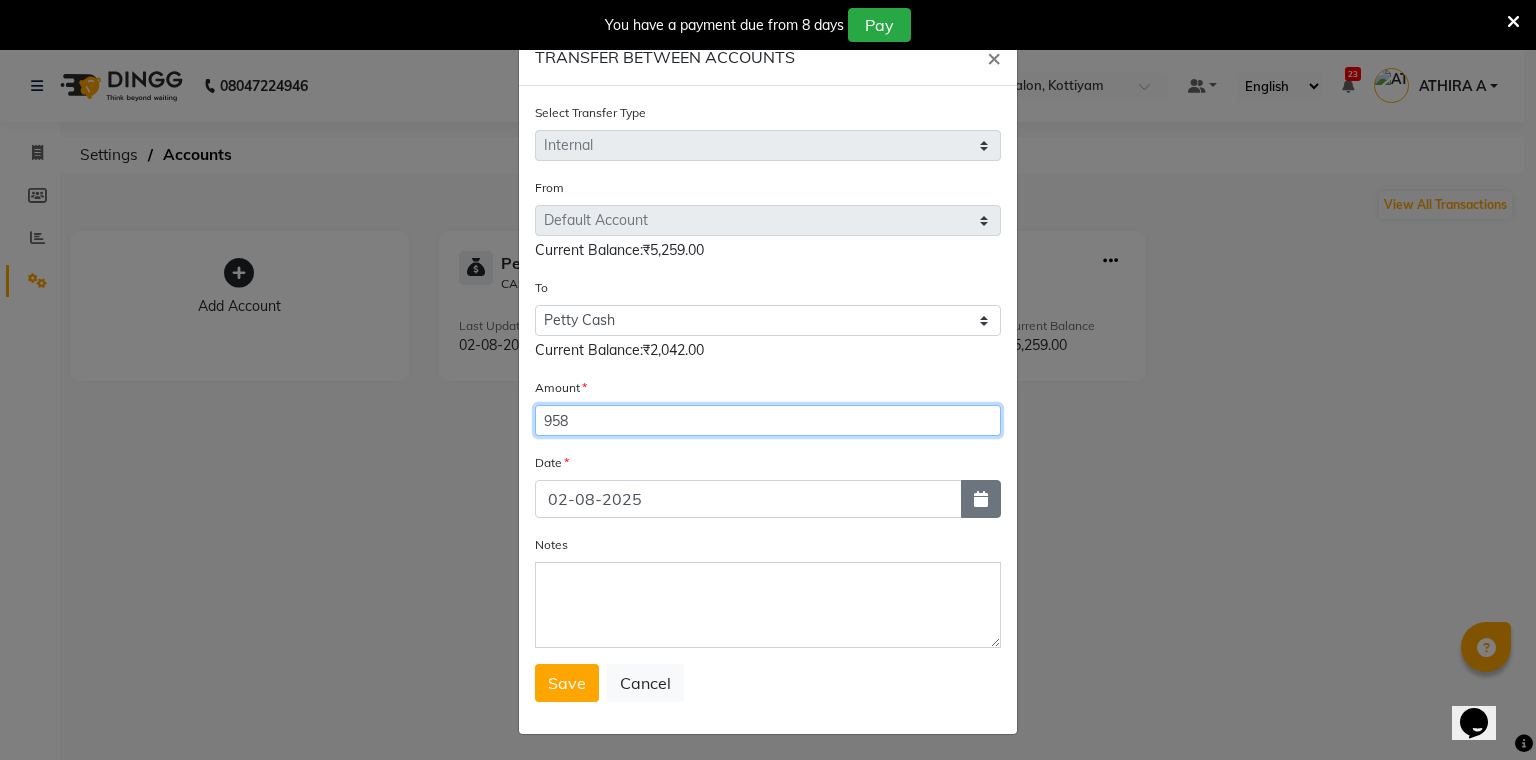 type on "958" 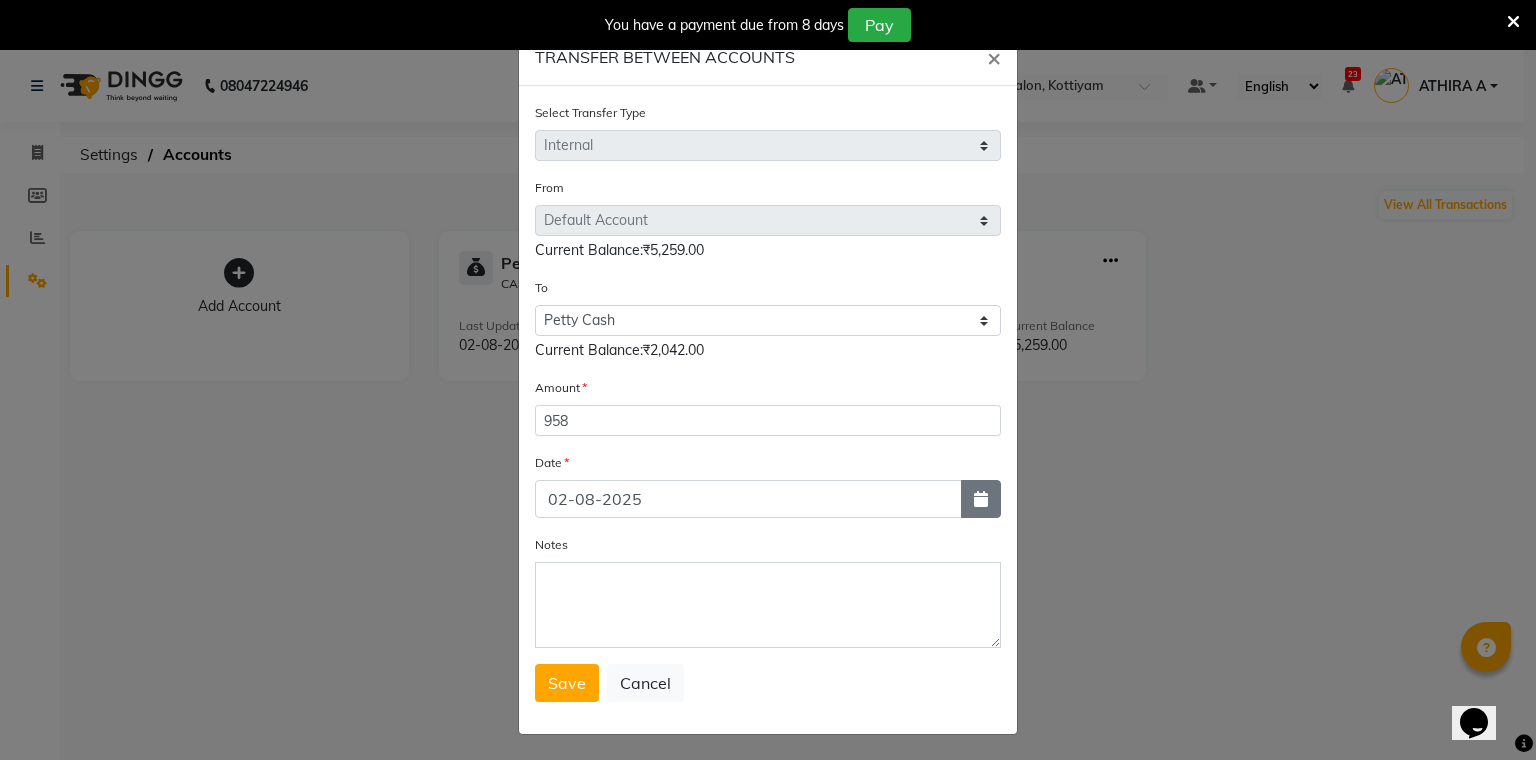click 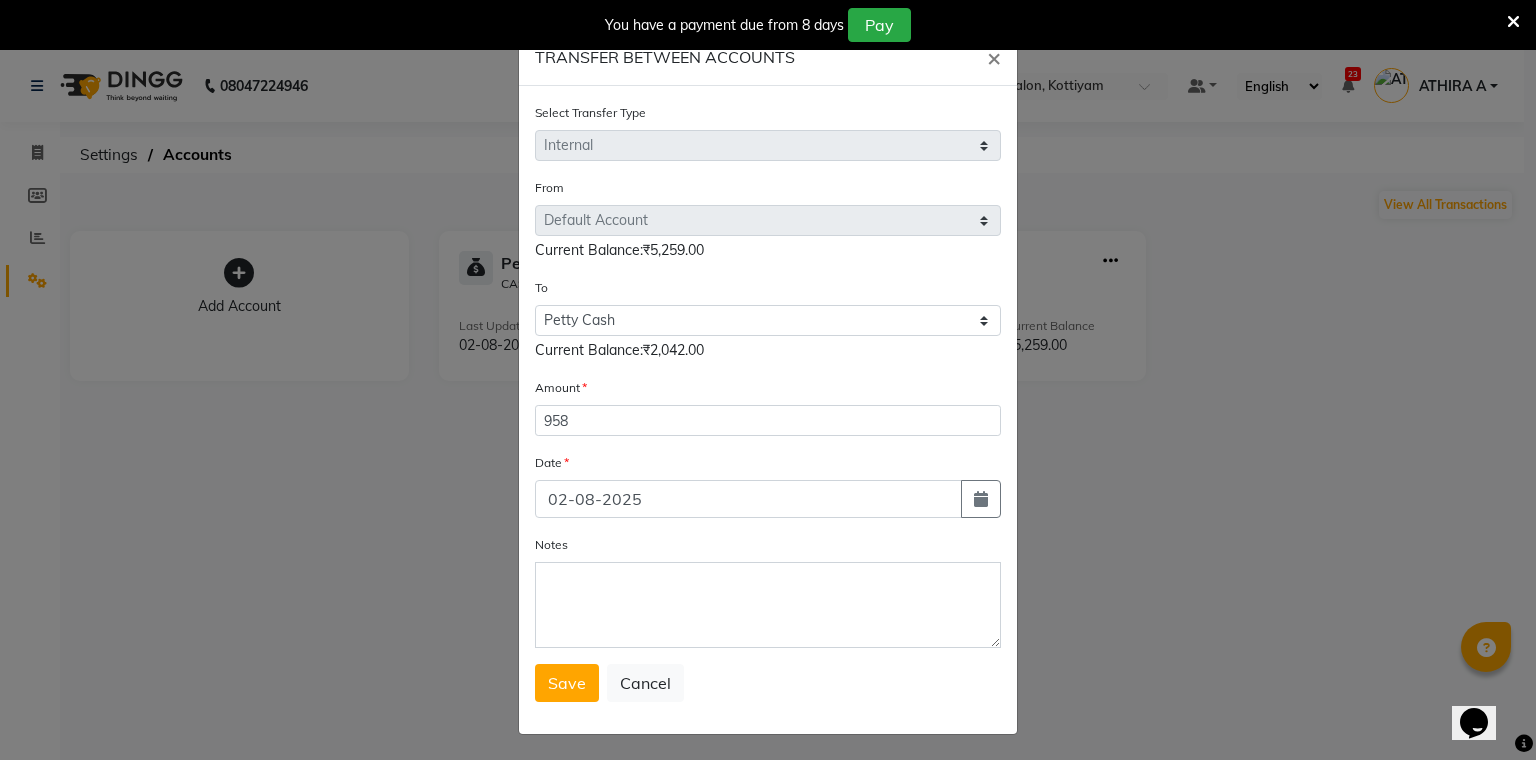 select on "8" 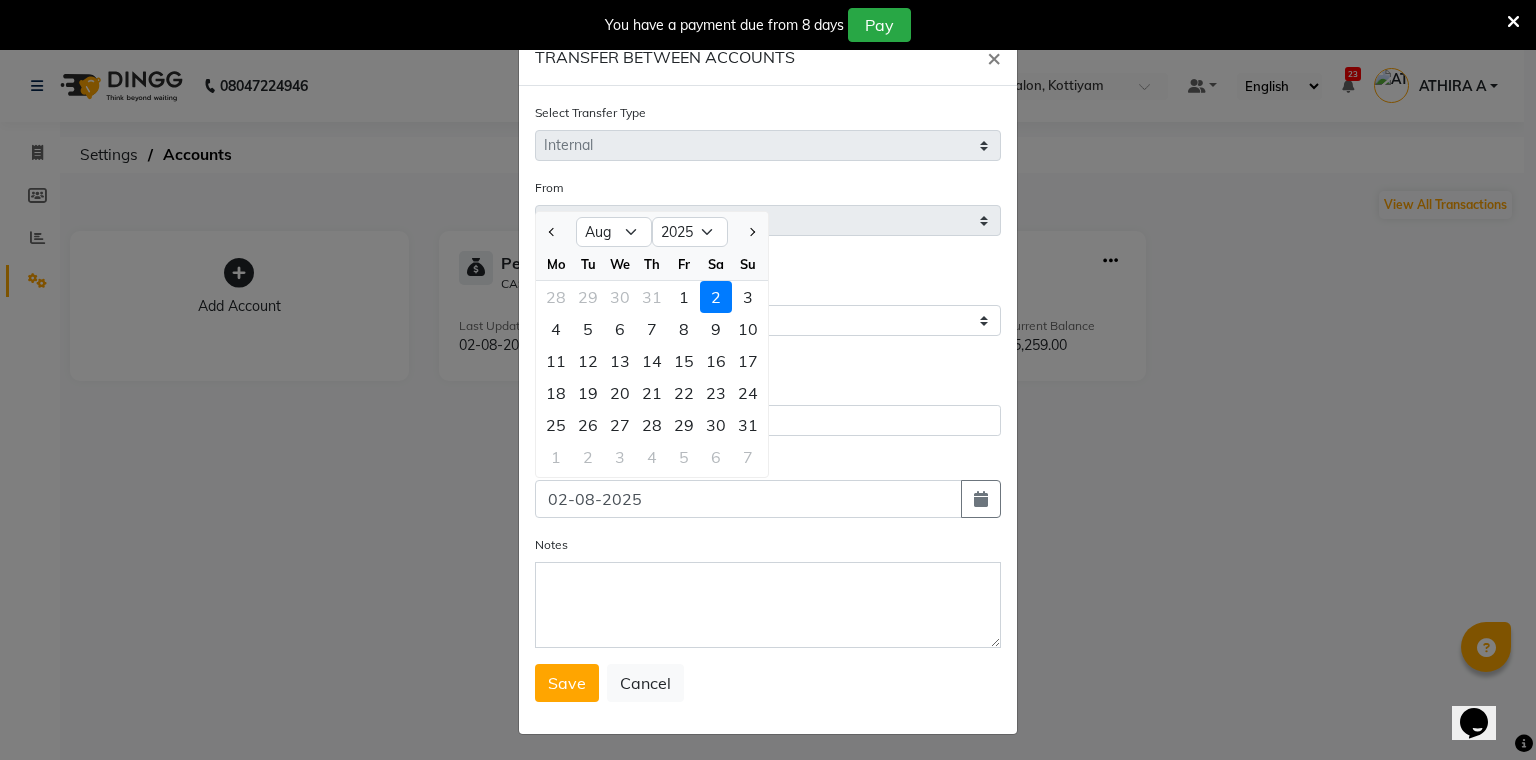 click on "1" 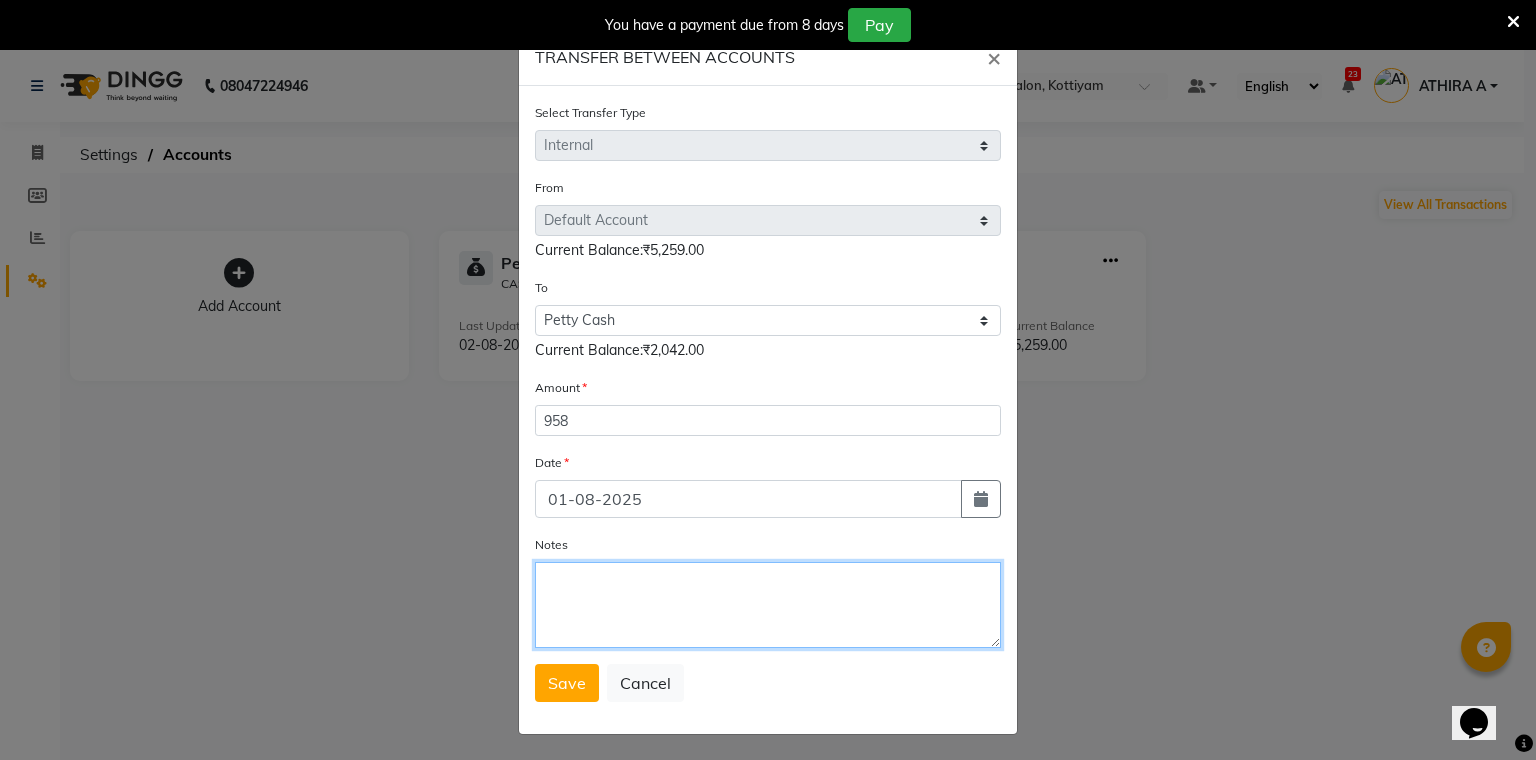 click on "Notes" at bounding box center [768, 605] 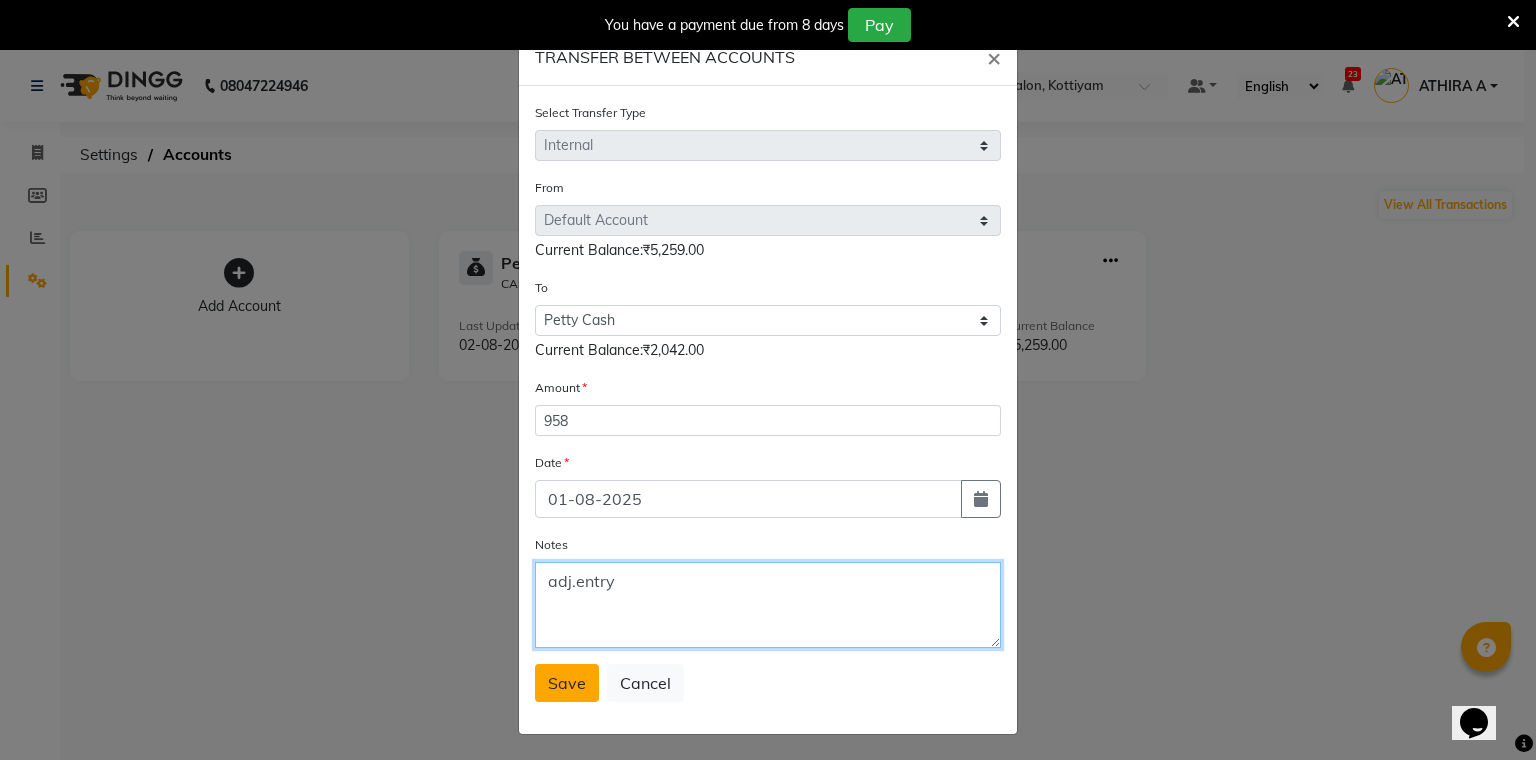 type on "adj.entry" 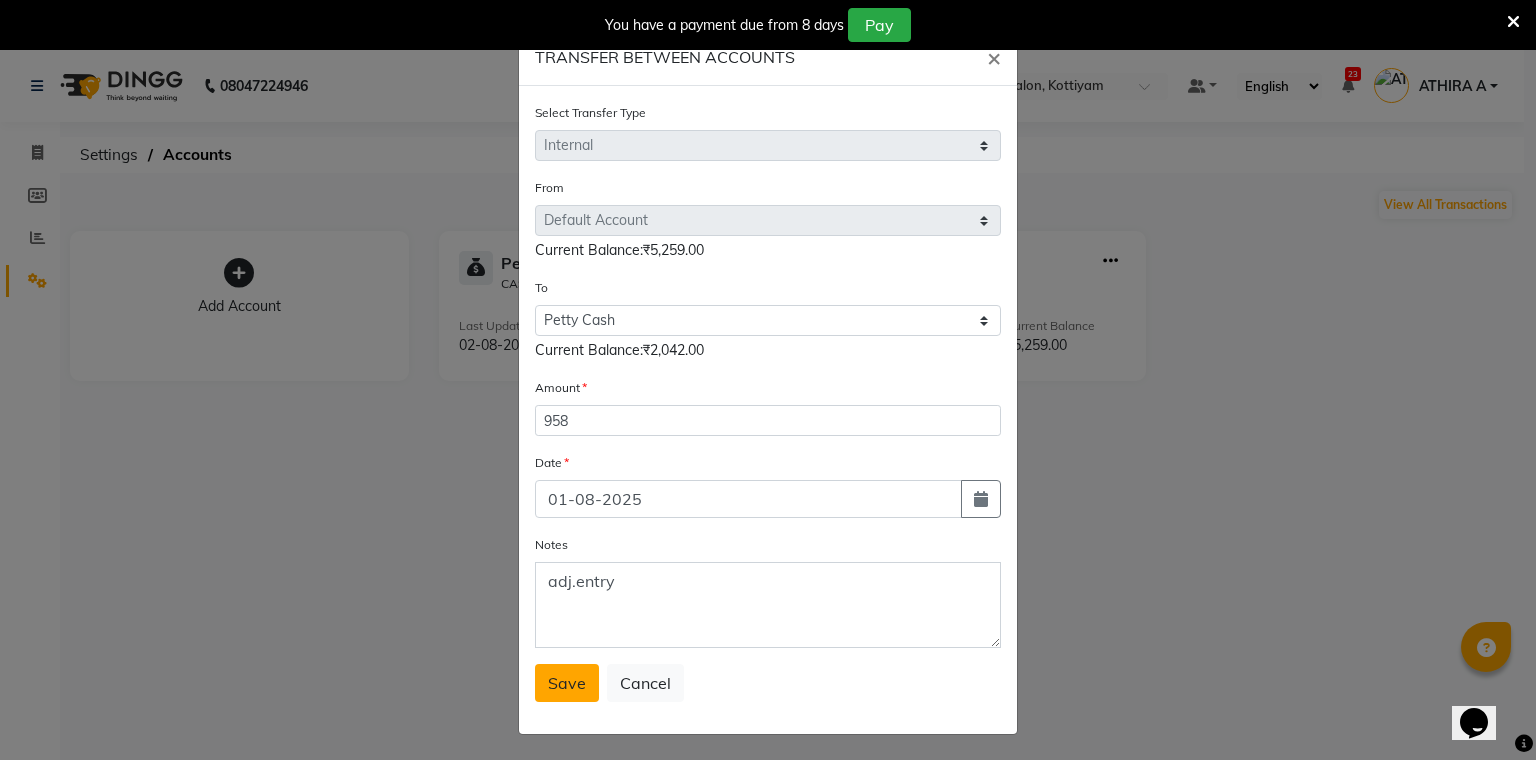 click on "Save" at bounding box center (567, 683) 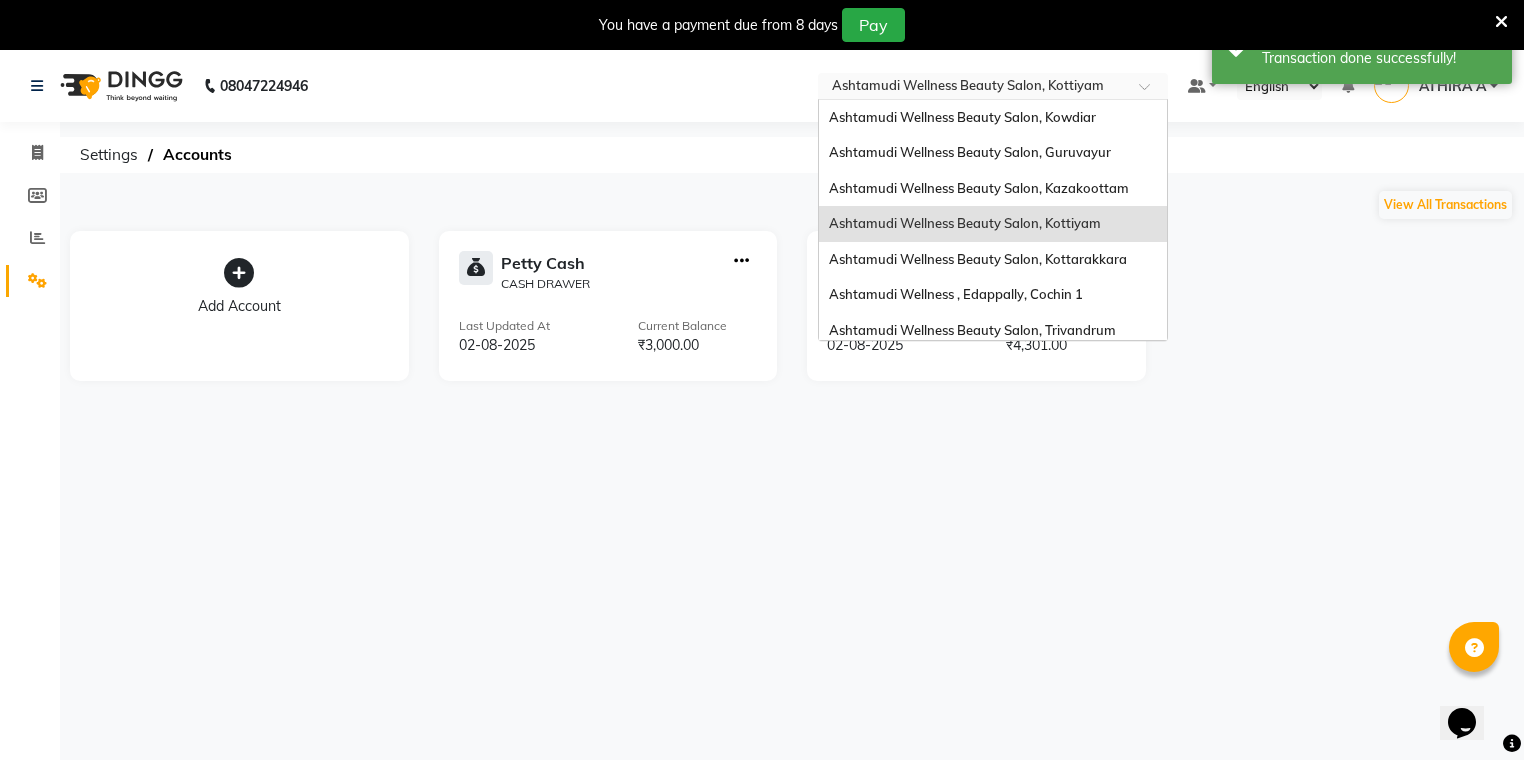 click at bounding box center [973, 88] 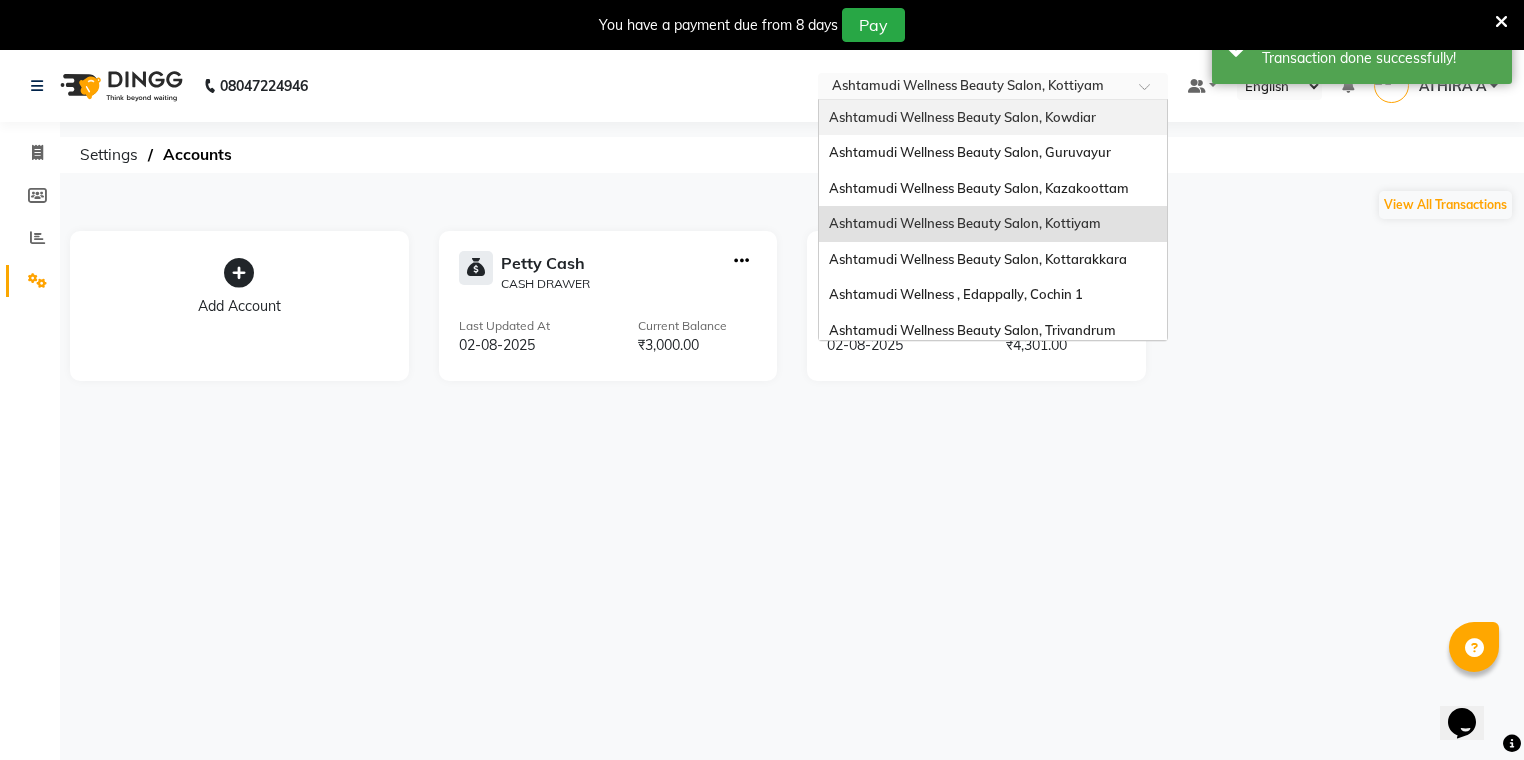 click on "Ashtamudi Wellness Beauty Salon, Kowdiar" at bounding box center [993, 118] 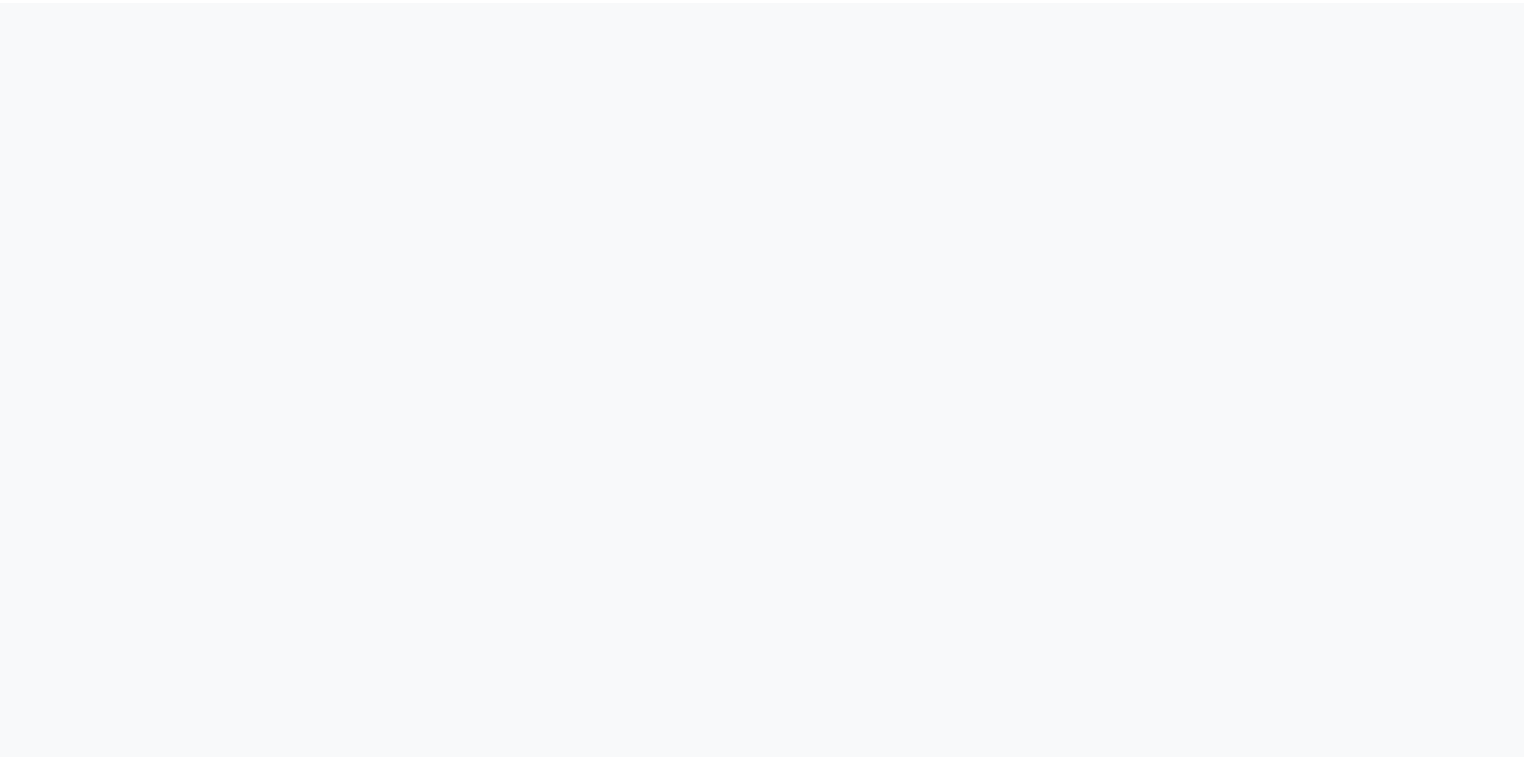 scroll, scrollTop: 0, scrollLeft: 0, axis: both 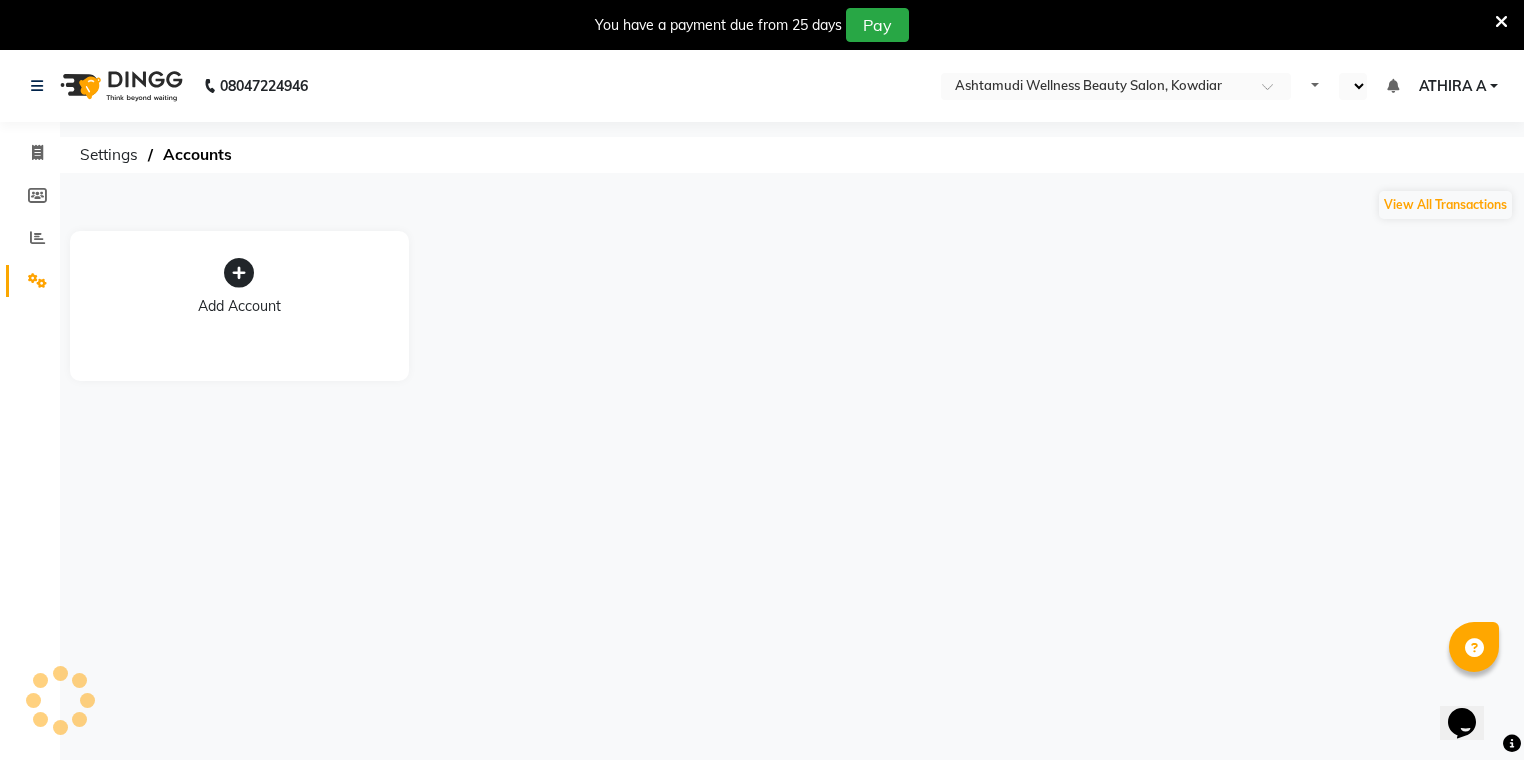 select on "en" 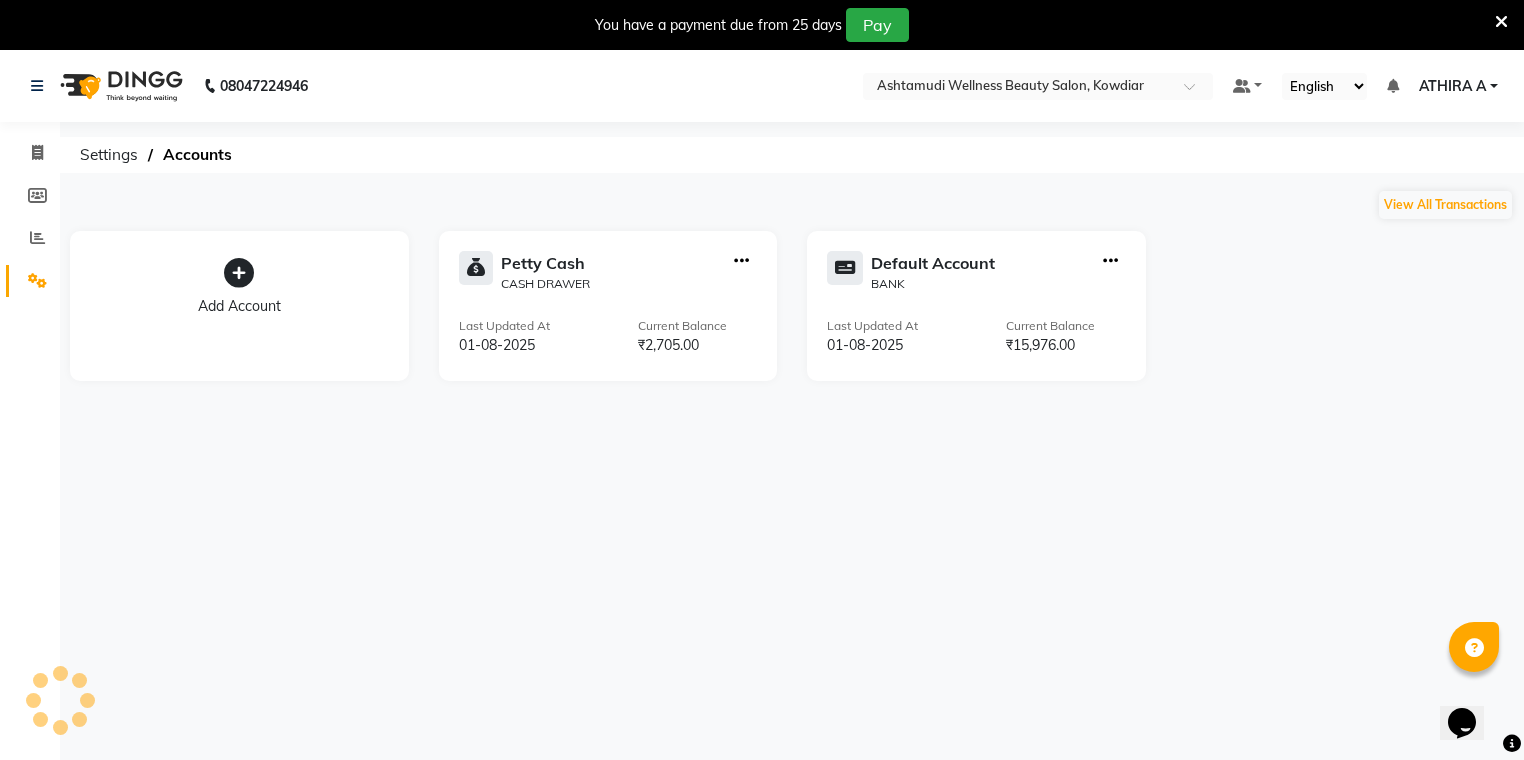 click 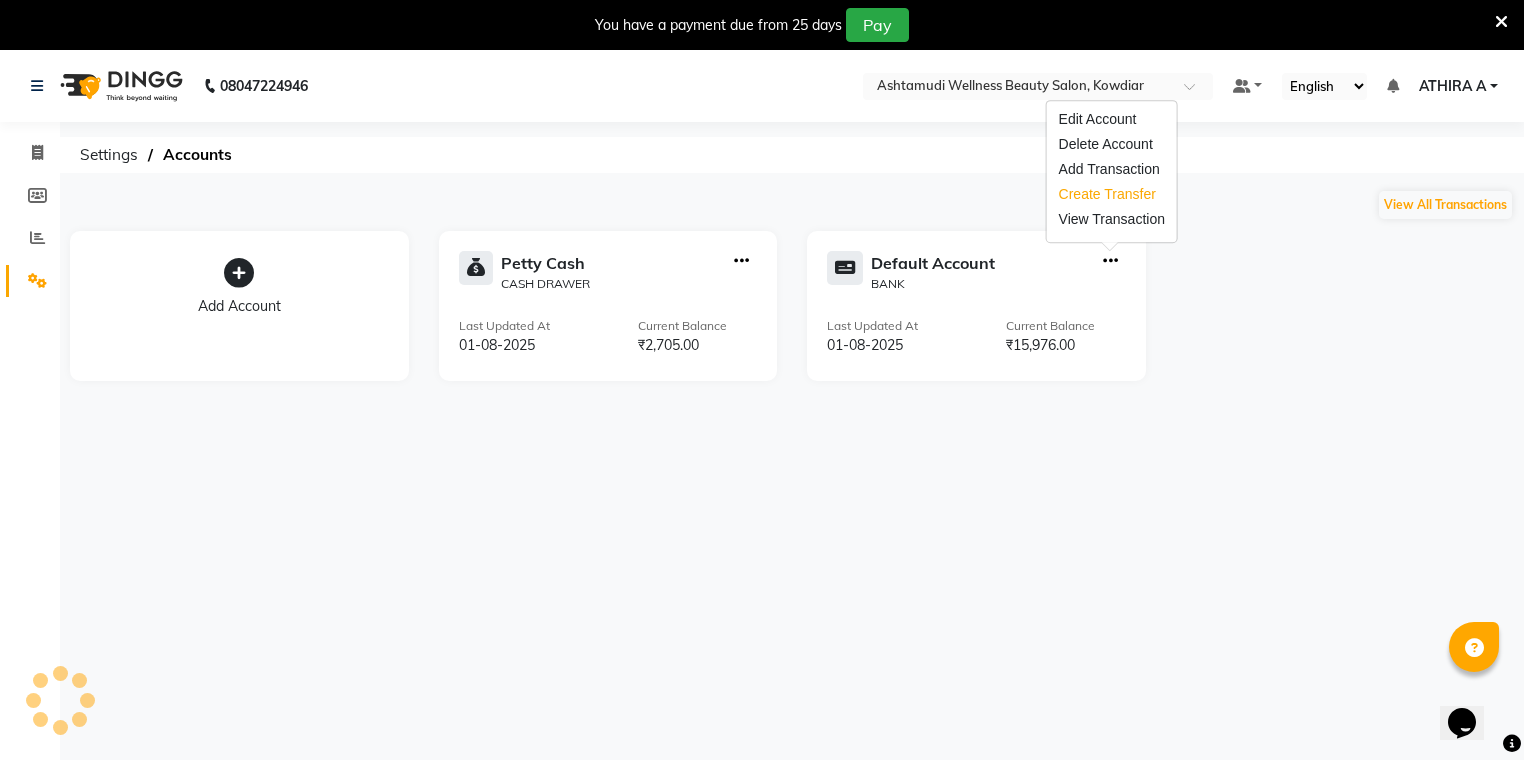 click on "Create Transfer" at bounding box center [1112, 194] 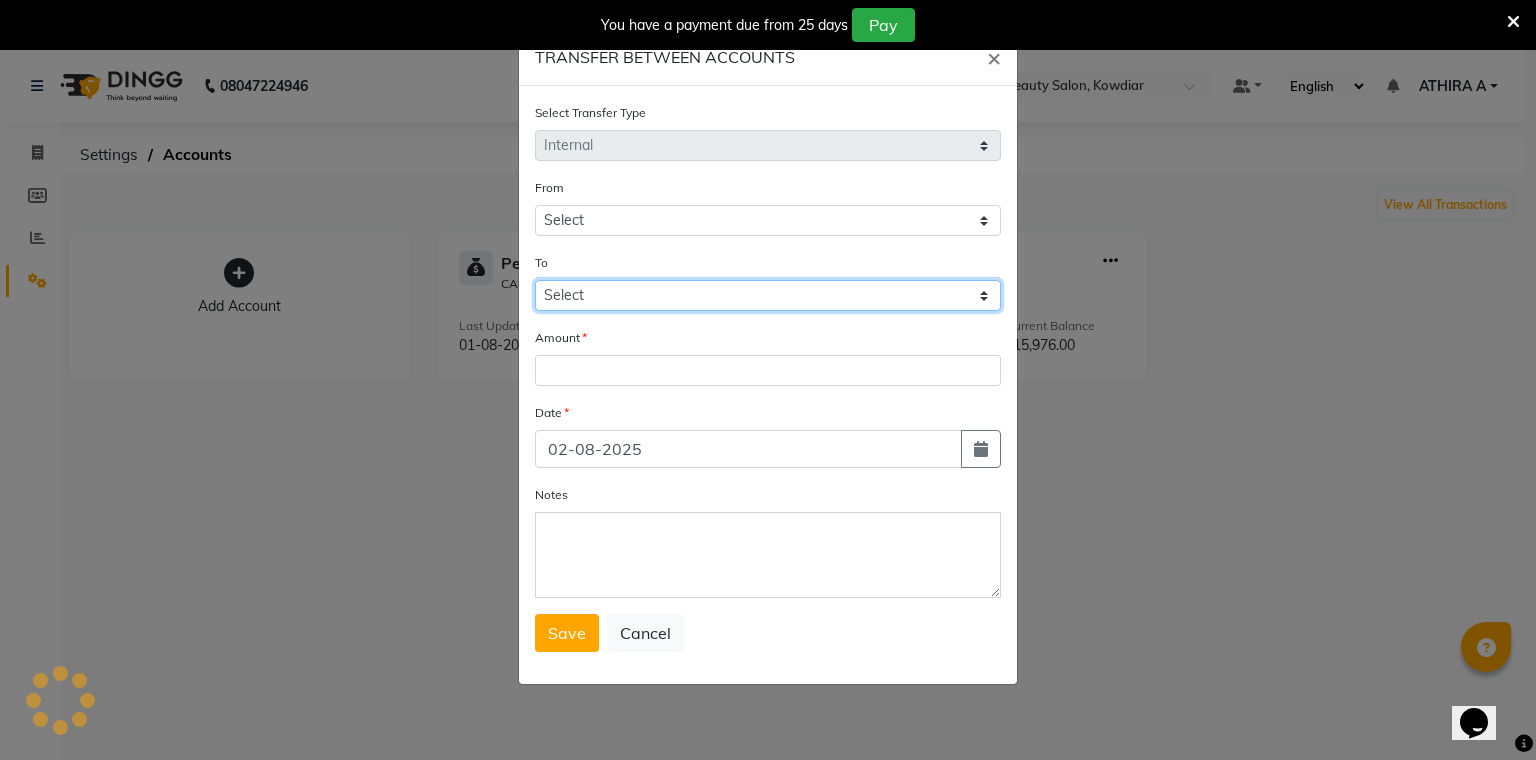 drag, startPoint x: 600, startPoint y: 300, endPoint x: 596, endPoint y: 312, distance: 12.649111 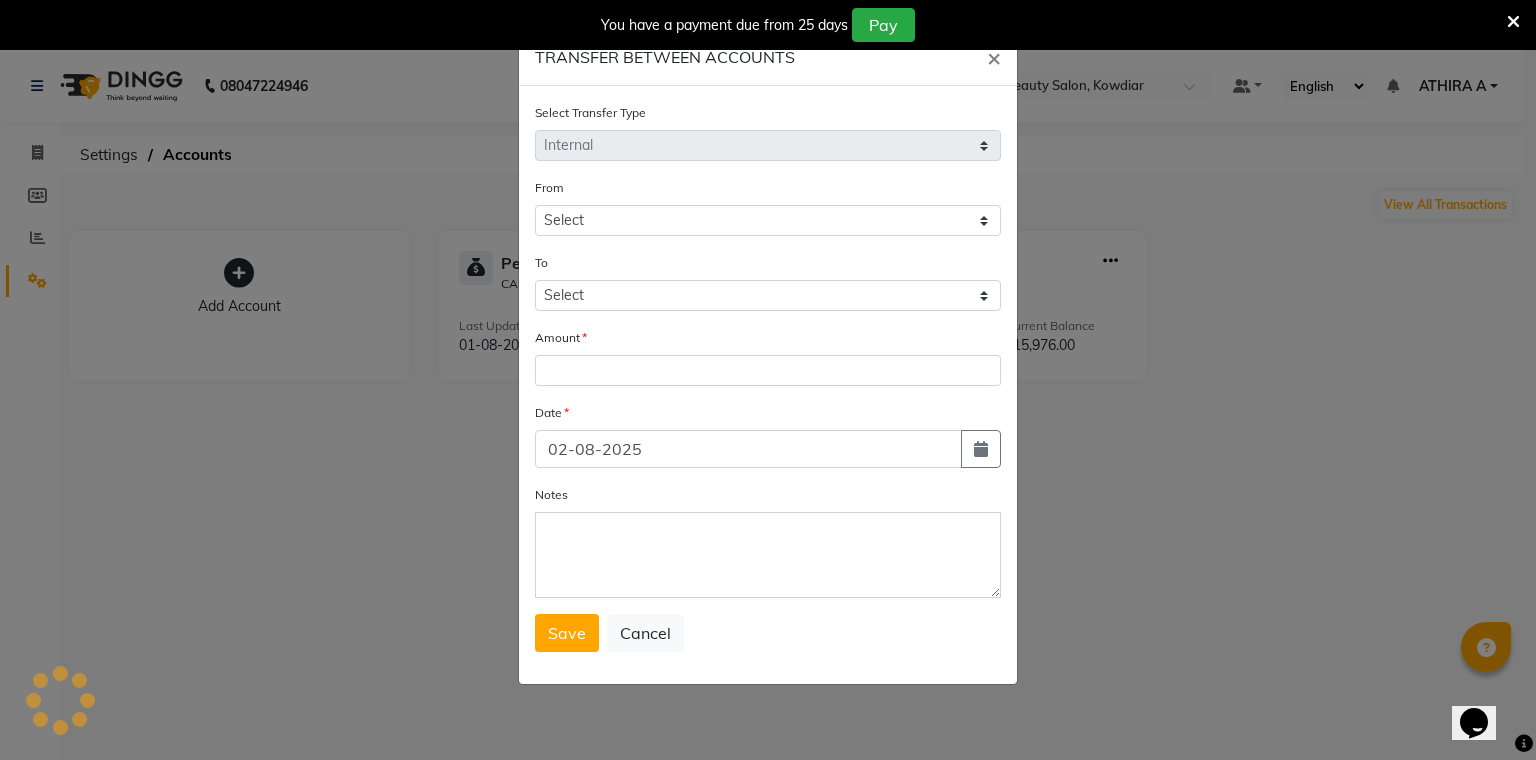 select on "3501" 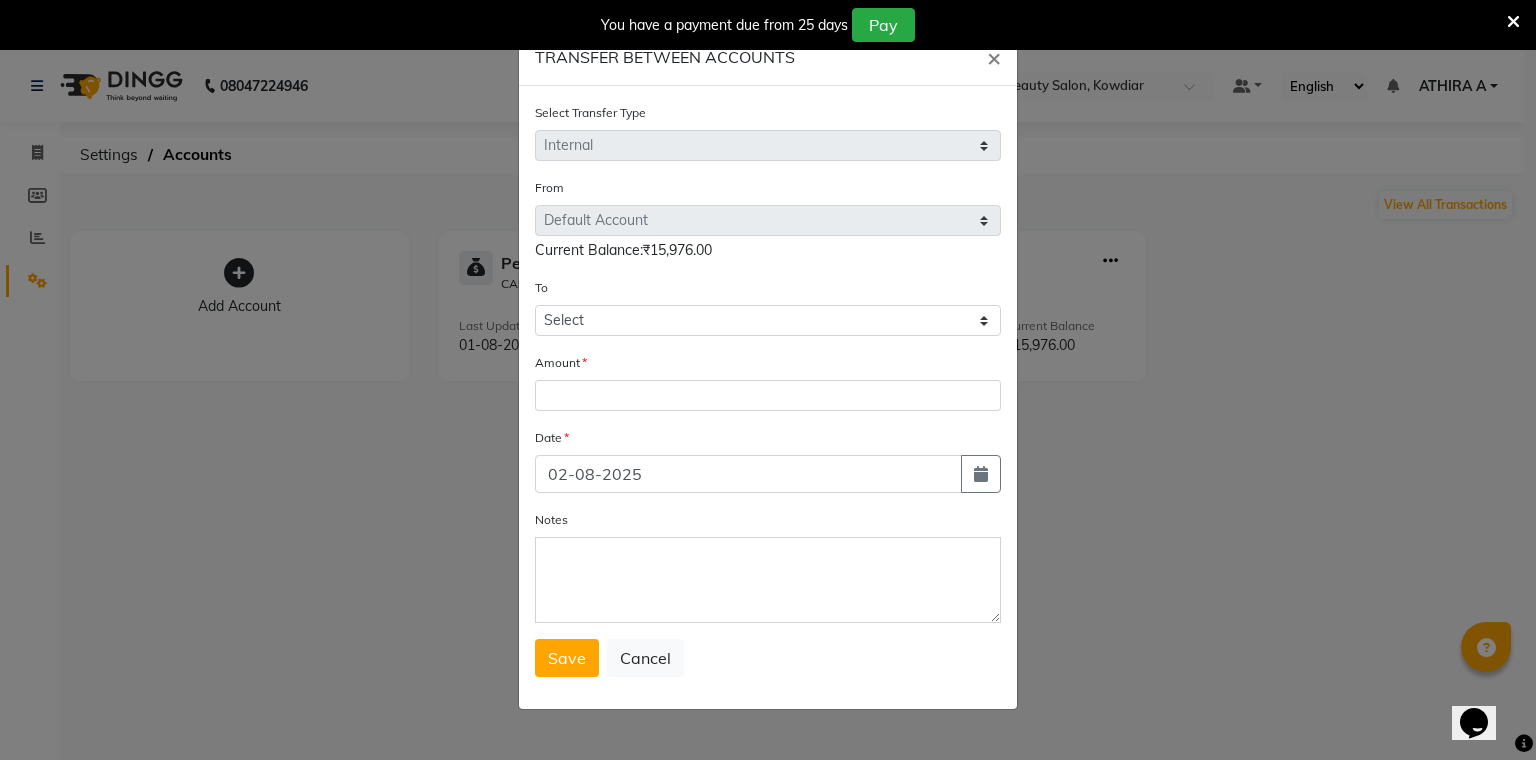click on "To Select Petty Cash Default Account" 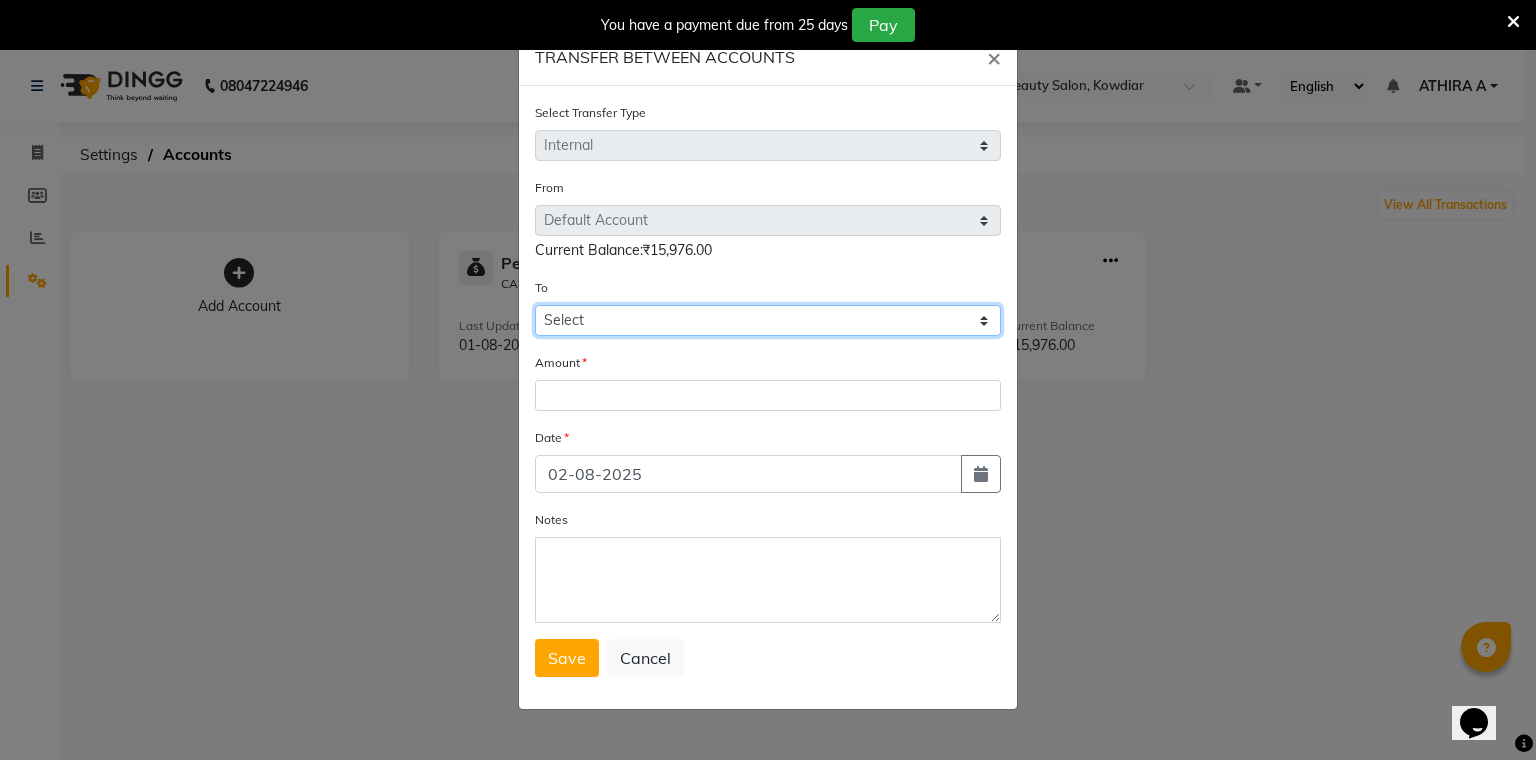 click on "Select Petty Cash Default Account" 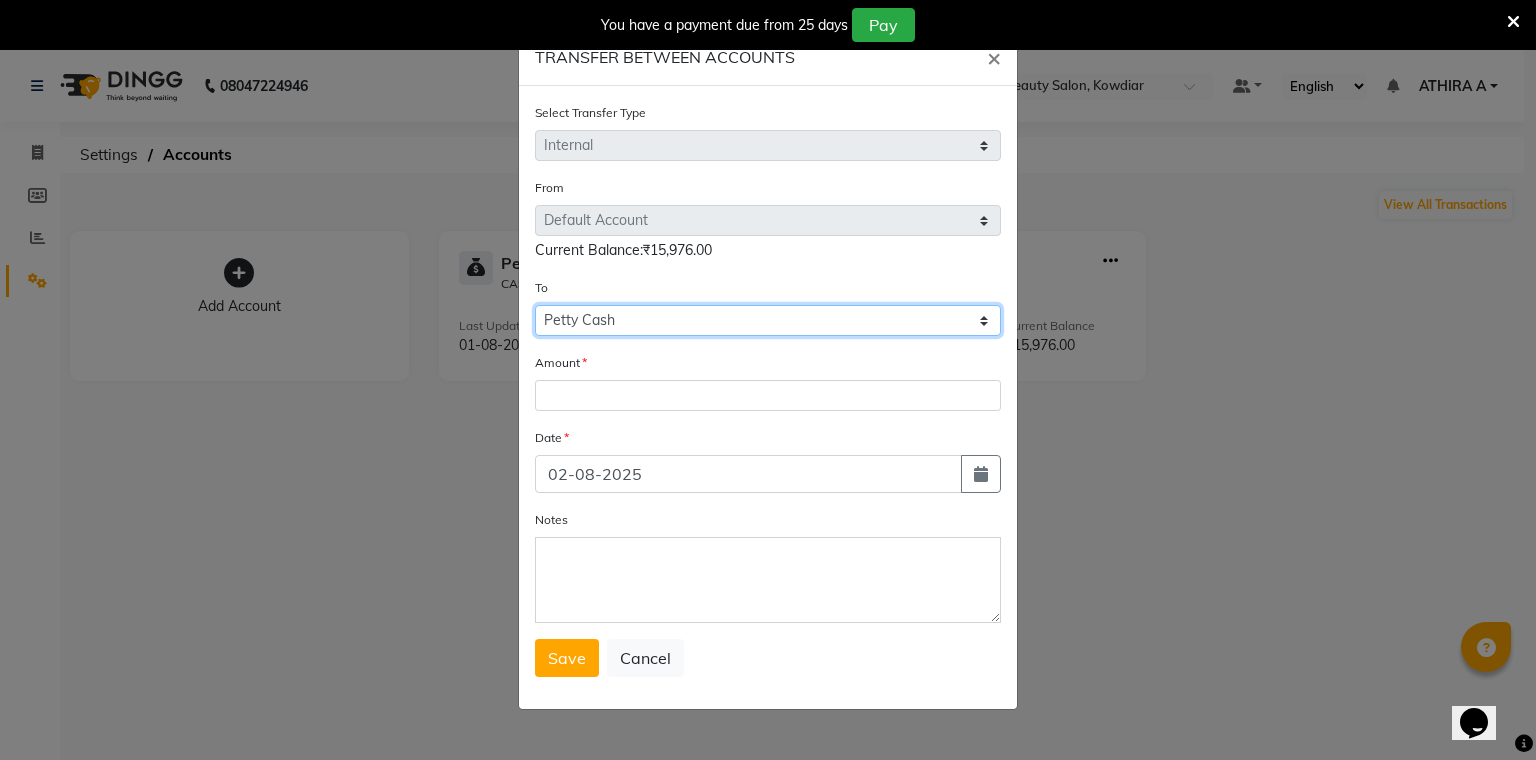 click on "Select Petty Cash Default Account" 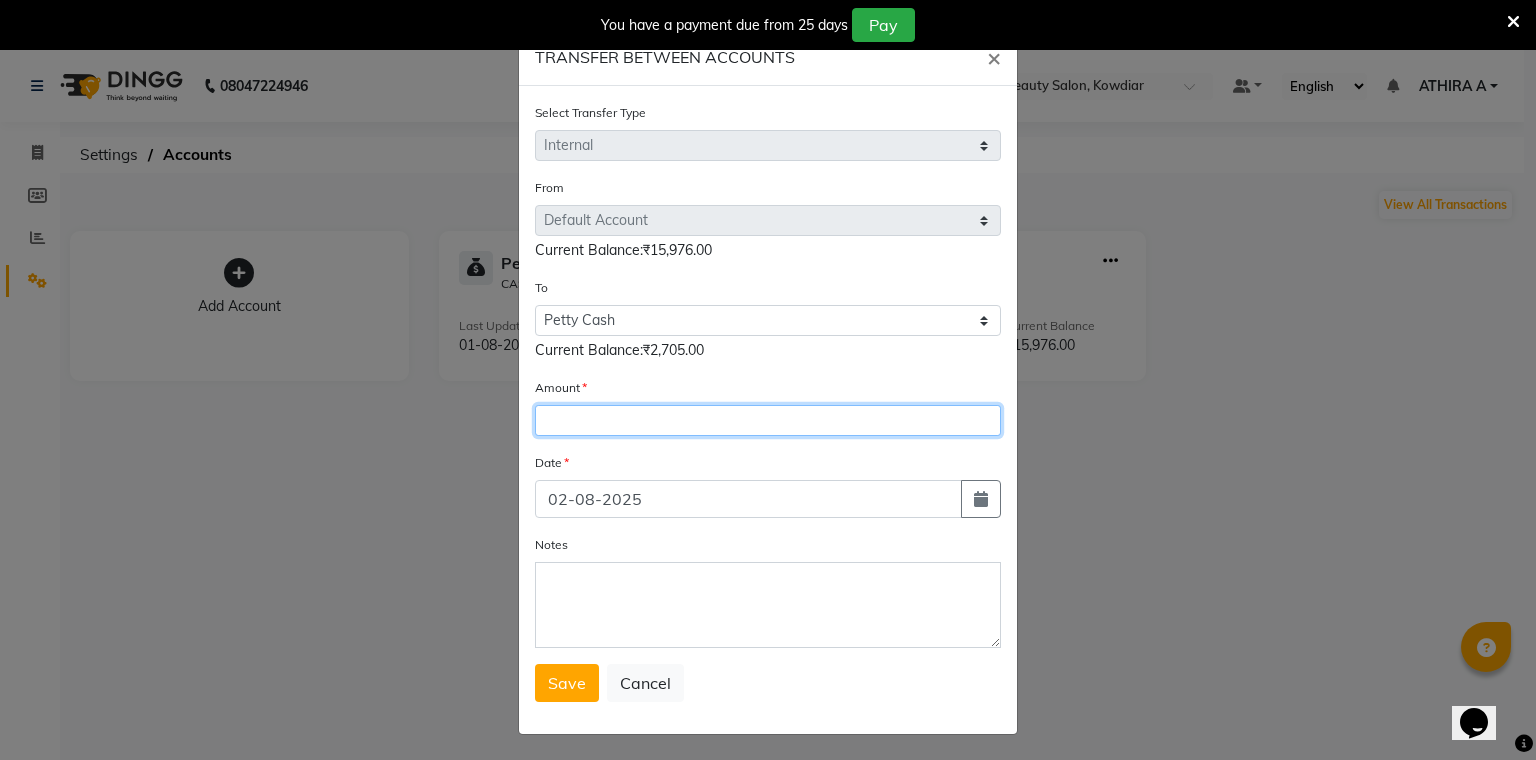 click 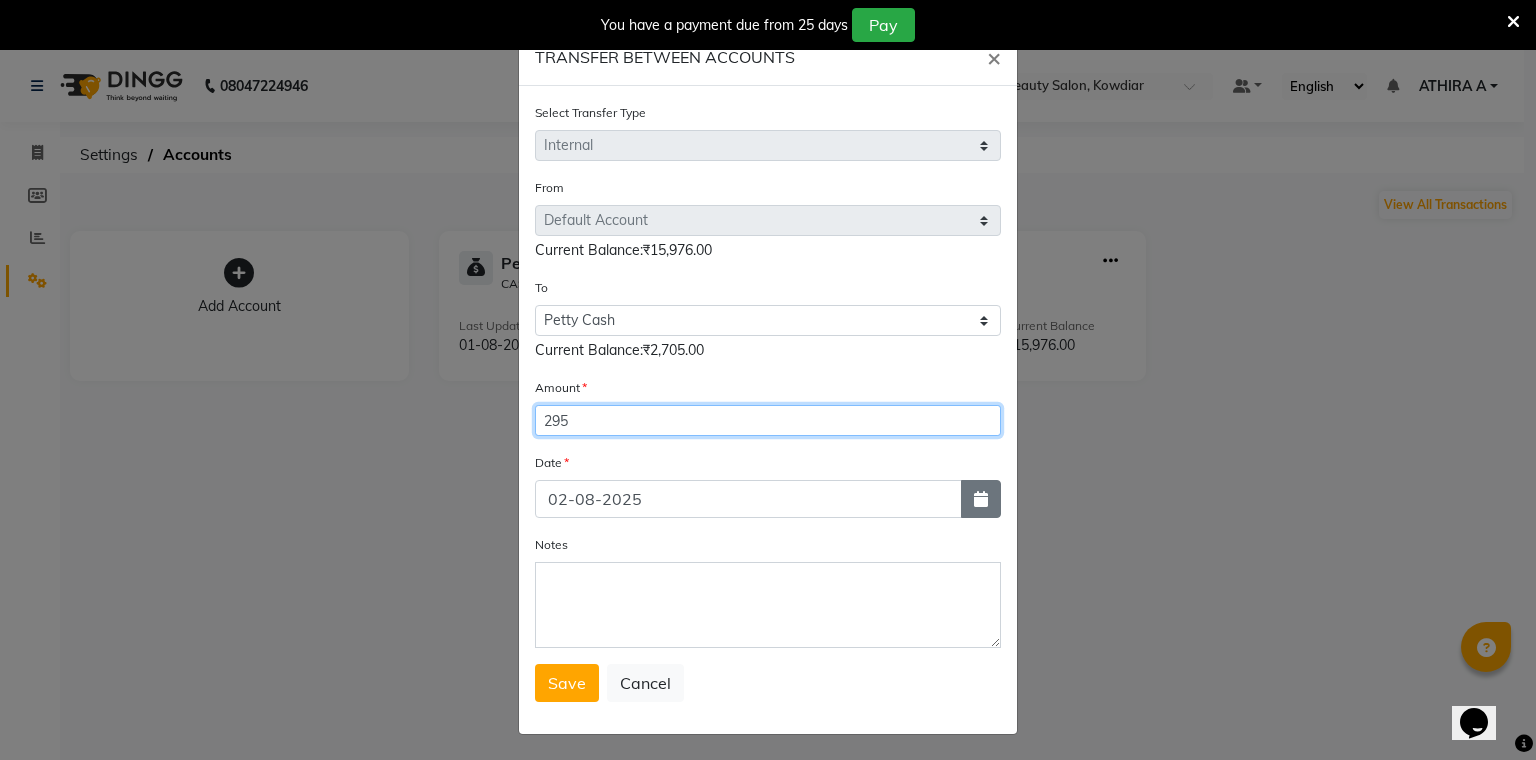 type on "295" 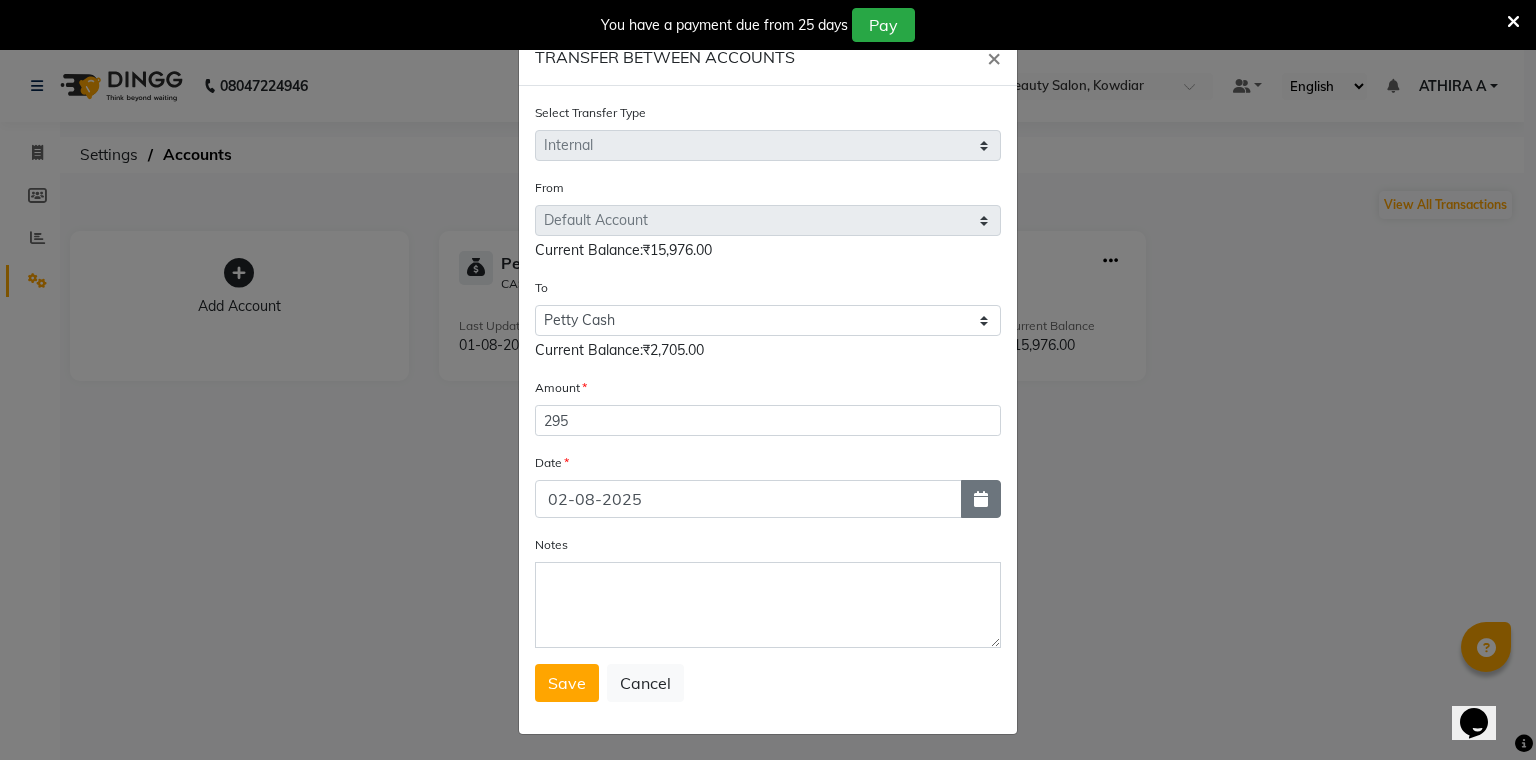click 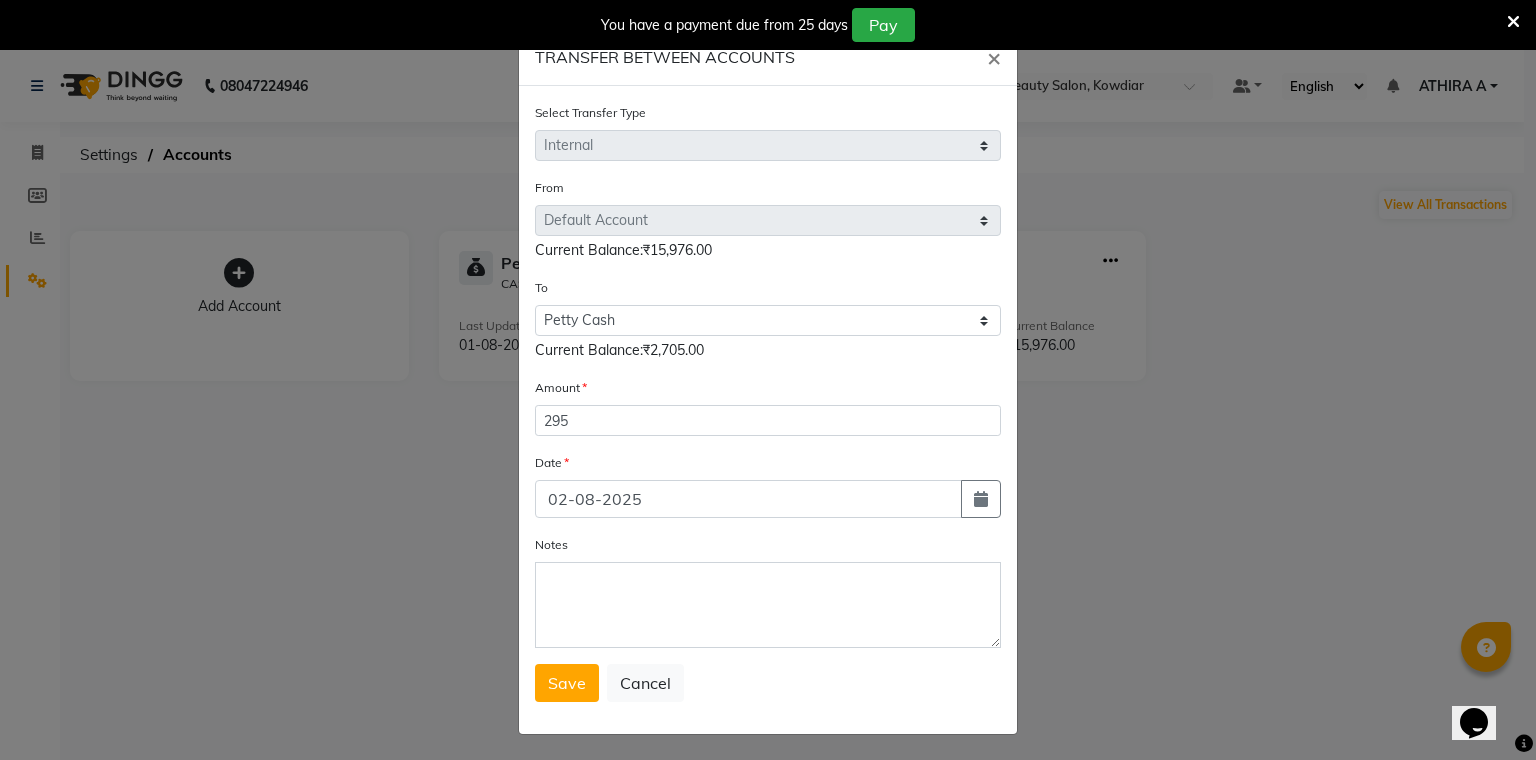 select on "8" 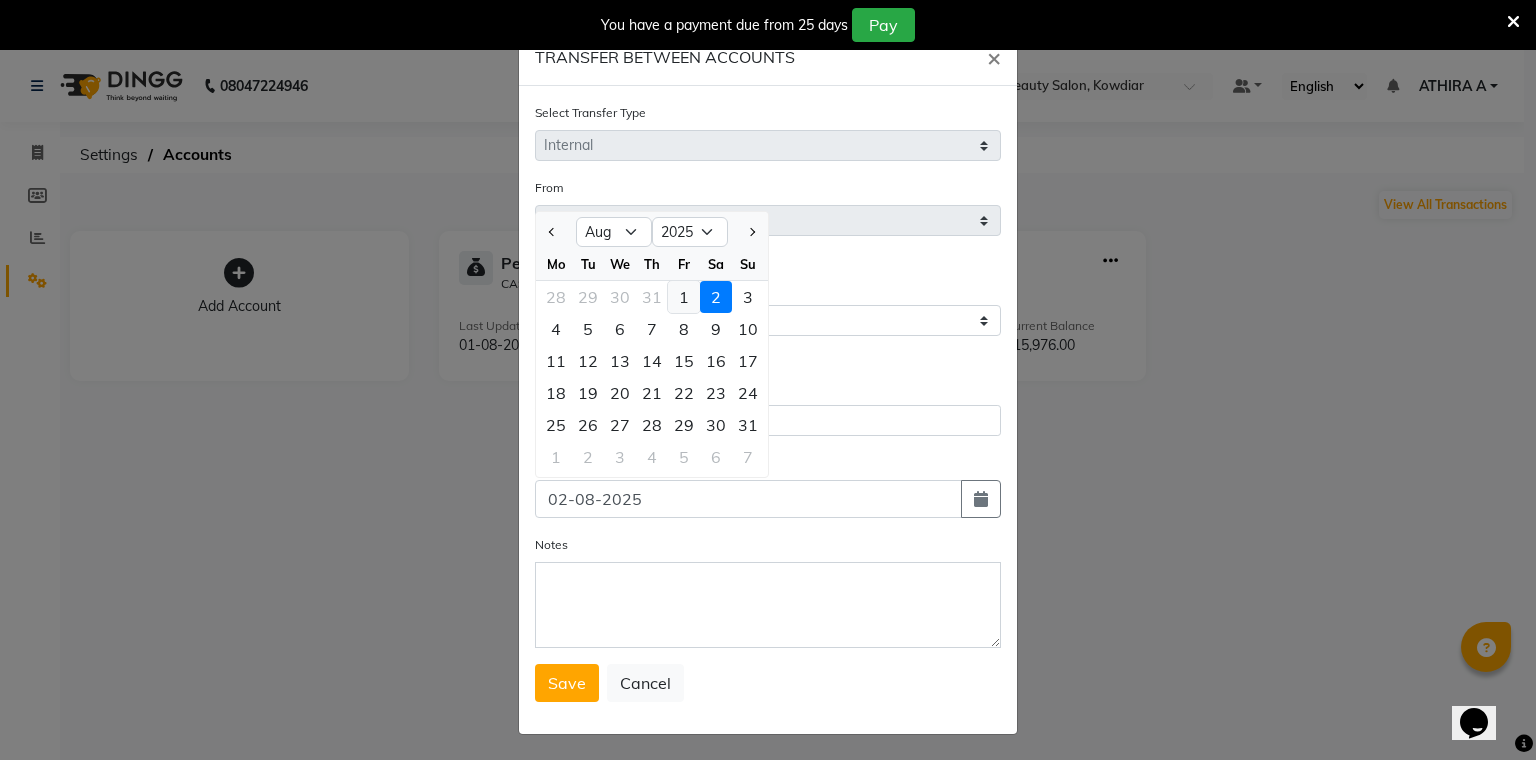 click on "1" 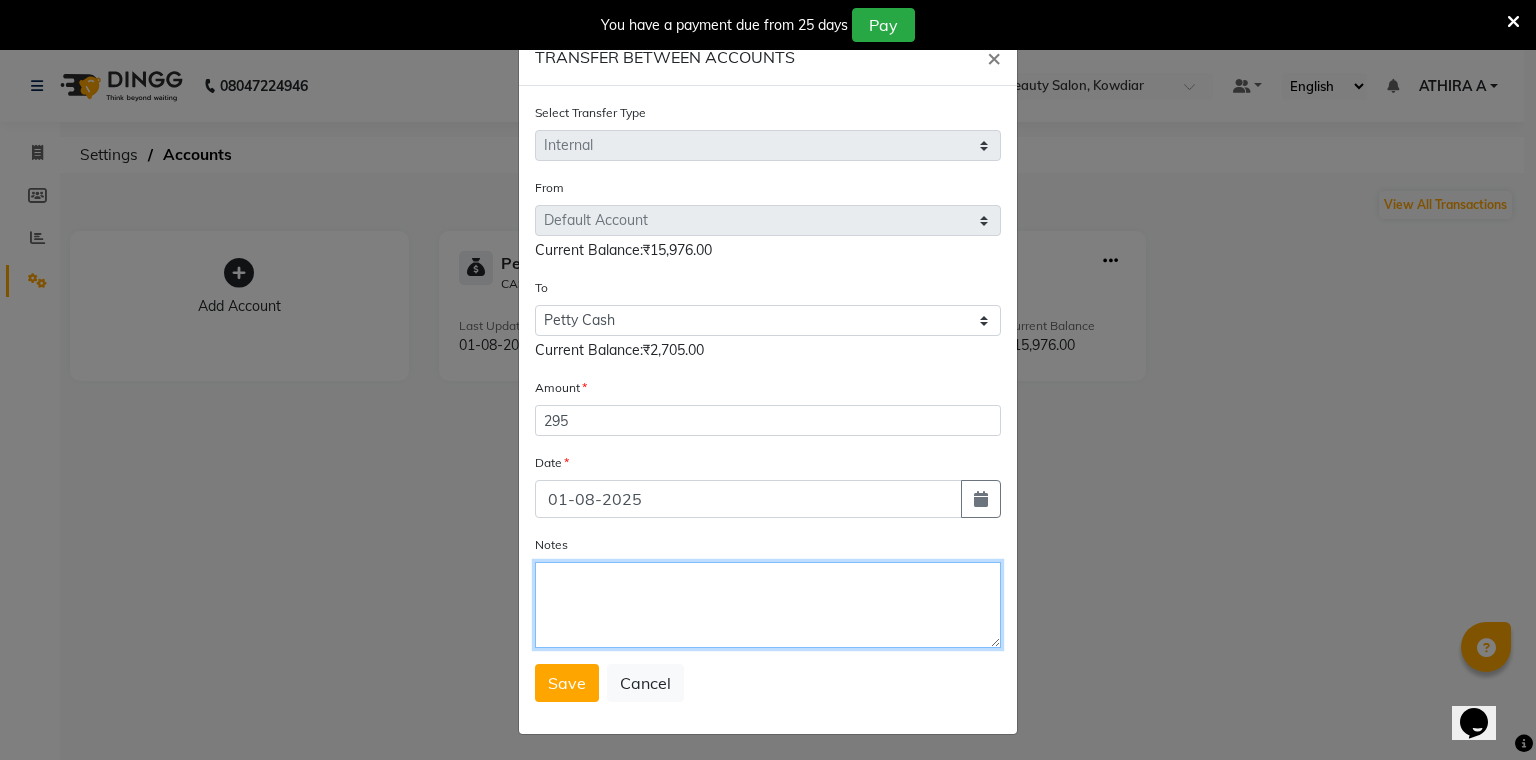 click on "Notes" at bounding box center (768, 605) 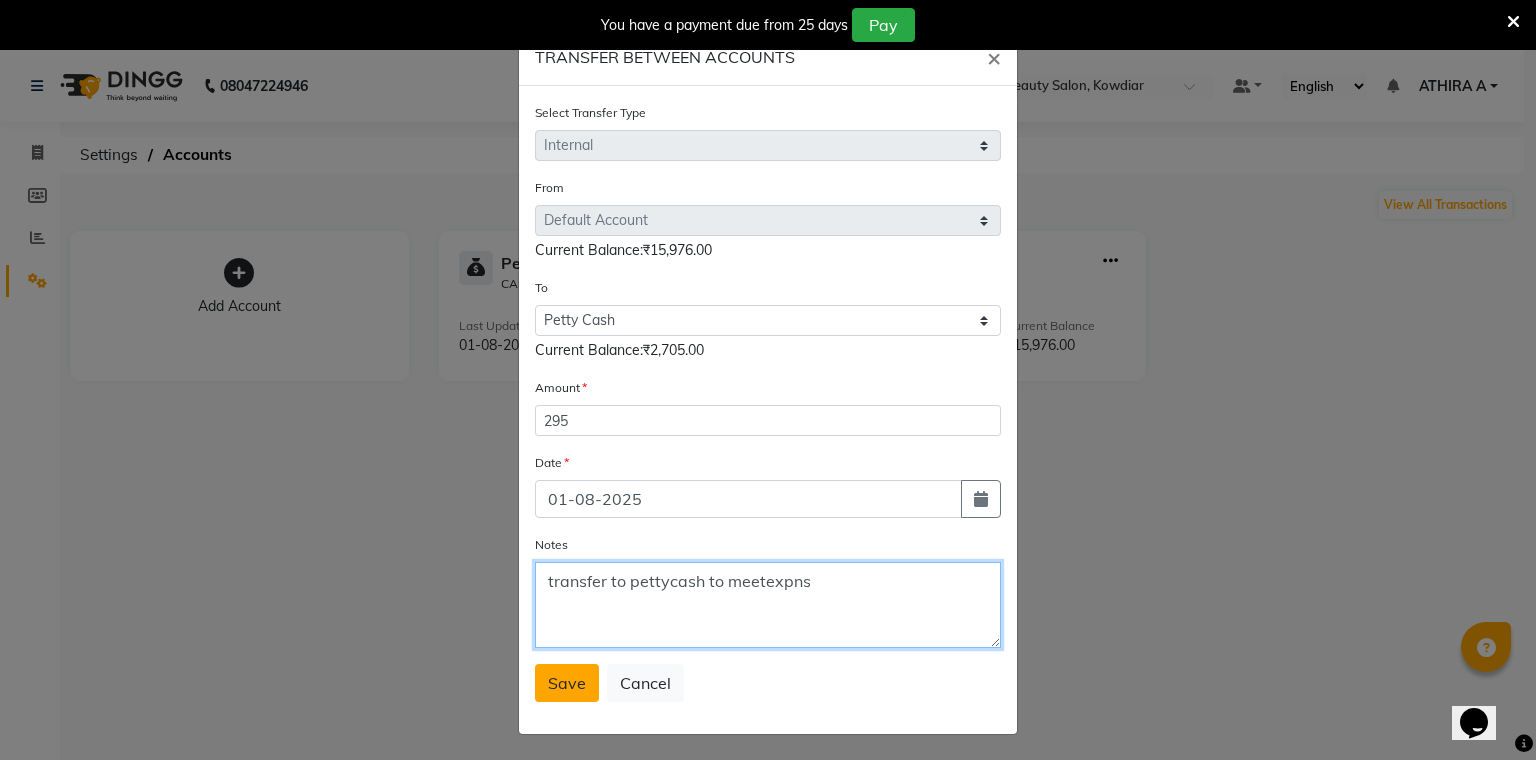 type on "transfer to pettycash to meetexpns" 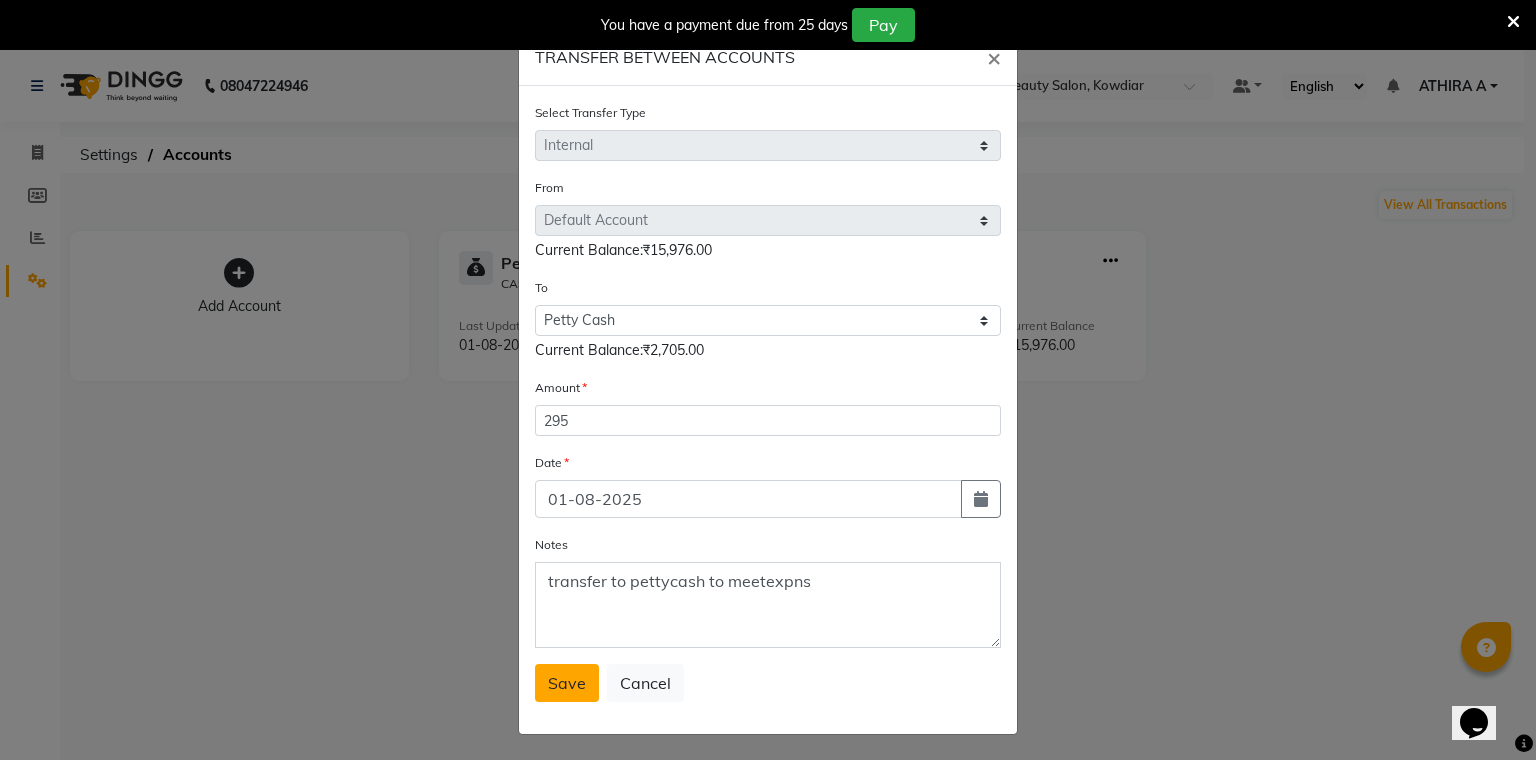 click on "Save" at bounding box center [567, 683] 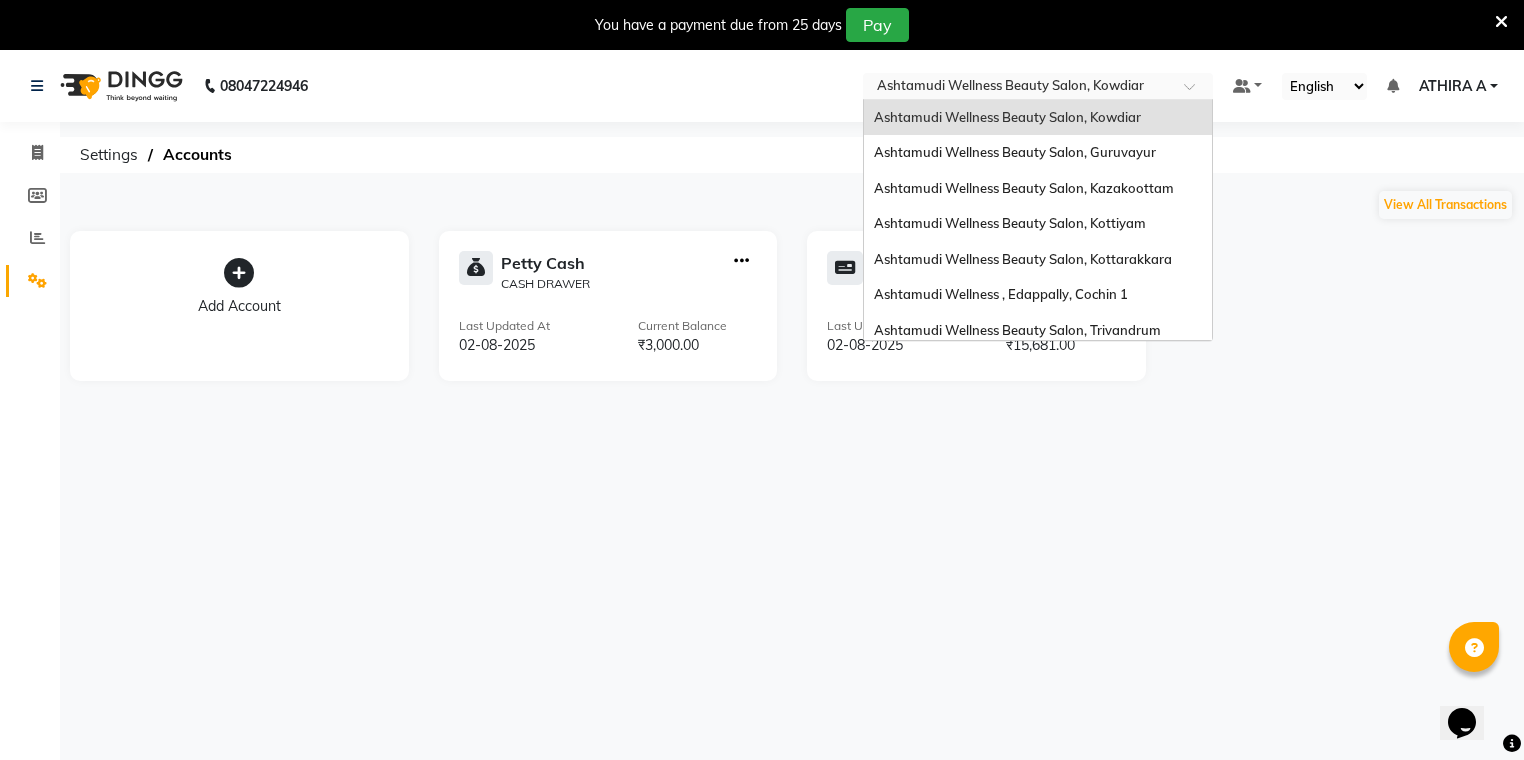 click at bounding box center [1018, 88] 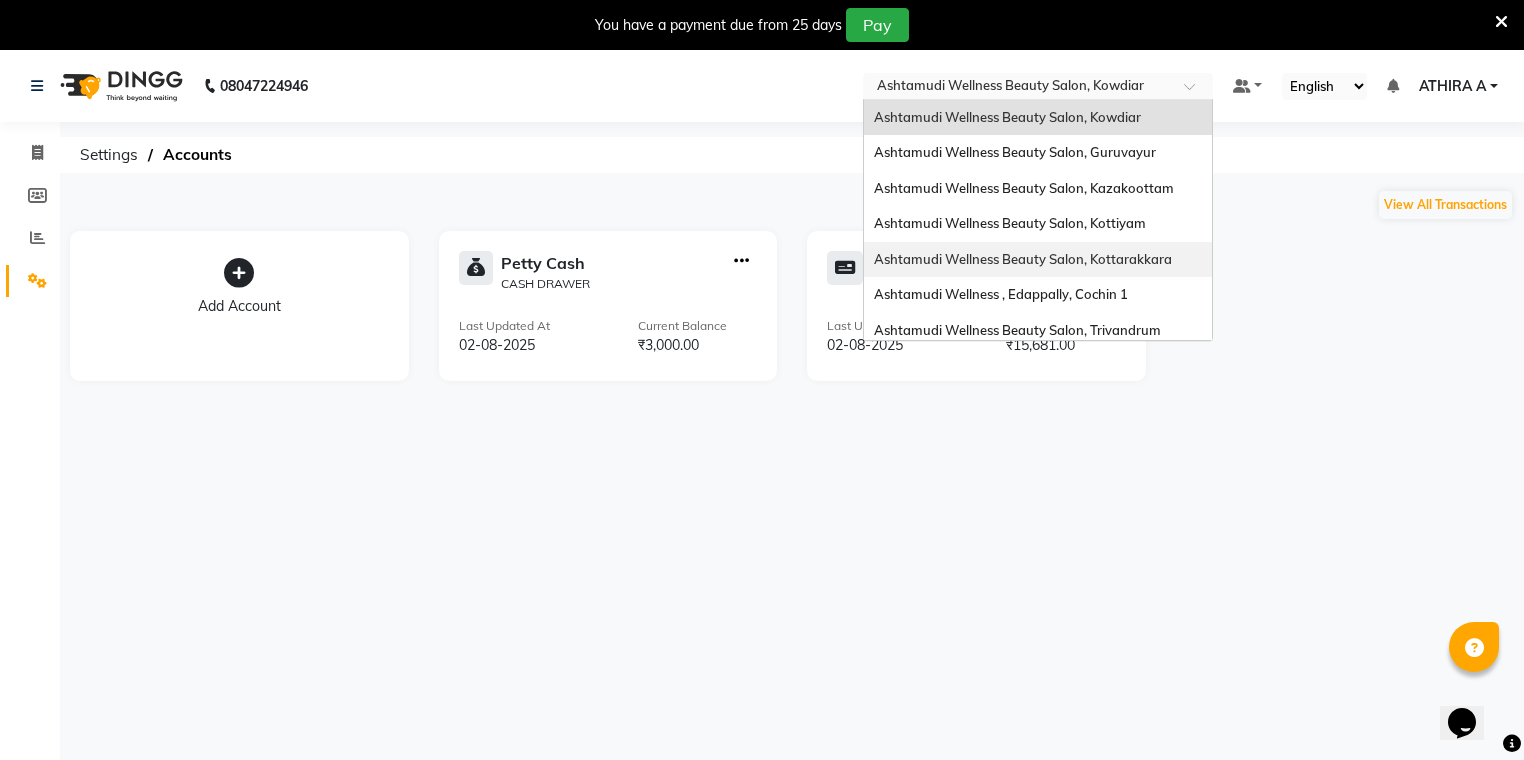 scroll, scrollTop: 80, scrollLeft: 0, axis: vertical 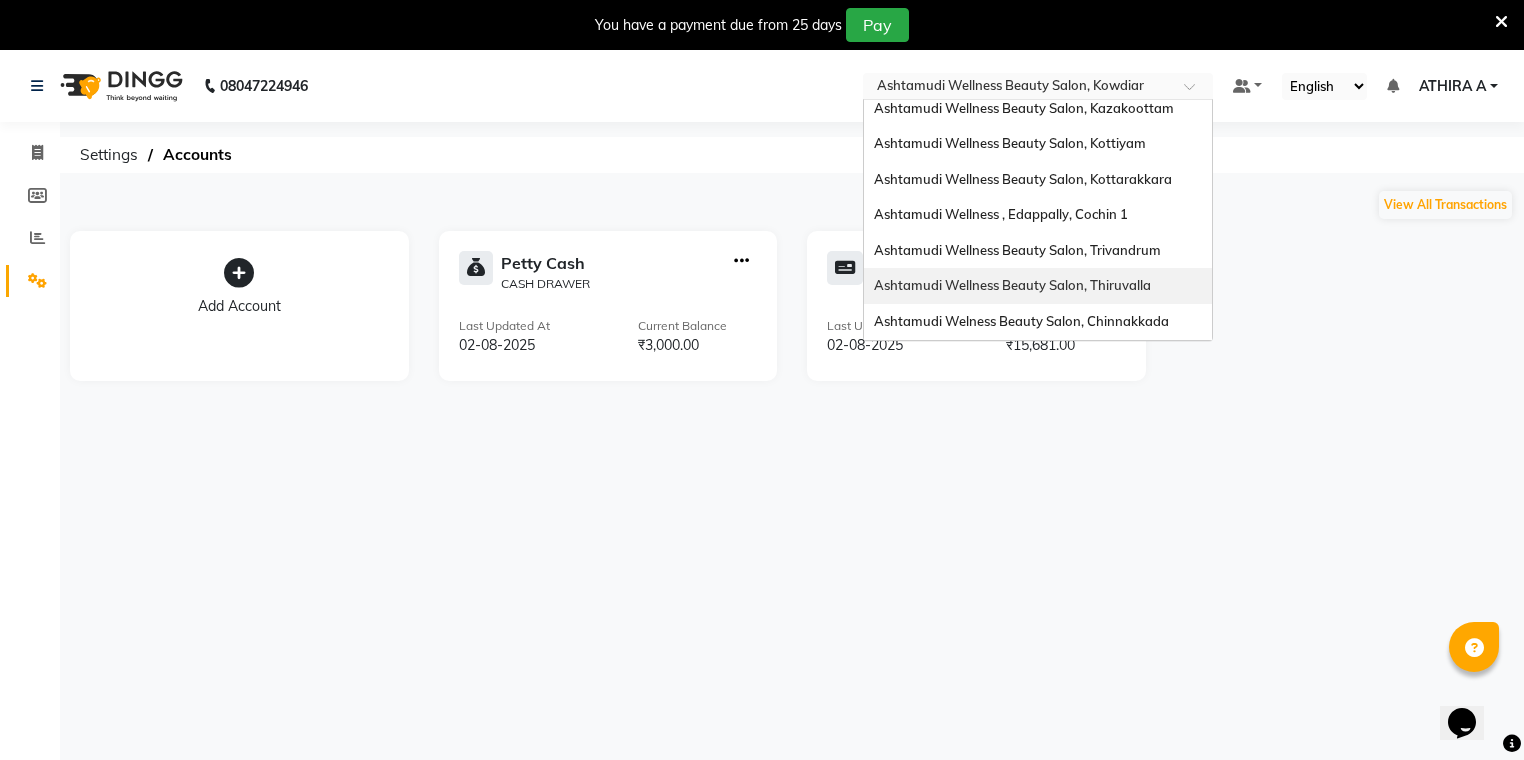 click on "Ashtamudi Wellness Beauty Salon, Thiruvalla" at bounding box center [1038, 286] 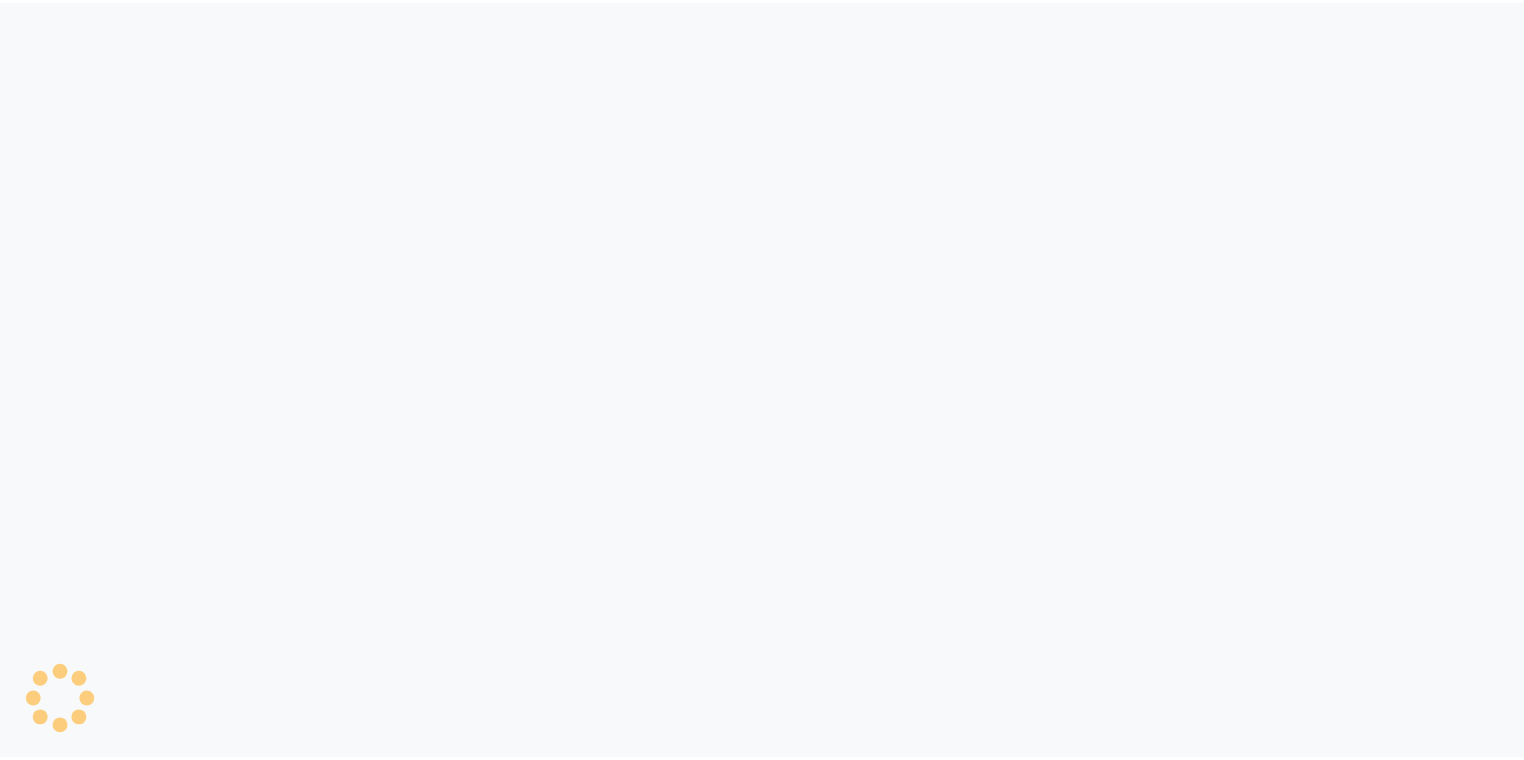 scroll, scrollTop: 0, scrollLeft: 0, axis: both 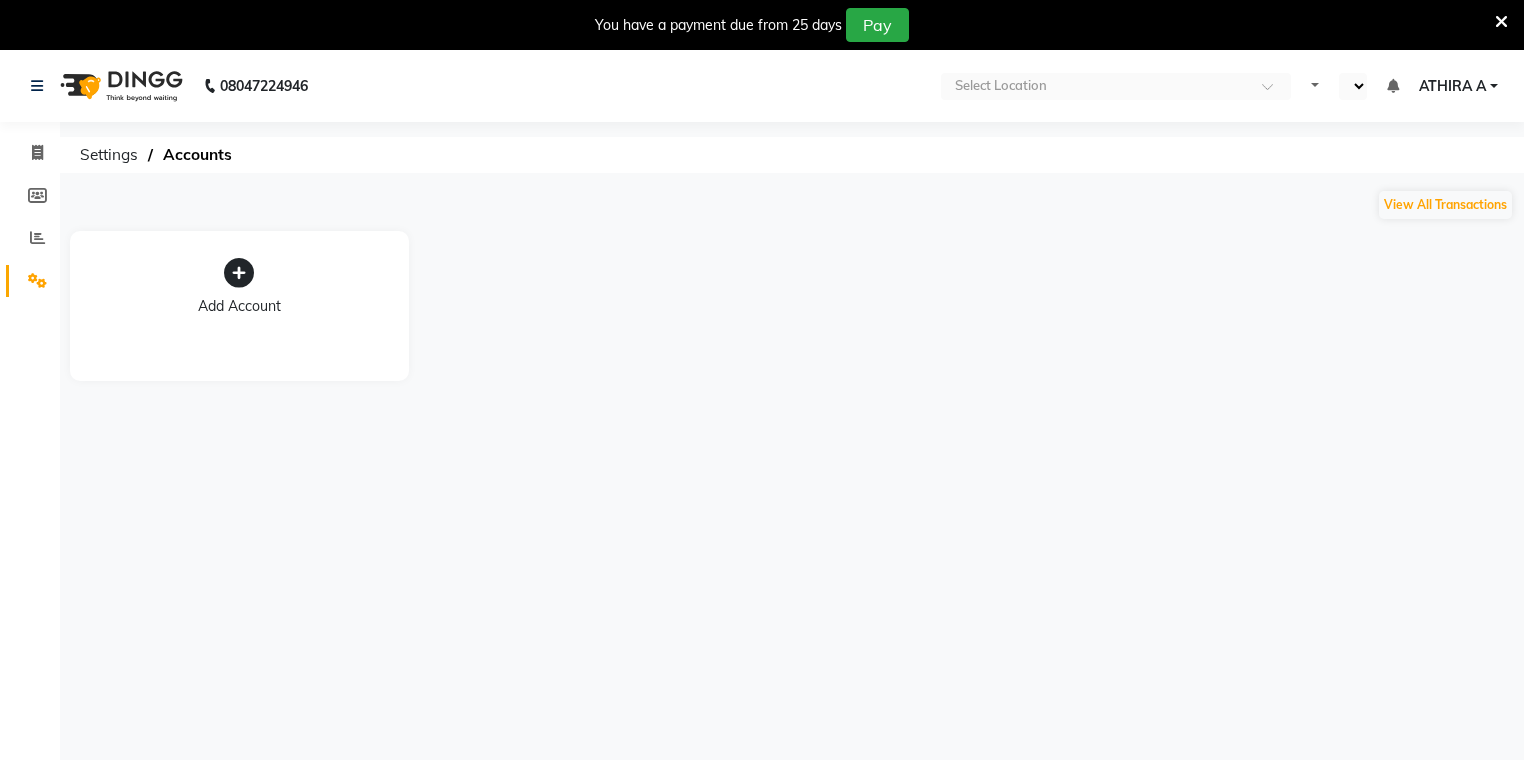 select on "en" 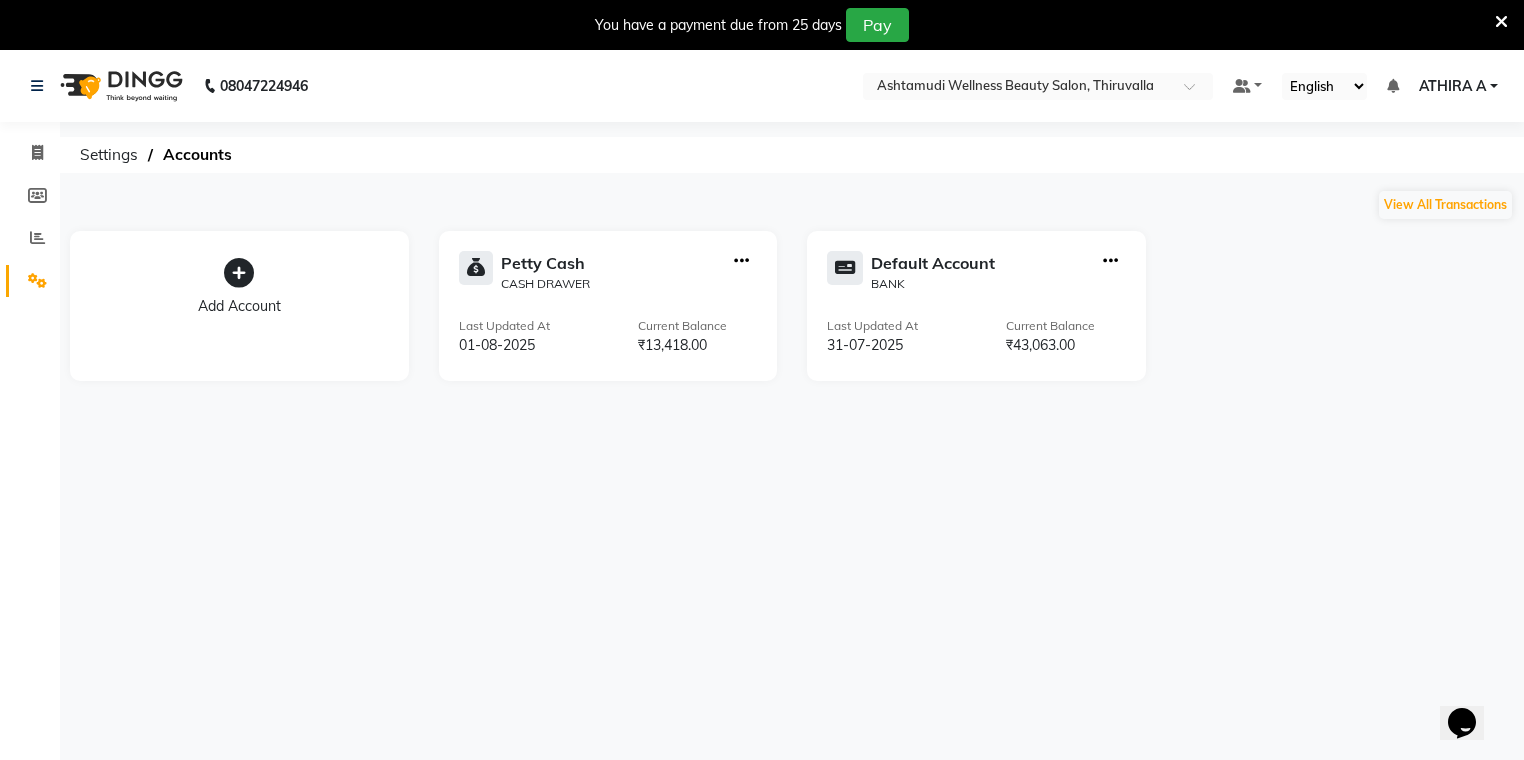 scroll, scrollTop: 0, scrollLeft: 0, axis: both 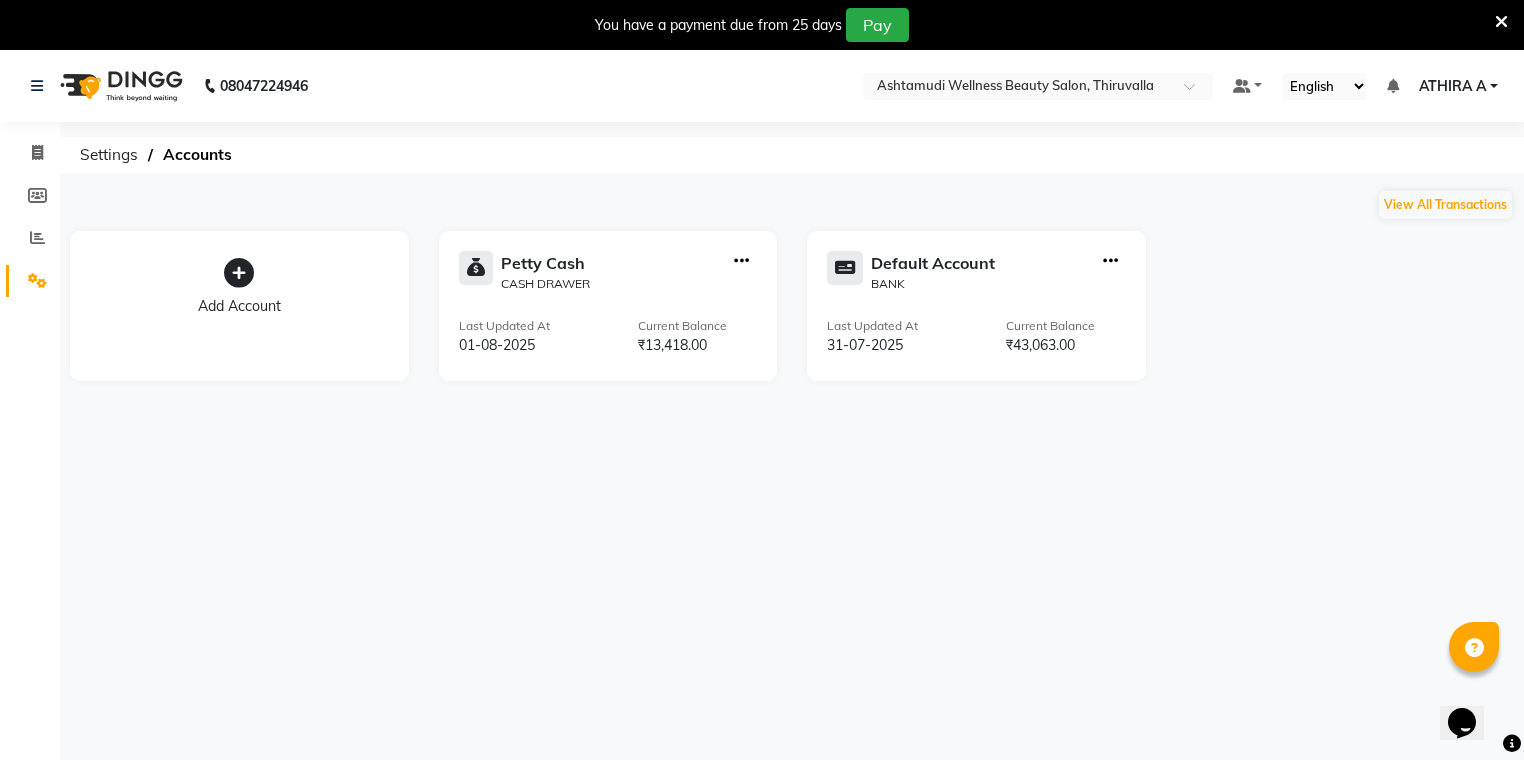click 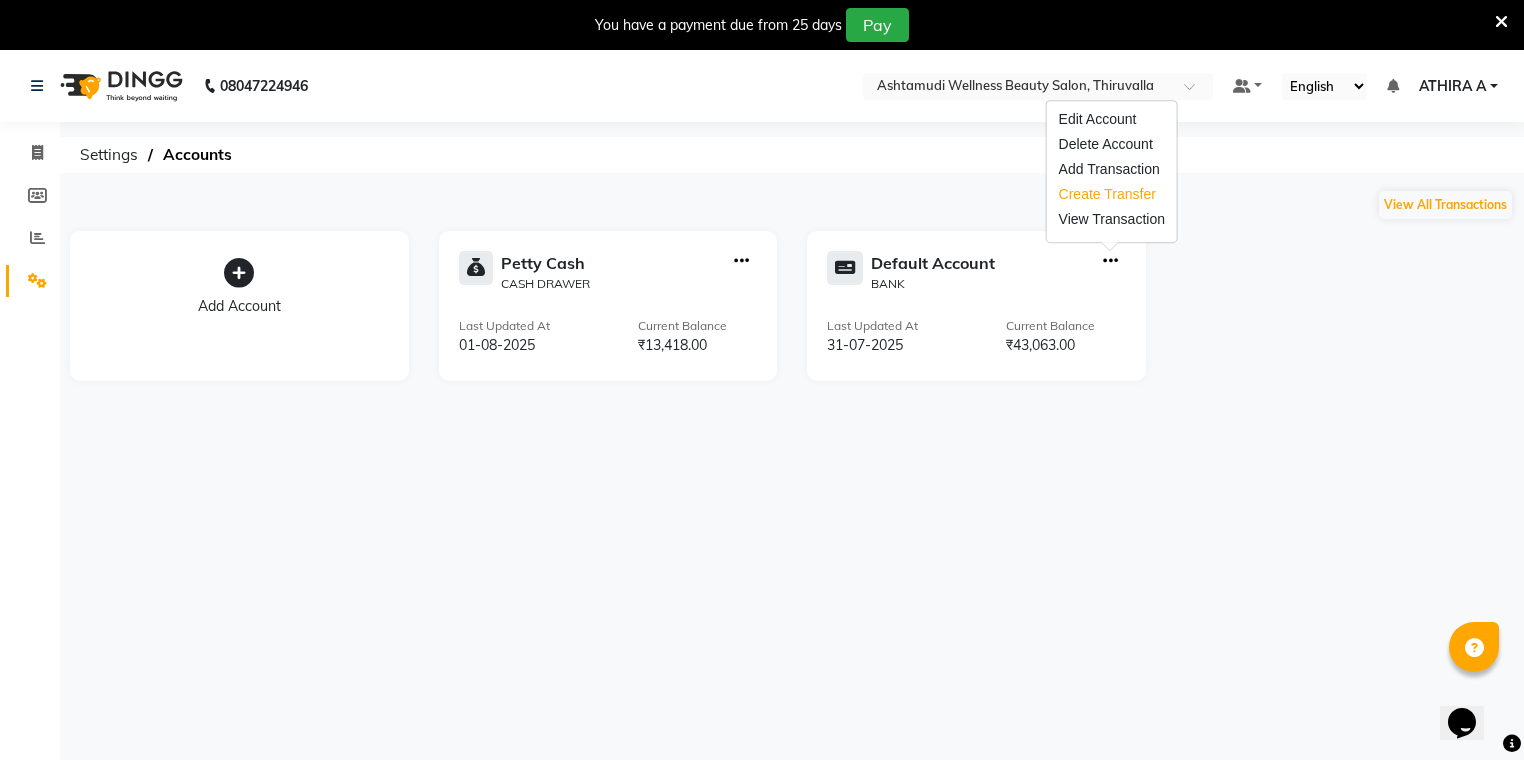 click on "Create Transfer" at bounding box center (1112, 194) 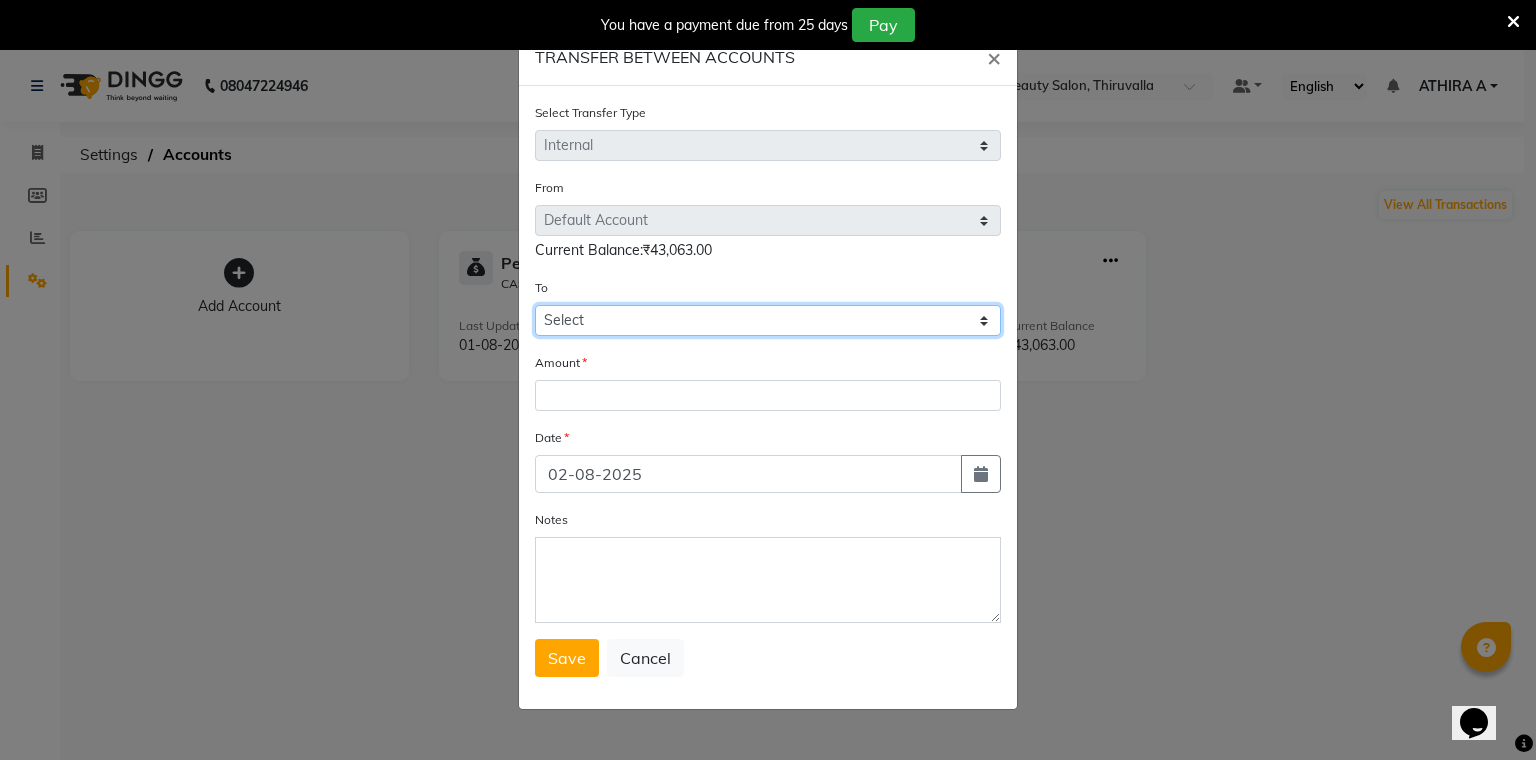 click on "Select Petty Cash Default Account" 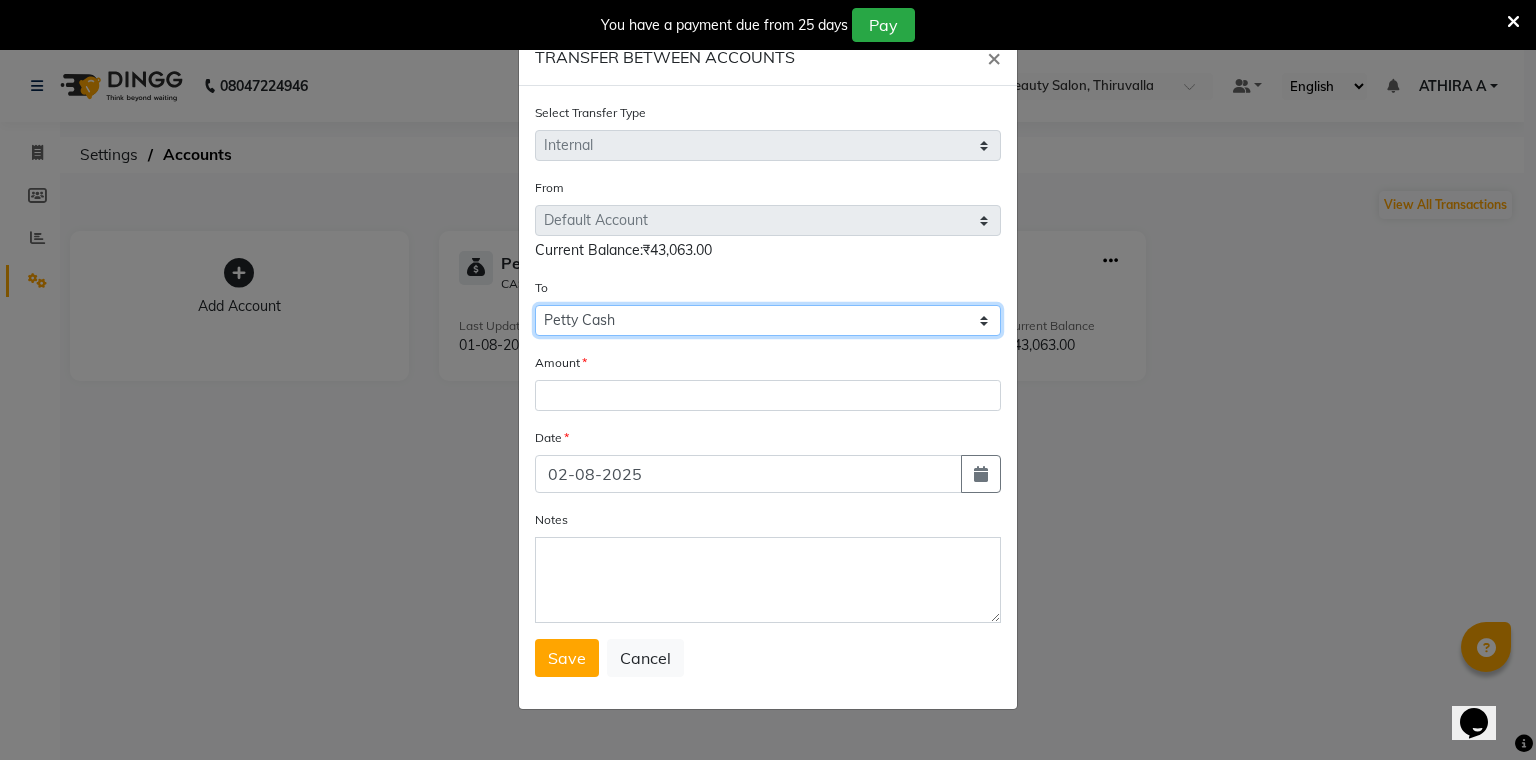 click on "Select Petty Cash Default Account" 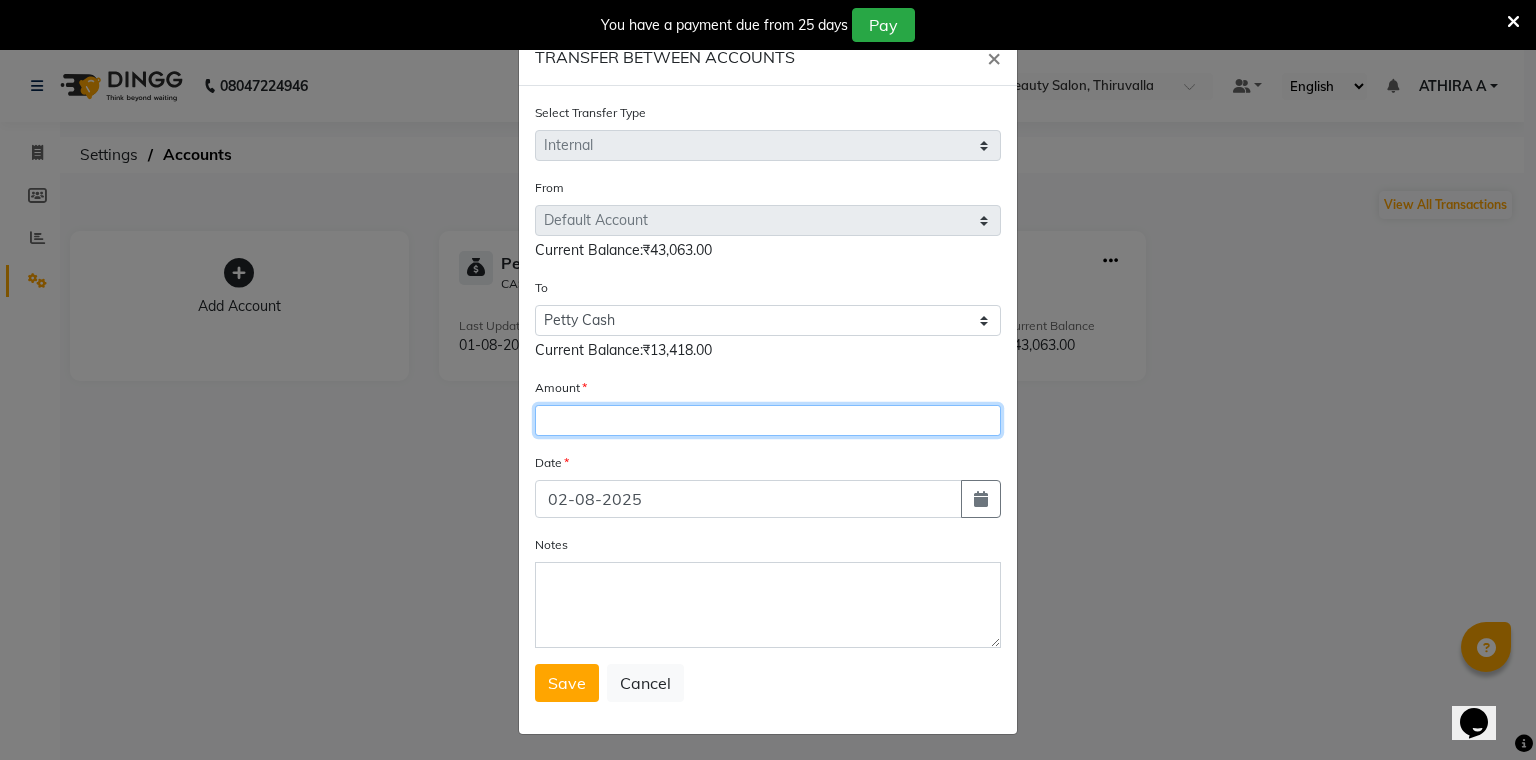click 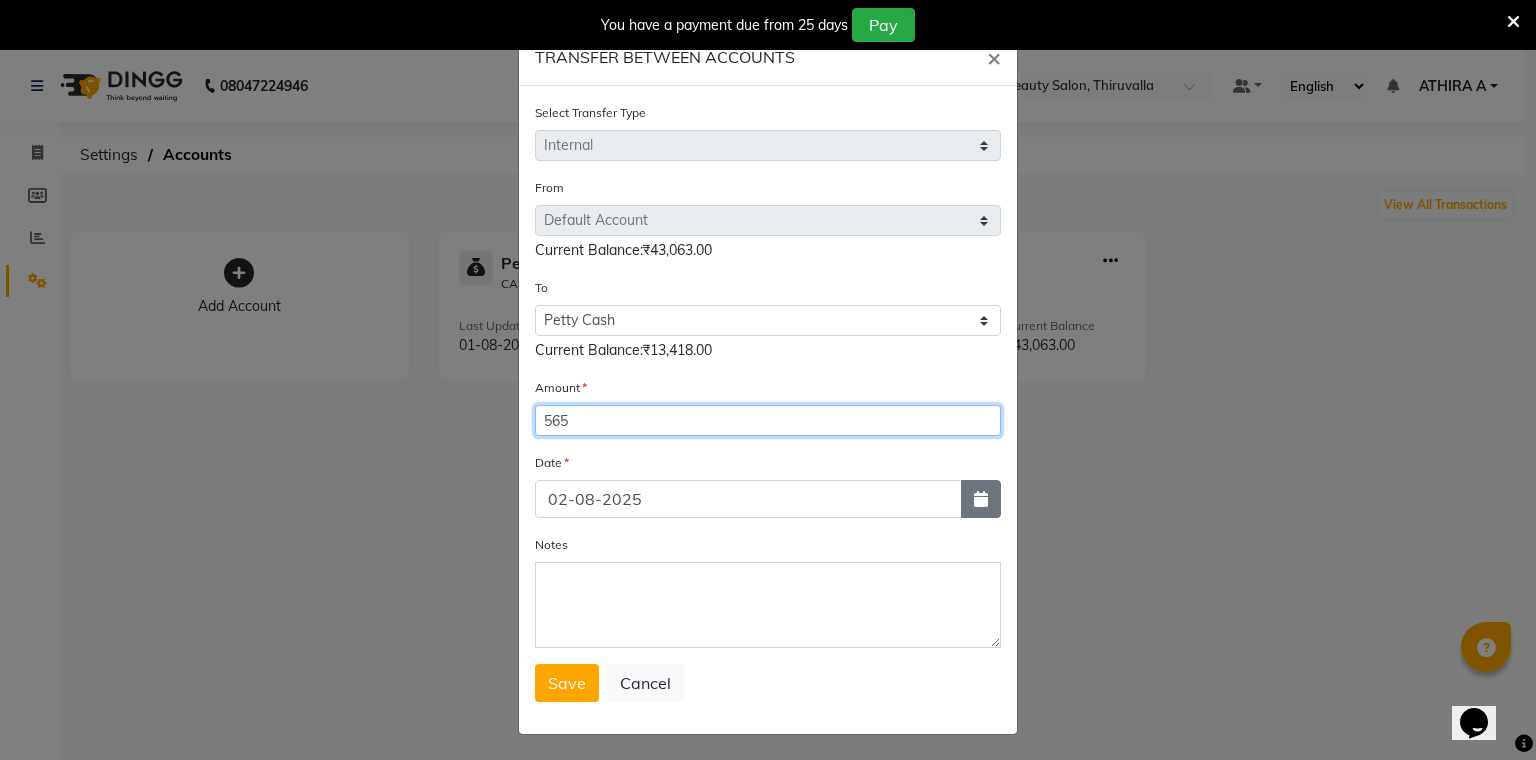 type on "565" 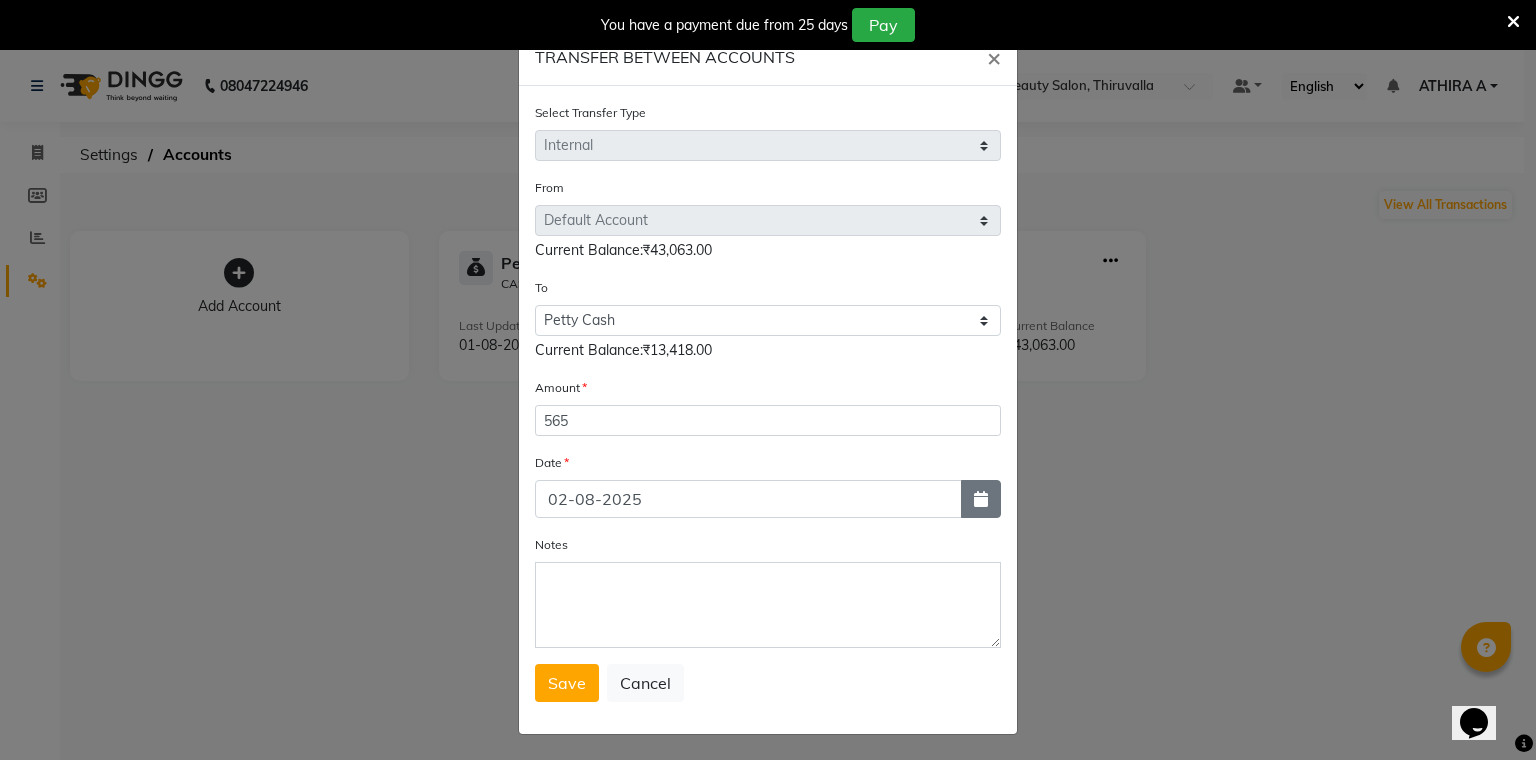 click 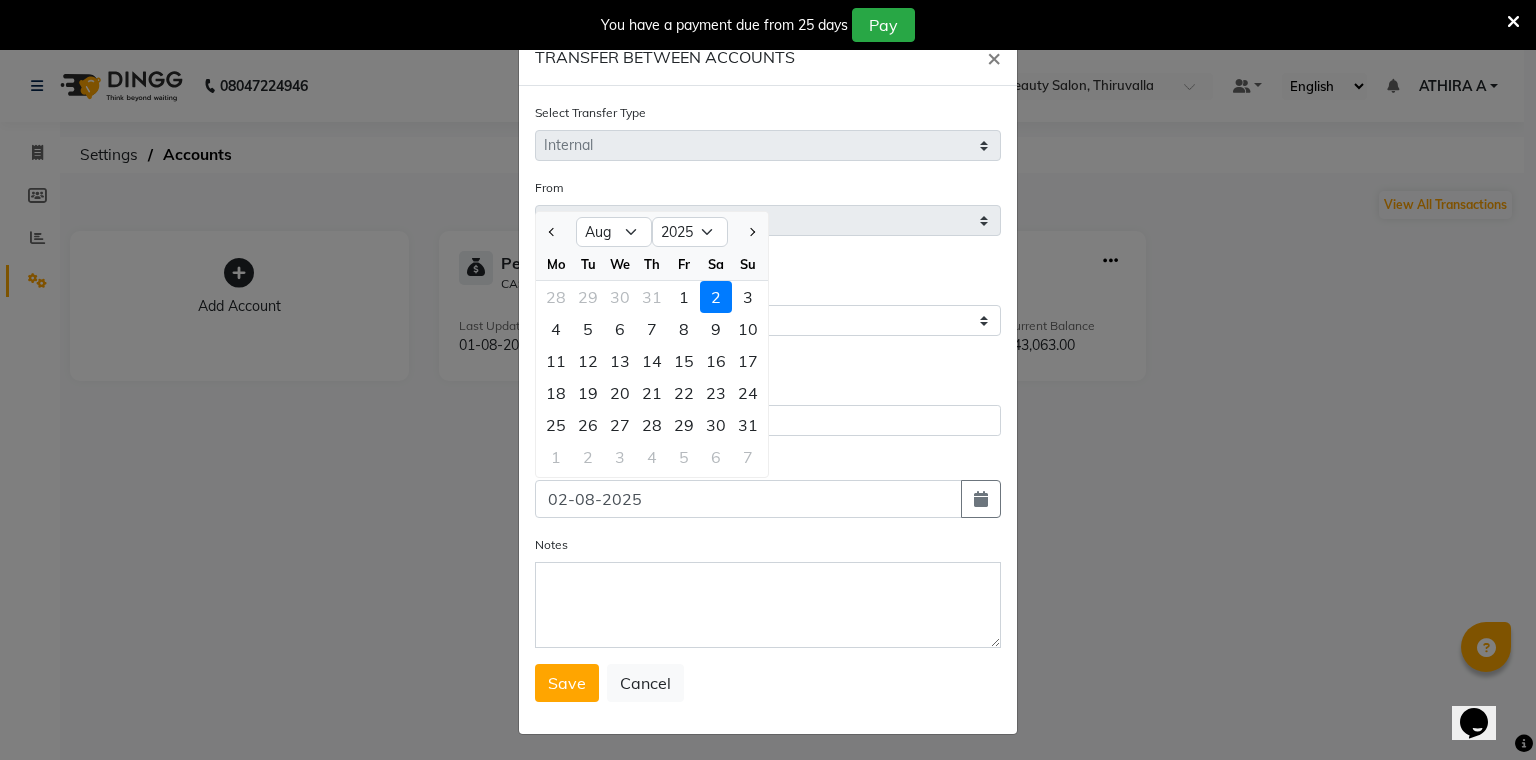 click on "1" 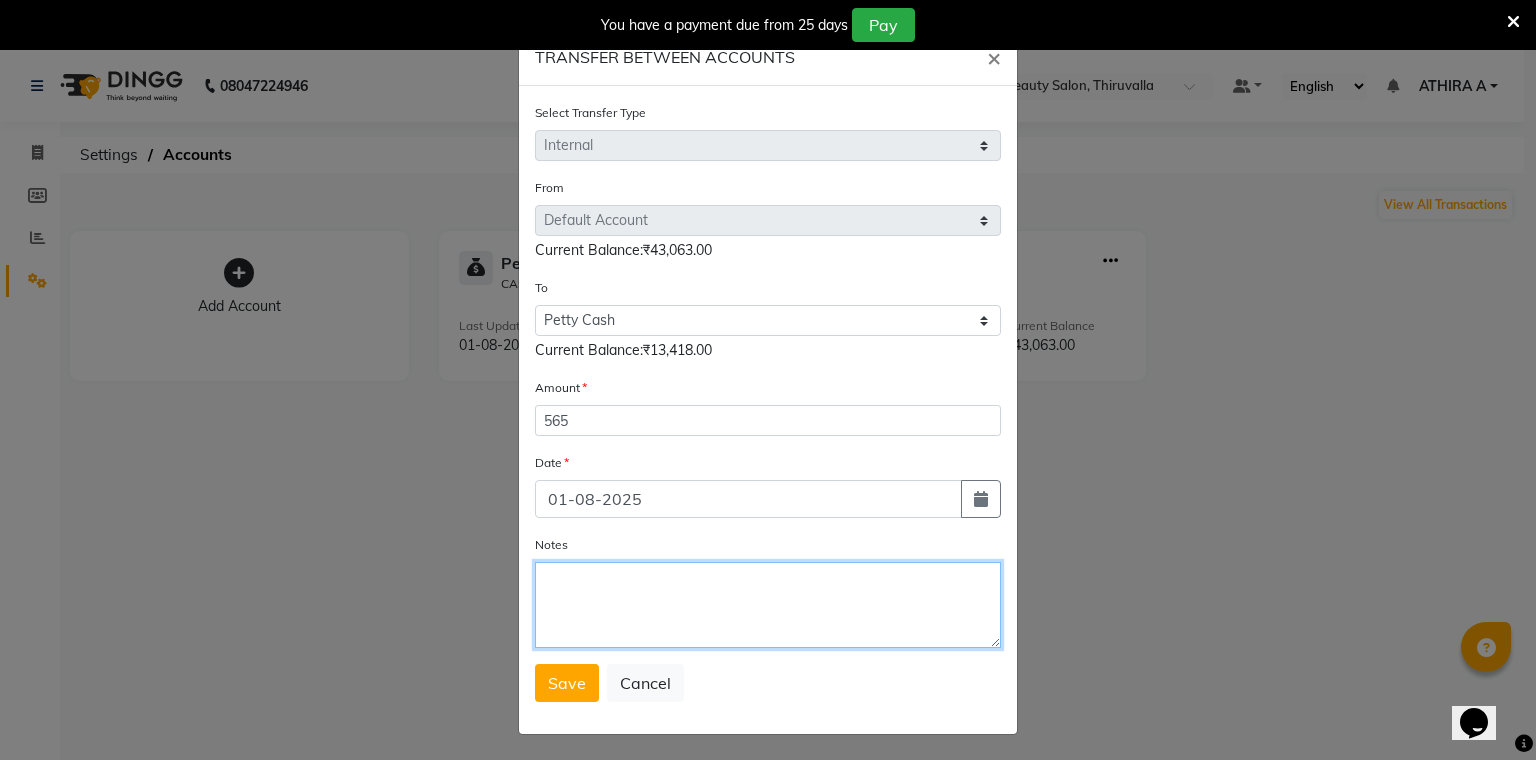 click on "Notes" at bounding box center (768, 605) 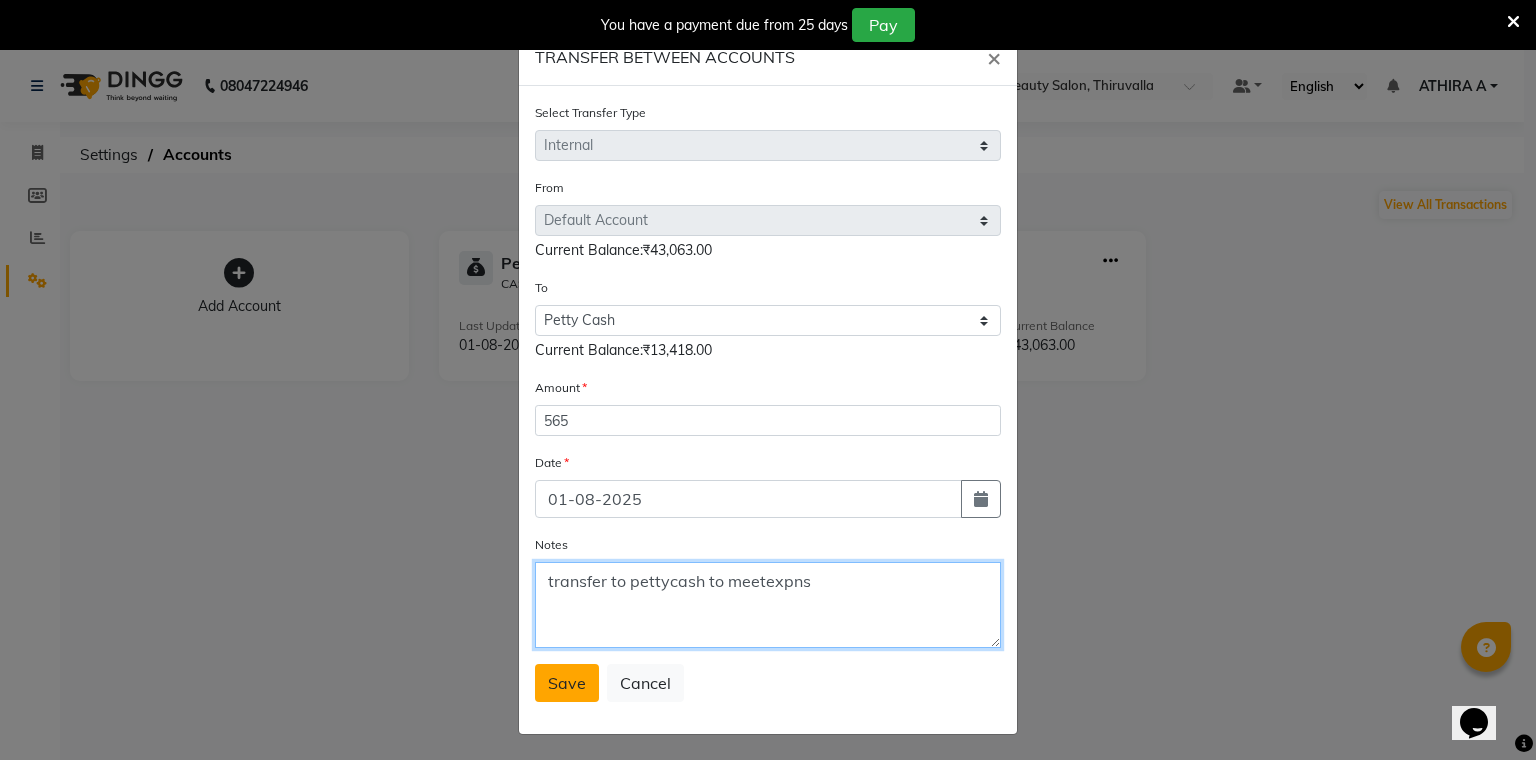 type on "transfer to pettycash to meetexpns" 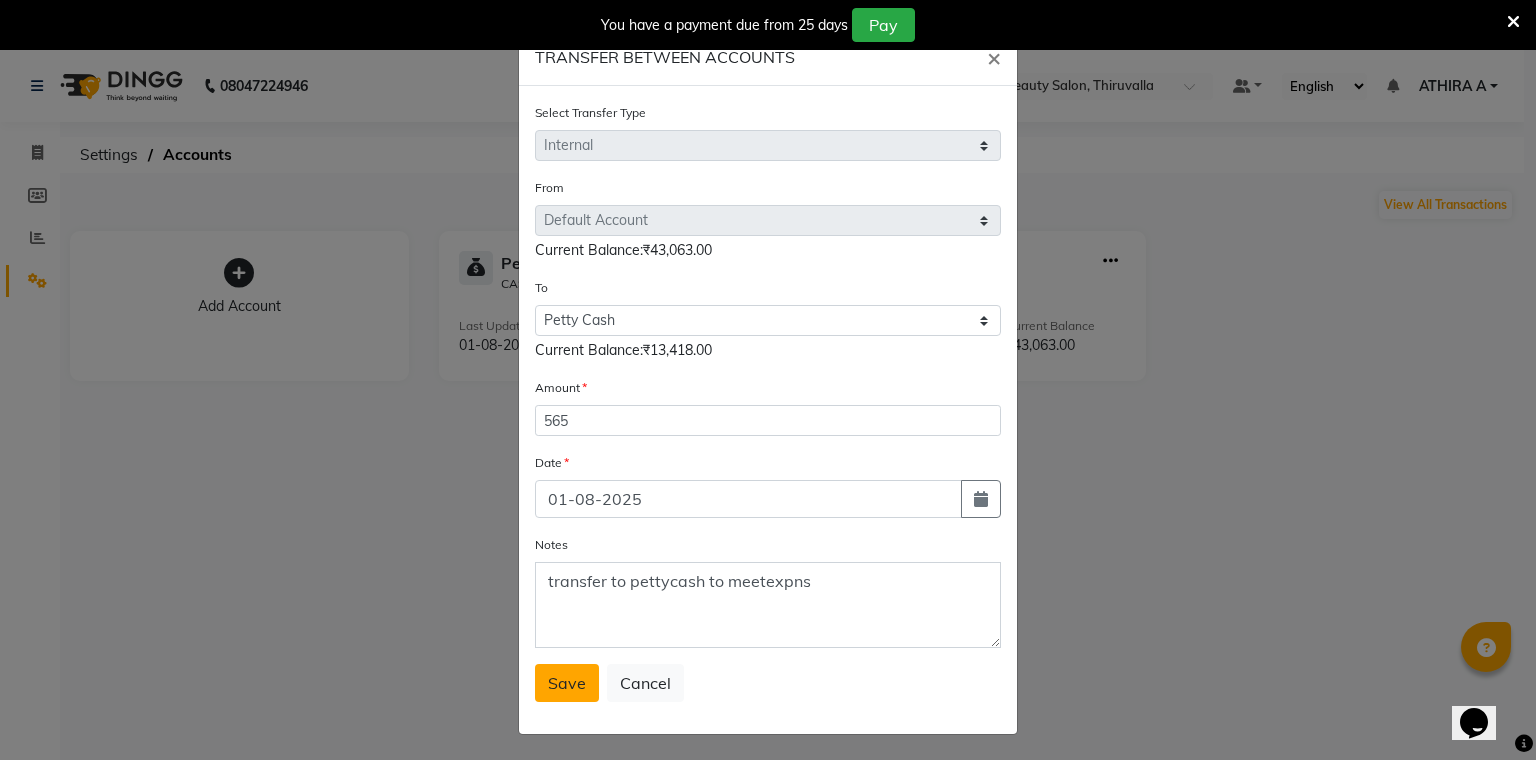 click on "Save" at bounding box center [567, 683] 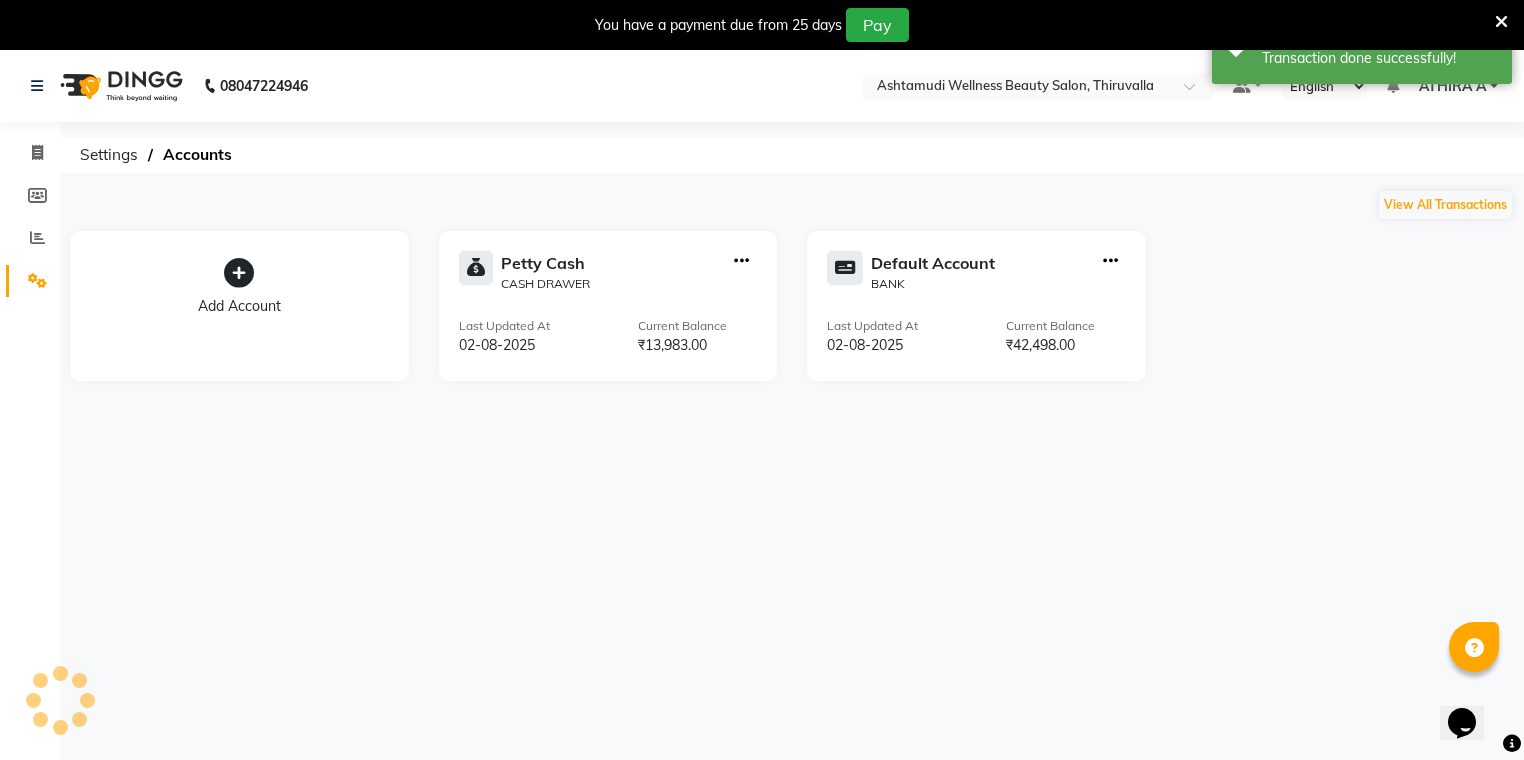click 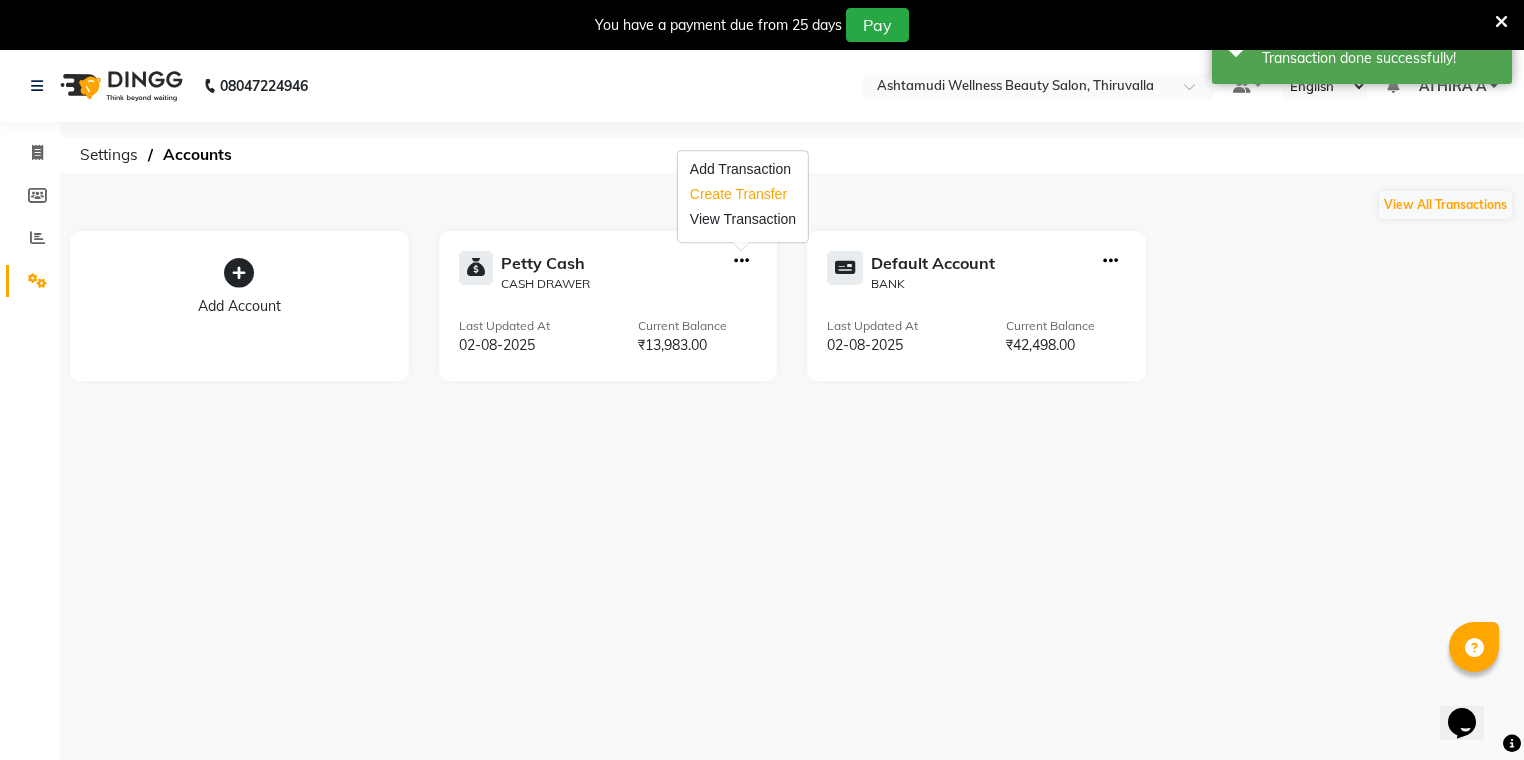 click on "Create Transfer" at bounding box center [743, 194] 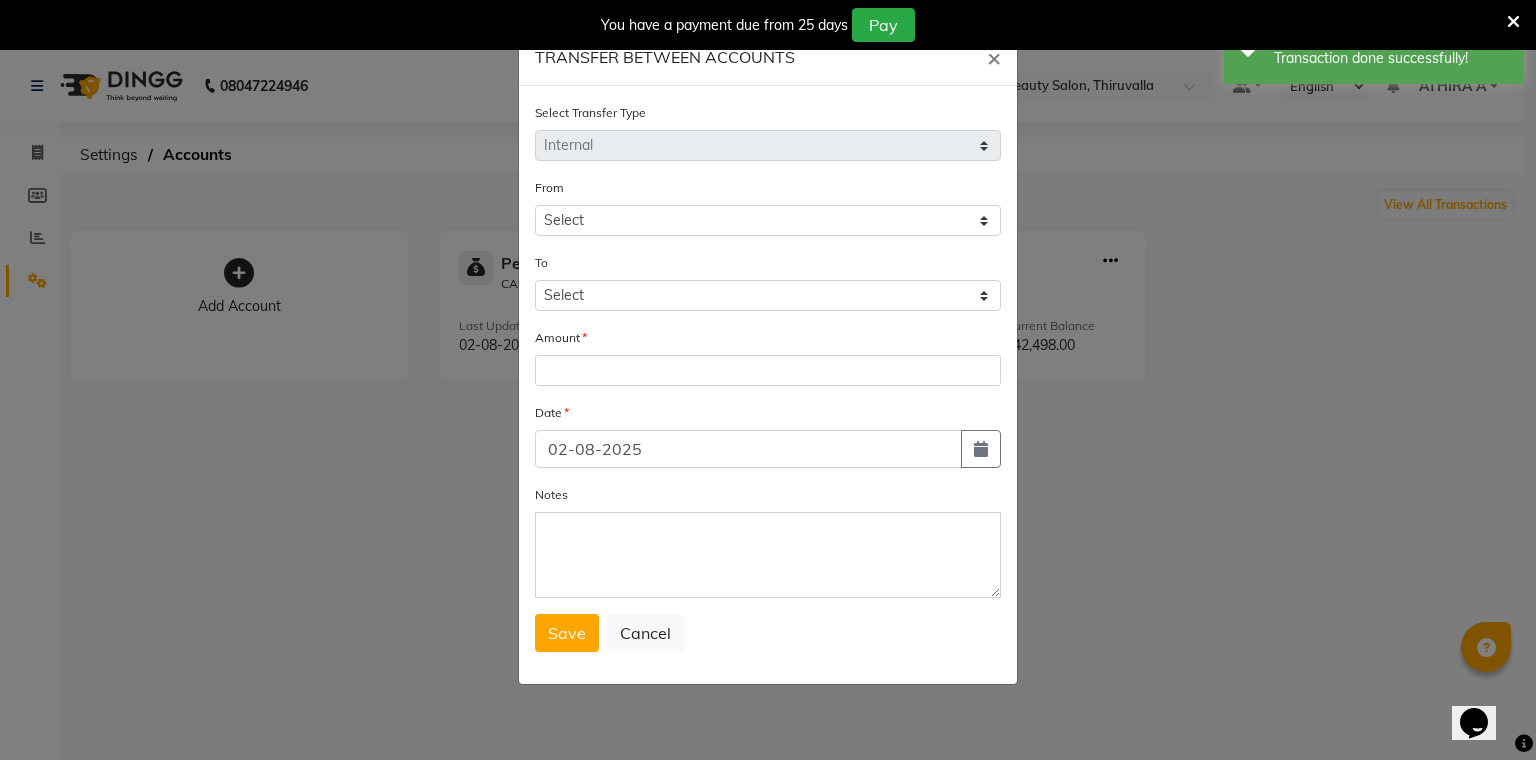 select on "3465" 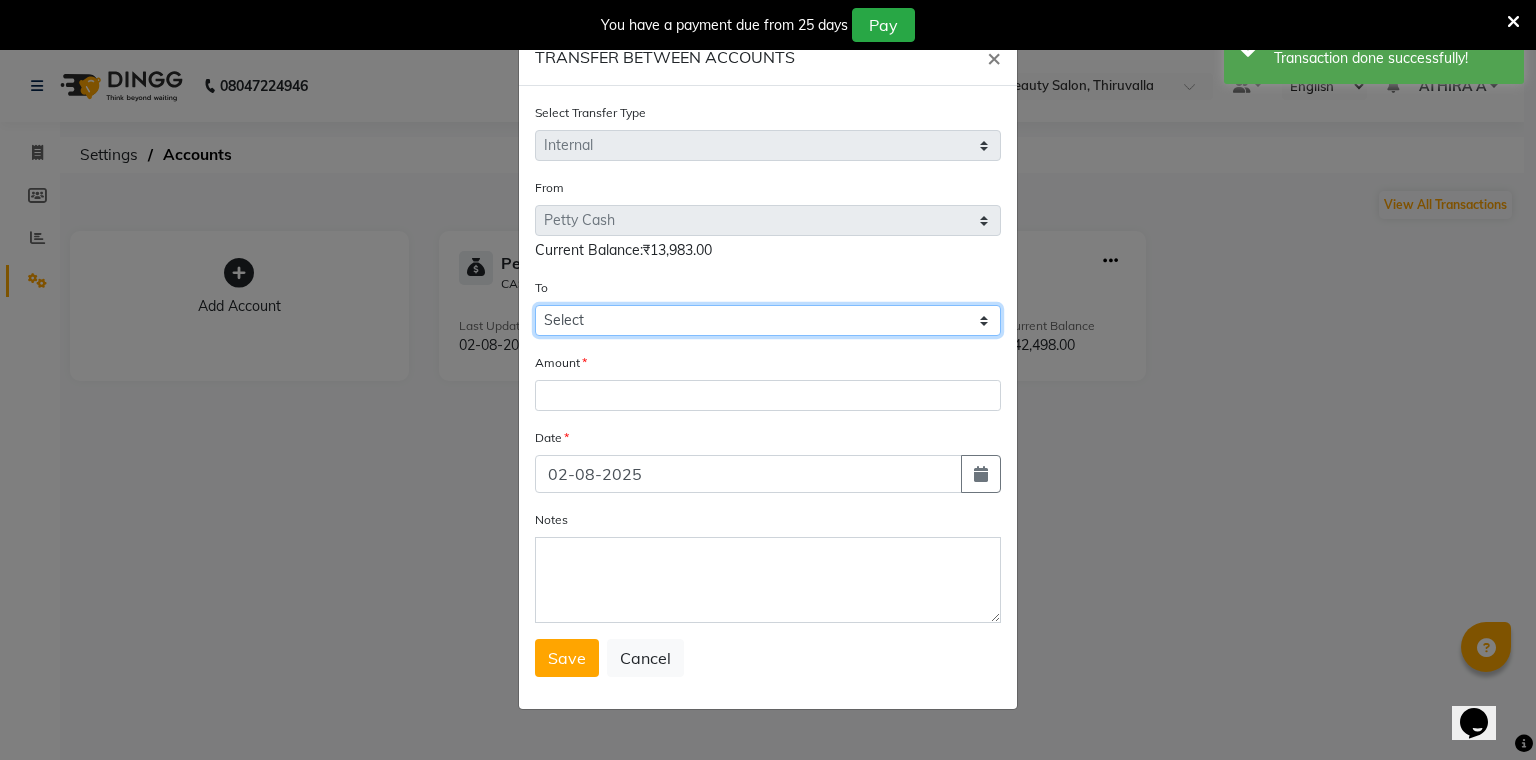 drag, startPoint x: 609, startPoint y: 324, endPoint x: 564, endPoint y: 415, distance: 101.51847 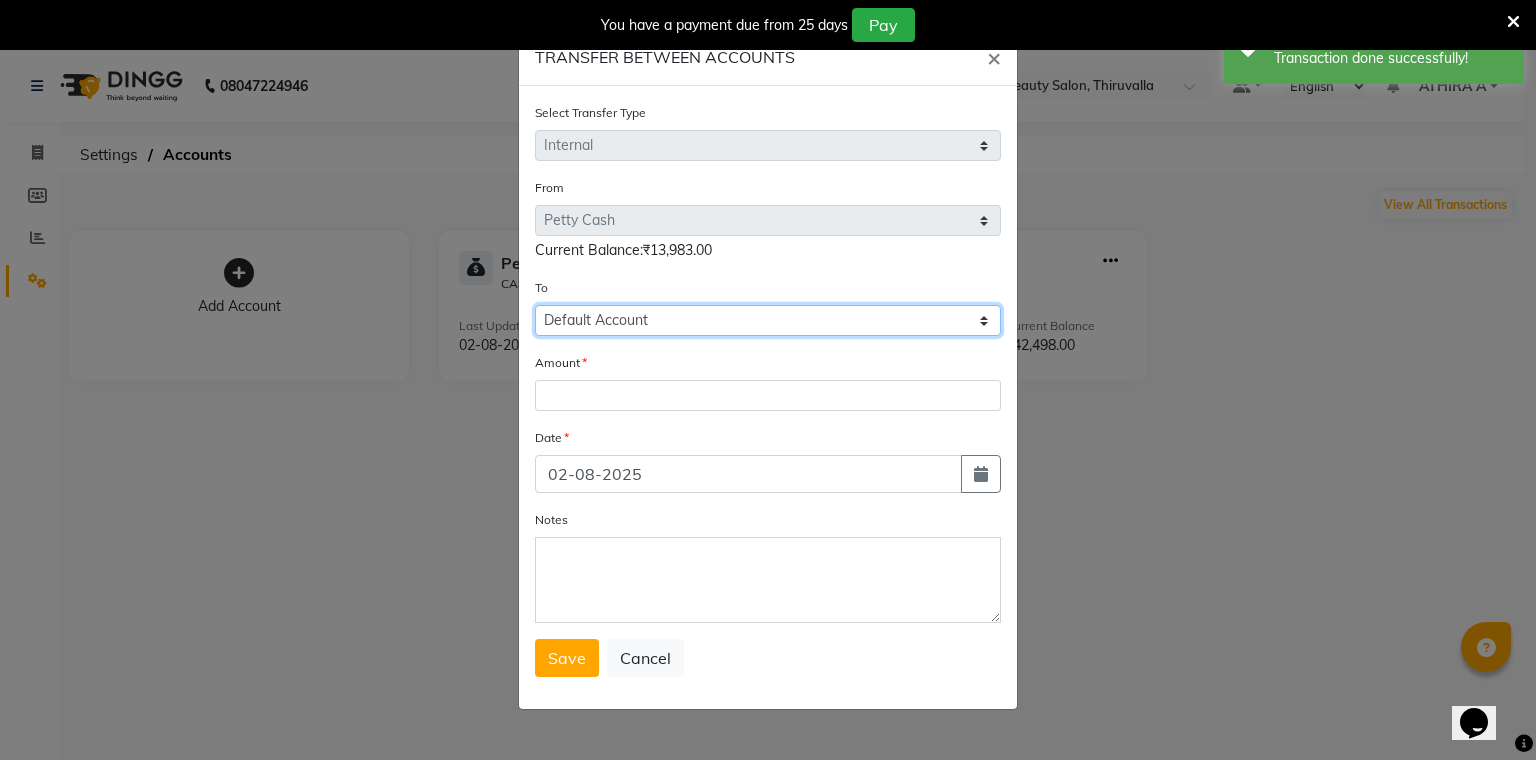 click on "Select Petty Cash Default Account" 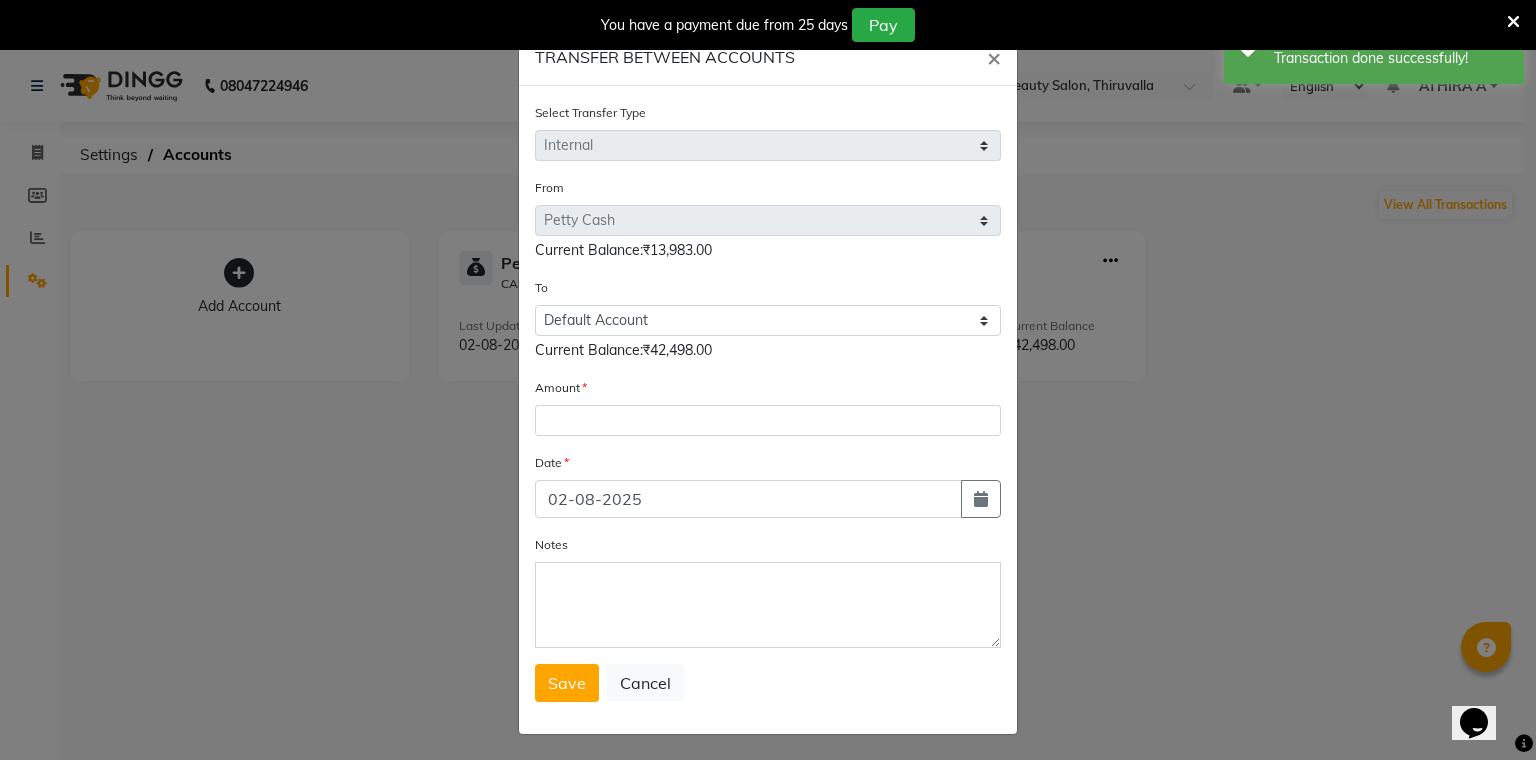 click on "Select Transfer Type Select Direct Internal From Select Petty Cash Default Account  Current Balance:₹13,983.00 To Select Petty Cash Default Account Current Balance:₹42,498.00 Amount Date 02-08-2025 Notes  Save   Cancel" 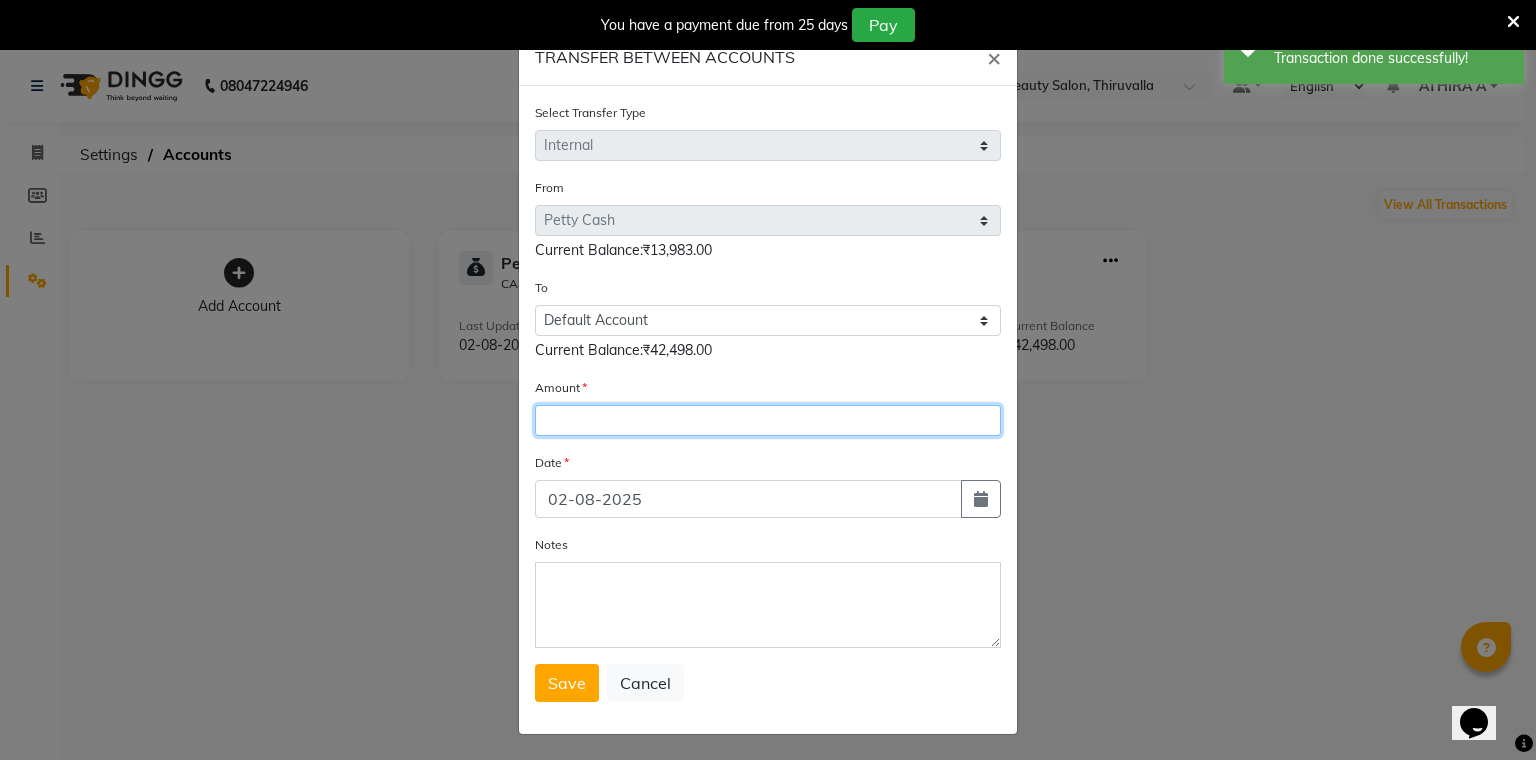 click 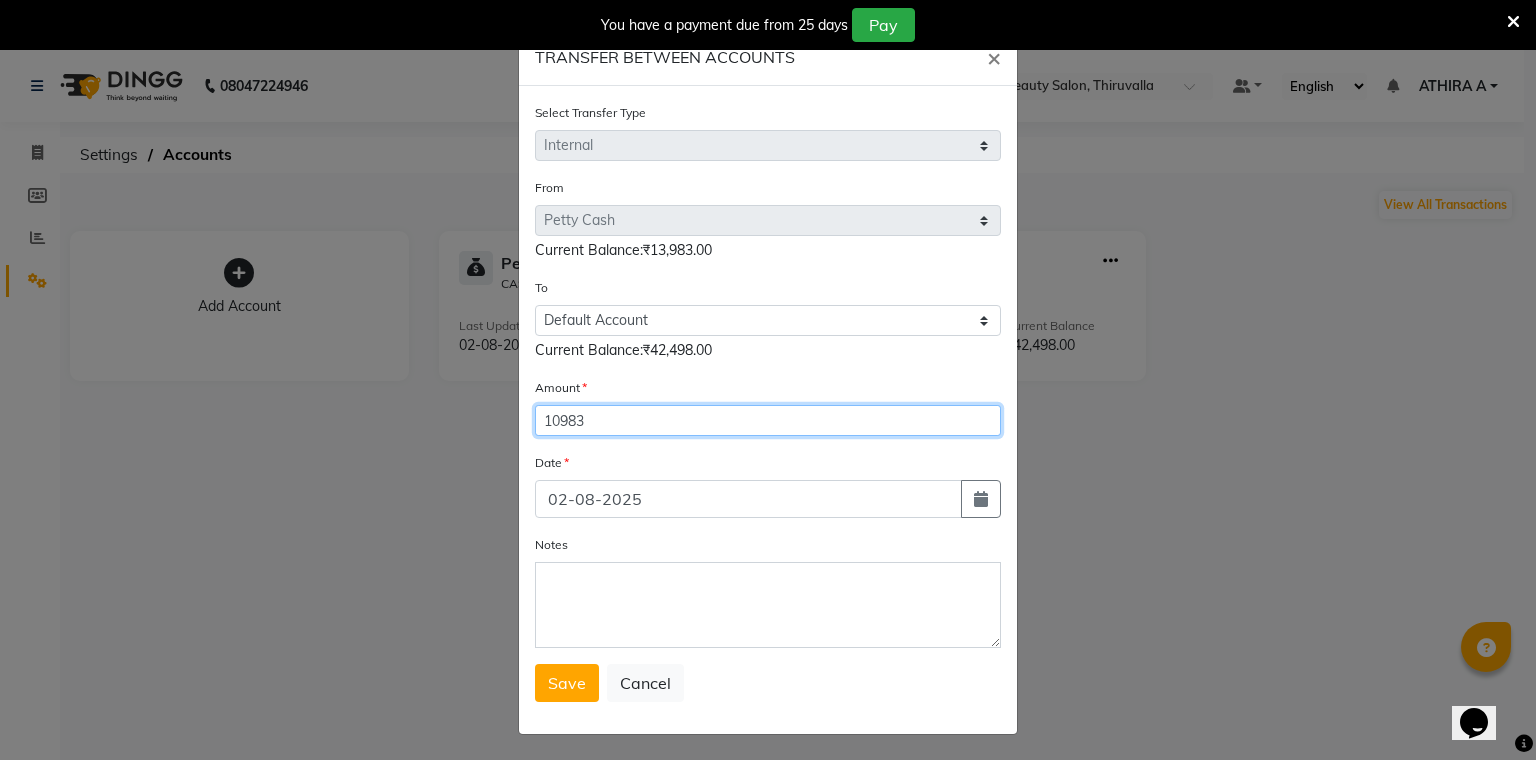 type on "10983" 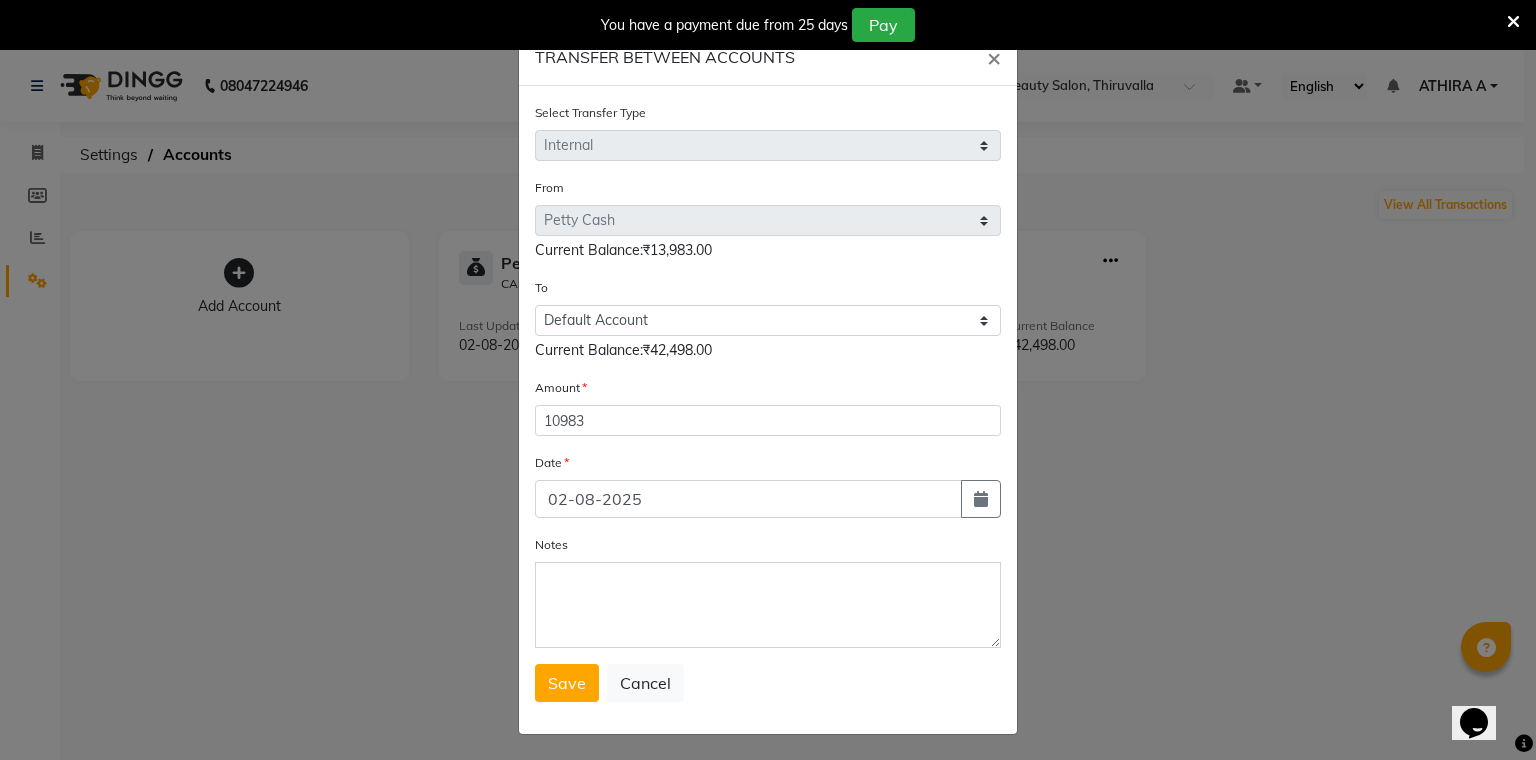 click 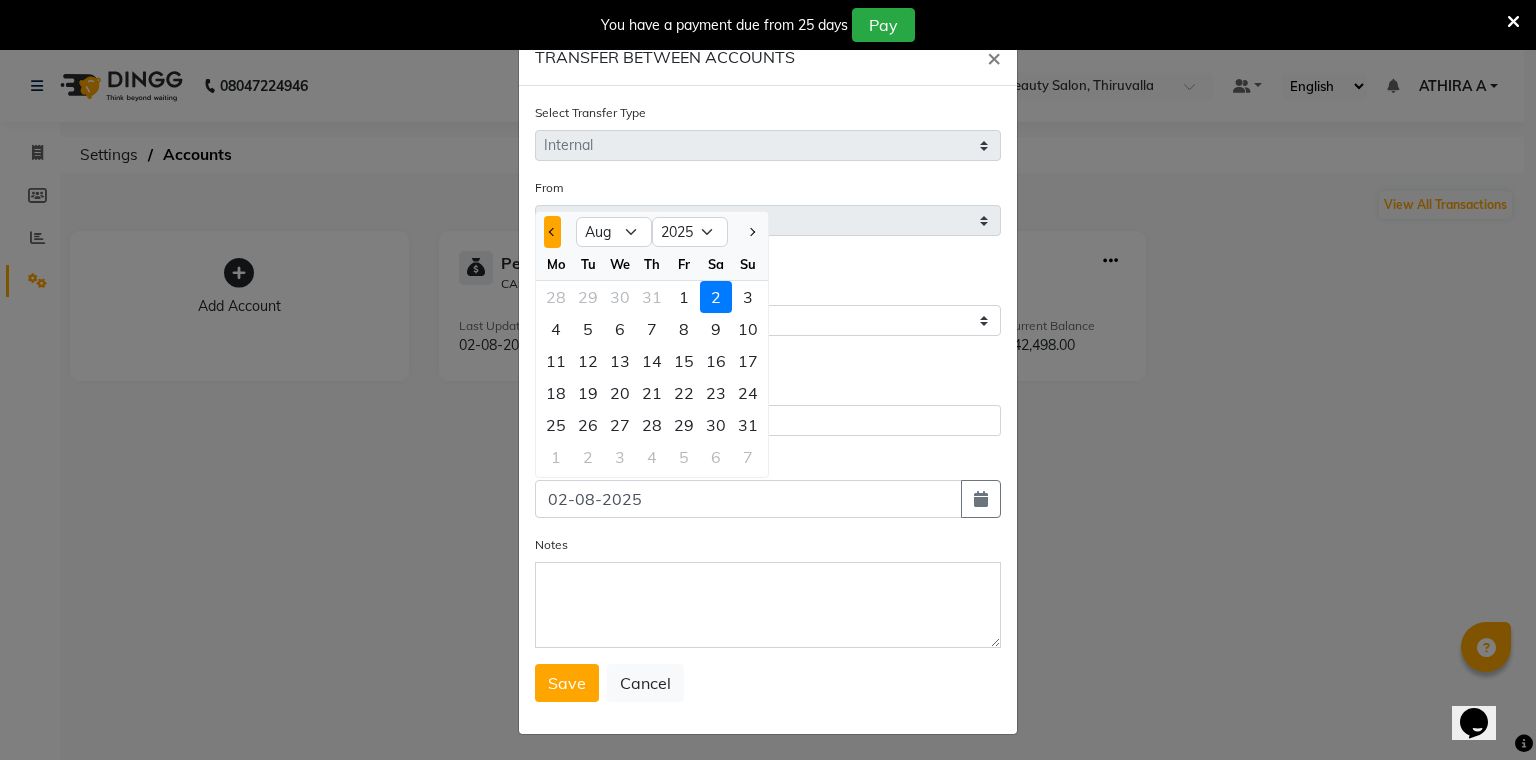 click 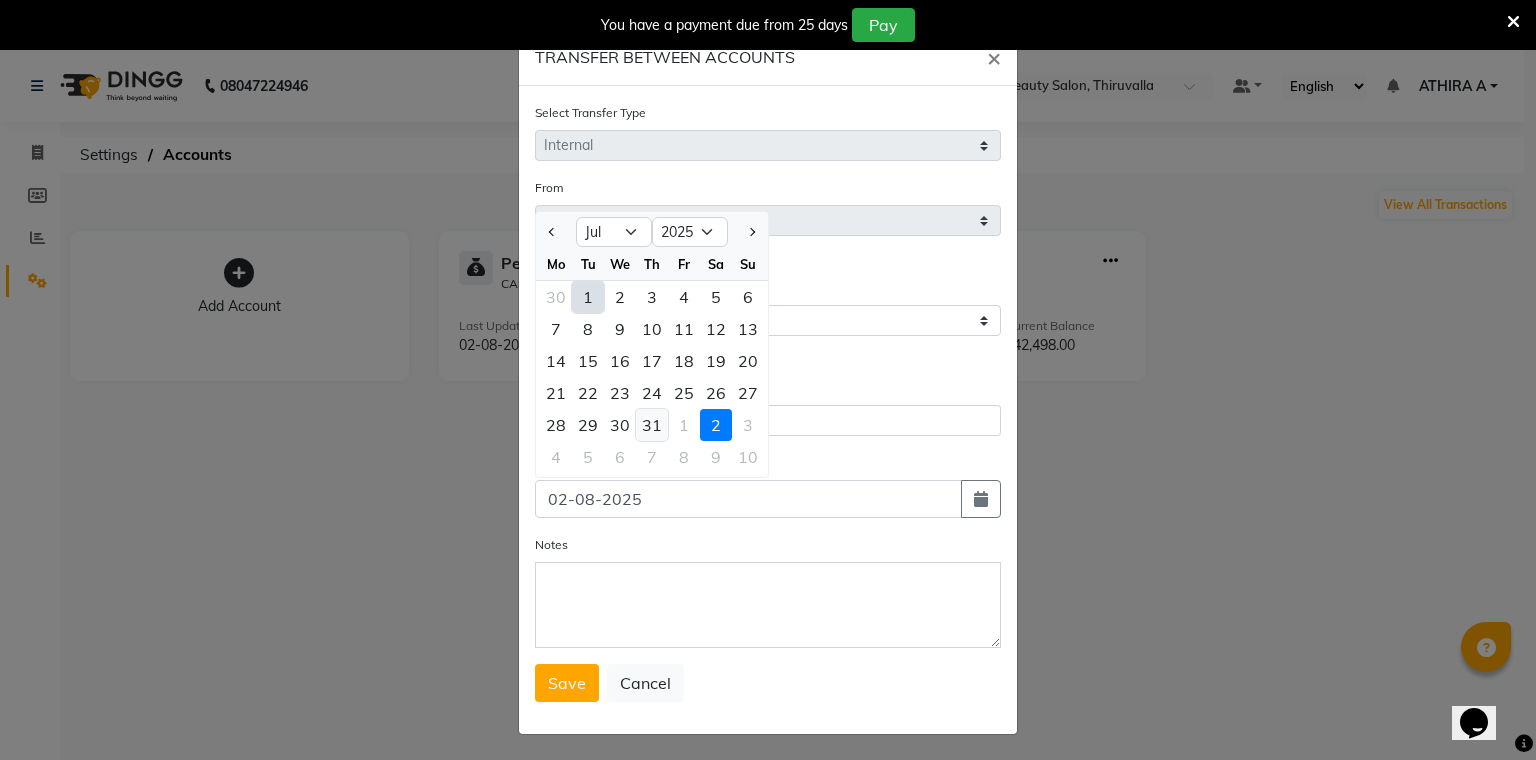 click on "31" 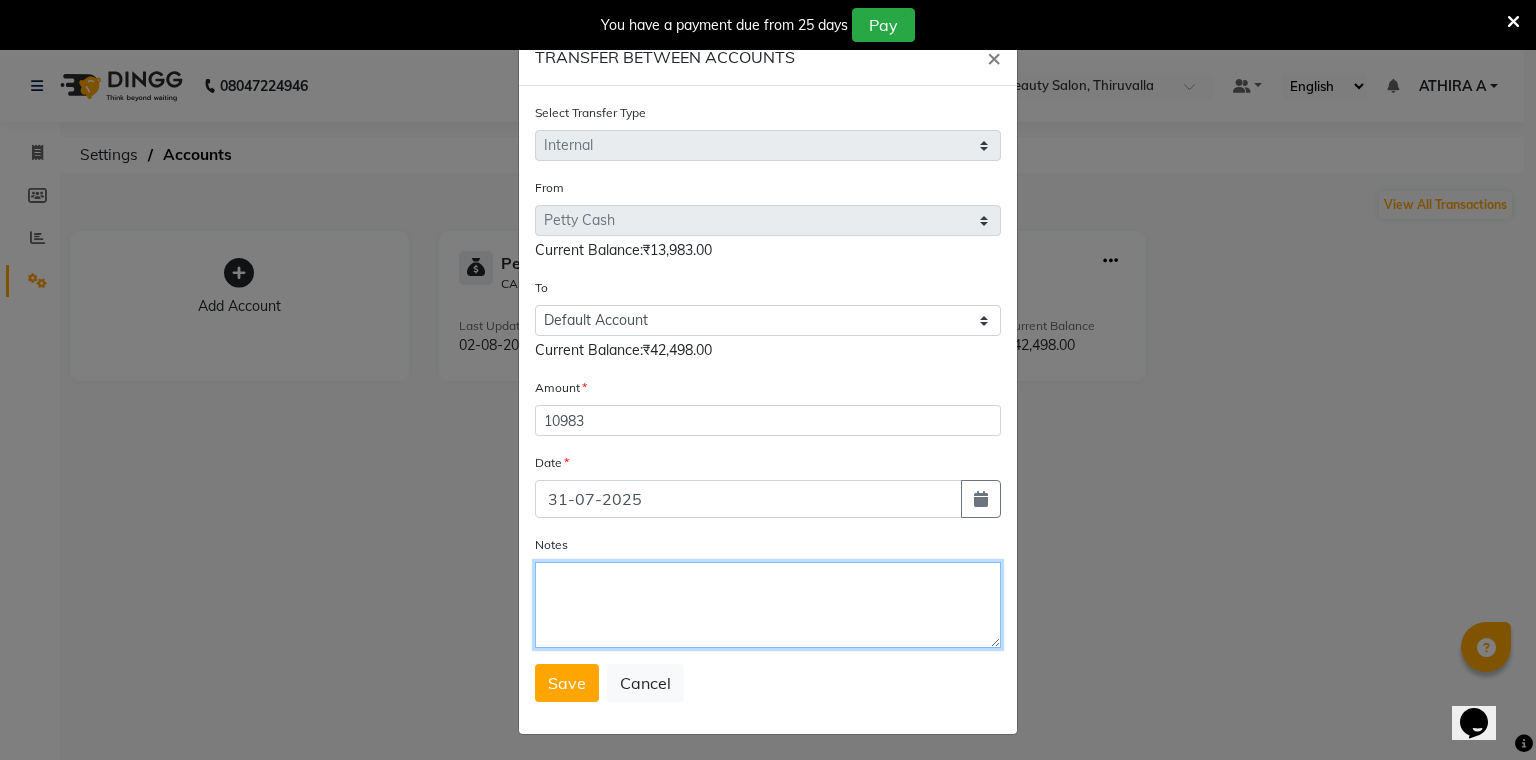 click on "Notes" at bounding box center [768, 605] 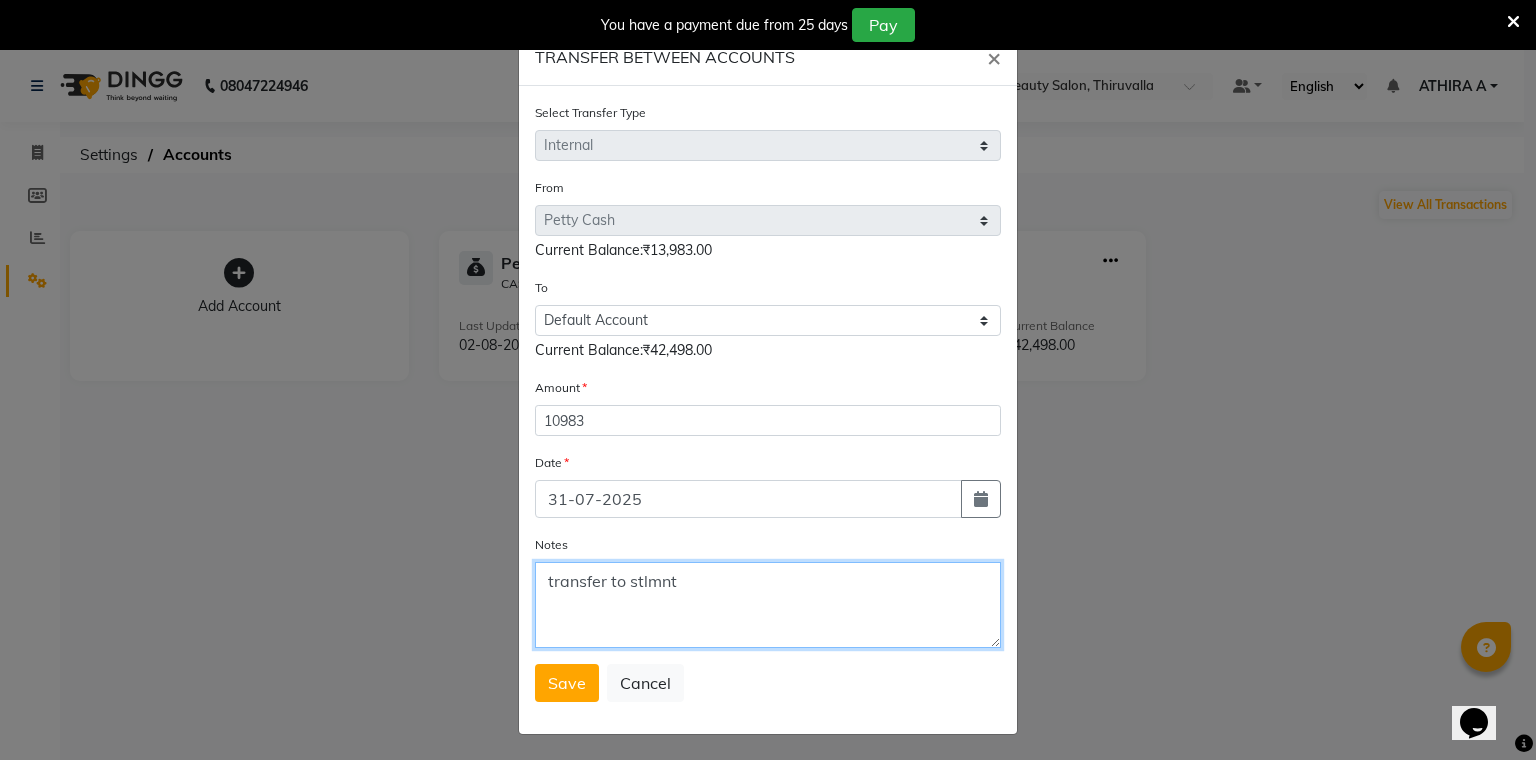 type on "transfer to stlmnt" 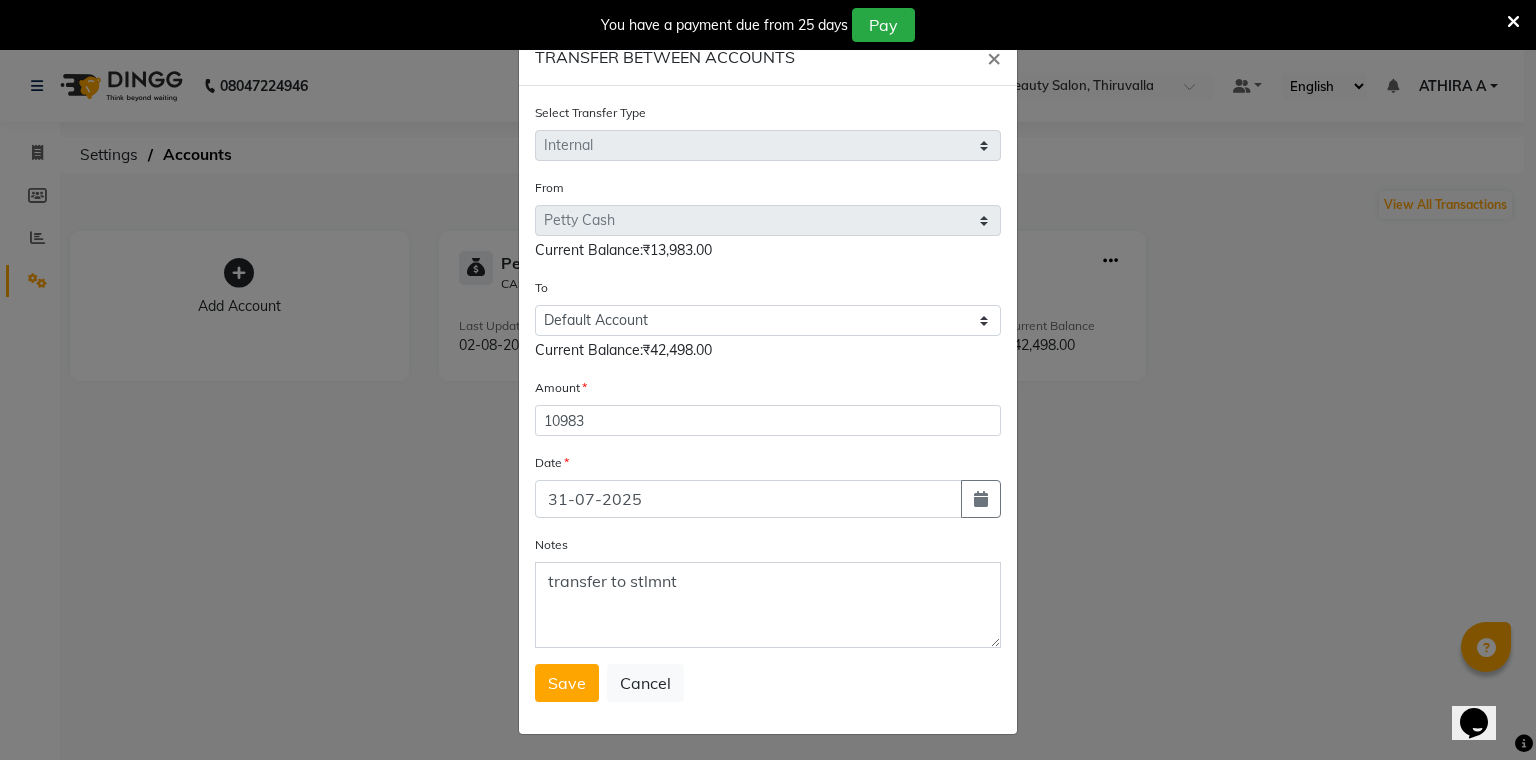 click on "Save" at bounding box center (567, 683) 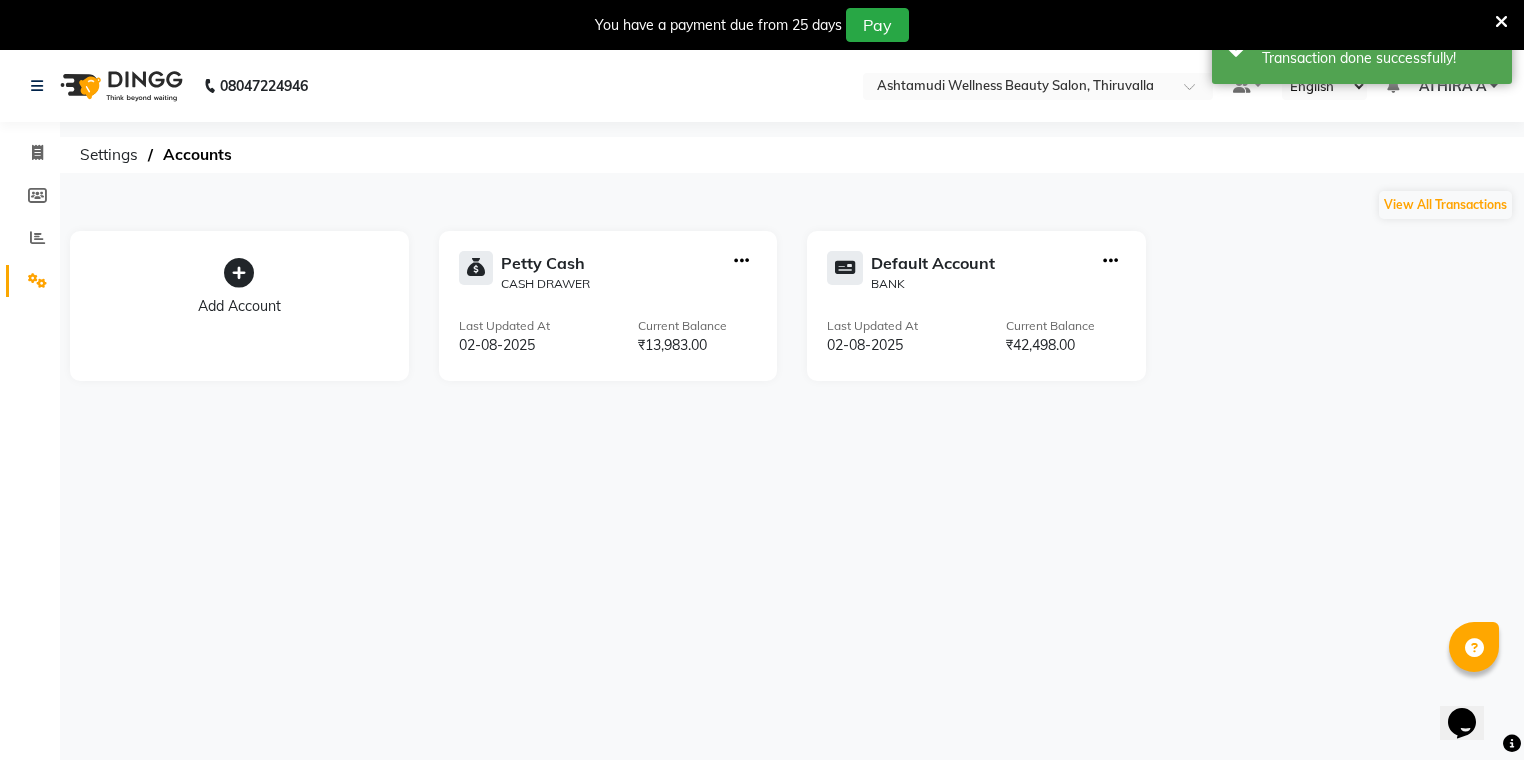 click on "[PHONE] Select Location × Ashtamudi Wellness Beauty Salon, Thiruvalla Default Panel My Panel English ENGLISH Español العربية मराठी हिंदी ગુજરાતી தமிழ் 中文 Notifications nothing to show ATHIRA A Manage Profile Change Password Sign out Version:3.15.11" 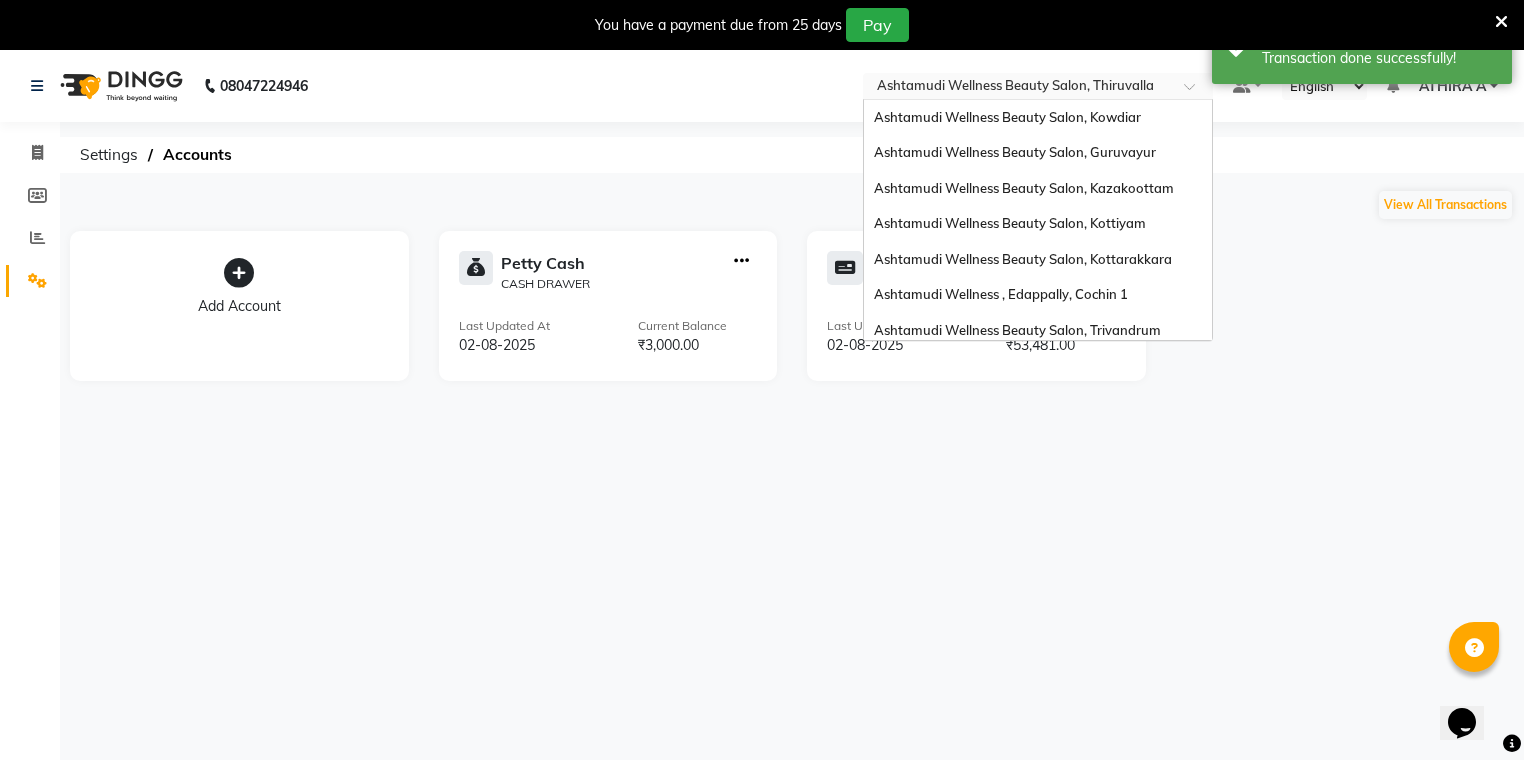 click at bounding box center [1018, 88] 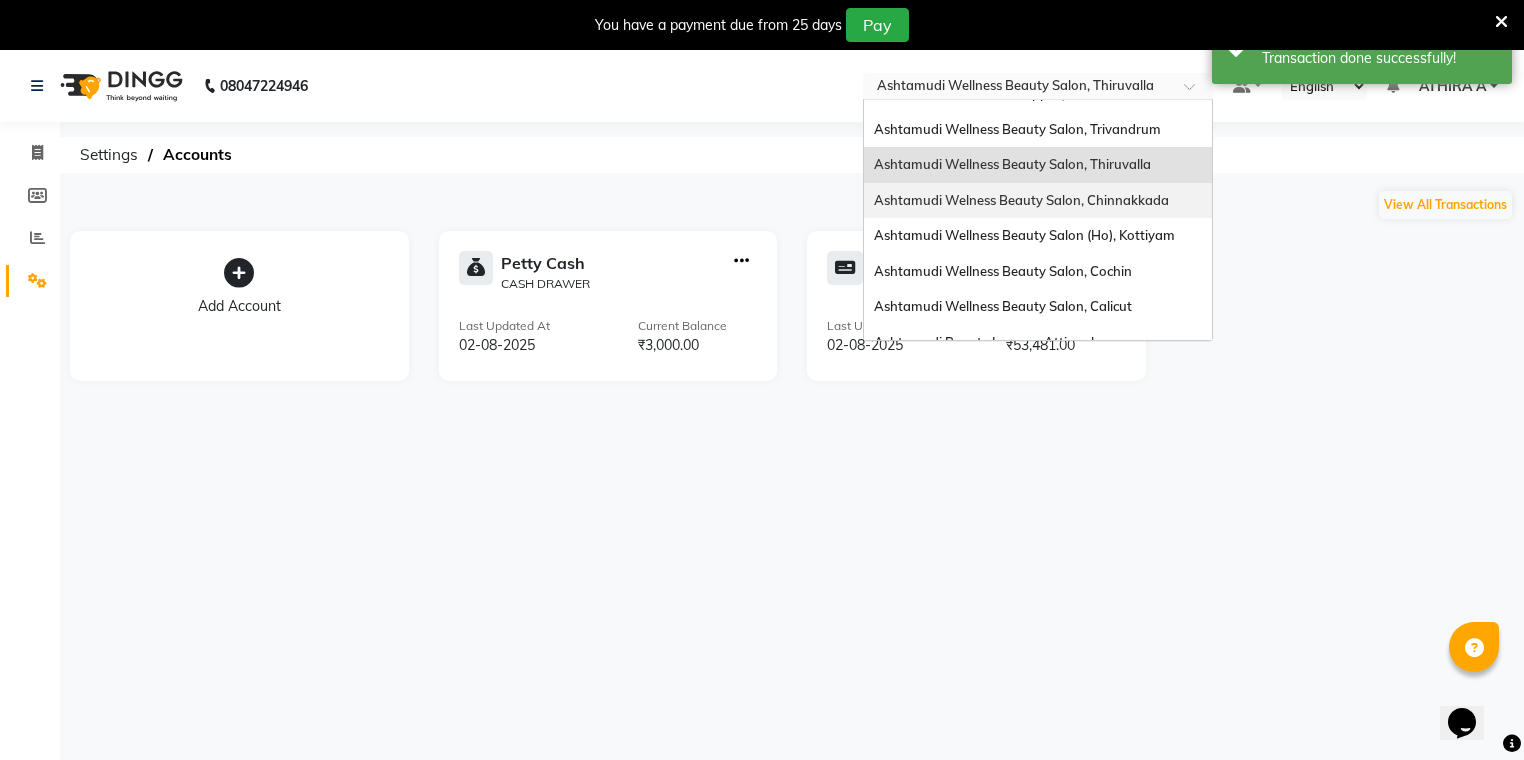 scroll, scrollTop: 168, scrollLeft: 0, axis: vertical 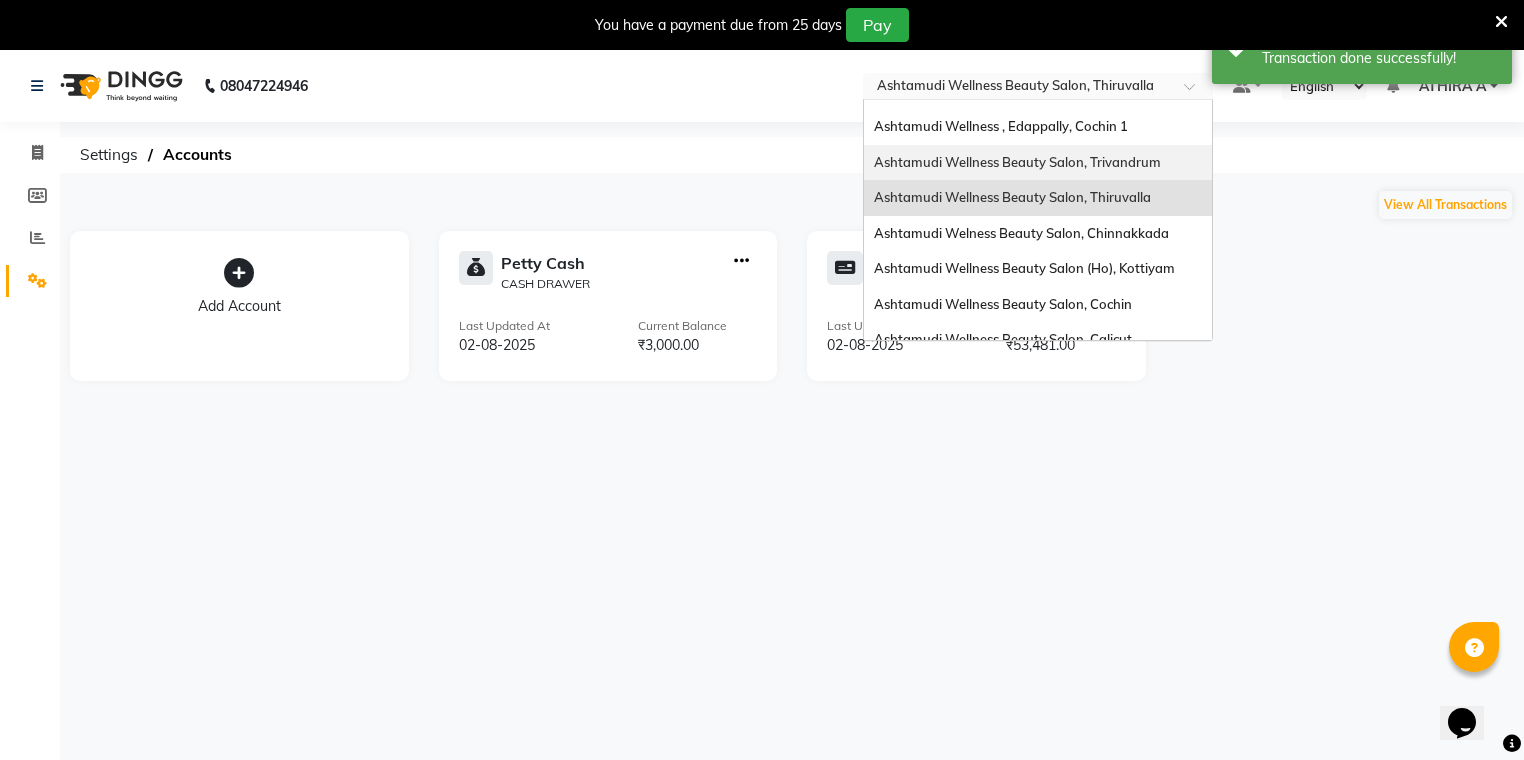 click on "Ashtamudi Wellness Beauty Salon, Trivandrum" at bounding box center [1017, 162] 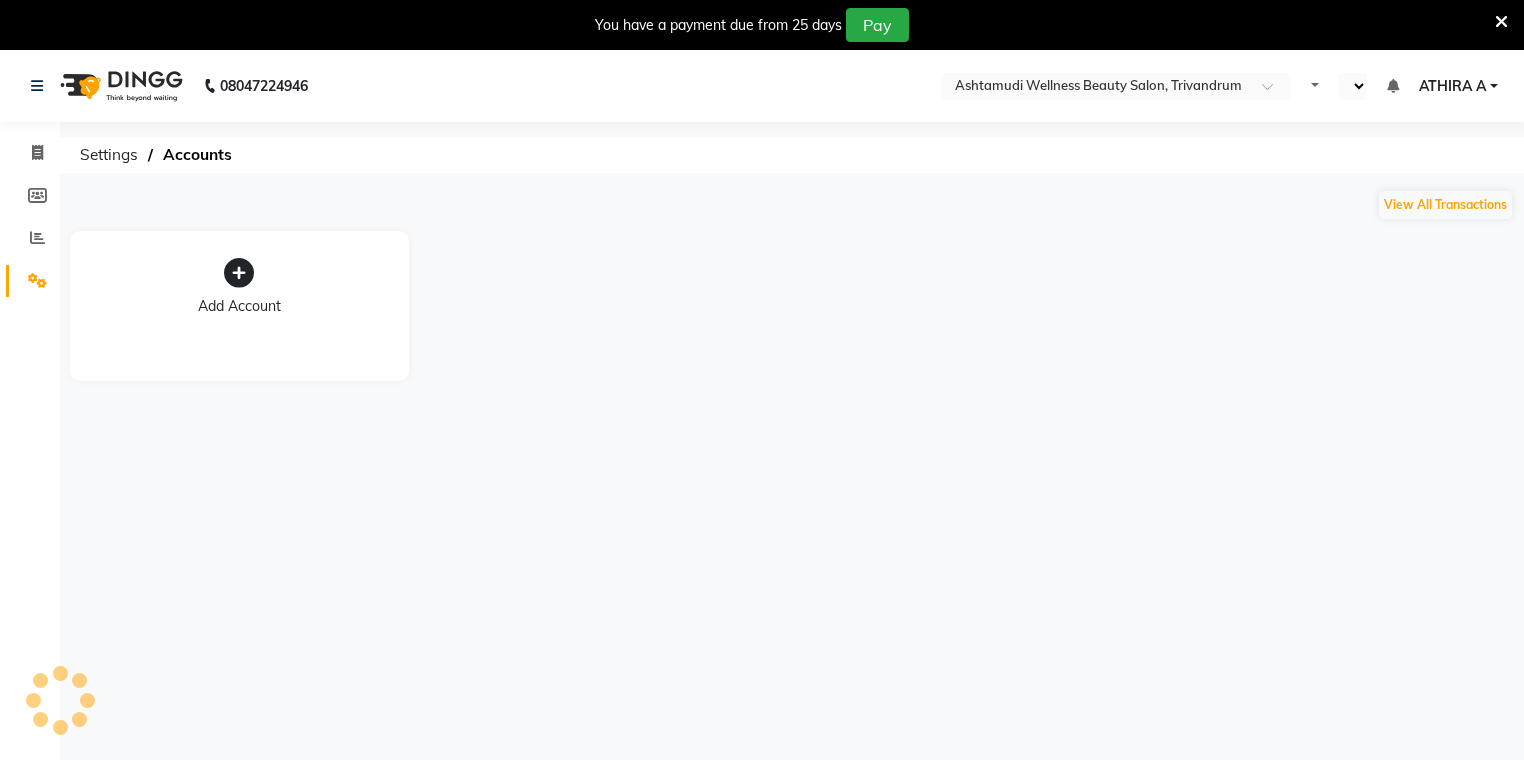 select on "en" 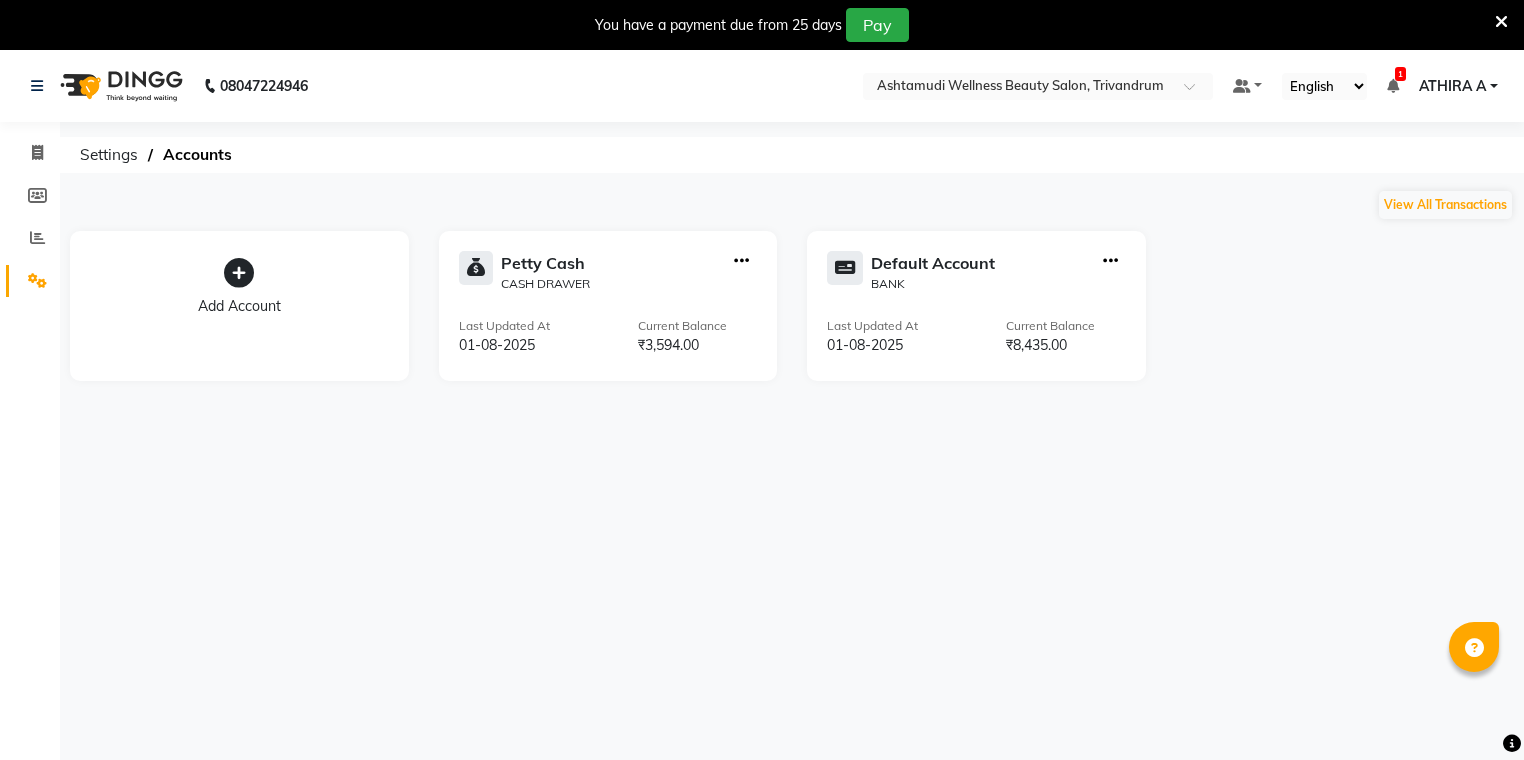 scroll, scrollTop: 0, scrollLeft: 0, axis: both 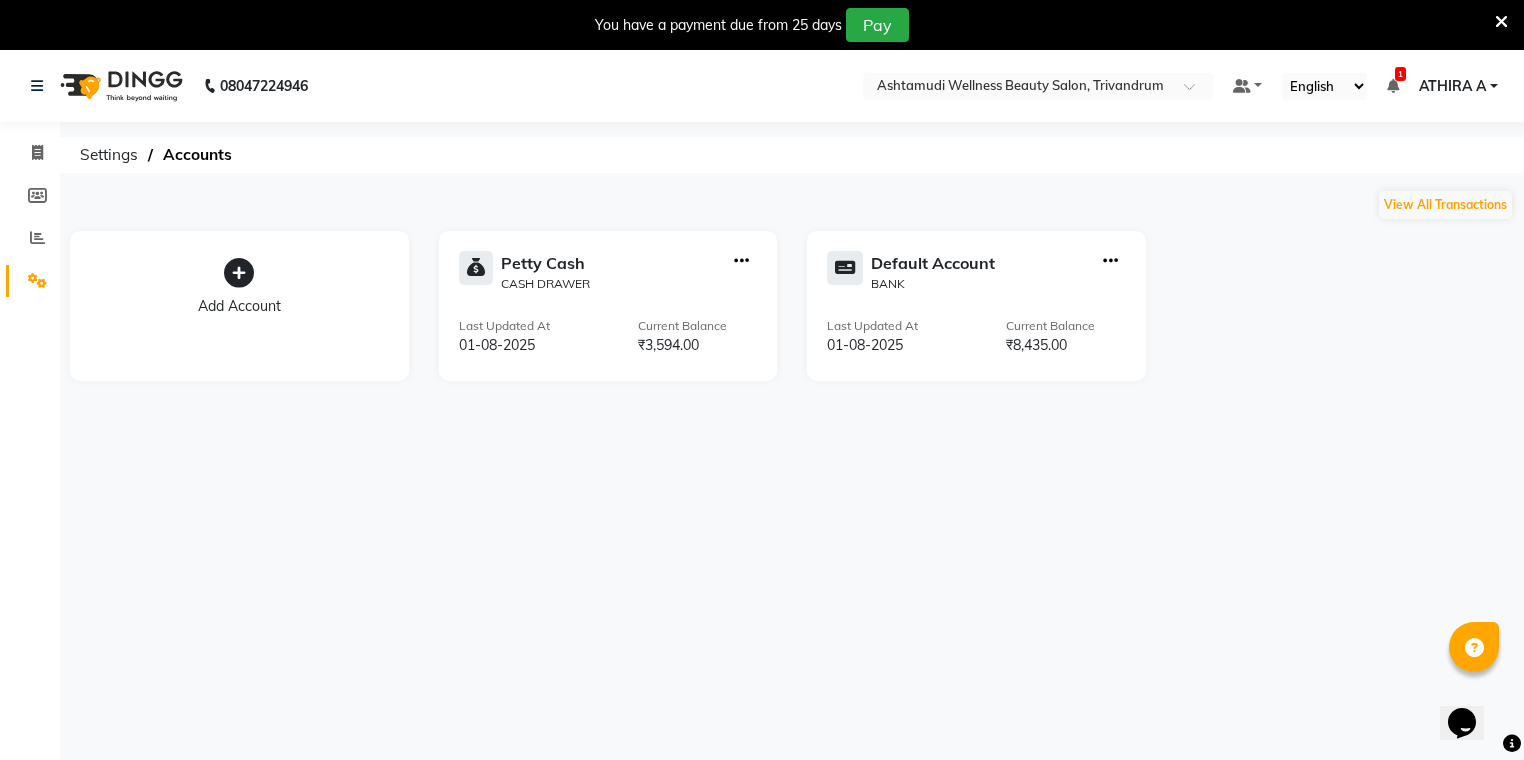 click 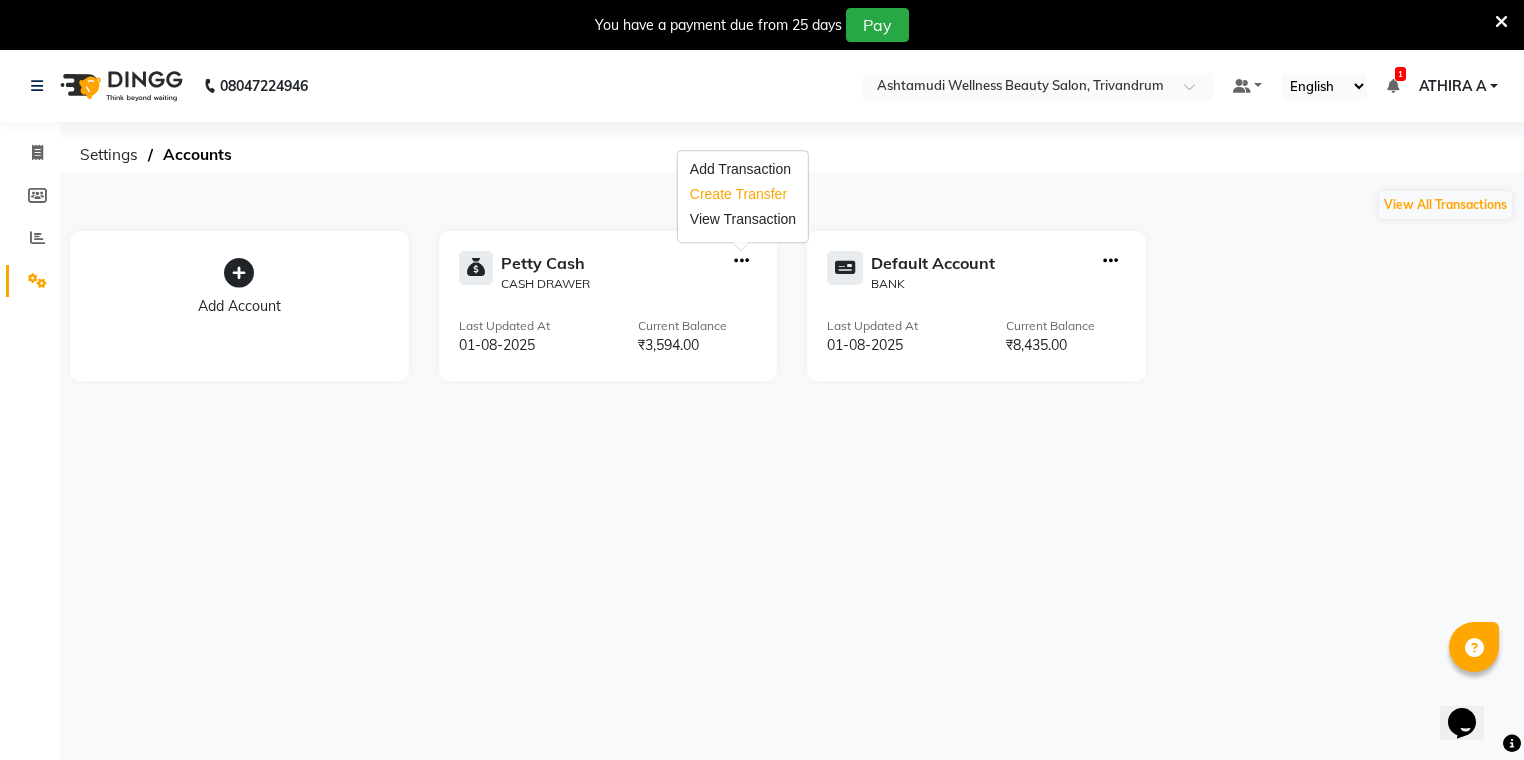 click on "Create Transfer" at bounding box center [743, 194] 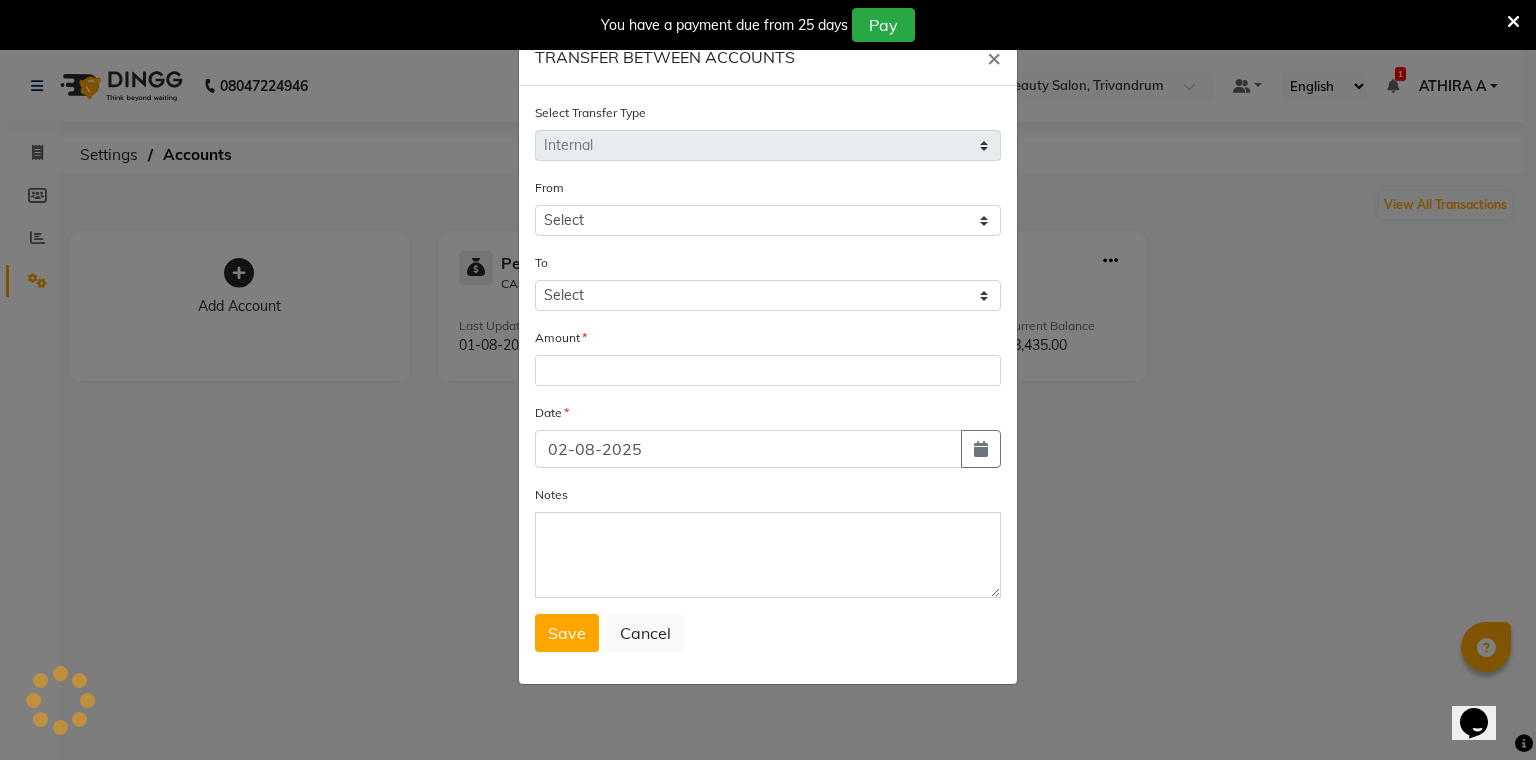 select on "3467" 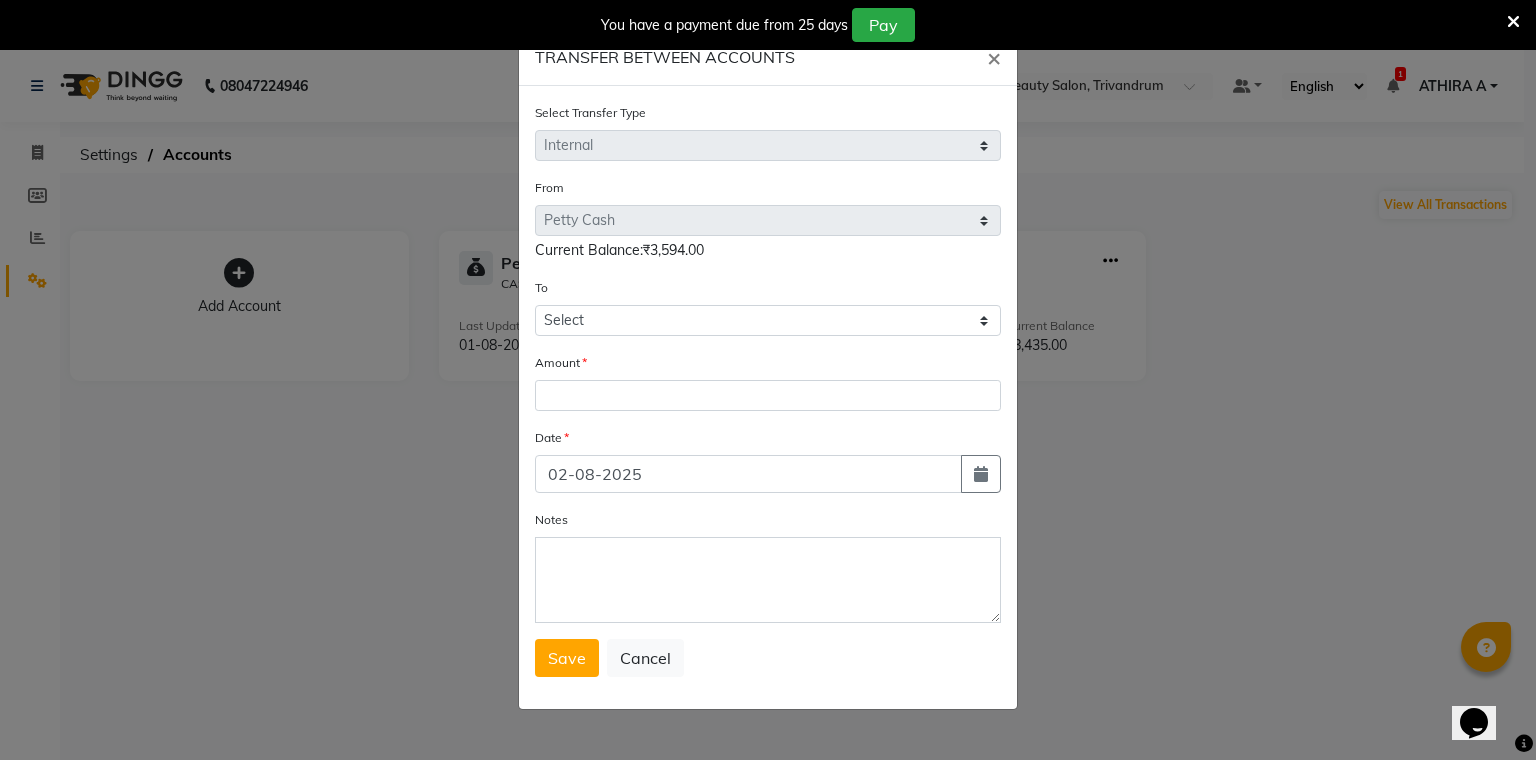drag, startPoint x: 589, startPoint y: 304, endPoint x: 581, endPoint y: 367, distance: 63.505905 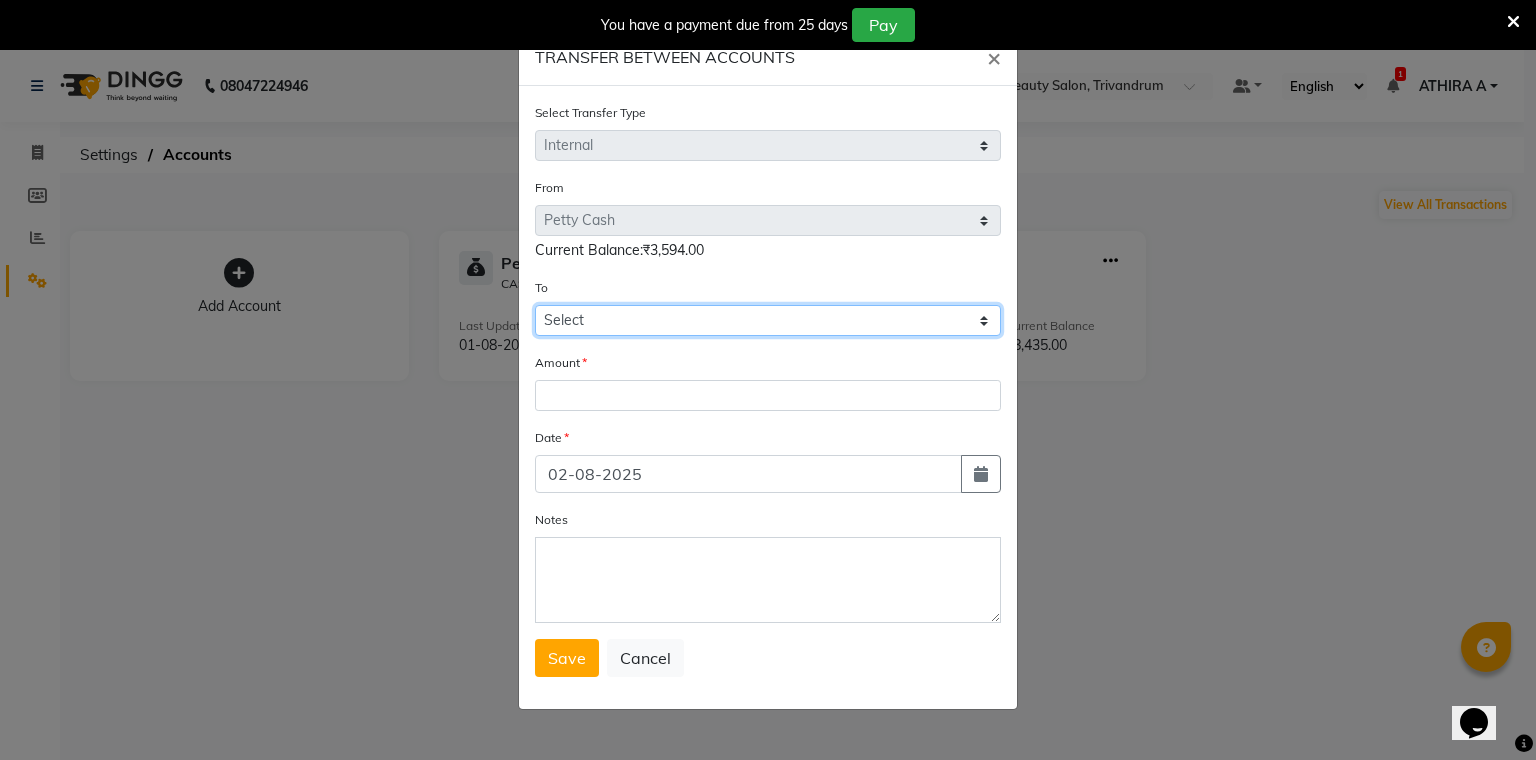 drag, startPoint x: 614, startPoint y: 320, endPoint x: 609, endPoint y: 333, distance: 13.928389 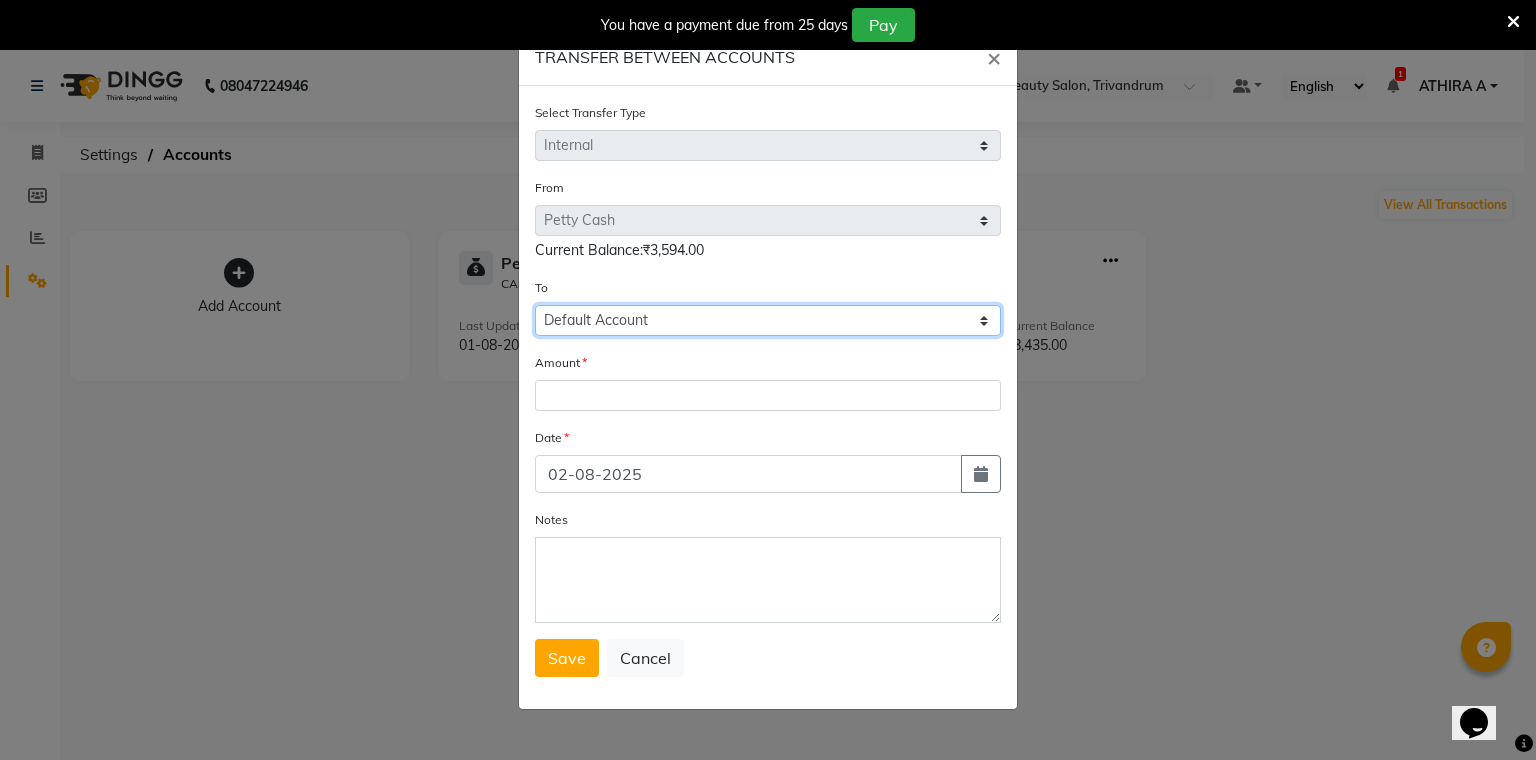 click on "Select Petty Cash Default Account" 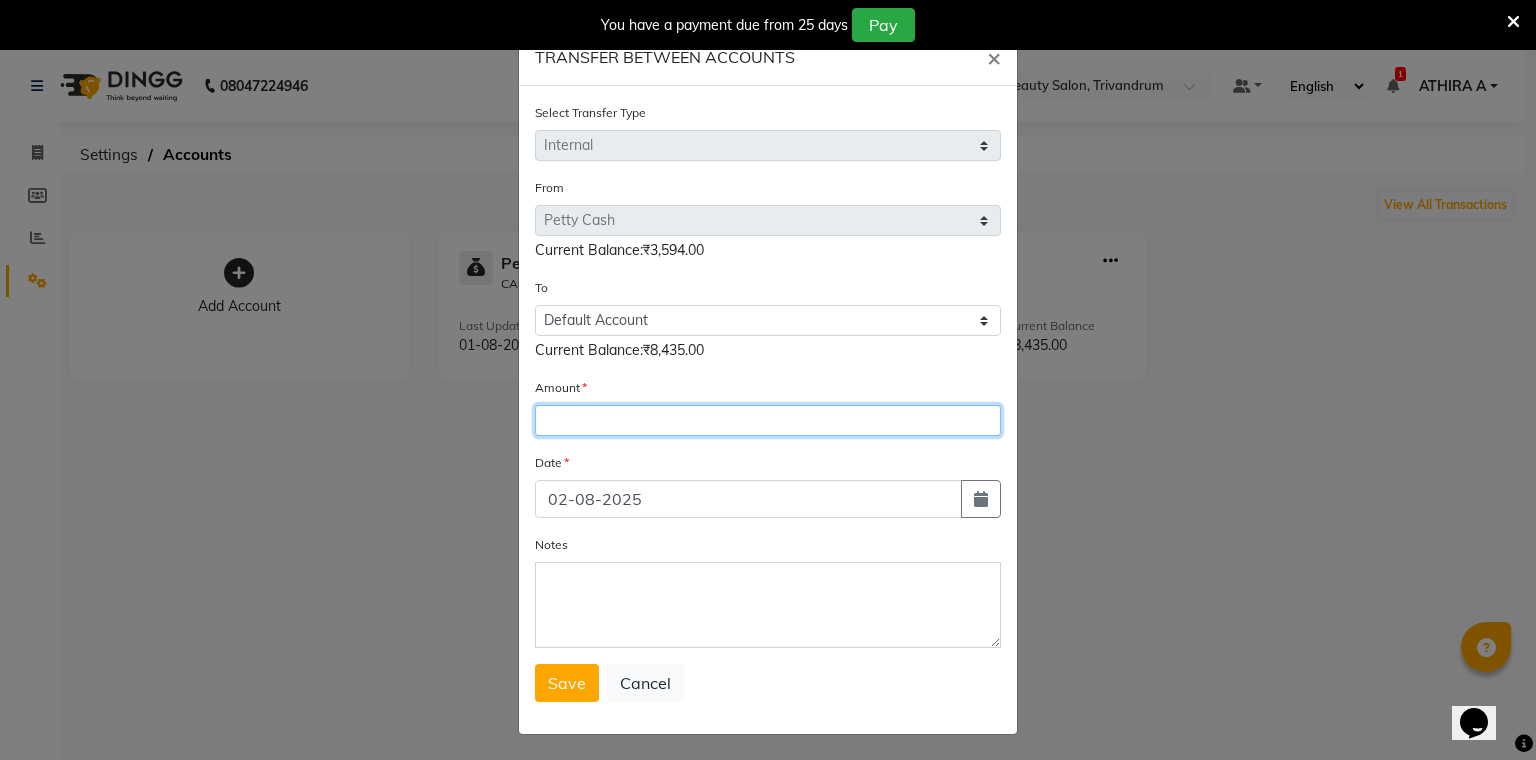 click 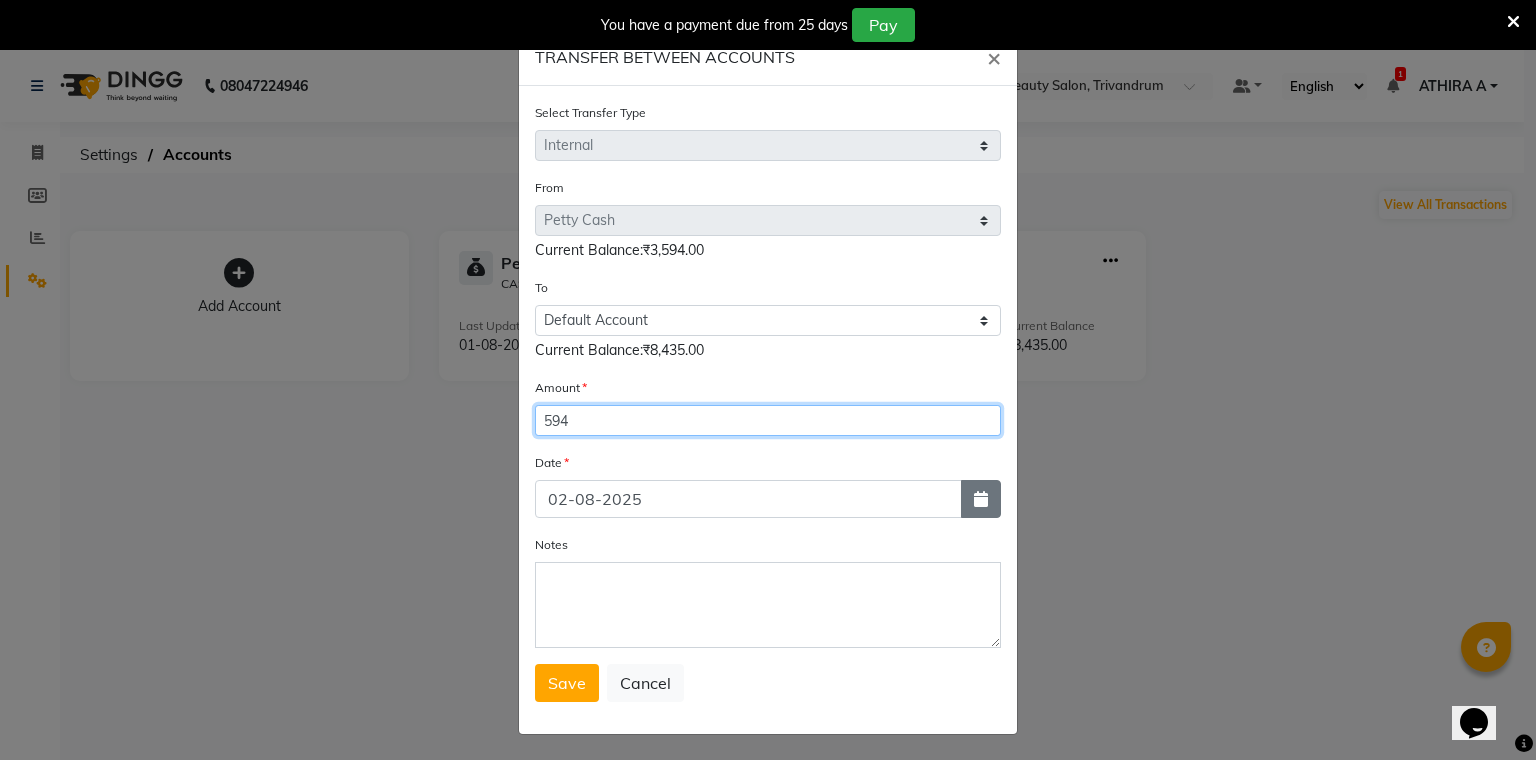type on "594" 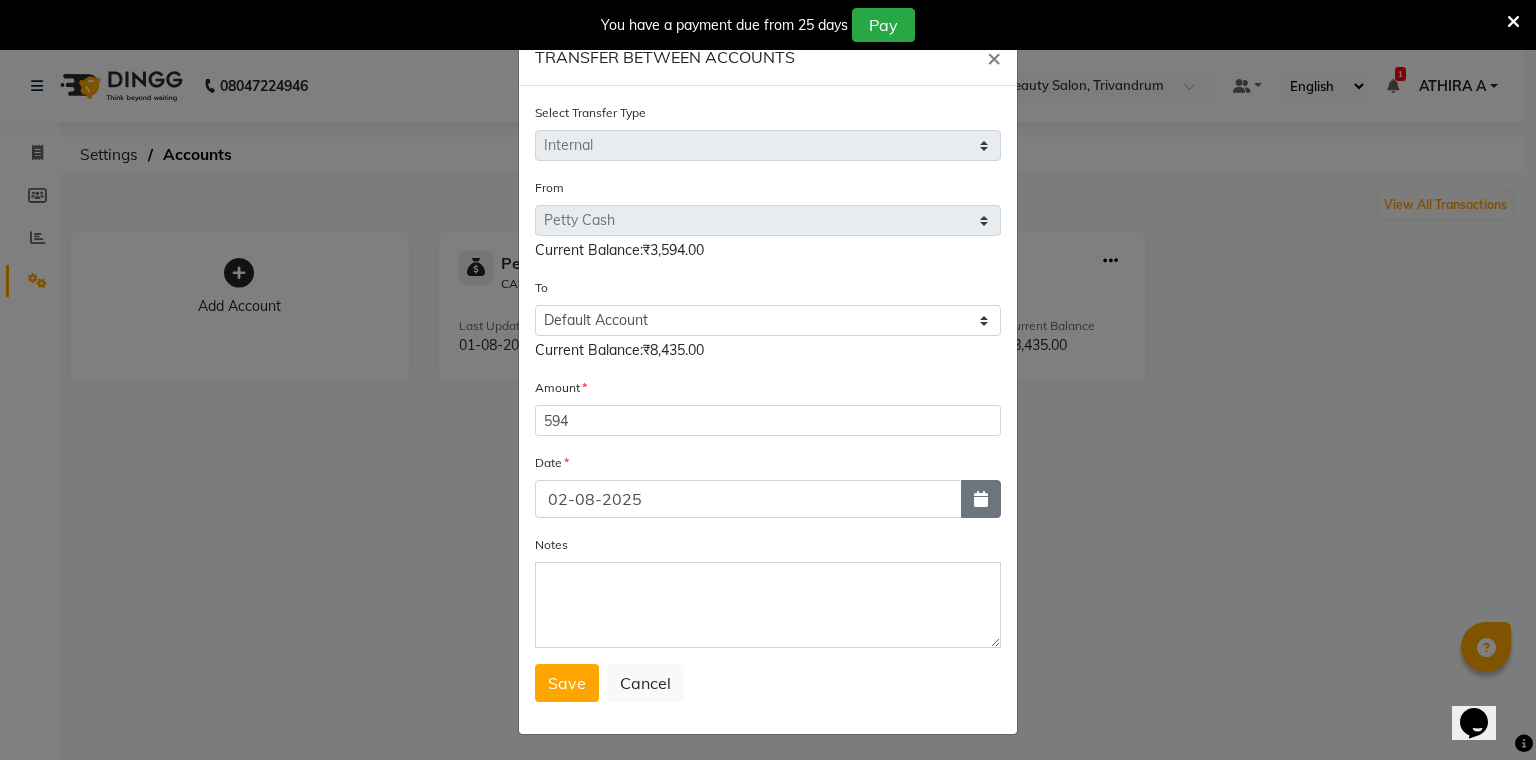 drag, startPoint x: 984, startPoint y: 499, endPoint x: 797, endPoint y: 367, distance: 228.89517 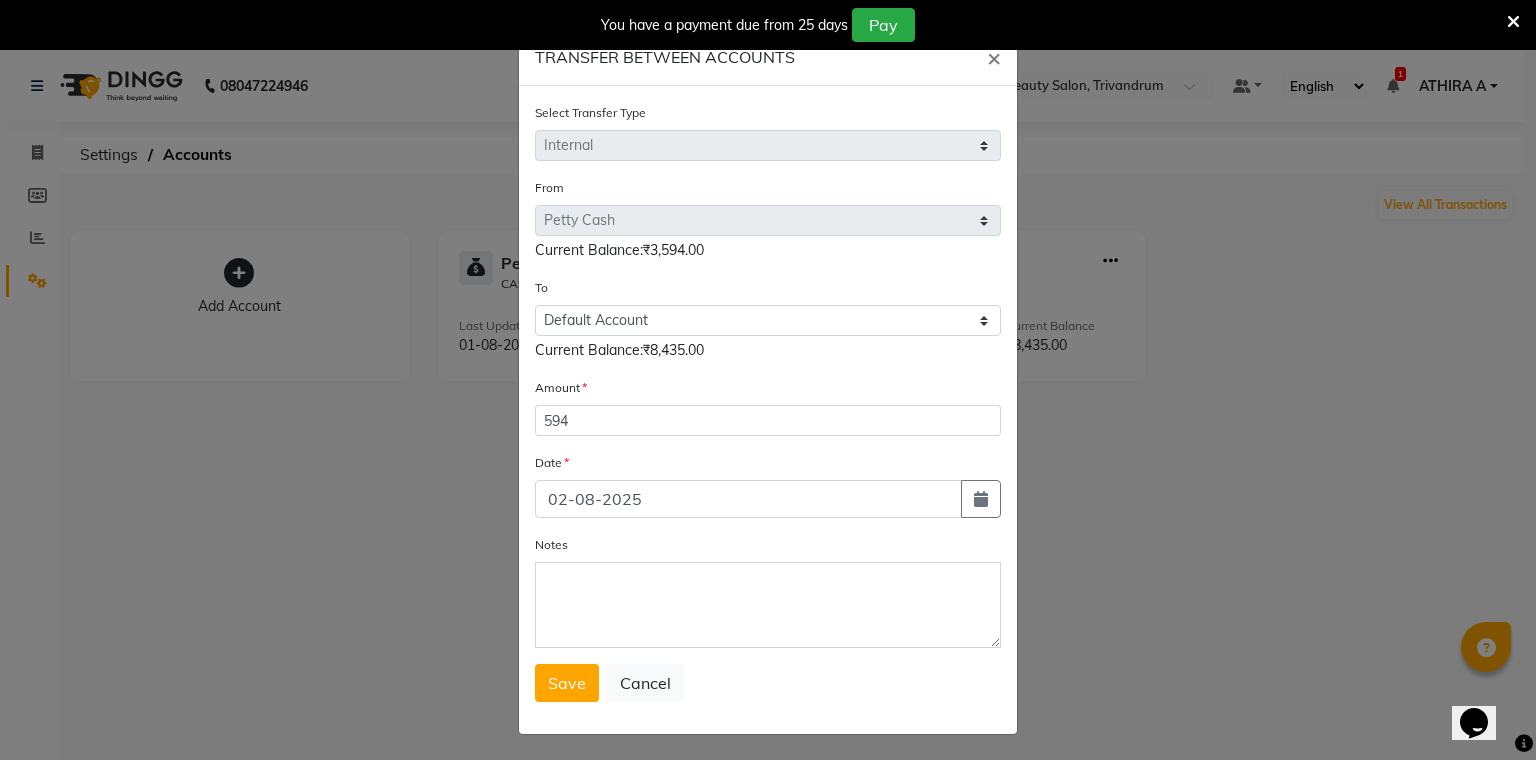 select on "8" 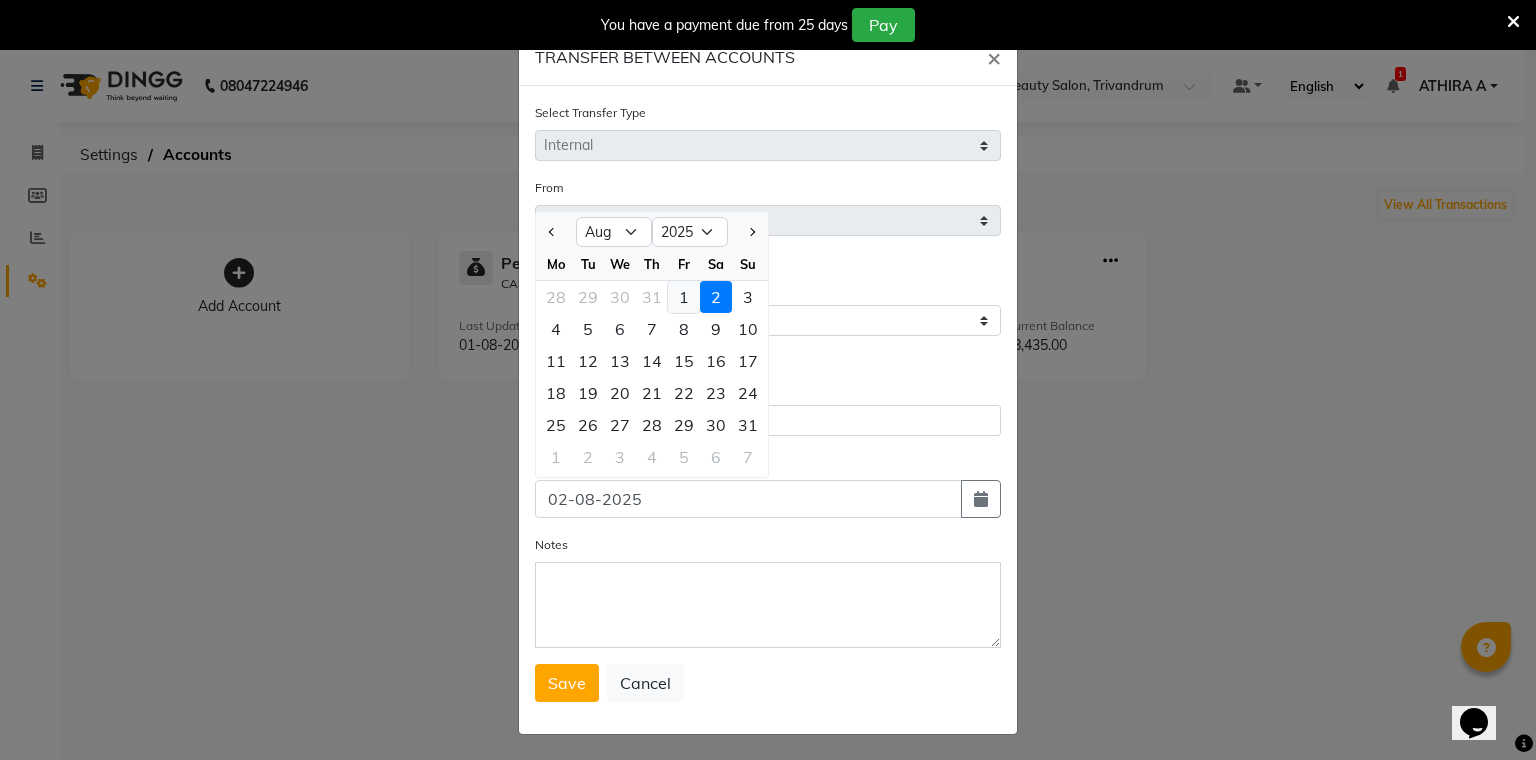 click on "1" 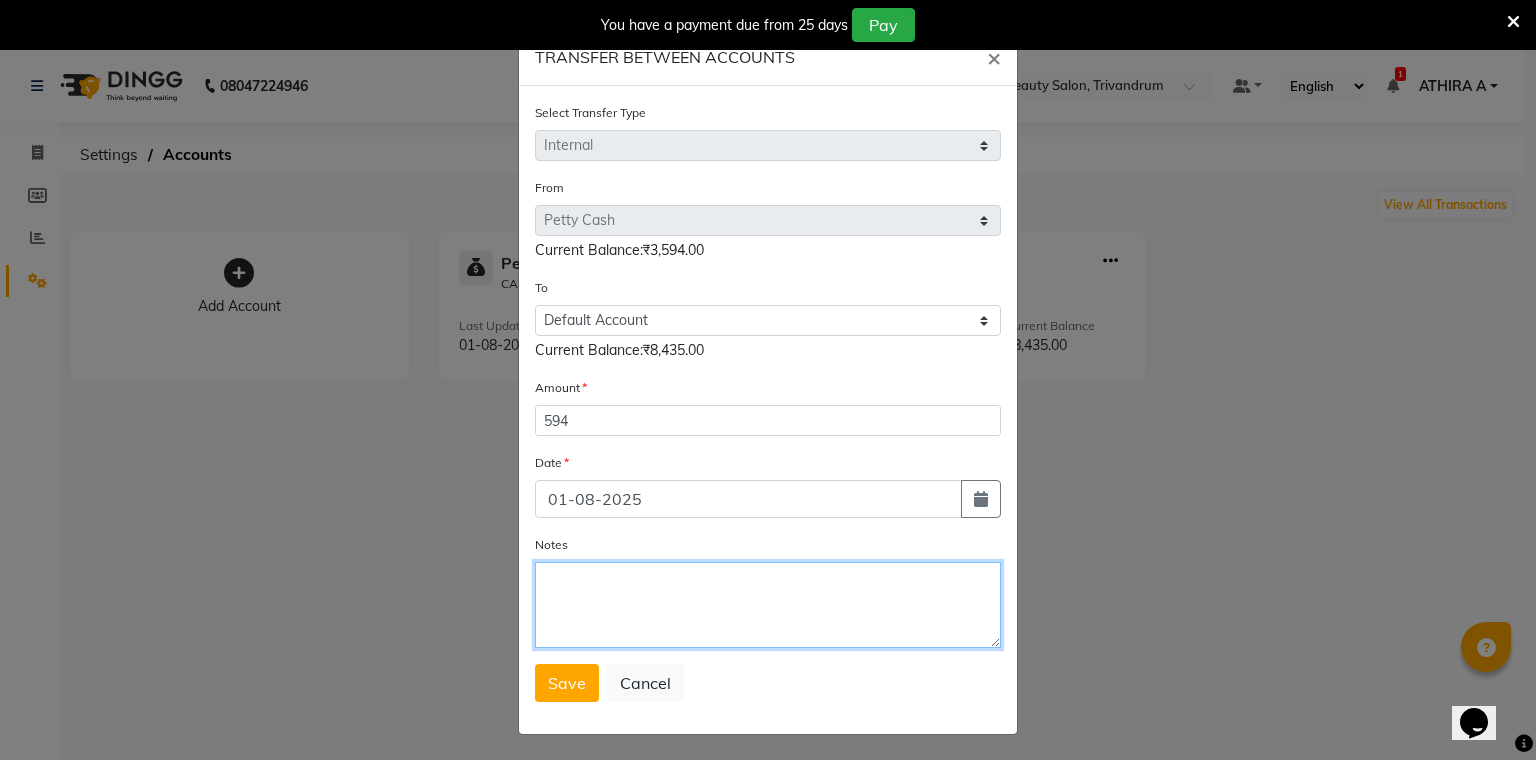 click on "Notes" at bounding box center [768, 605] 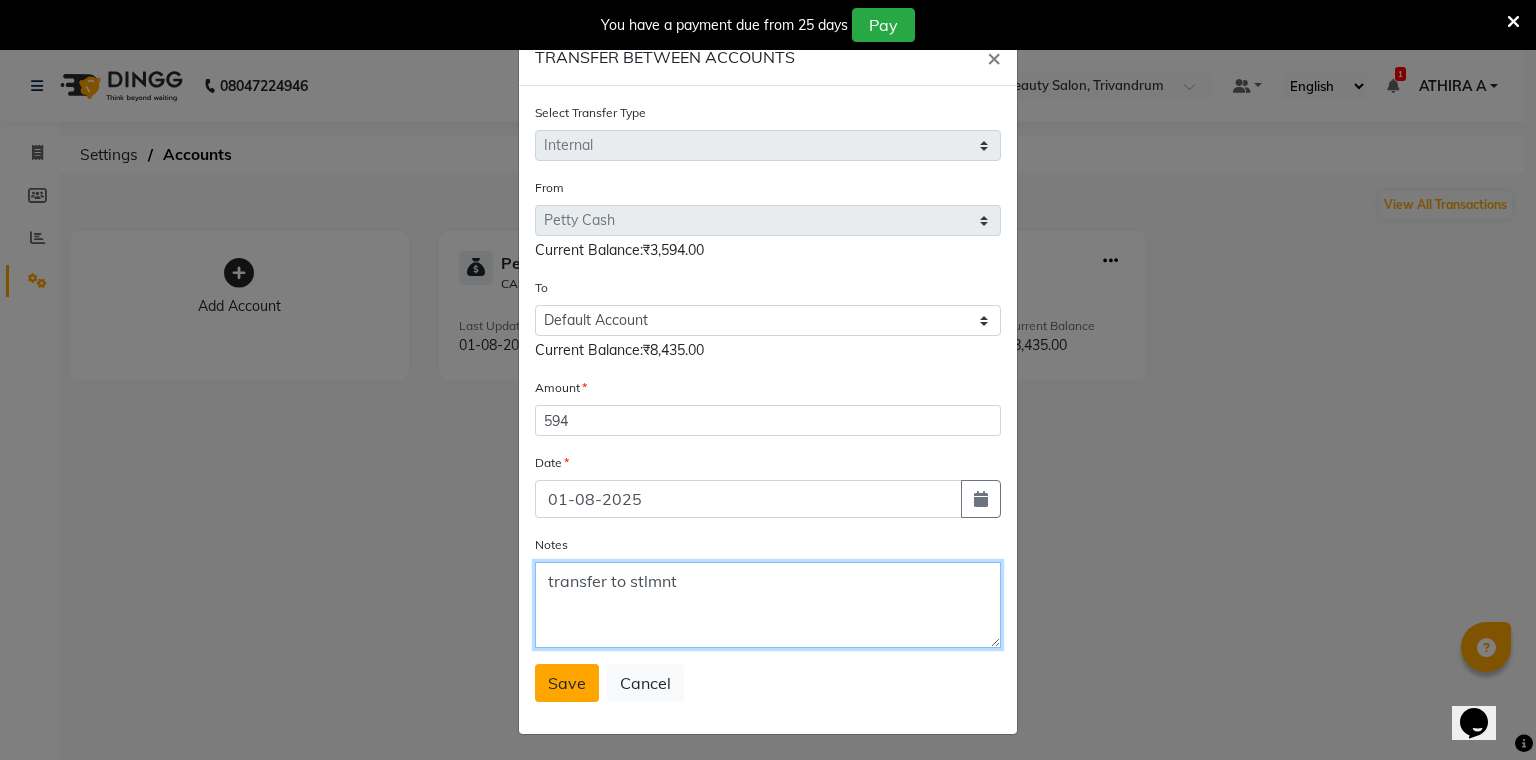 type on "transfer to stlmnt" 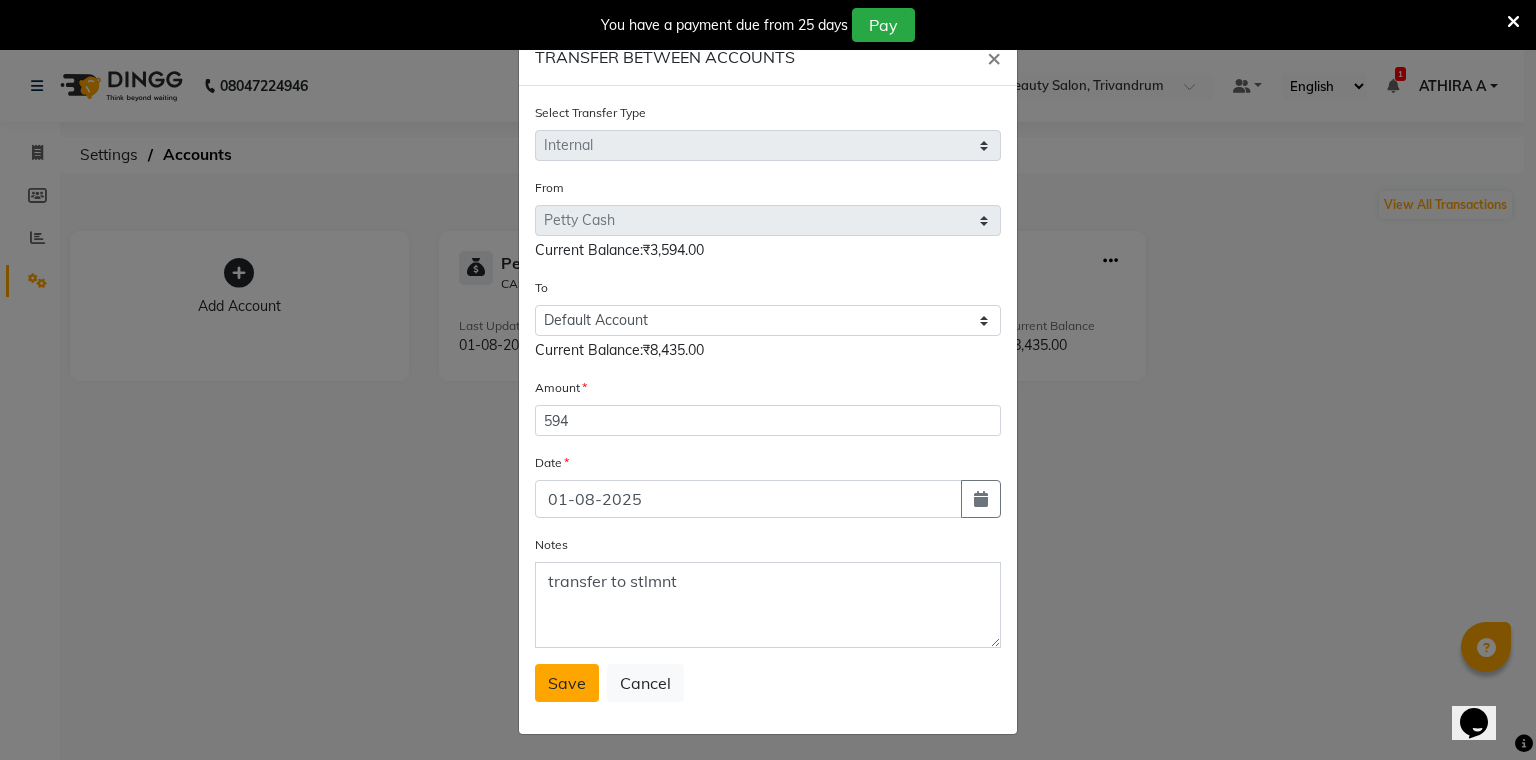 click on "Save" at bounding box center [567, 683] 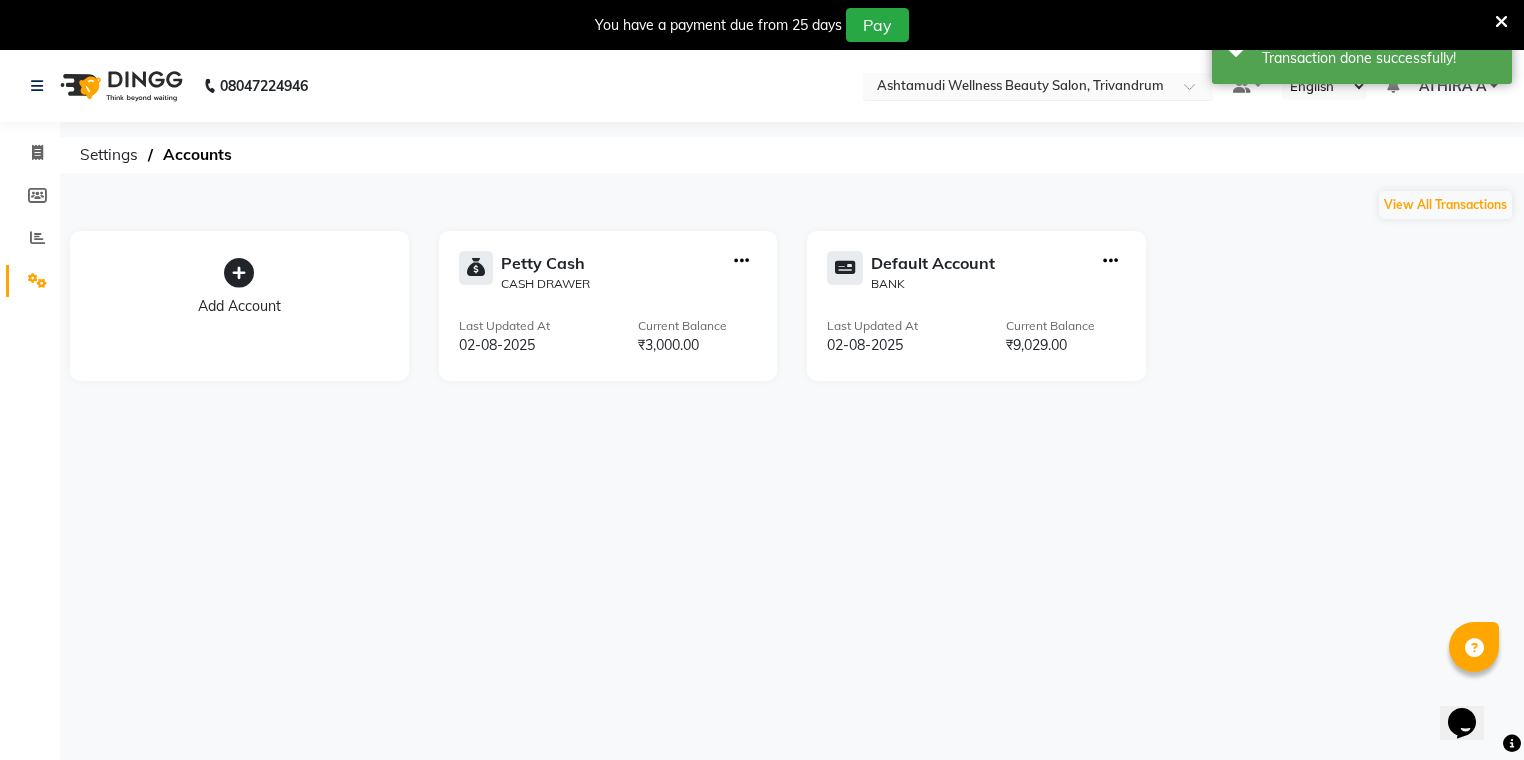 click at bounding box center (1018, 88) 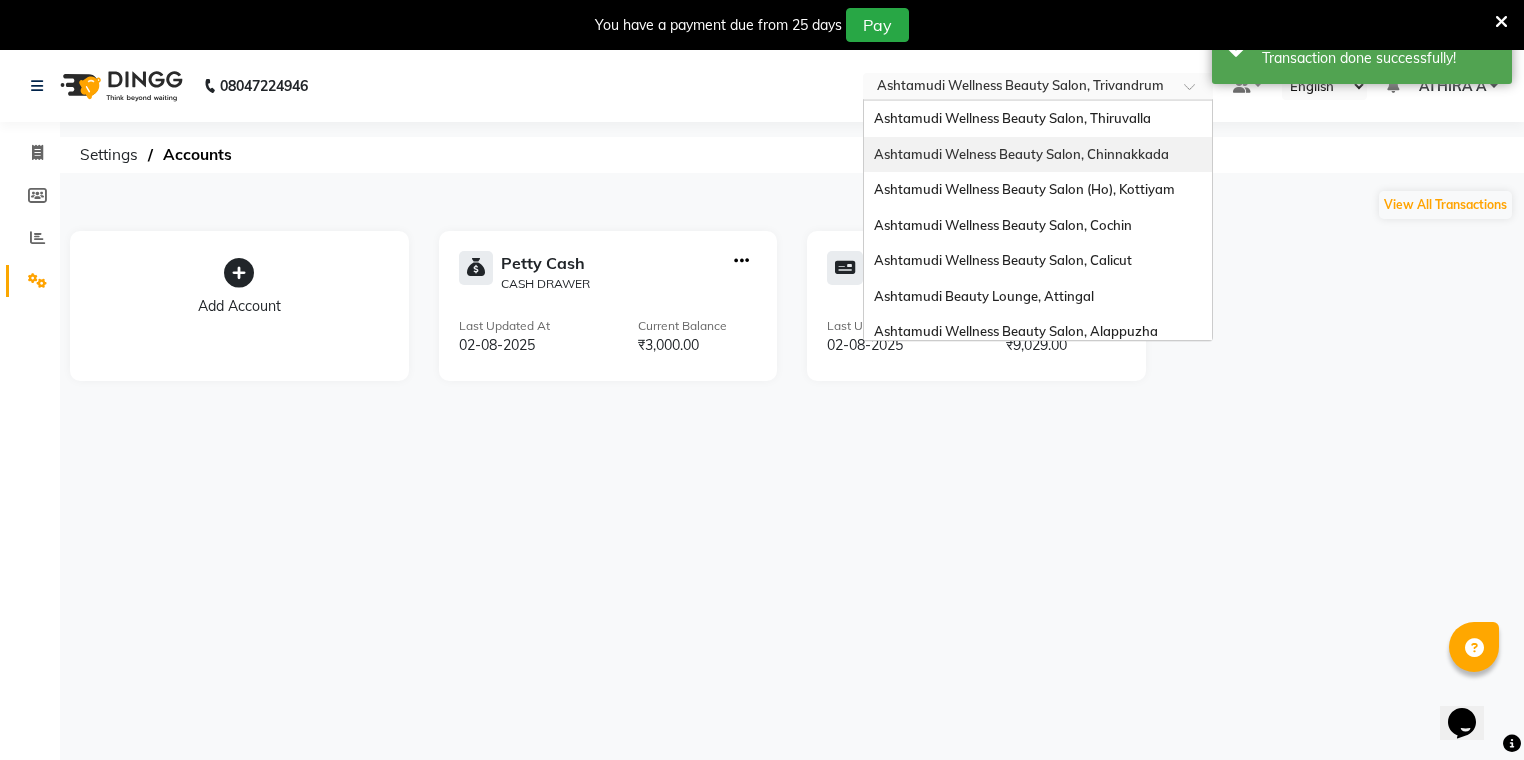 scroll, scrollTop: 312, scrollLeft: 0, axis: vertical 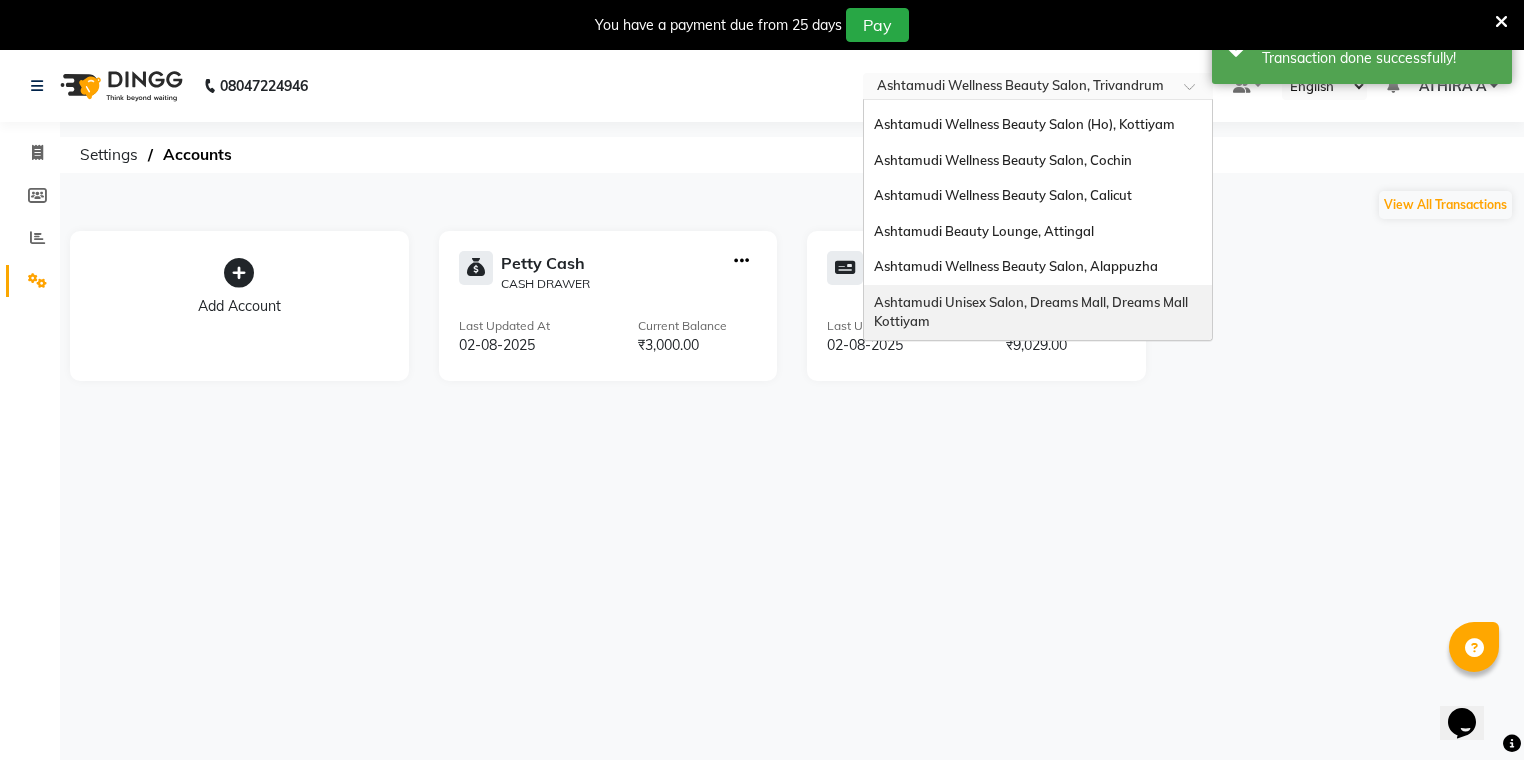 click on "Ashtamudi Unisex Salon, Dreams Mall, Dreams Mall Kottiyam" at bounding box center (1038, 312) 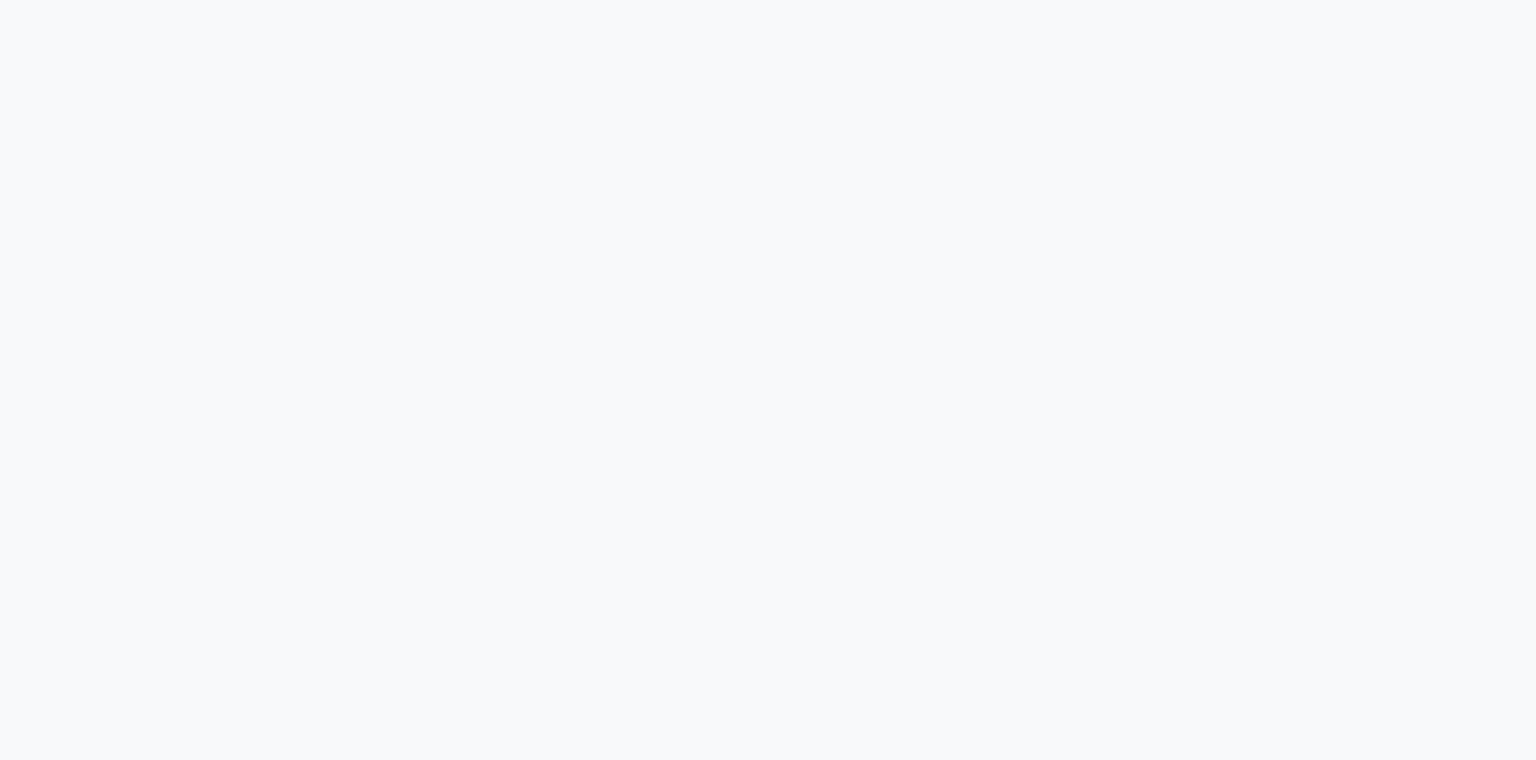 scroll, scrollTop: 0, scrollLeft: 0, axis: both 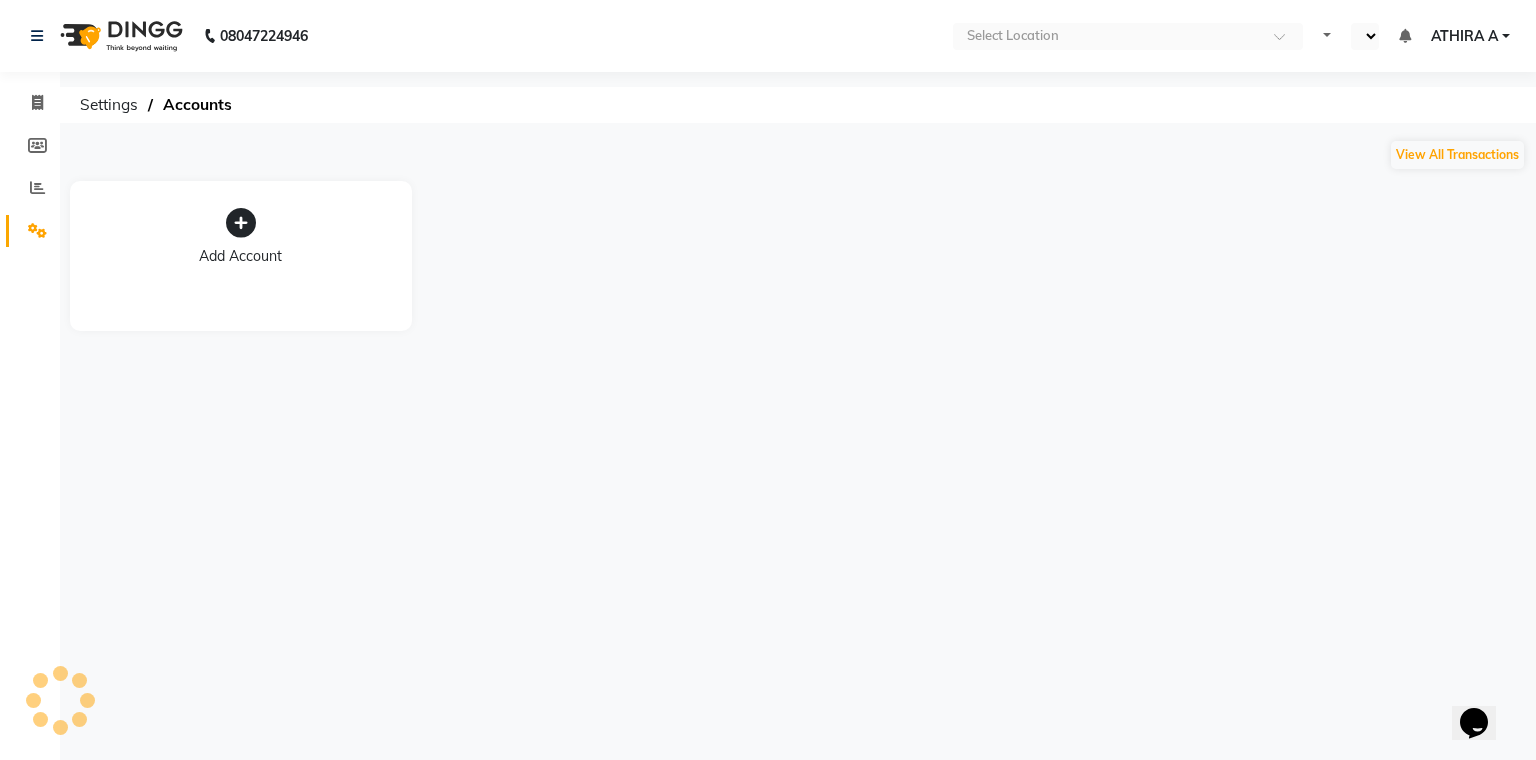 select on "en" 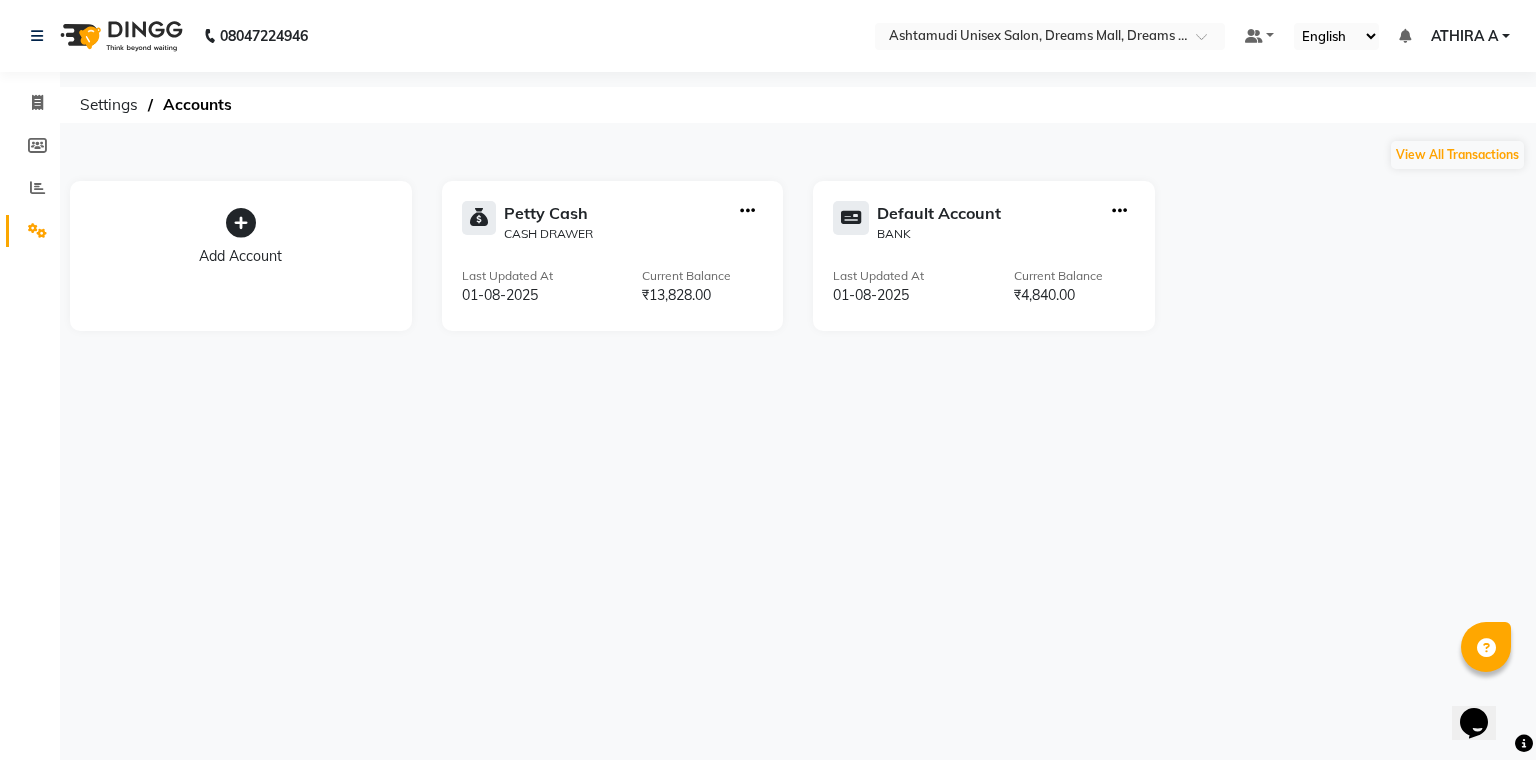 click 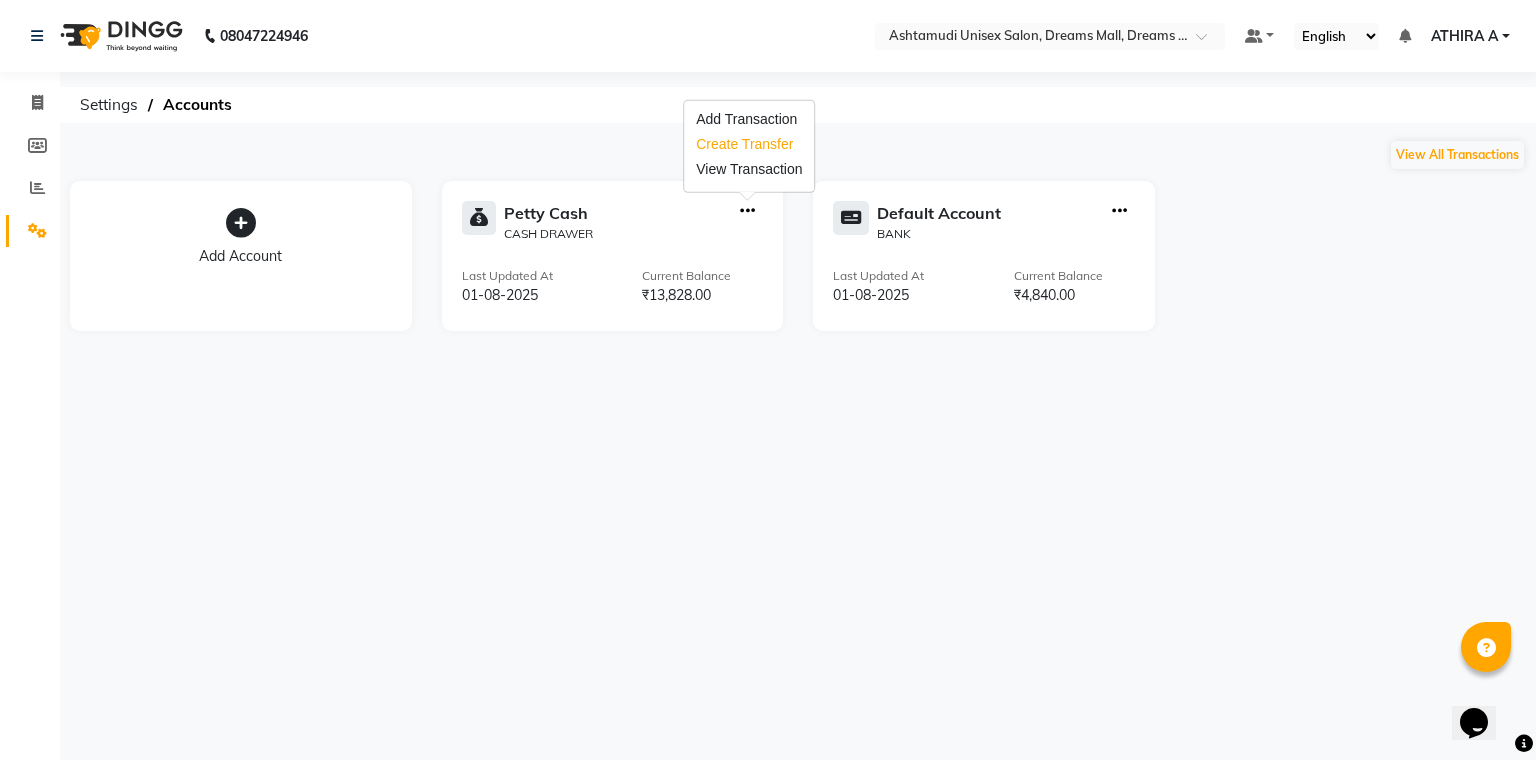 click on "Create Transfer" at bounding box center (749, 144) 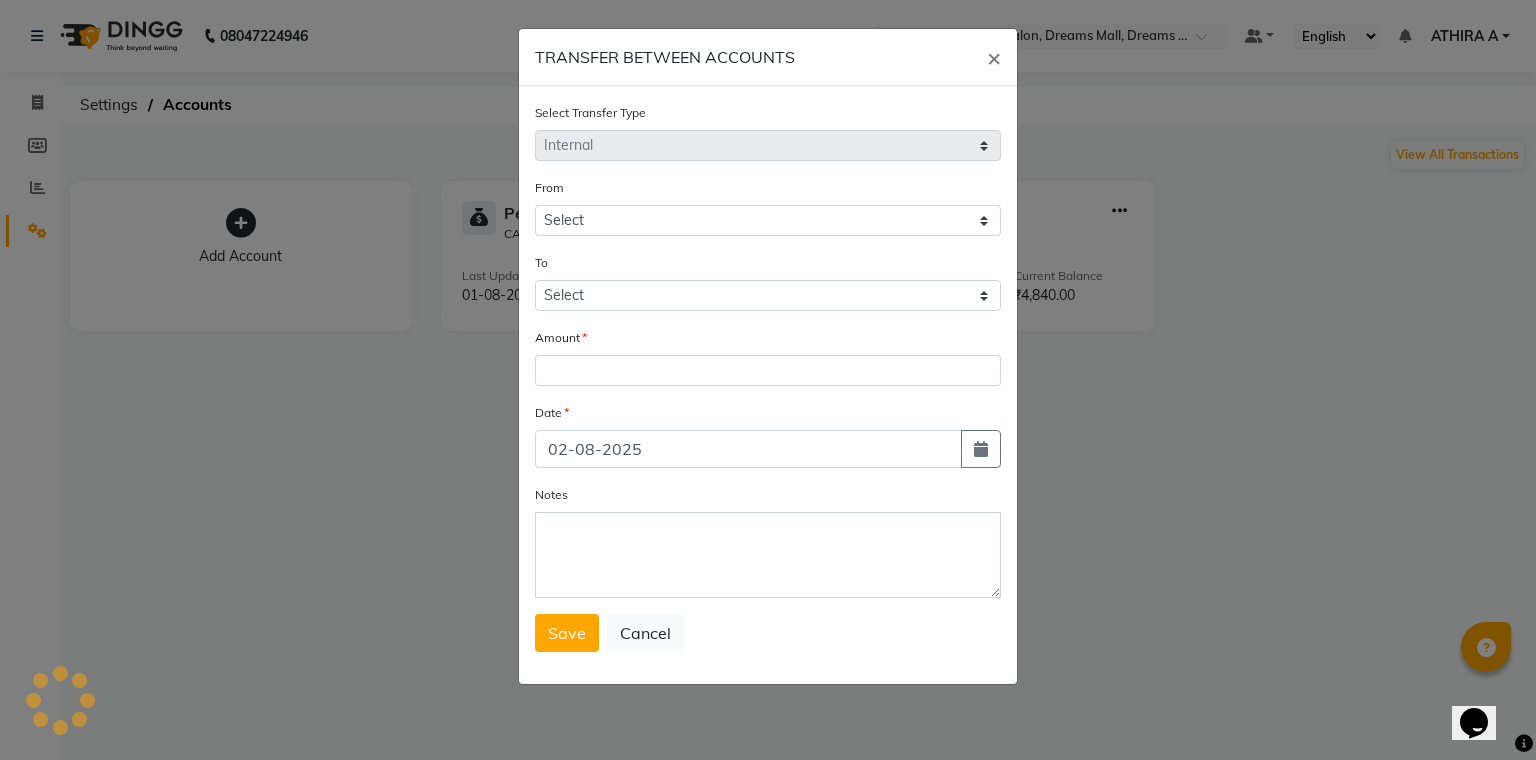 select on "6354" 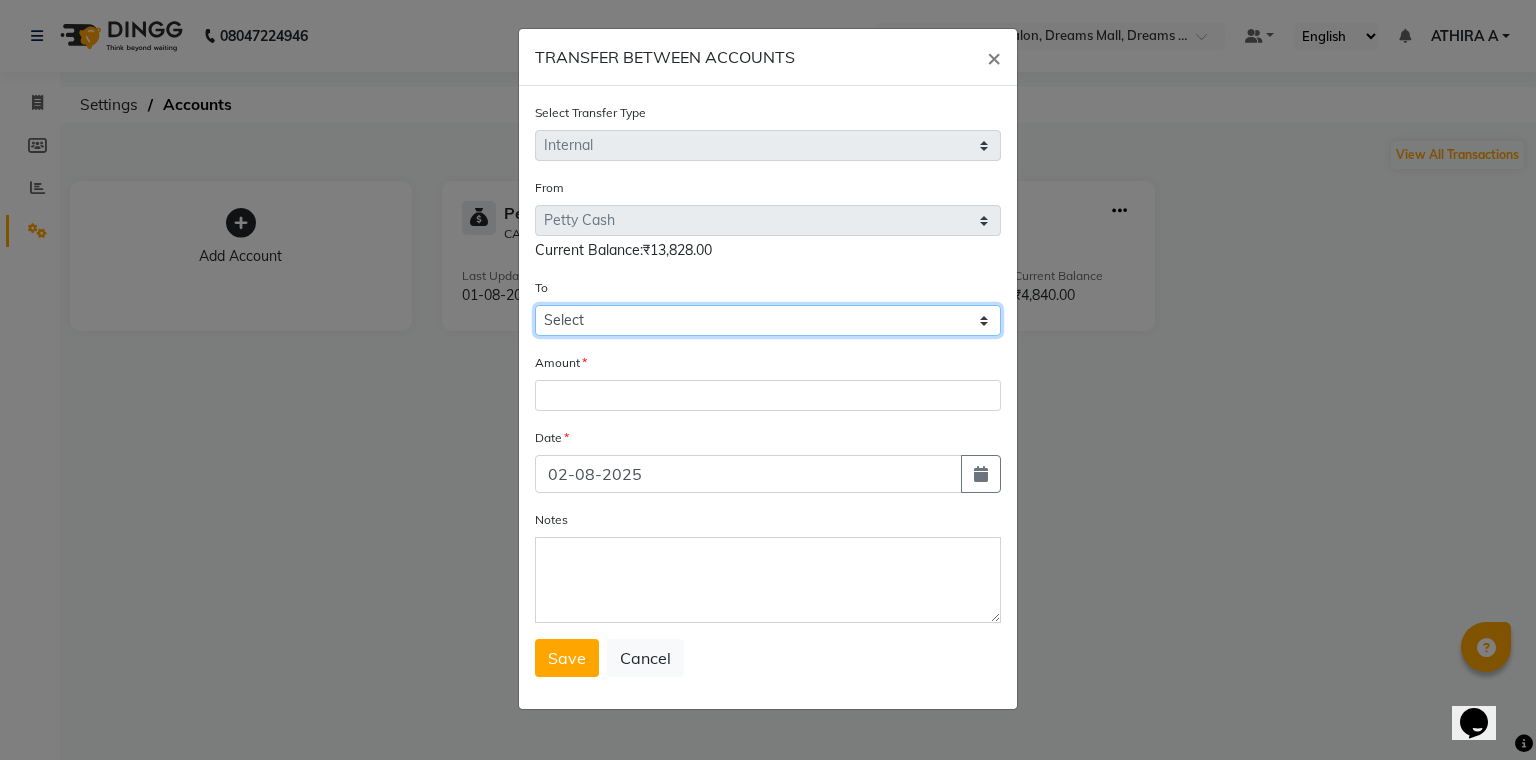 click on "Select Petty Cash Default Account" 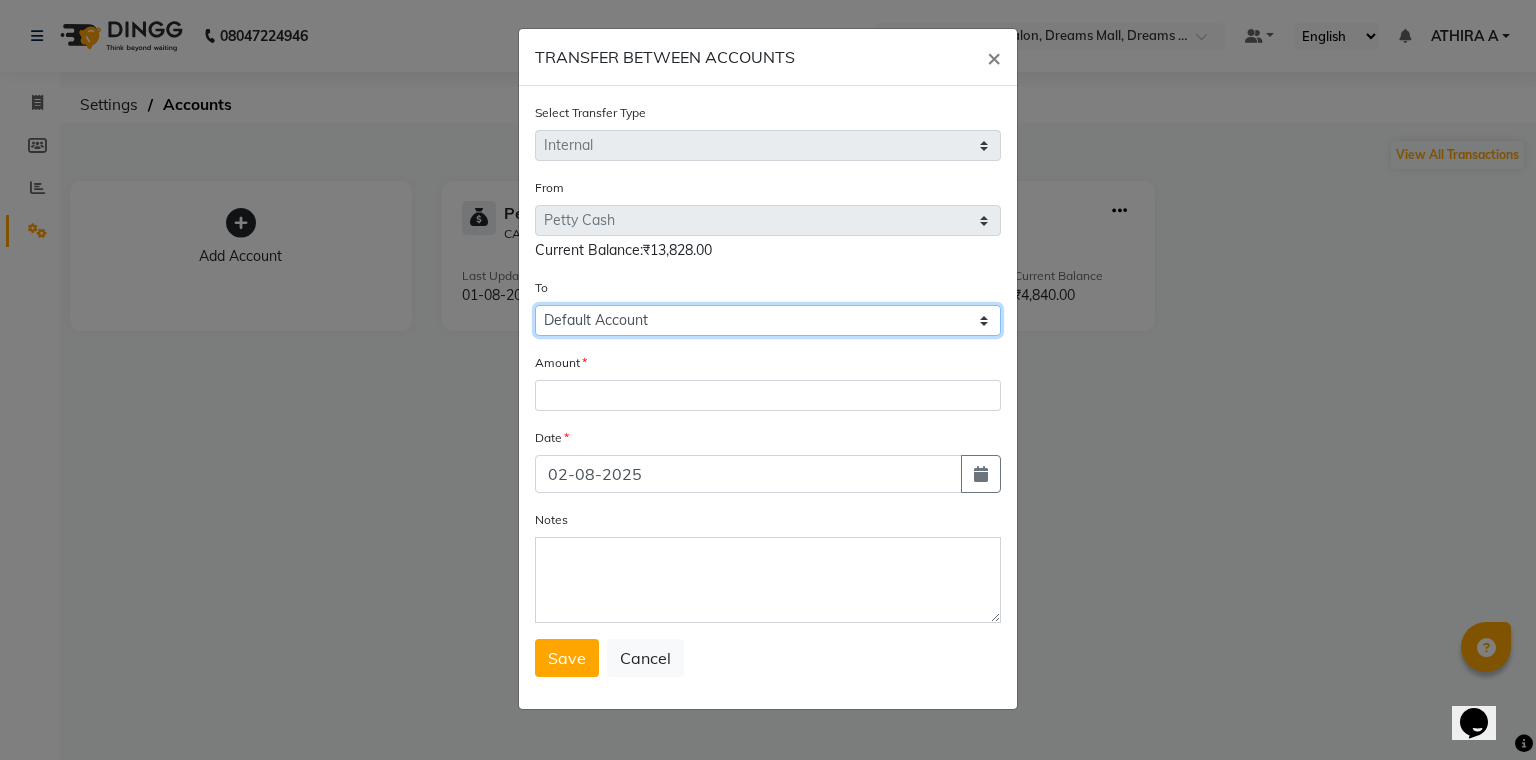 click on "Select Petty Cash Default Account" 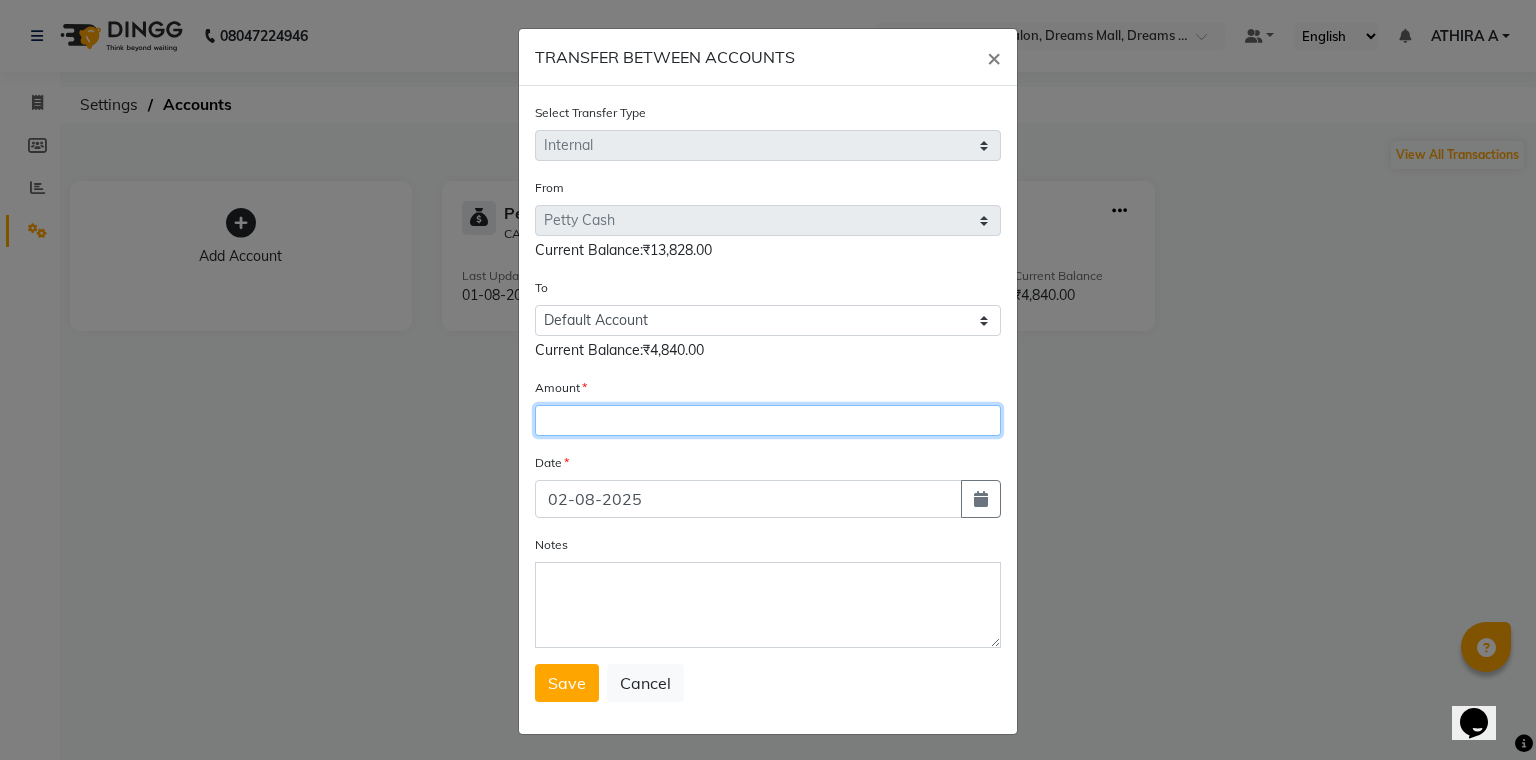 click 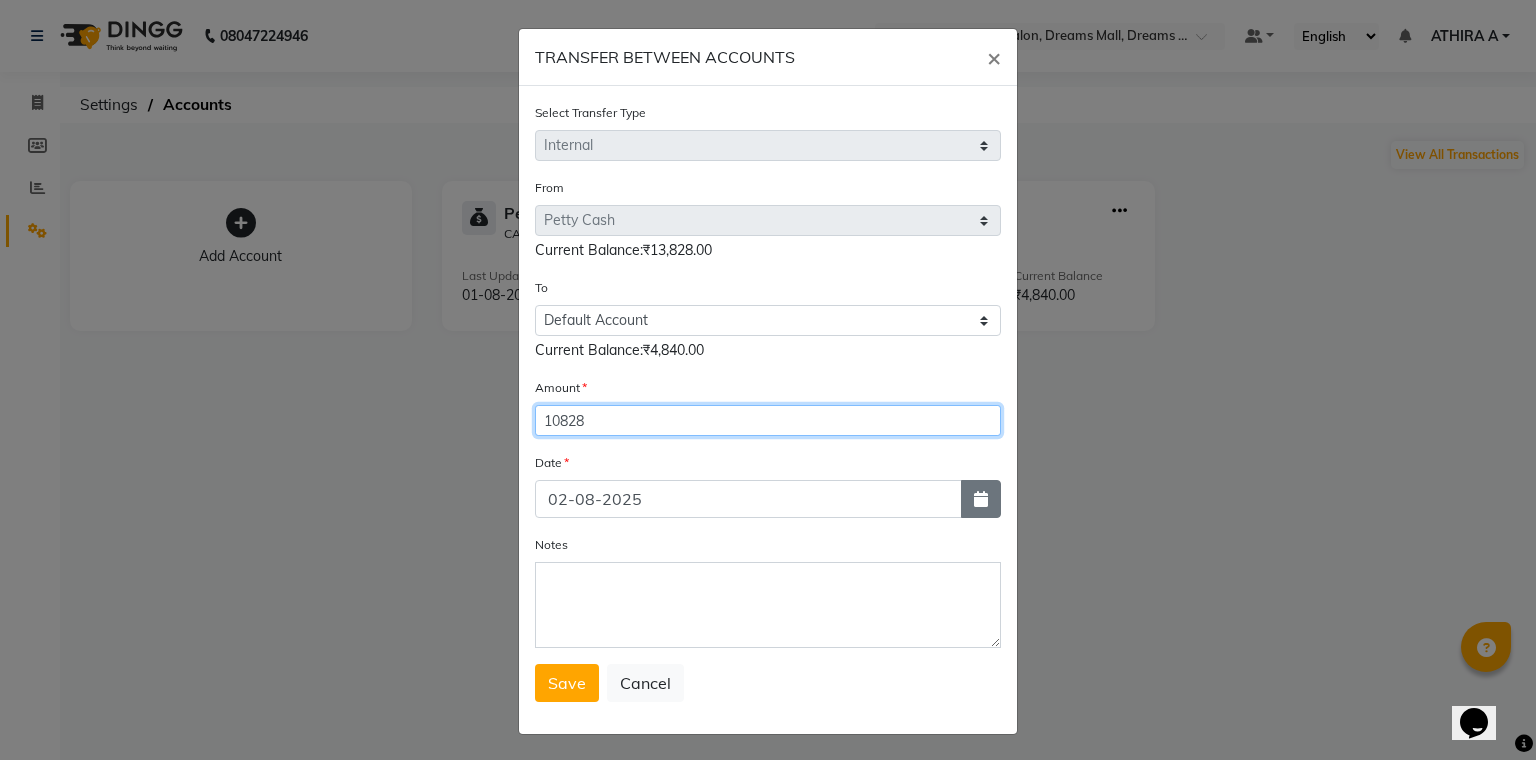 type on "10828" 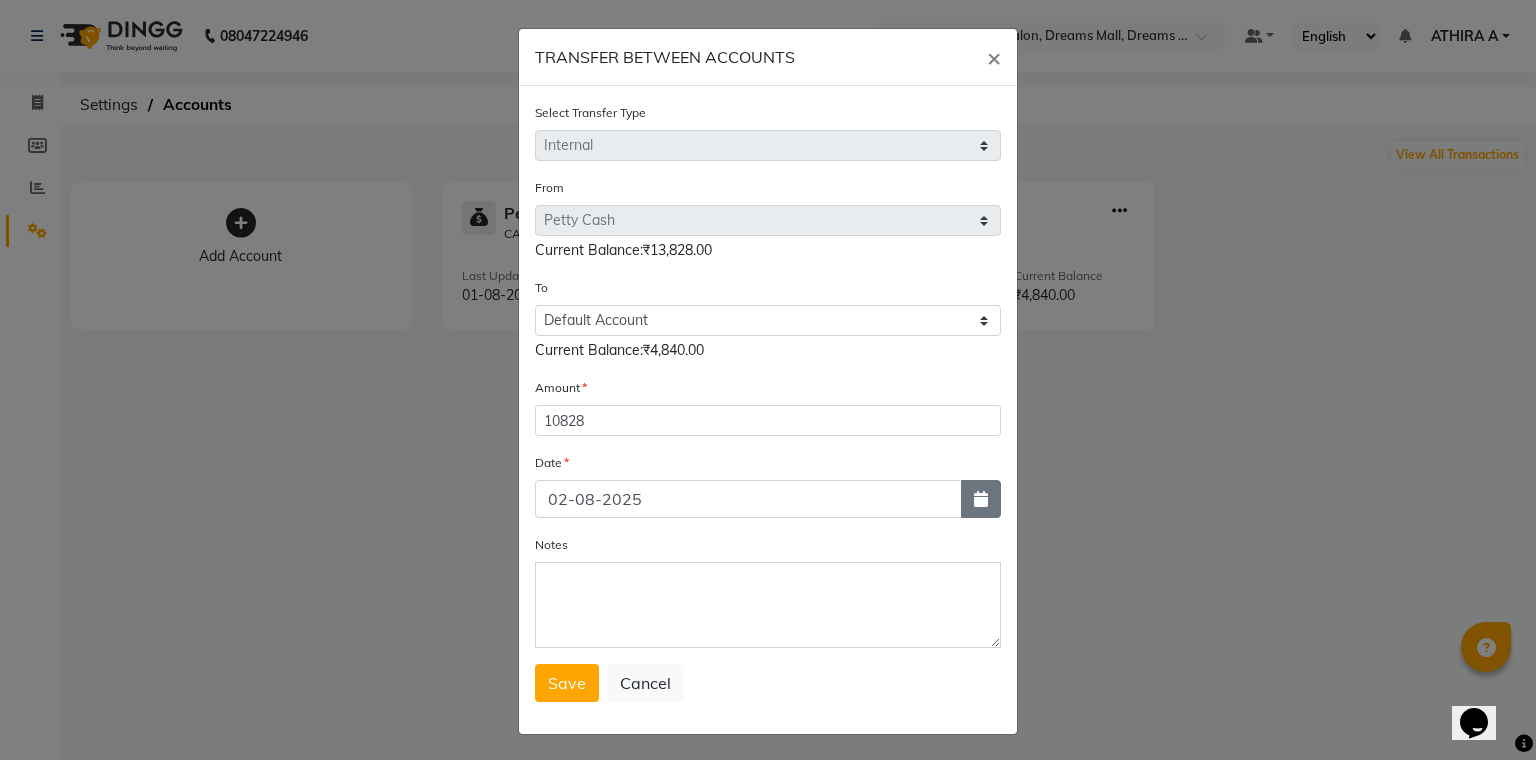 click 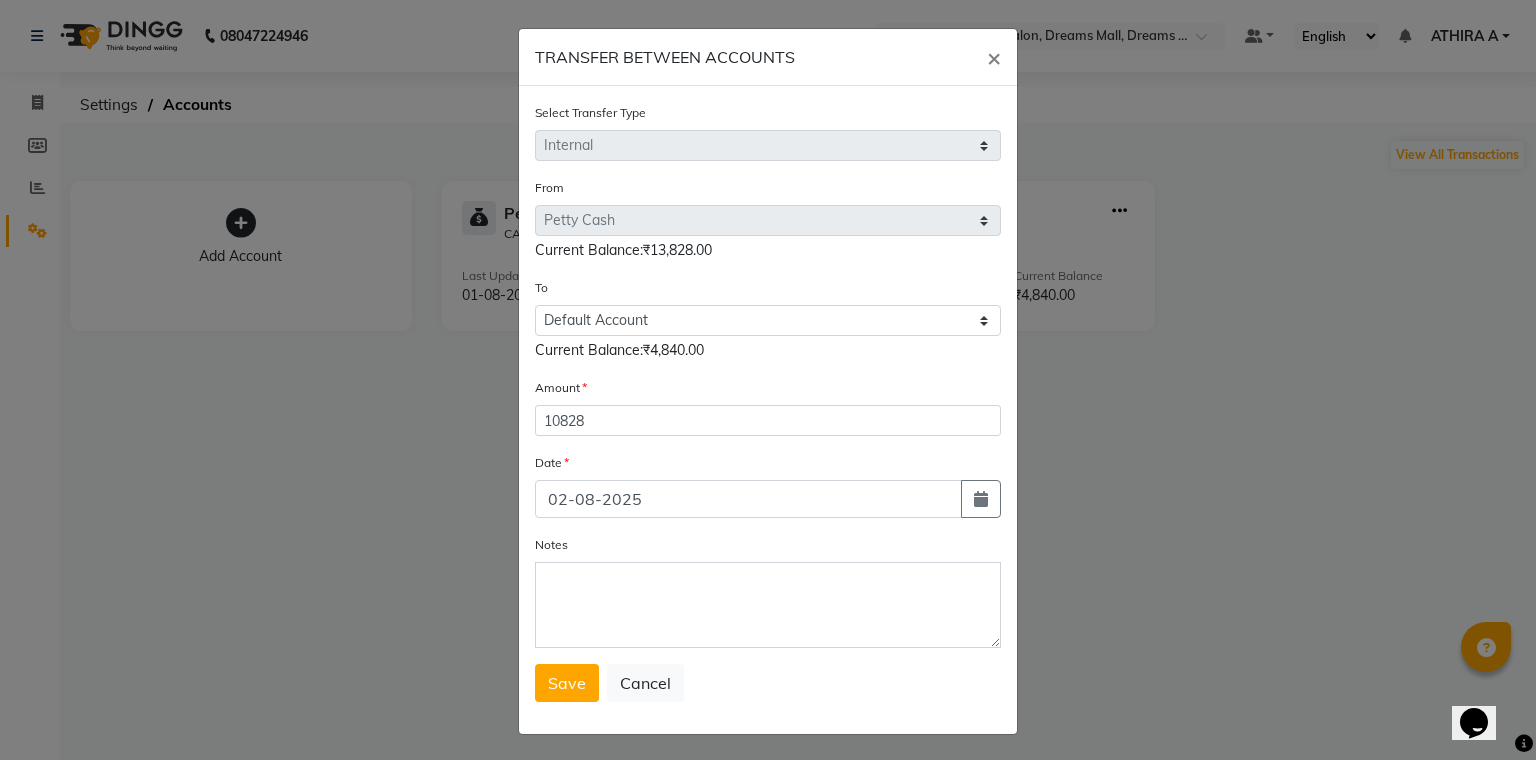 select on "8" 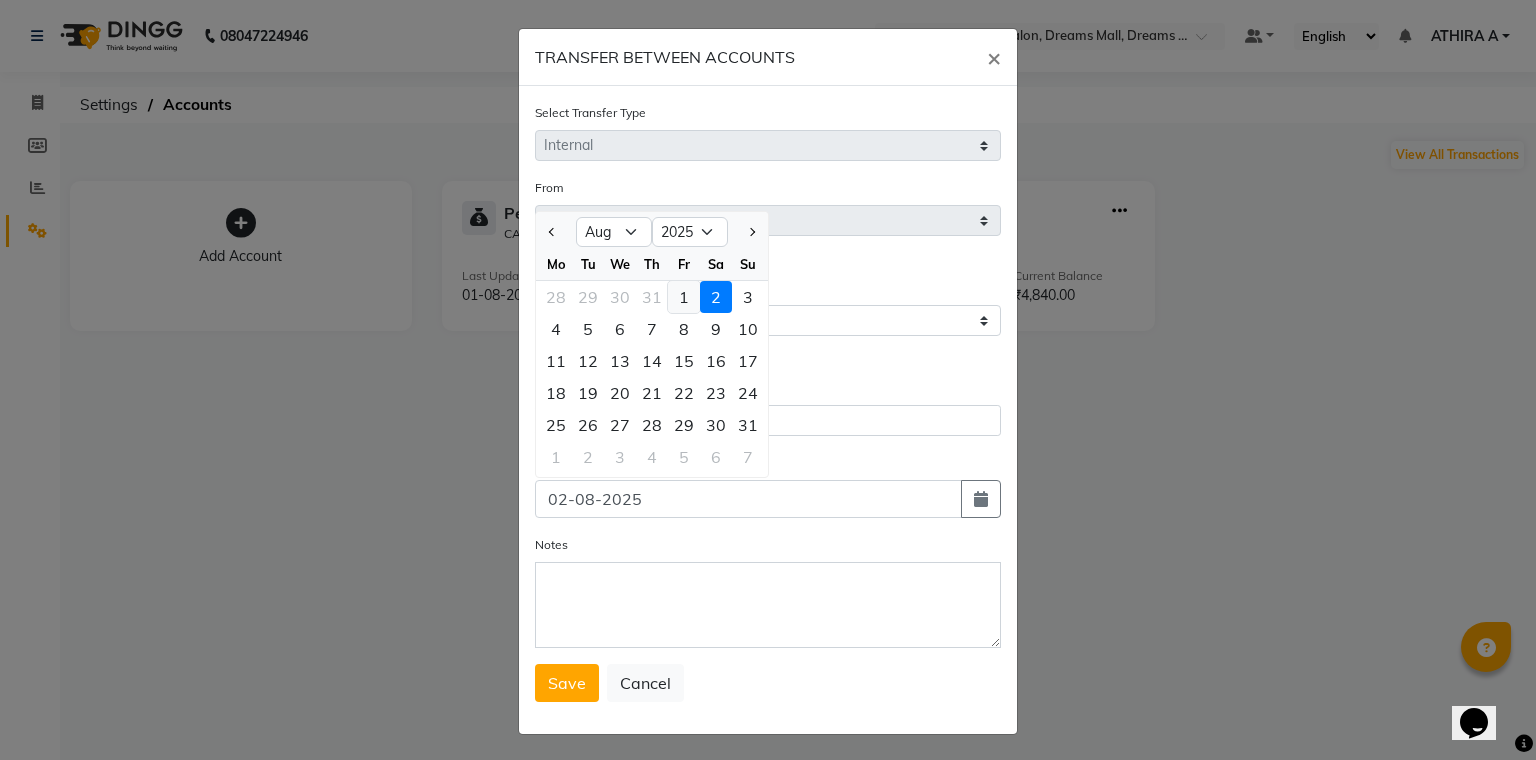 click on "1" 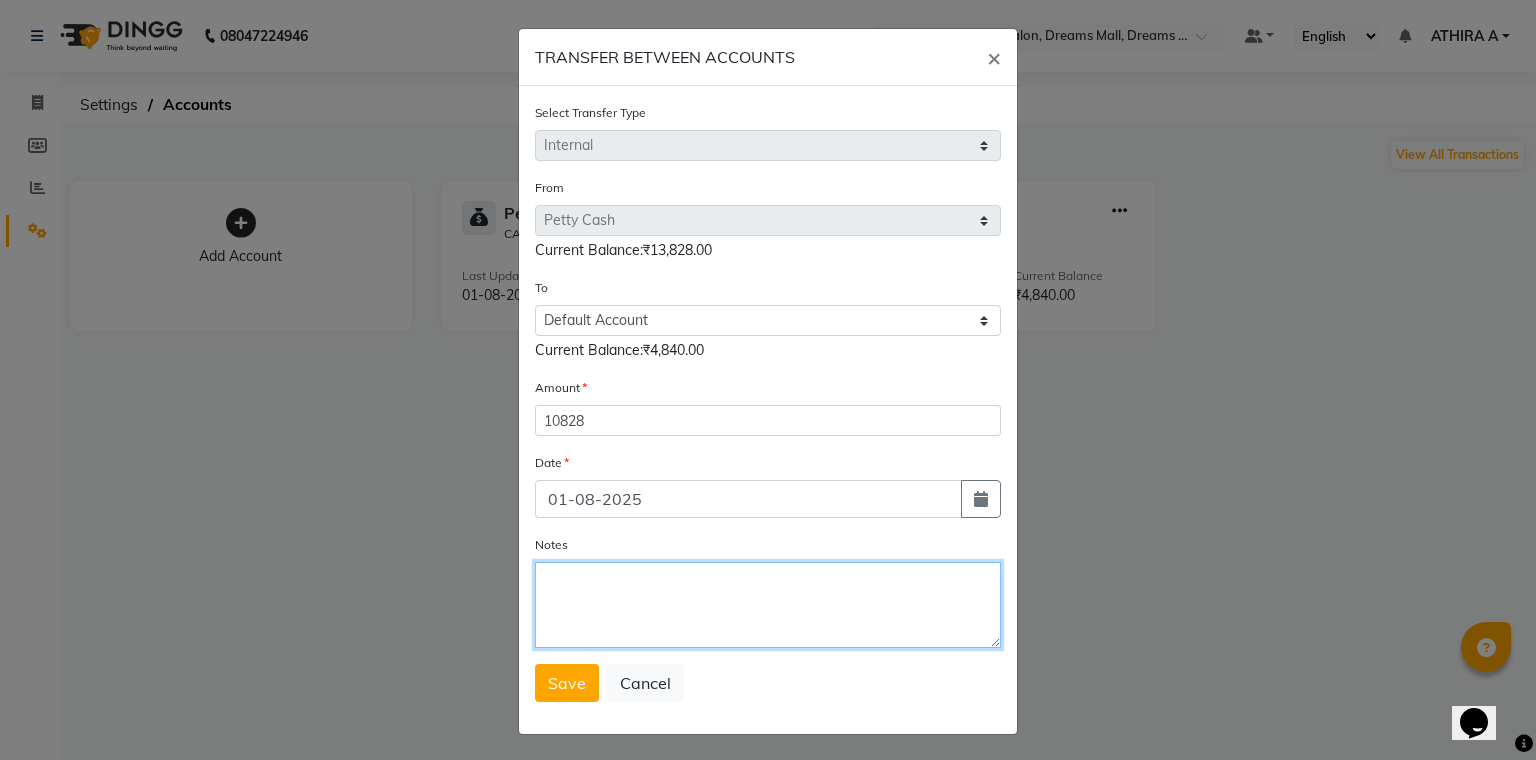 click on "Notes" at bounding box center (768, 605) 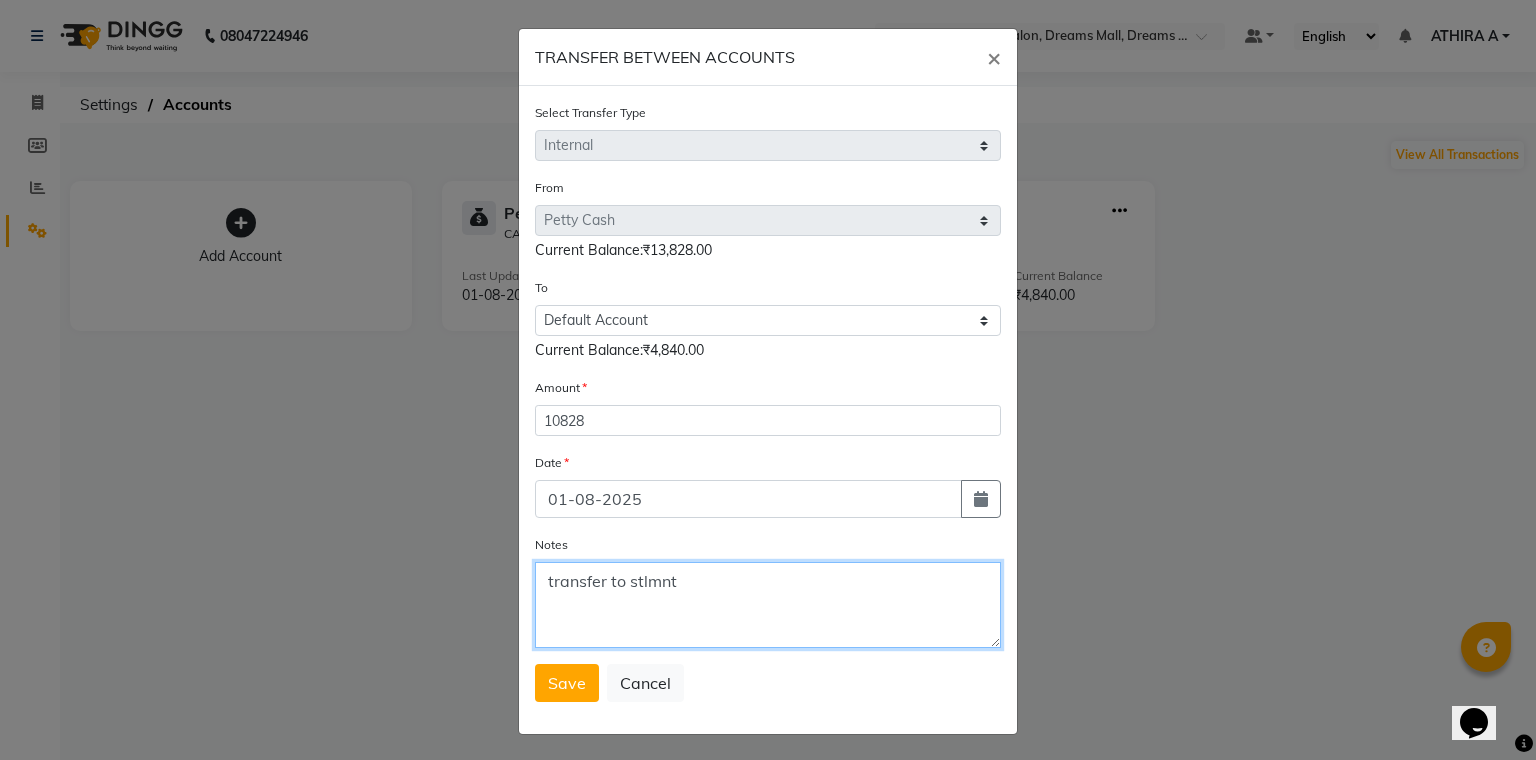type on "transfer to stlmnt" 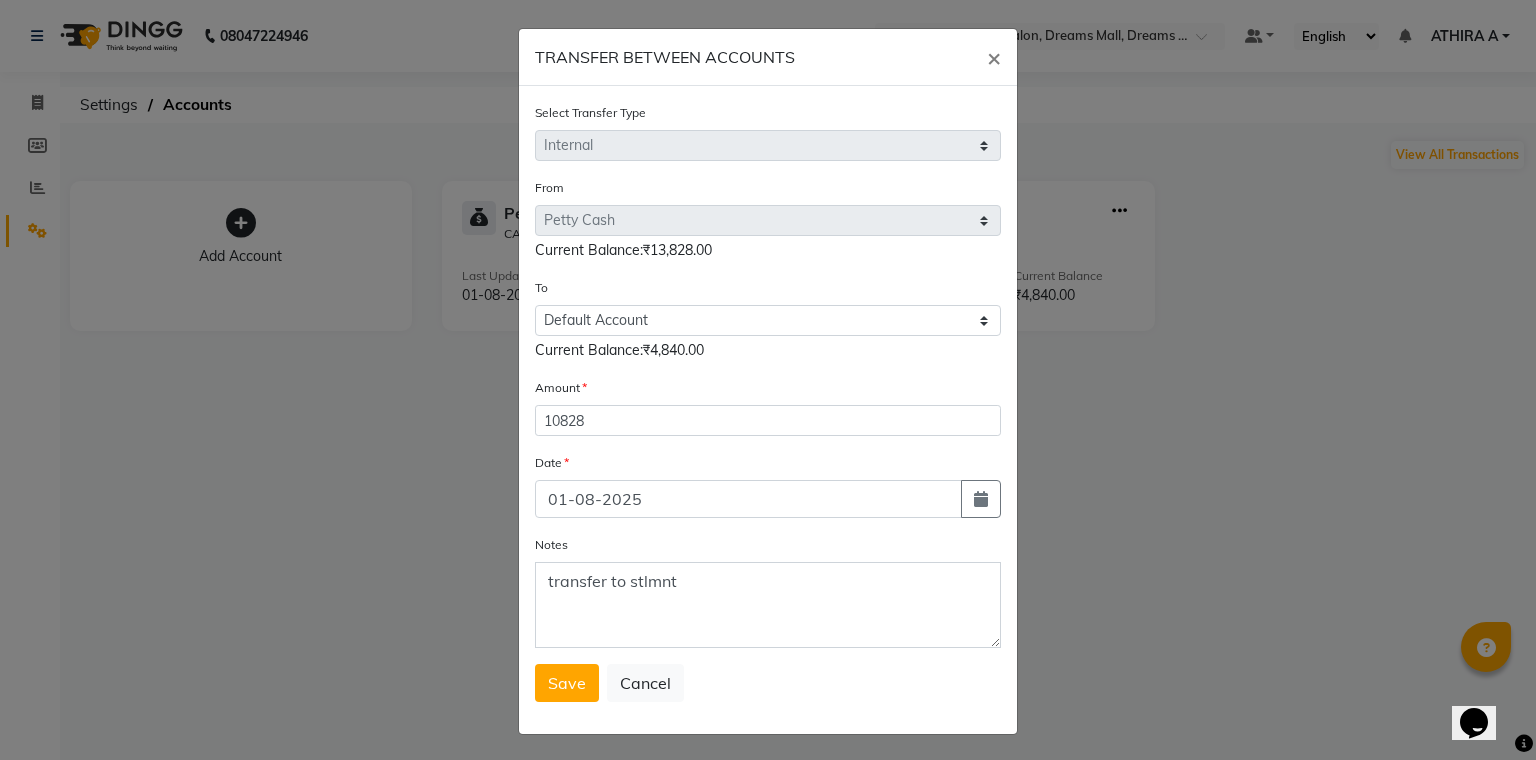 click on "Save" at bounding box center (567, 683) 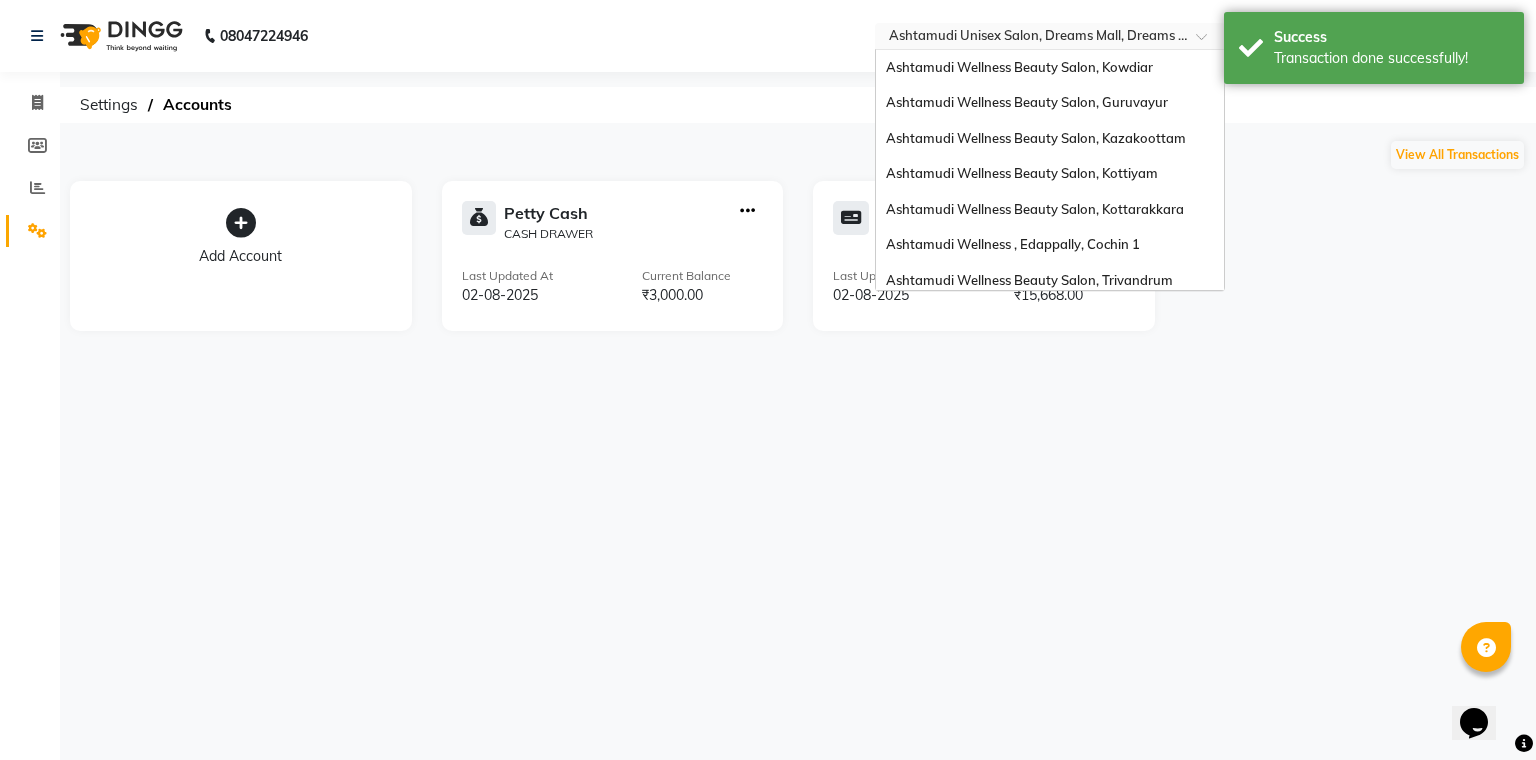 click at bounding box center (1050, 38) 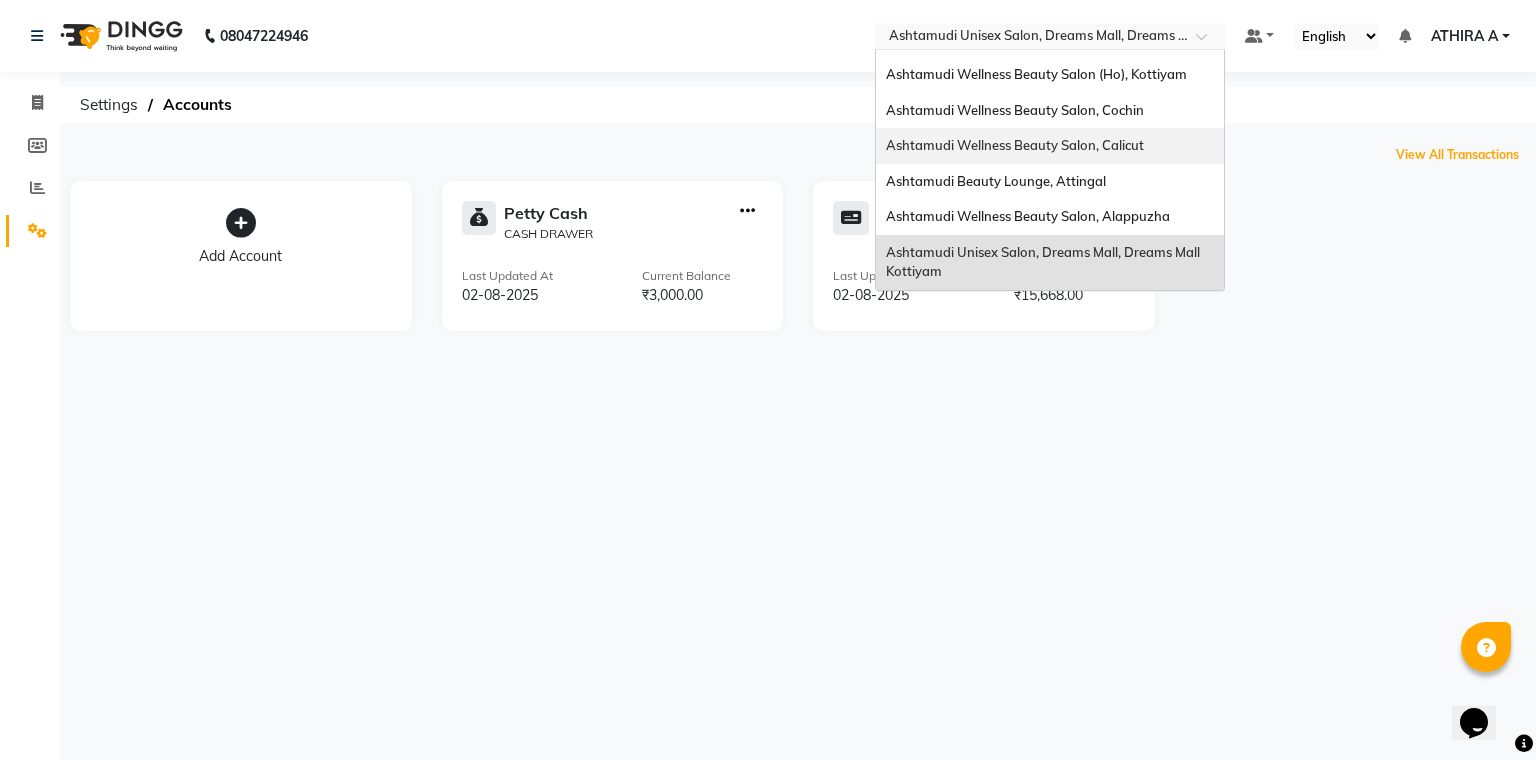 click on "View All Transactions" 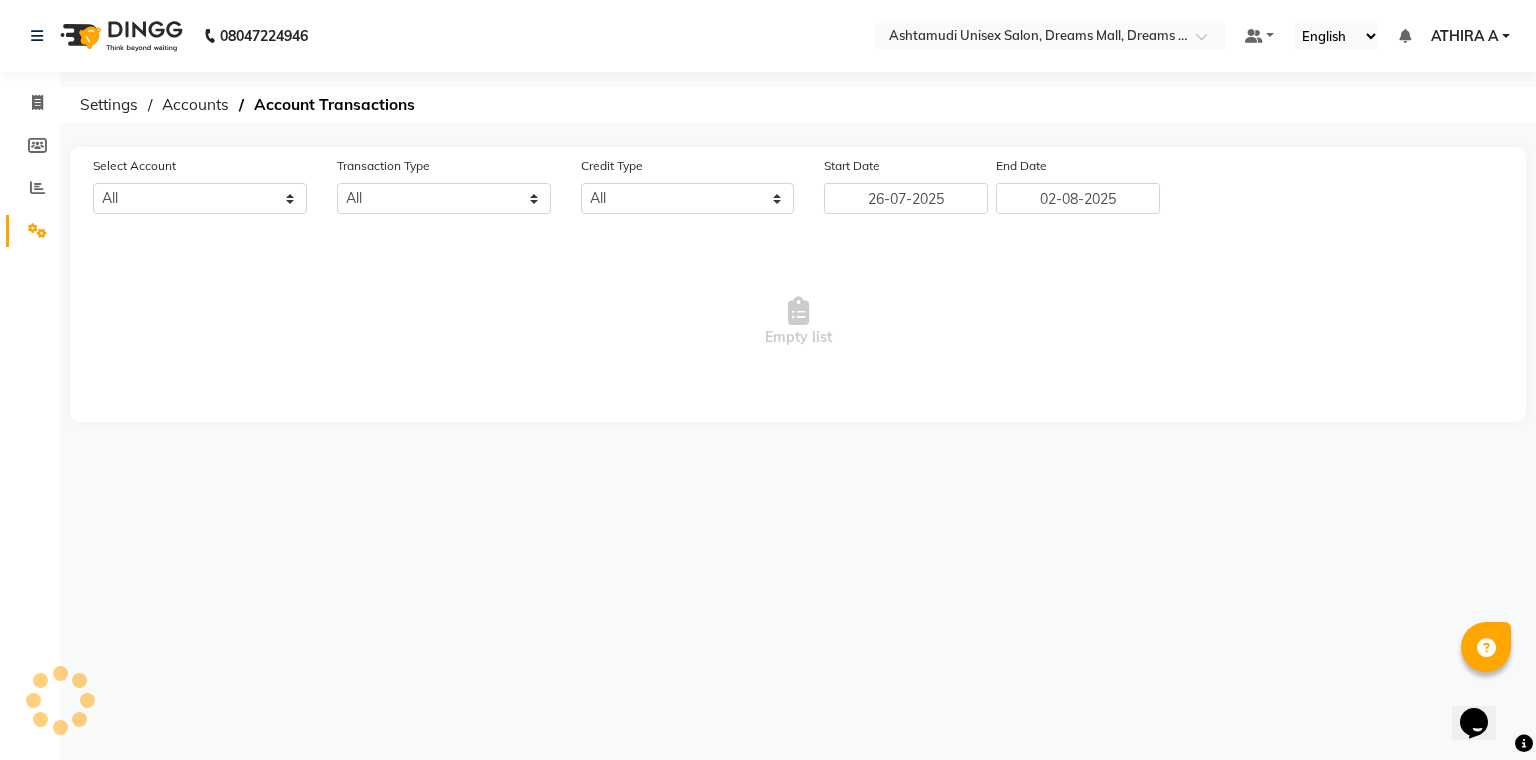 click on "ATHIRA A" at bounding box center [1464, 36] 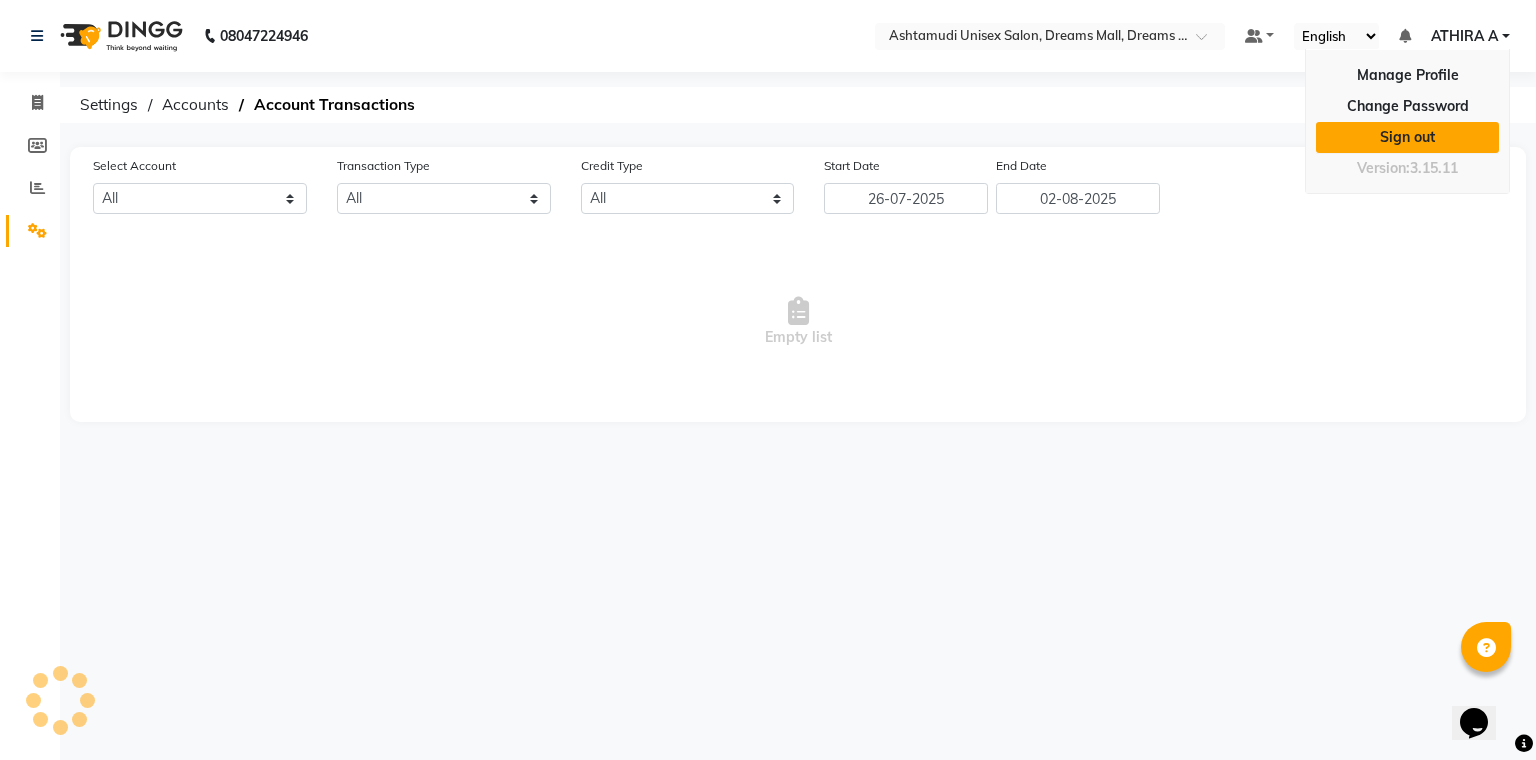 click on "Sign out" at bounding box center (1407, 137) 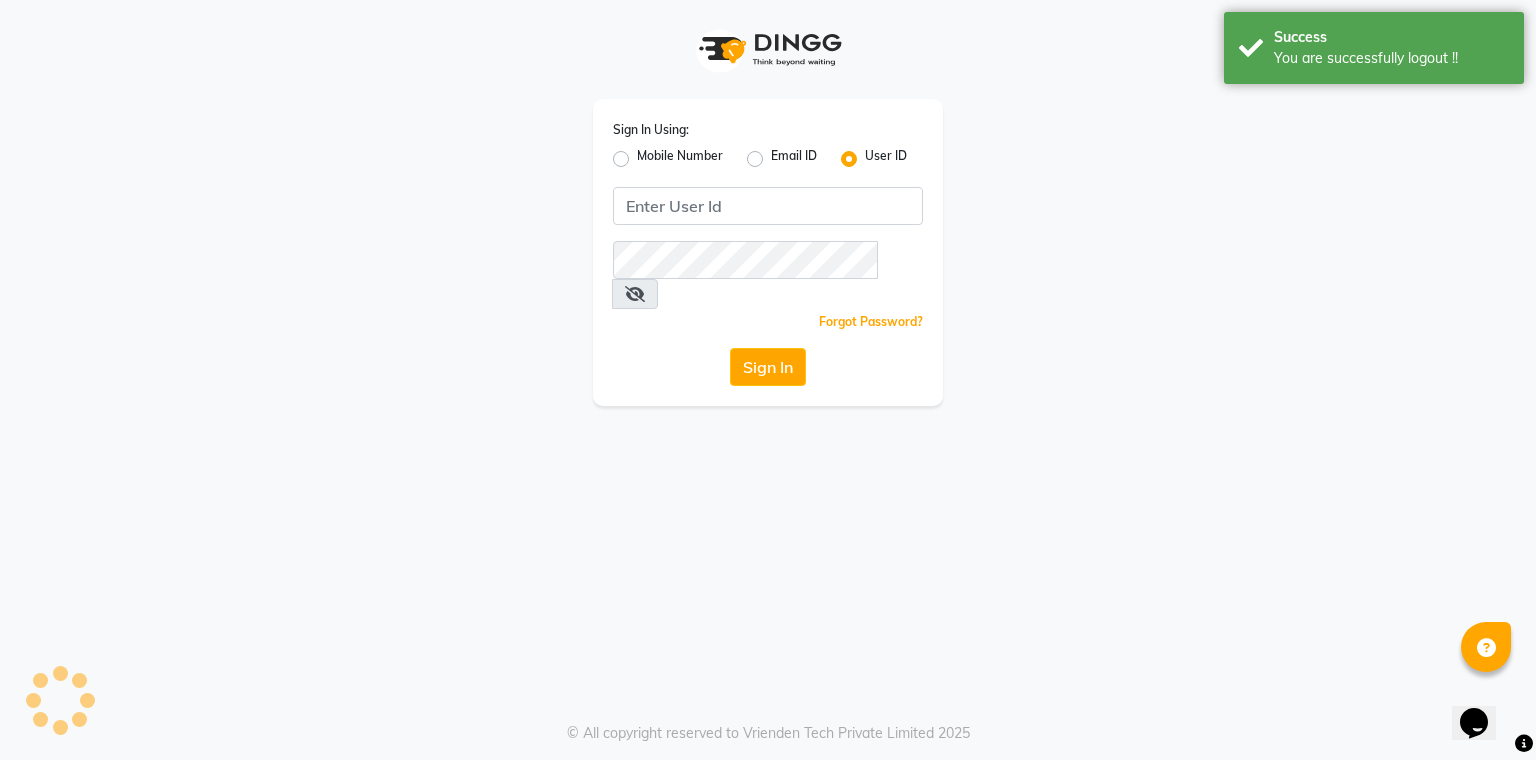 click on "Mobile Number" 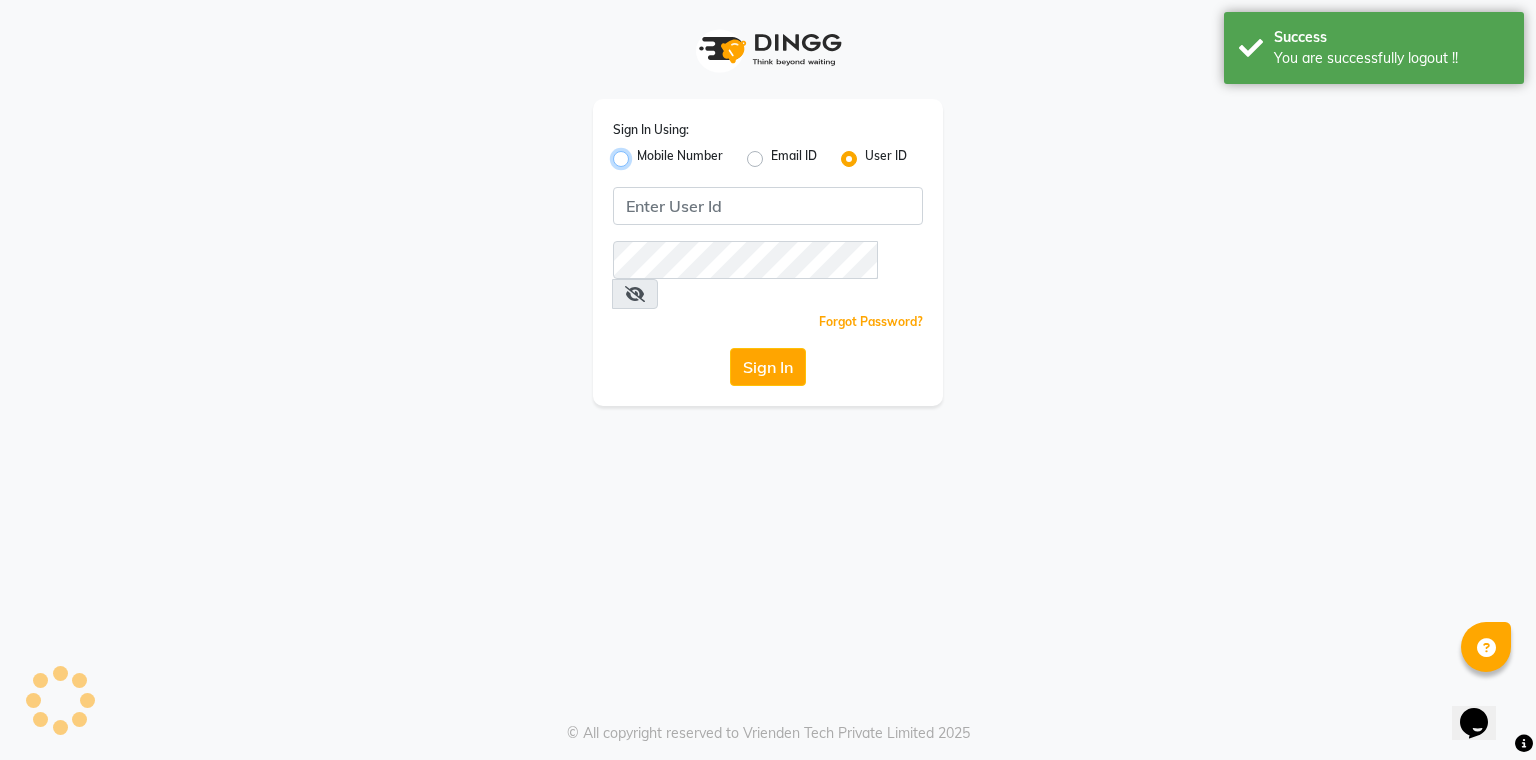 click on "Mobile Number" at bounding box center [643, 153] 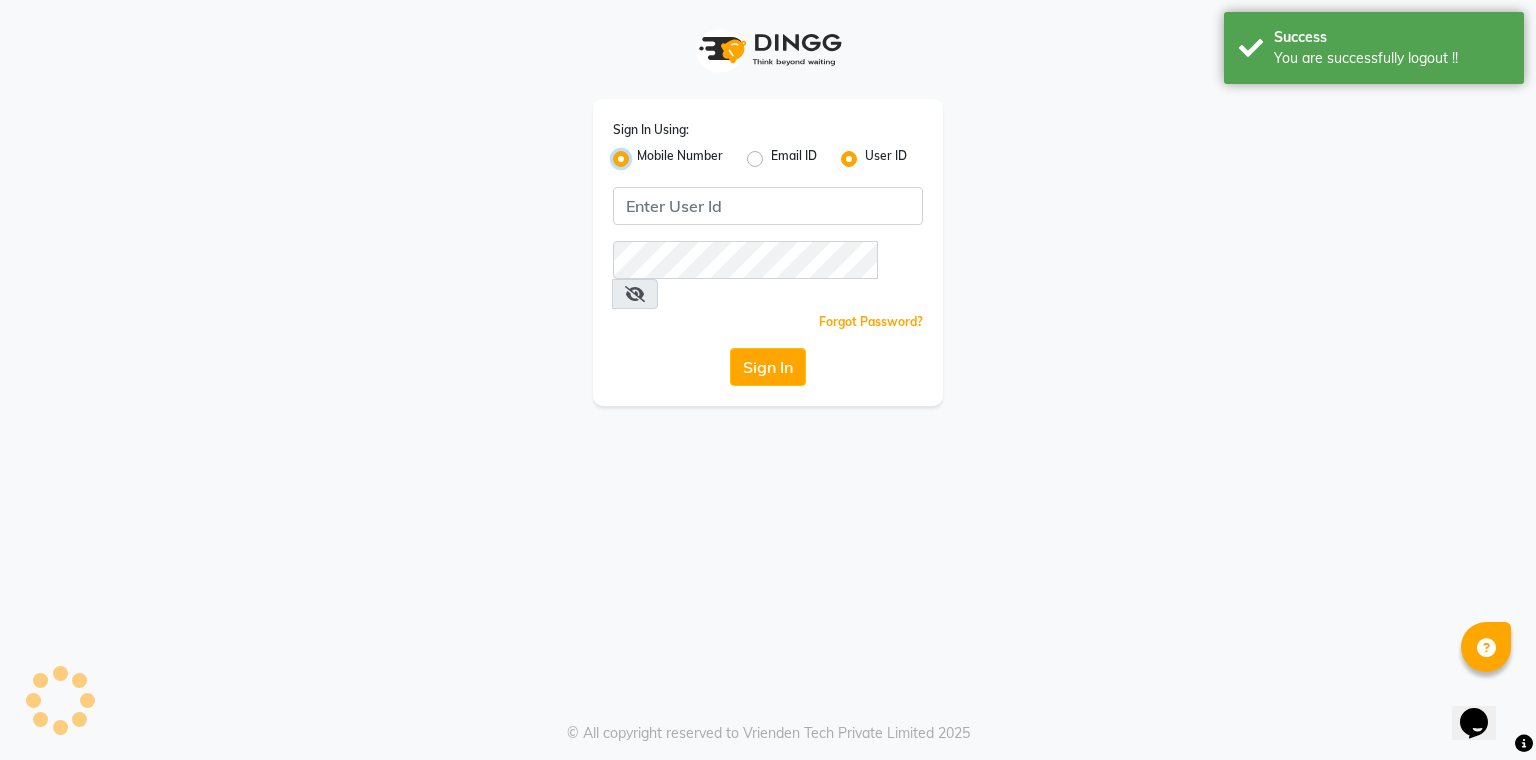radio on "false" 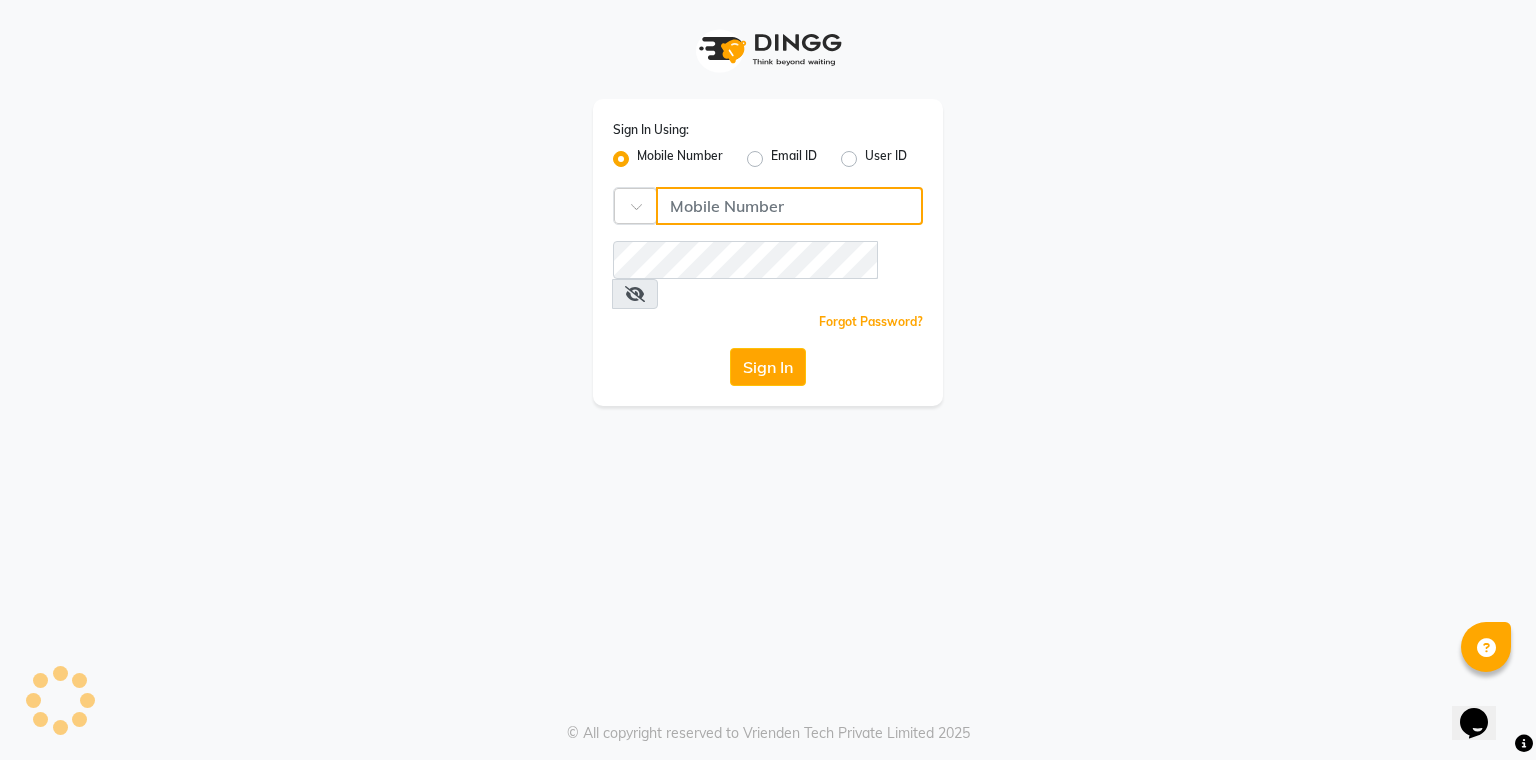click 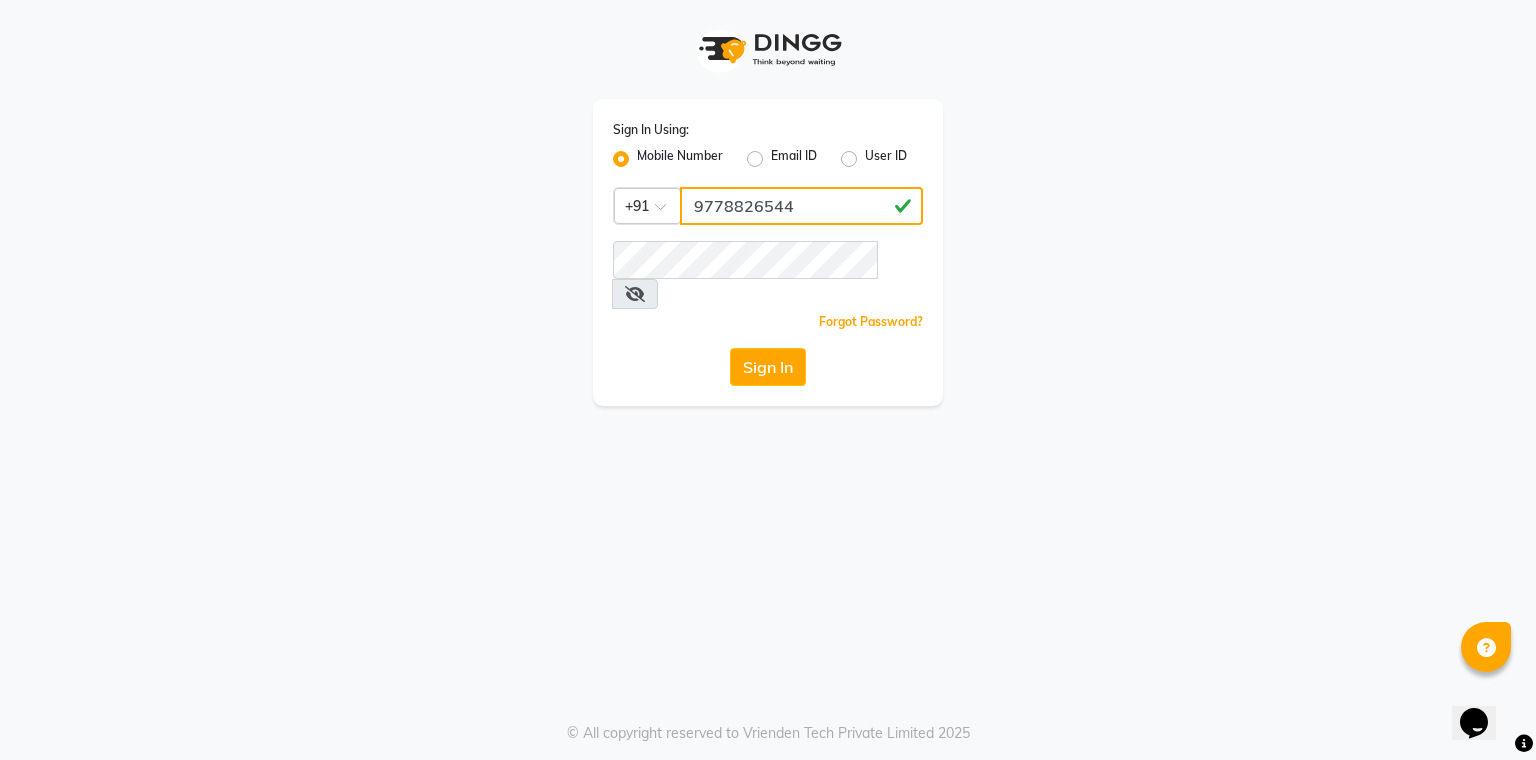 type on "9778826544" 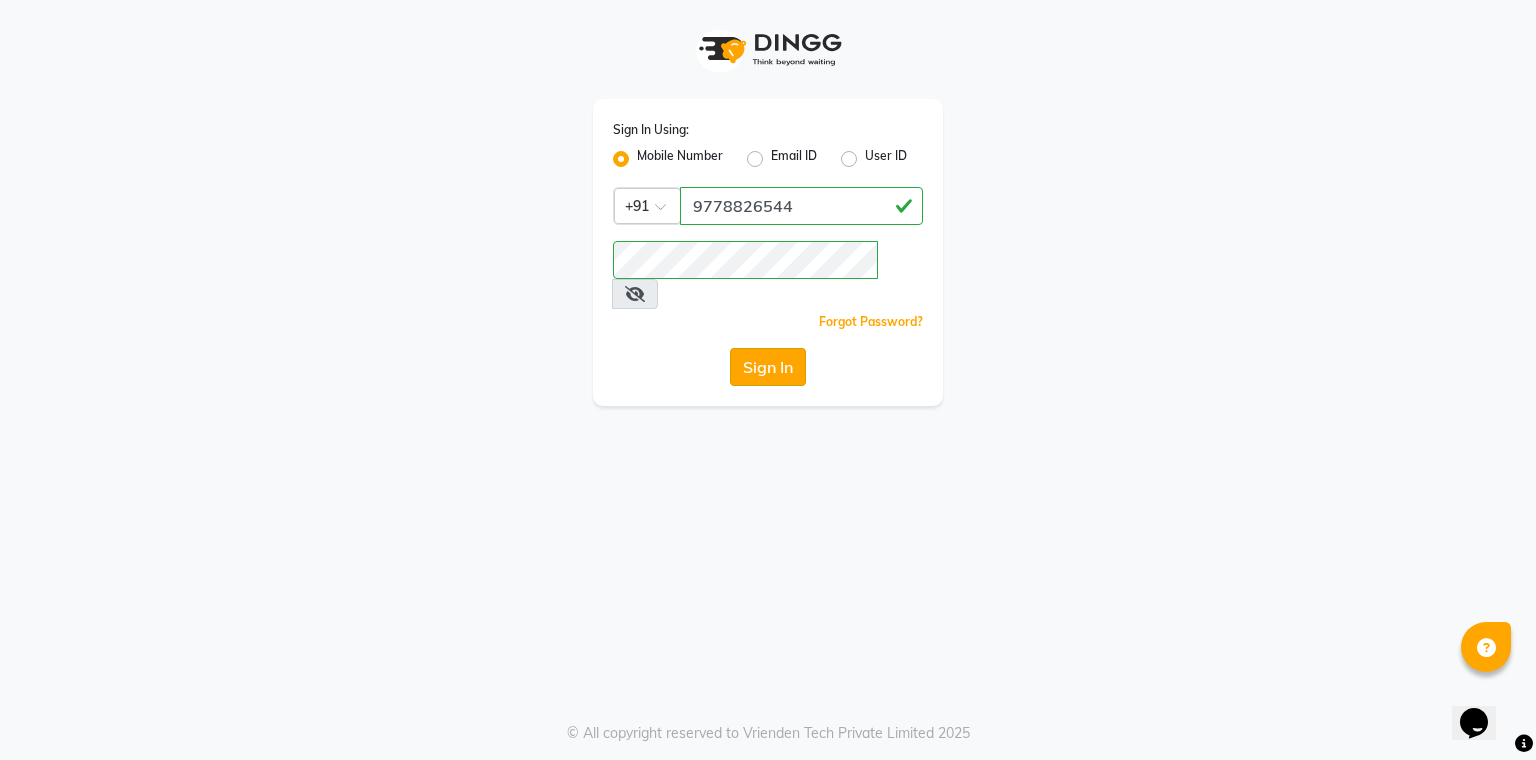 click on "Sign In" 